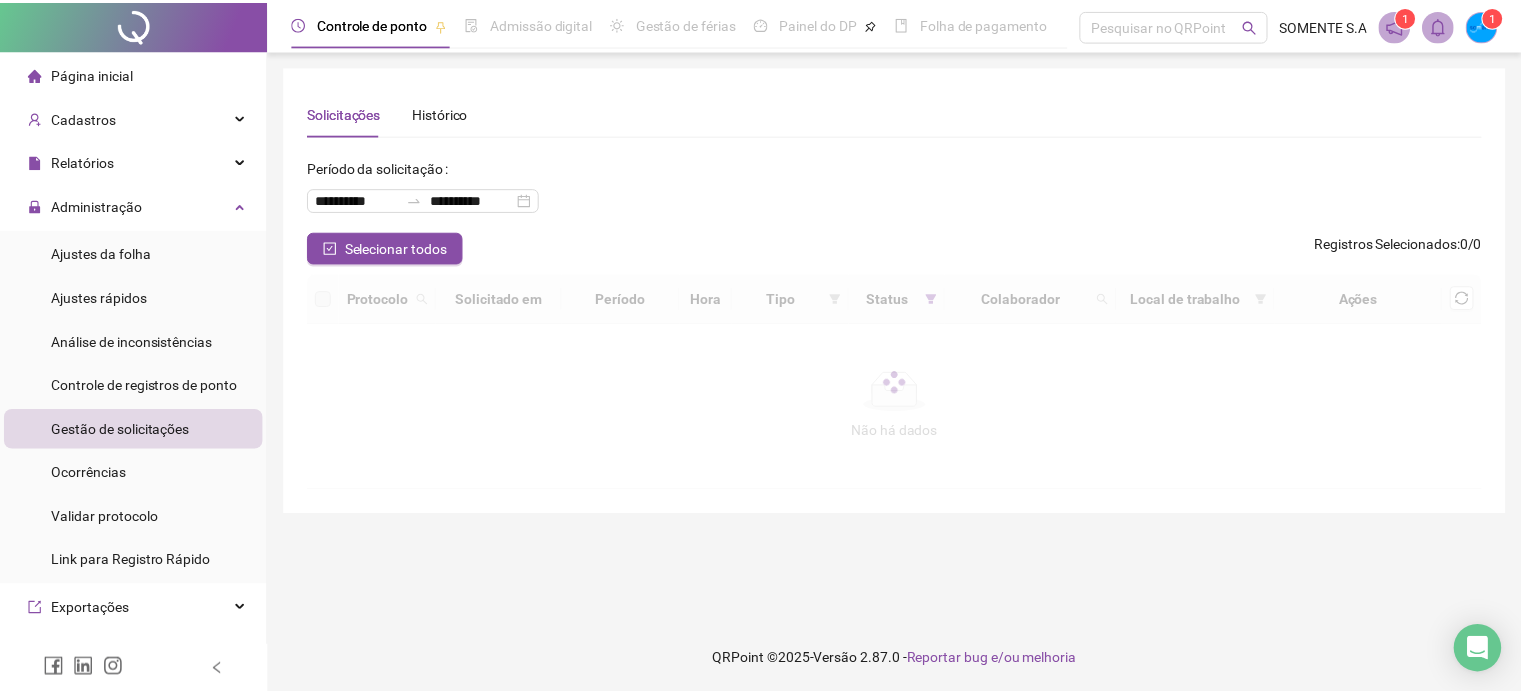 scroll, scrollTop: 0, scrollLeft: 0, axis: both 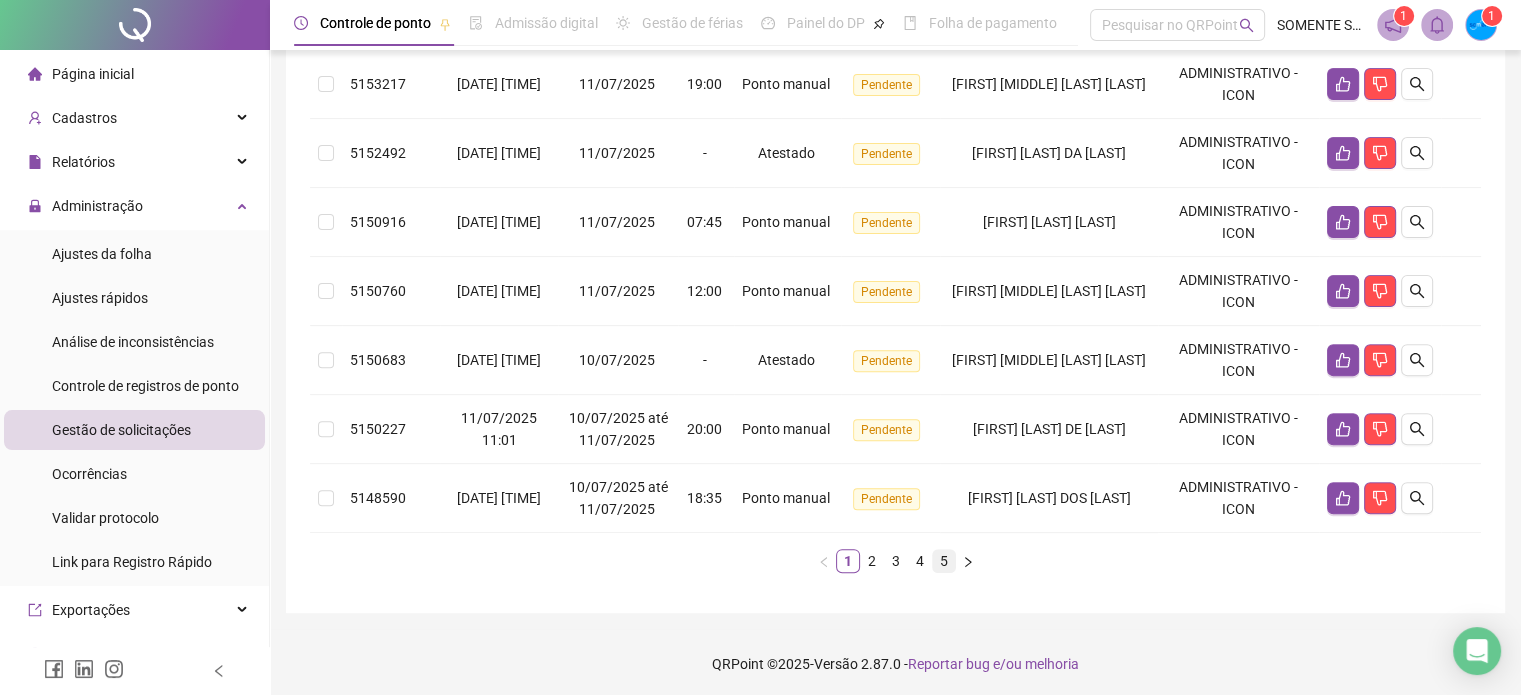 click on "5" at bounding box center (944, 561) 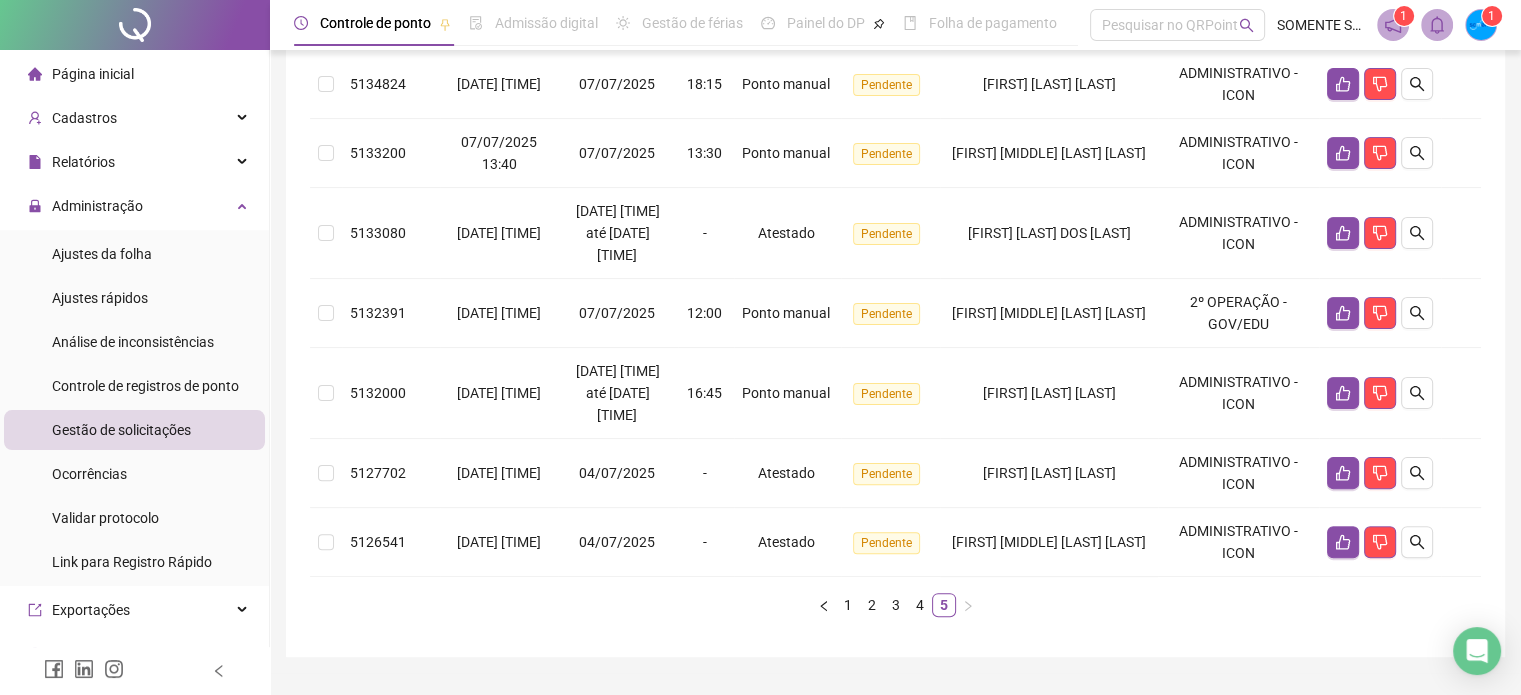 scroll, scrollTop: 0, scrollLeft: 0, axis: both 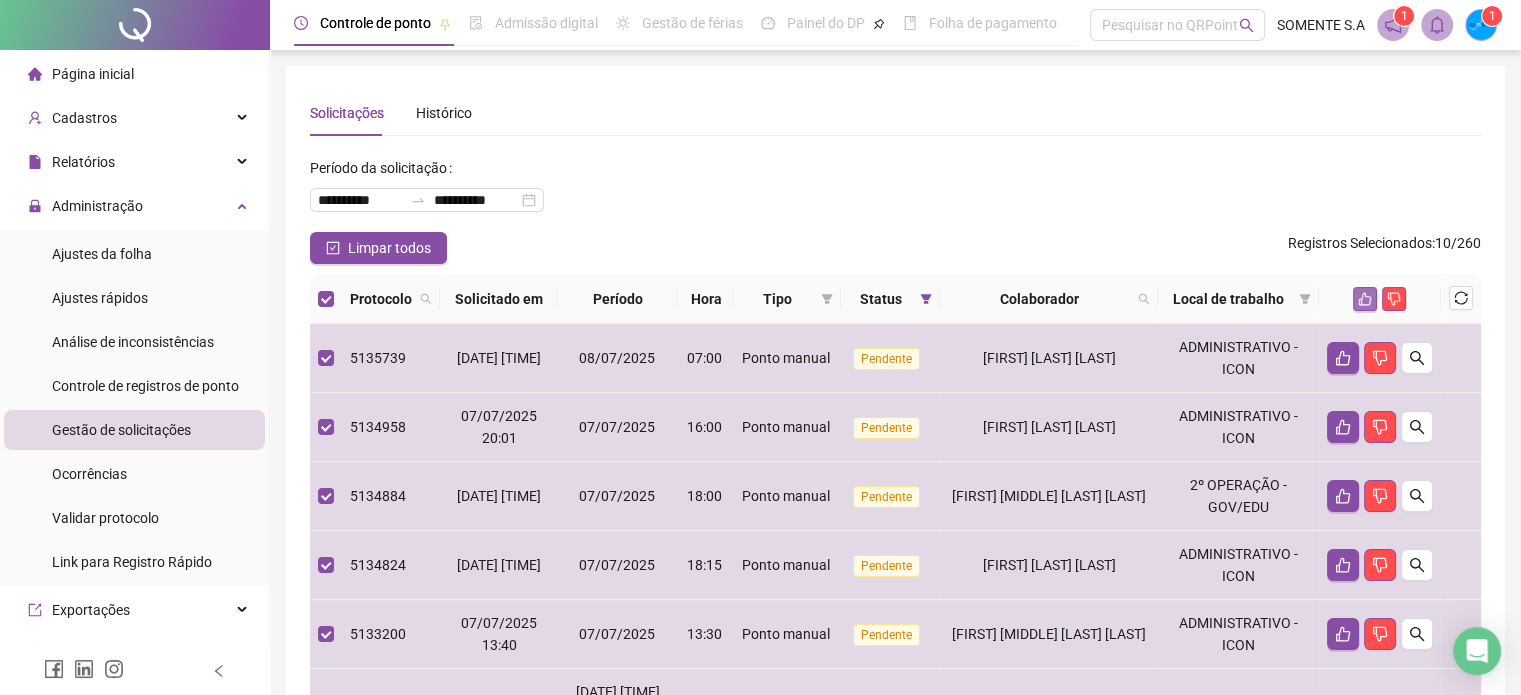 click 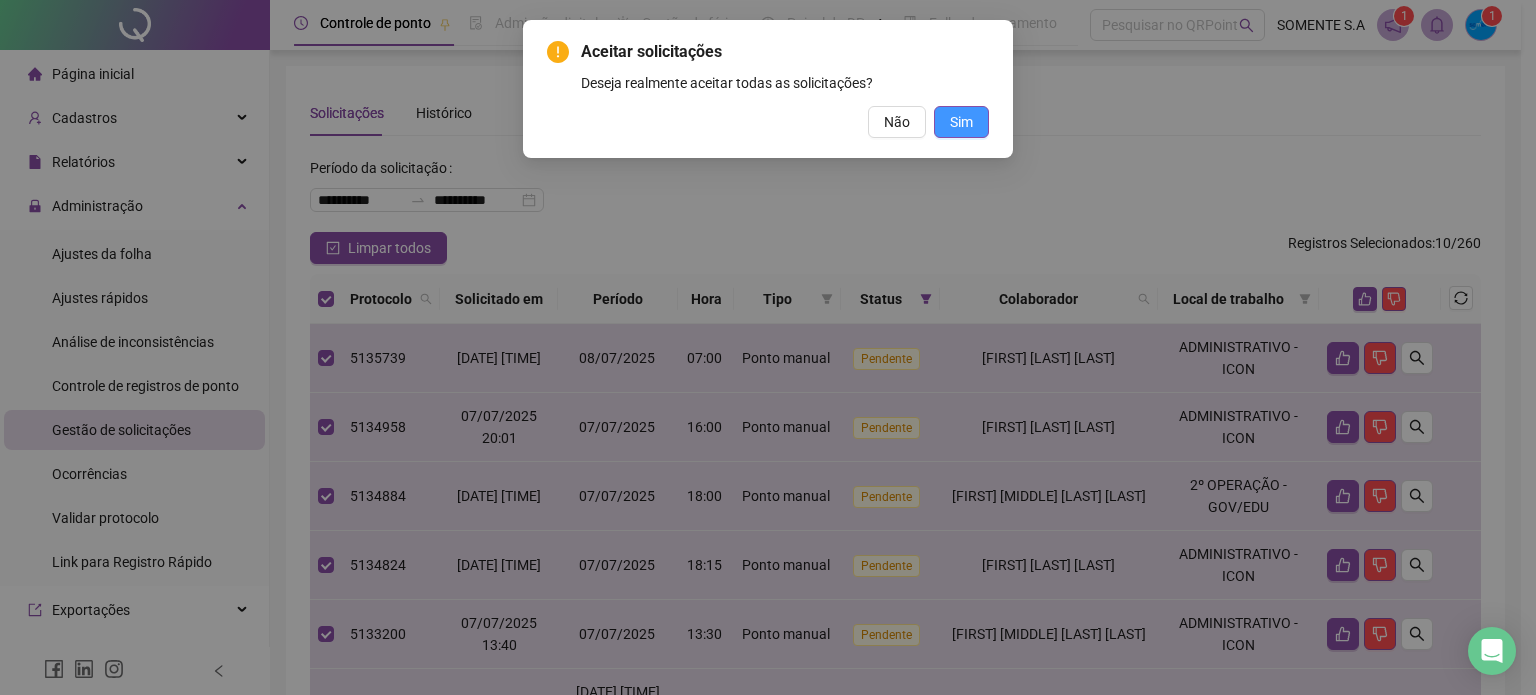 click on "Sim" at bounding box center [961, 122] 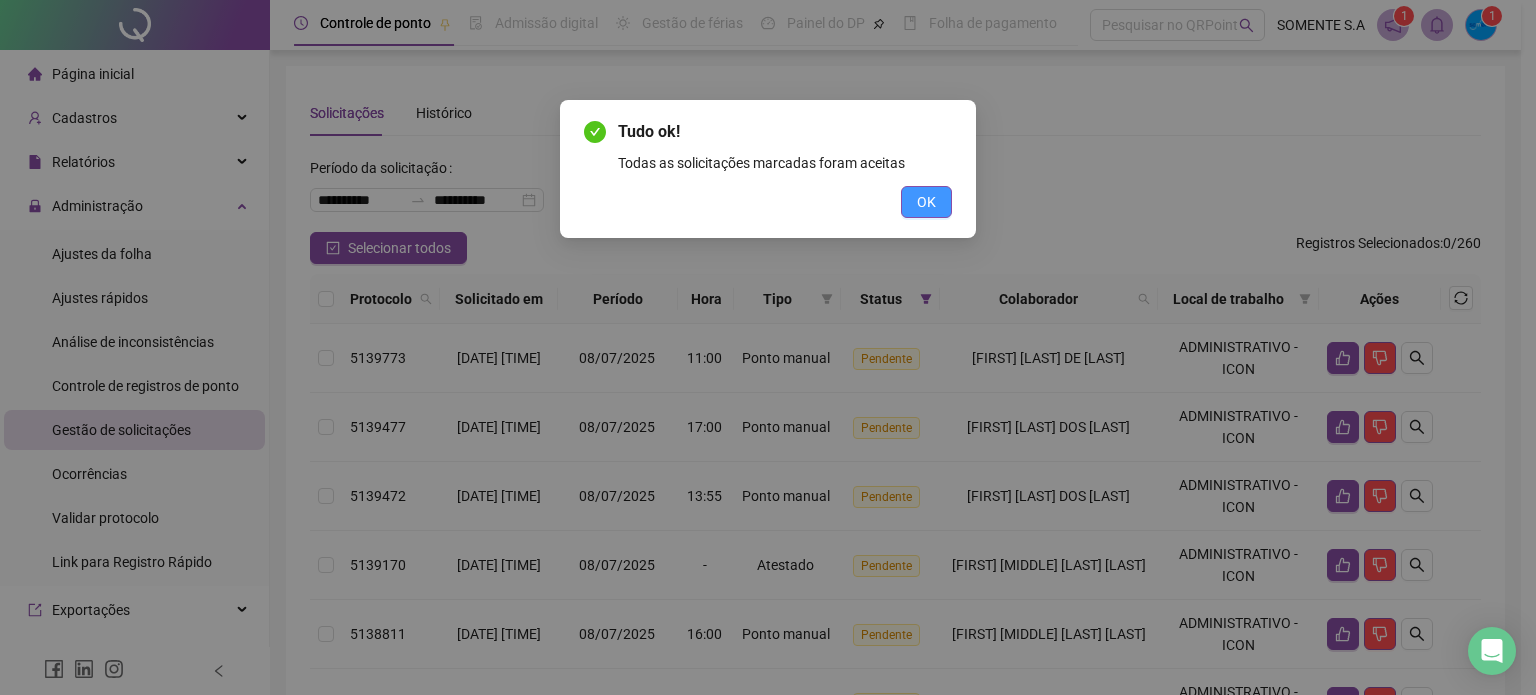 click on "OK" at bounding box center [926, 202] 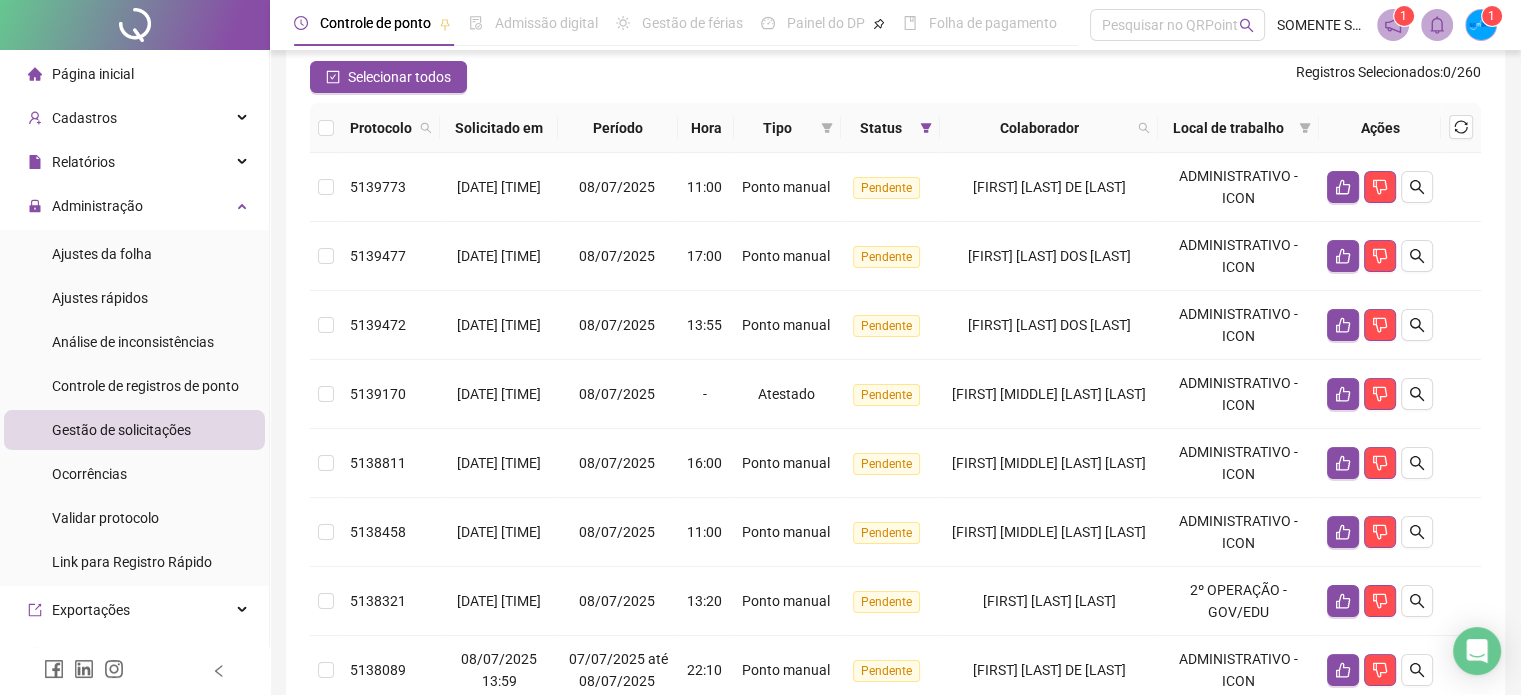 scroll, scrollTop: 113, scrollLeft: 0, axis: vertical 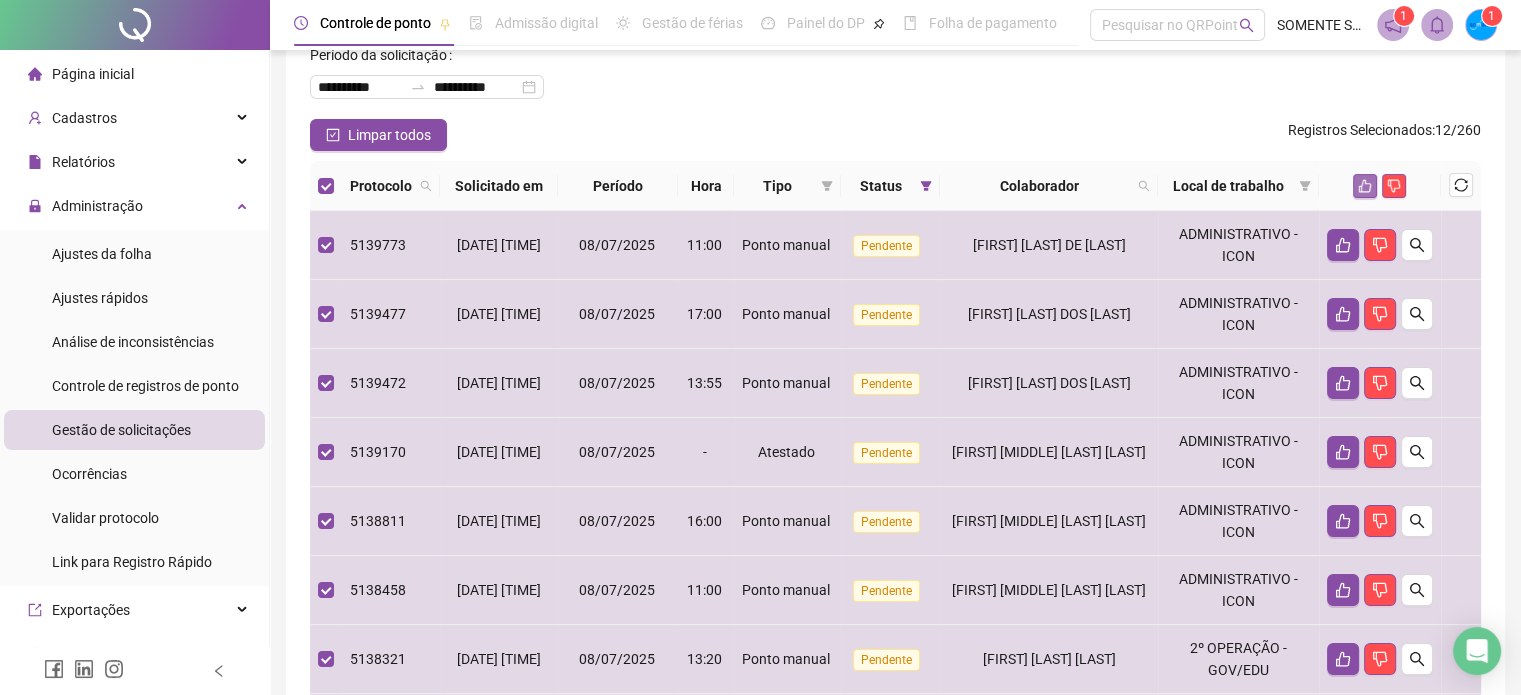 click 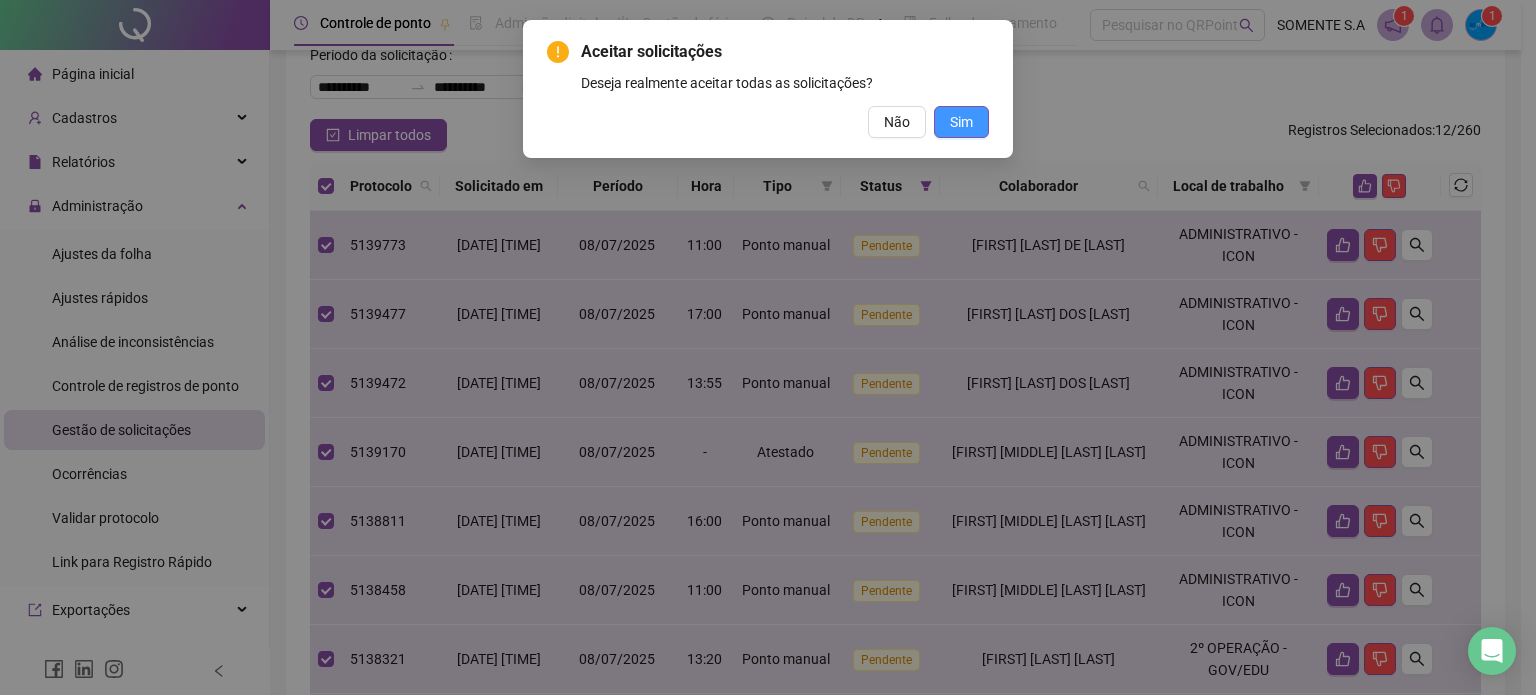 click on "Sim" at bounding box center (961, 122) 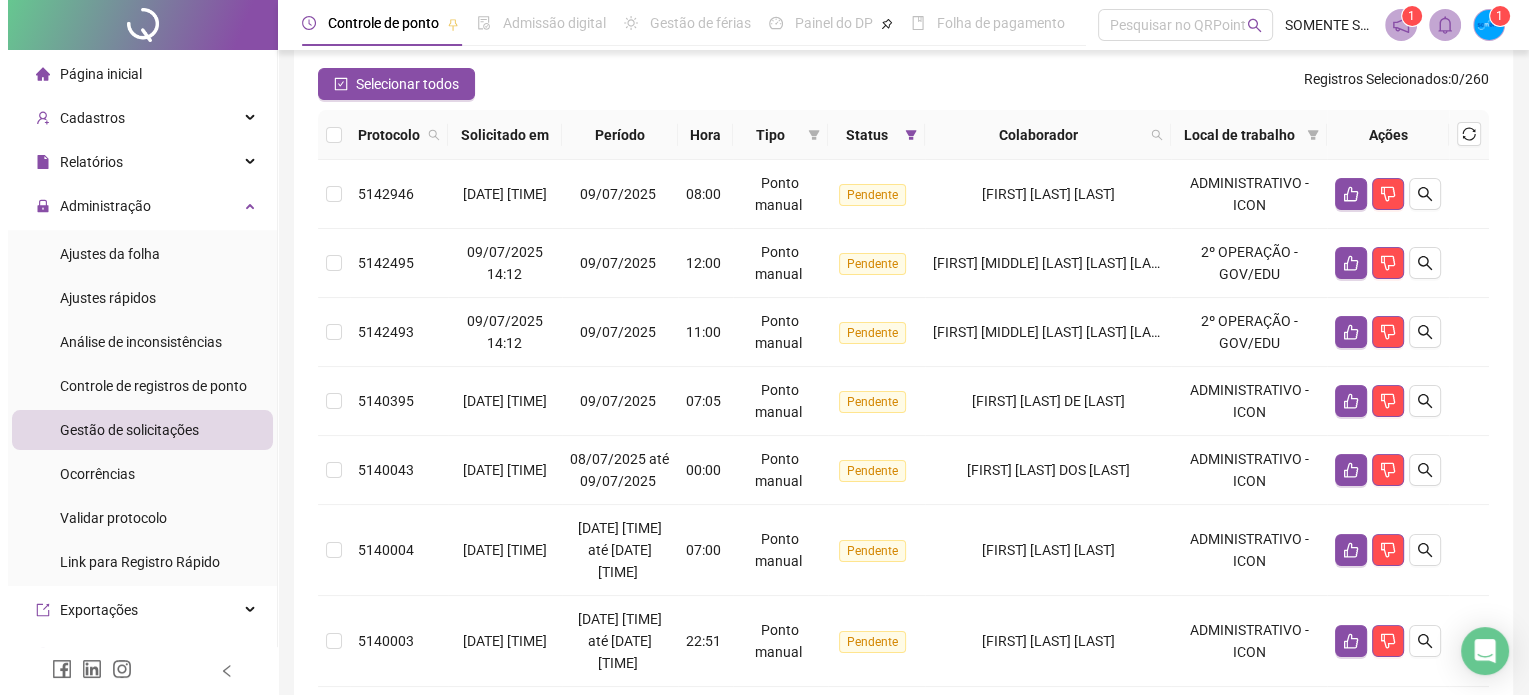 scroll, scrollTop: 136, scrollLeft: 0, axis: vertical 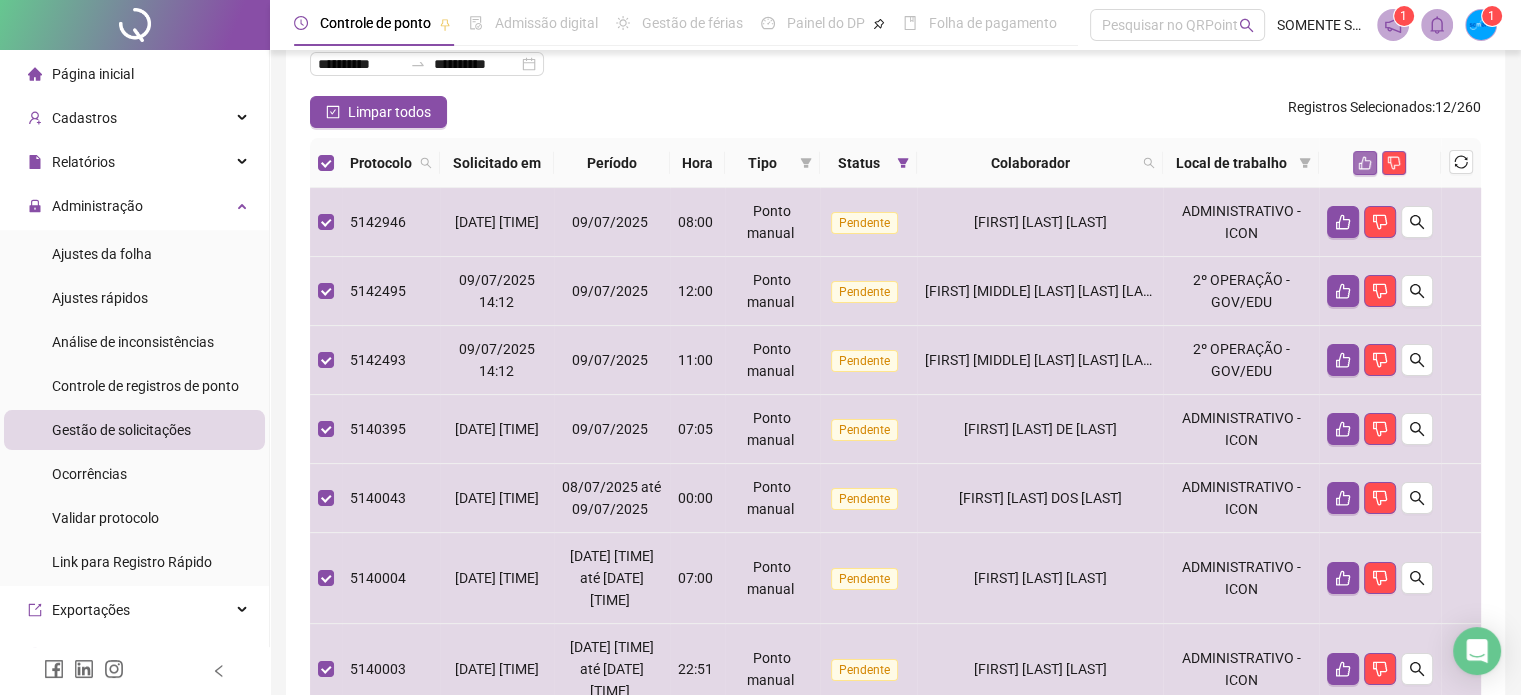 click 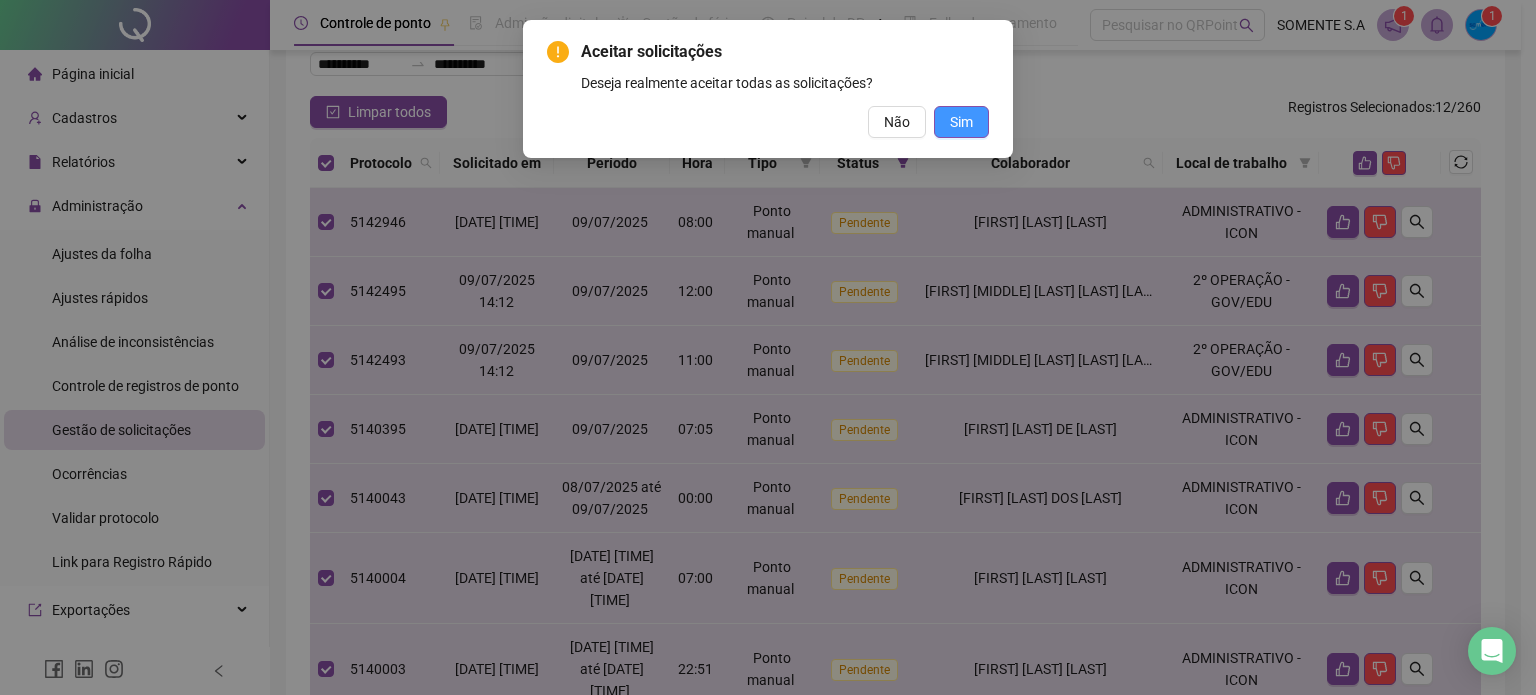 click on "Sim" at bounding box center (961, 122) 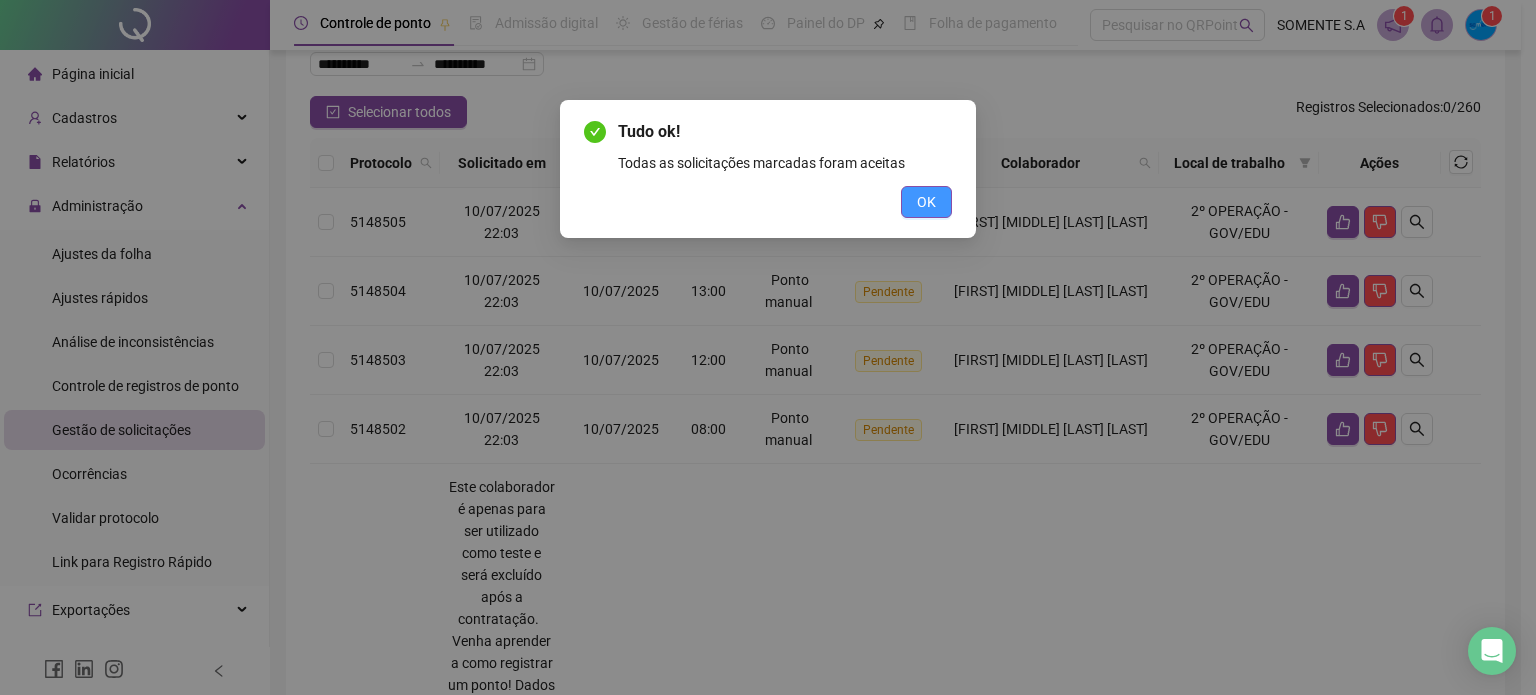 click on "OK" at bounding box center [926, 202] 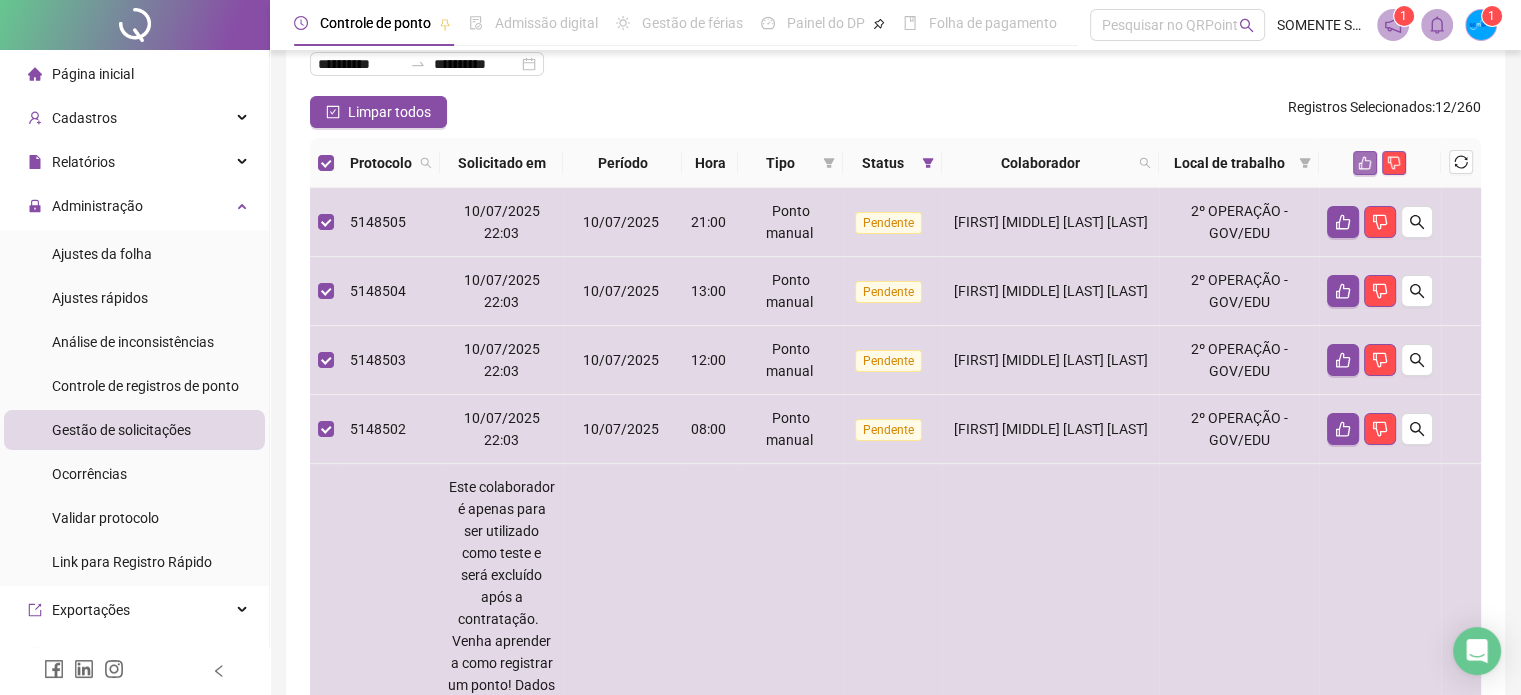click 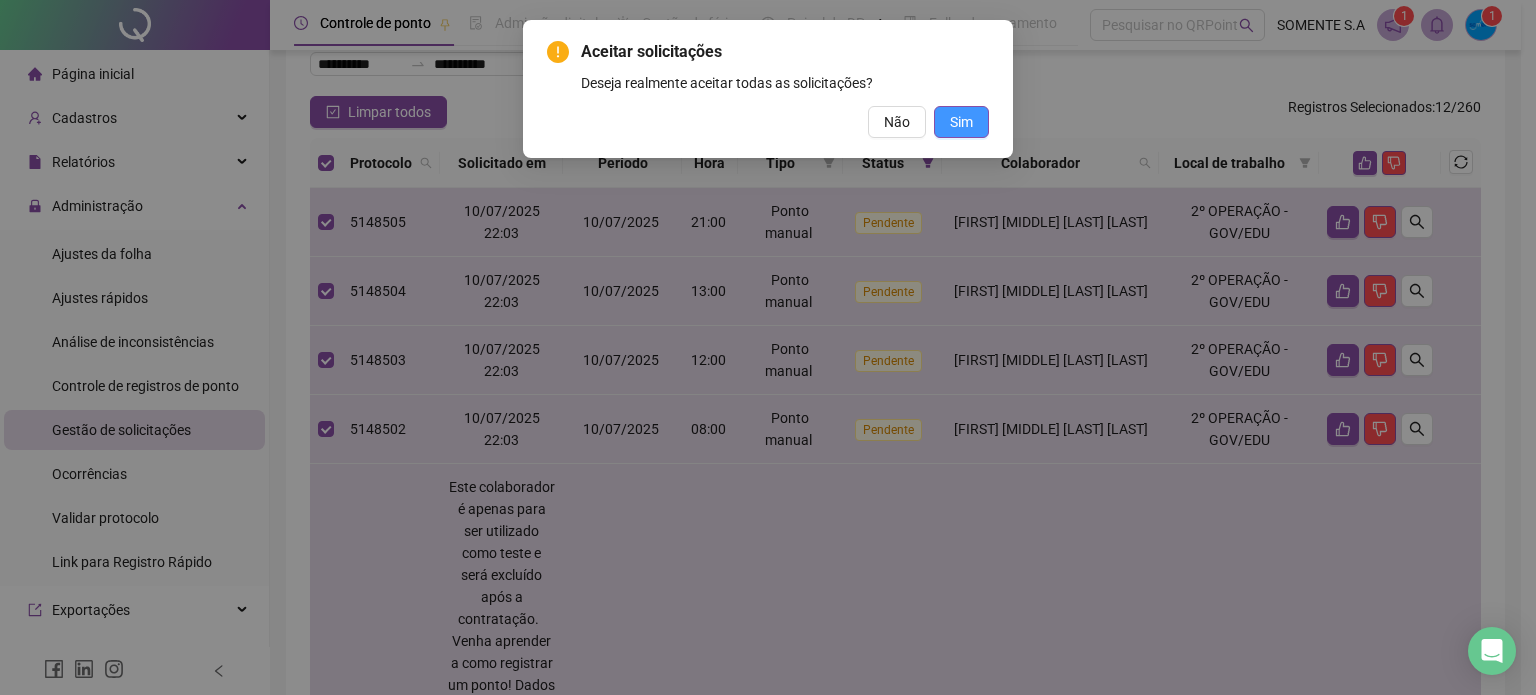 click on "Sim" at bounding box center (961, 122) 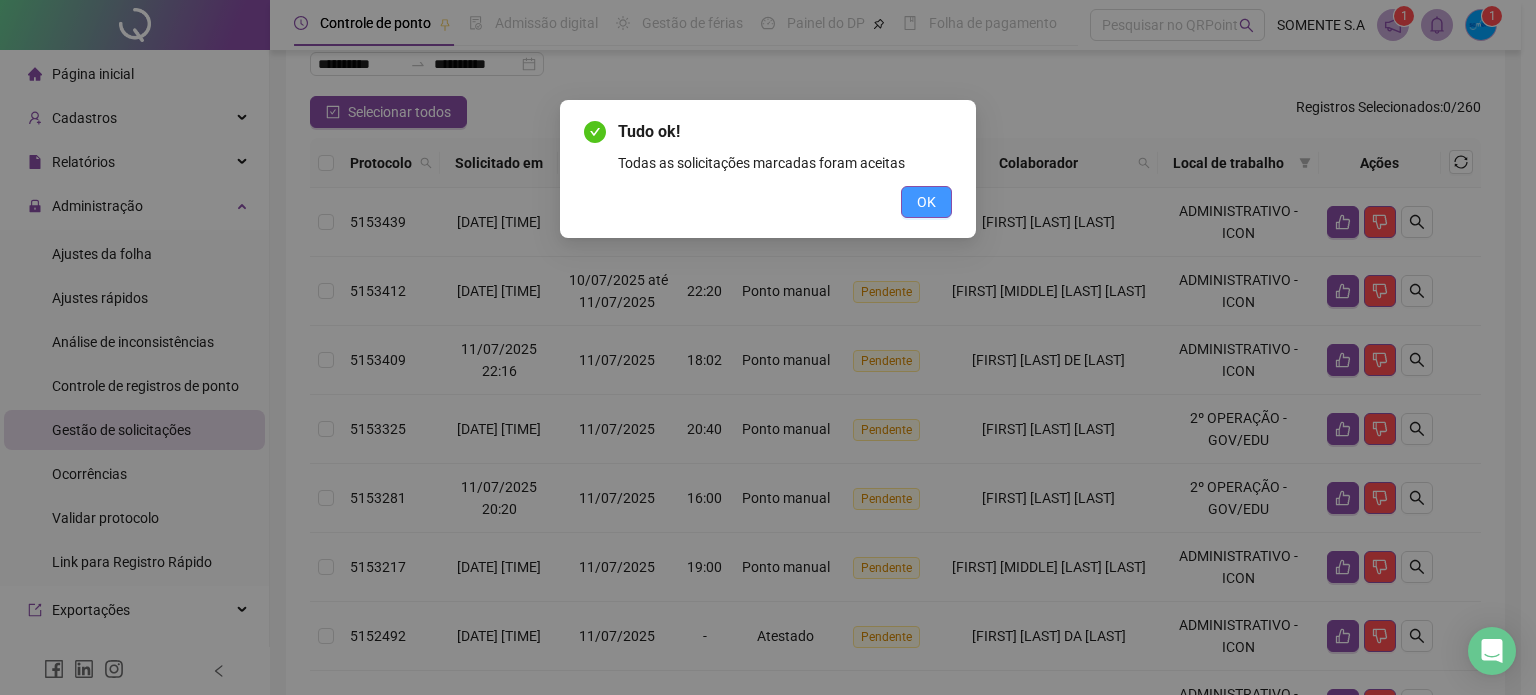 click on "OK" at bounding box center [926, 202] 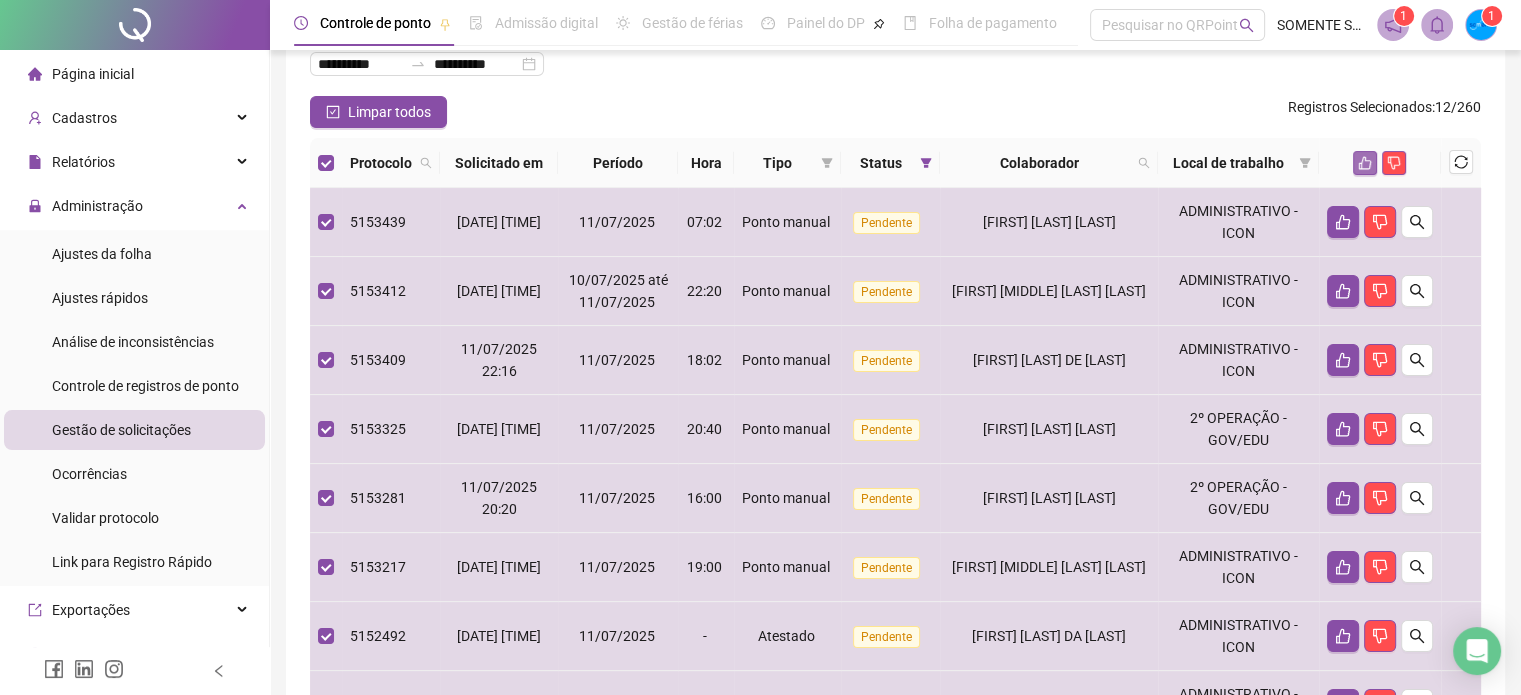 click 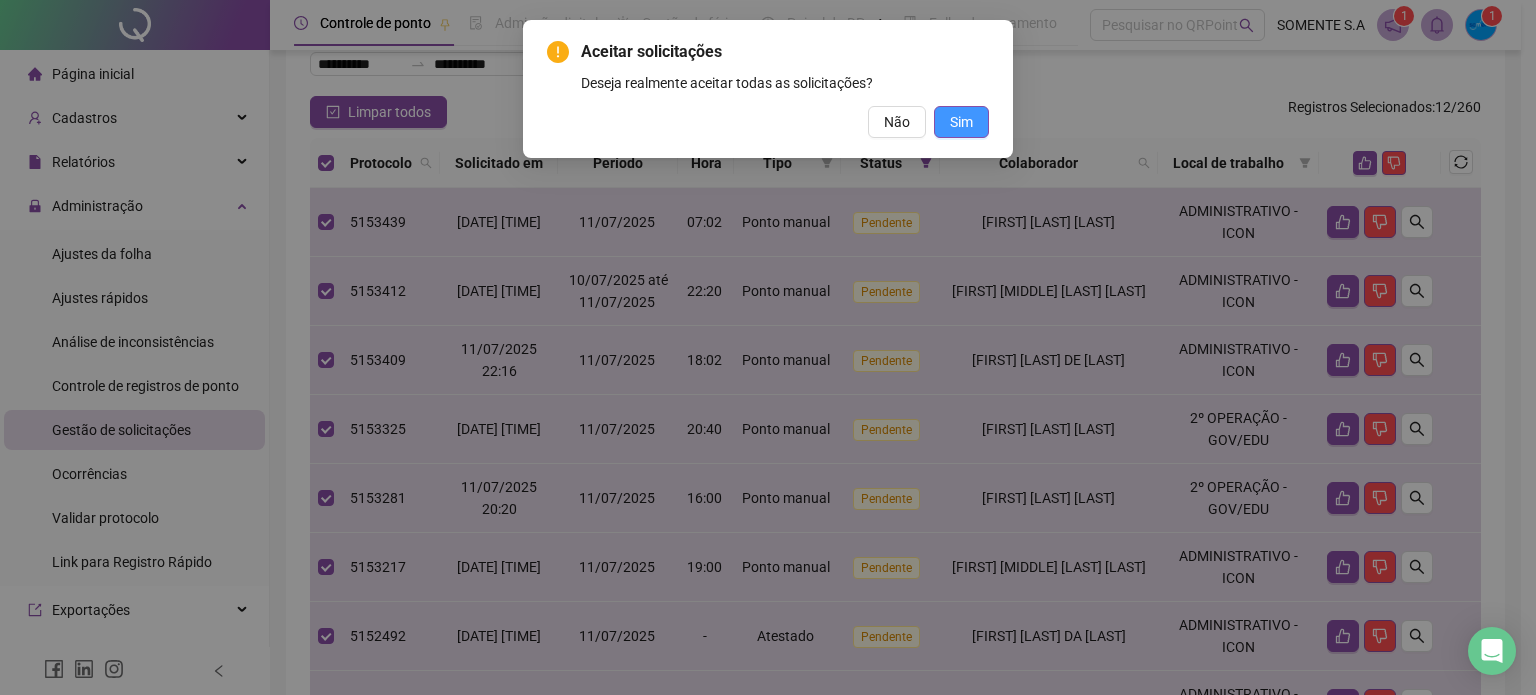 click on "Sim" at bounding box center (961, 122) 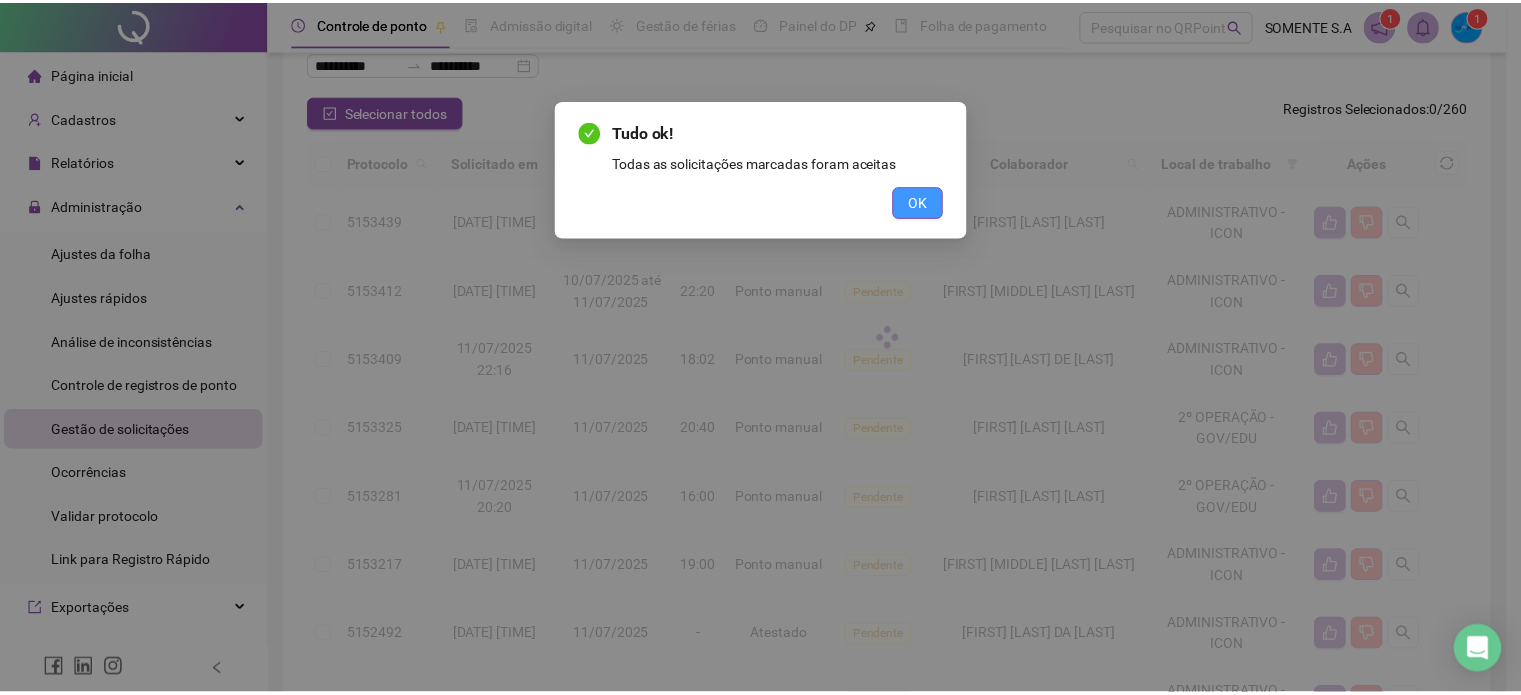 scroll, scrollTop: 0, scrollLeft: 0, axis: both 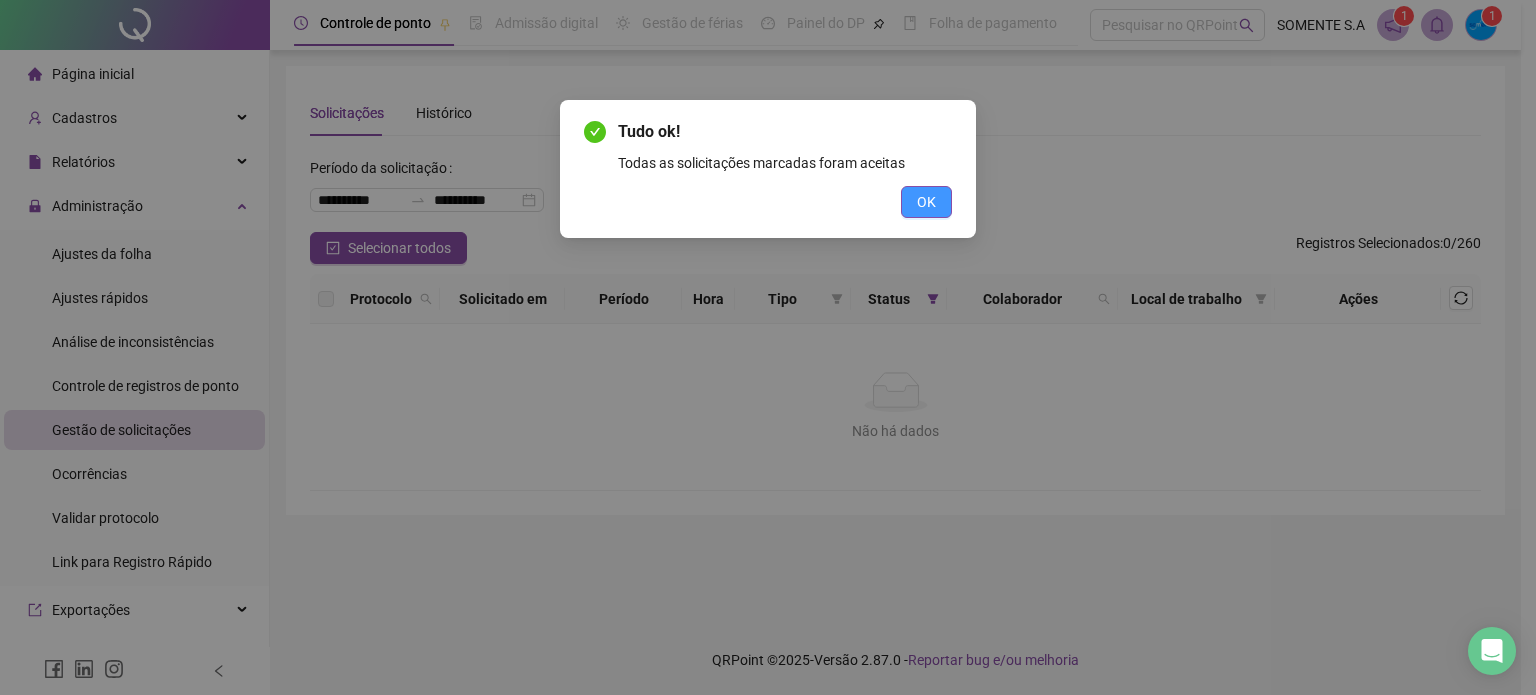 click on "OK" at bounding box center (926, 202) 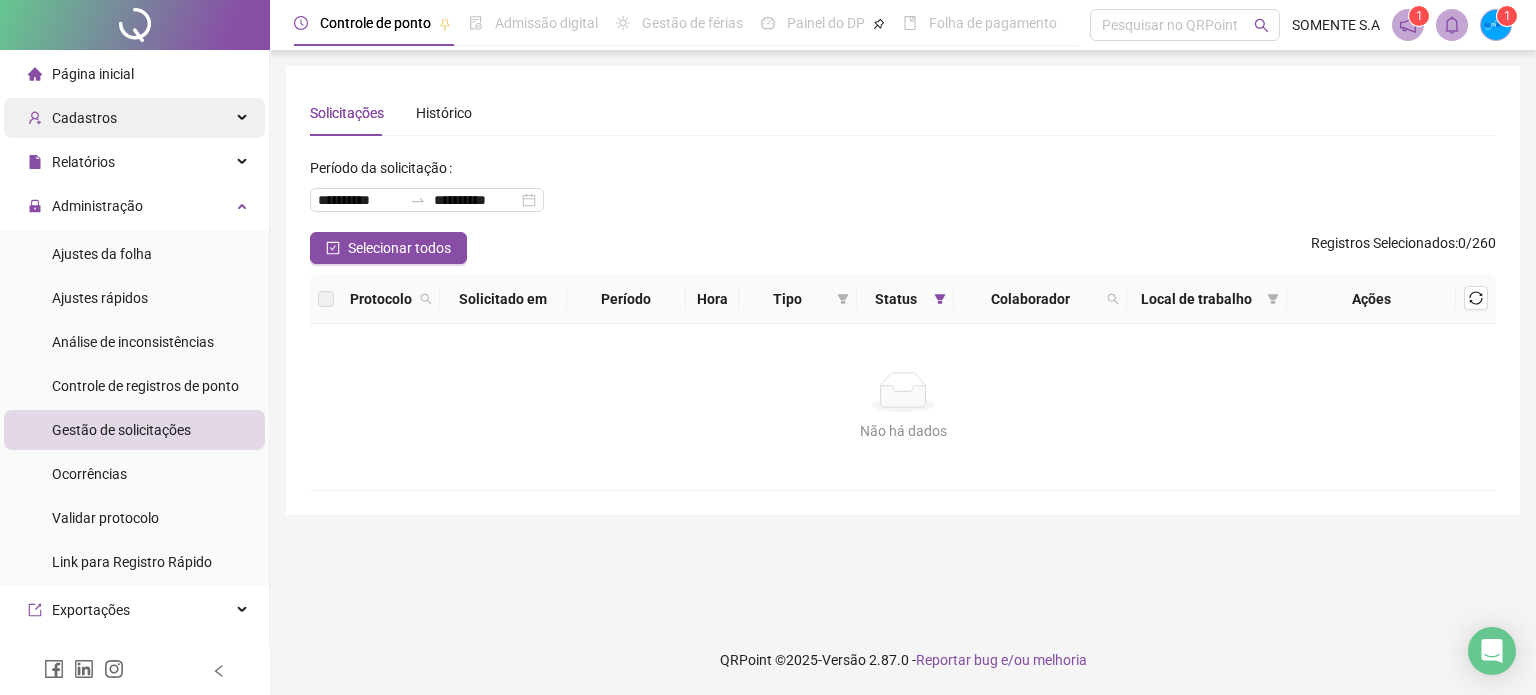 click on "Cadastros" at bounding box center [84, 118] 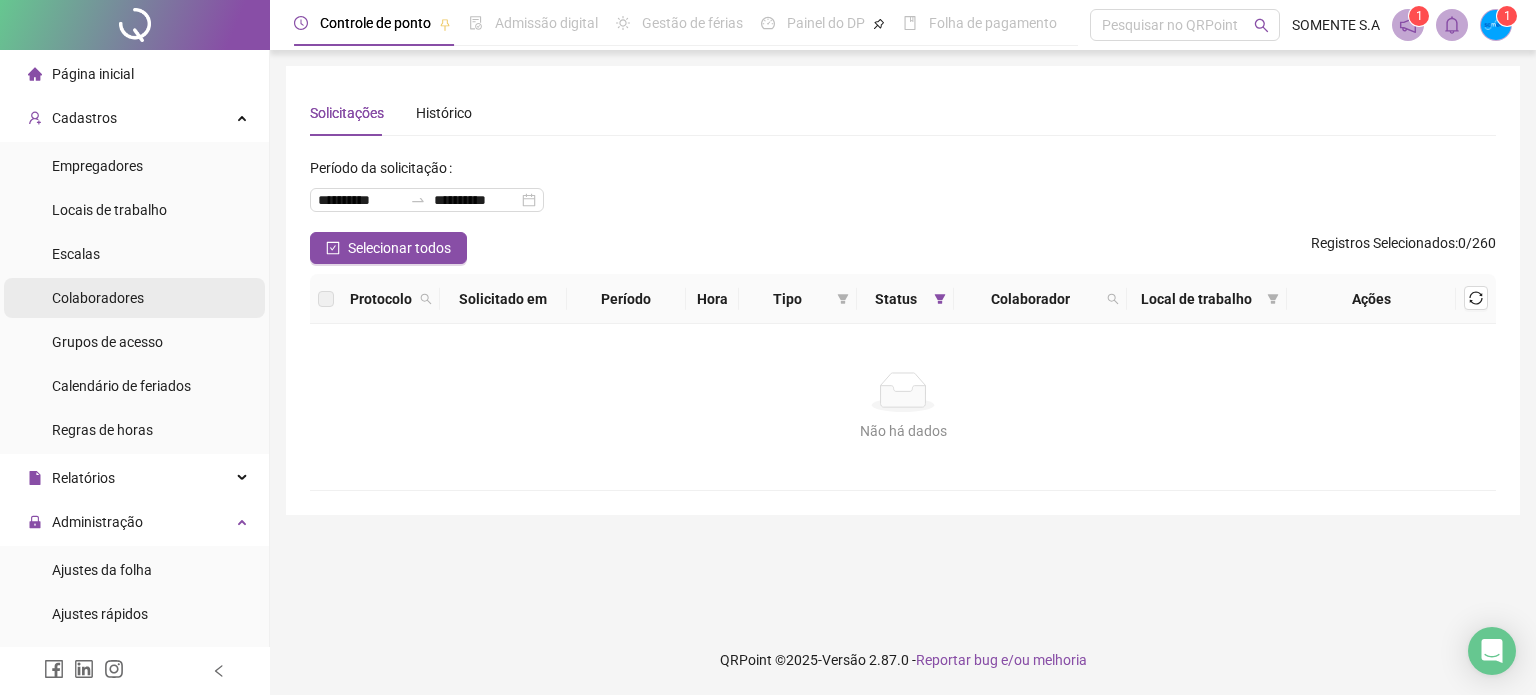 click on "Colaboradores" at bounding box center (98, 298) 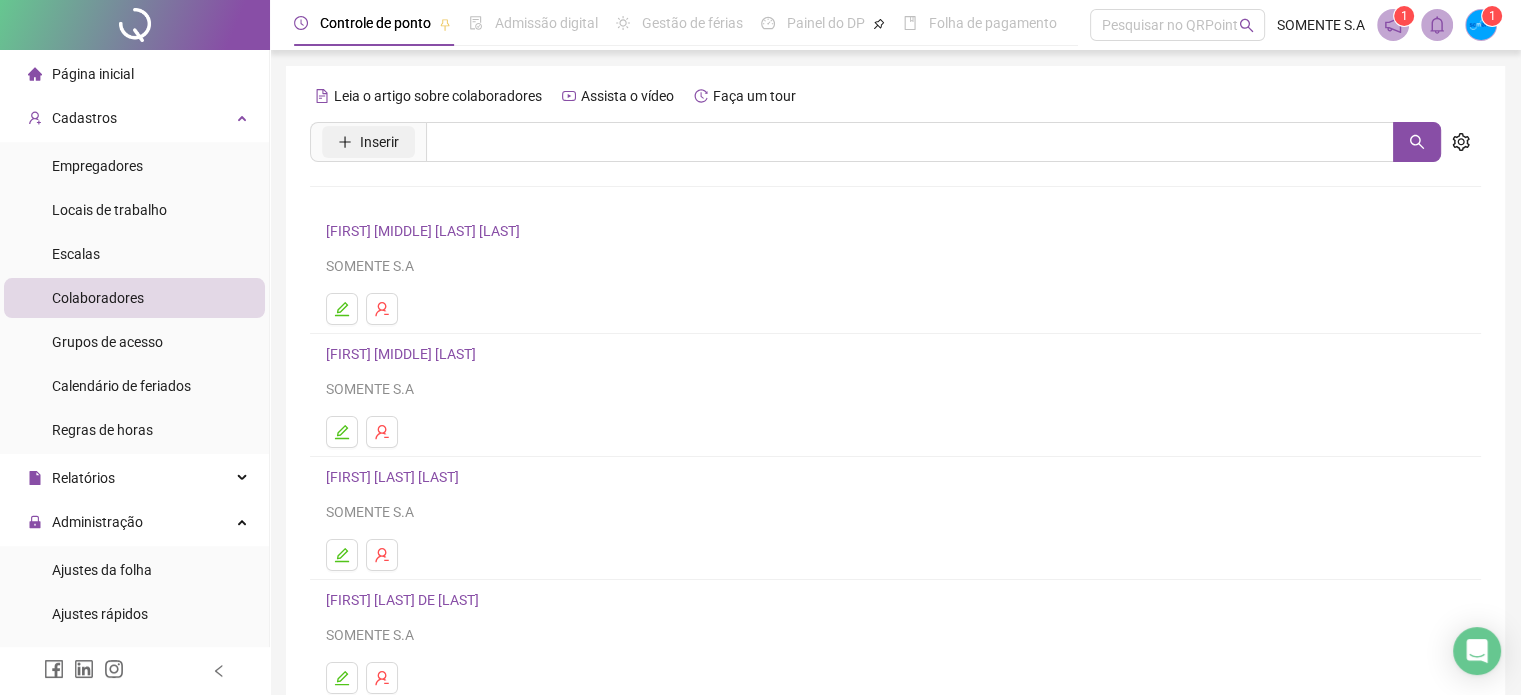 click on "Inserir" at bounding box center (379, 142) 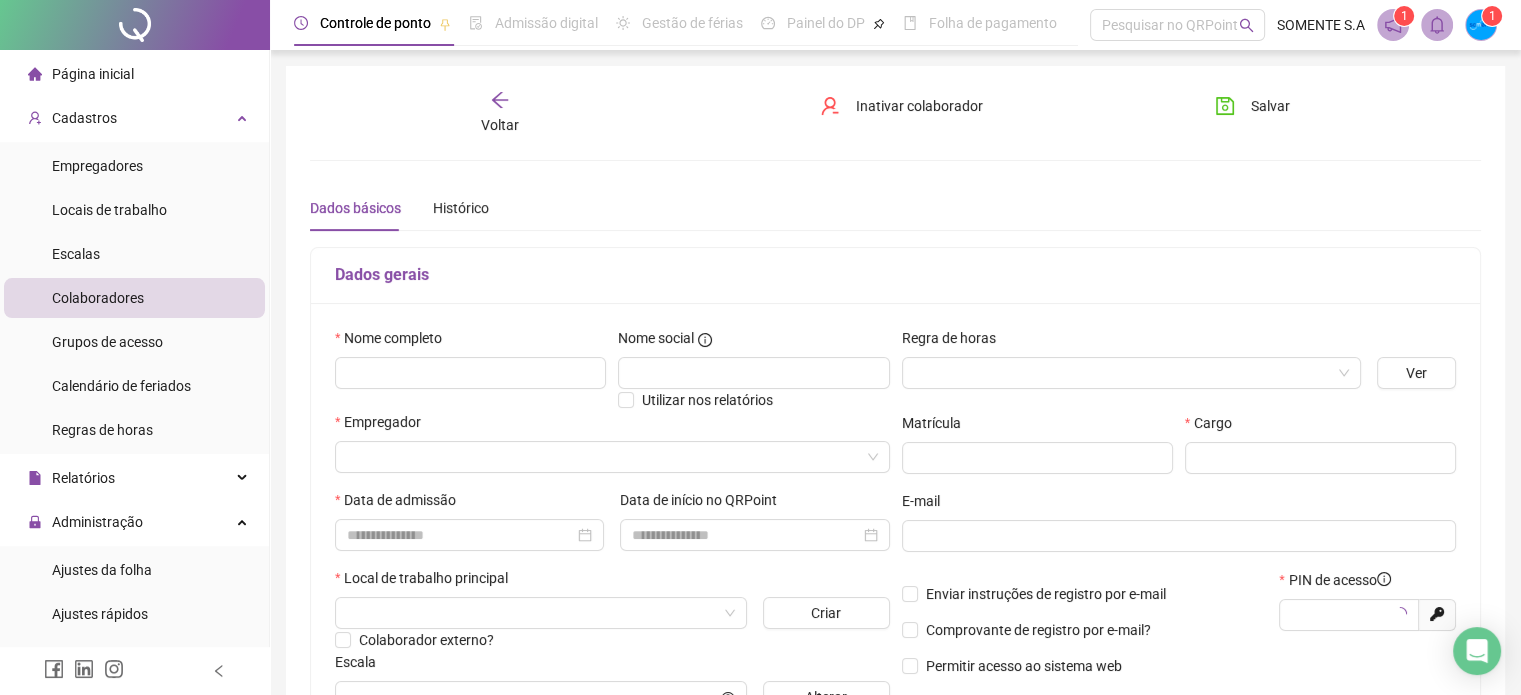 type on "*****" 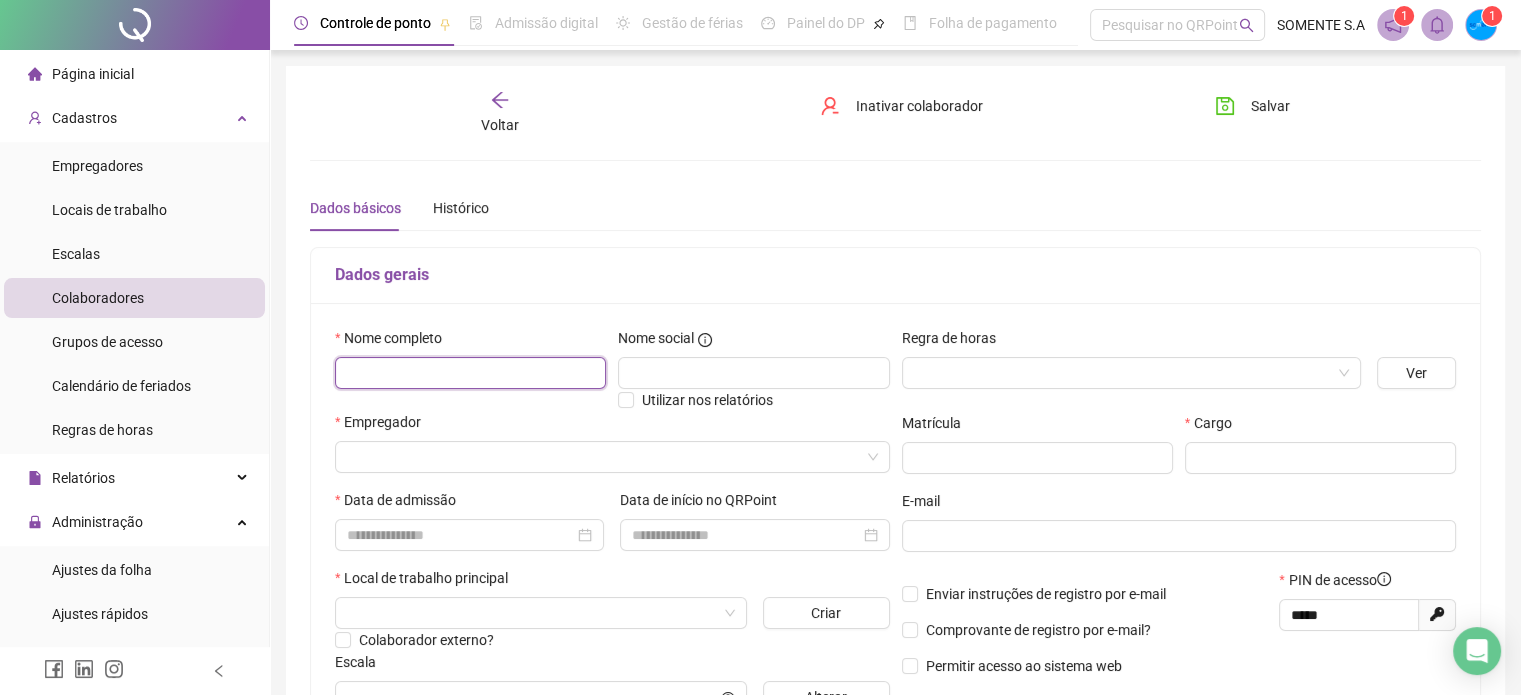 click at bounding box center (470, 373) 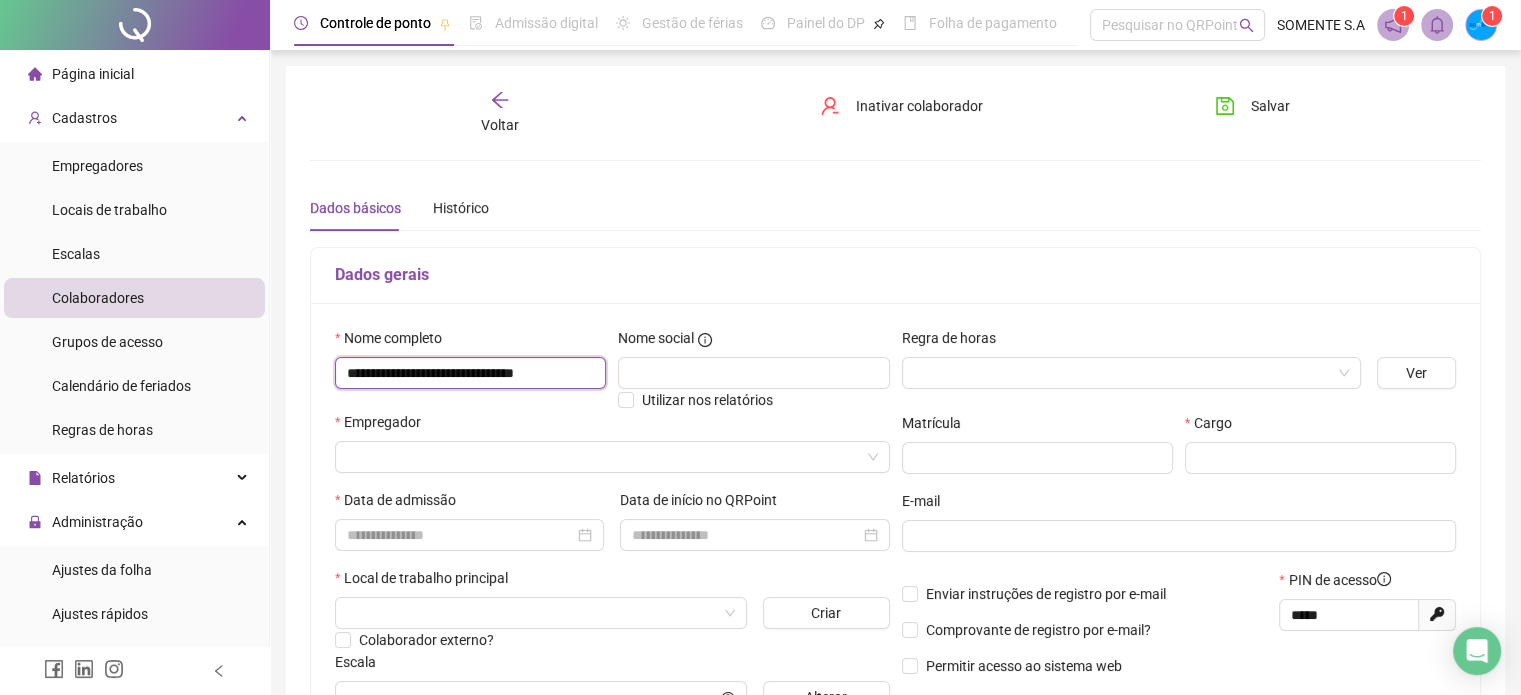 scroll, scrollTop: 0, scrollLeft: 0, axis: both 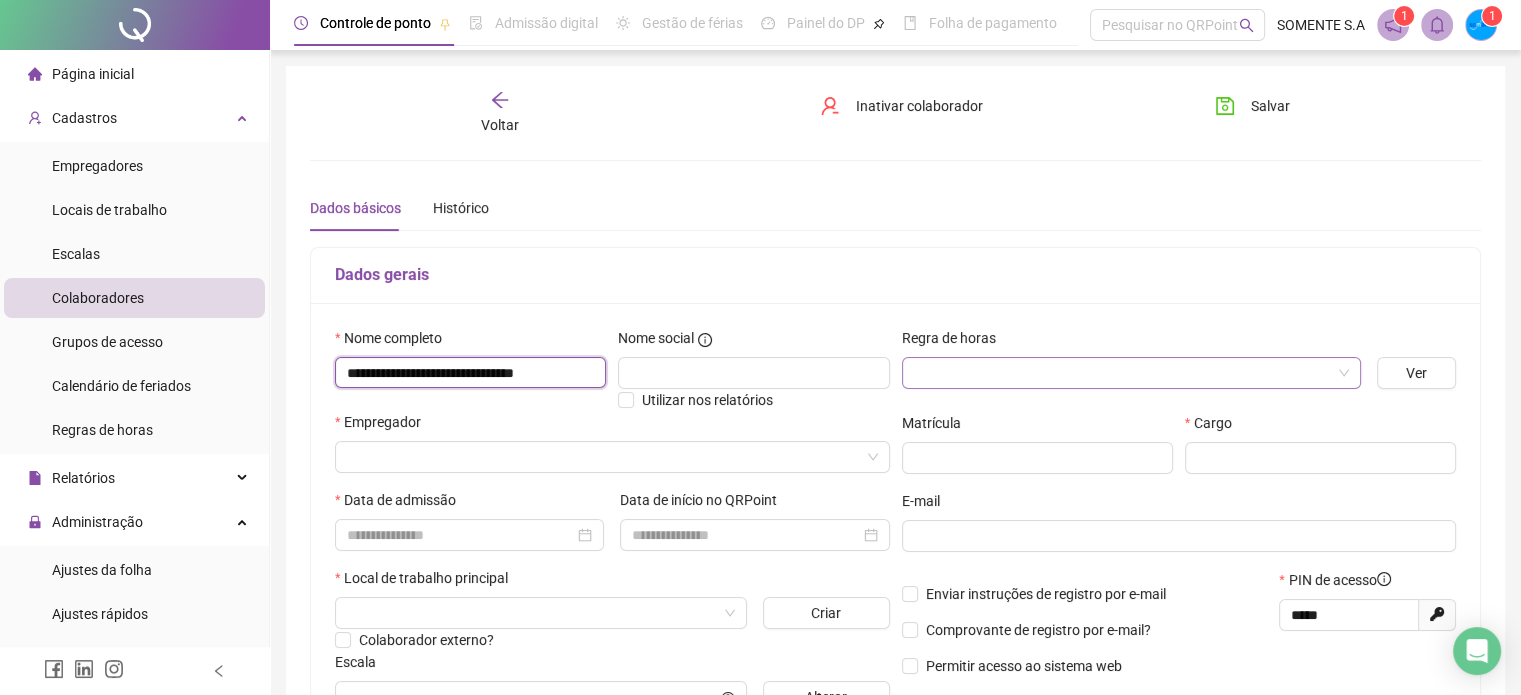 type on "**********" 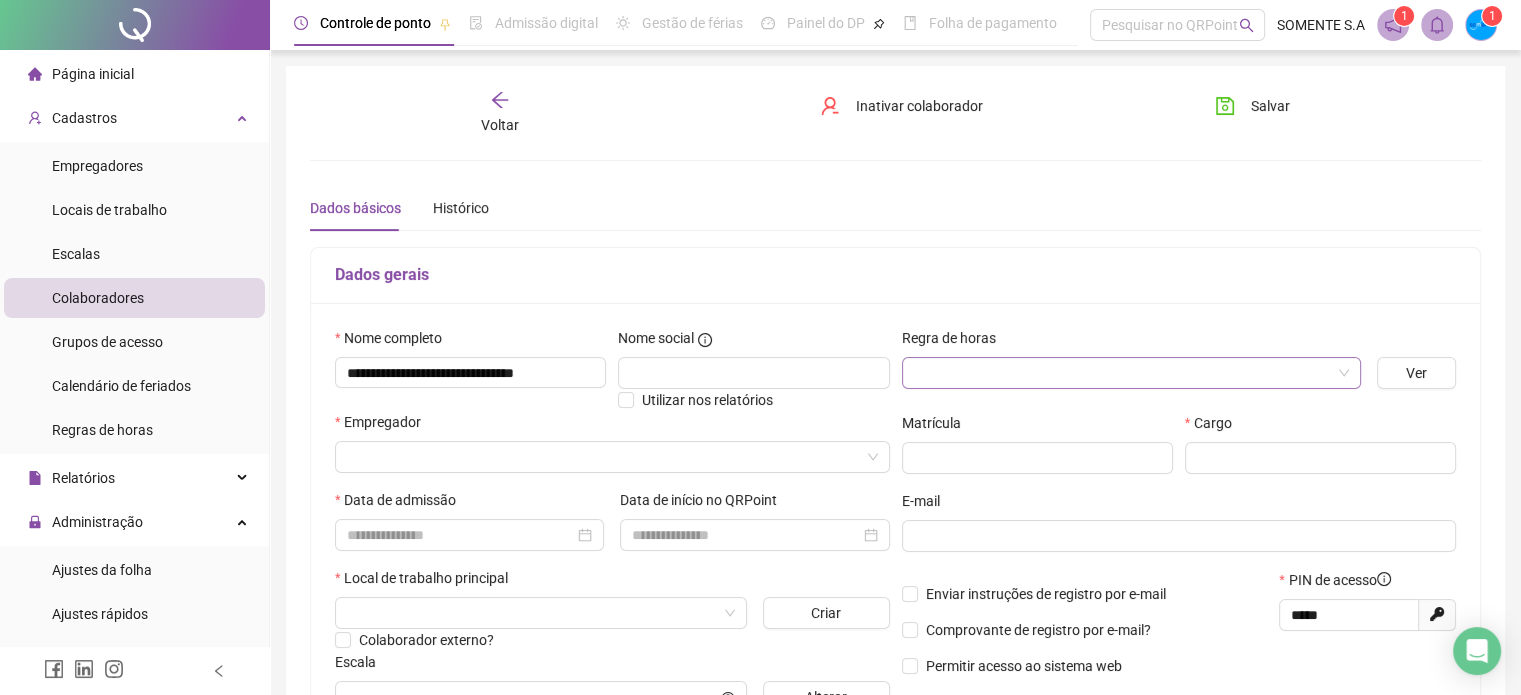 click at bounding box center [1125, 373] 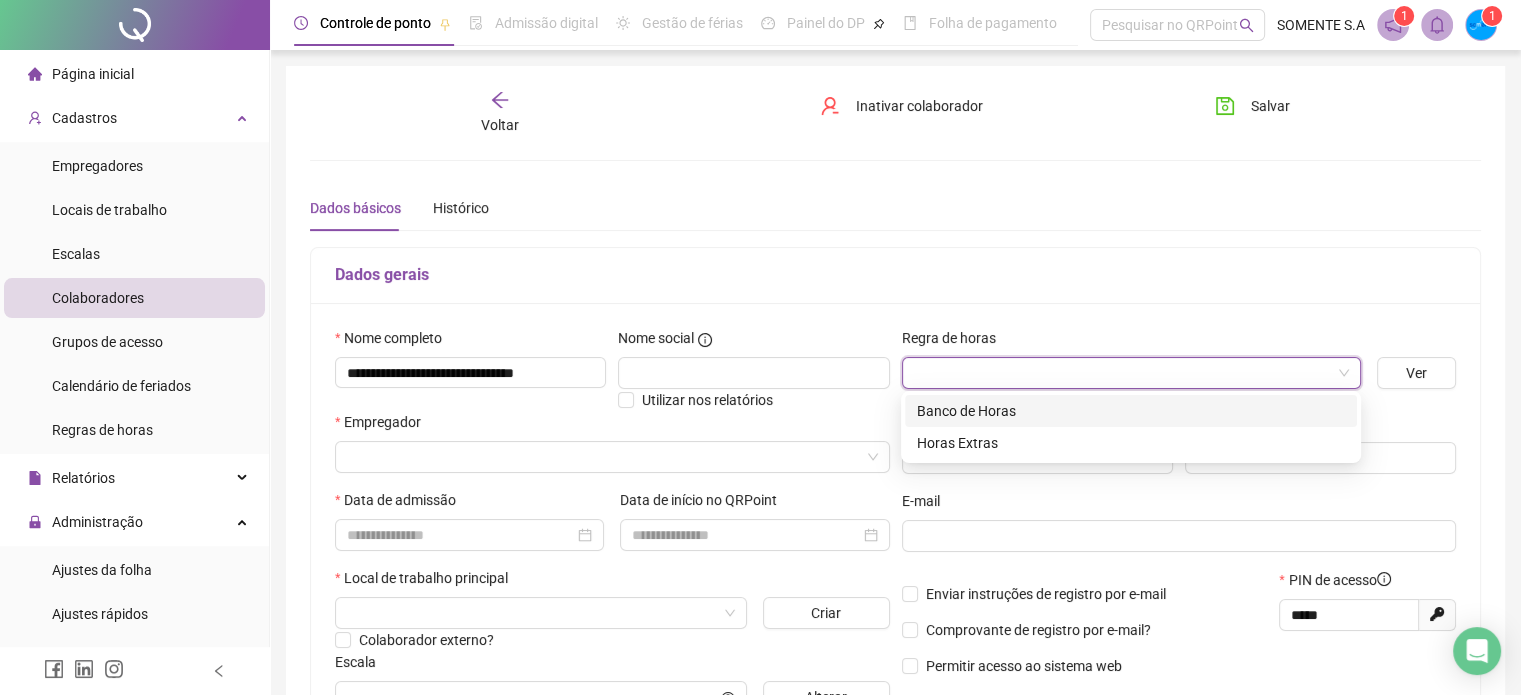 scroll, scrollTop: 0, scrollLeft: 0, axis: both 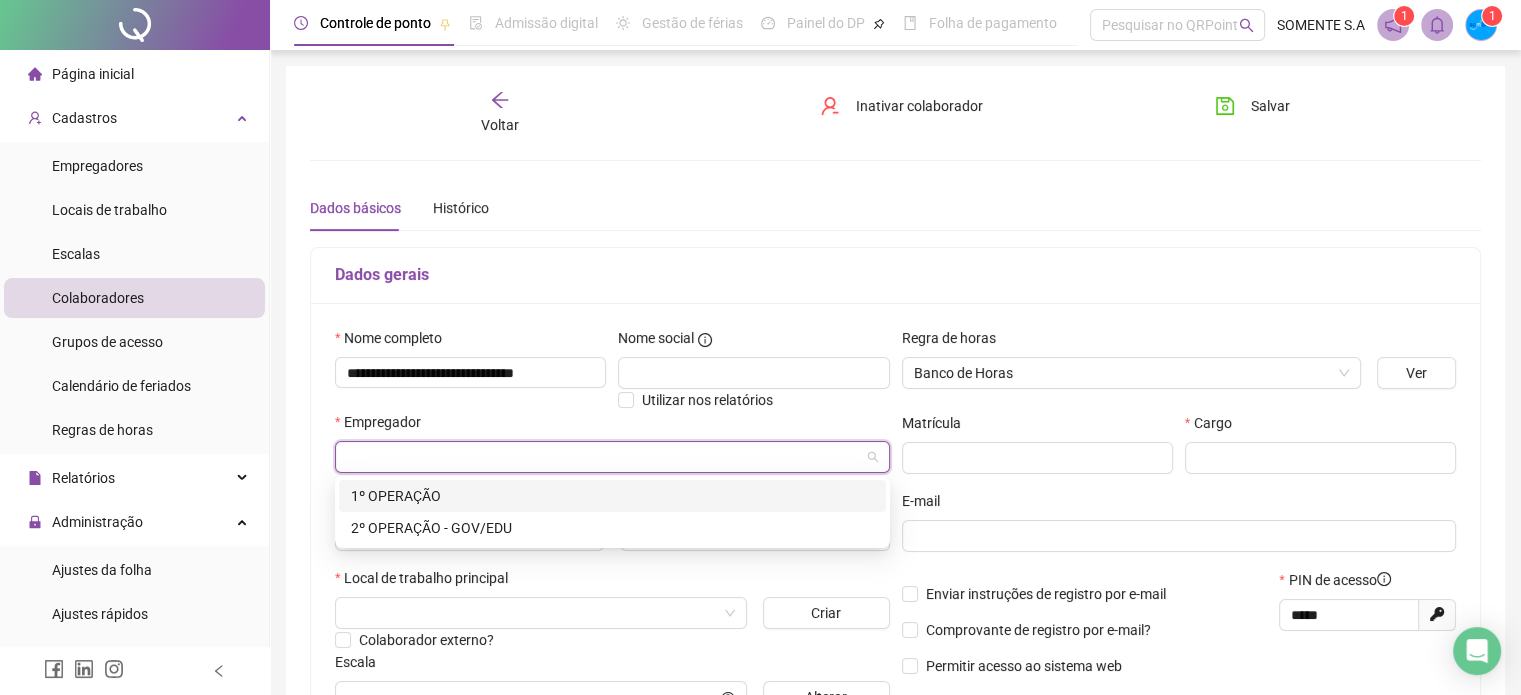 click at bounding box center (606, 457) 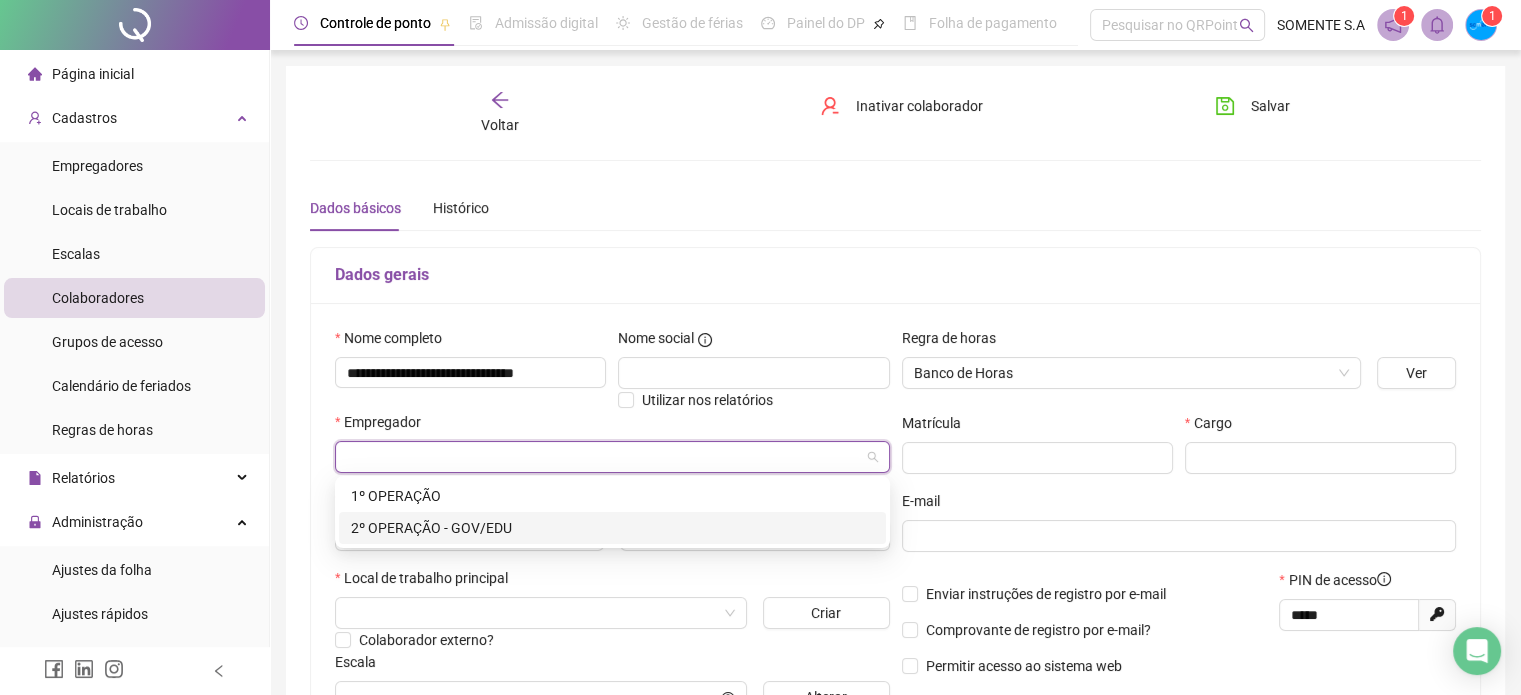 click on "2º OPERAÇÃO - GOV/EDU" at bounding box center (612, 528) 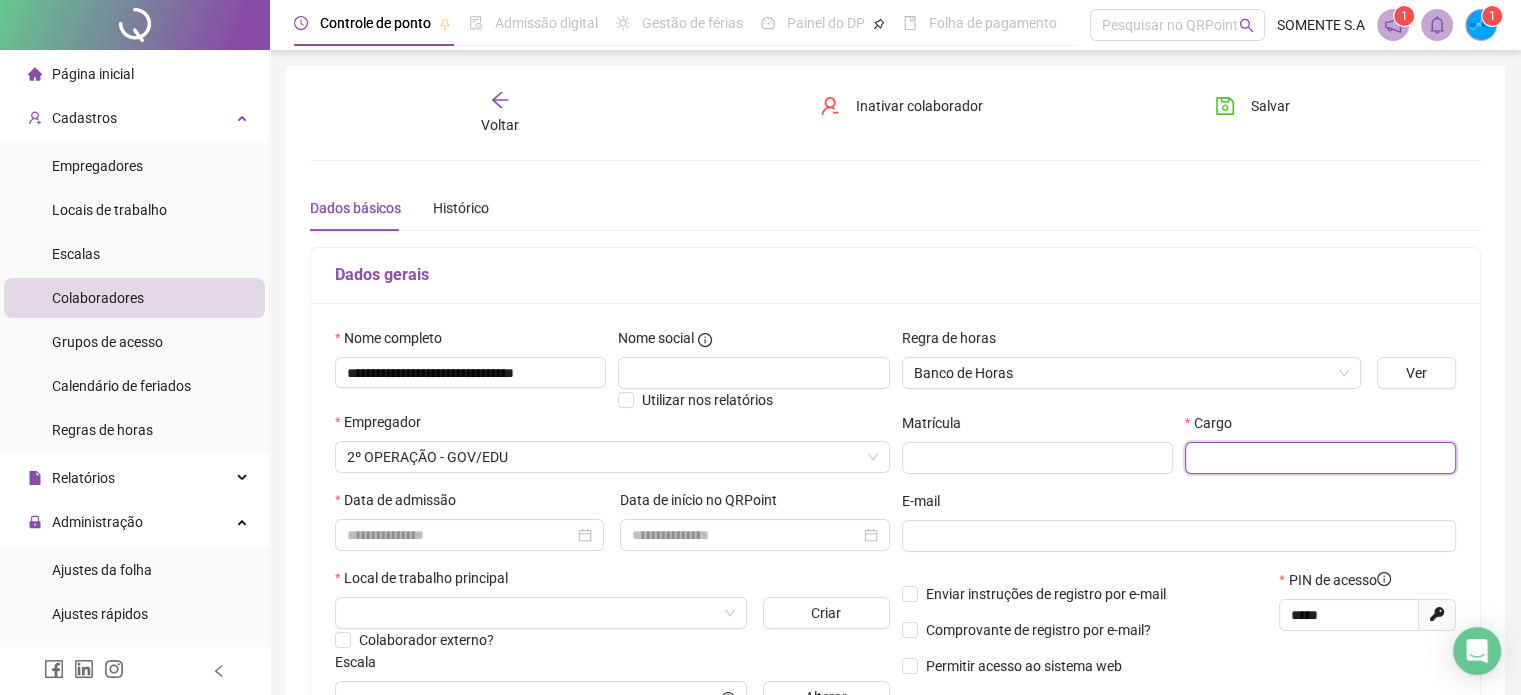 click at bounding box center [1320, 458] 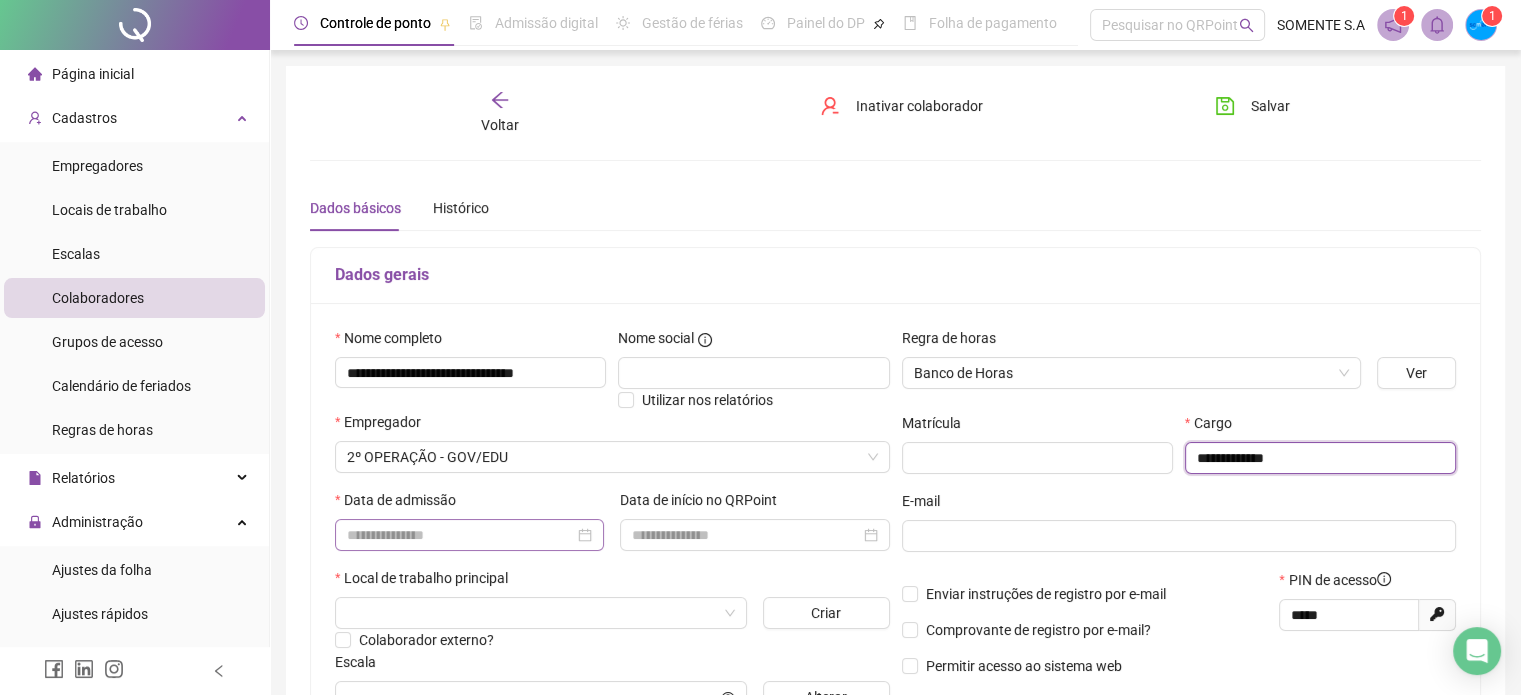 click at bounding box center (469, 535) 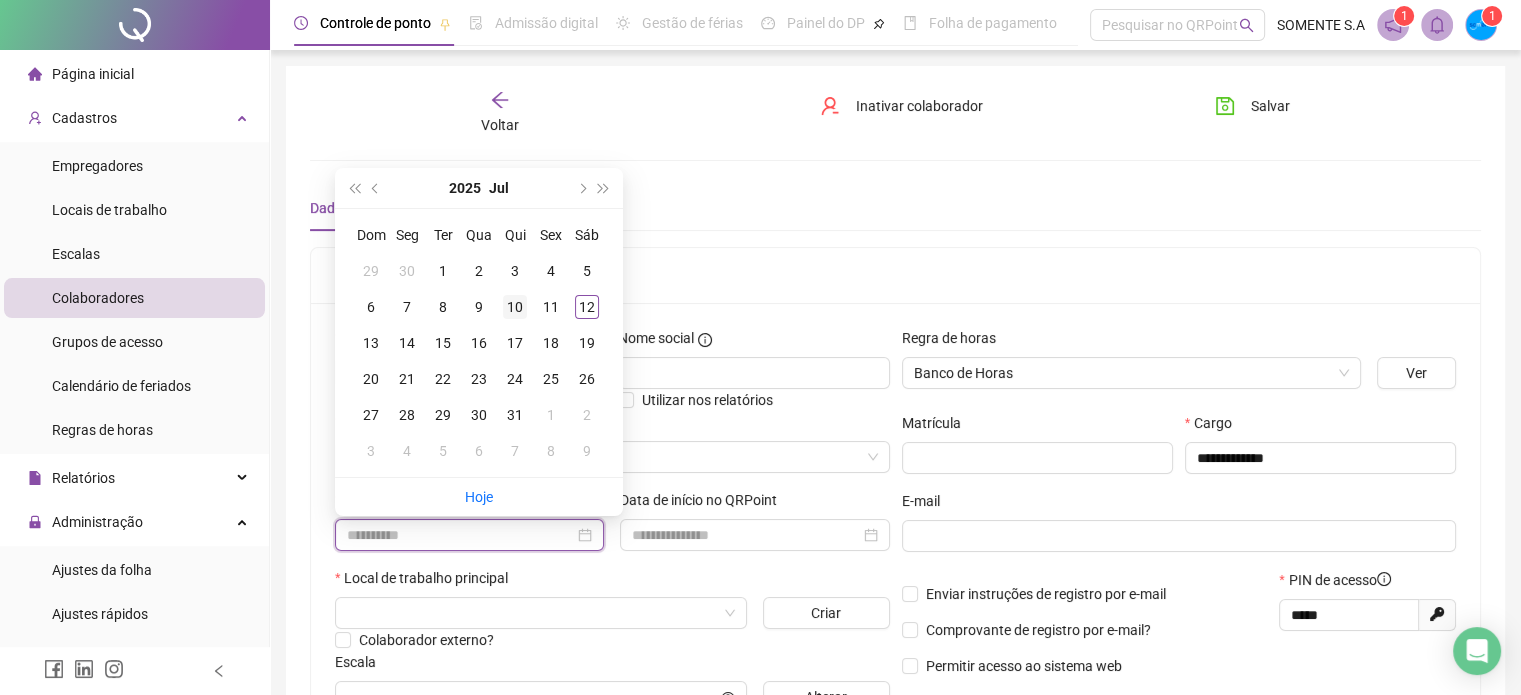 type on "**********" 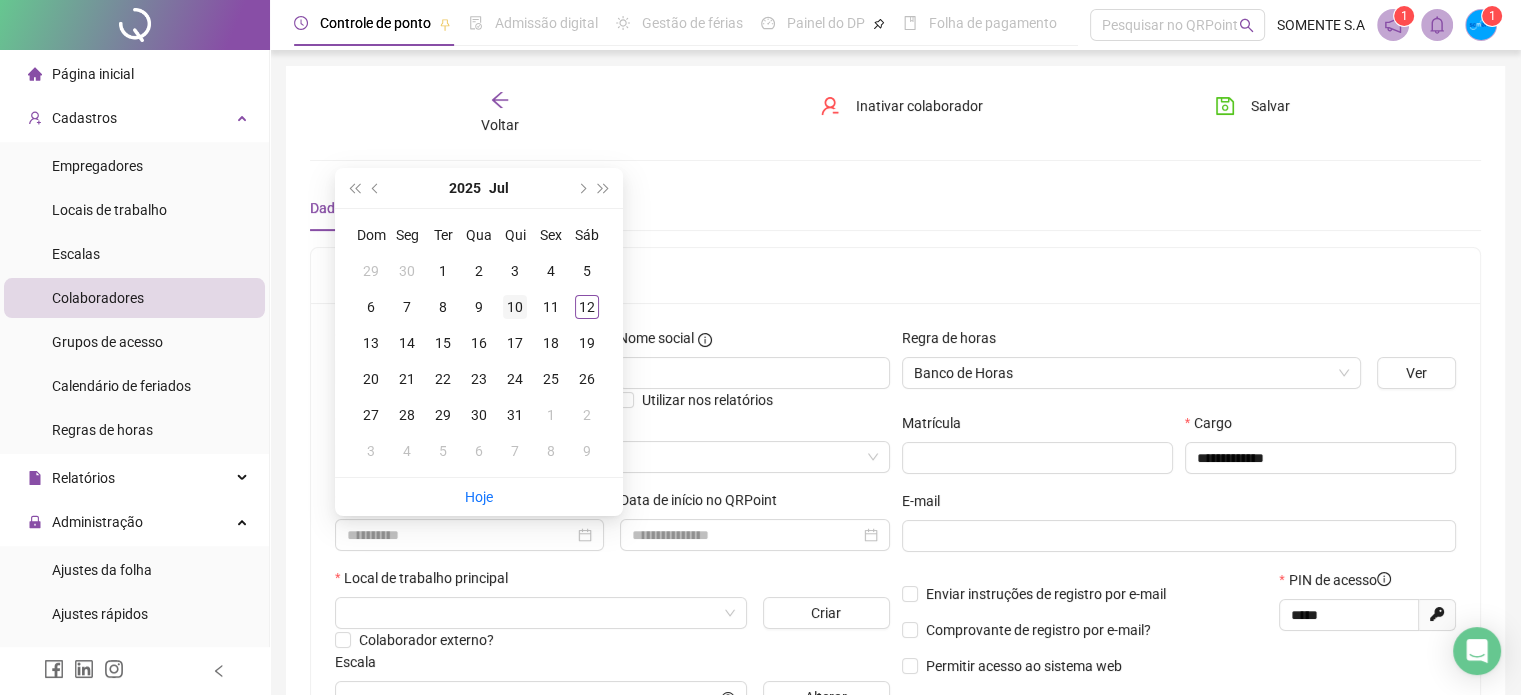 click on "10" at bounding box center (515, 307) 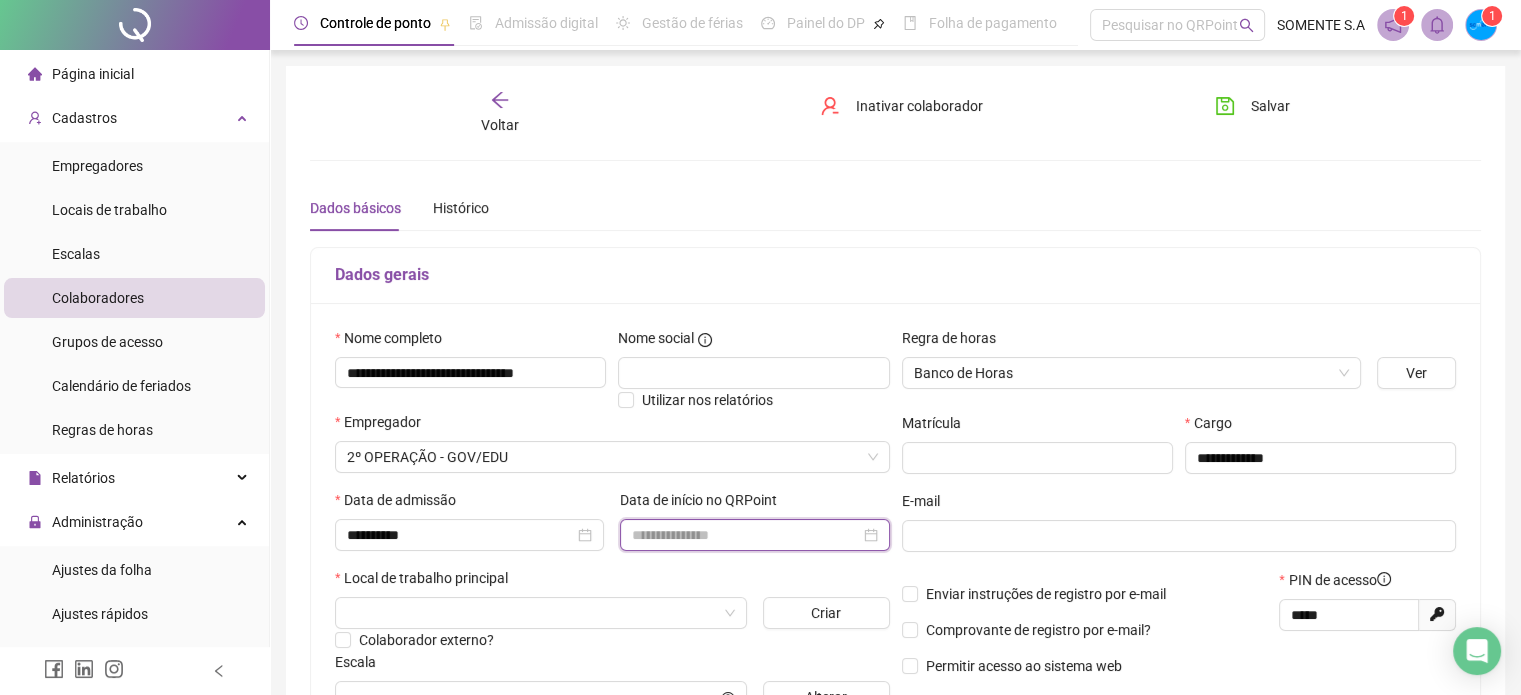 click at bounding box center [745, 535] 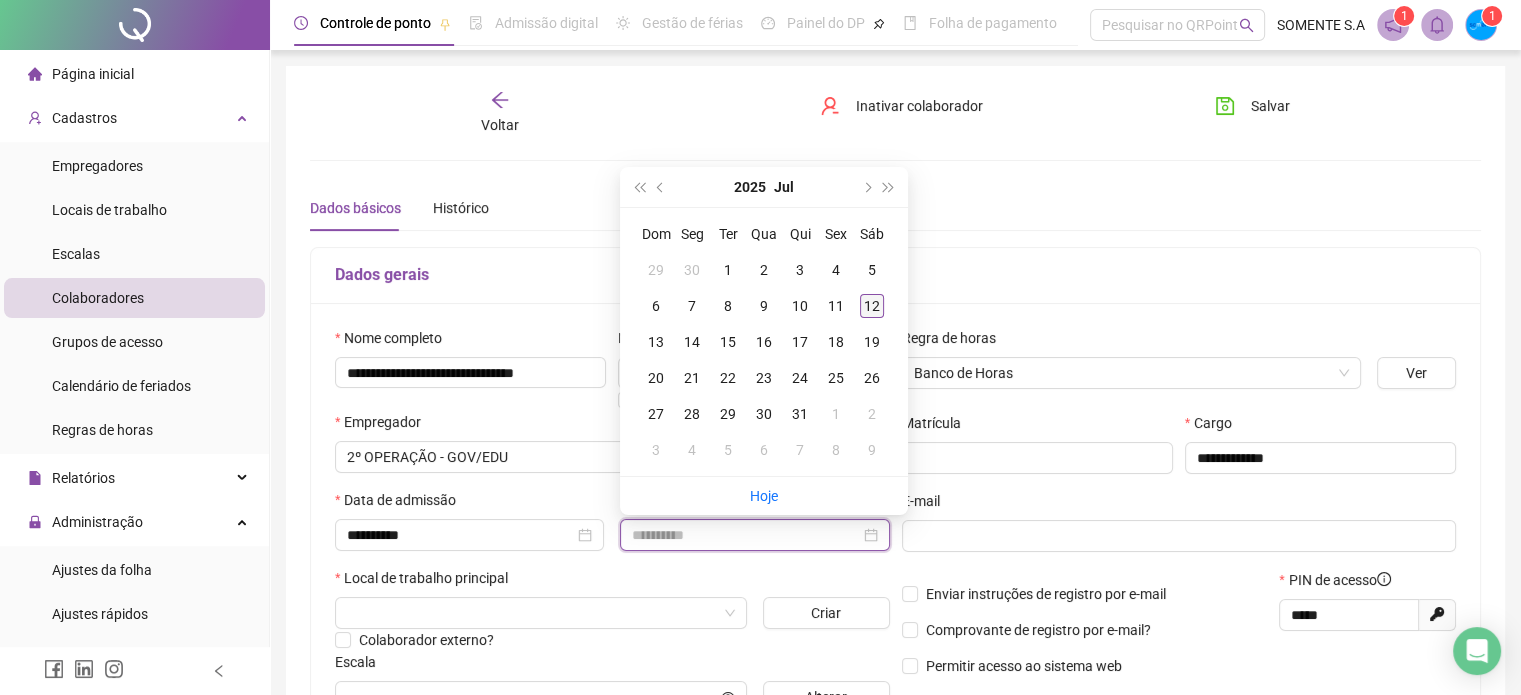 type on "**********" 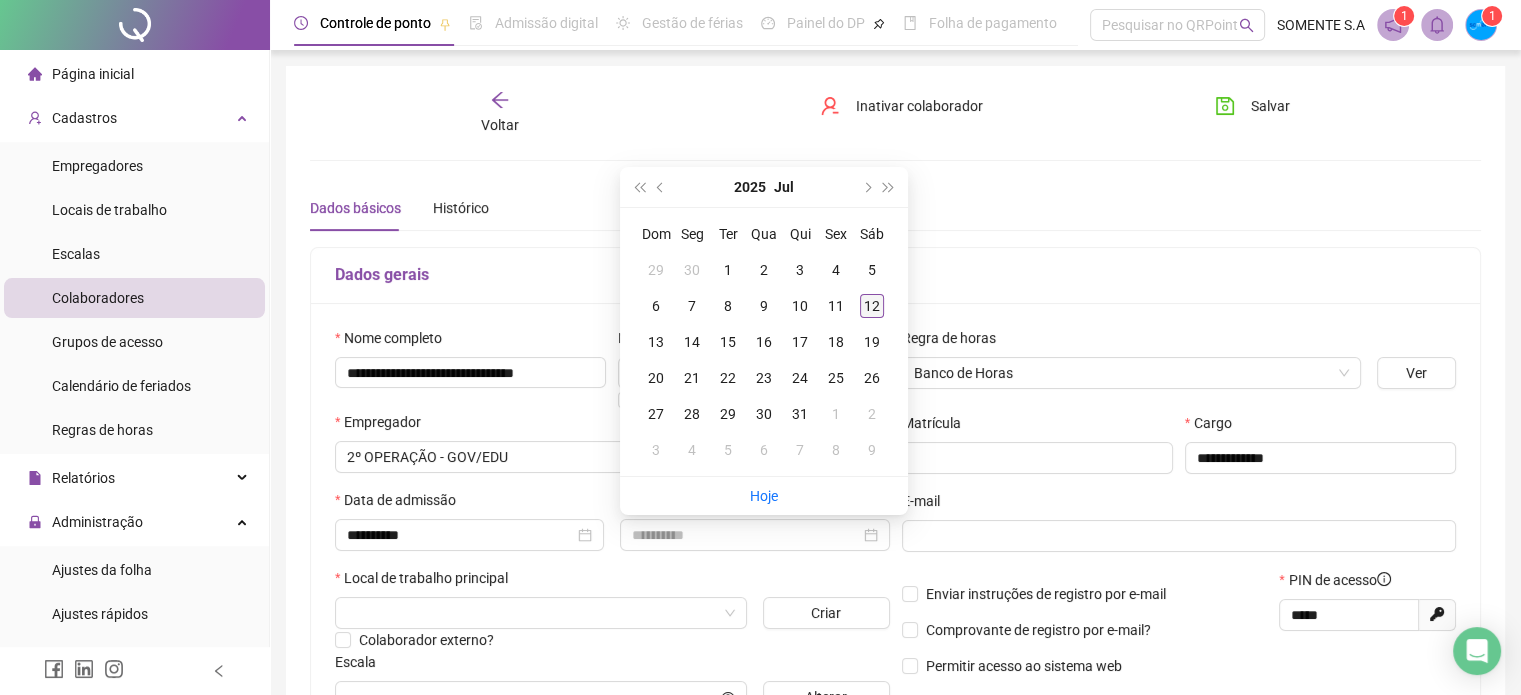 click on "12" at bounding box center (872, 306) 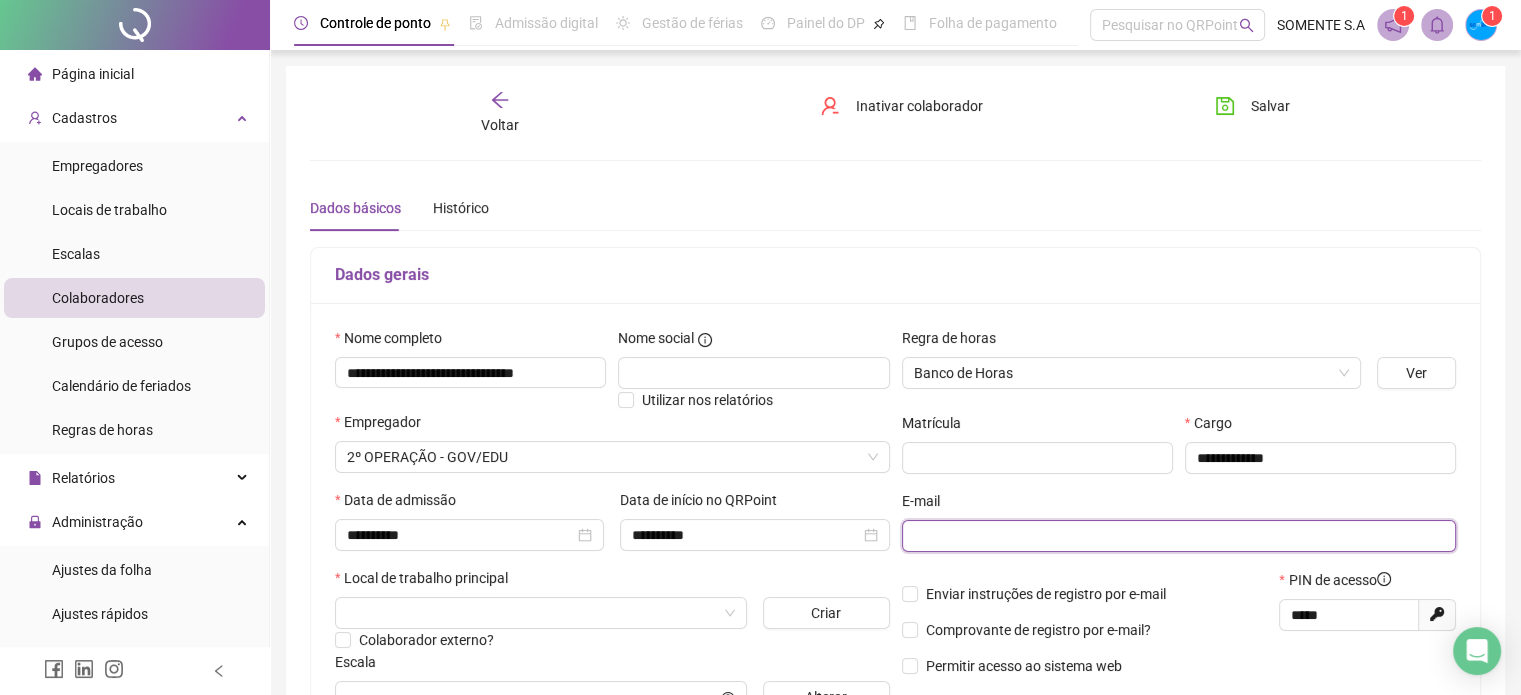 click at bounding box center (1177, 536) 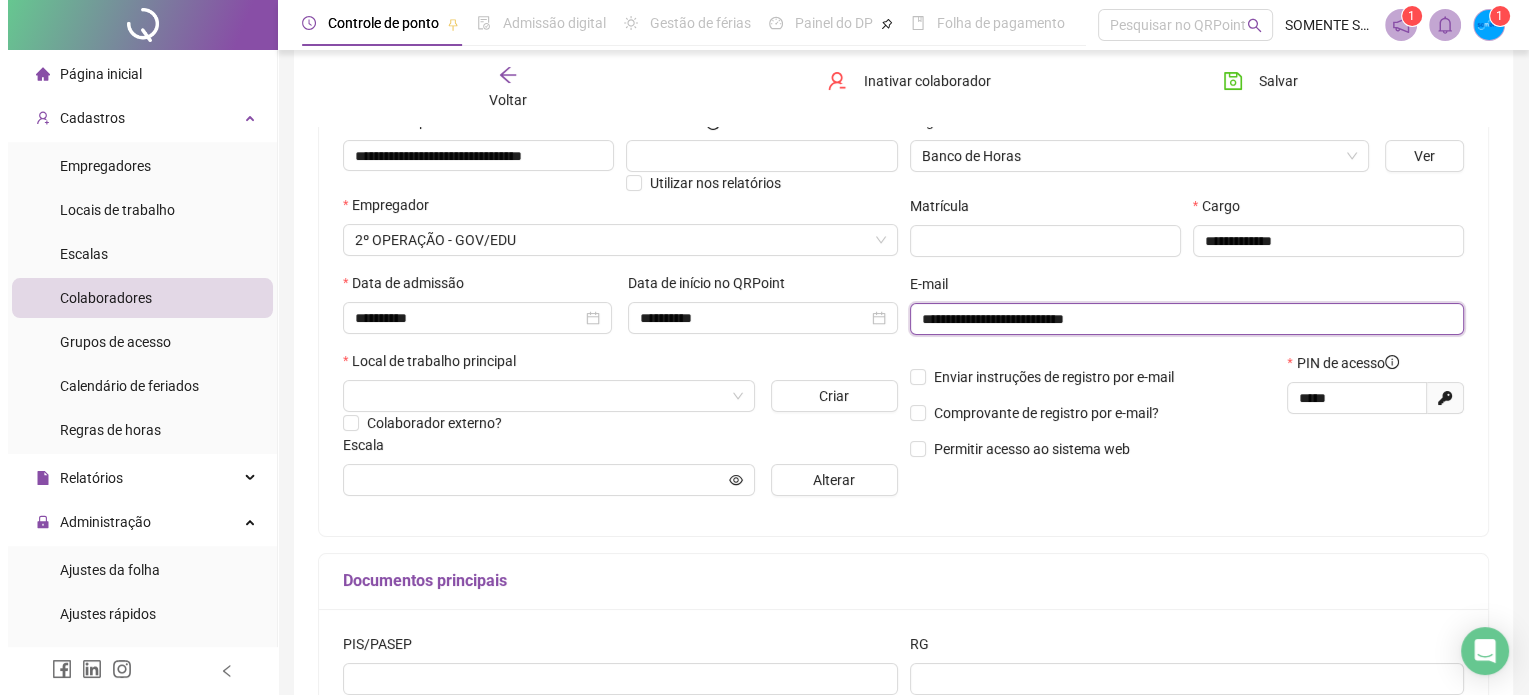 scroll, scrollTop: 246, scrollLeft: 0, axis: vertical 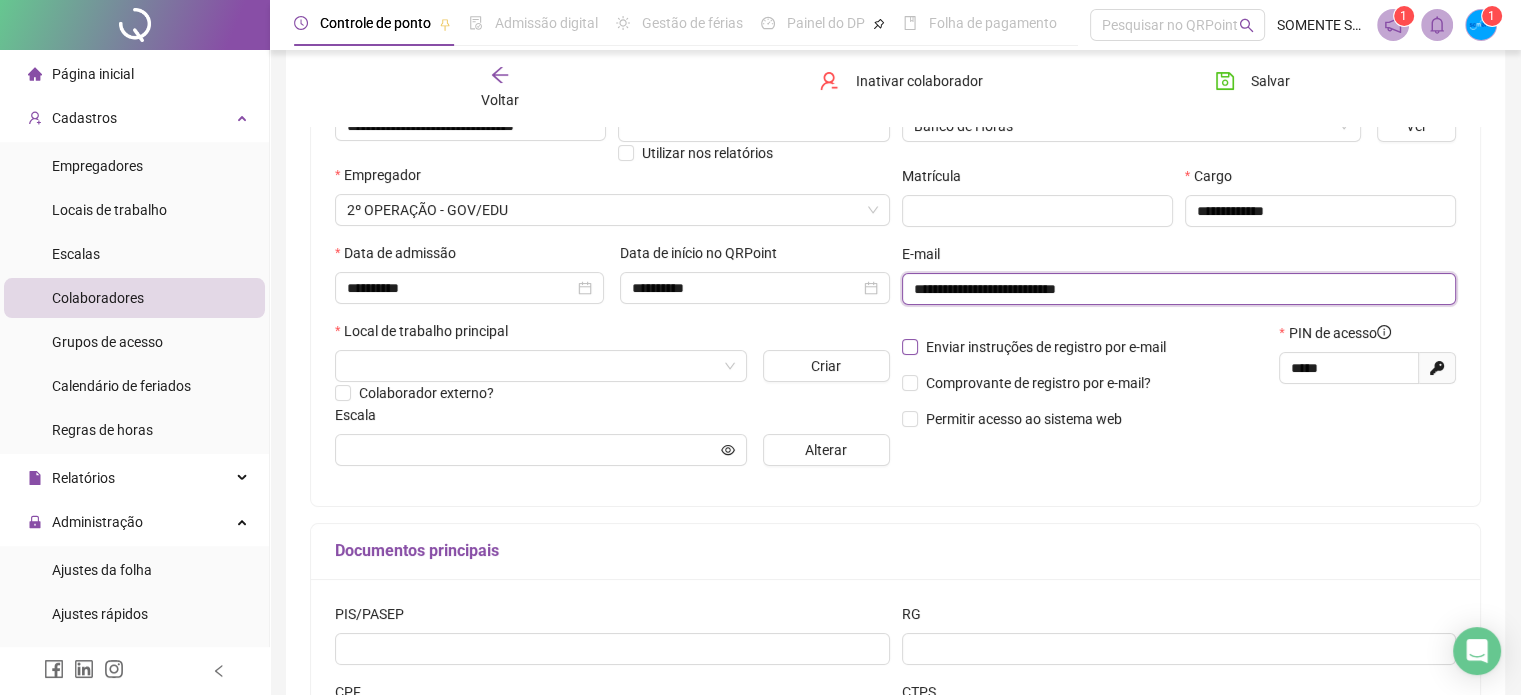 type on "**********" 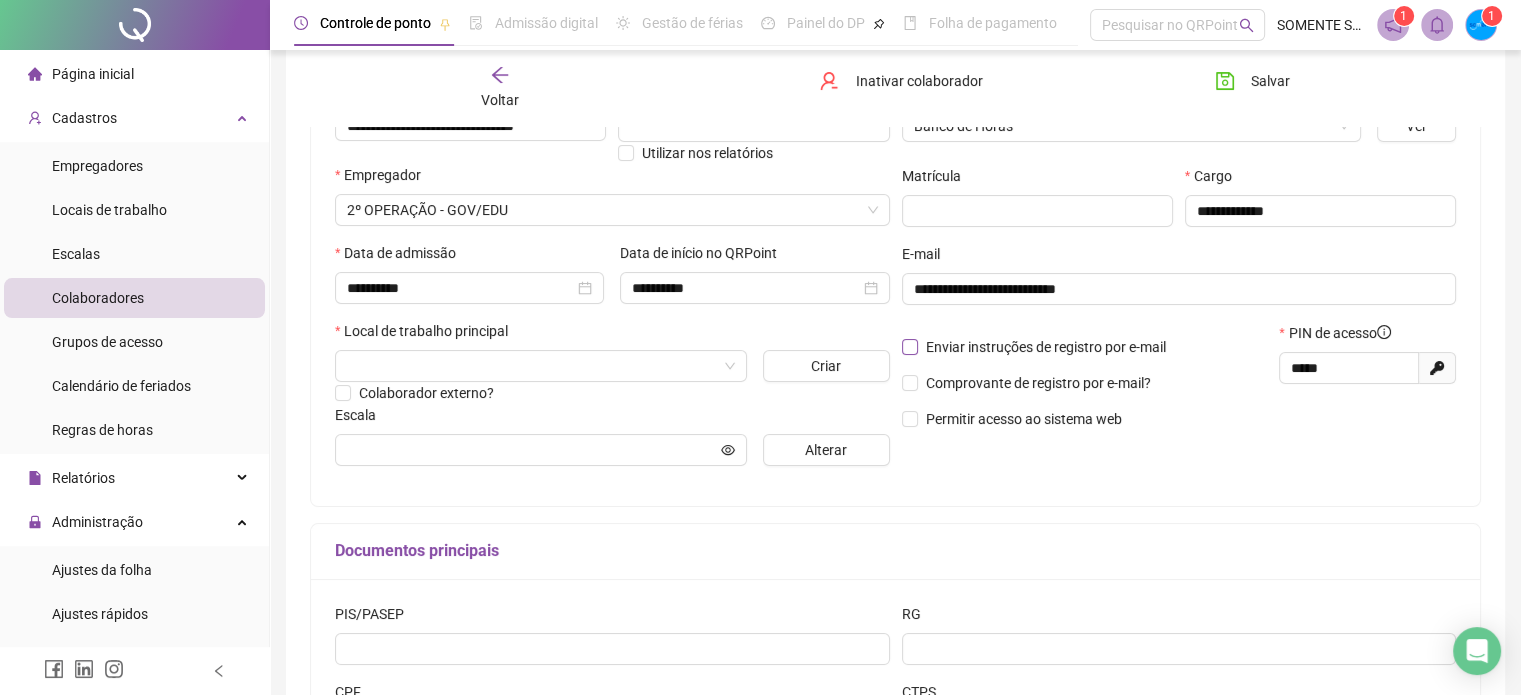 click on "Enviar instruções de registro por e-mail" at bounding box center [1046, 347] 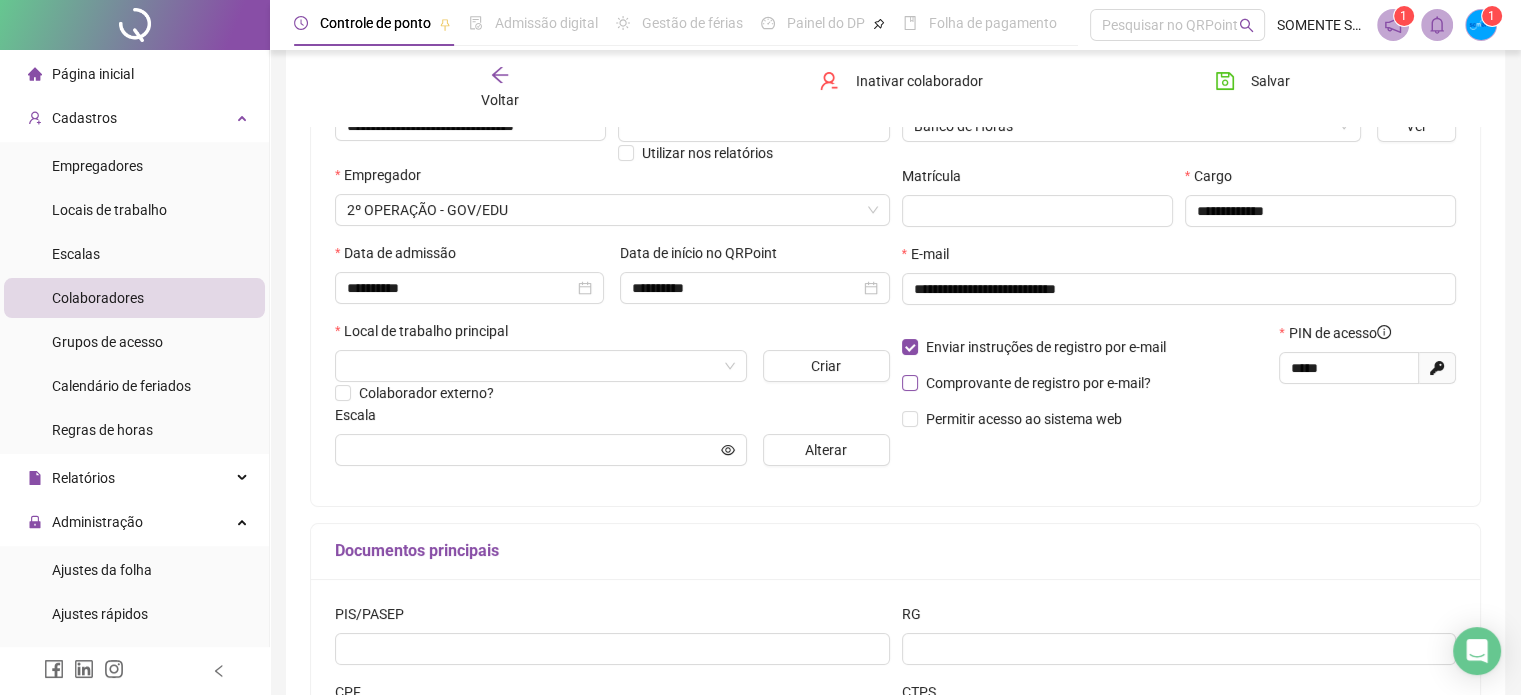 click on "Comprovante de registro por e-mail?" at bounding box center (1038, 383) 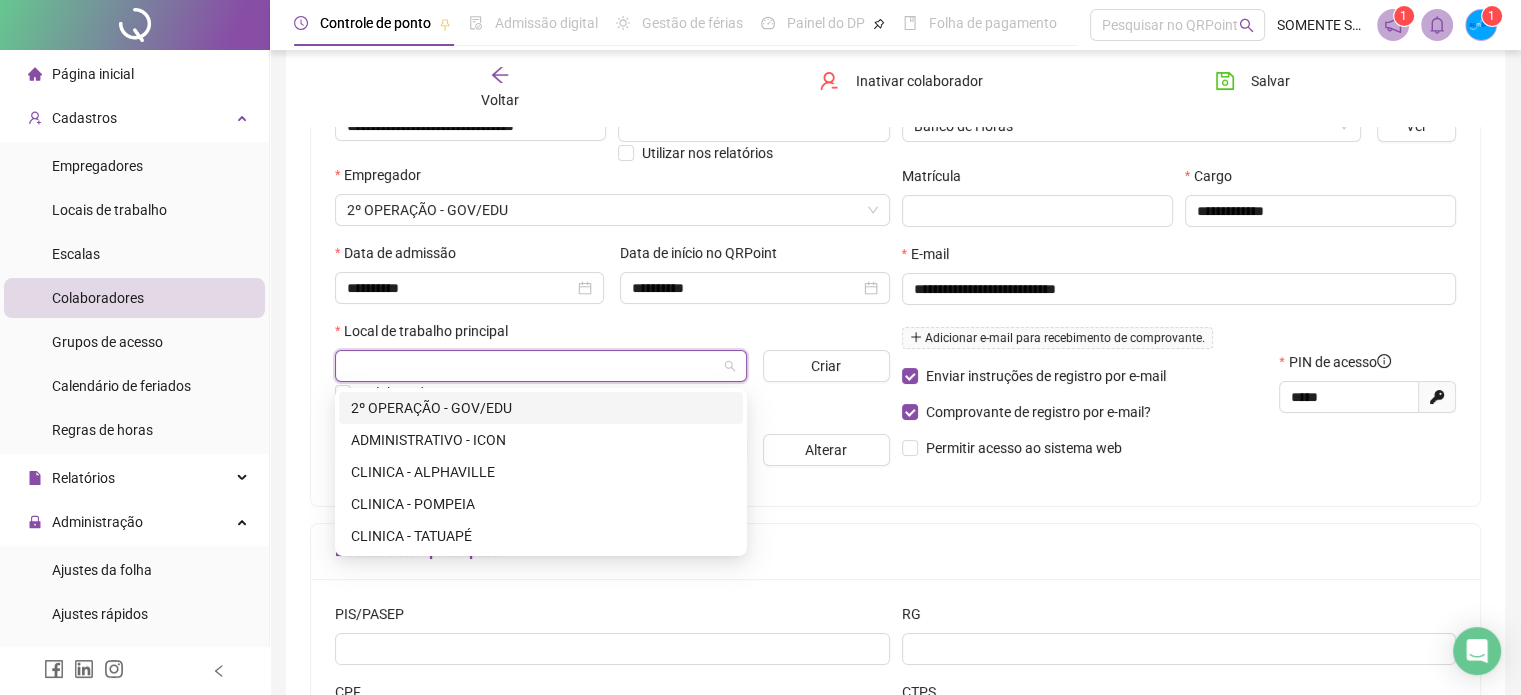 click at bounding box center [535, 366] 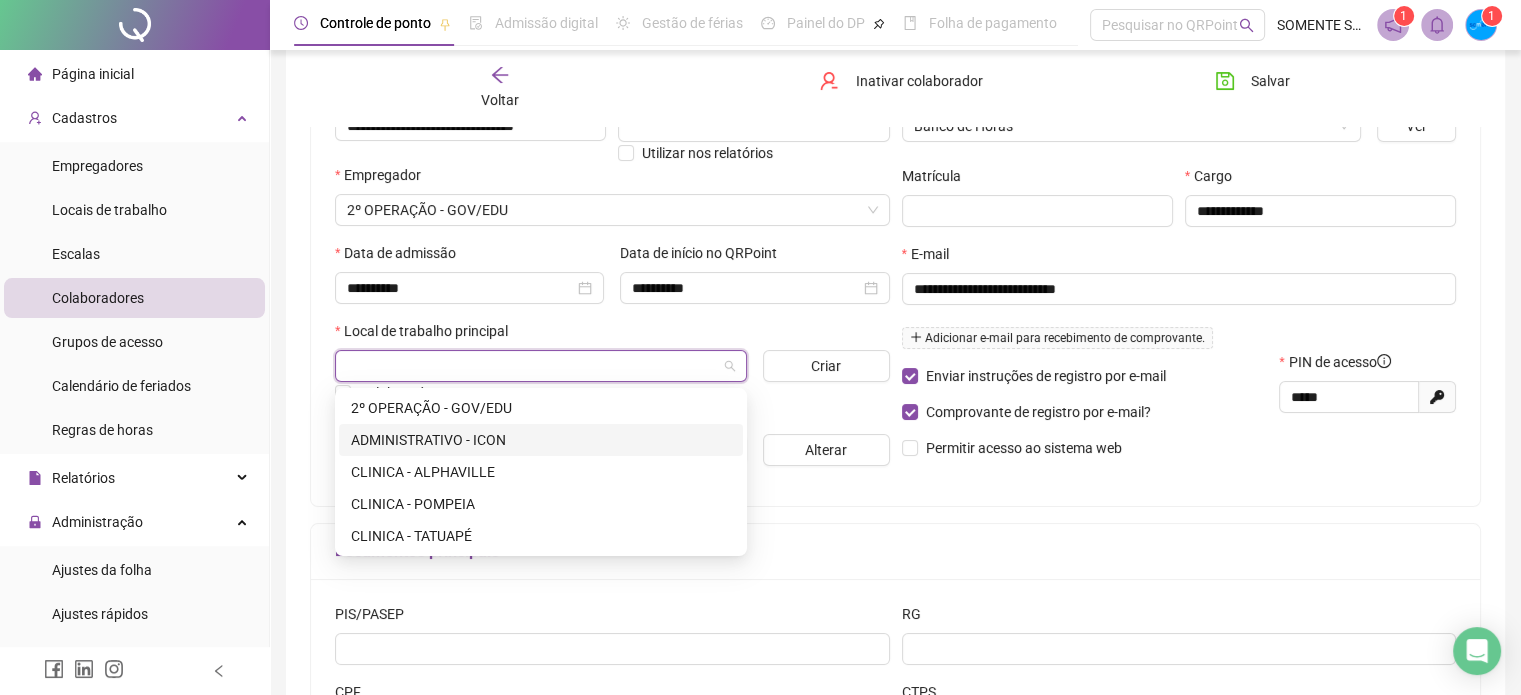 click on "ADMINISTRATIVO - ICON" at bounding box center [541, 440] 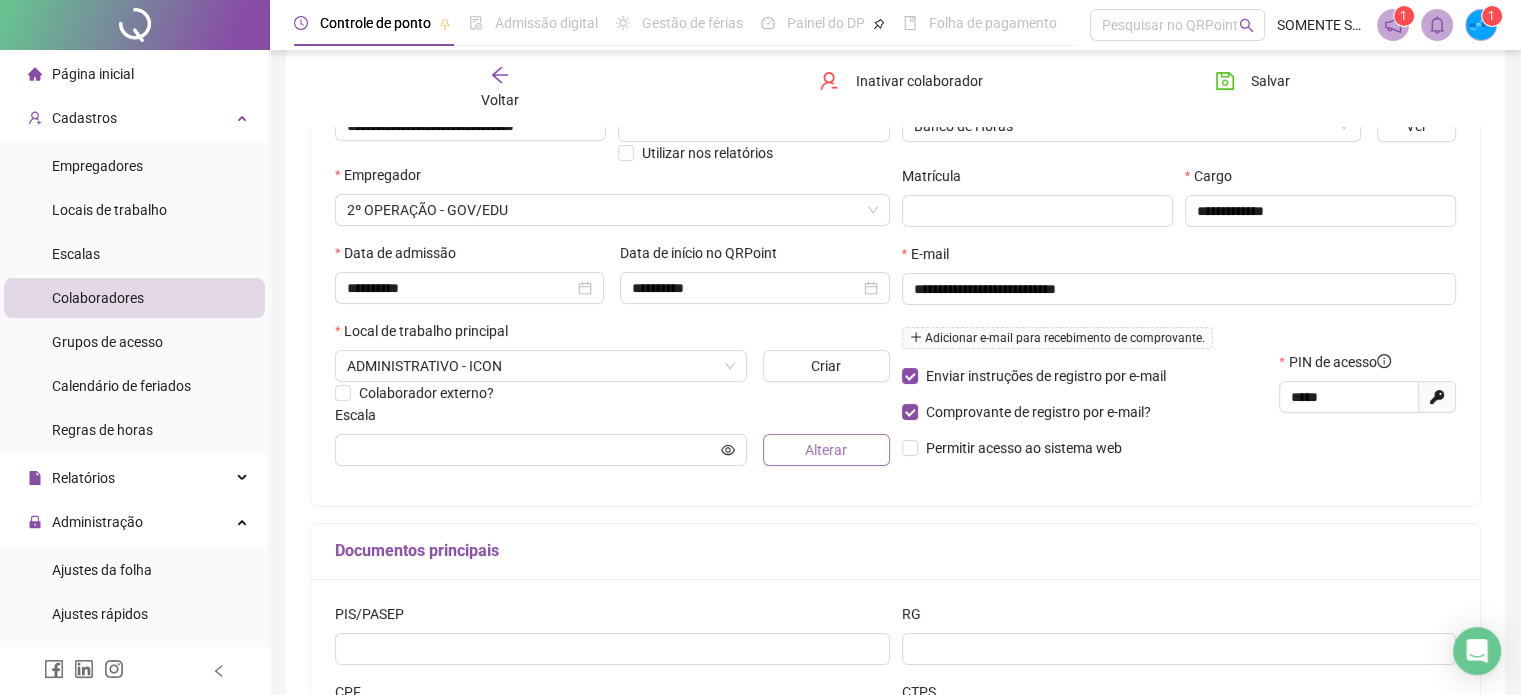 click on "Alterar" at bounding box center [826, 450] 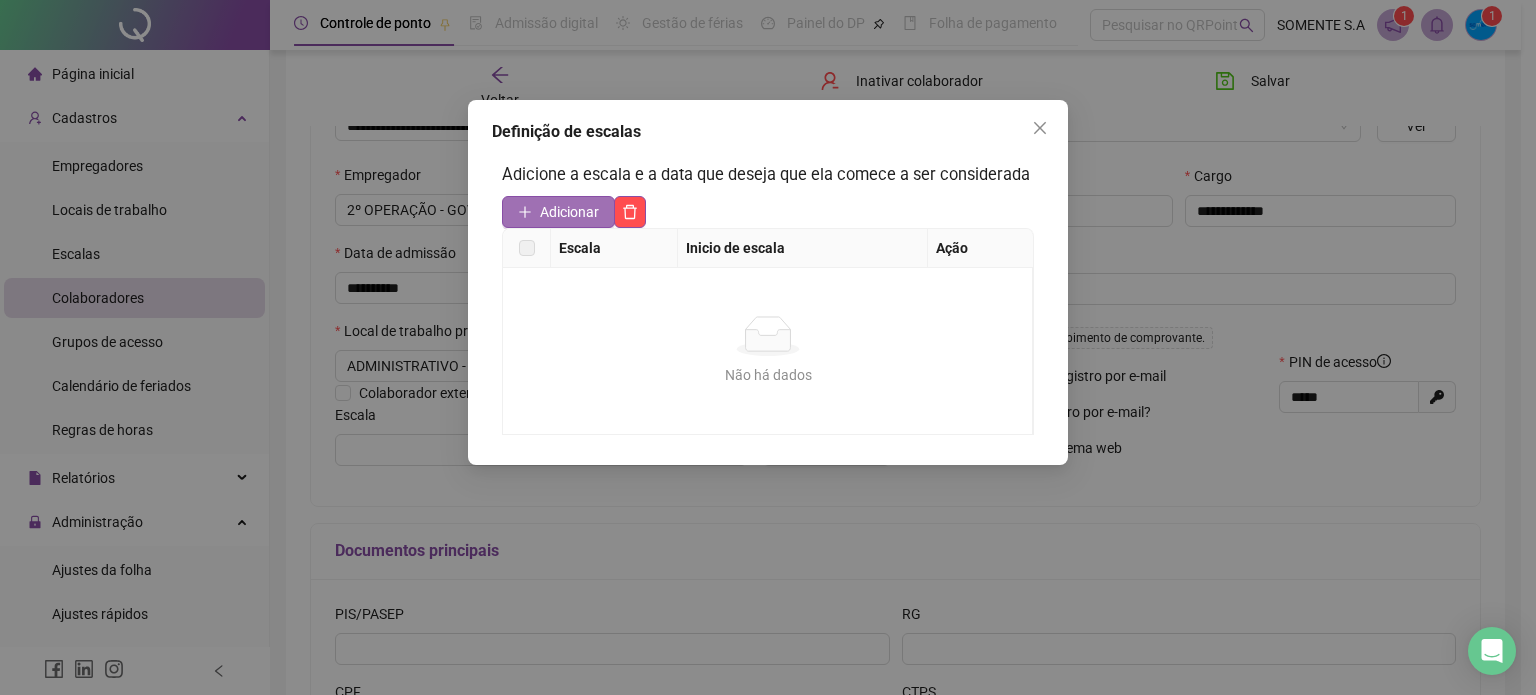 click on "Adicionar" at bounding box center (569, 212) 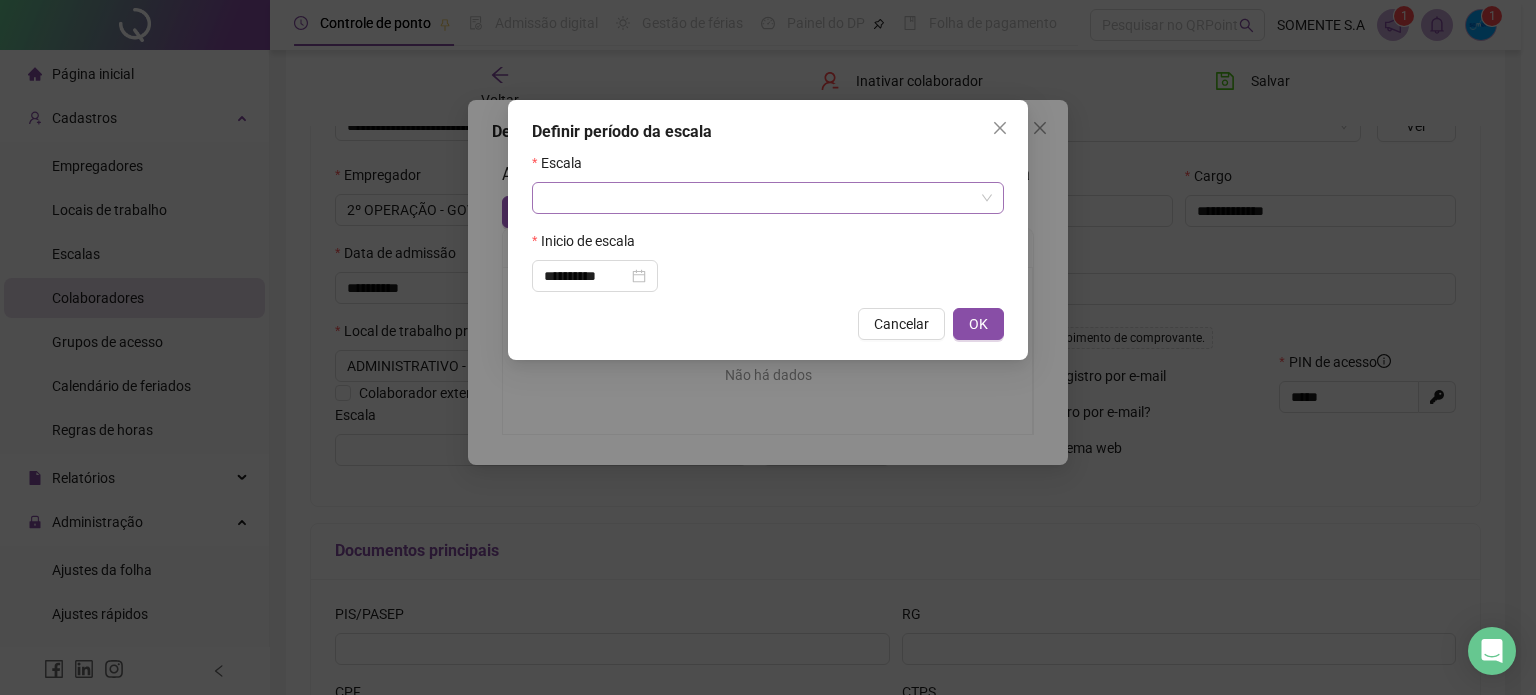 click at bounding box center [762, 198] 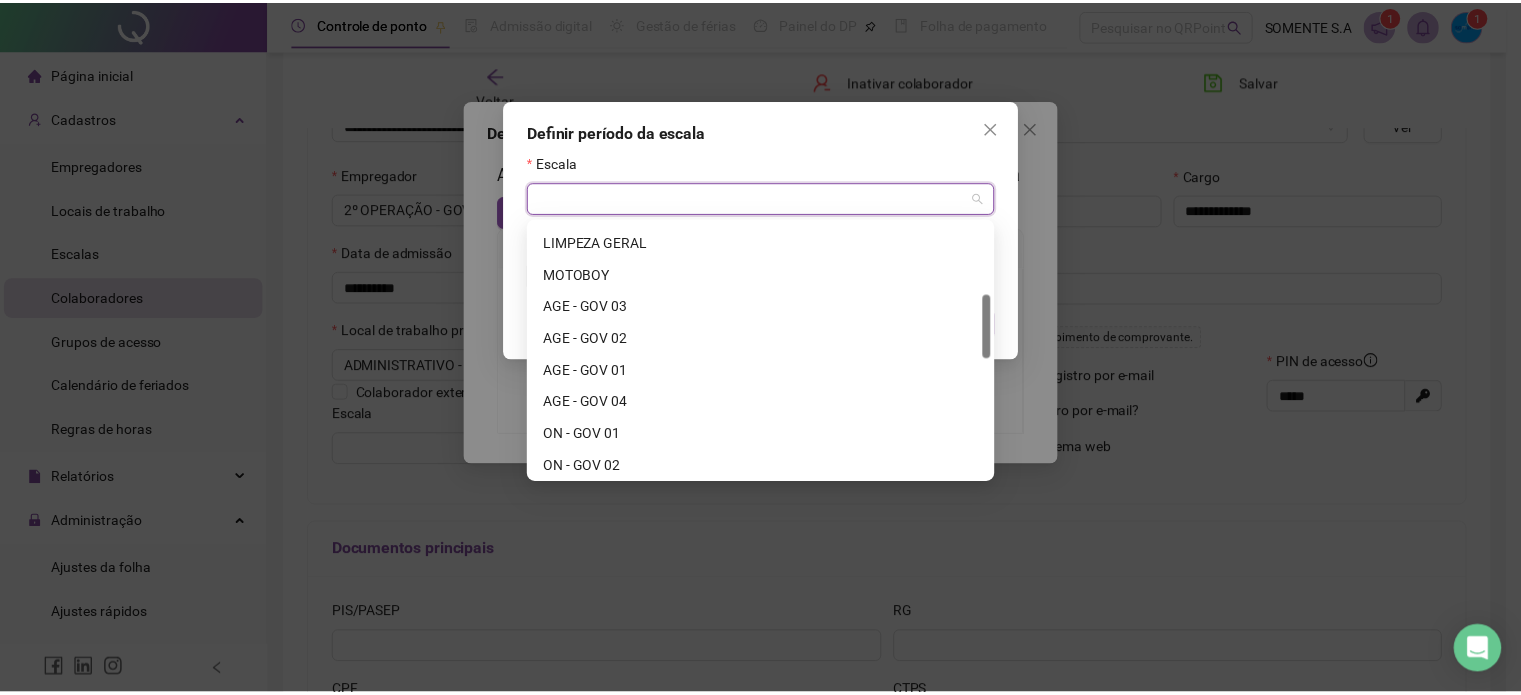scroll, scrollTop: 288, scrollLeft: 0, axis: vertical 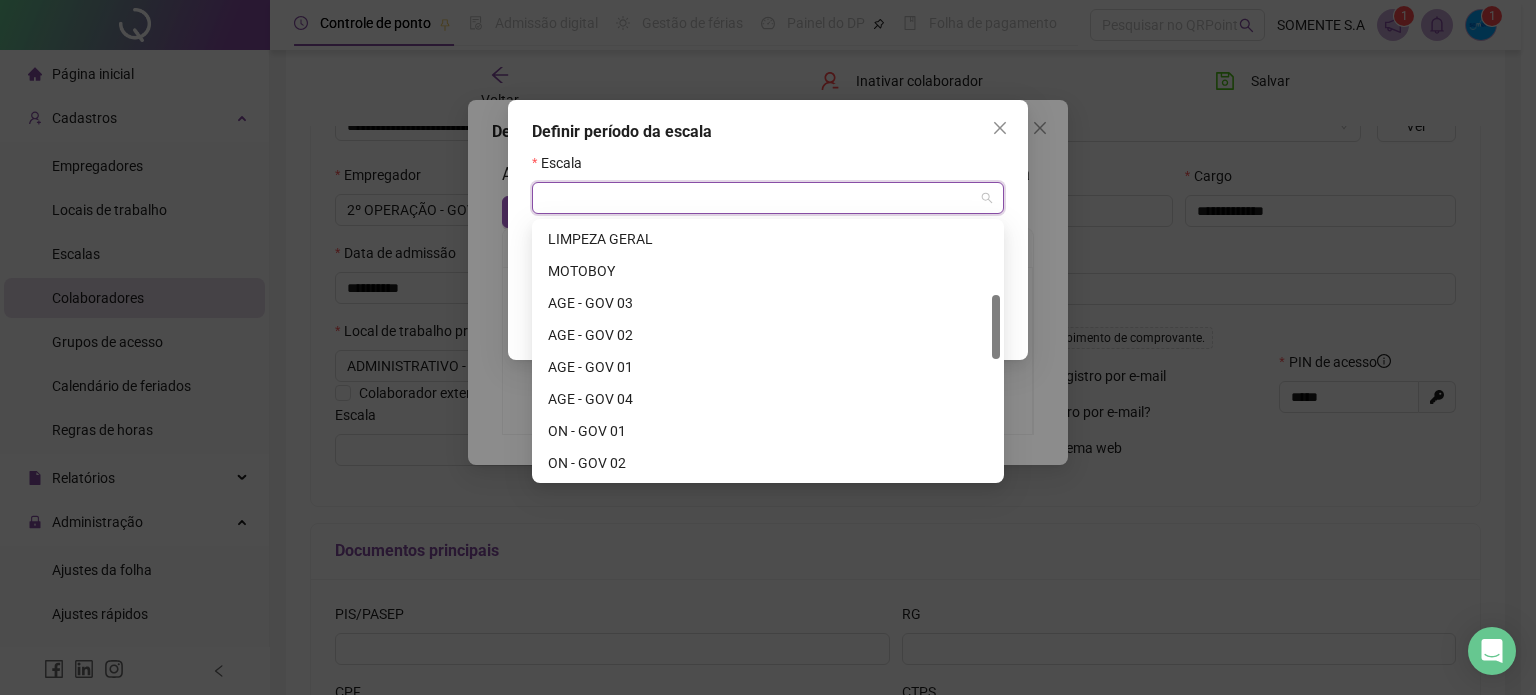 drag, startPoint x: 996, startPoint y: 260, endPoint x: 997, endPoint y: 332, distance: 72.00694 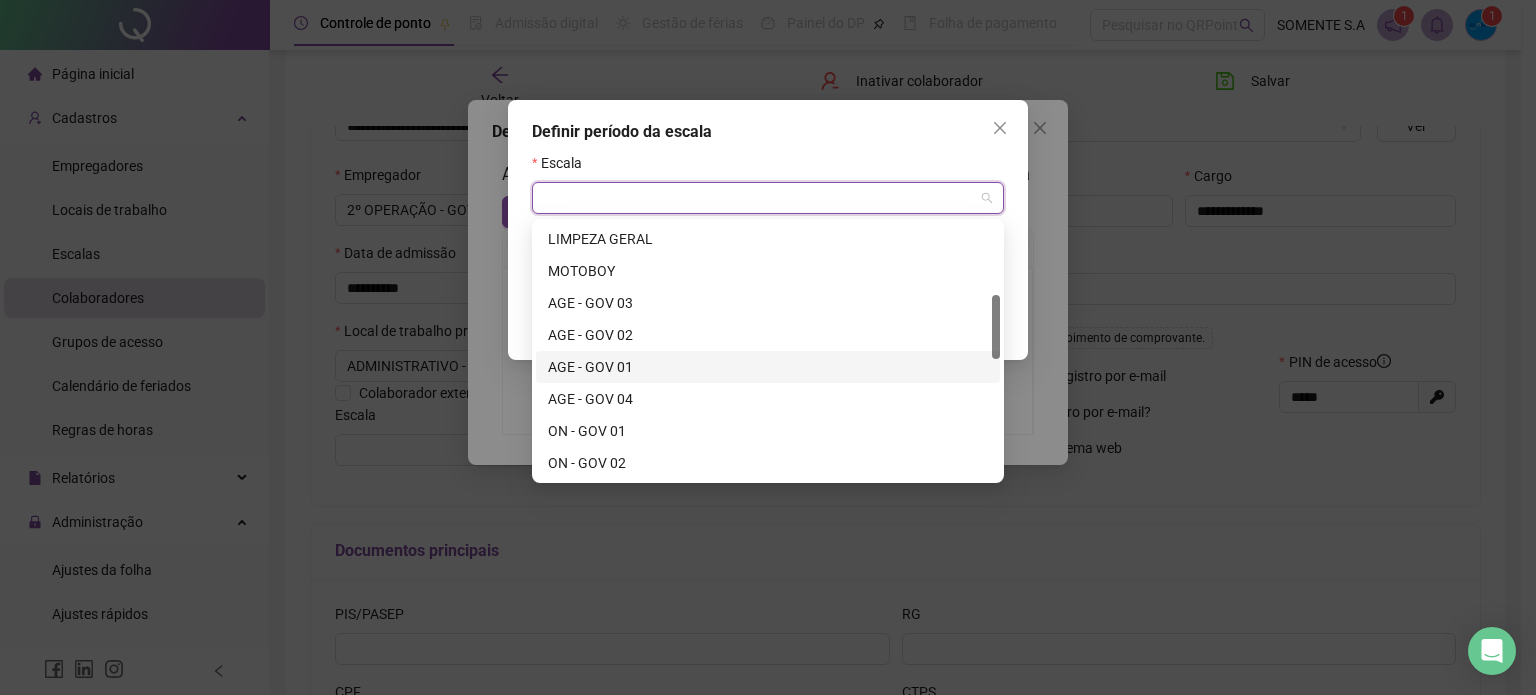 click on "AGE - GOV 01" at bounding box center [768, 367] 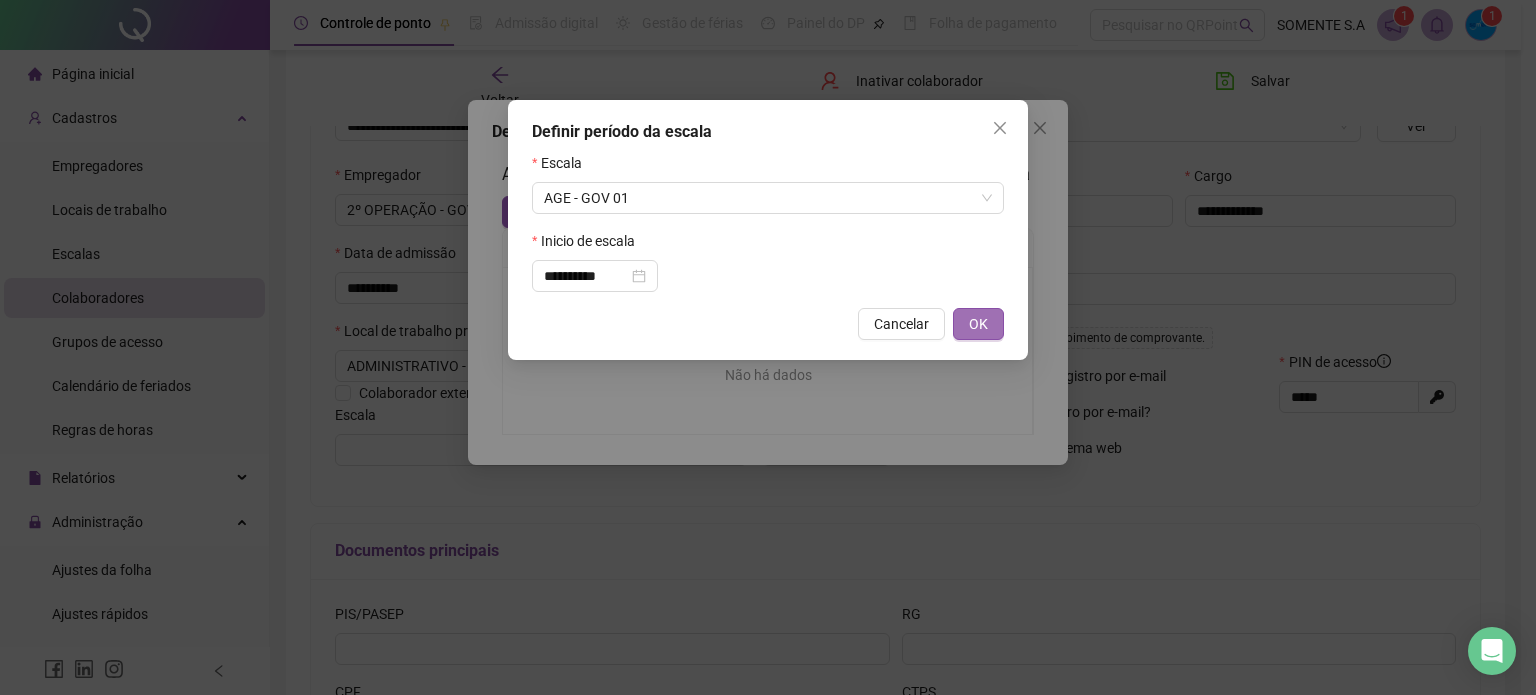 click on "OK" at bounding box center [978, 324] 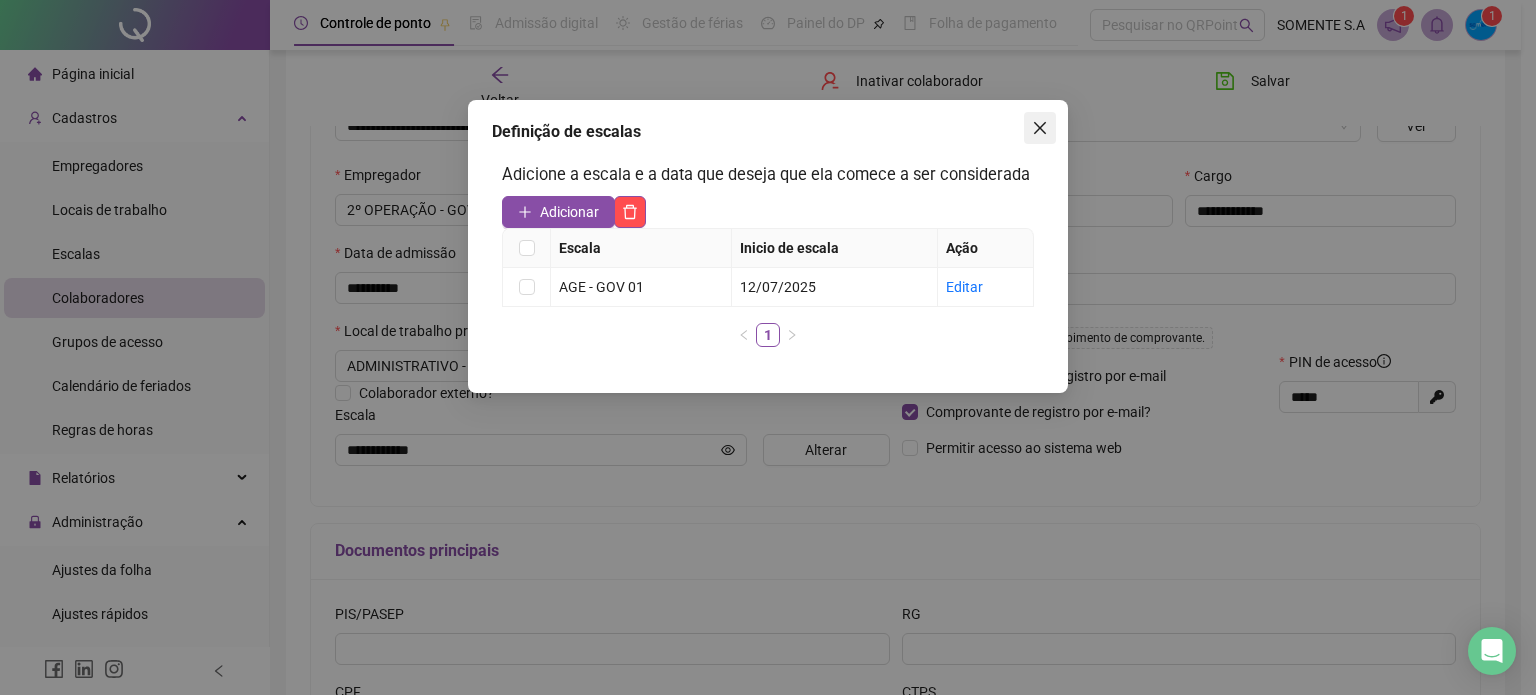 click 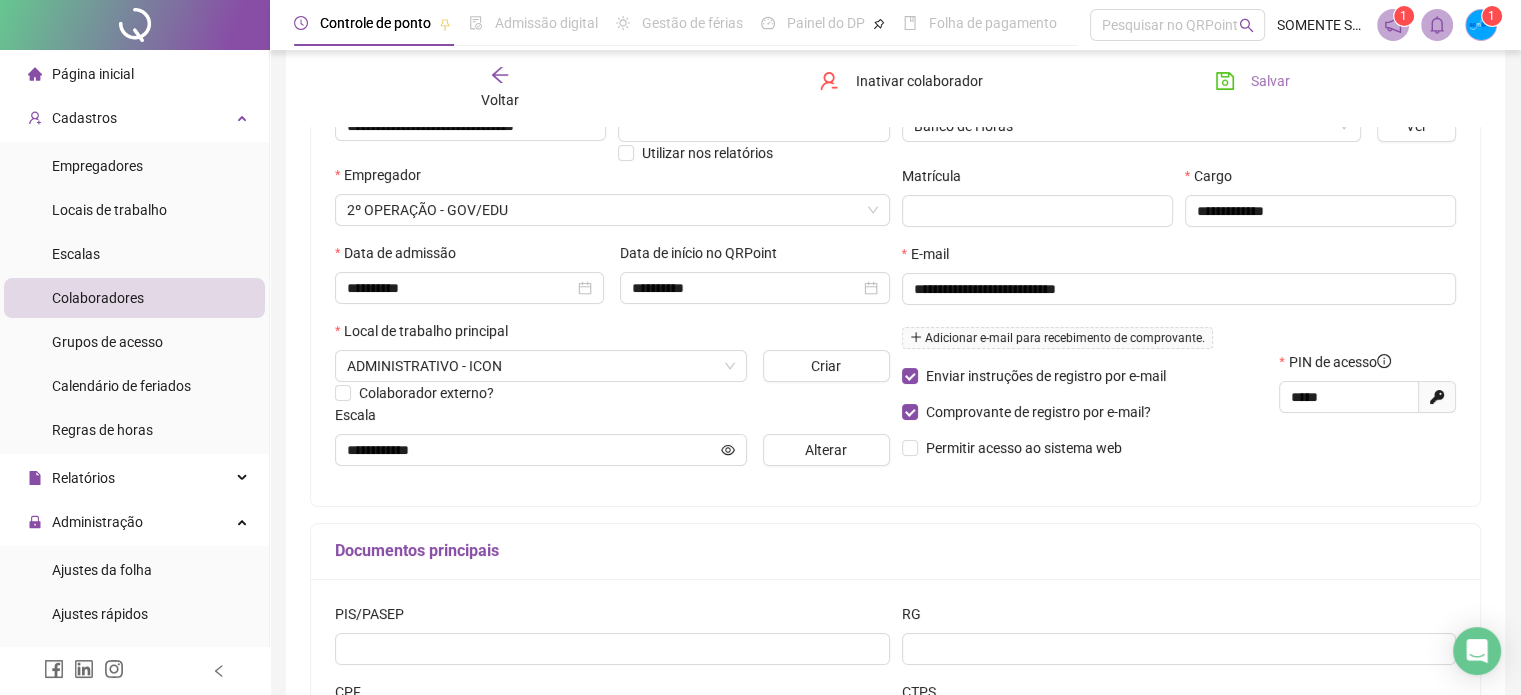 click on "Salvar" at bounding box center [1252, 81] 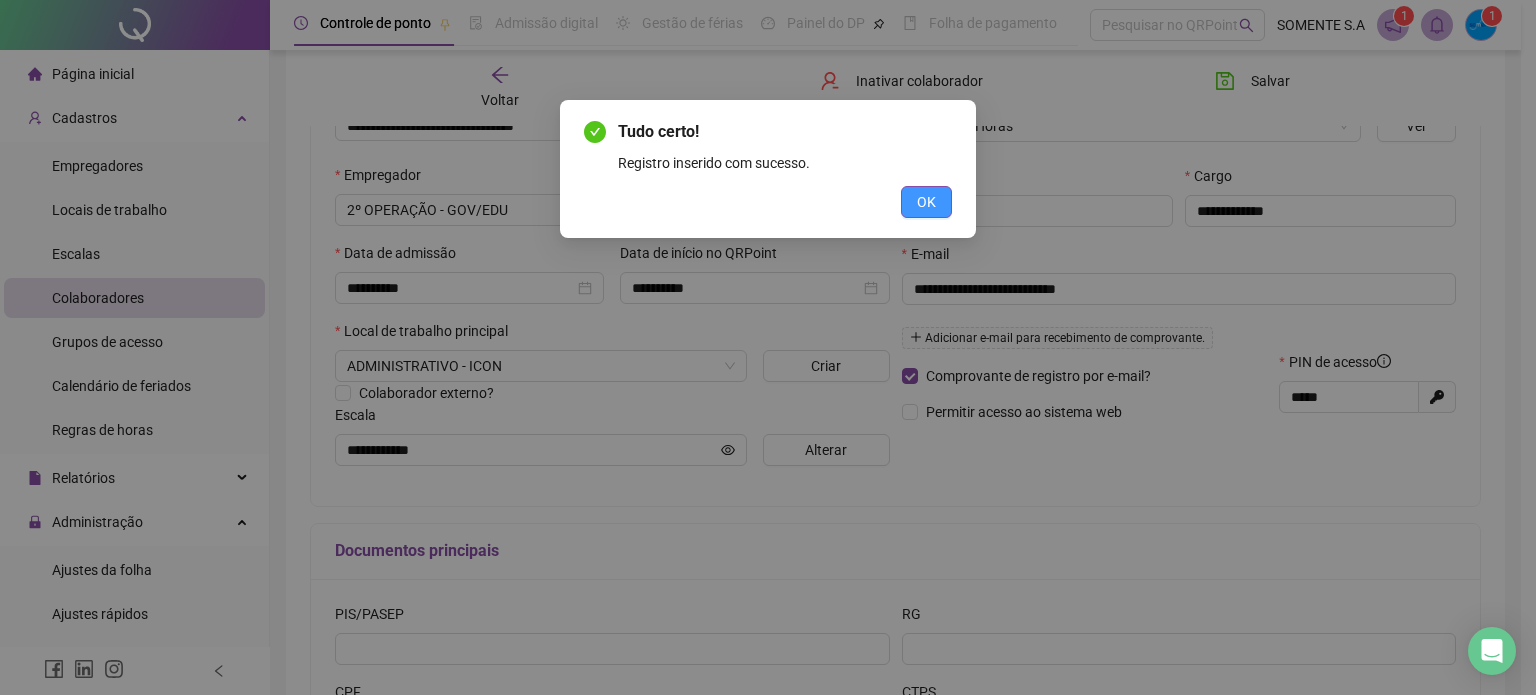 click on "OK" at bounding box center [926, 202] 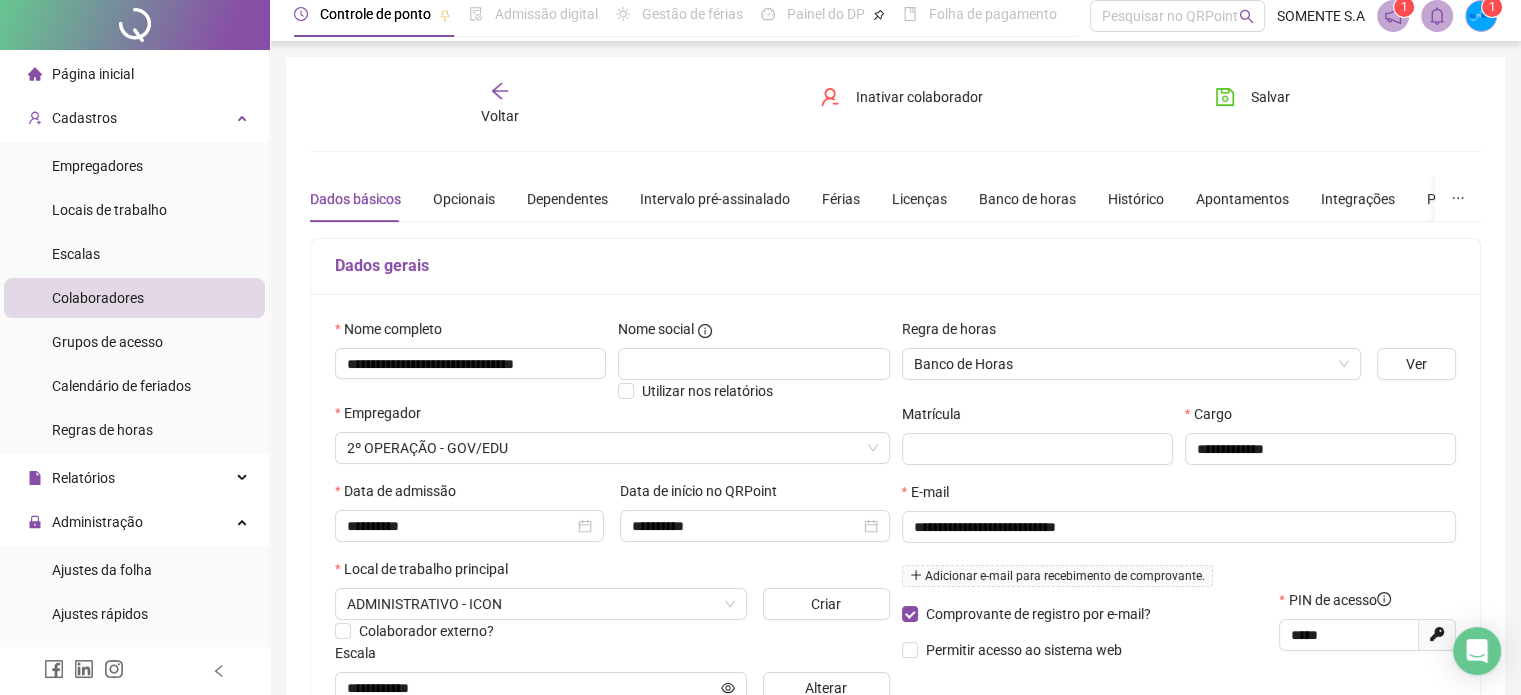 scroll, scrollTop: 0, scrollLeft: 0, axis: both 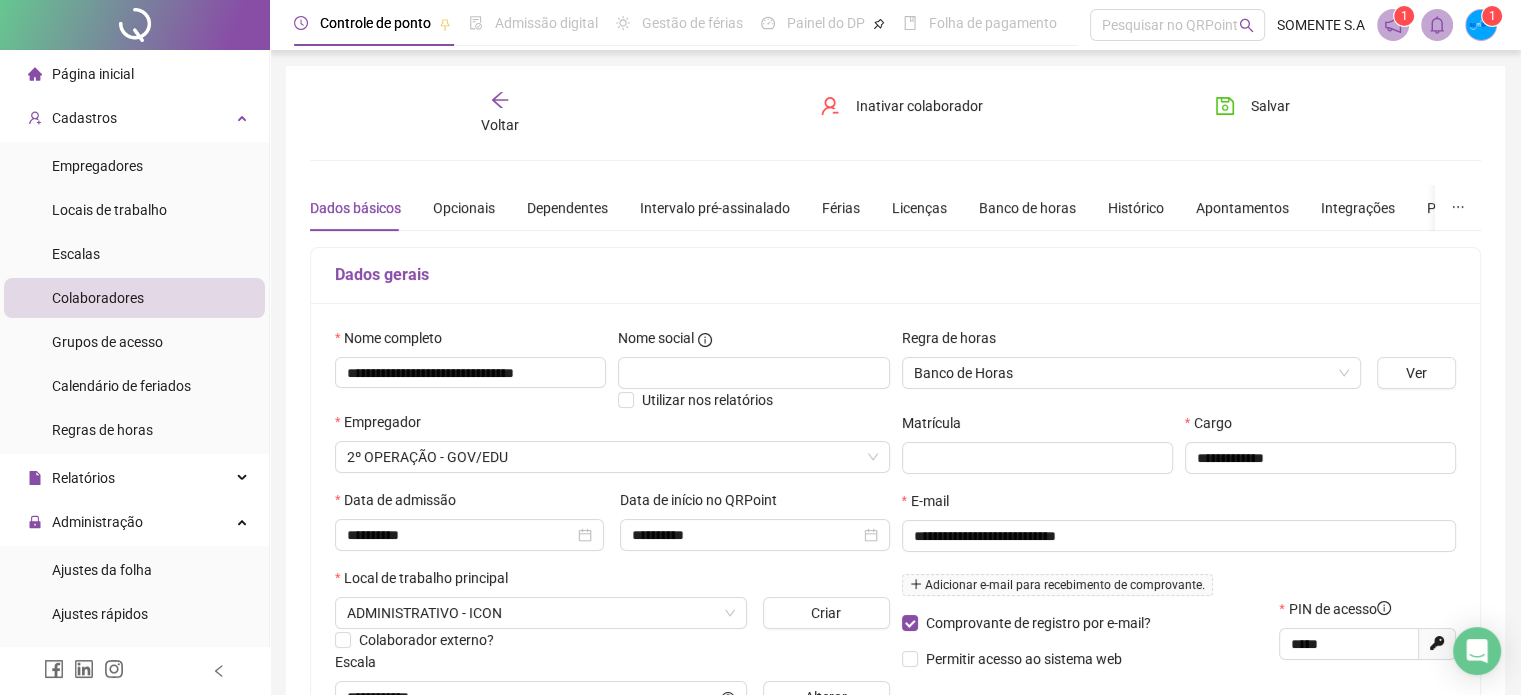 click on "Voltar" at bounding box center [500, 113] 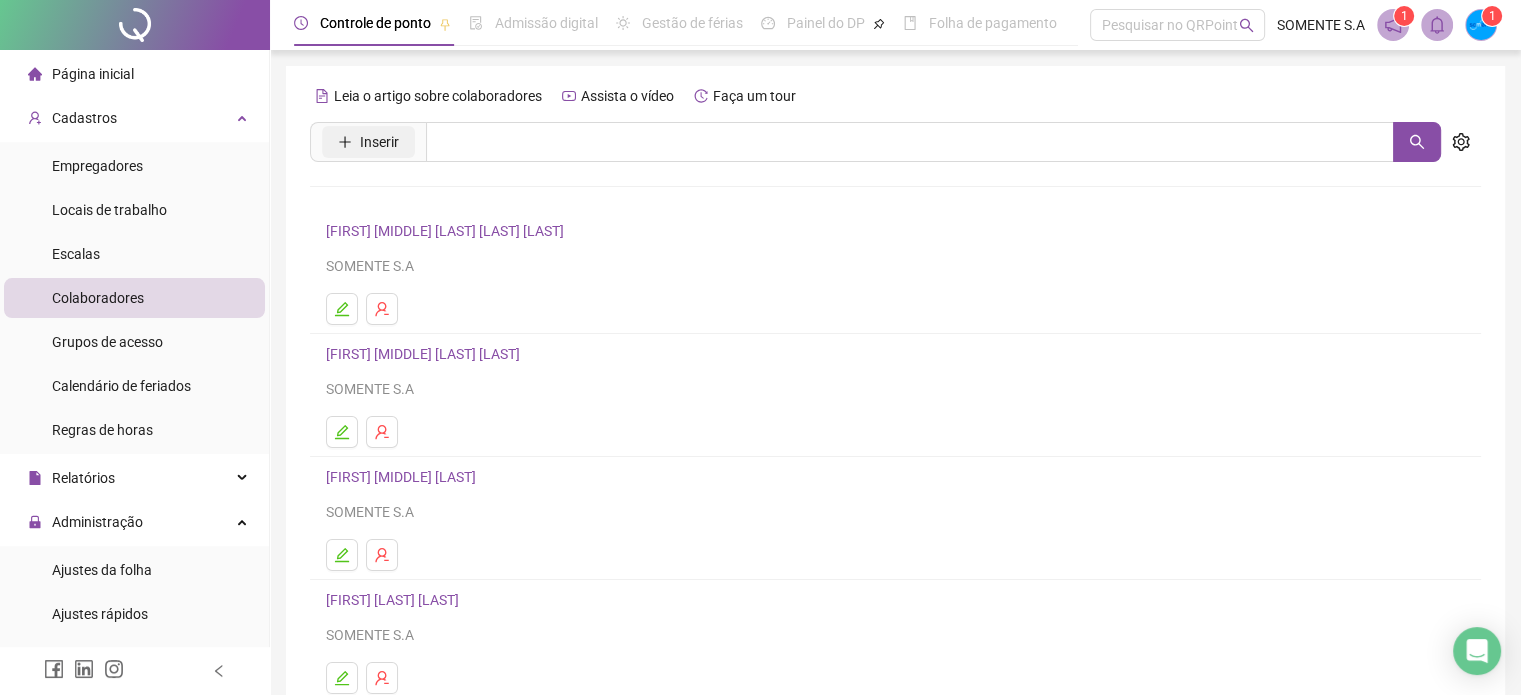 click on "Inserir" at bounding box center [379, 142] 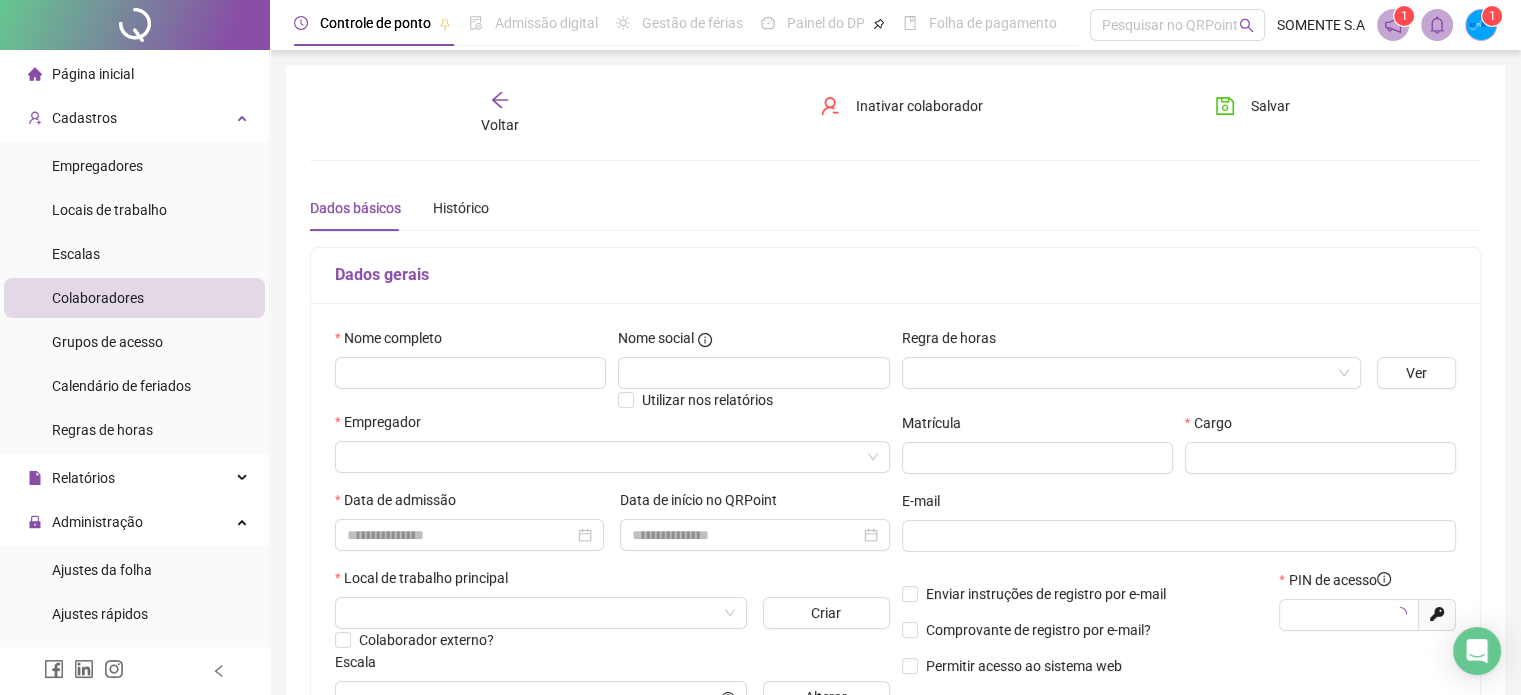 type on "*****" 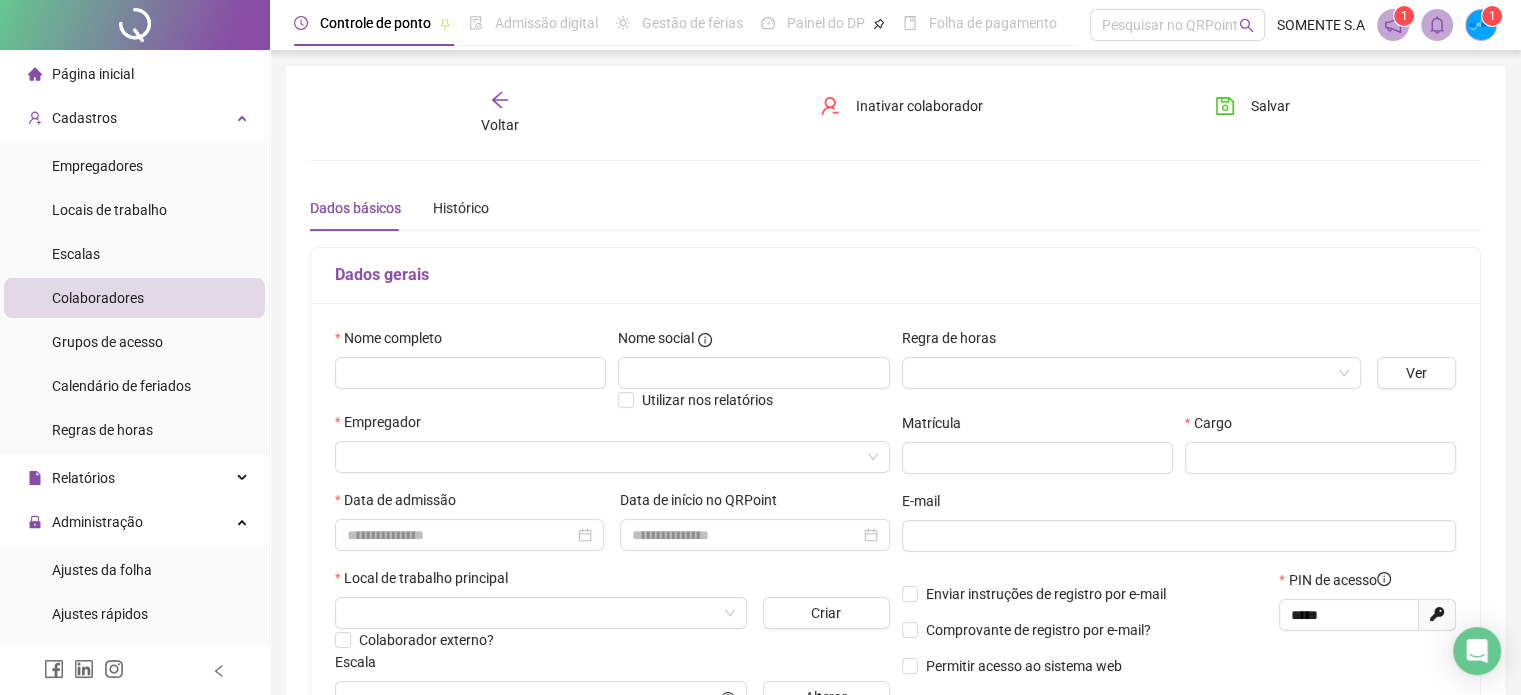 click 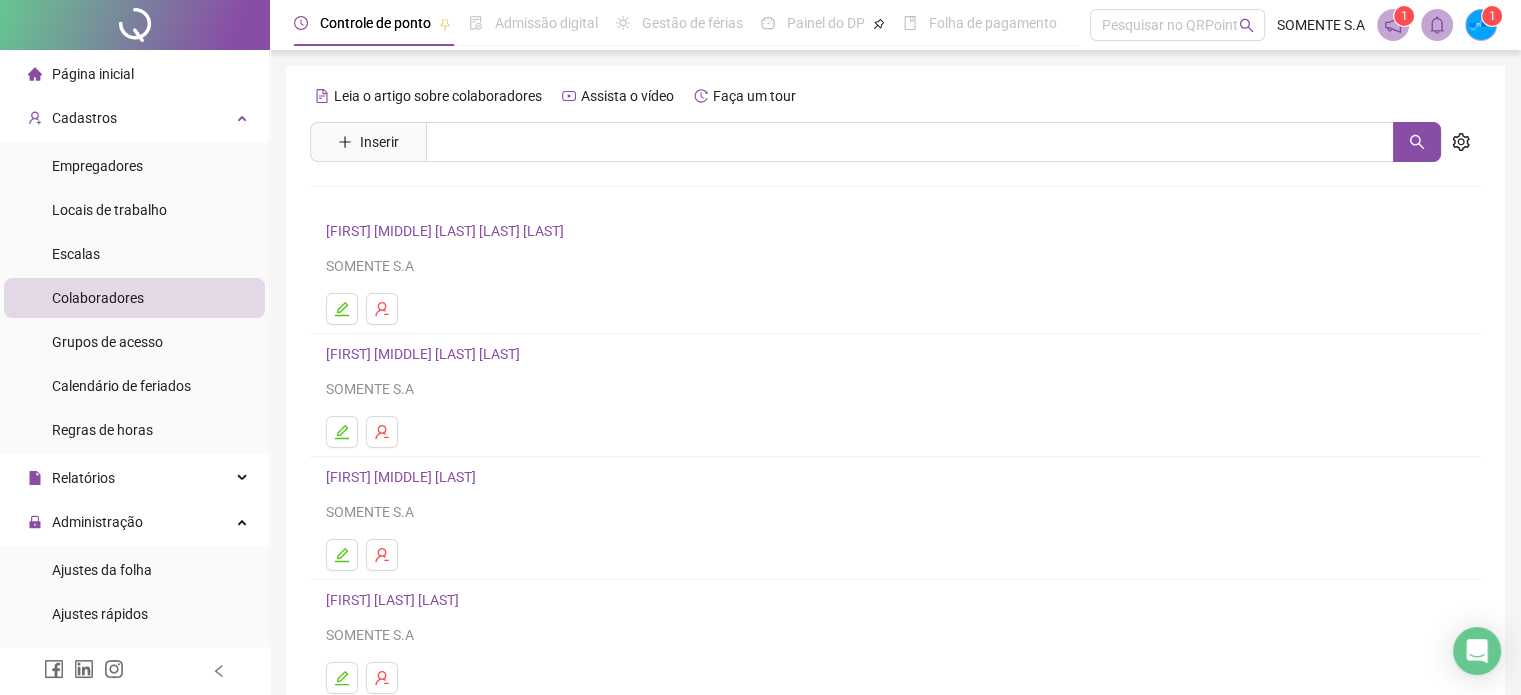 click on "[FIRST] [MIDDLE] [LAST] [LAST]" at bounding box center (426, 354) 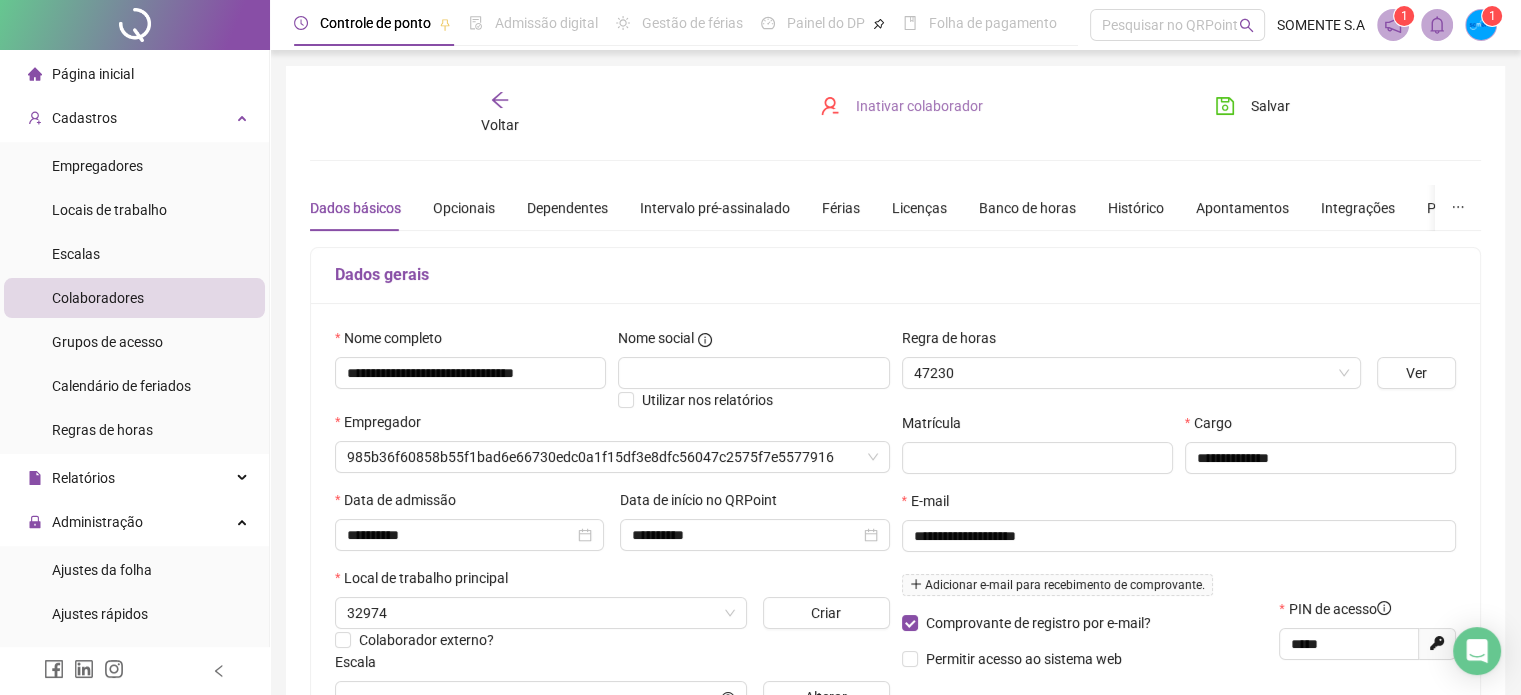 type on "**********" 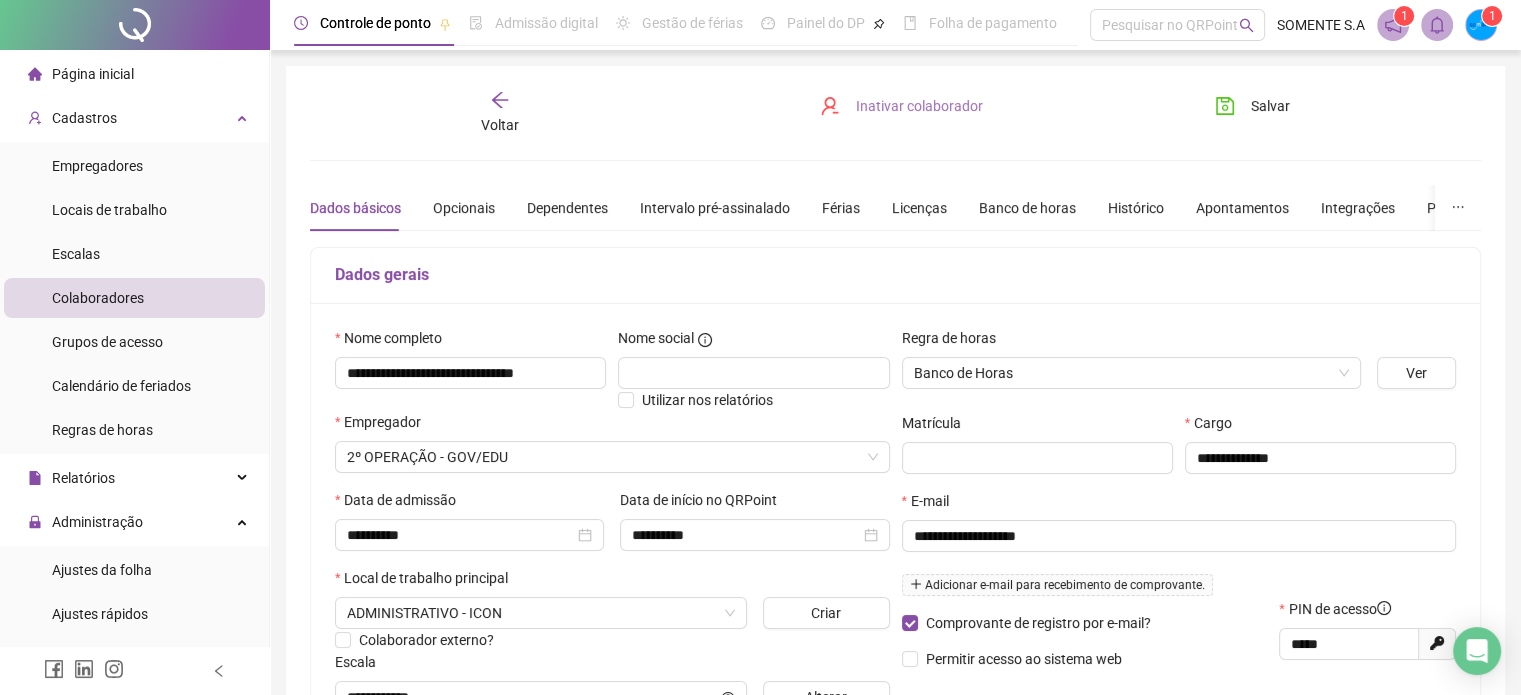 click on "Inativar colaborador" at bounding box center (919, 106) 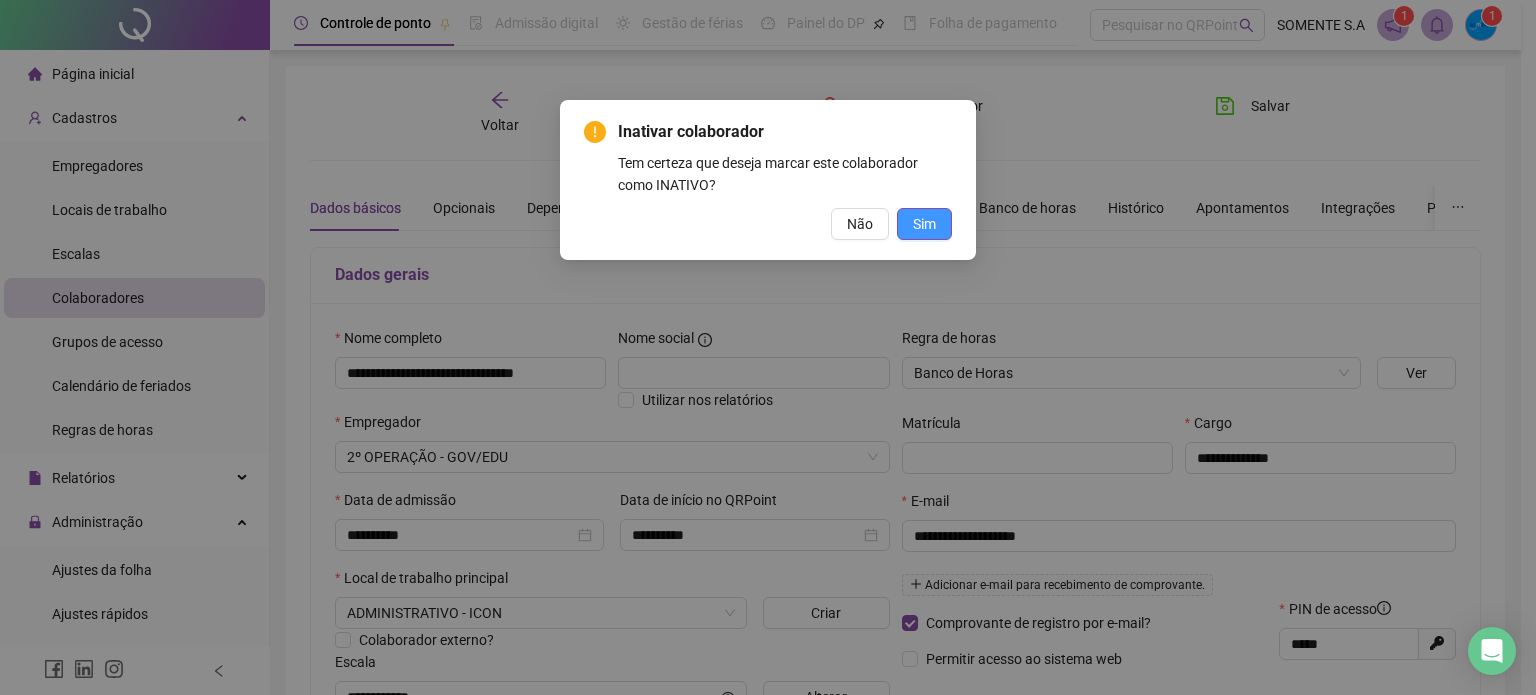 click on "Sim" at bounding box center [924, 224] 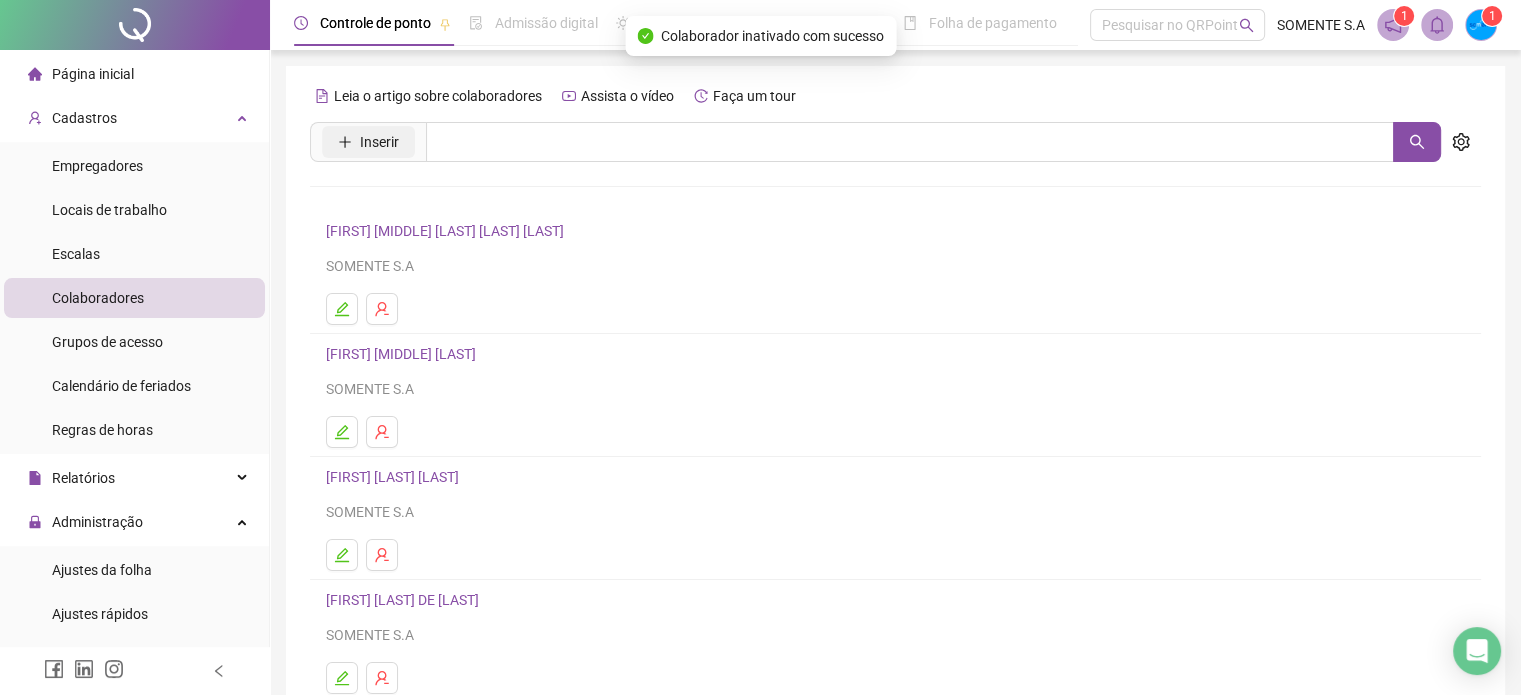 click on "Inserir" at bounding box center (379, 142) 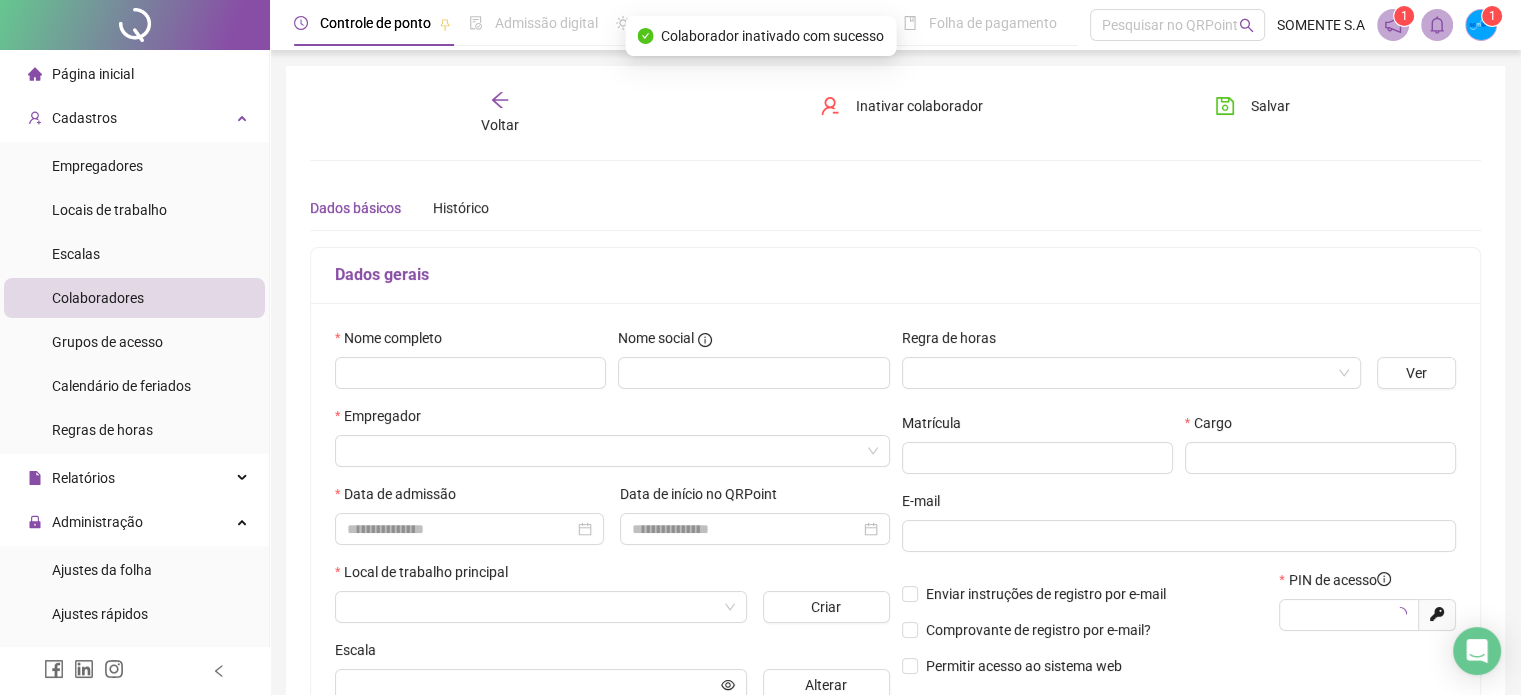 type on "*****" 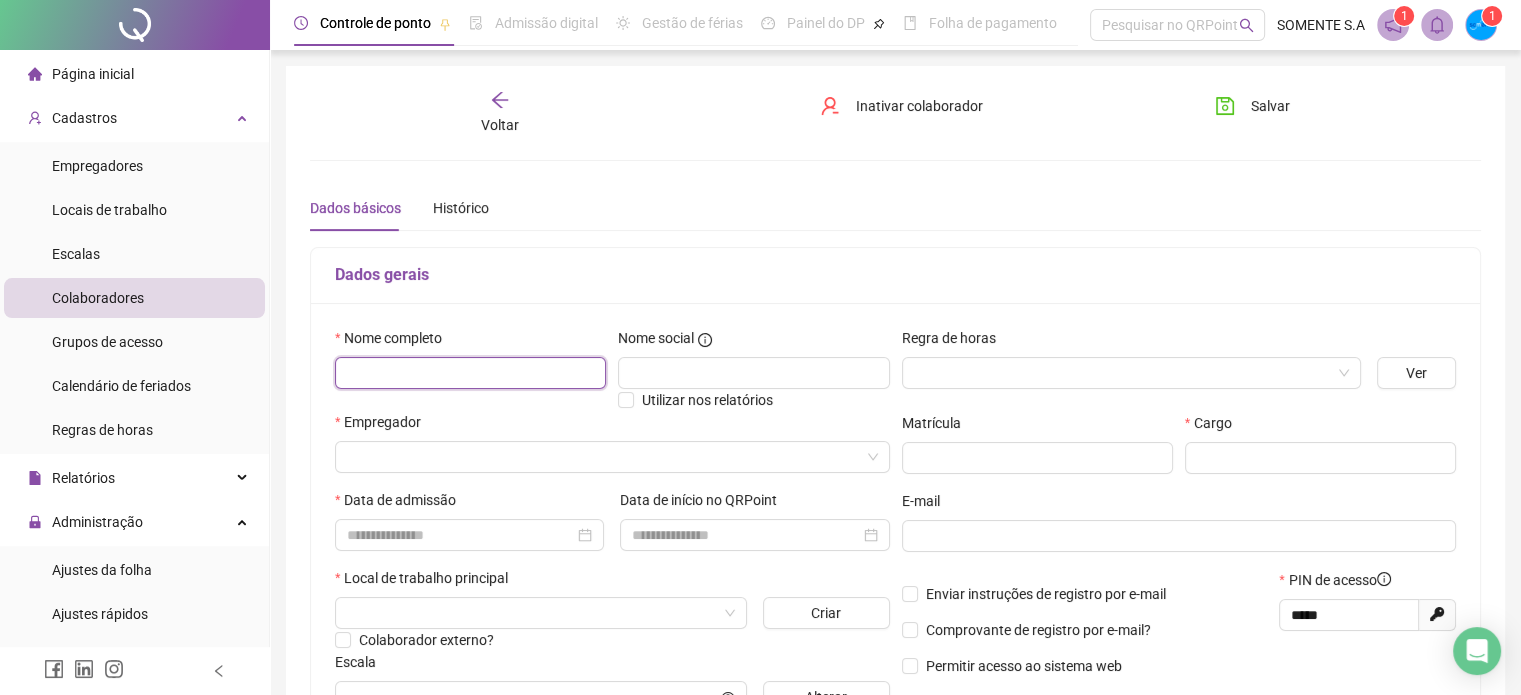 click at bounding box center (470, 373) 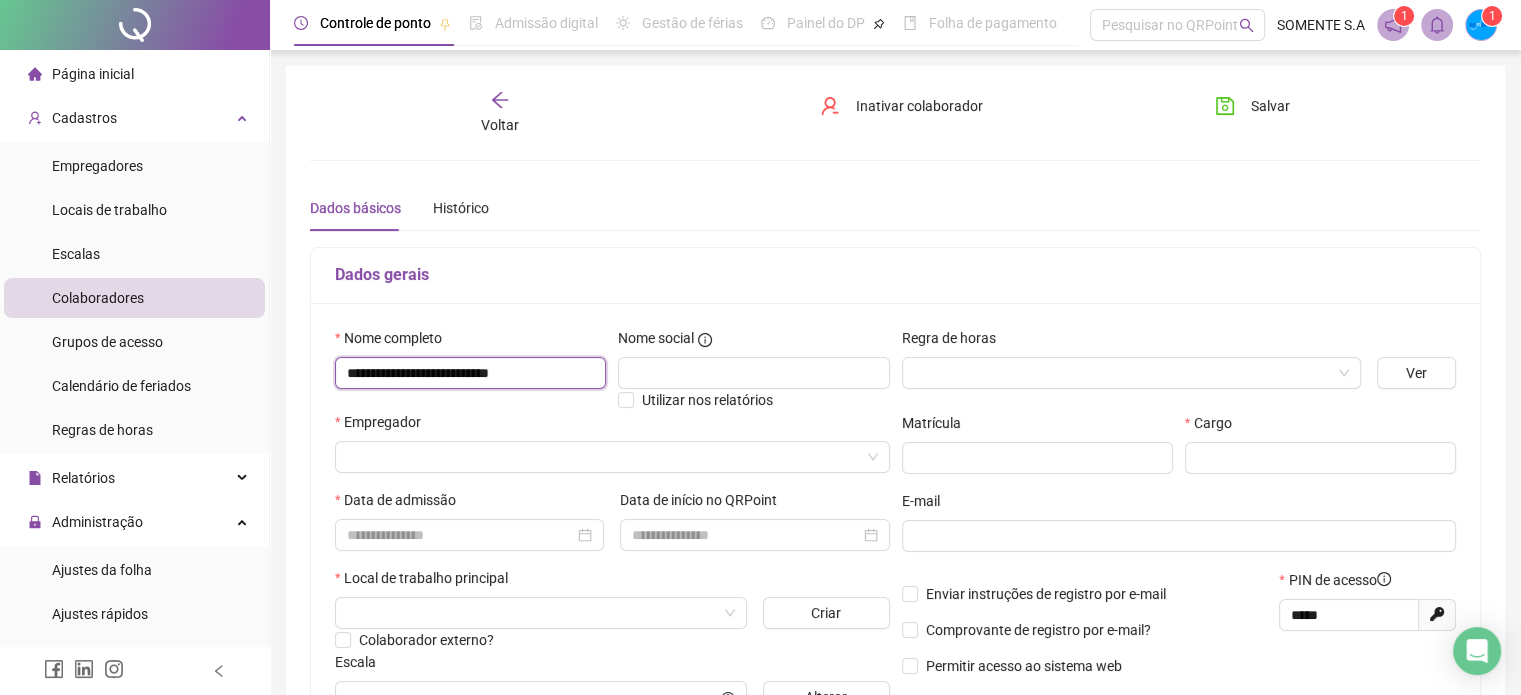 type on "**********" 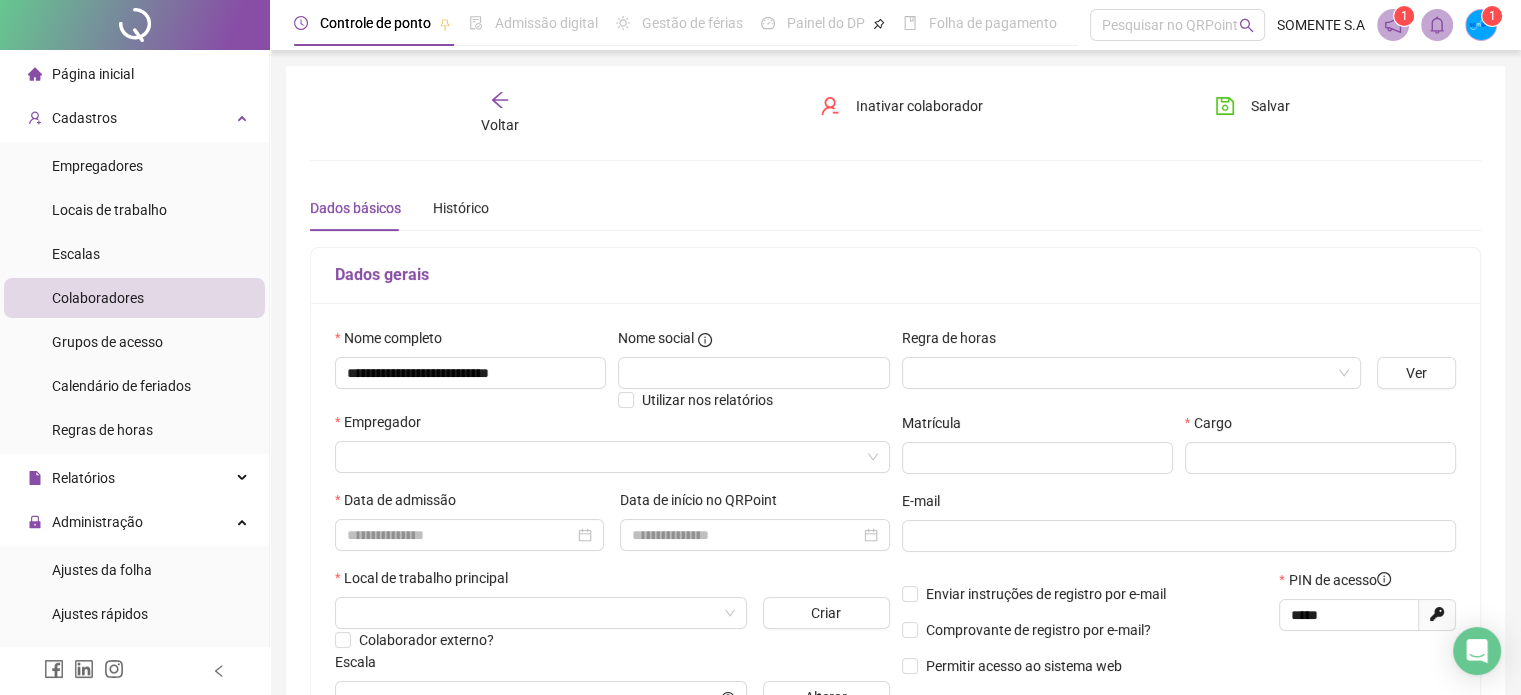 click on "Regra de horas" at bounding box center (1131, 342) 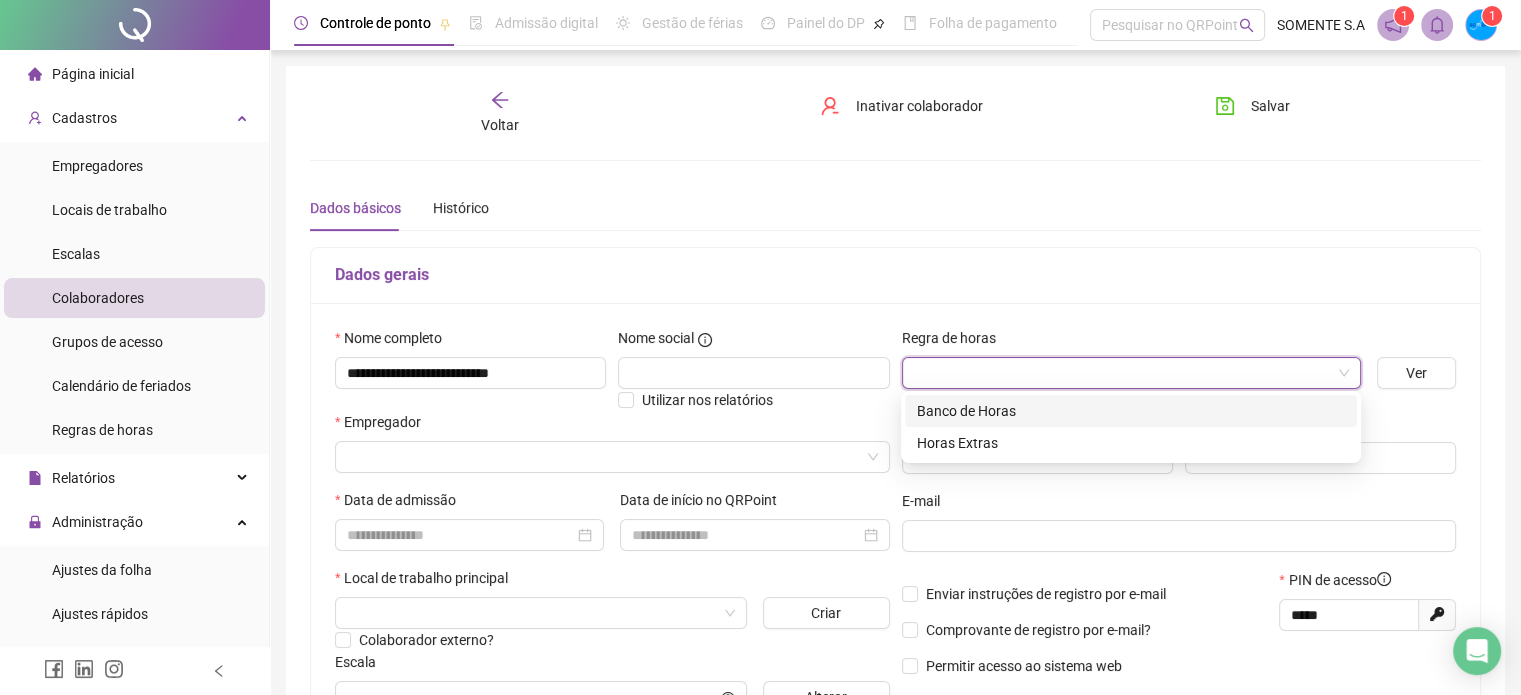 click at bounding box center (1125, 373) 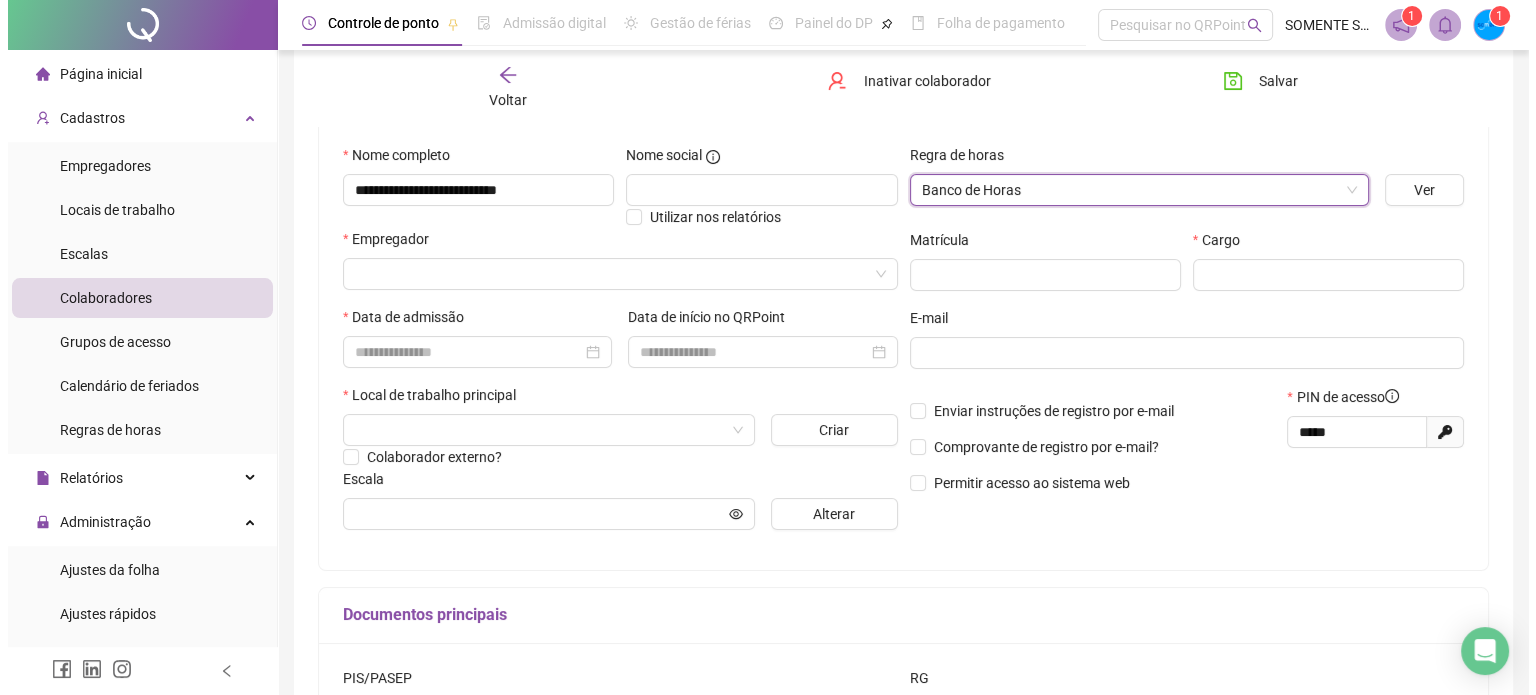 scroll, scrollTop: 216, scrollLeft: 0, axis: vertical 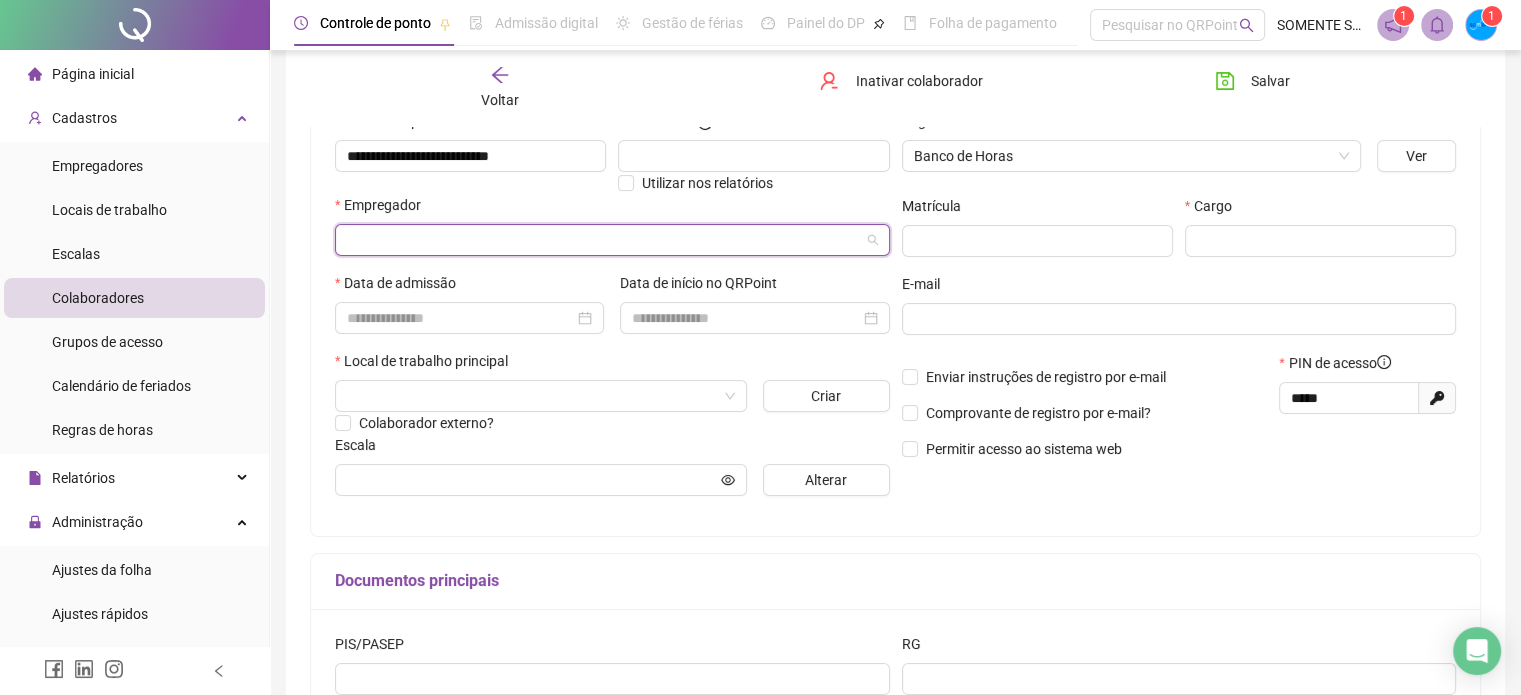 click at bounding box center [606, 240] 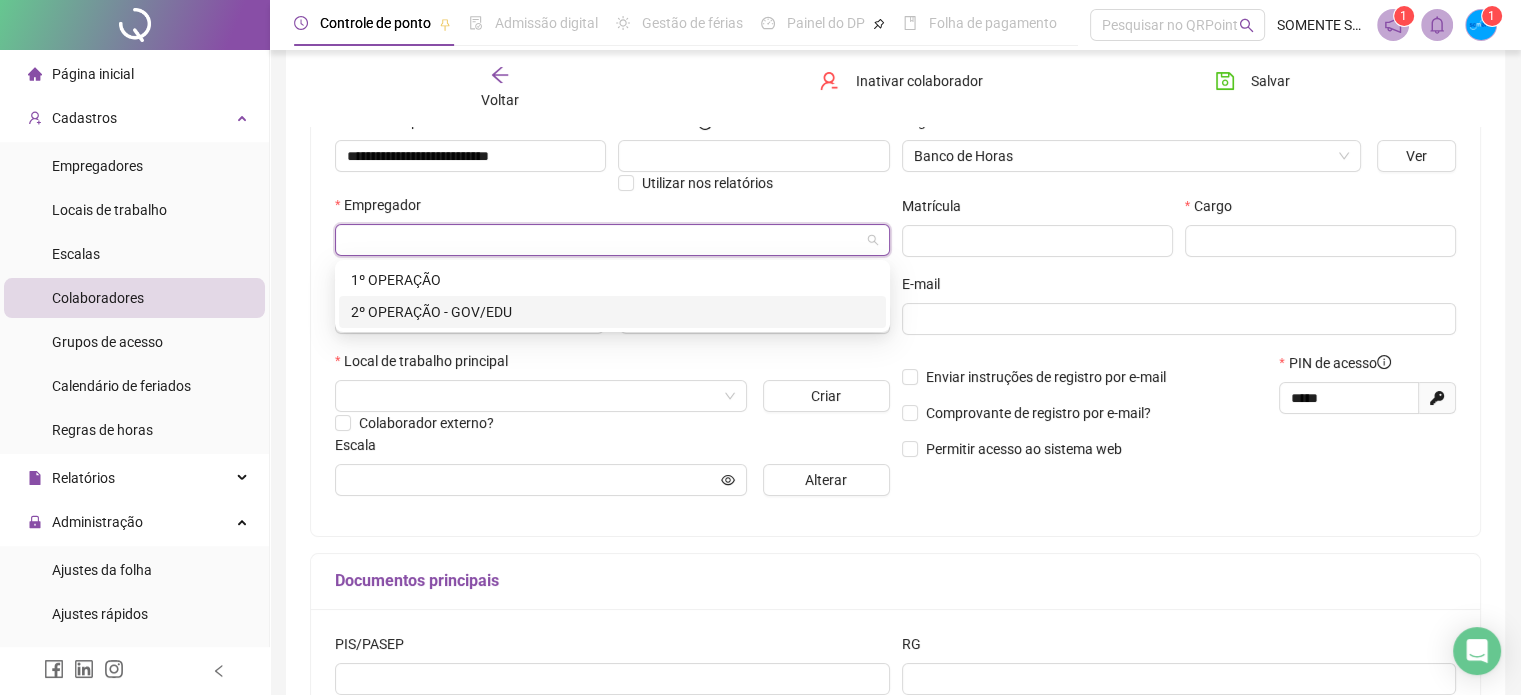 click on "2º OPERAÇÃO - GOV/EDU" at bounding box center (612, 312) 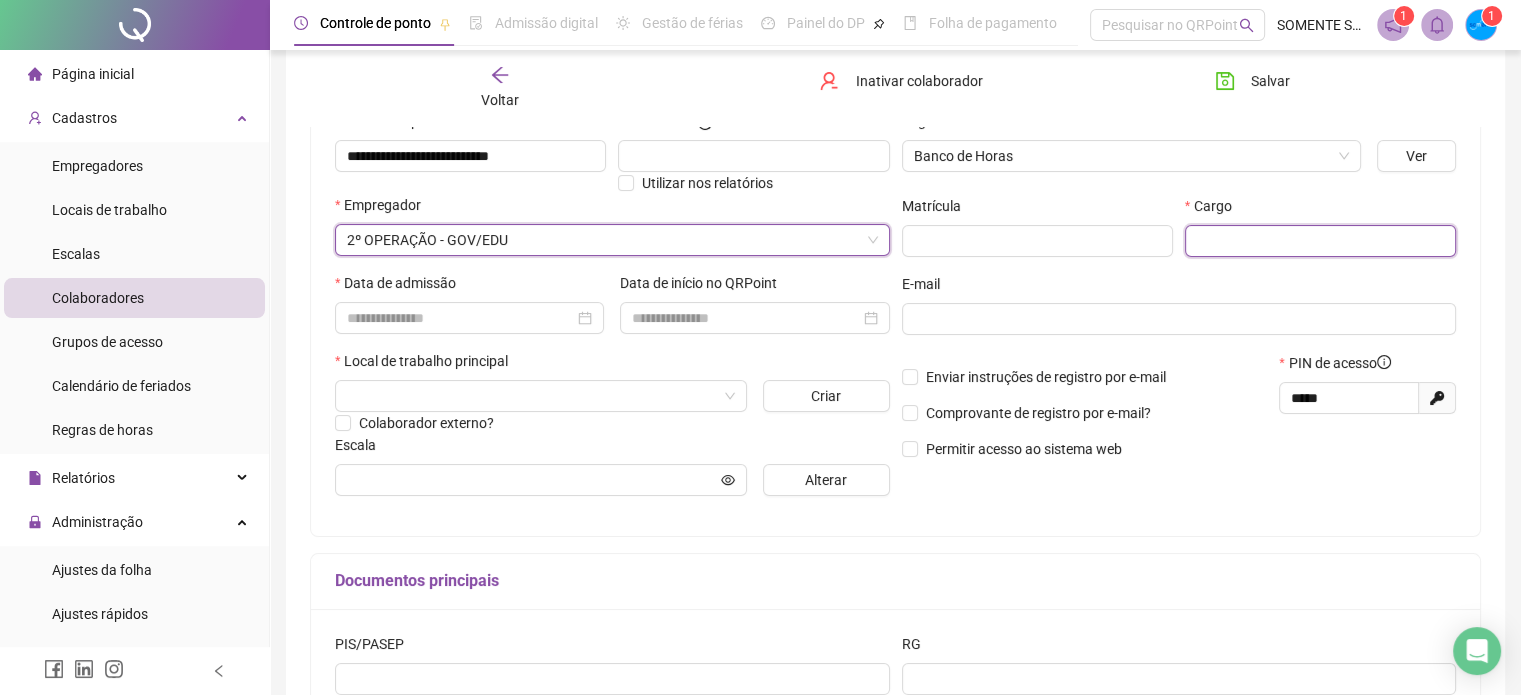 click at bounding box center [1320, 241] 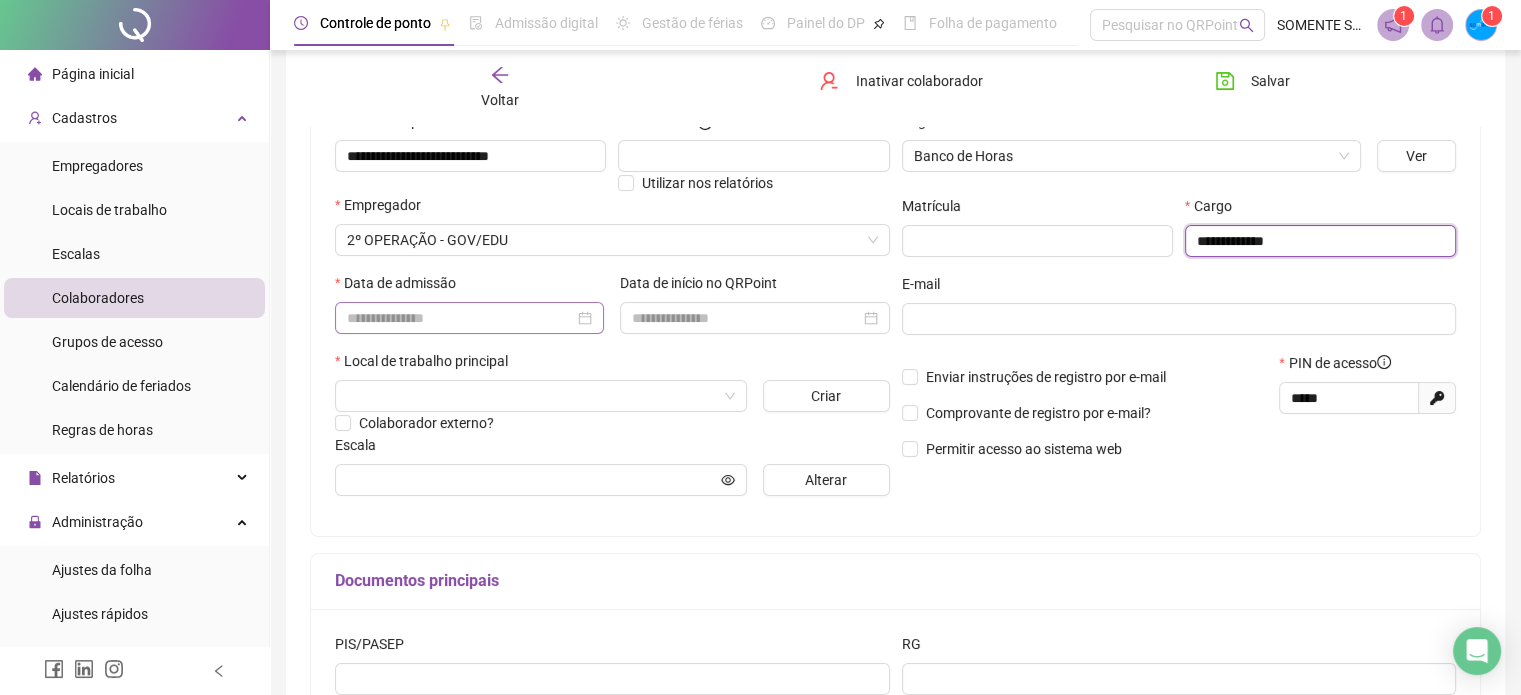 type on "**********" 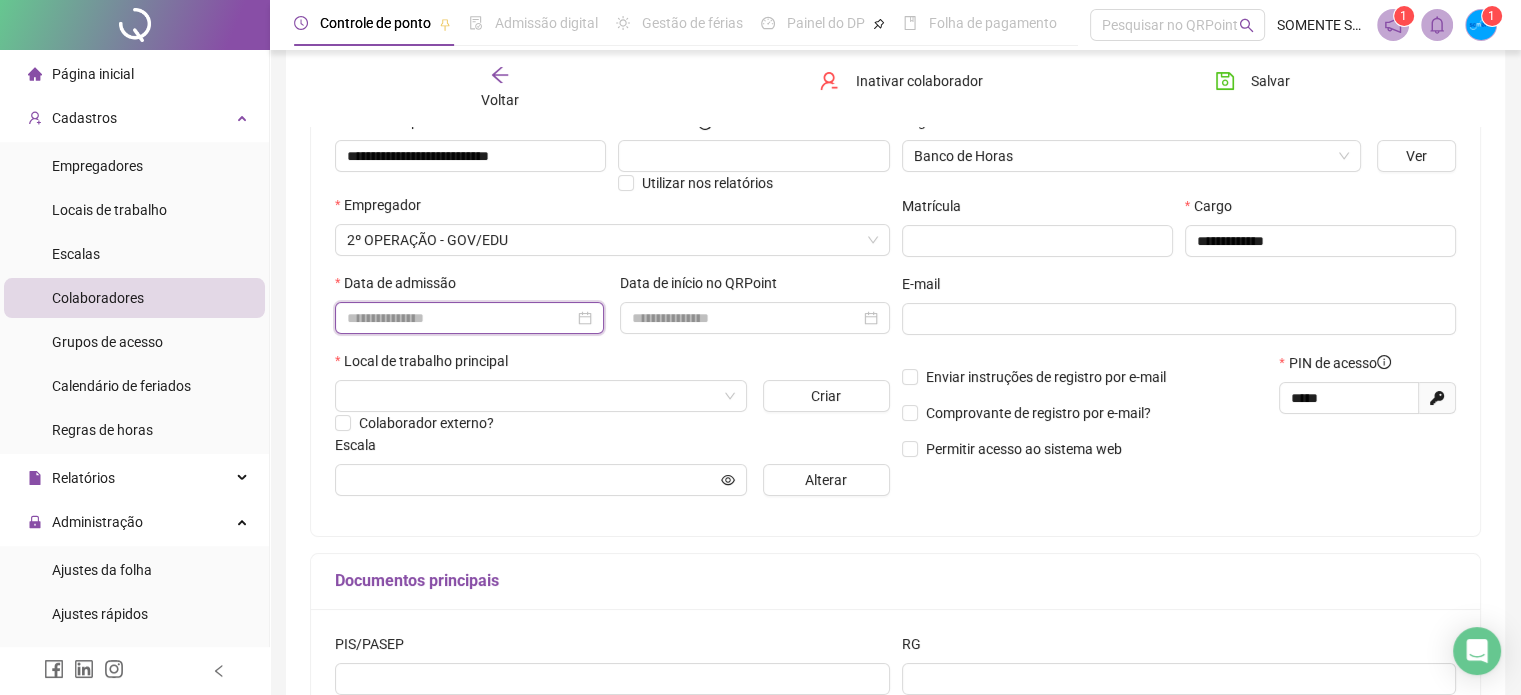 click at bounding box center [460, 318] 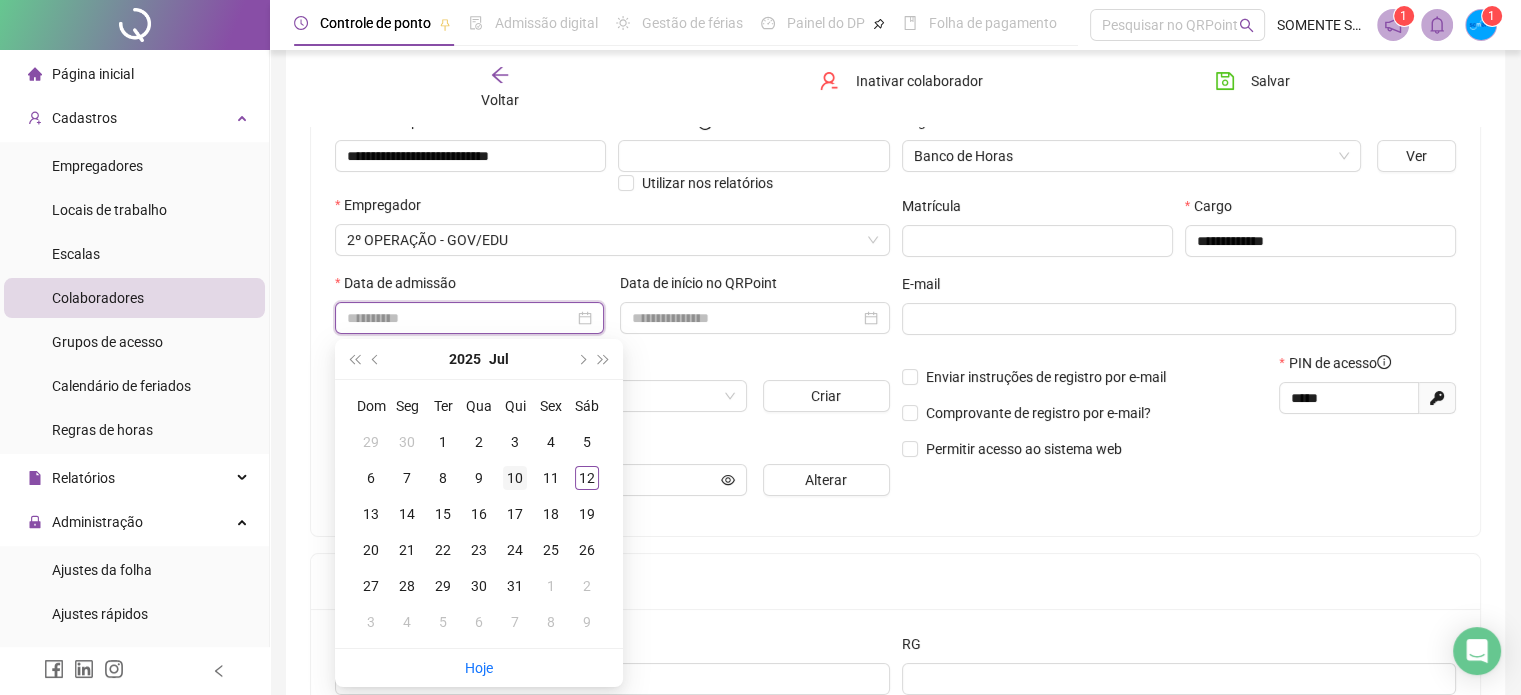 type on "**********" 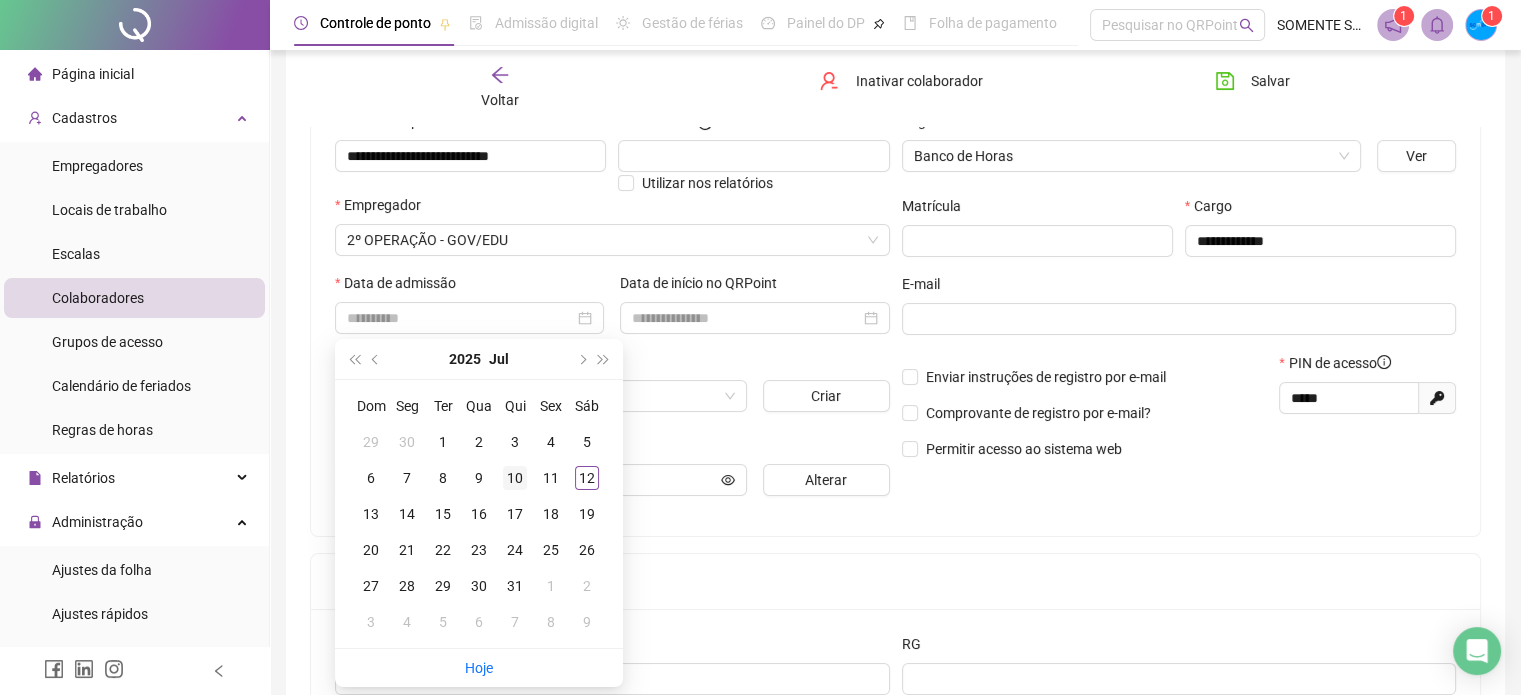 click on "10" at bounding box center [515, 478] 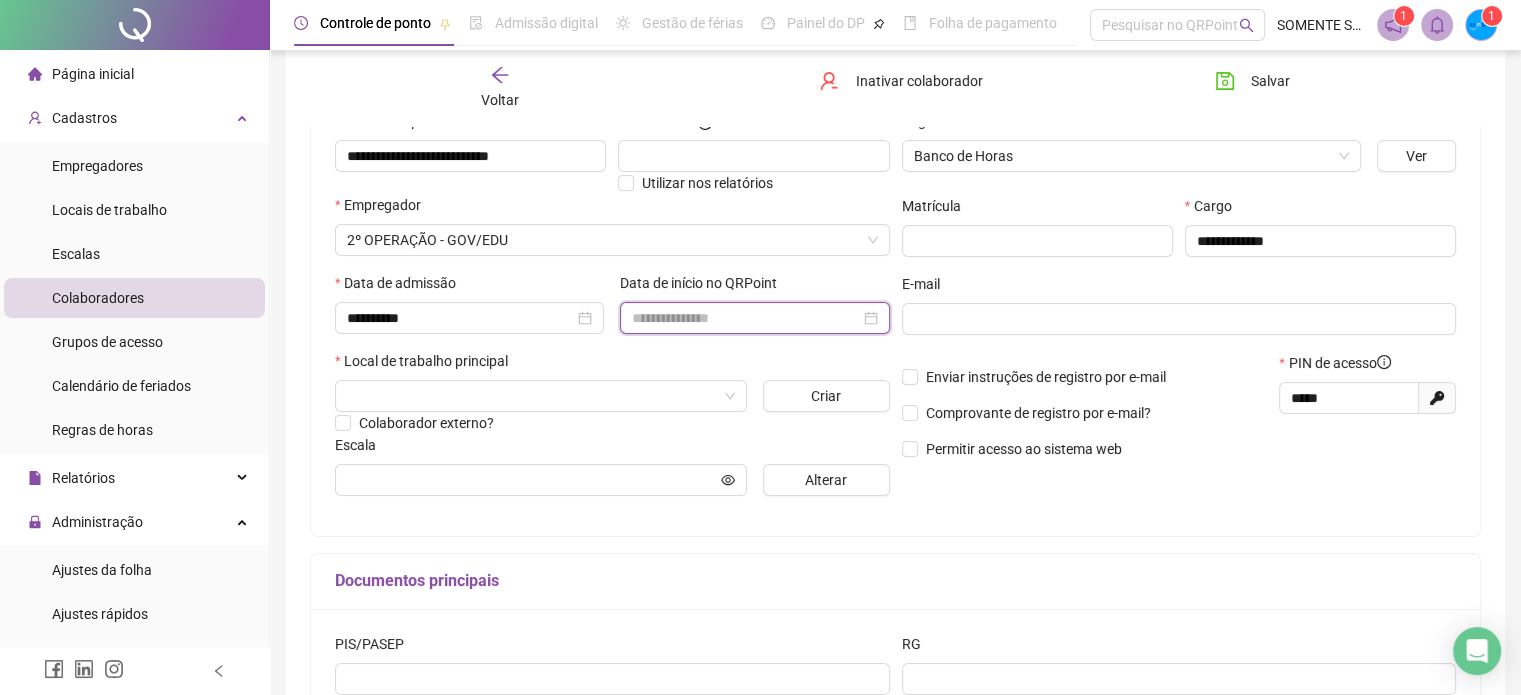 click at bounding box center (745, 318) 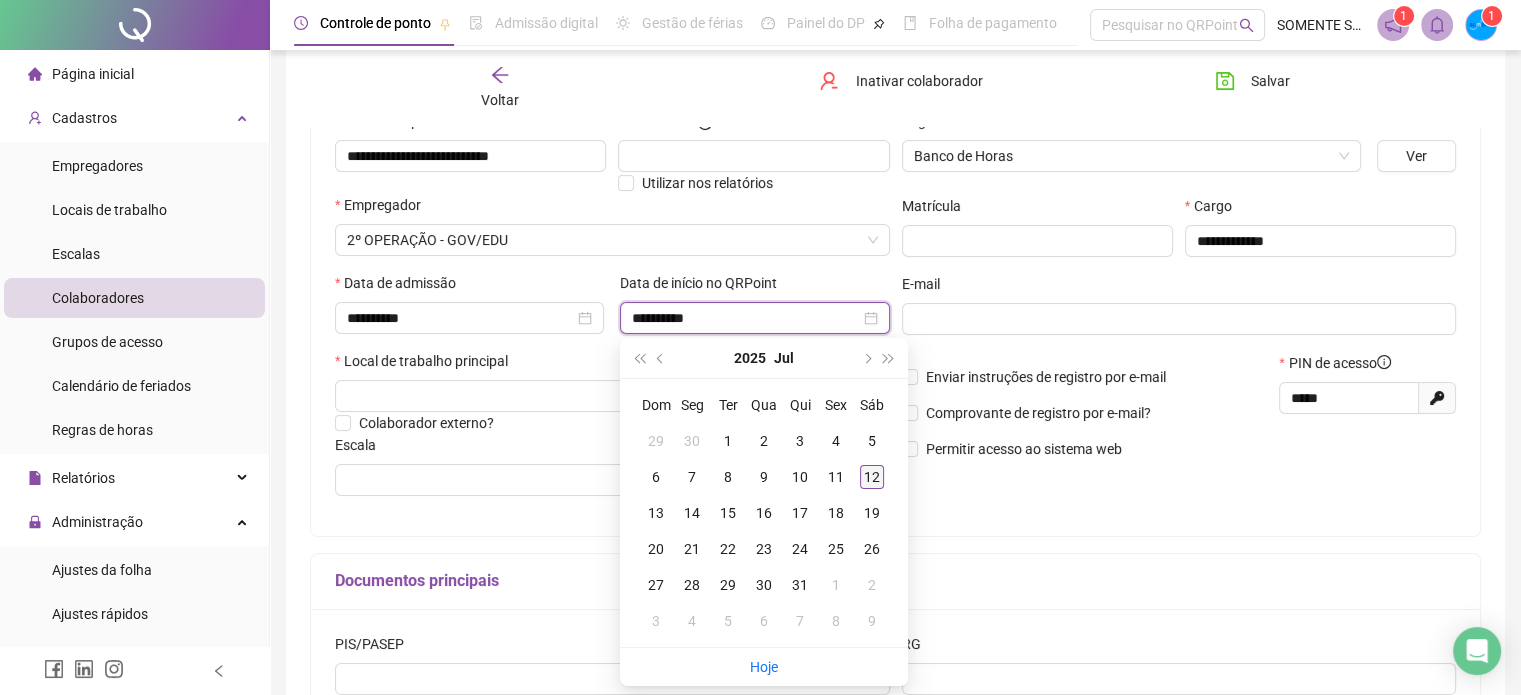 type on "**********" 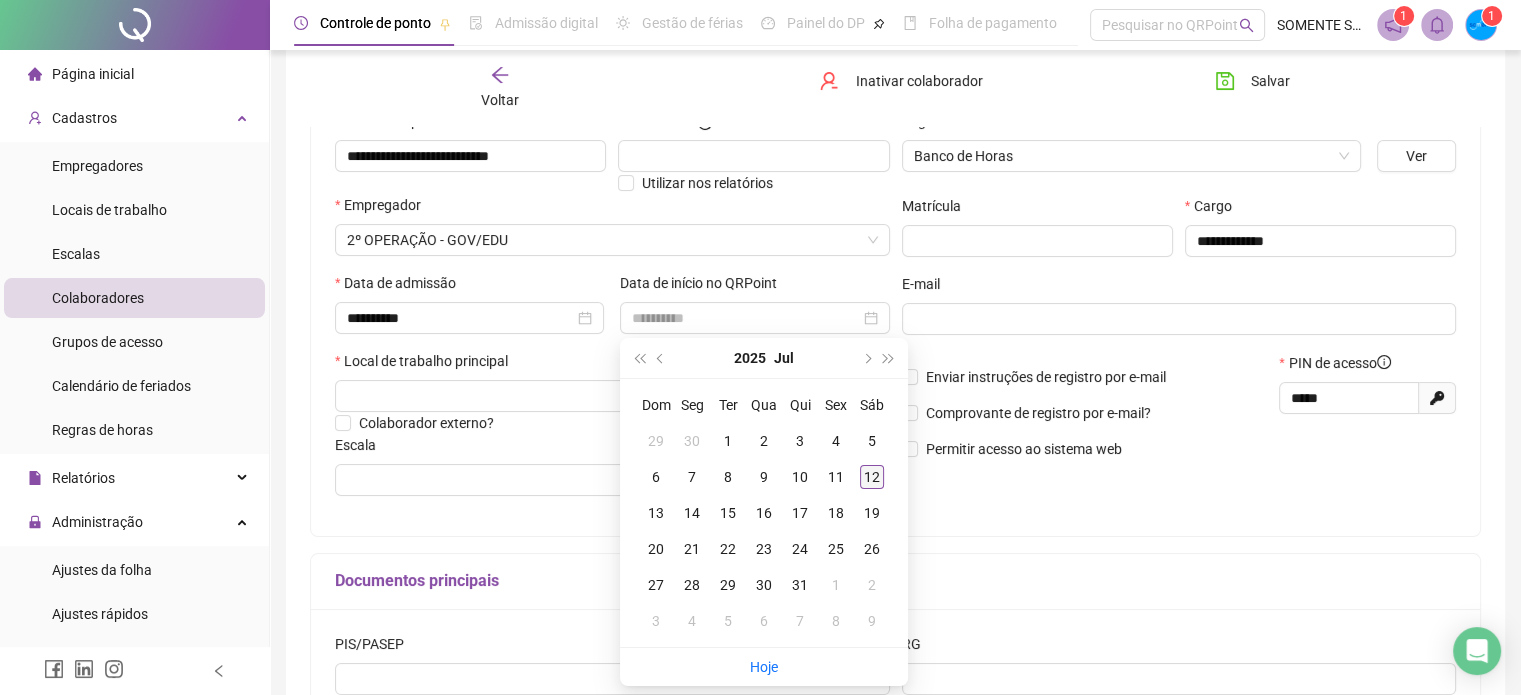 click on "12" at bounding box center [872, 477] 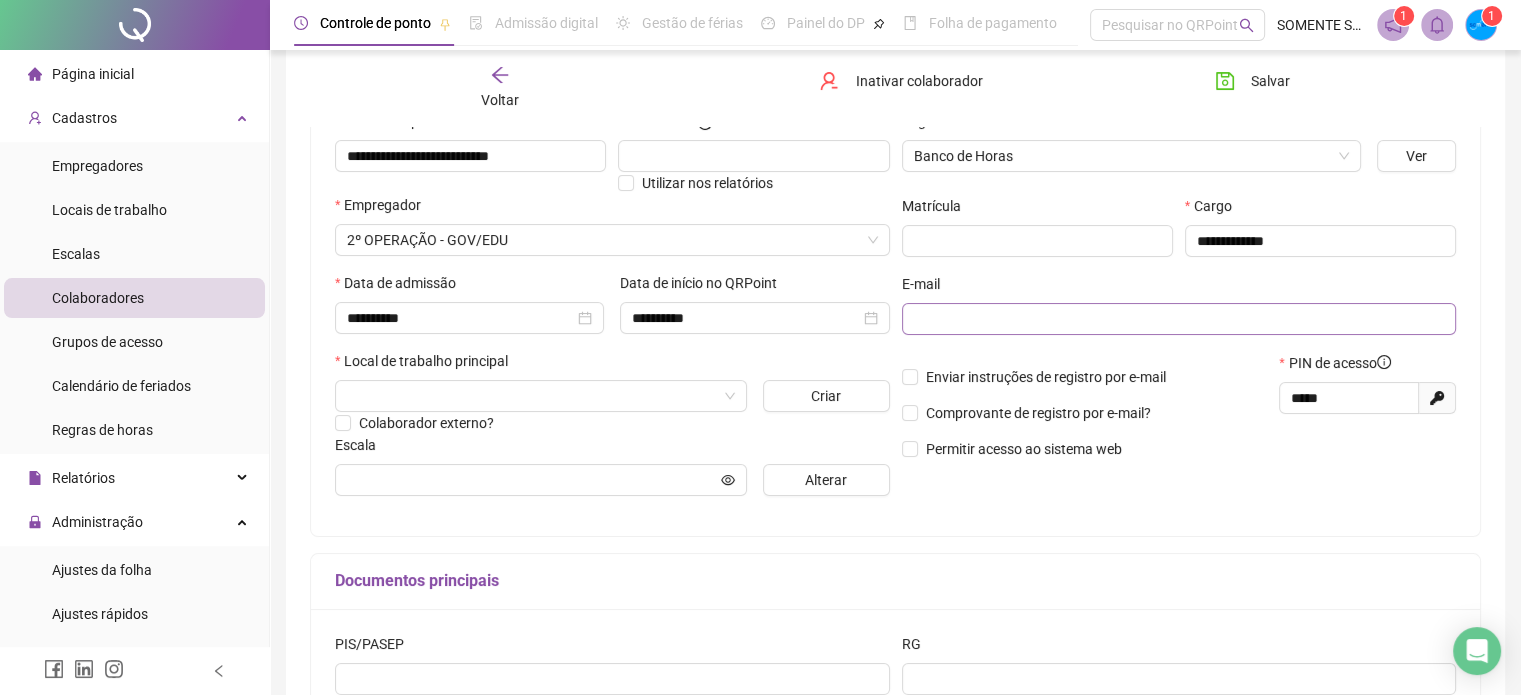 click at bounding box center [1179, 319] 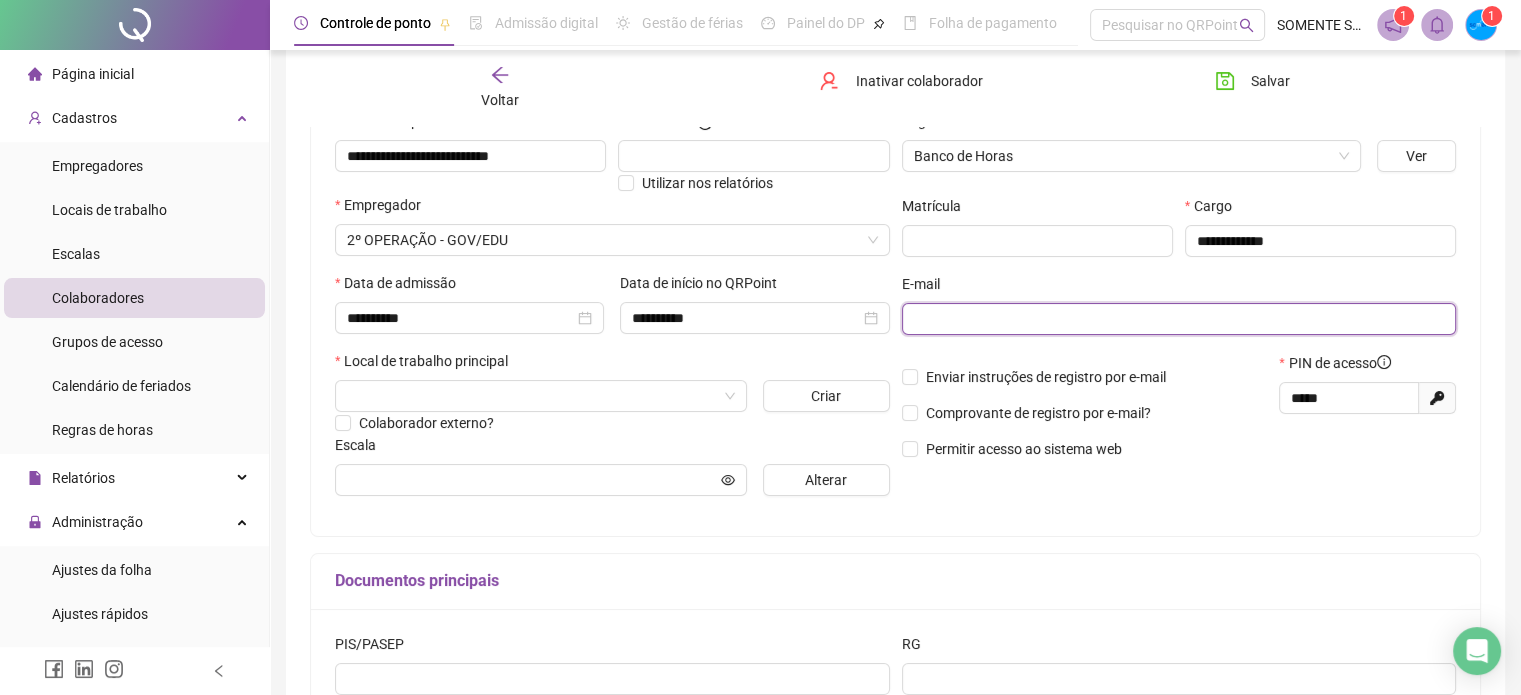 paste on "**********" 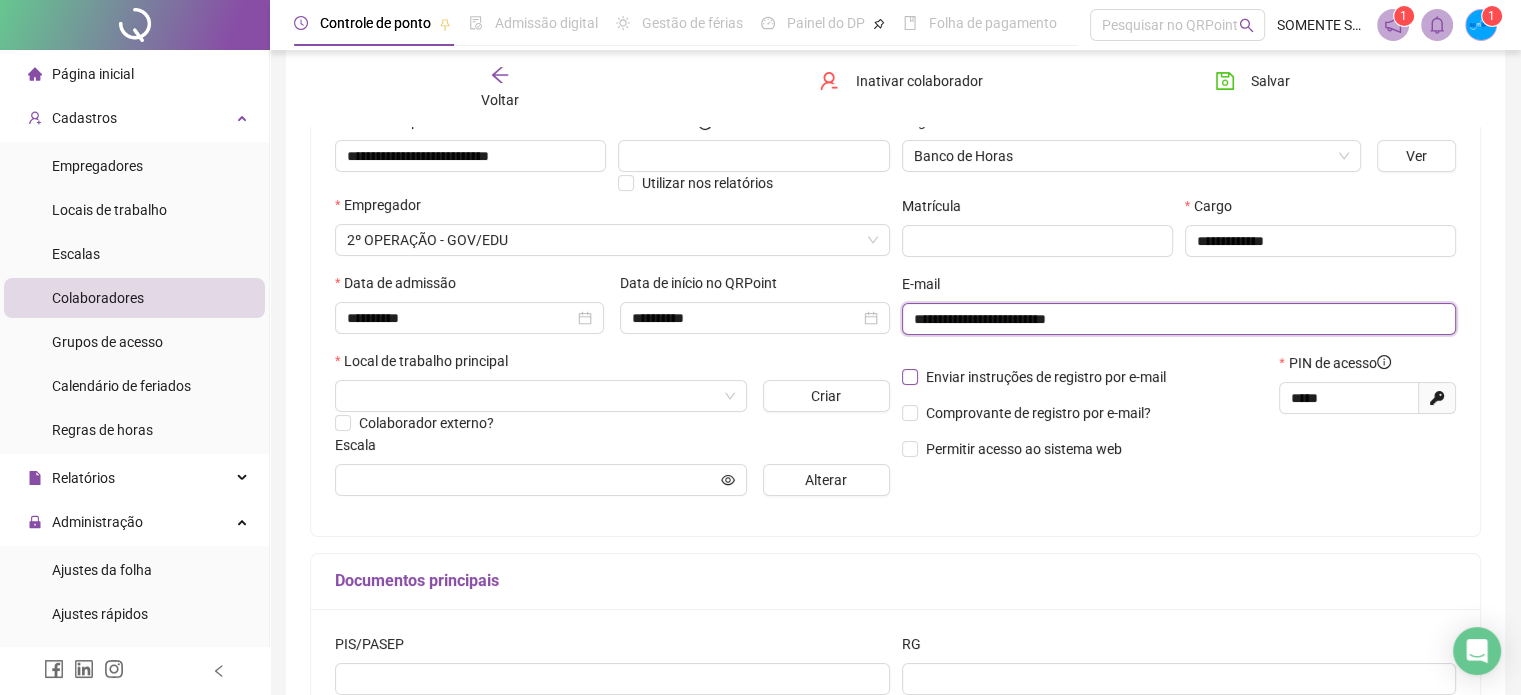type on "**********" 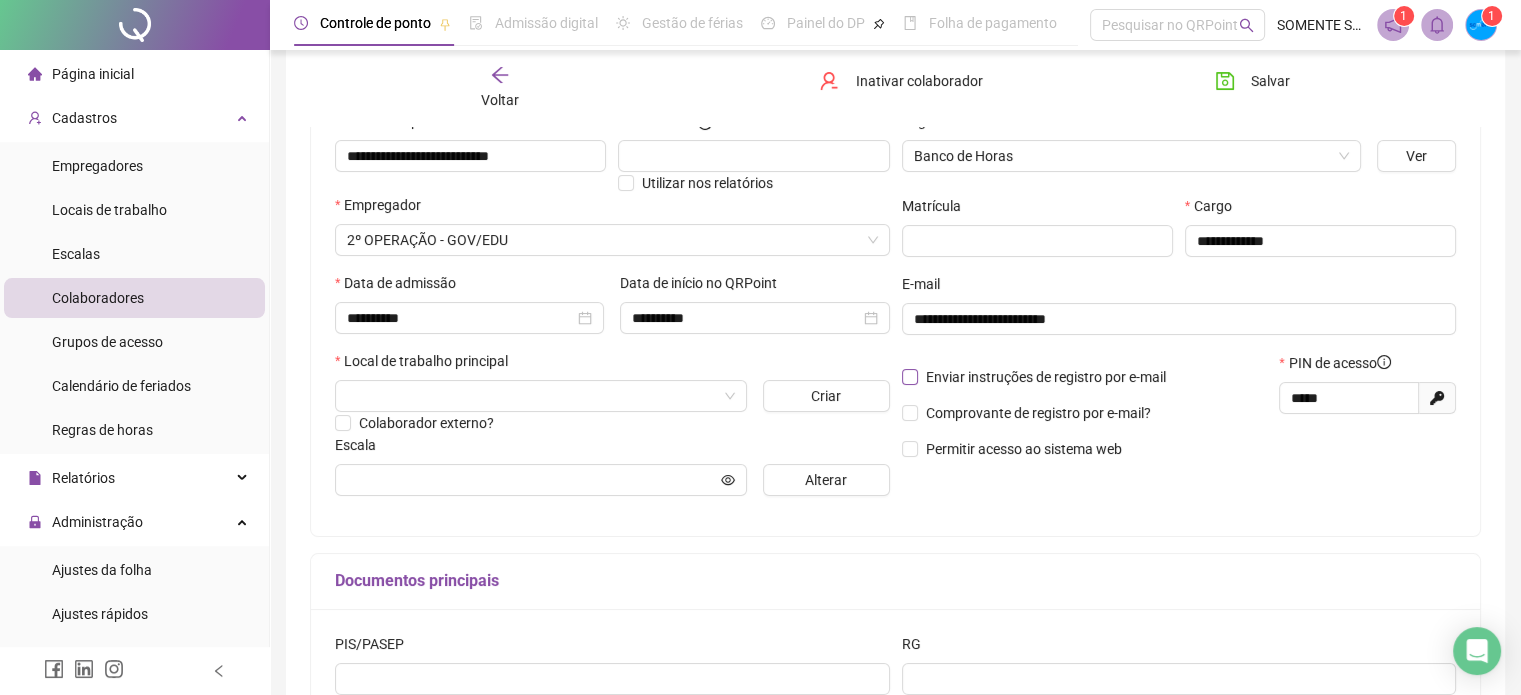click on "Enviar instruções de registro por e-mail" at bounding box center (1046, 377) 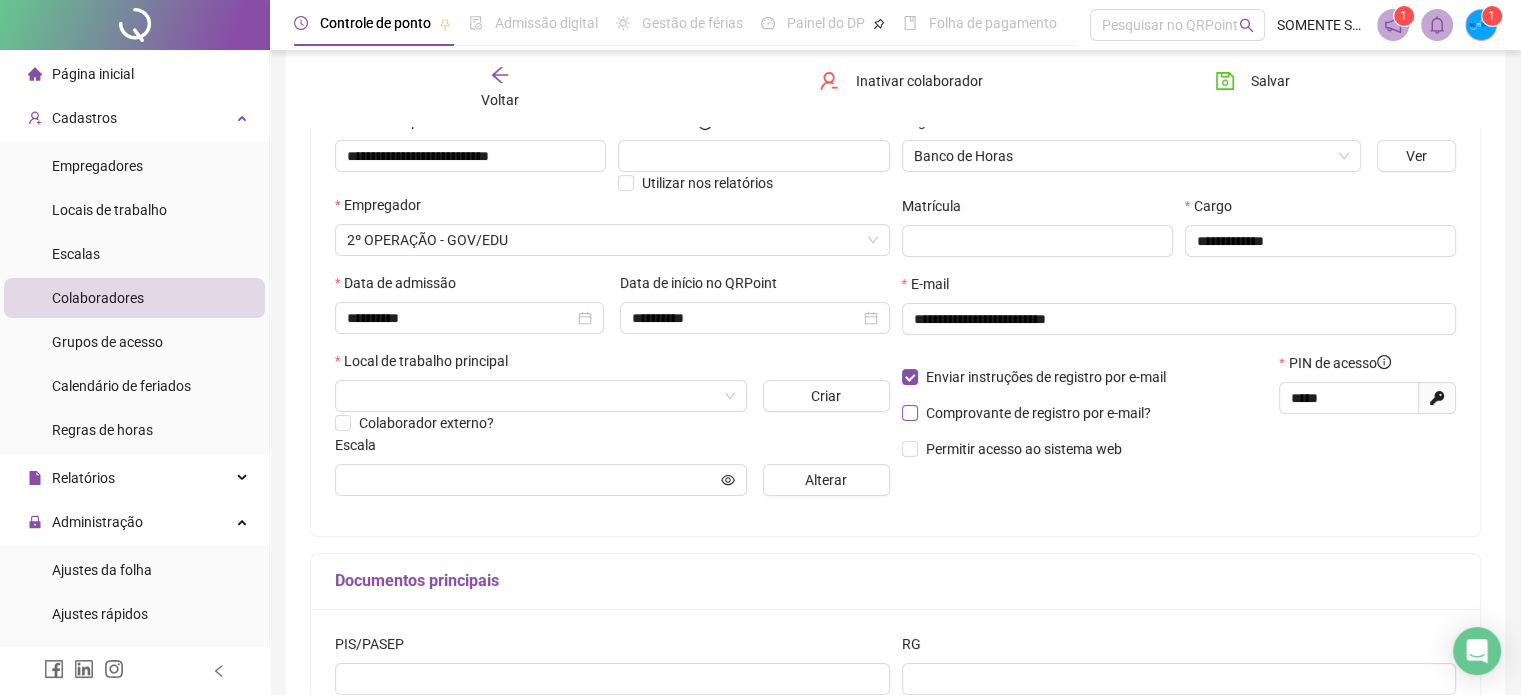 click on "Comprovante de registro por e-mail?" at bounding box center (1038, 413) 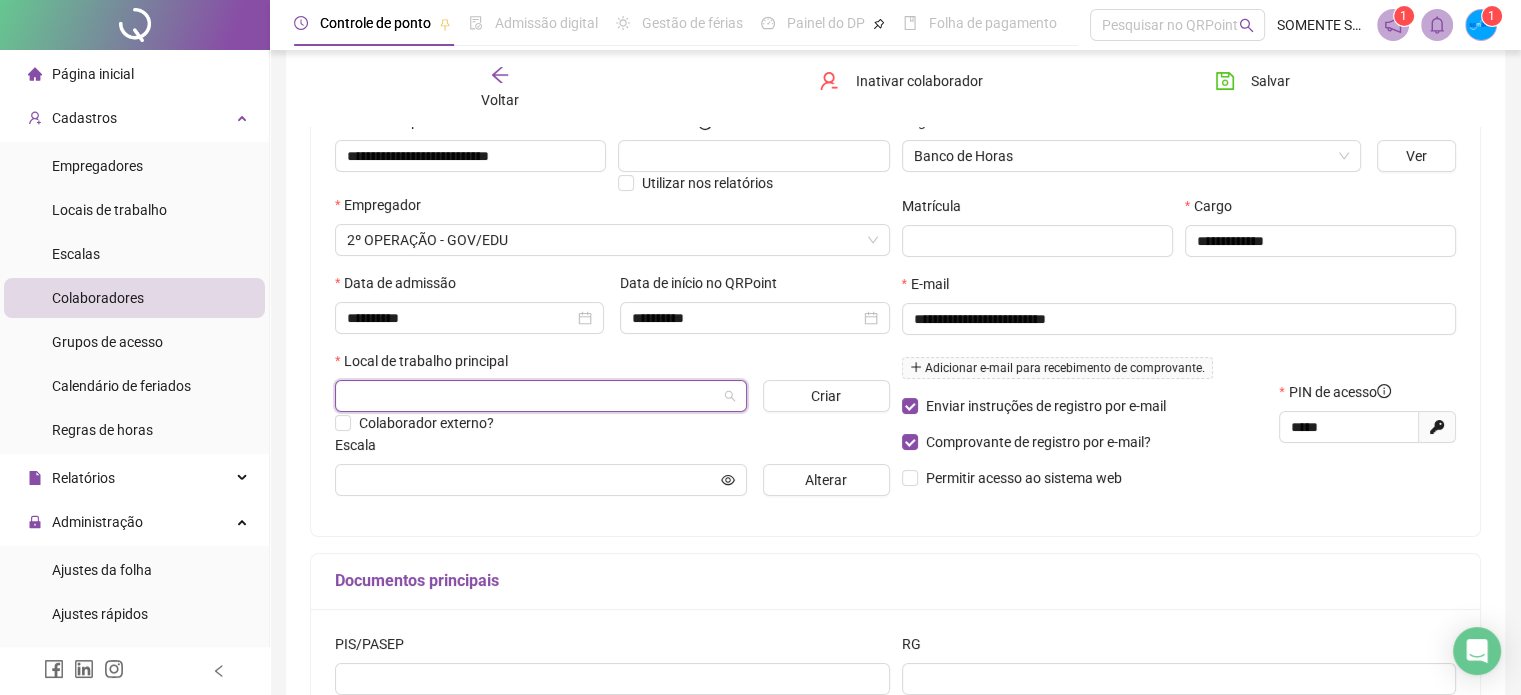 click at bounding box center (535, 396) 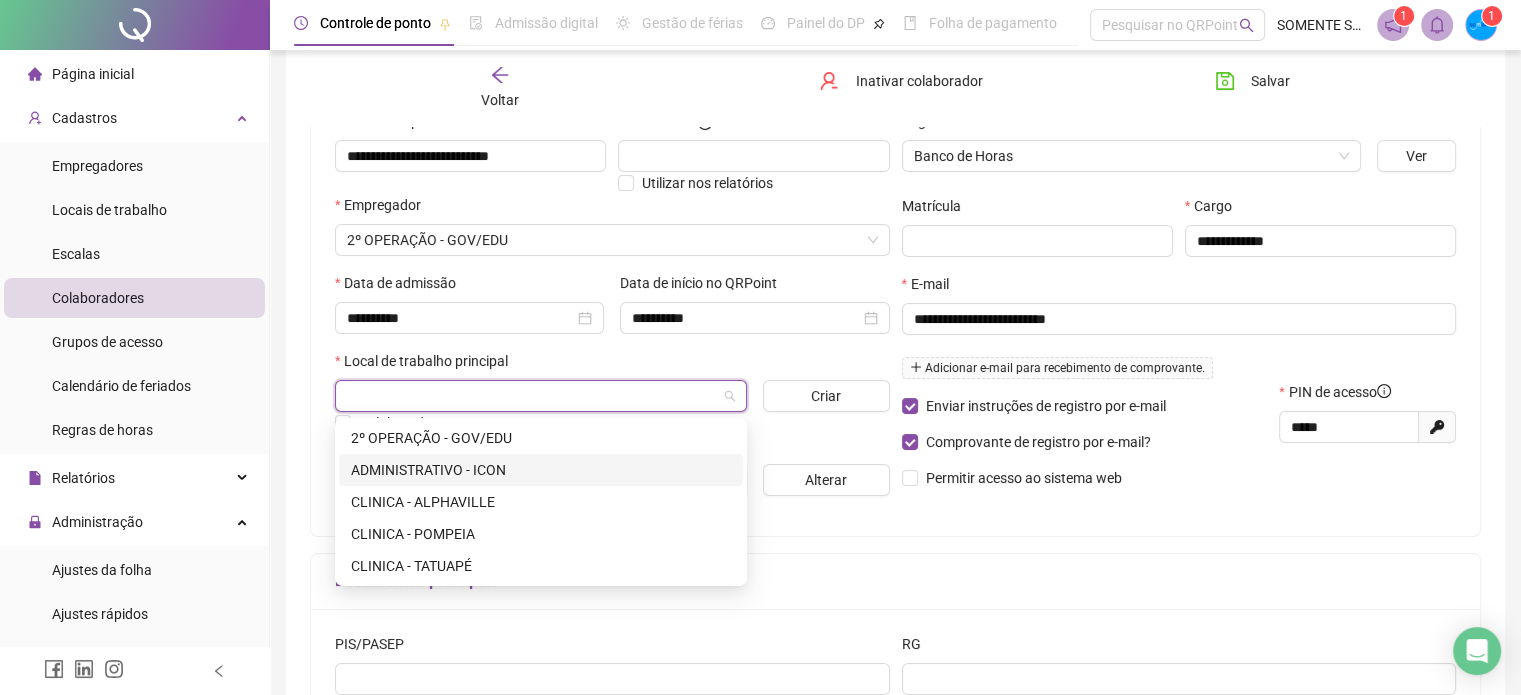 click on "ADMINISTRATIVO - ICON" at bounding box center (541, 470) 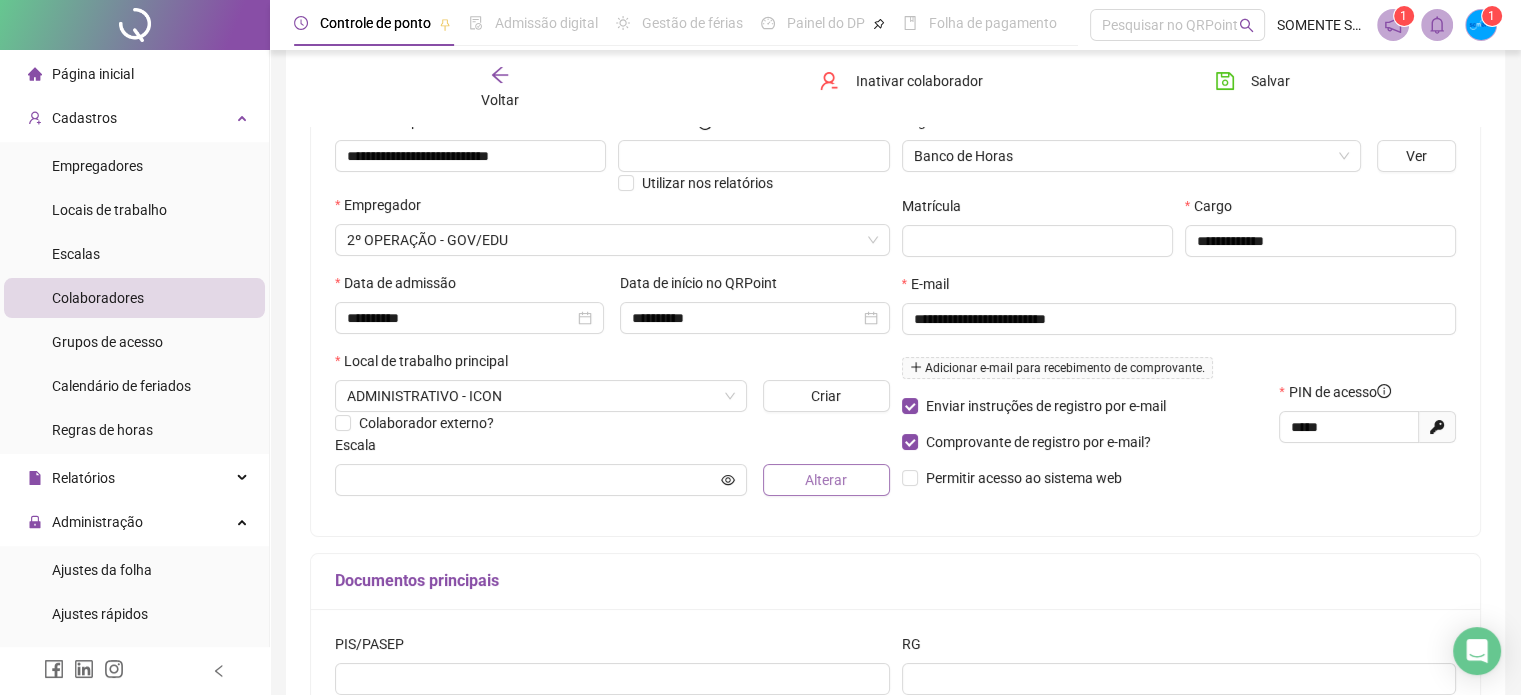 click on "Alterar" at bounding box center [826, 480] 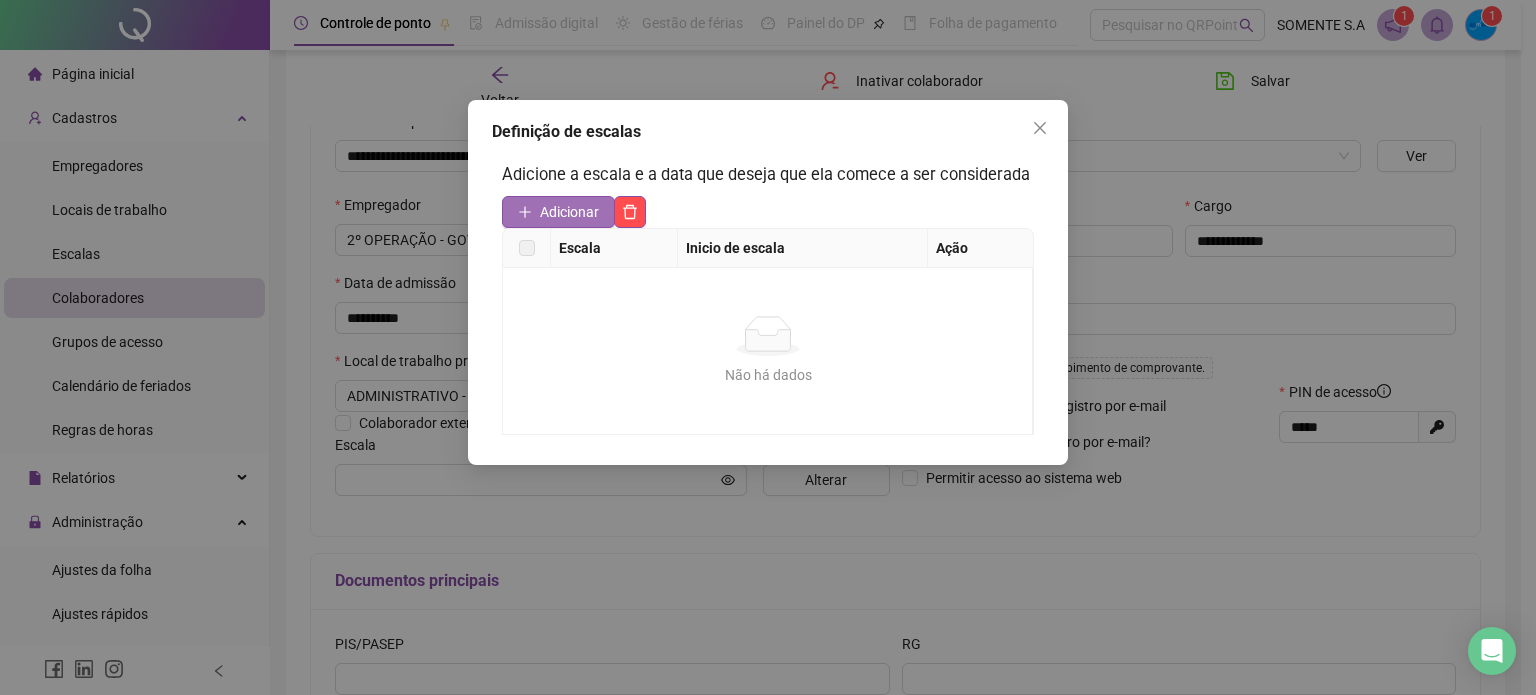 click on "Adicionar" at bounding box center (569, 212) 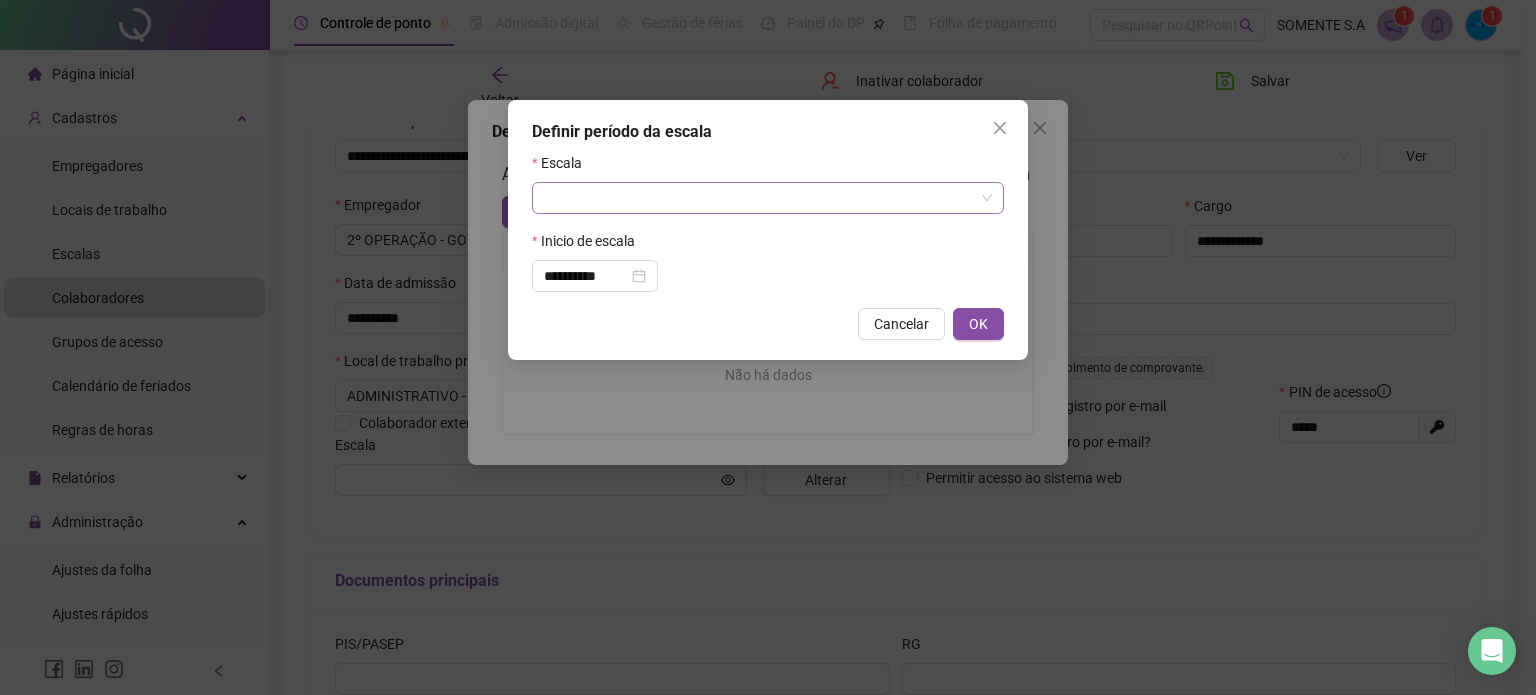 click at bounding box center (762, 198) 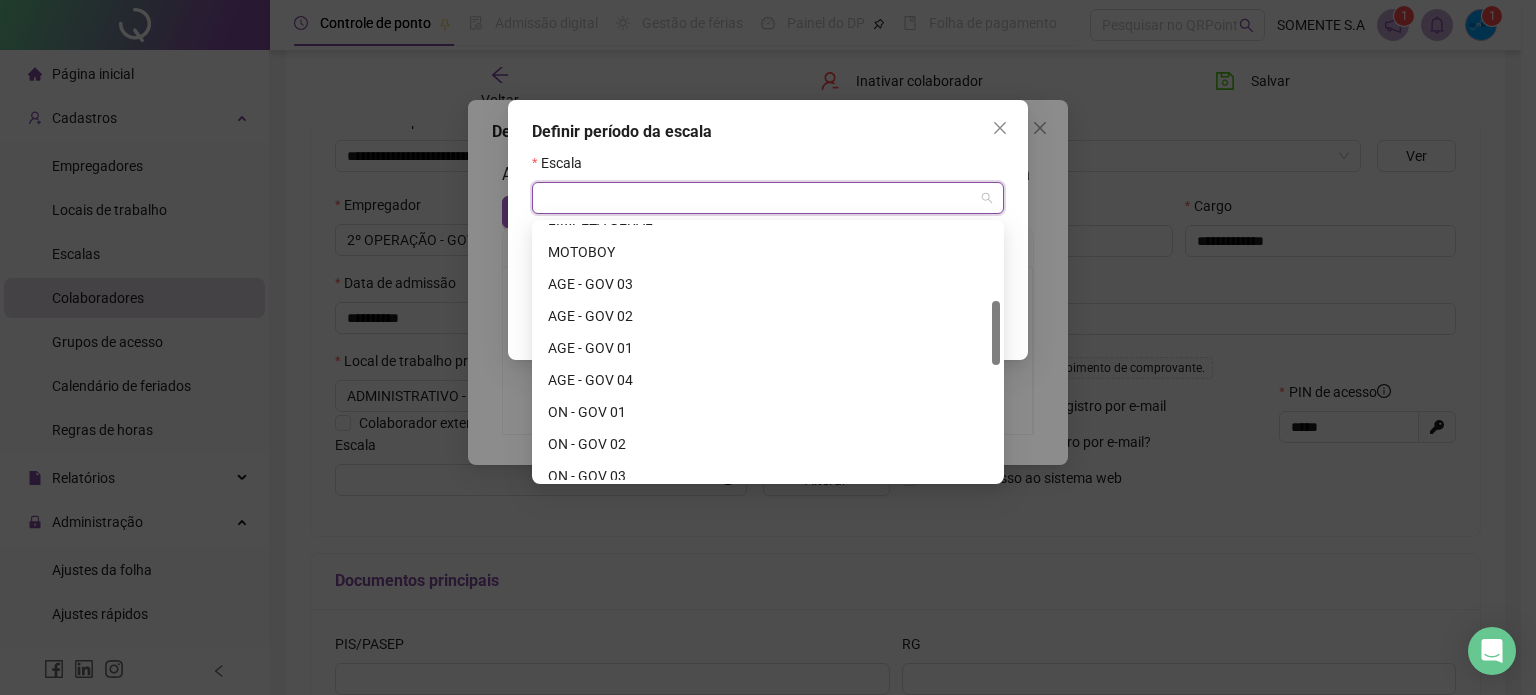 drag, startPoint x: 996, startPoint y: 251, endPoint x: 996, endPoint y: 325, distance: 74 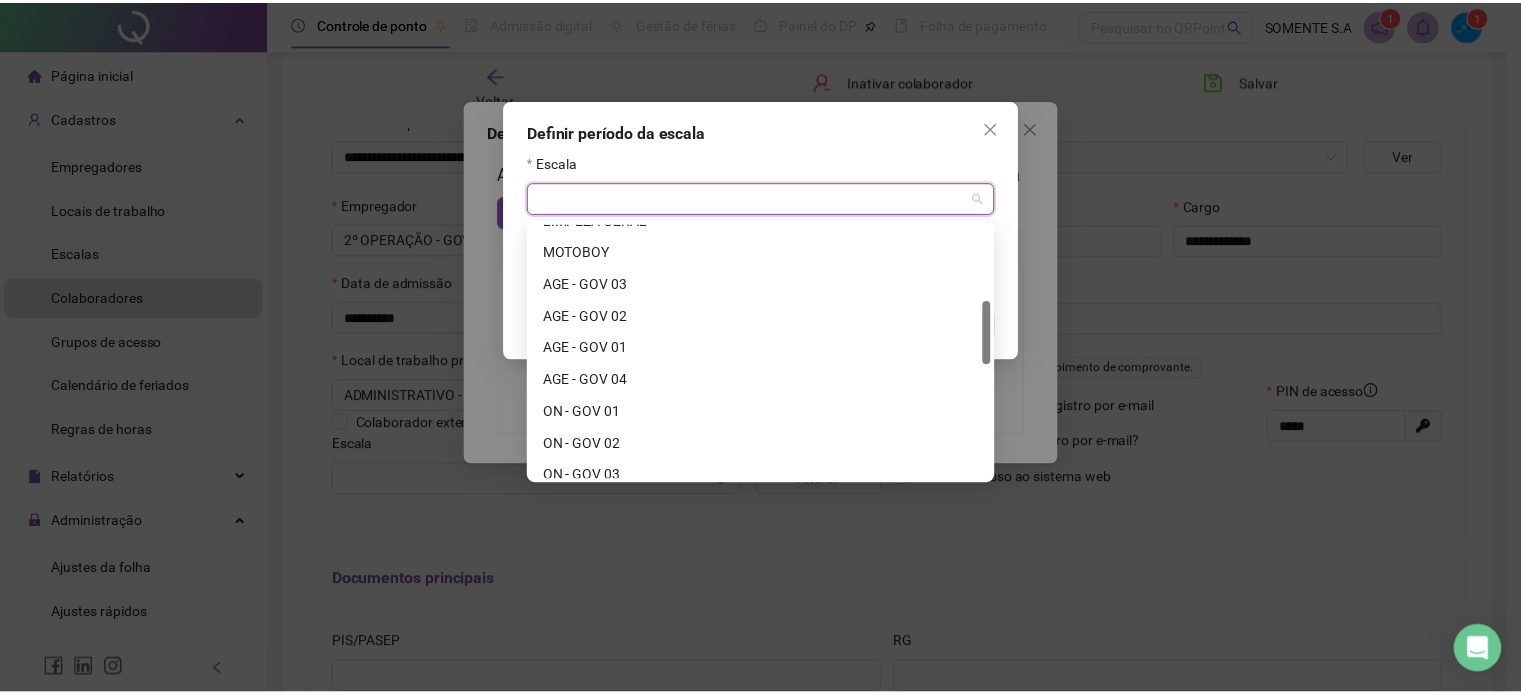 scroll, scrollTop: 300, scrollLeft: 0, axis: vertical 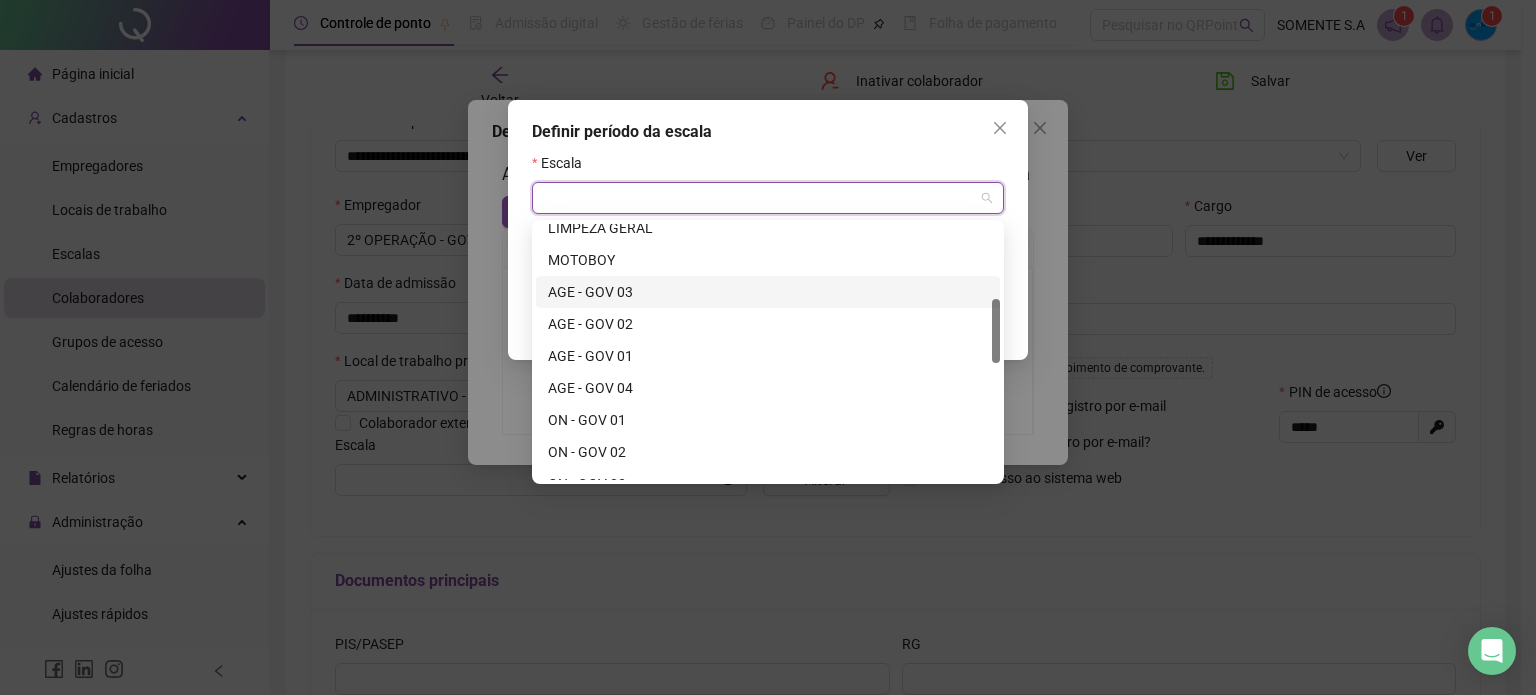 click on "AGE - GOV 03" at bounding box center [768, 292] 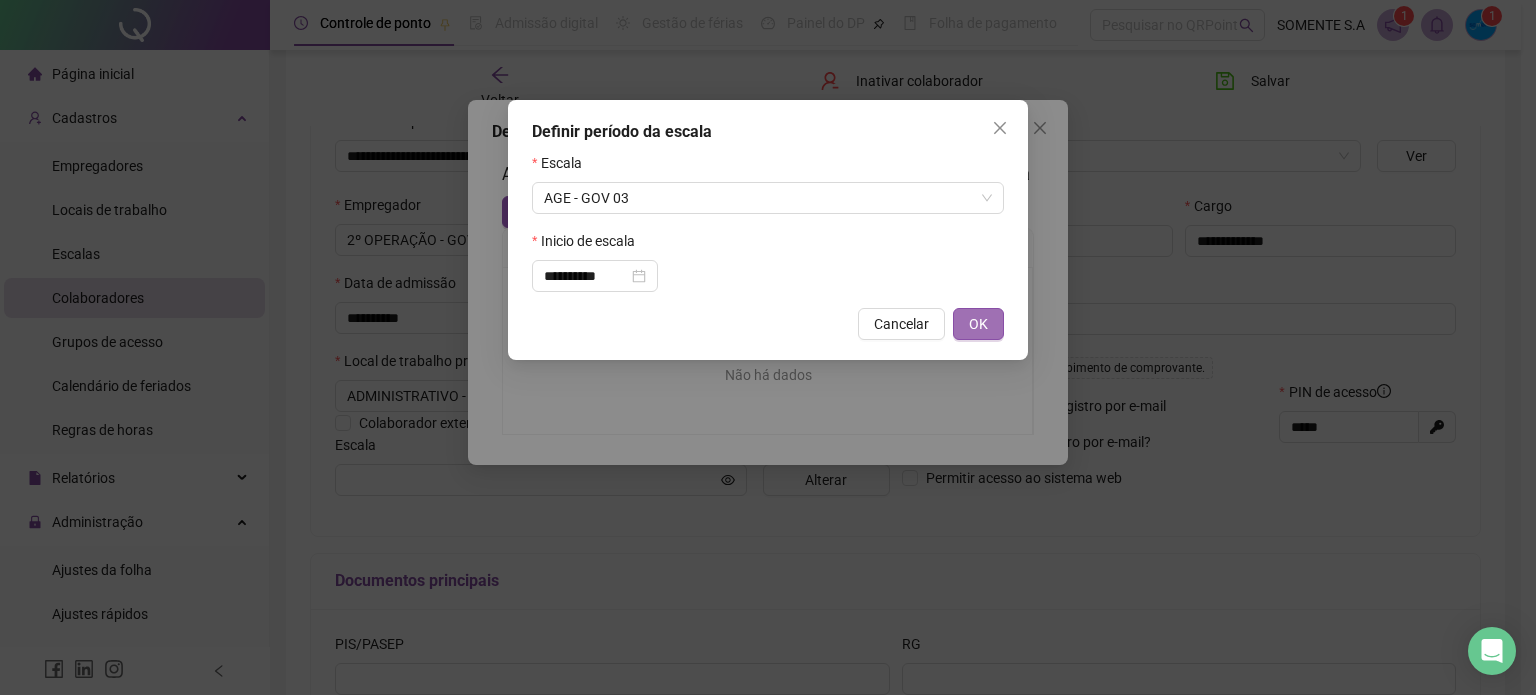 click on "OK" at bounding box center [978, 324] 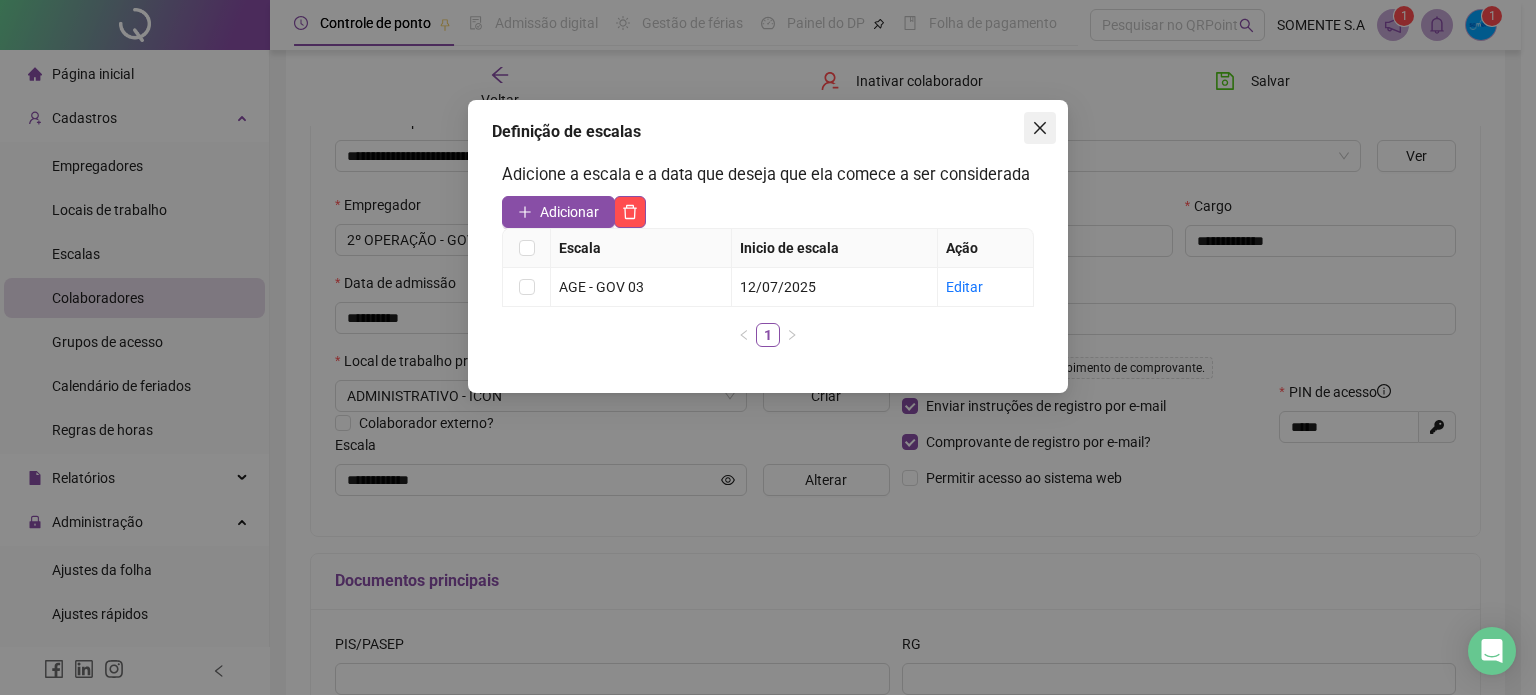 click 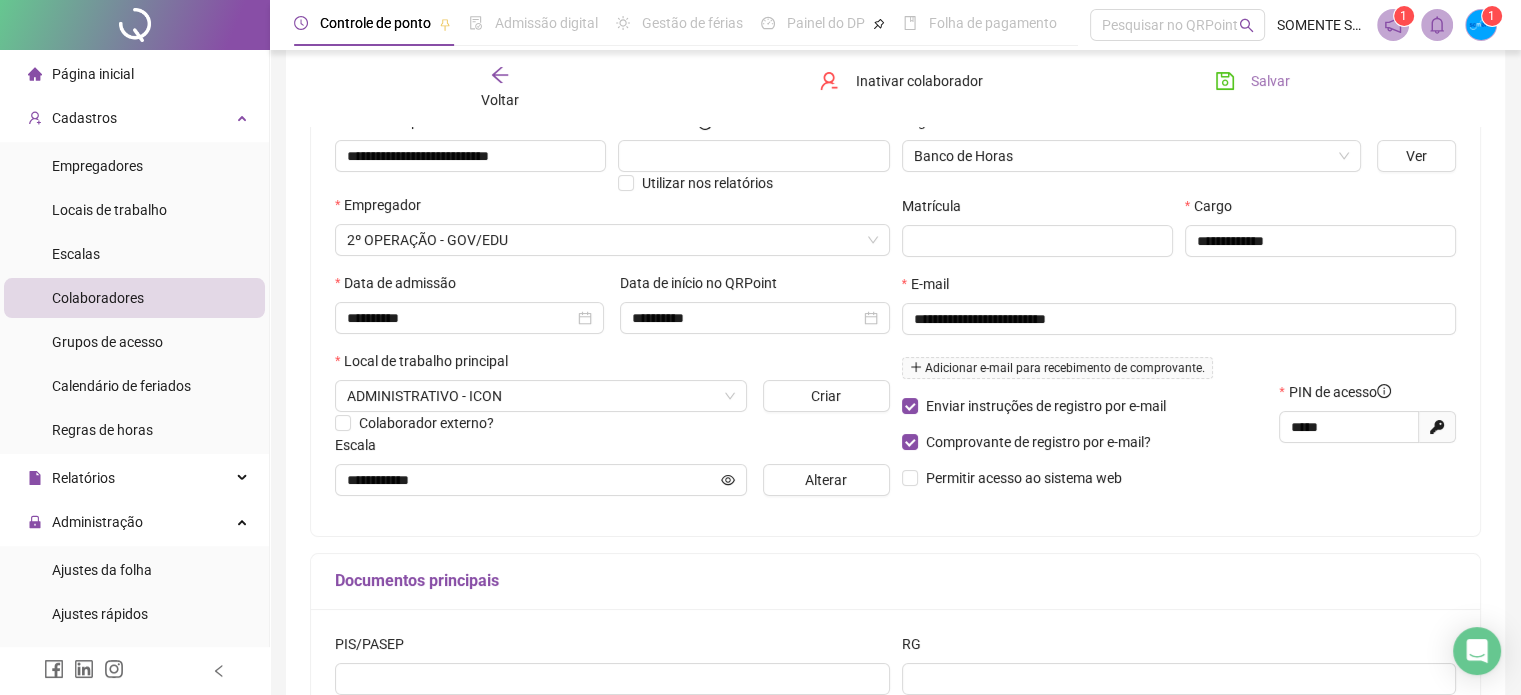 click on "Salvar" at bounding box center [1270, 81] 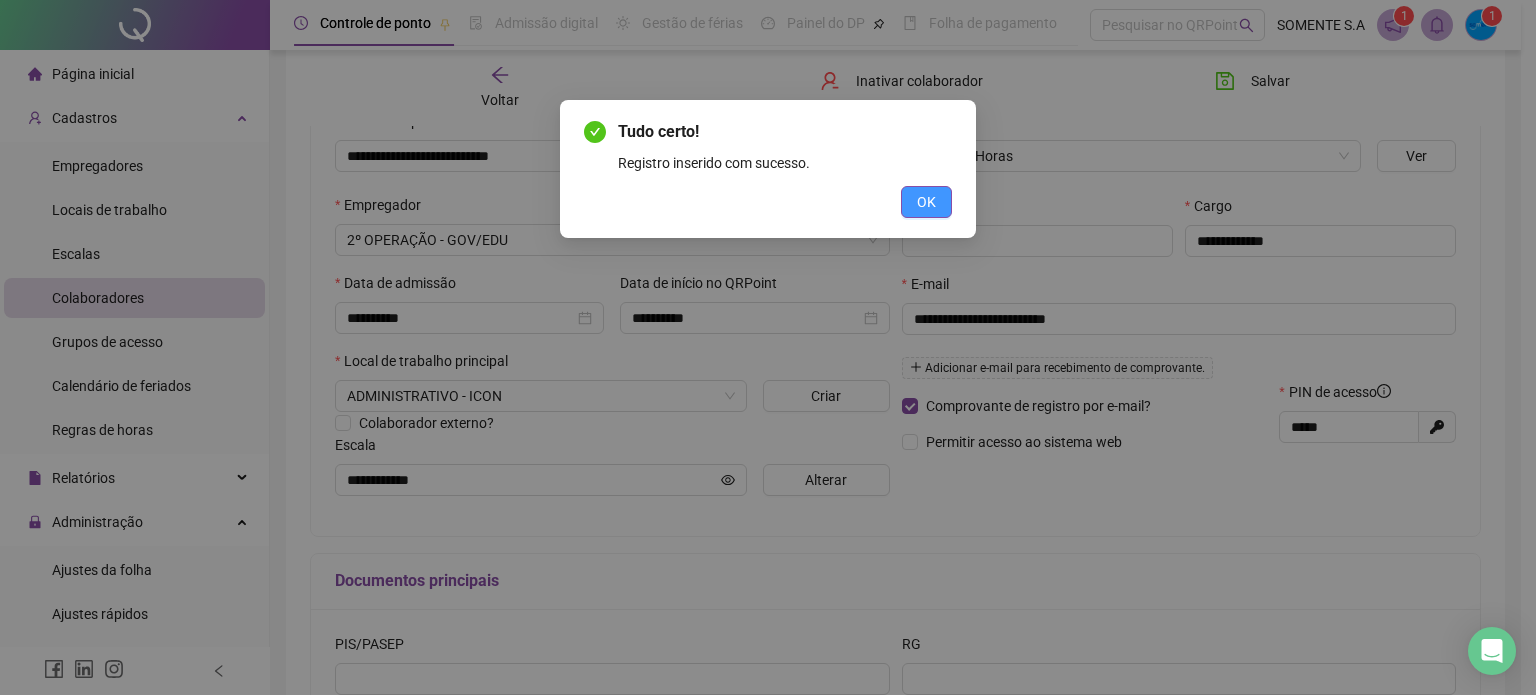 click on "OK" at bounding box center [926, 202] 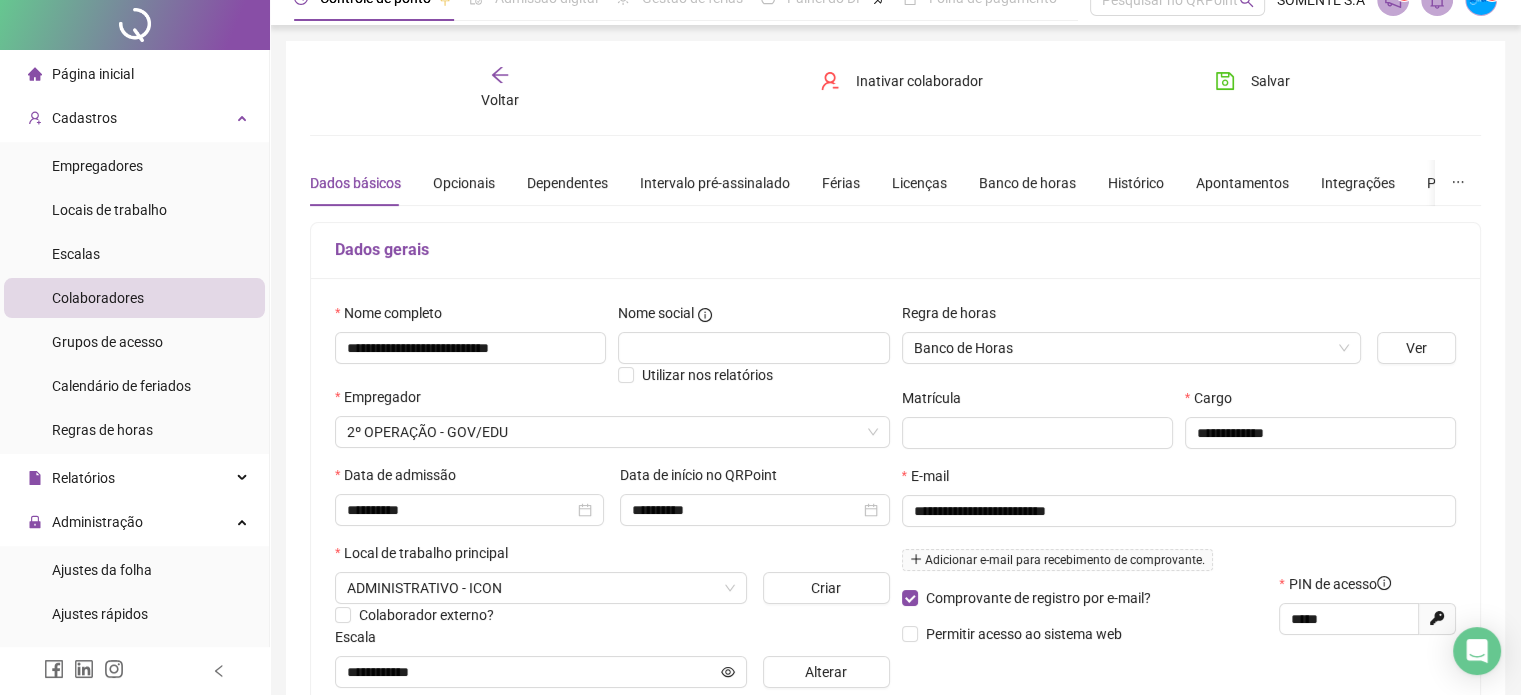 scroll, scrollTop: 0, scrollLeft: 0, axis: both 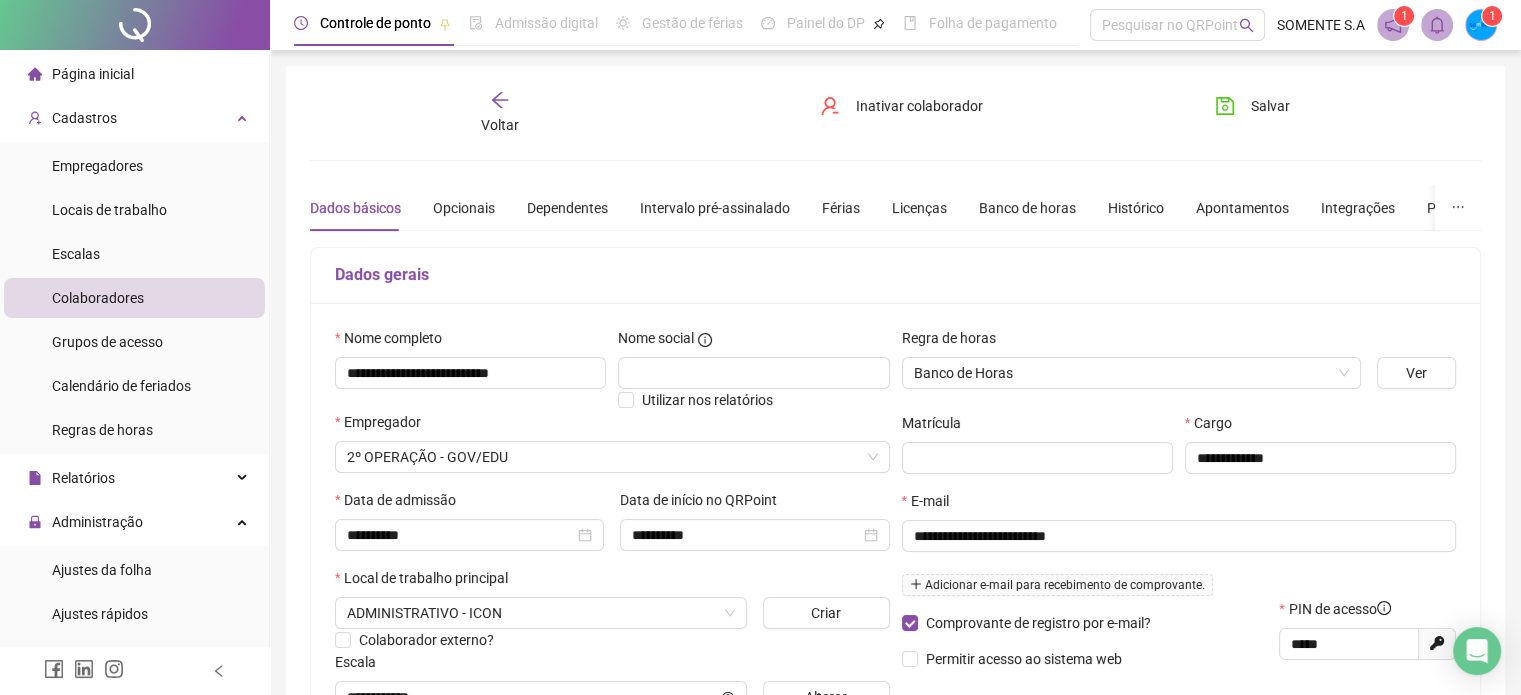 click on "Voltar" at bounding box center [500, 113] 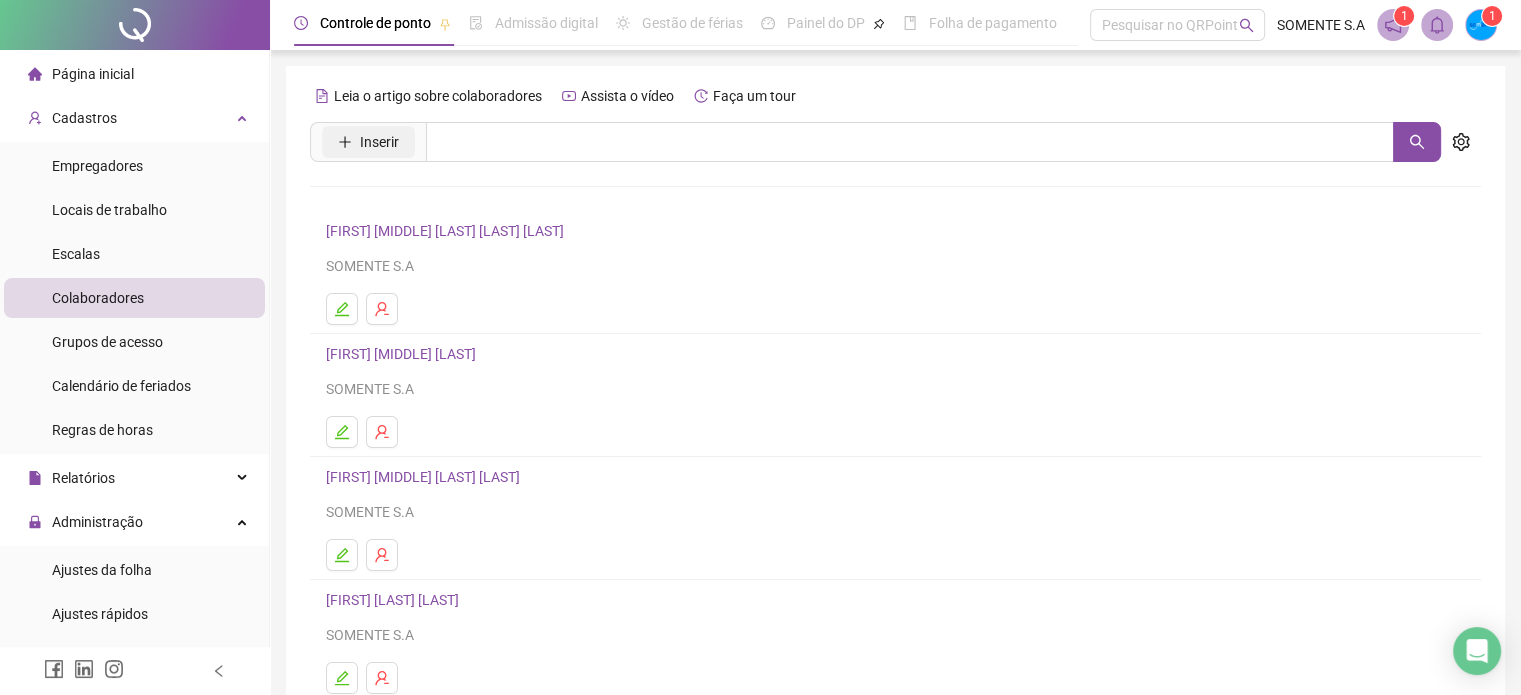 click on "Inserir" at bounding box center (379, 142) 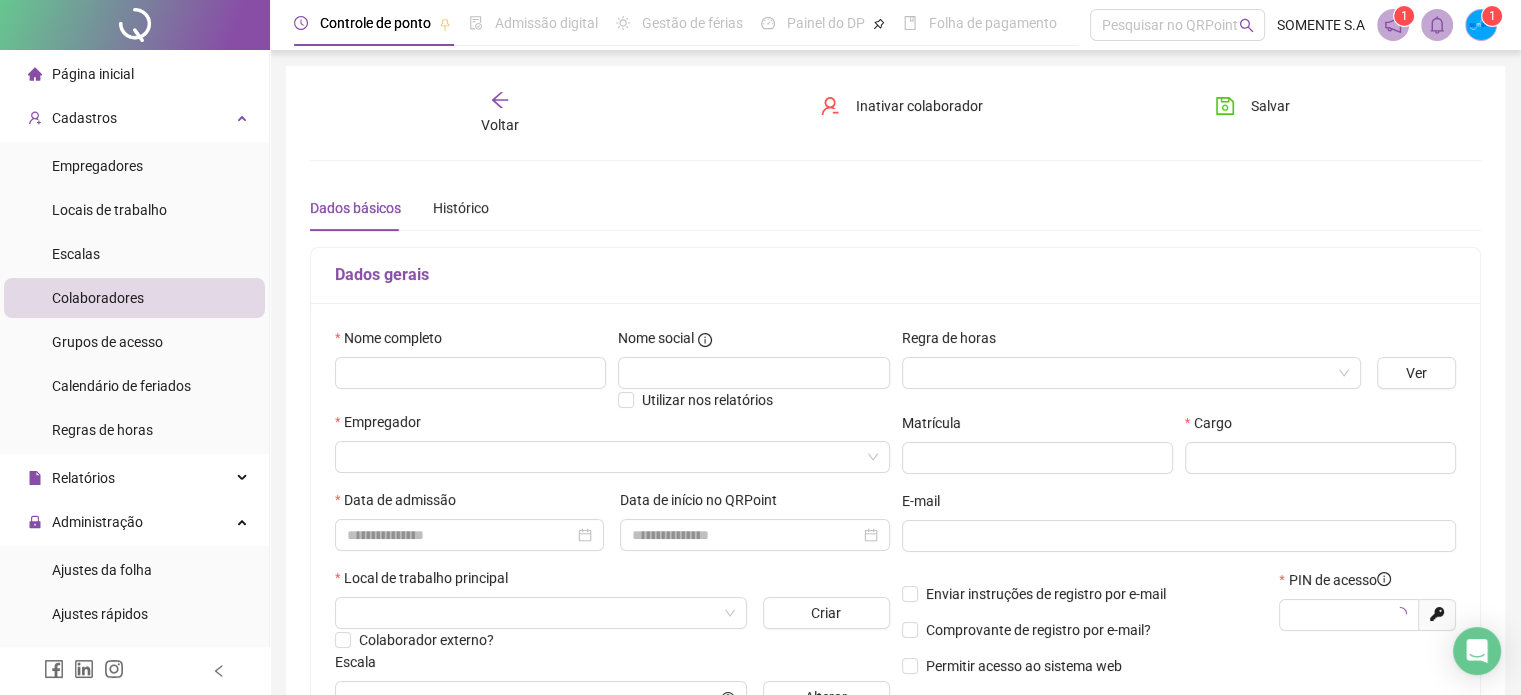 type on "*****" 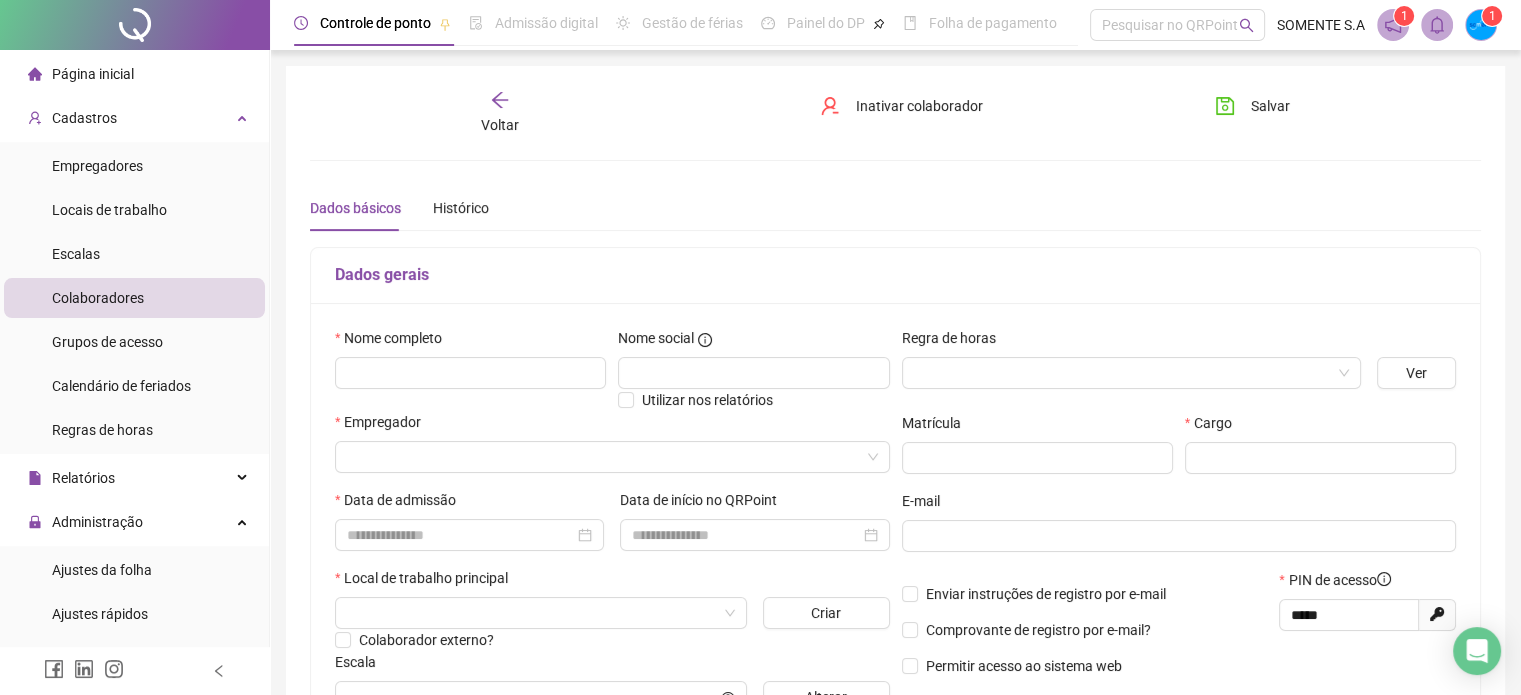 click on "Voltar" at bounding box center [500, 113] 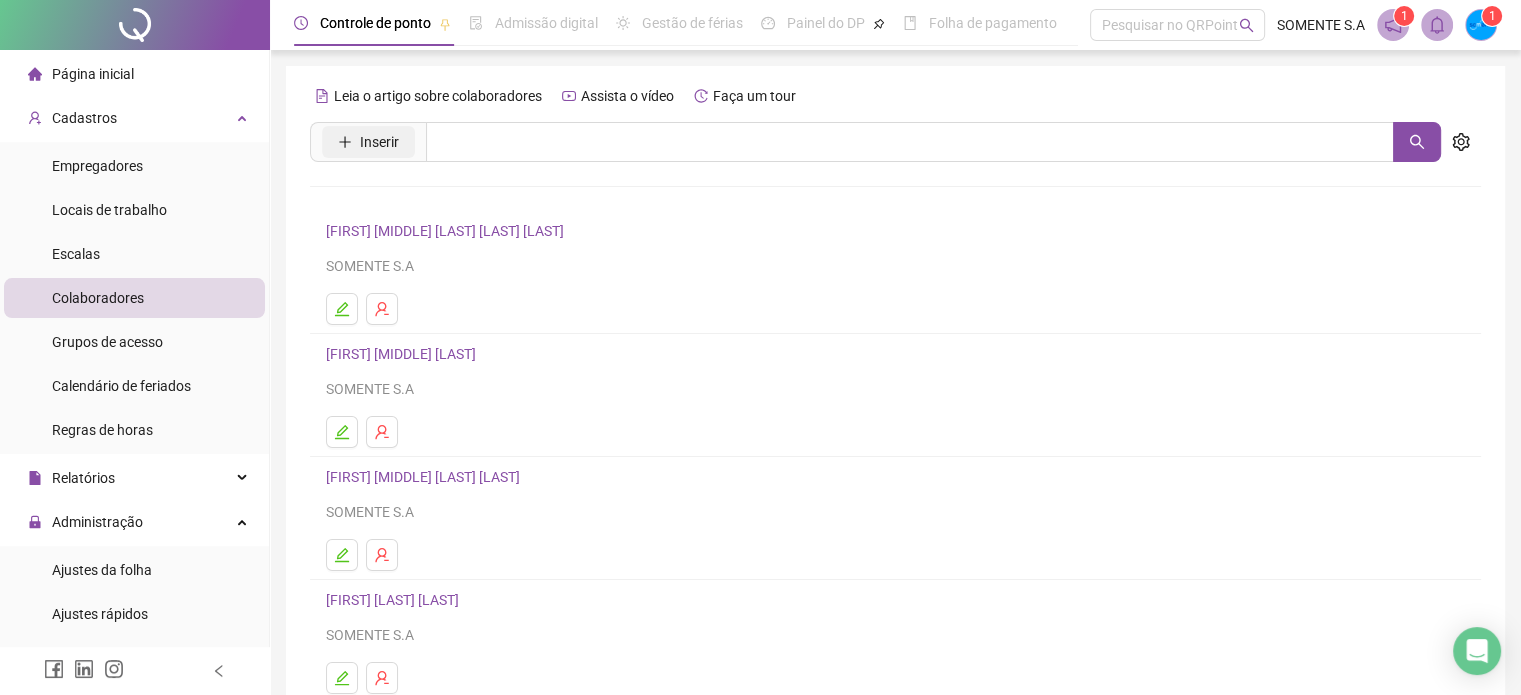 click on "Inserir" at bounding box center [379, 142] 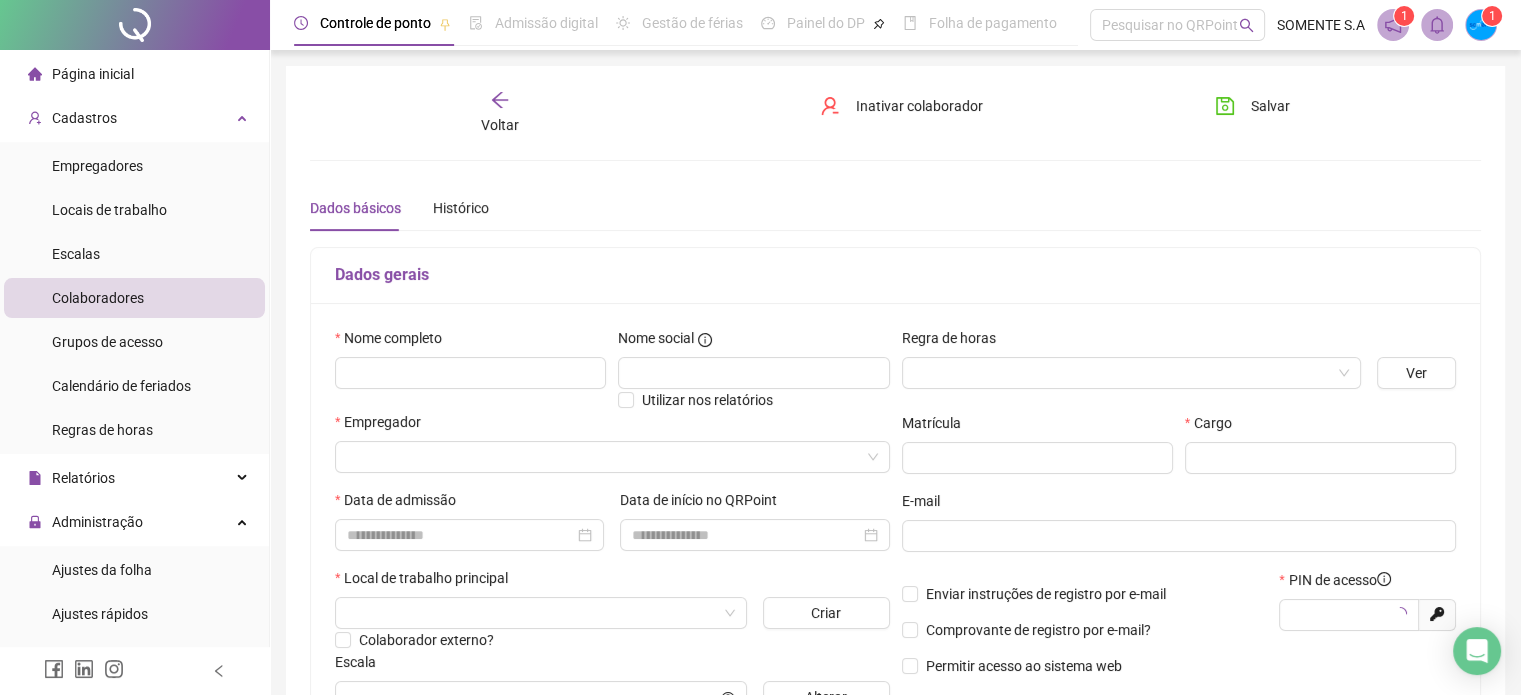 type on "*****" 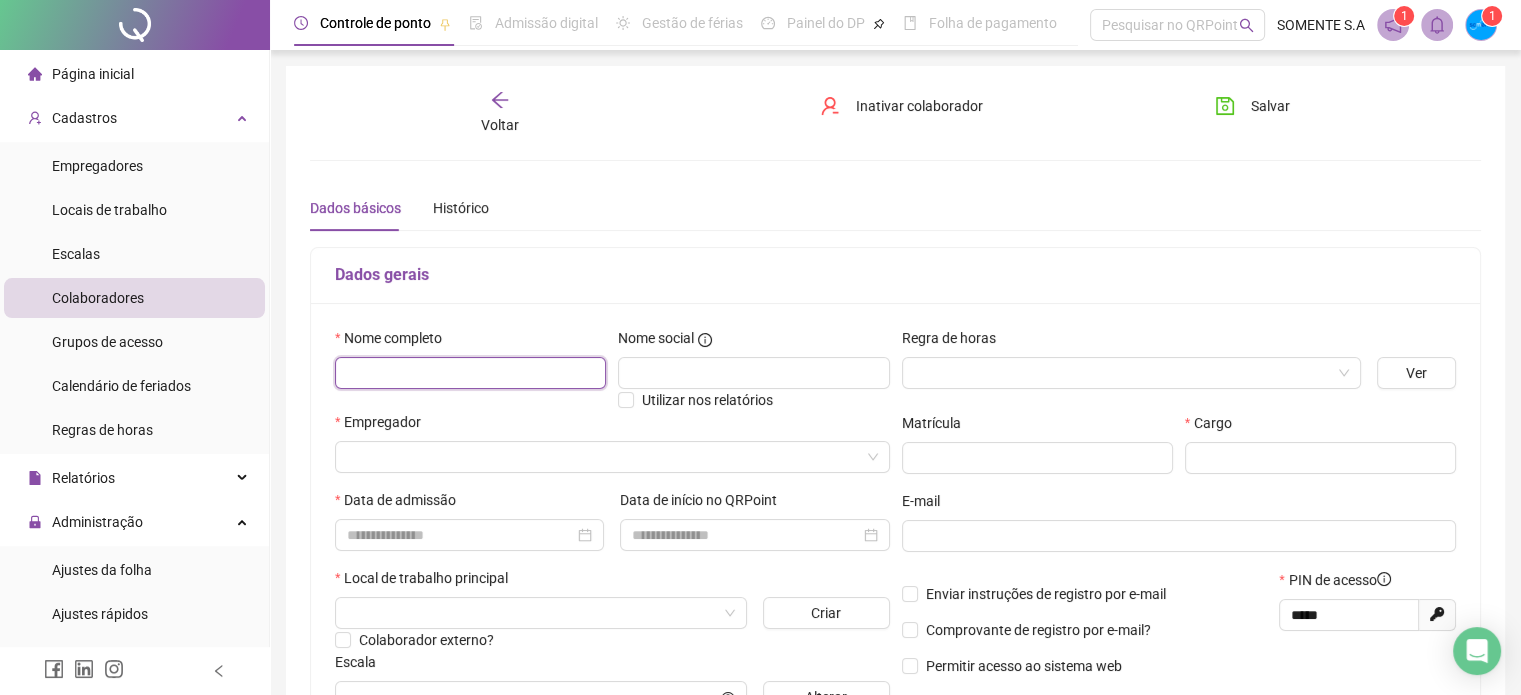 click at bounding box center [470, 373] 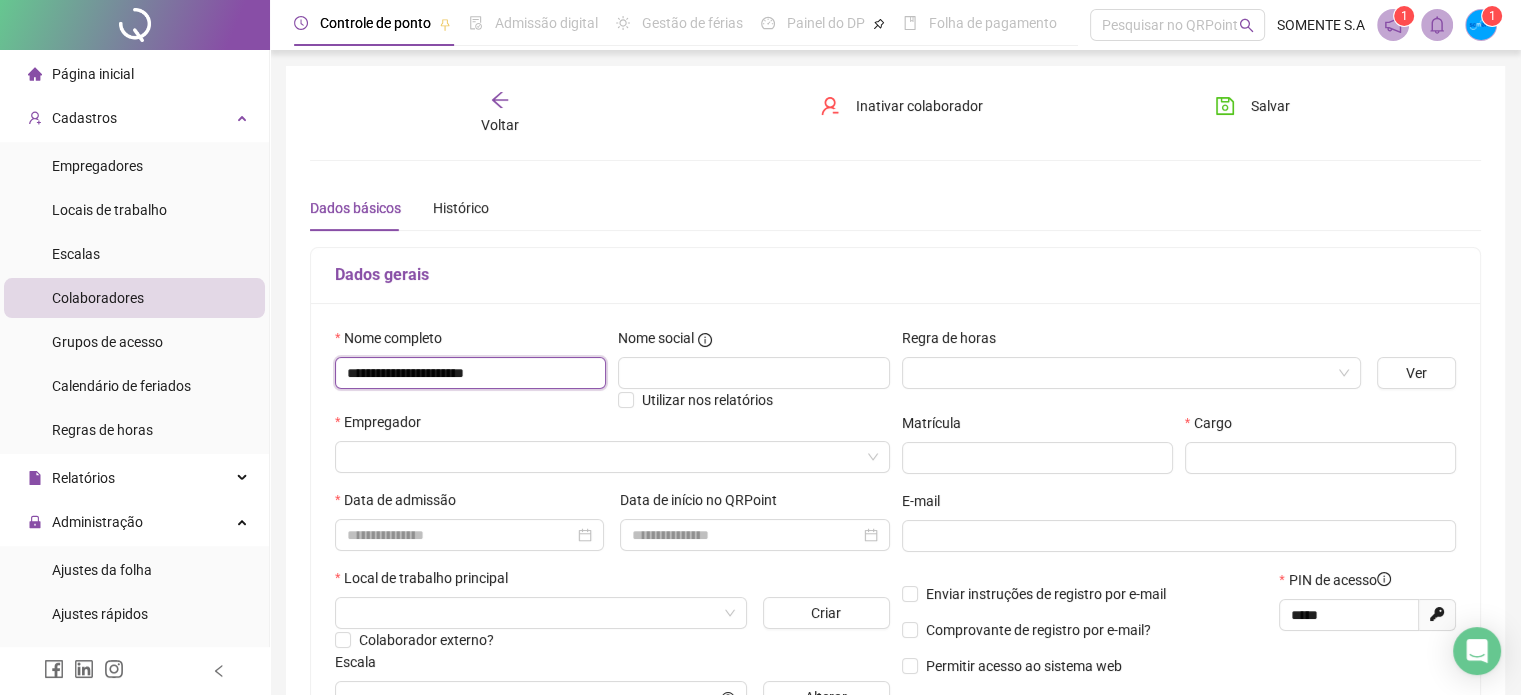click on "**********" at bounding box center [470, 373] 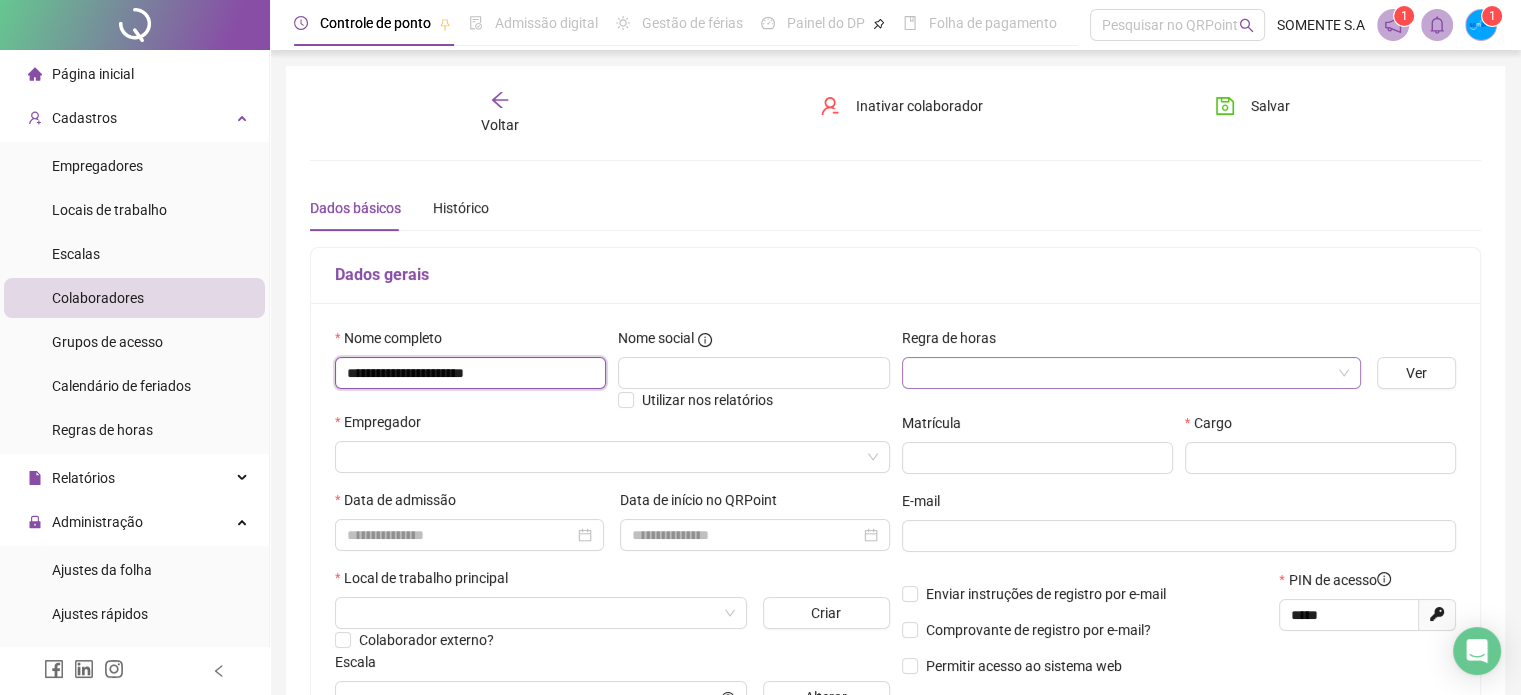 type on "**********" 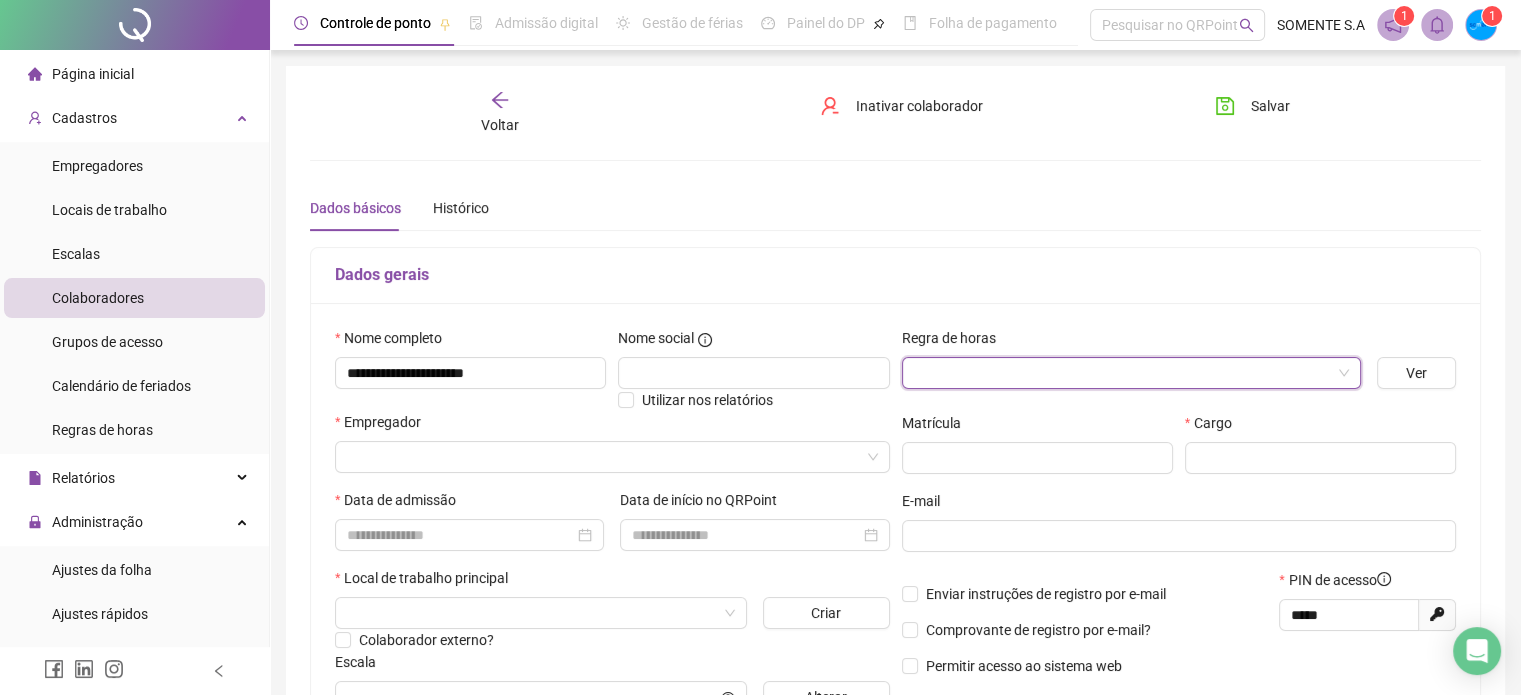 click at bounding box center [1125, 373] 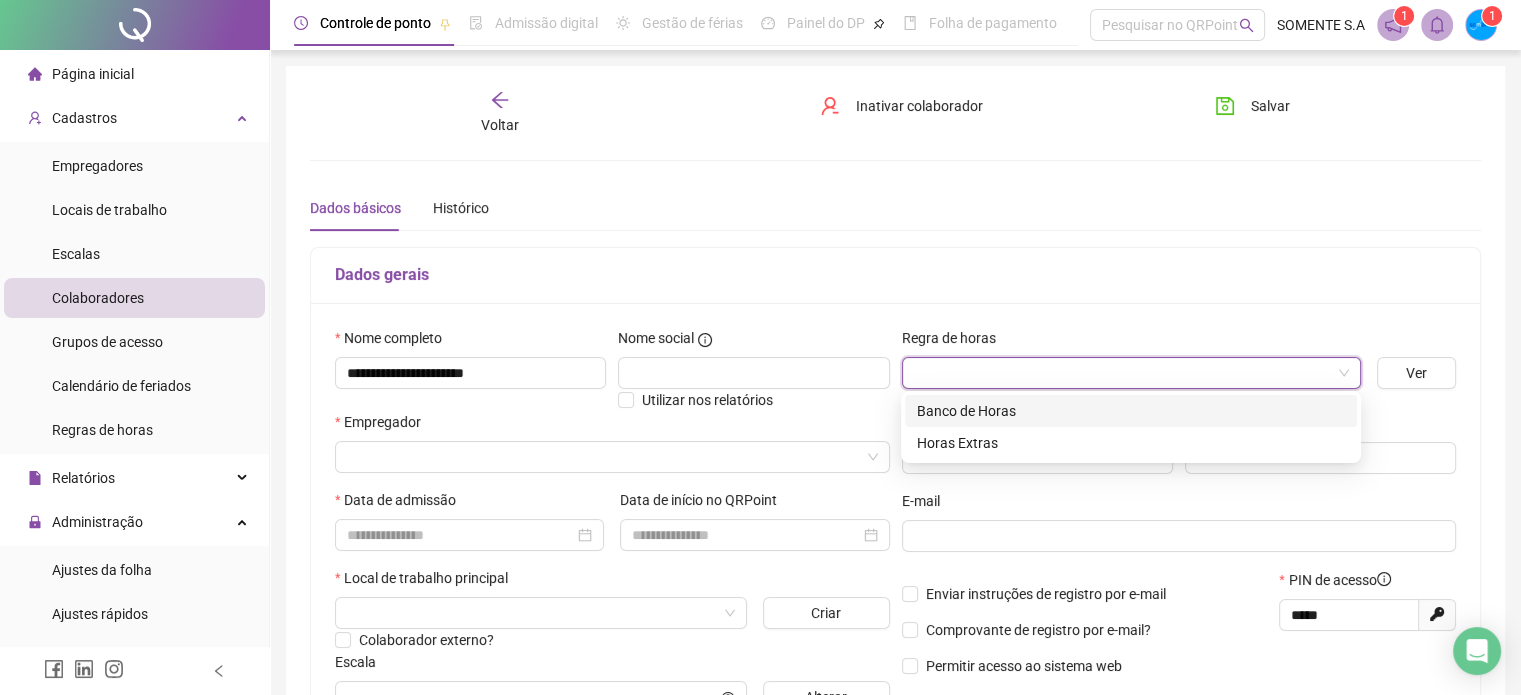 click on "Banco de Horas" at bounding box center [1131, 411] 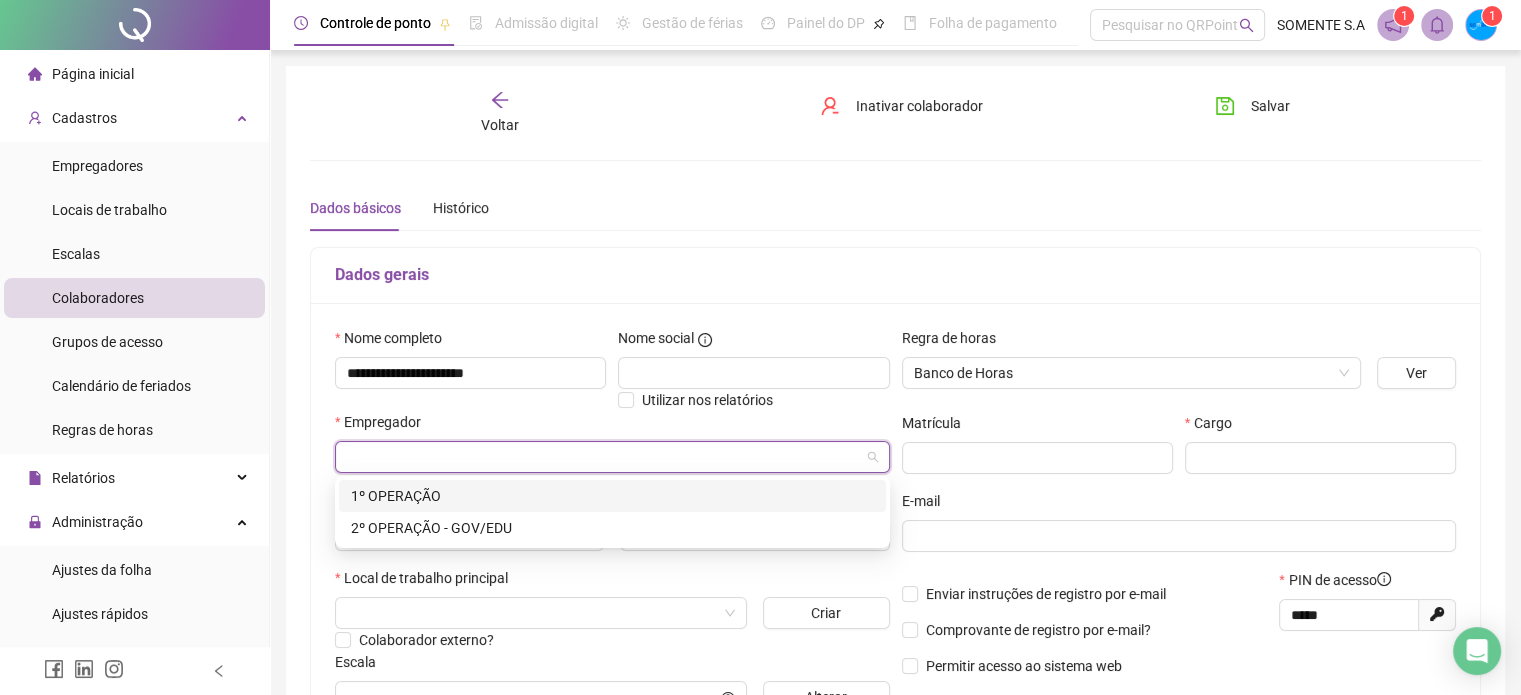 click at bounding box center (606, 457) 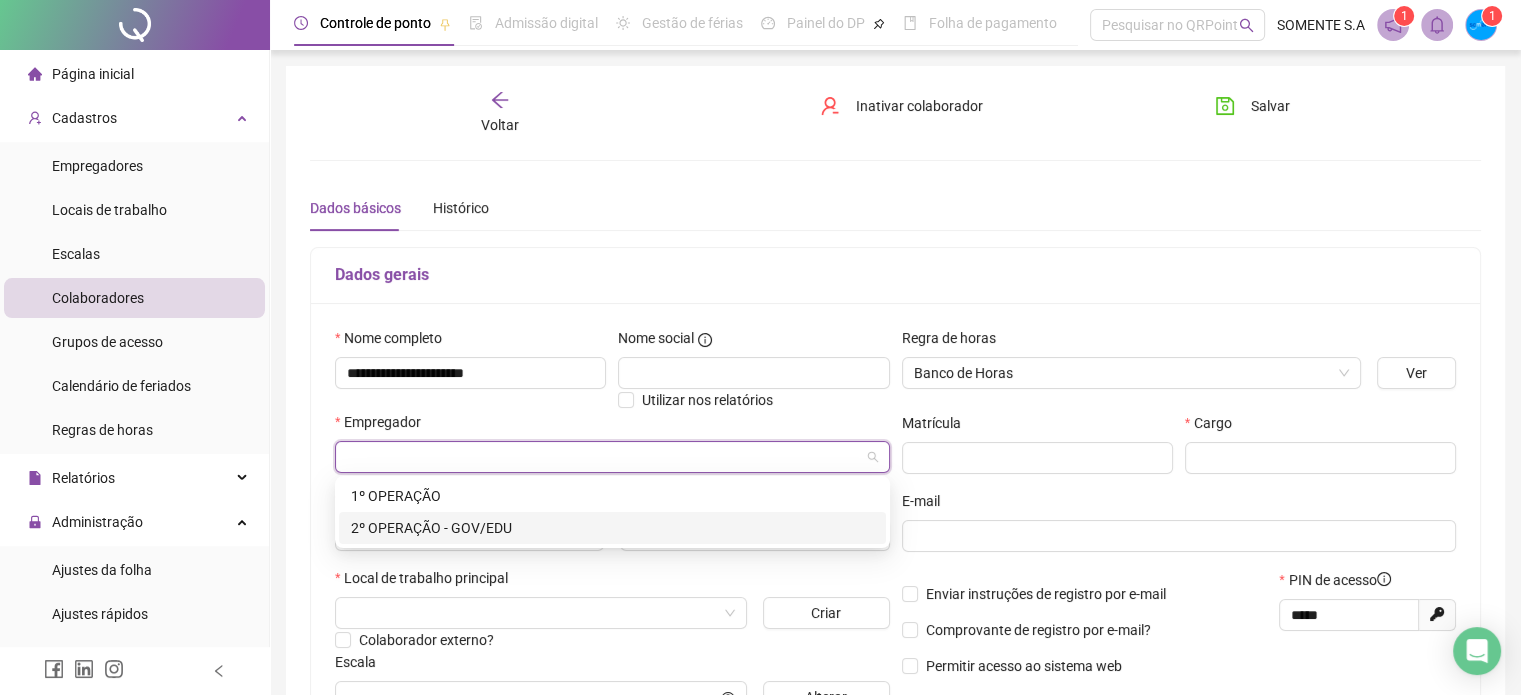 click on "2º OPERAÇÃO - GOV/EDU" at bounding box center (612, 528) 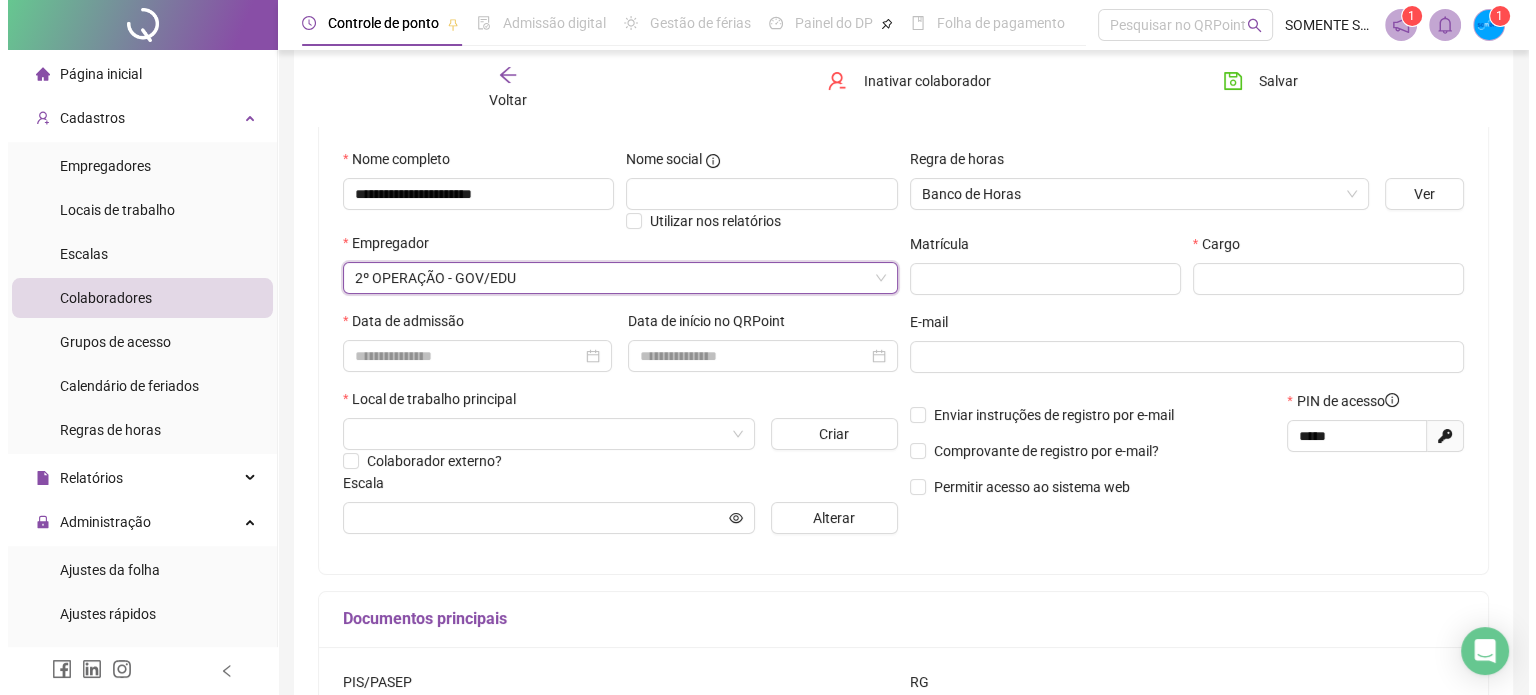 scroll, scrollTop: 170, scrollLeft: 0, axis: vertical 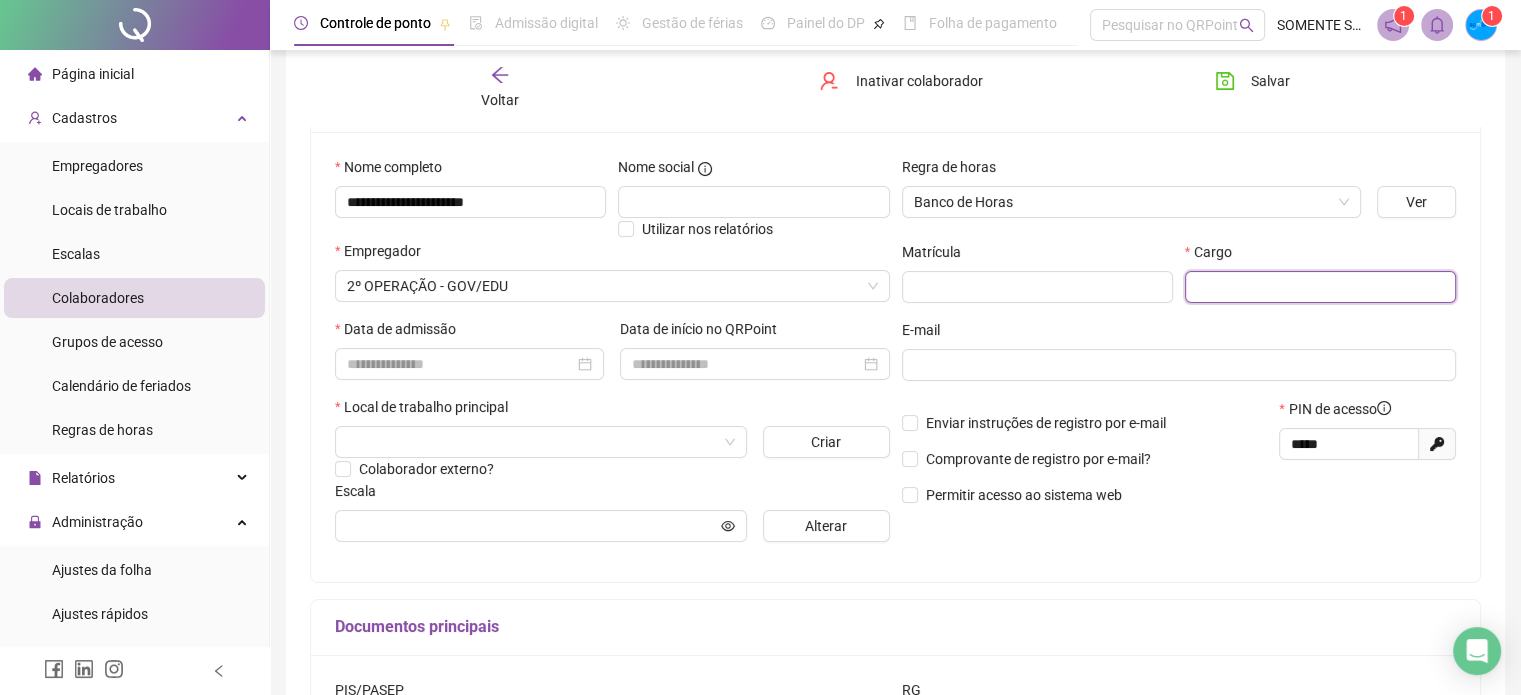 click at bounding box center [1320, 287] 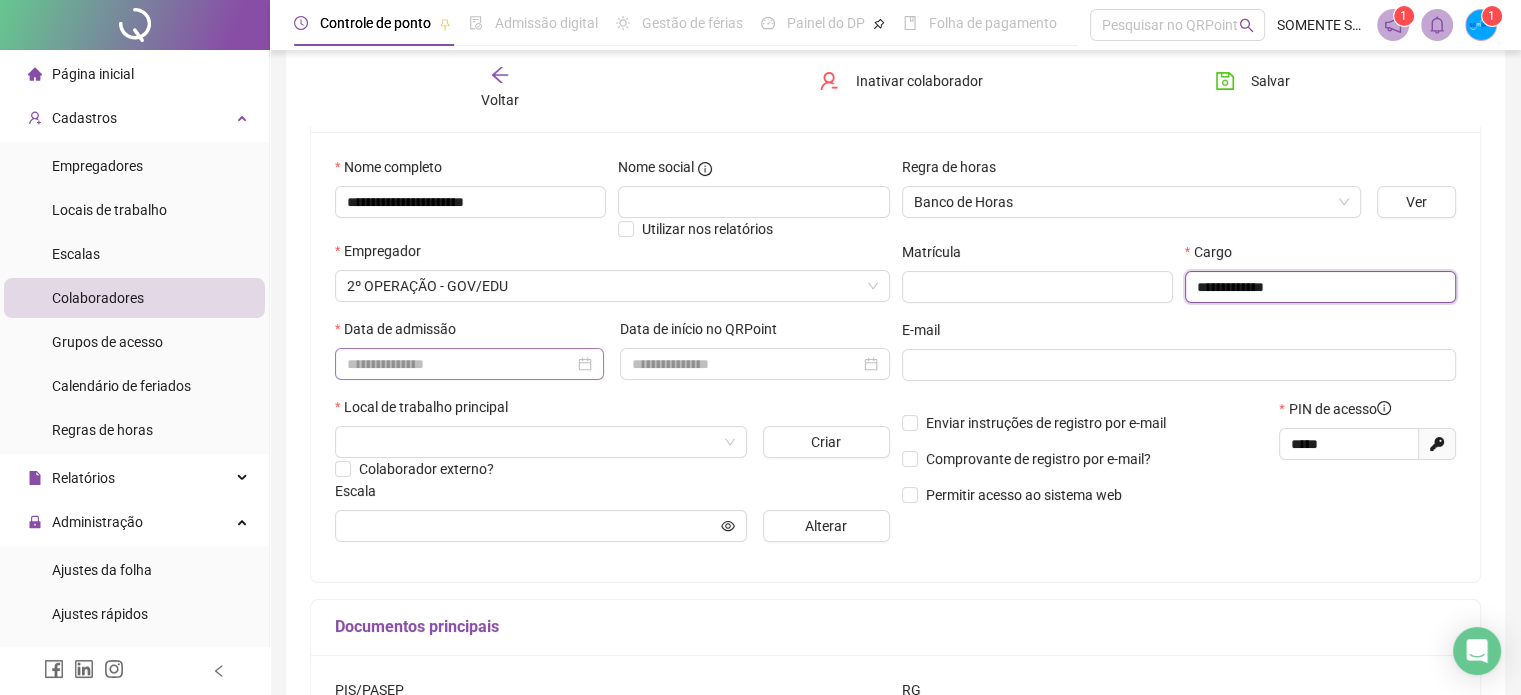 type on "**********" 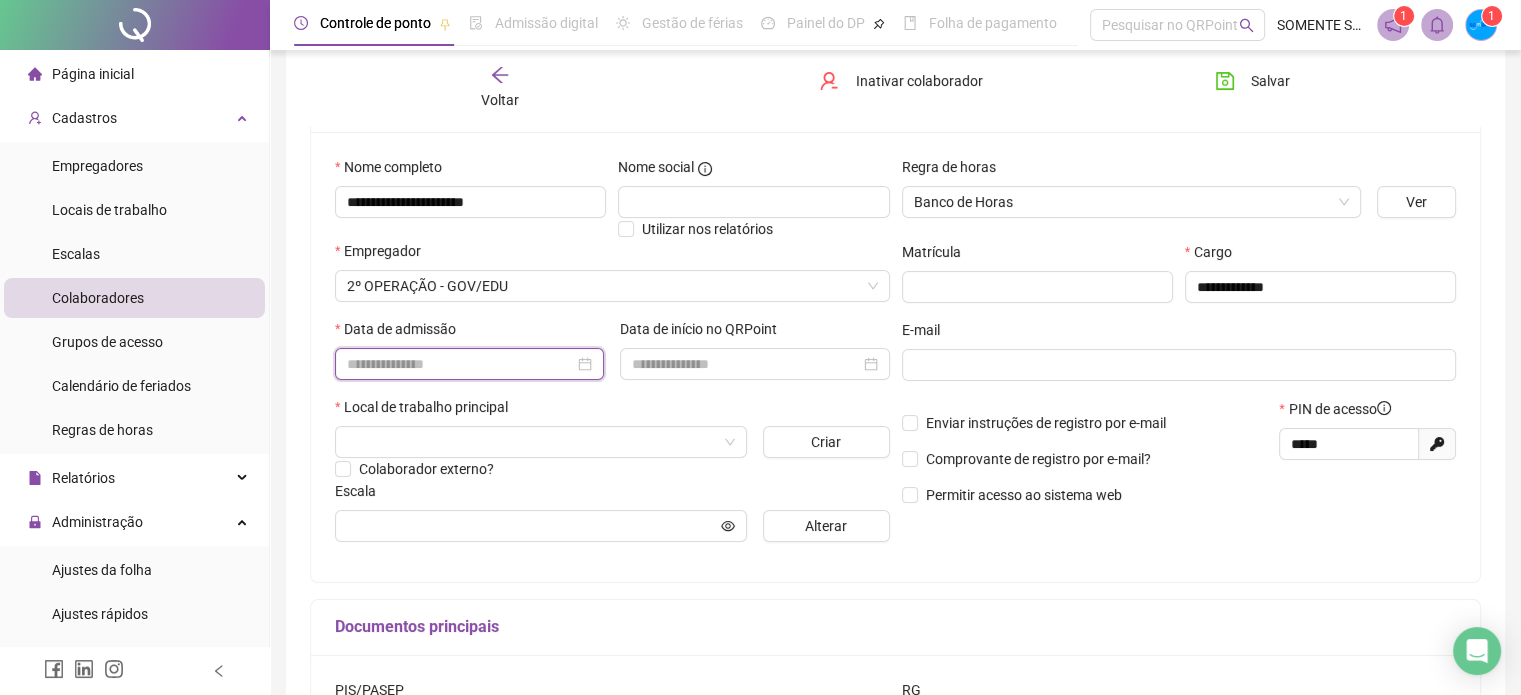 click at bounding box center [460, 364] 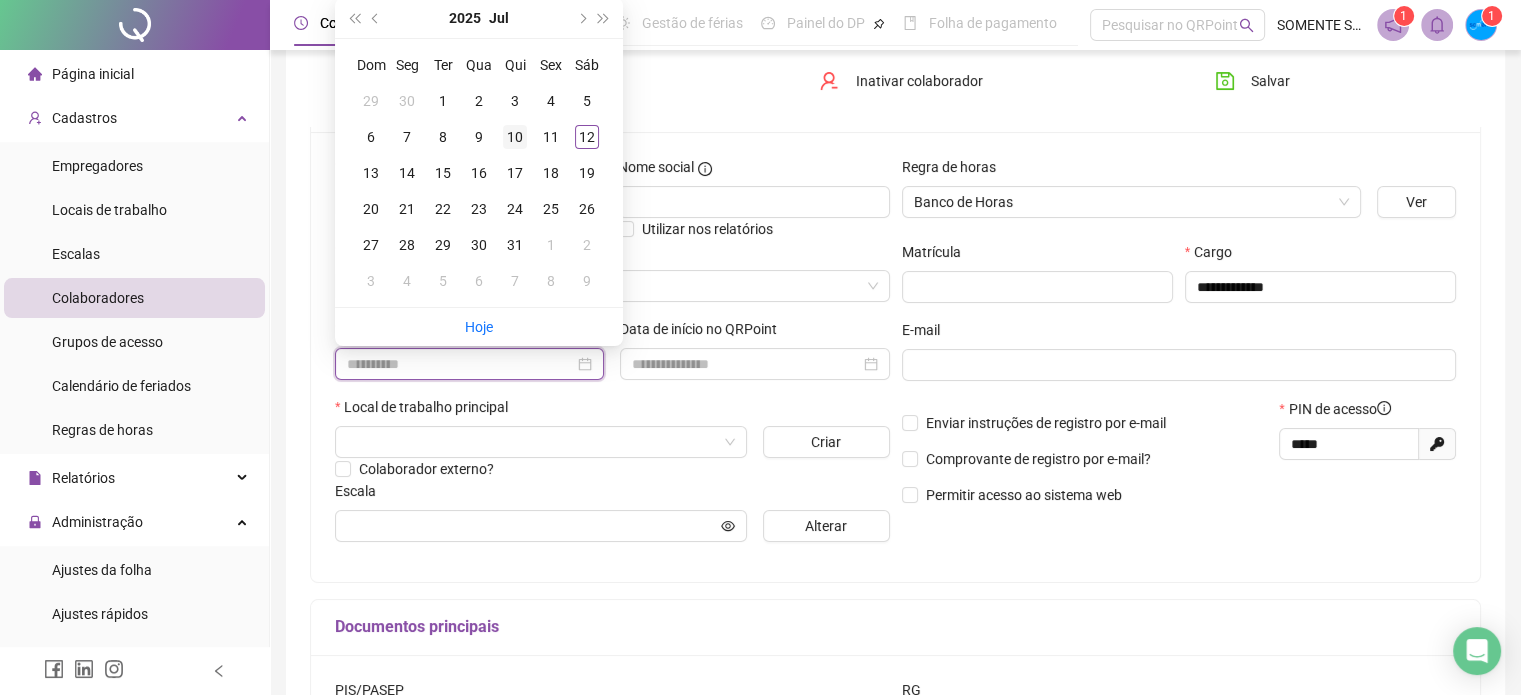 type on "**********" 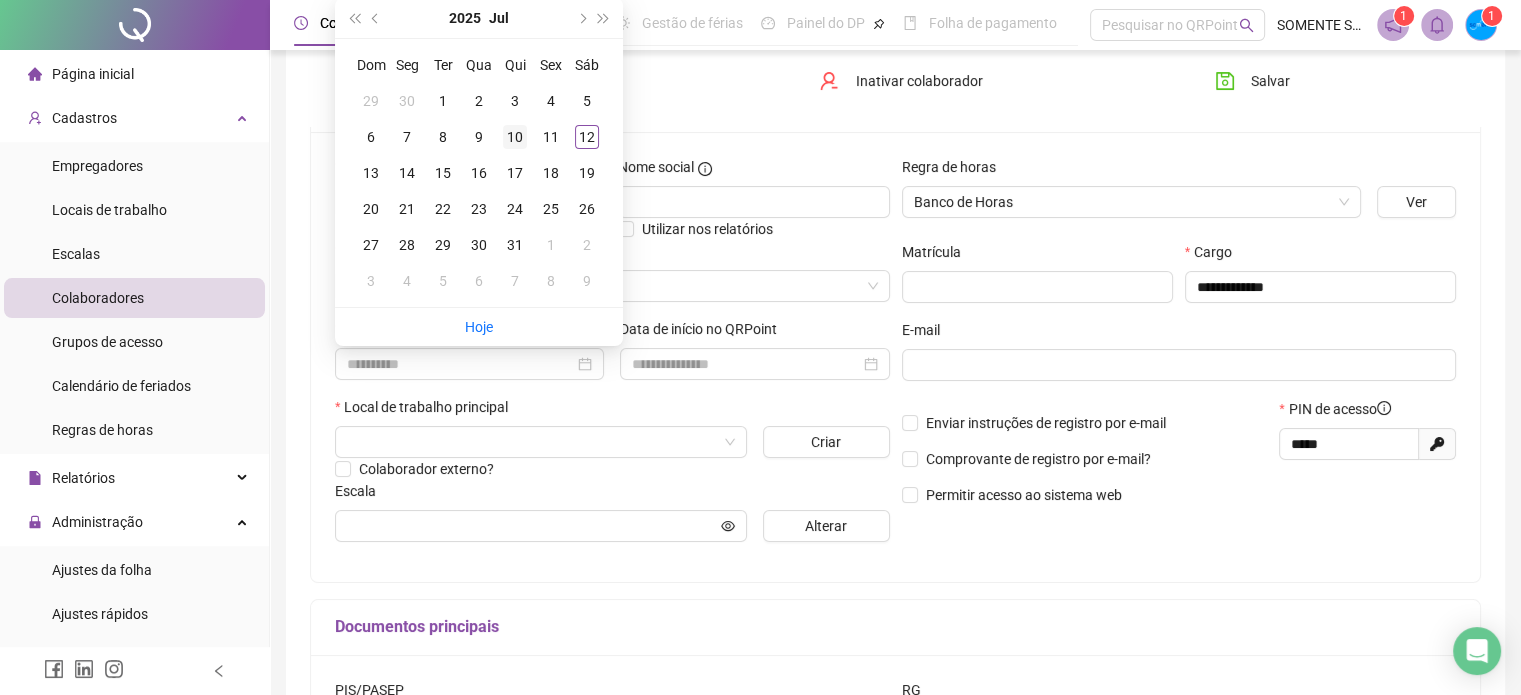 click on "10" at bounding box center [515, 137] 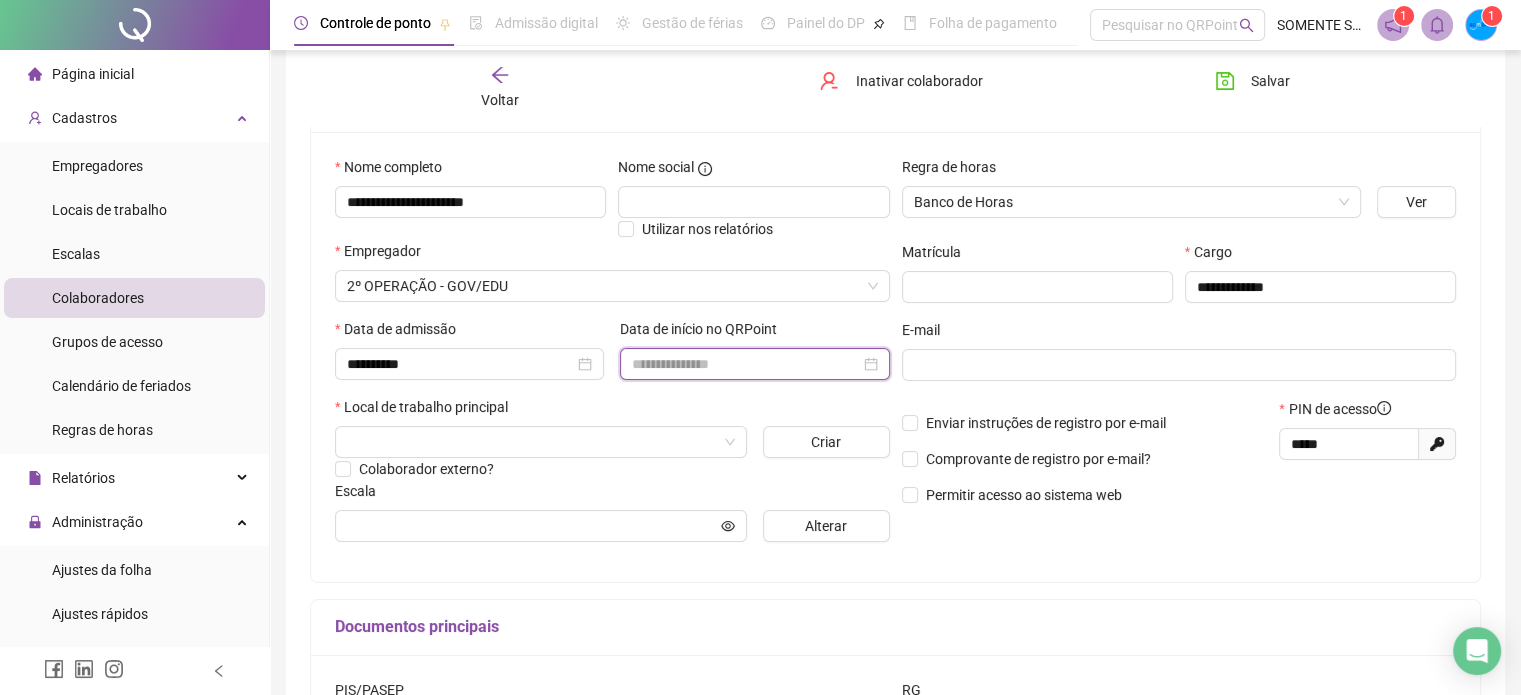 click at bounding box center (745, 364) 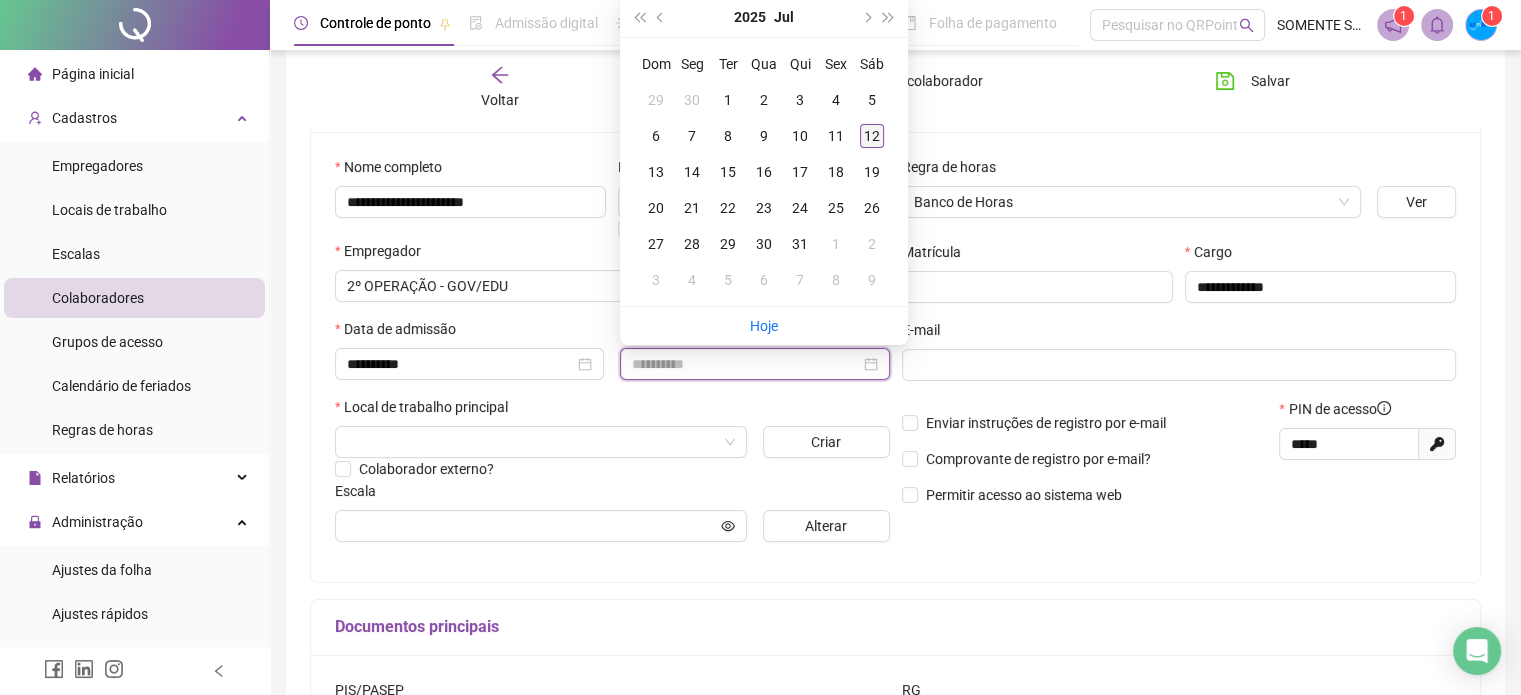 type on "**********" 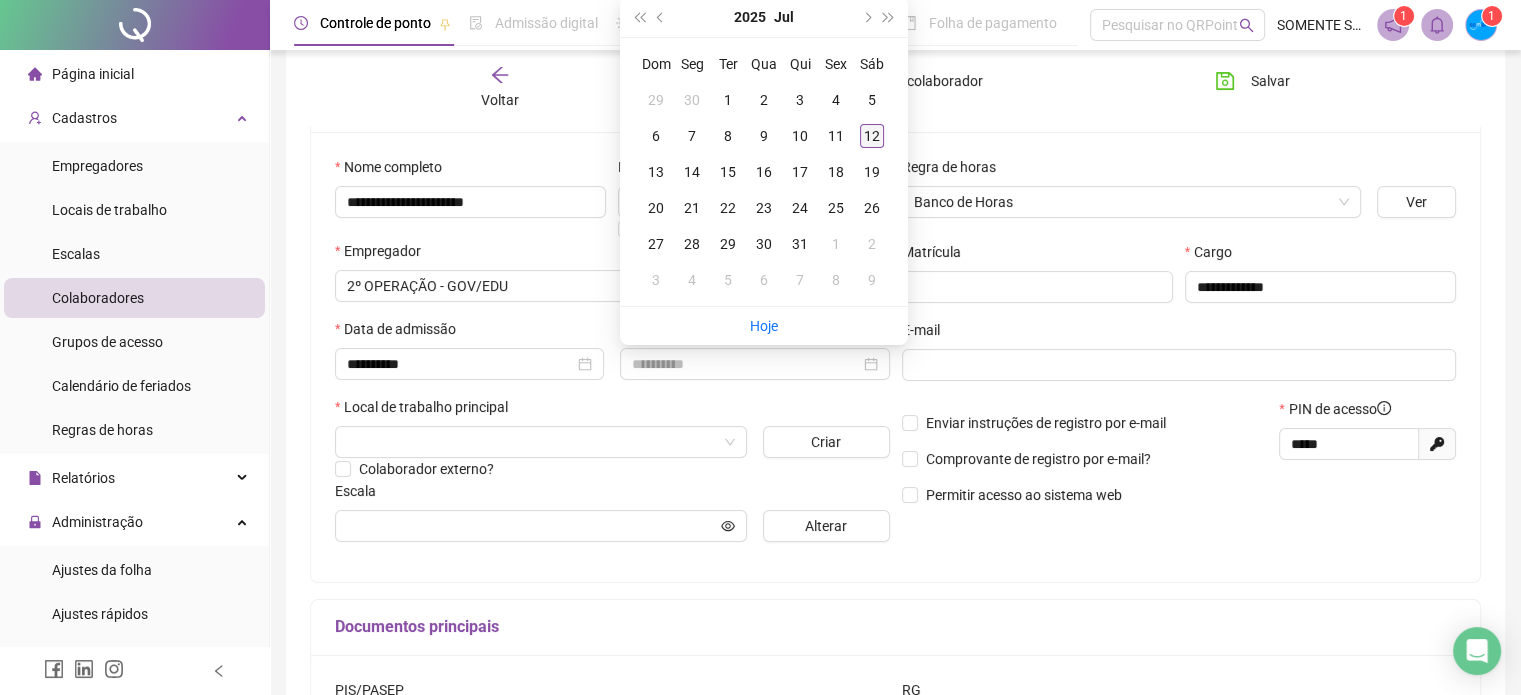 click on "12" at bounding box center [872, 136] 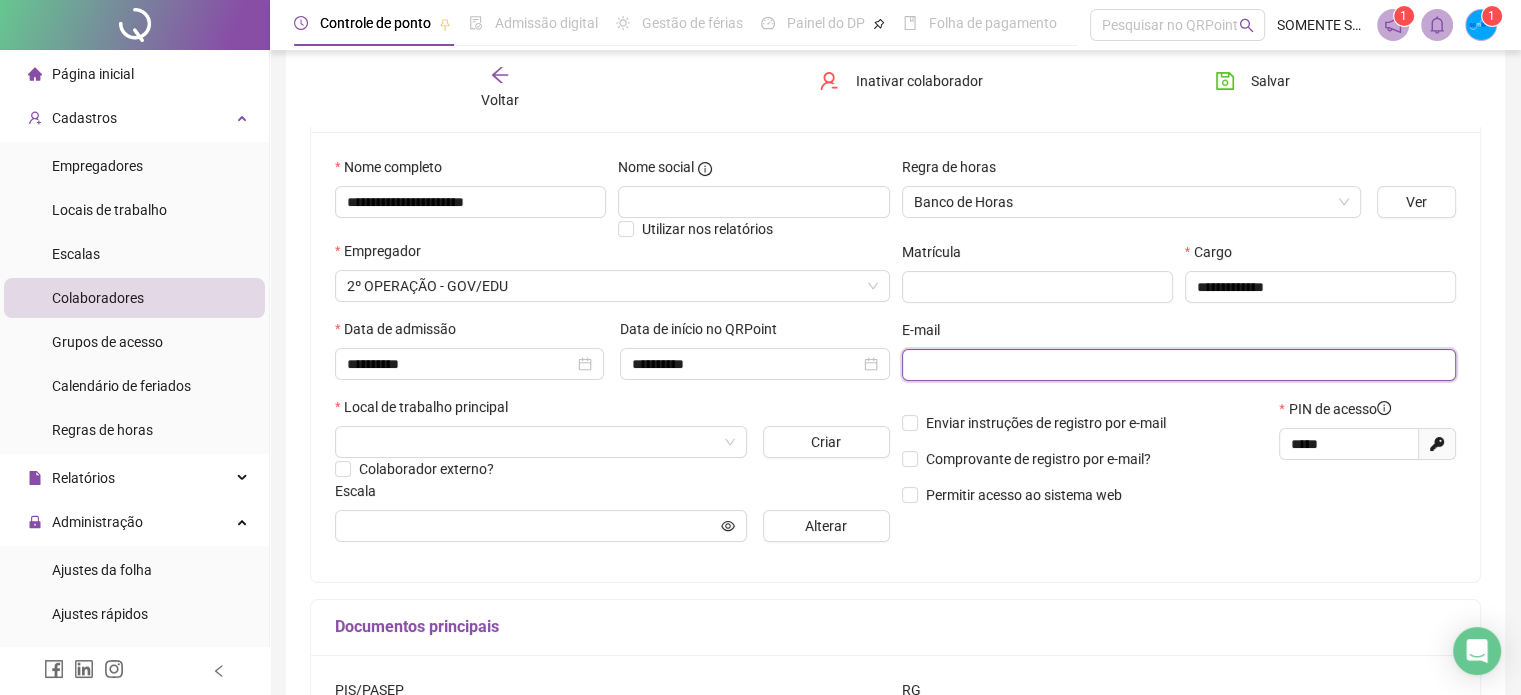 click at bounding box center [1177, 365] 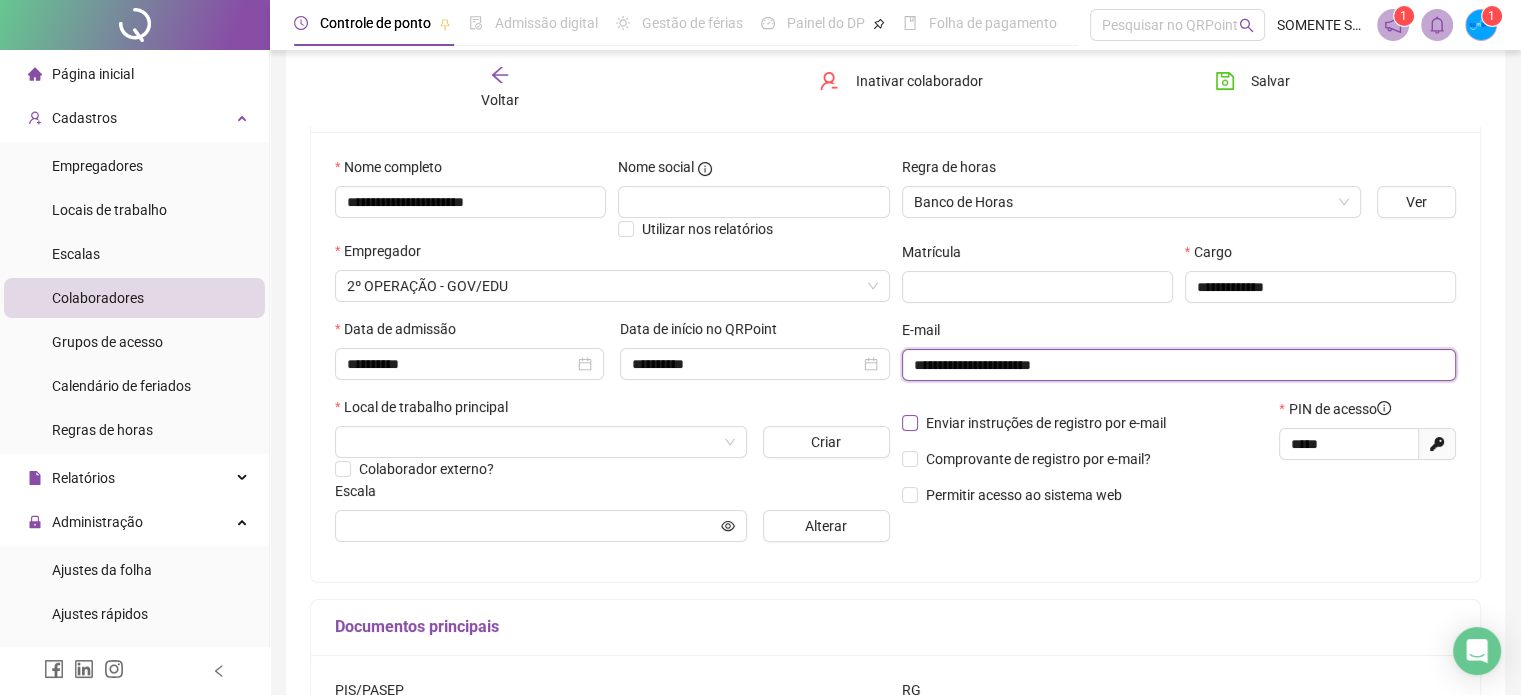 type on "**********" 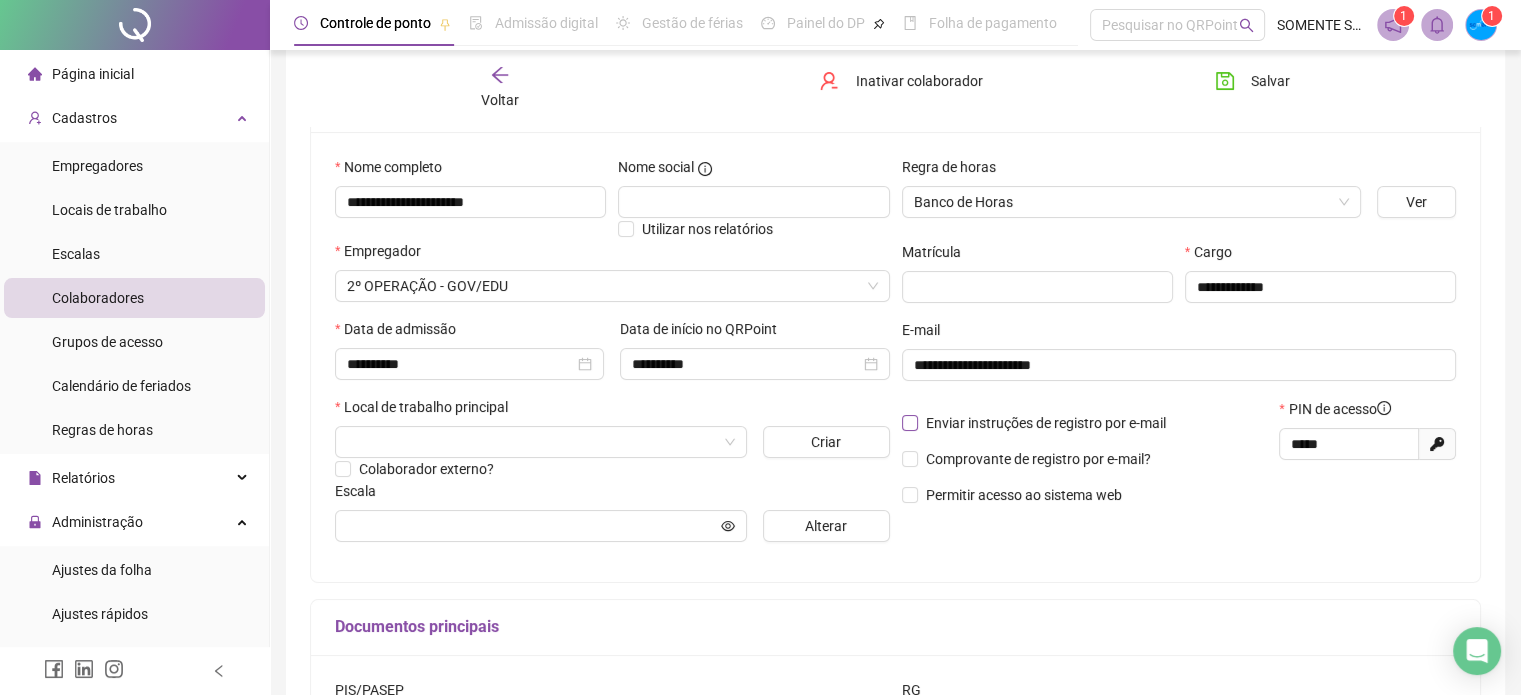 click on "Enviar instruções de registro por e-mail" at bounding box center (1046, 423) 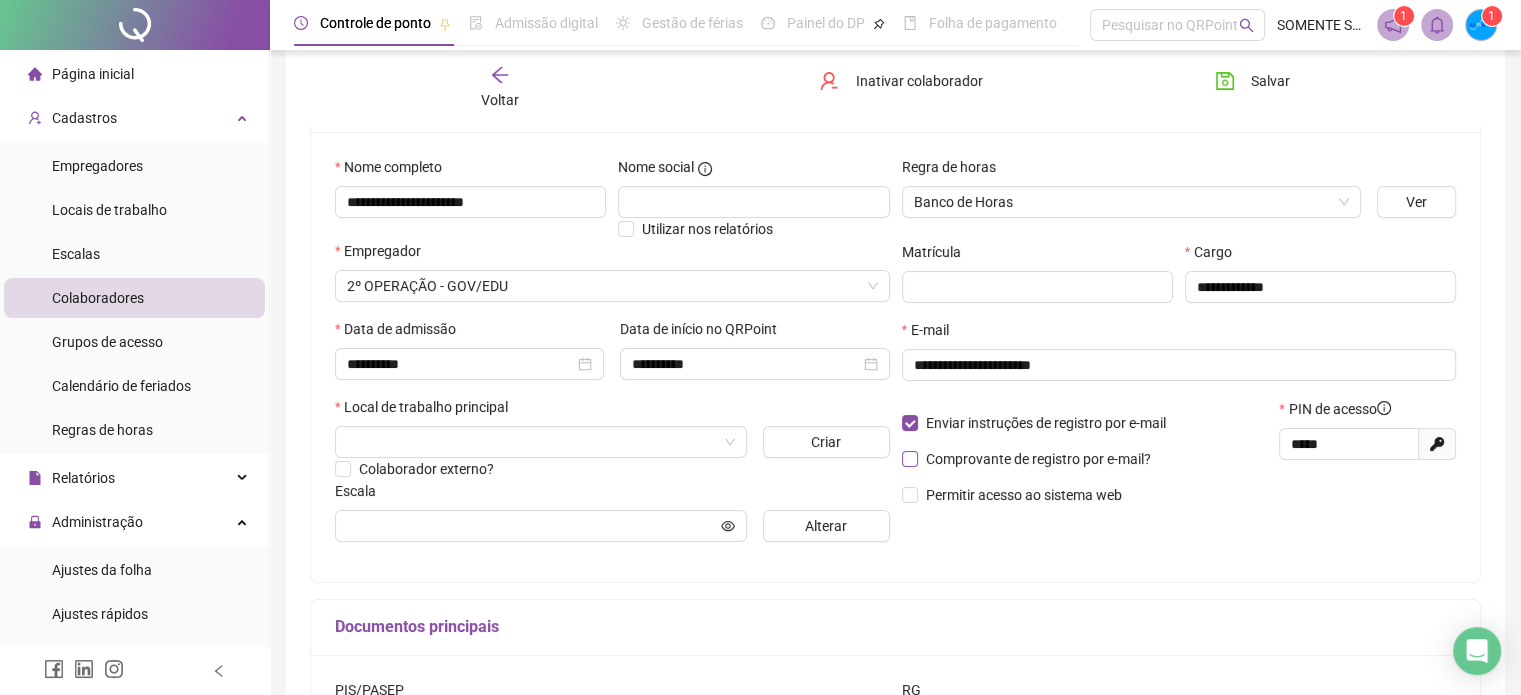 click on "Comprovante de registro por e-mail?" at bounding box center [1038, 459] 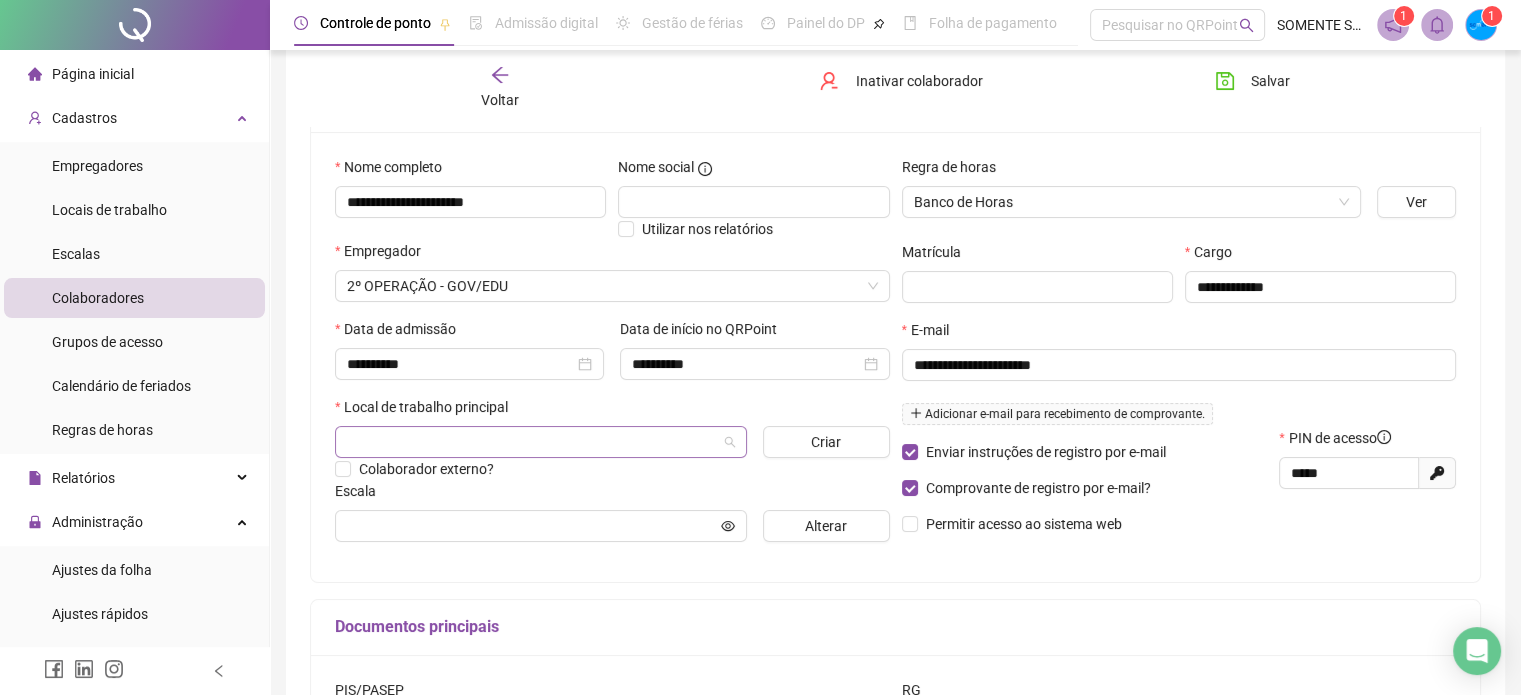 click at bounding box center (535, 442) 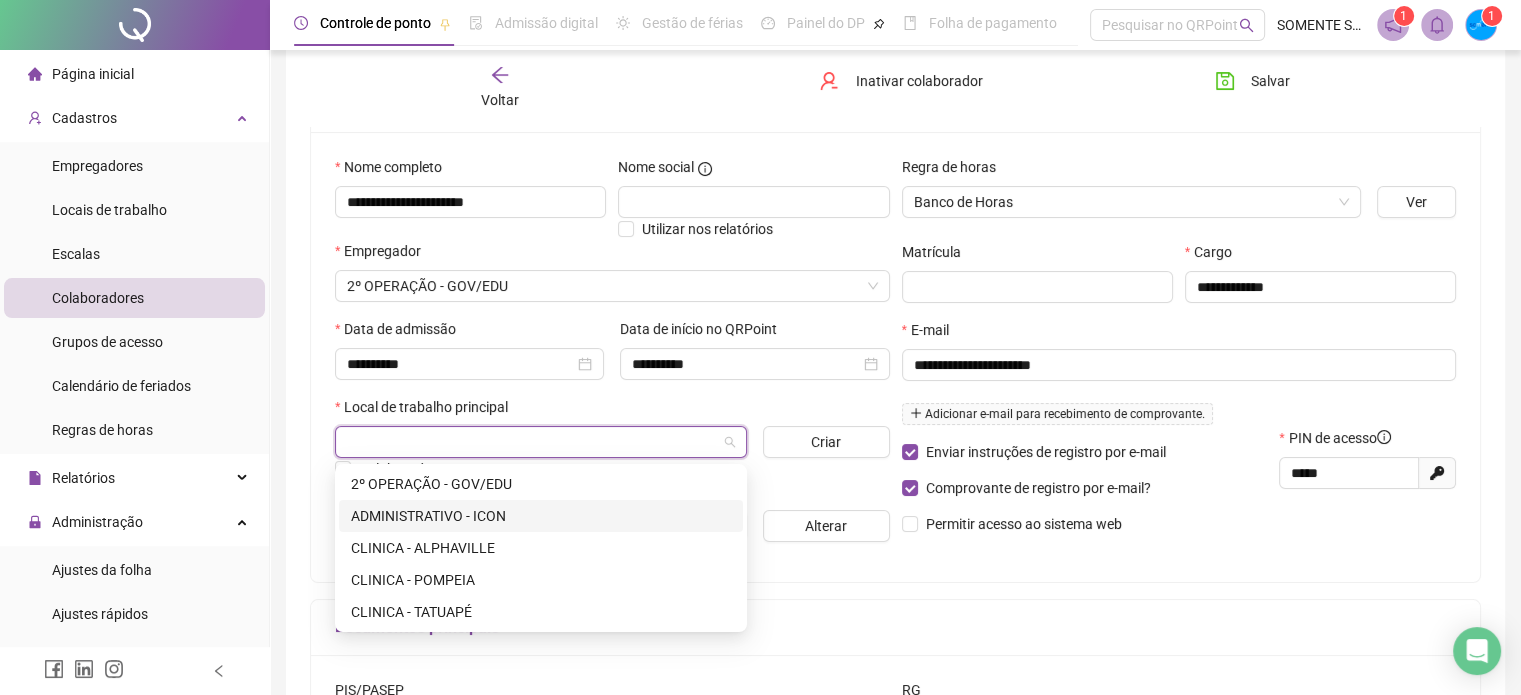click on "ADMINISTRATIVO - ICON" at bounding box center [541, 516] 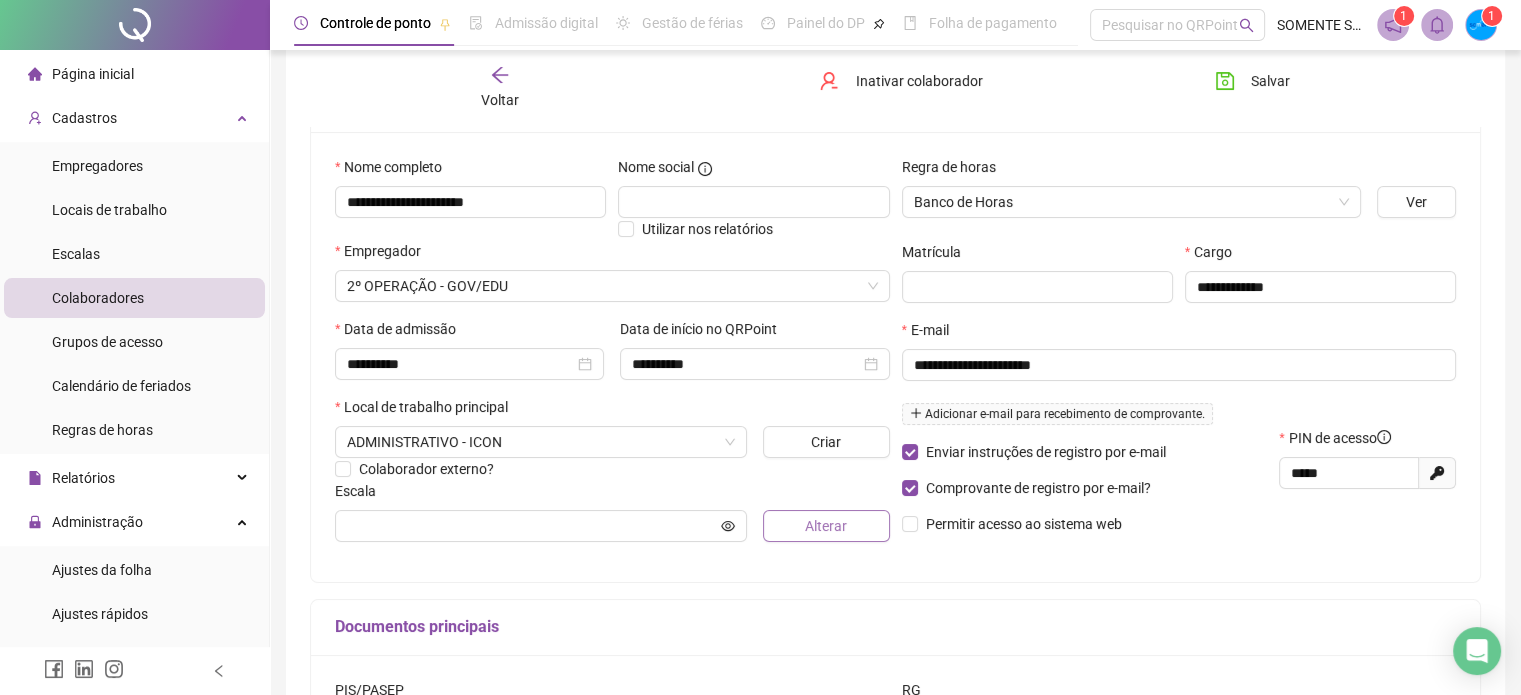 click on "Alterar" at bounding box center (826, 526) 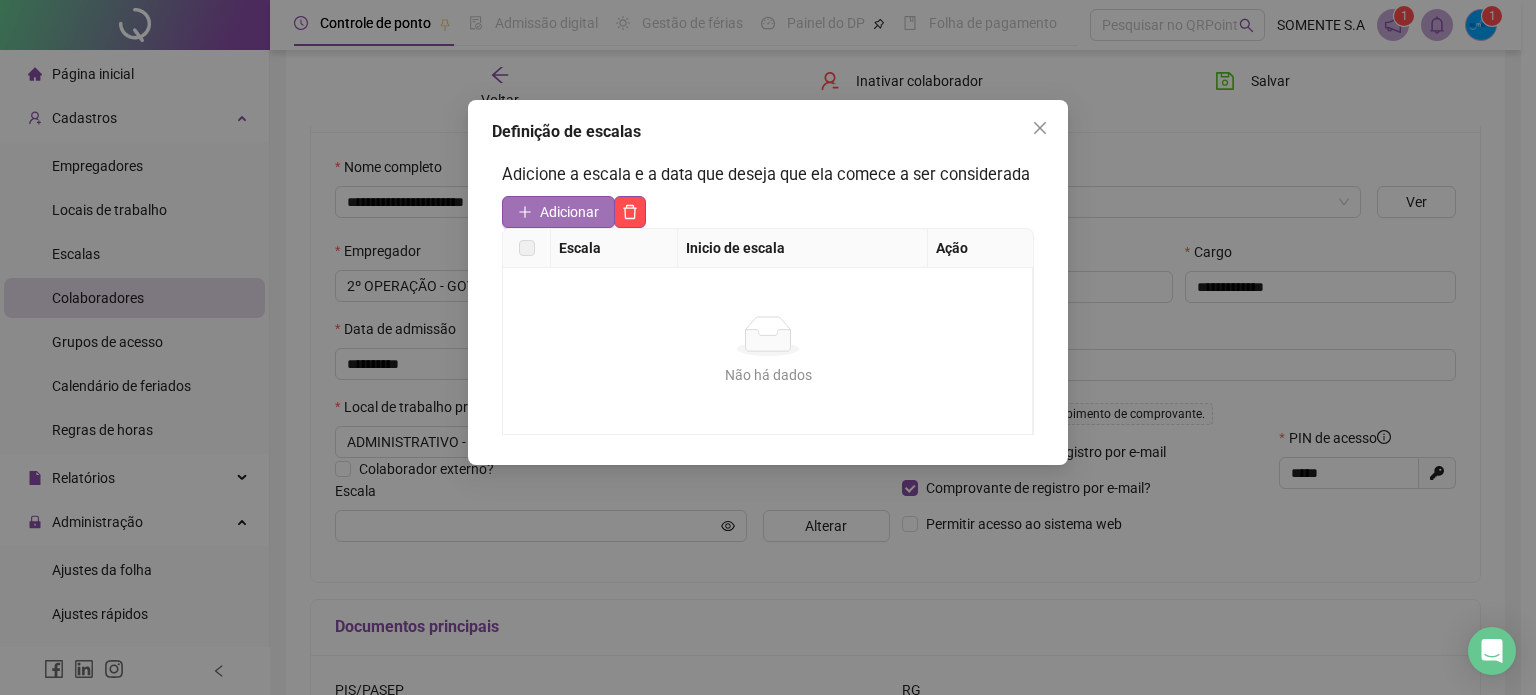 click on "Adicionar" at bounding box center [569, 212] 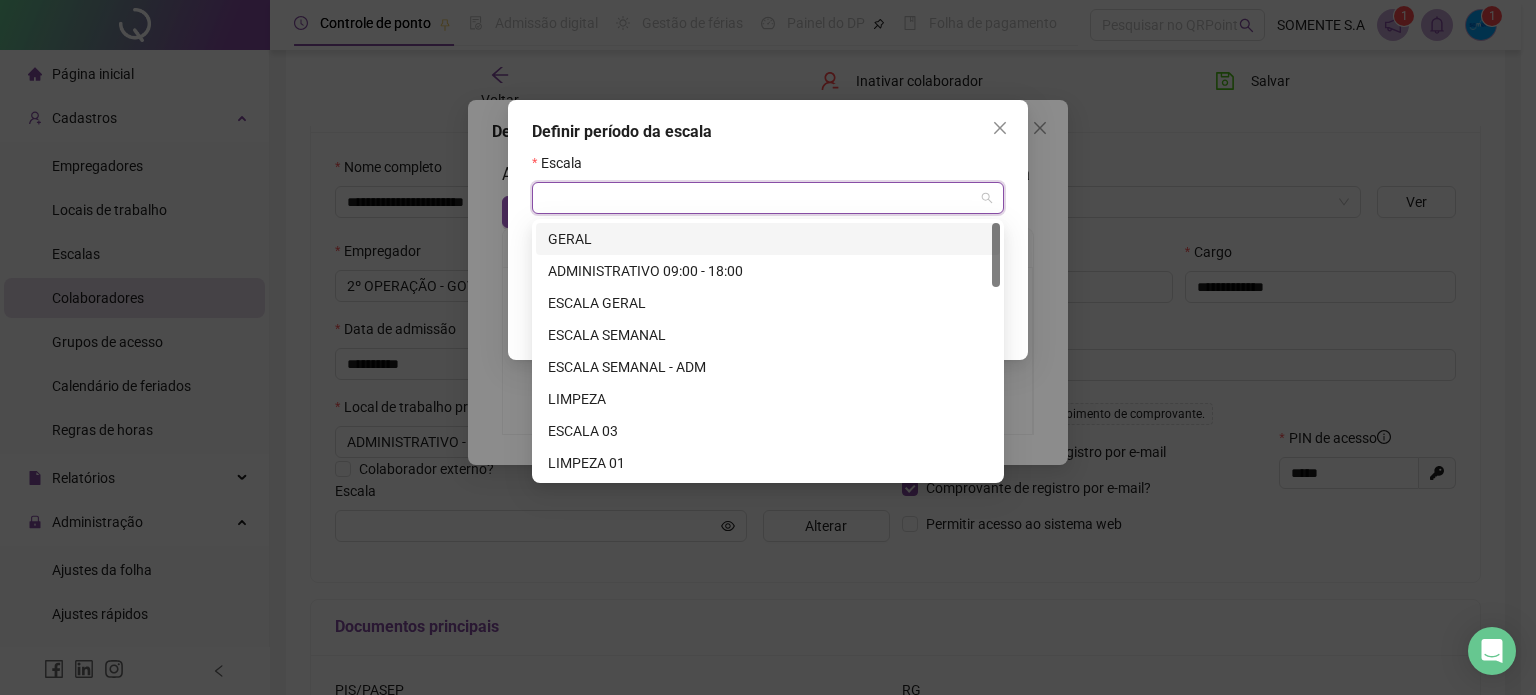 click at bounding box center (762, 198) 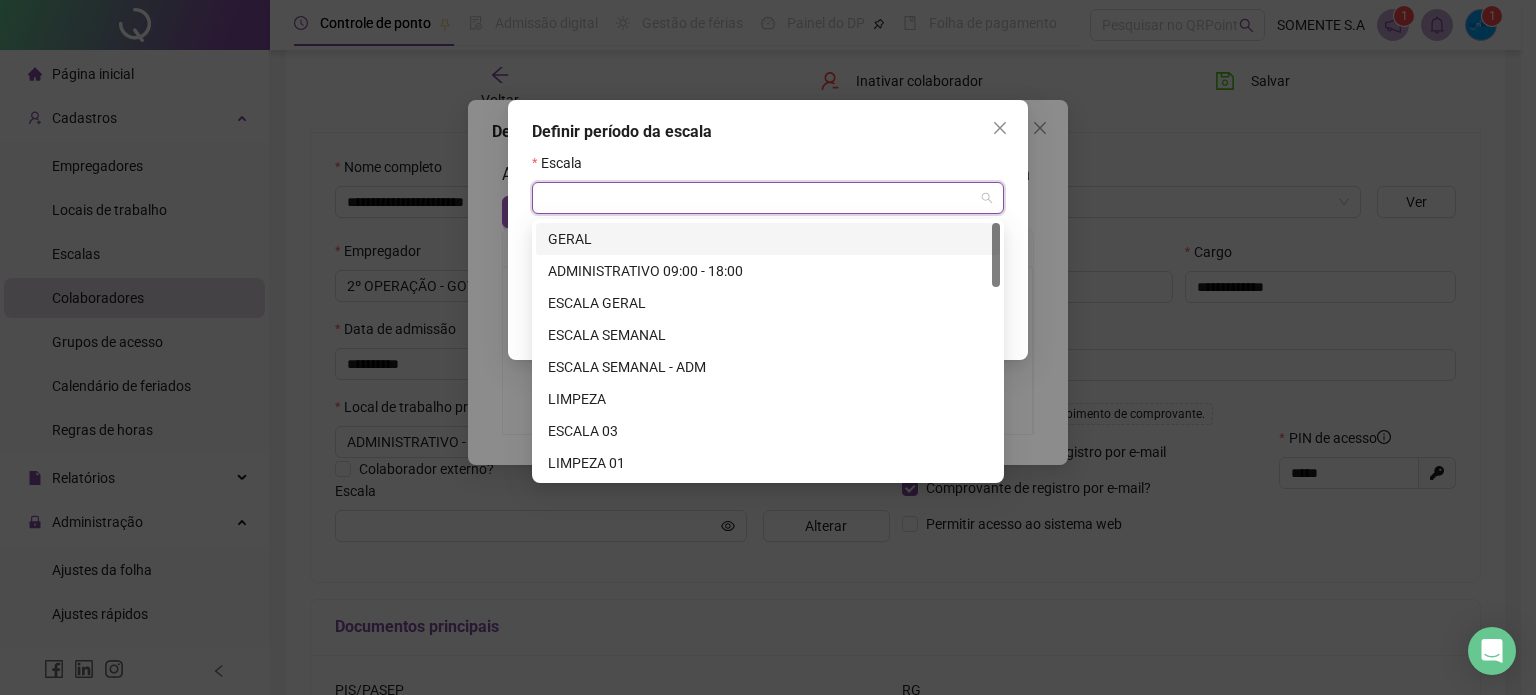 drag, startPoint x: 1000, startPoint y: 241, endPoint x: 1005, endPoint y: 319, distance: 78.160095 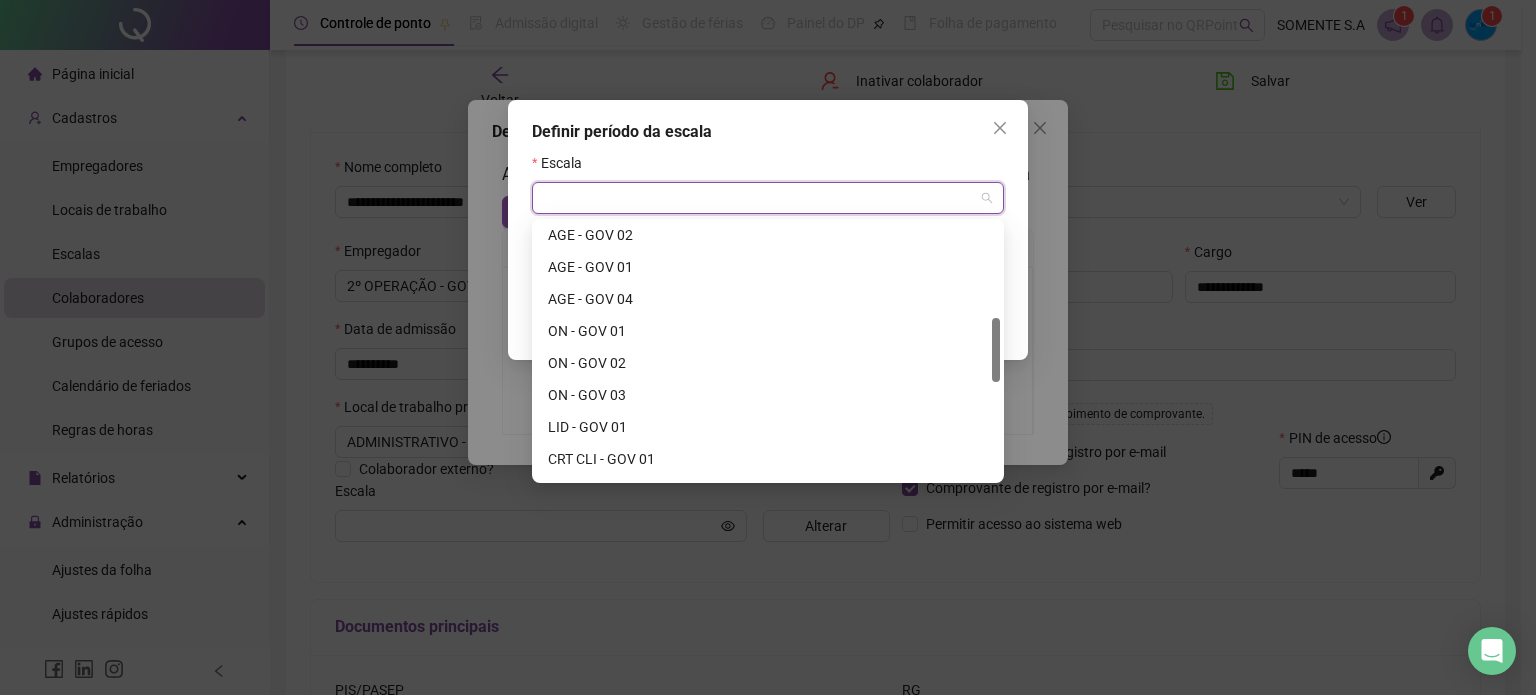 drag, startPoint x: 992, startPoint y: 259, endPoint x: 991, endPoint y: 355, distance: 96.00521 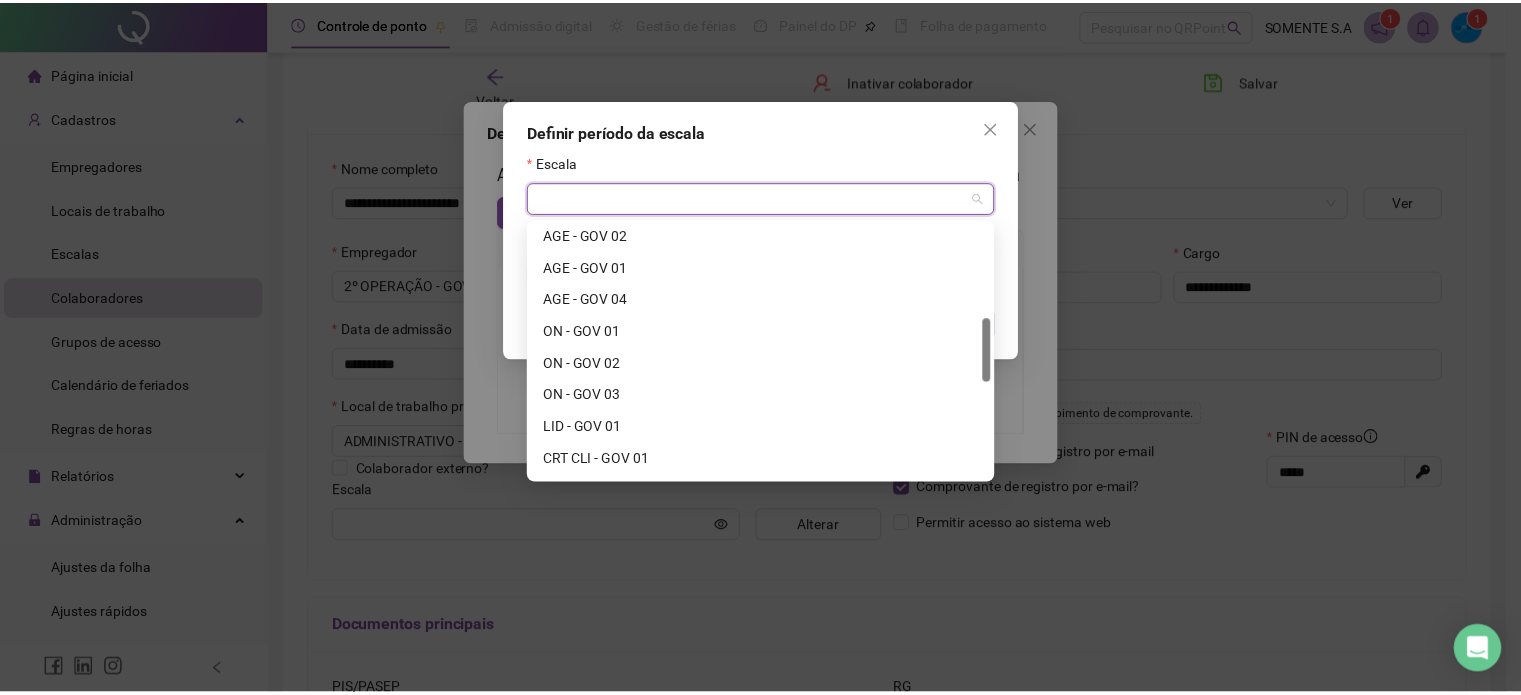 scroll, scrollTop: 384, scrollLeft: 0, axis: vertical 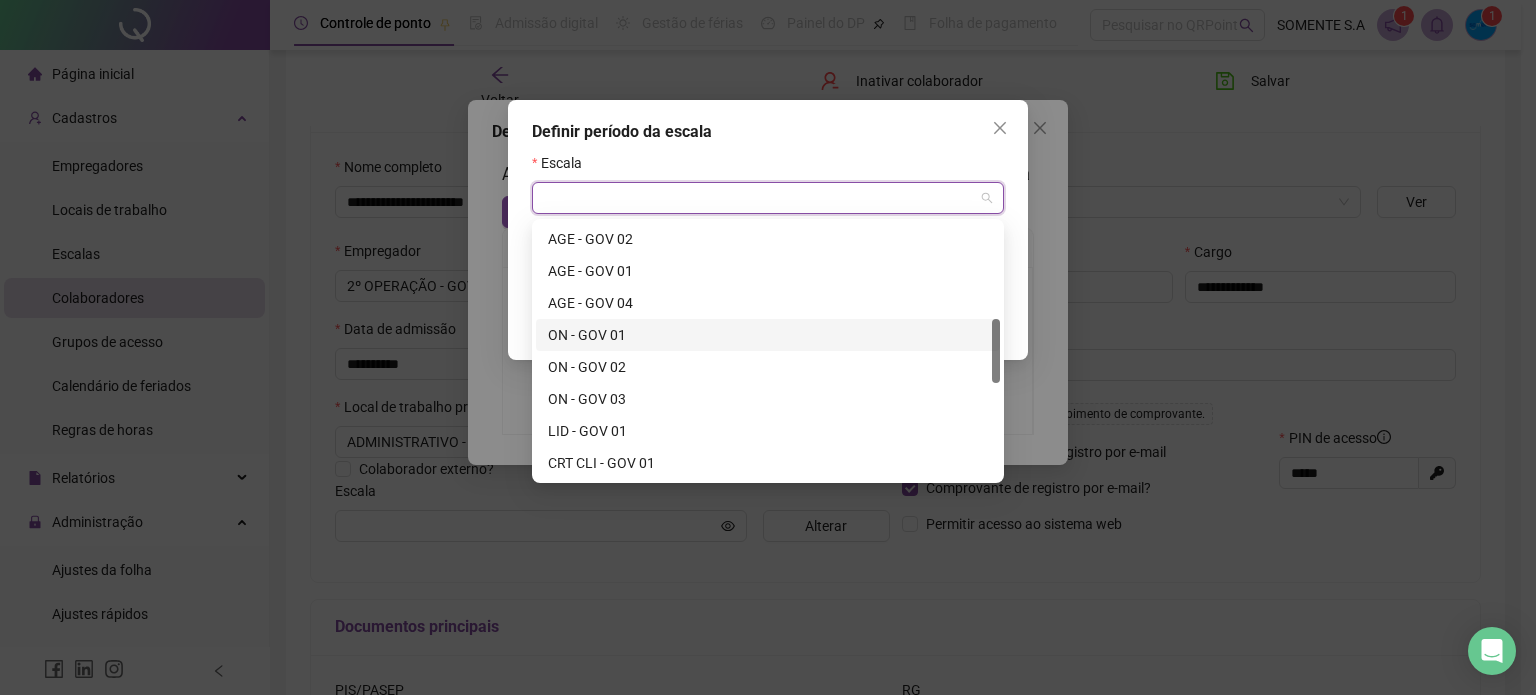 click on "ON - GOV 01" at bounding box center [768, 335] 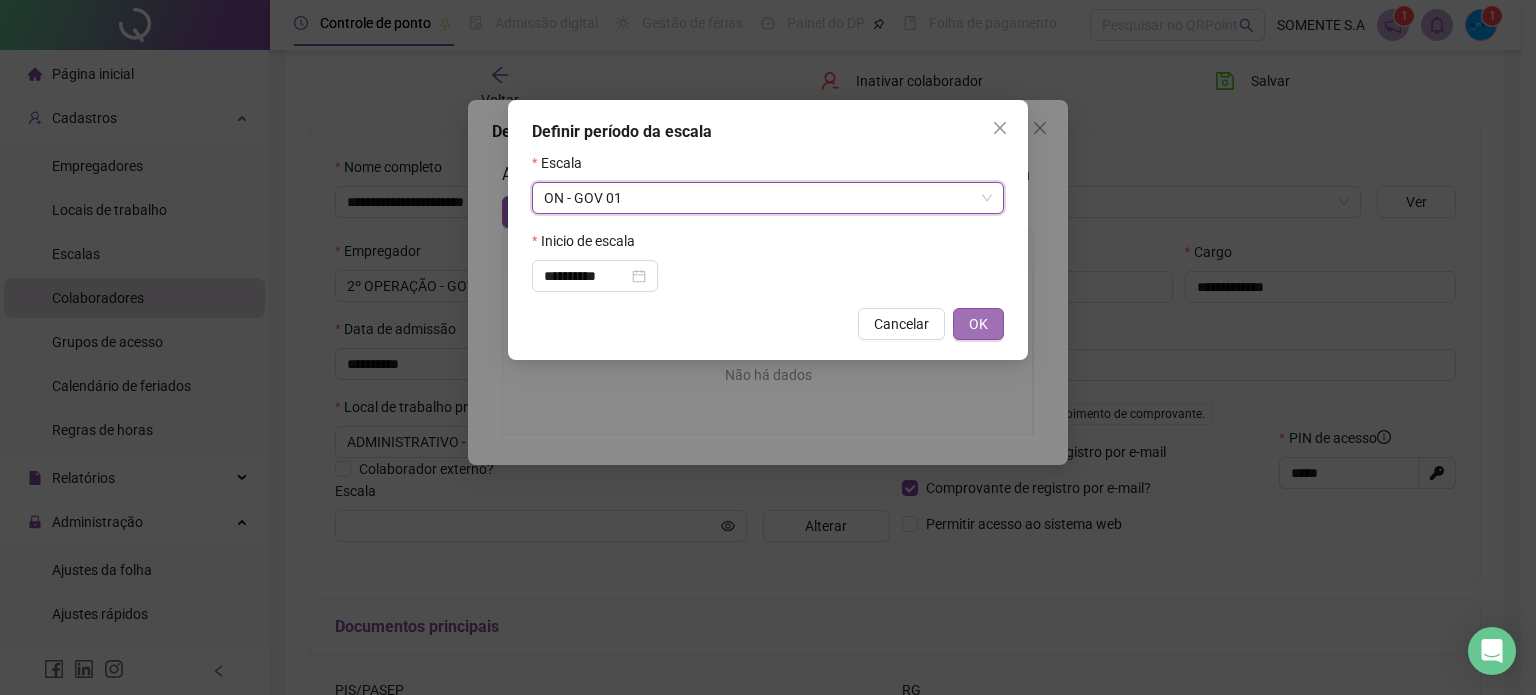 click on "OK" at bounding box center (978, 324) 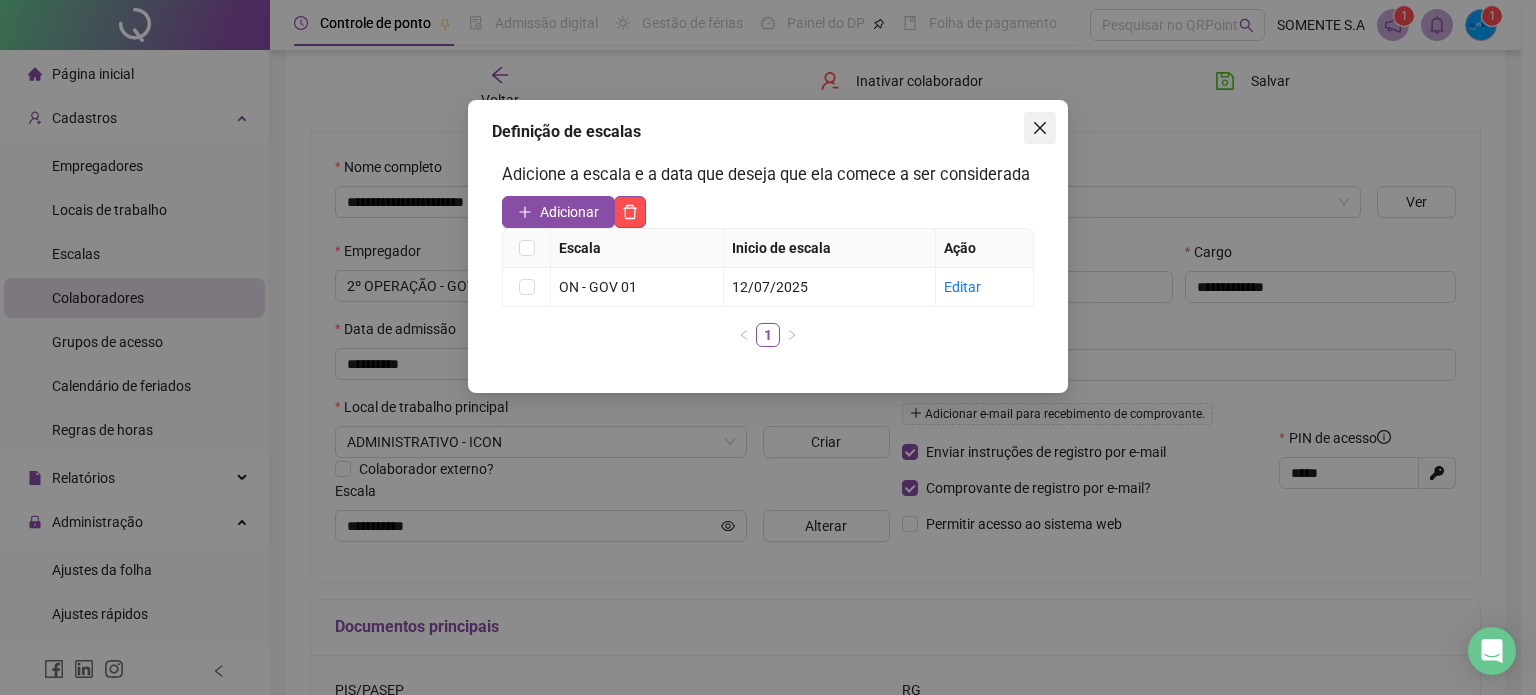 click 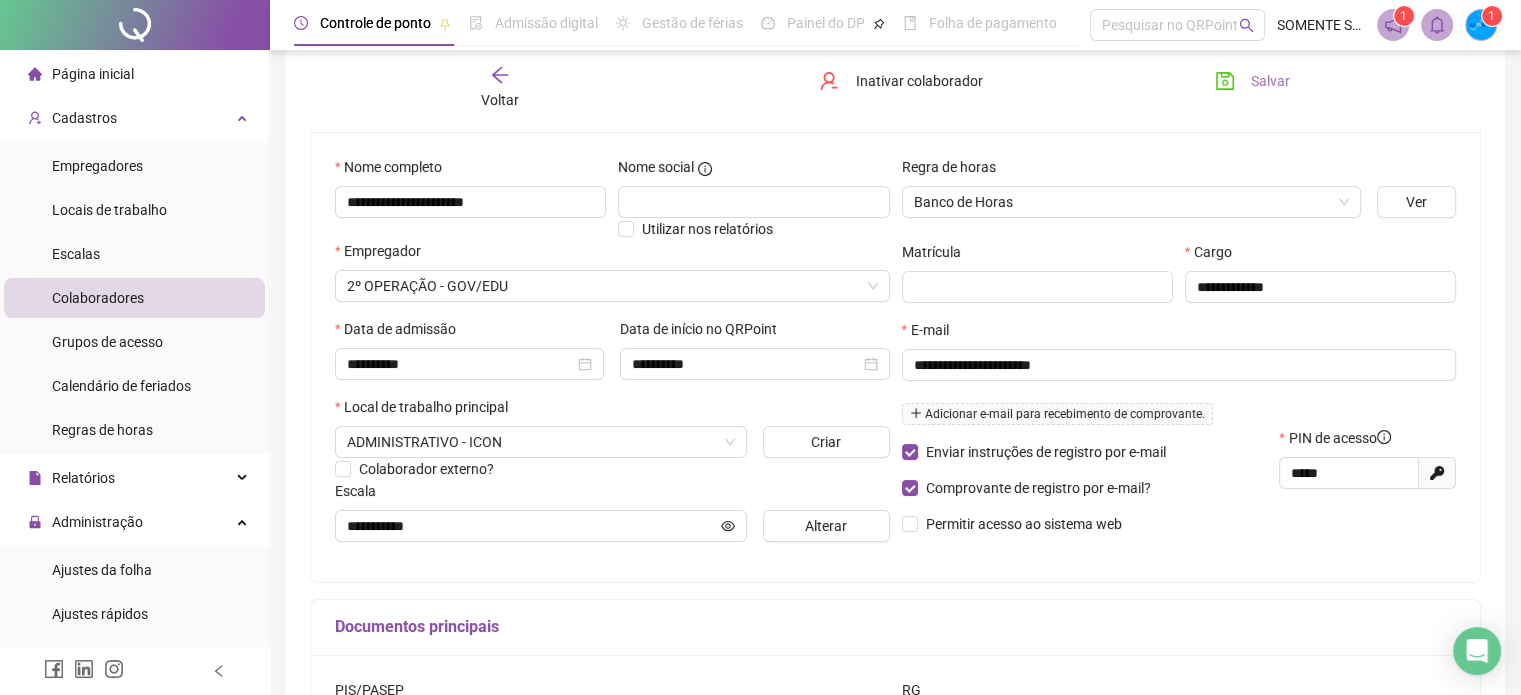 click on "Salvar" at bounding box center [1270, 81] 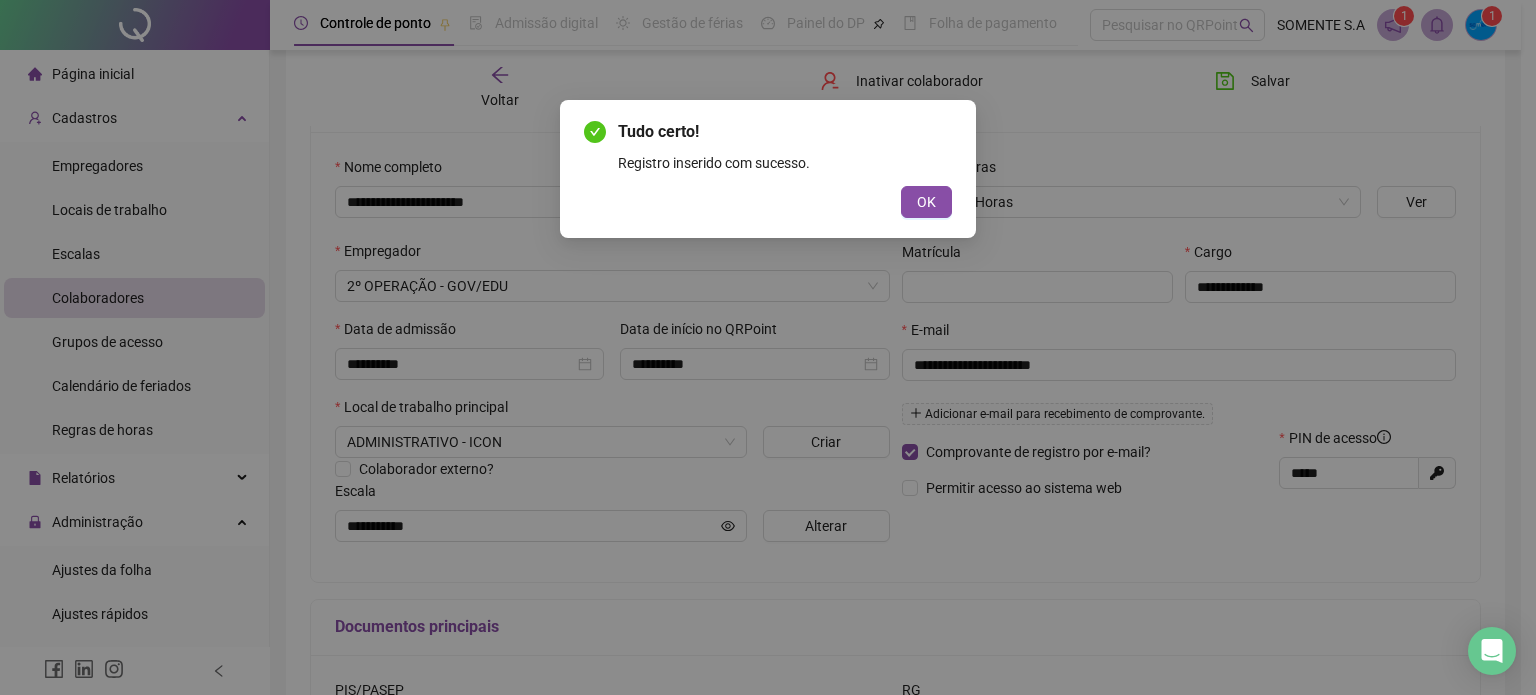 click on "Tudo certo! Registro inserido com sucesso. OK" at bounding box center (768, 347) 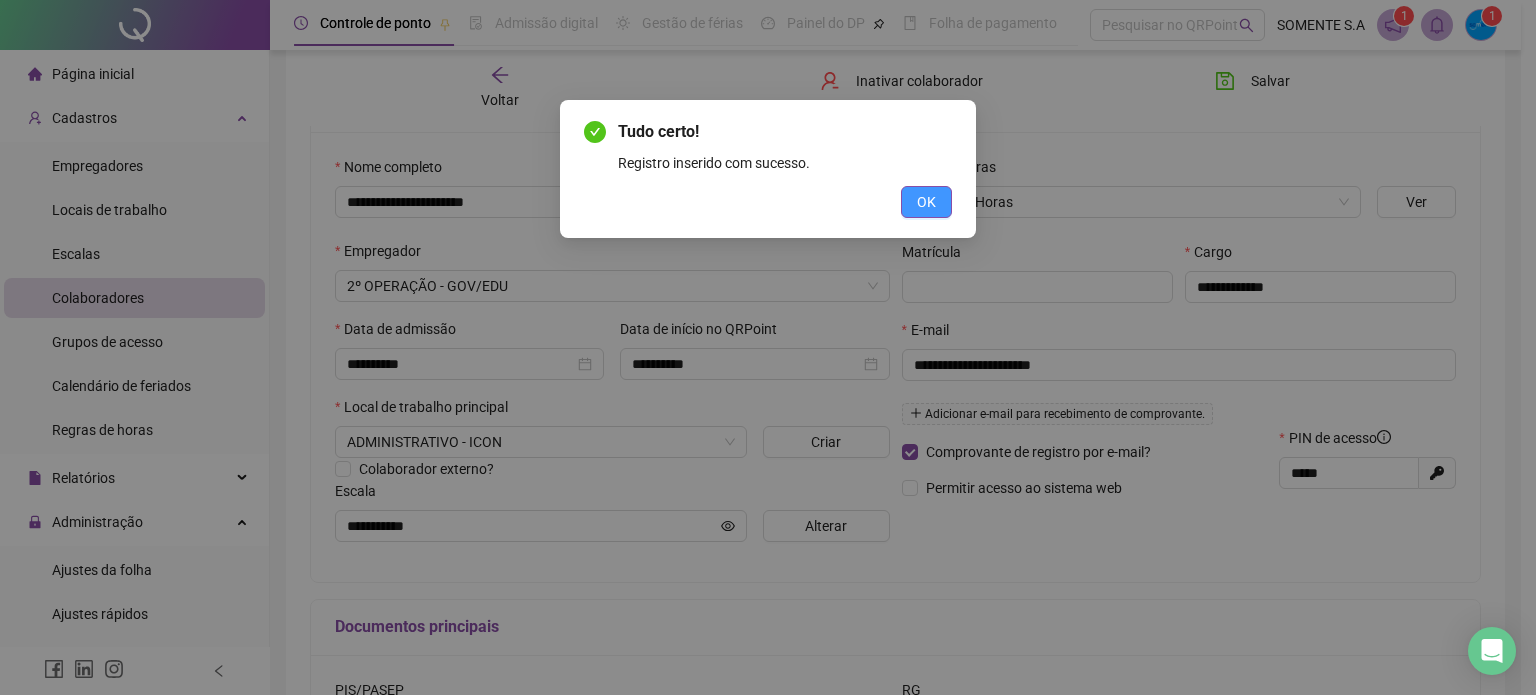 click on "OK" at bounding box center (926, 202) 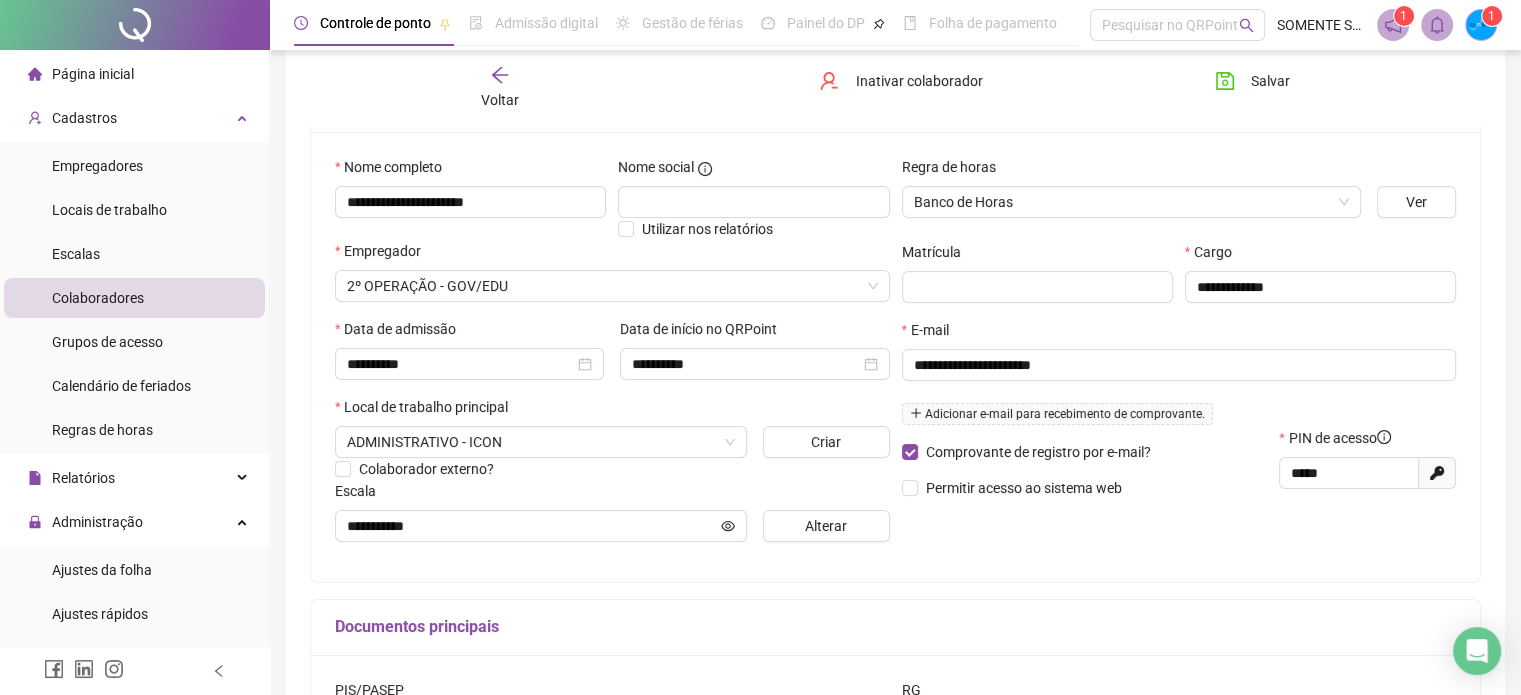 click on "Voltar" at bounding box center [500, 88] 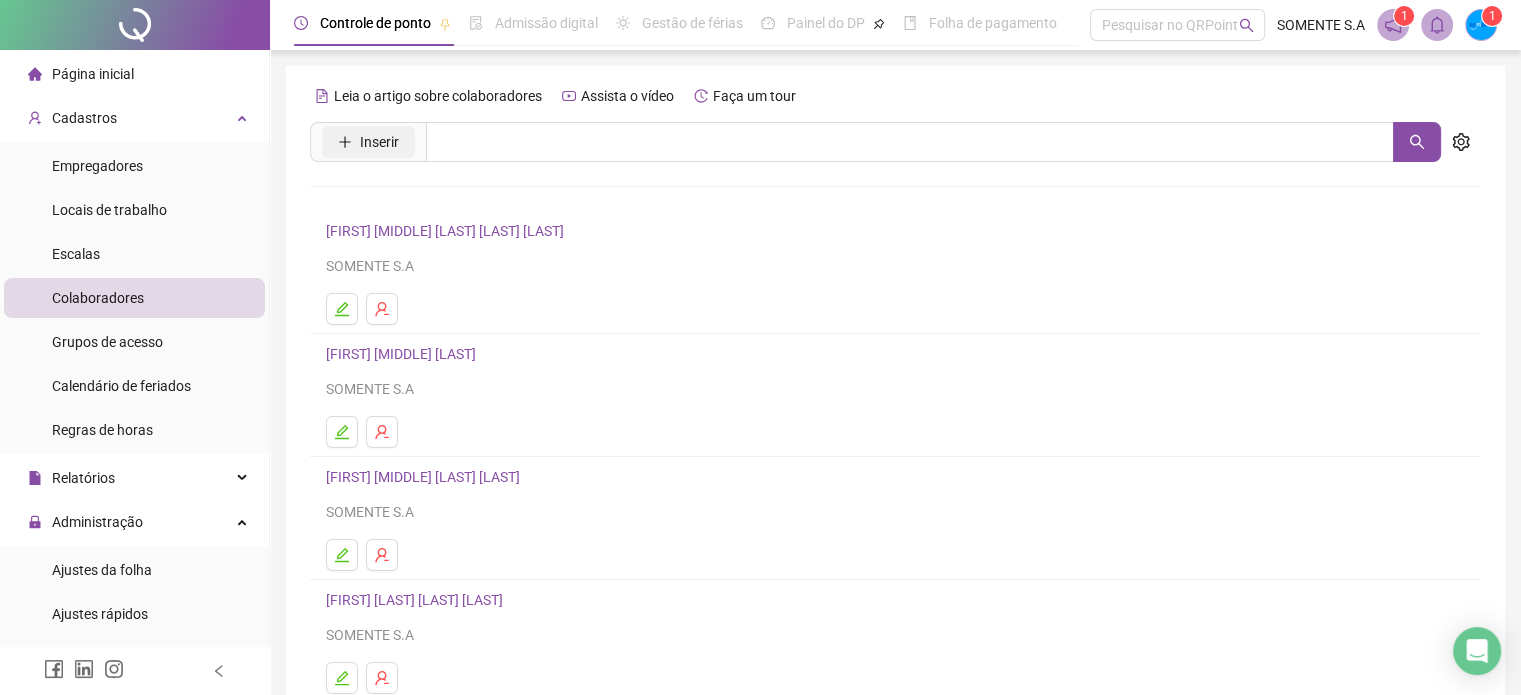 click on "Inserir" at bounding box center [379, 142] 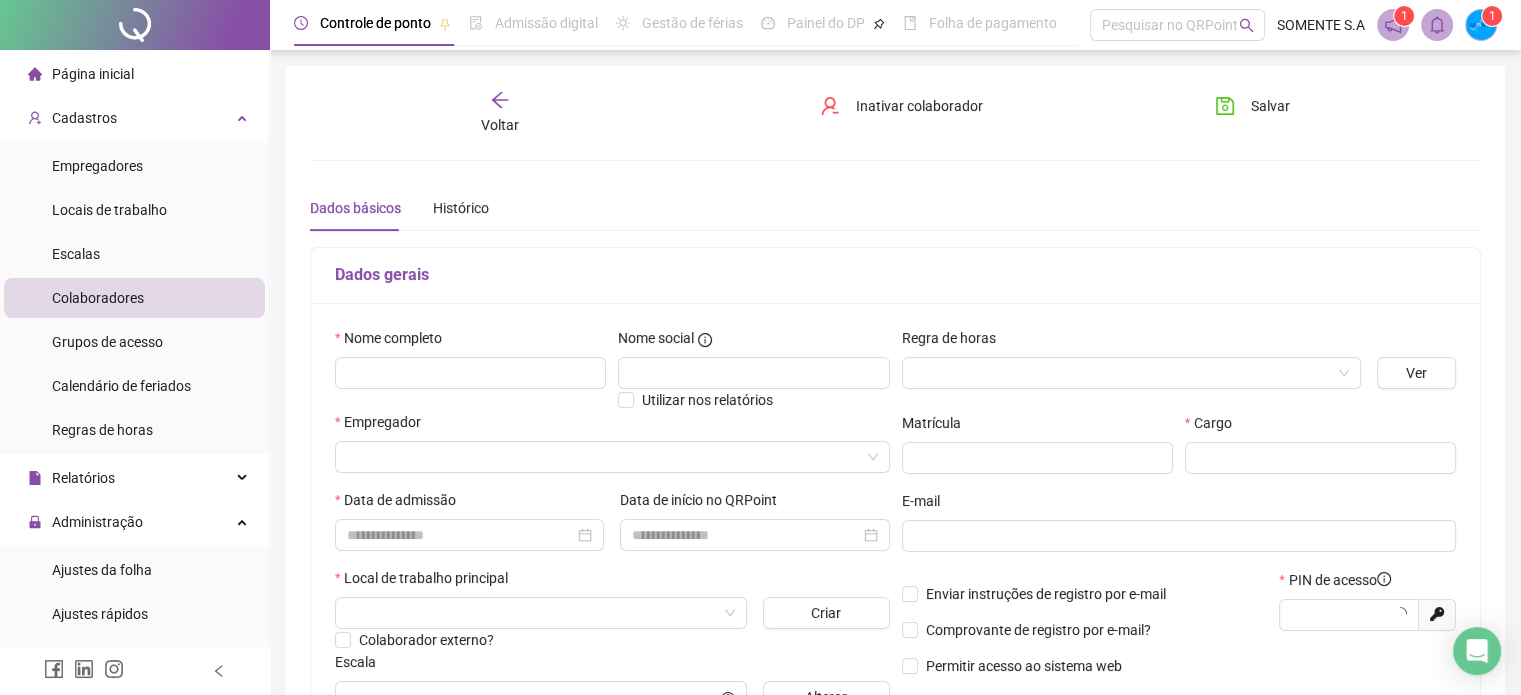 type on "*****" 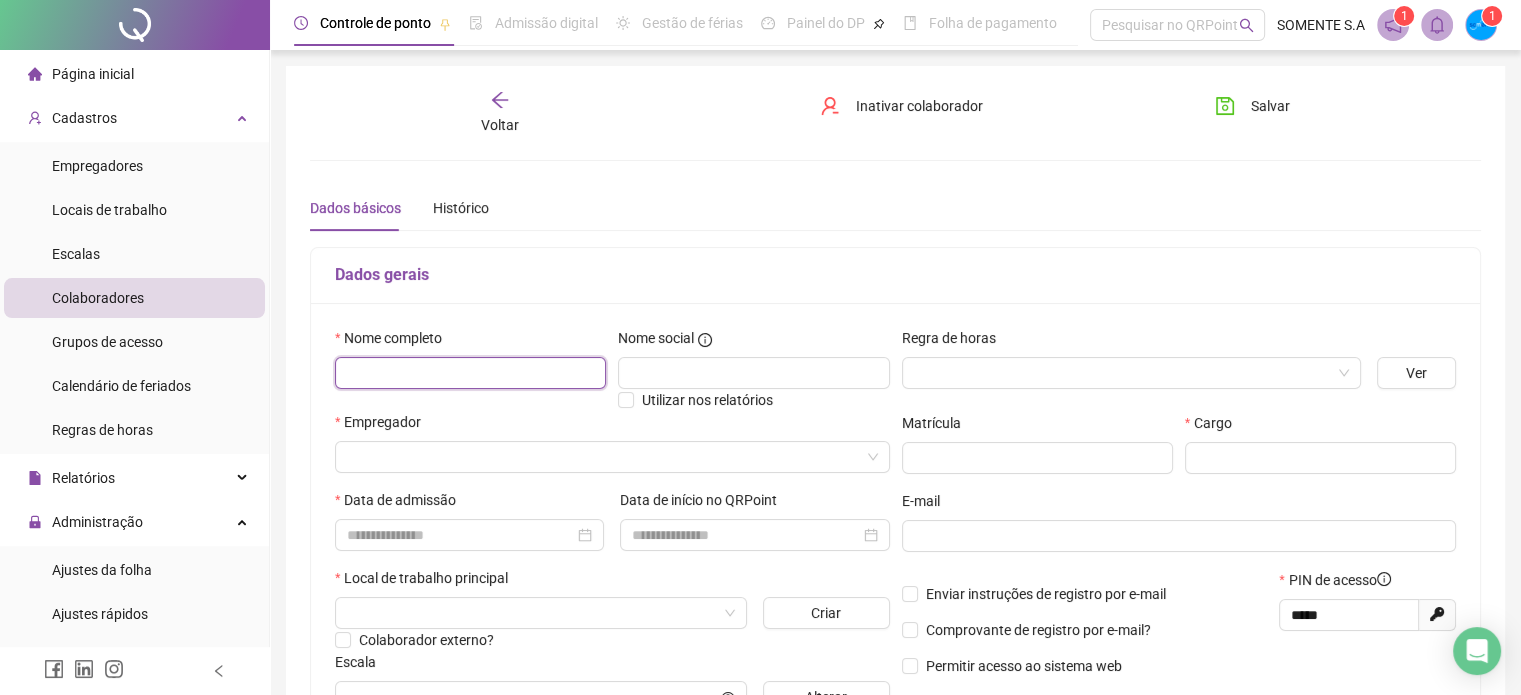 click at bounding box center (470, 373) 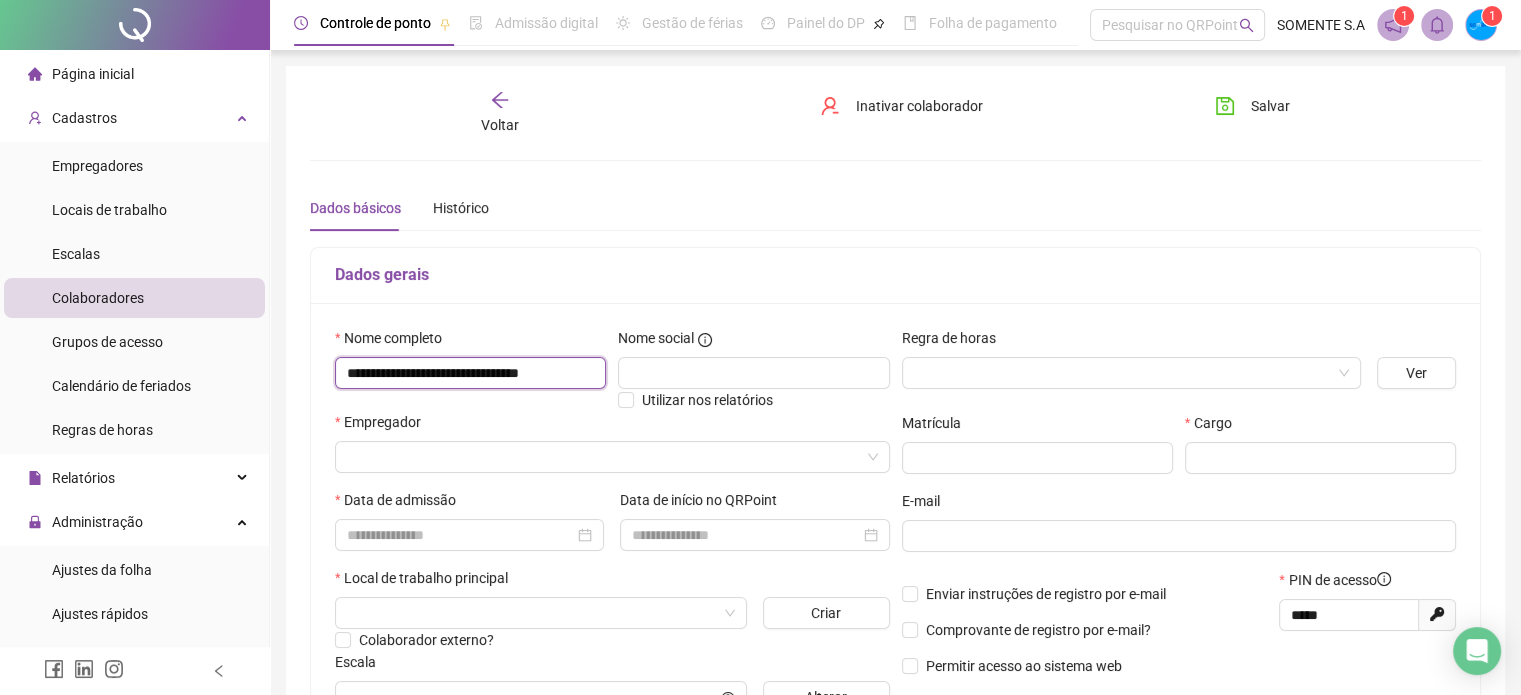 scroll, scrollTop: 0, scrollLeft: 0, axis: both 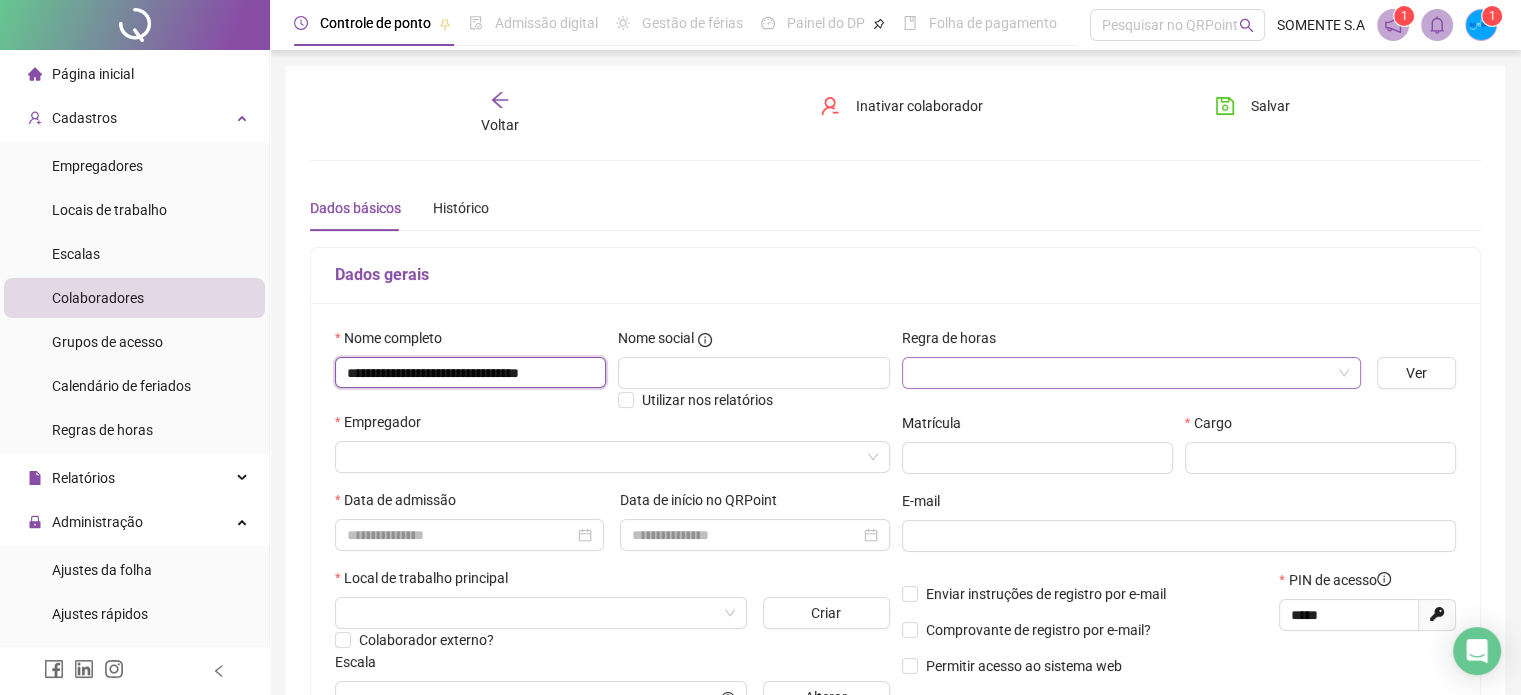 type on "**********" 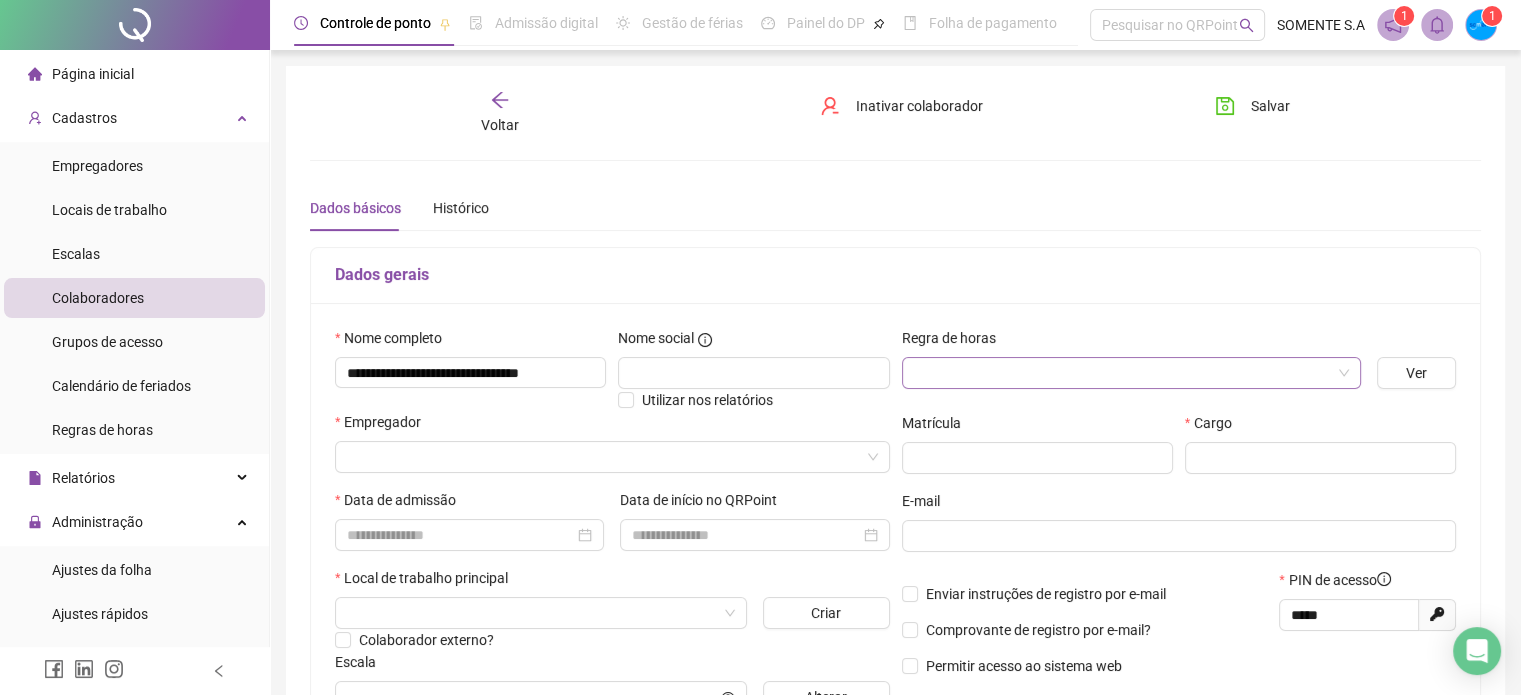 scroll, scrollTop: 0, scrollLeft: 0, axis: both 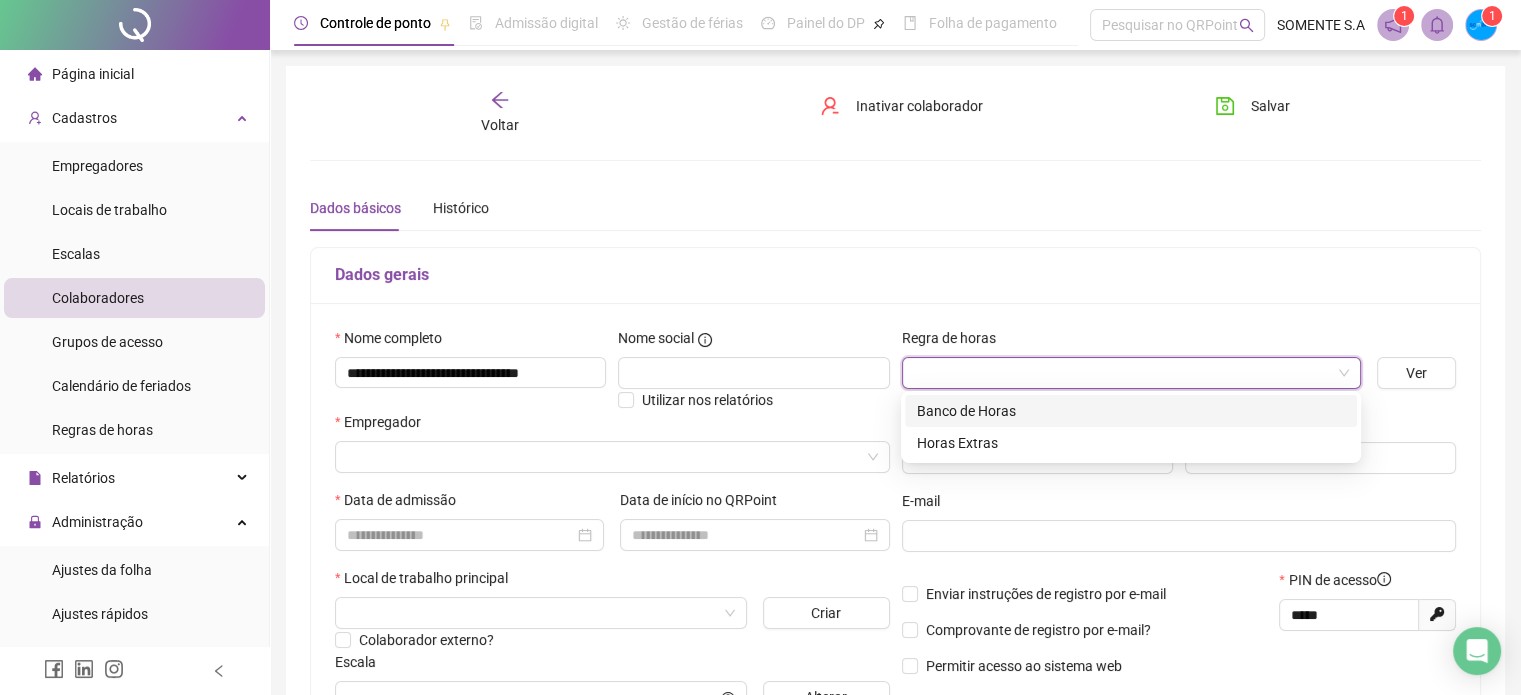 click at bounding box center (1125, 373) 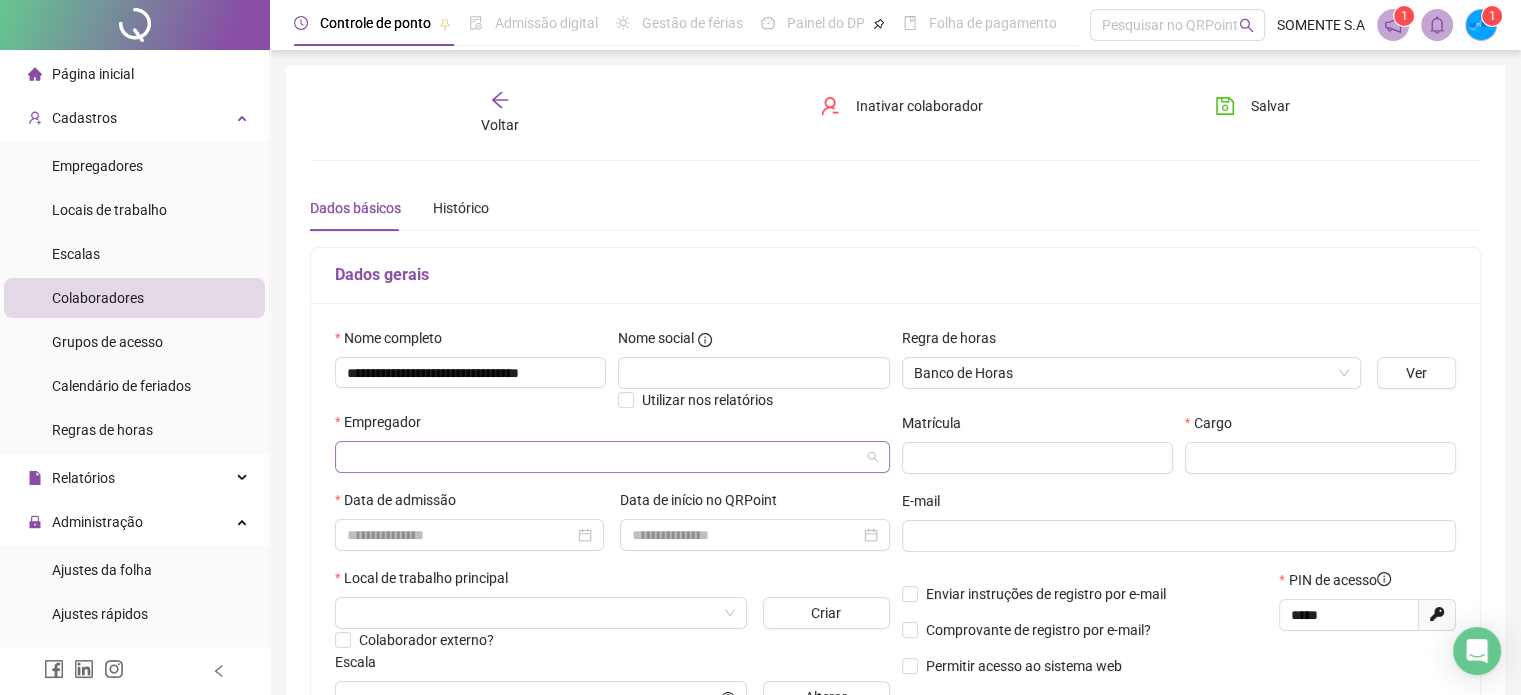 click at bounding box center [606, 457] 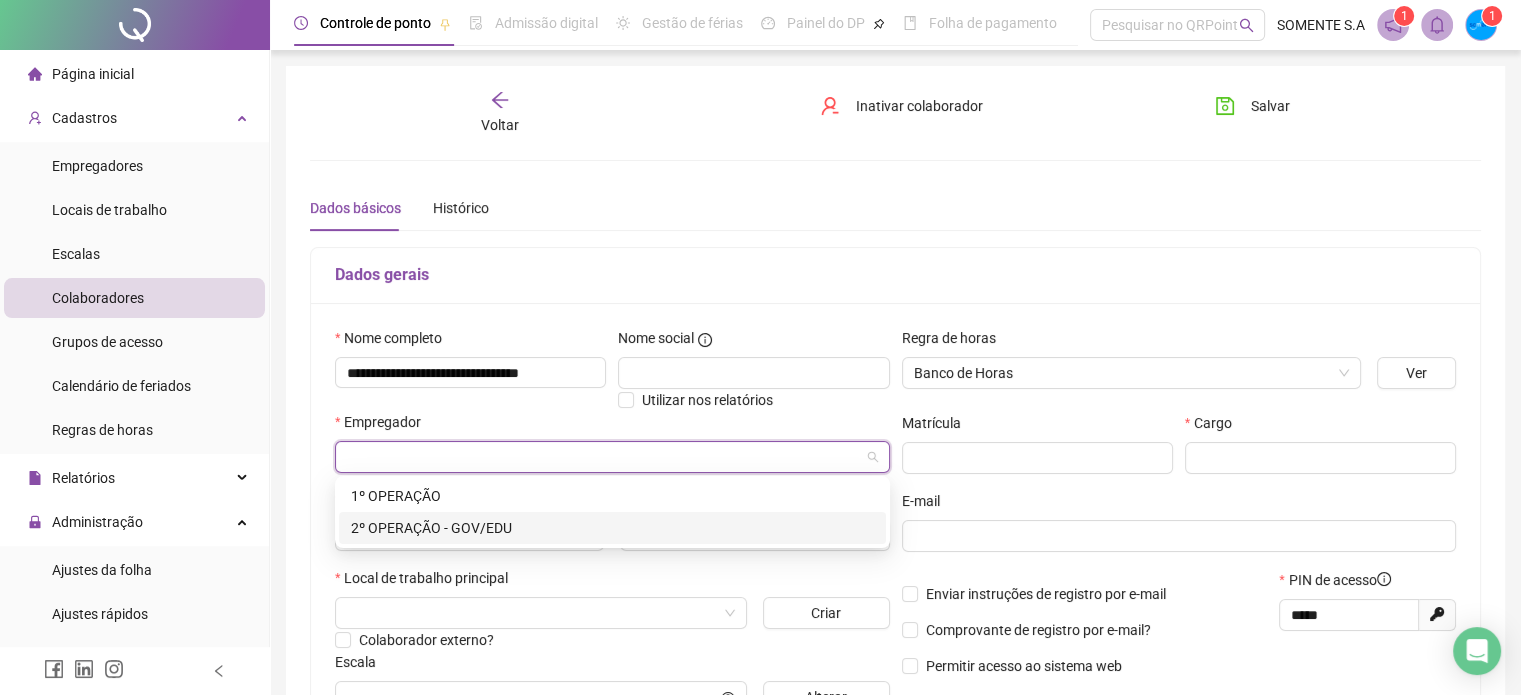 click on "2º OPERAÇÃO - GOV/EDU" at bounding box center [612, 528] 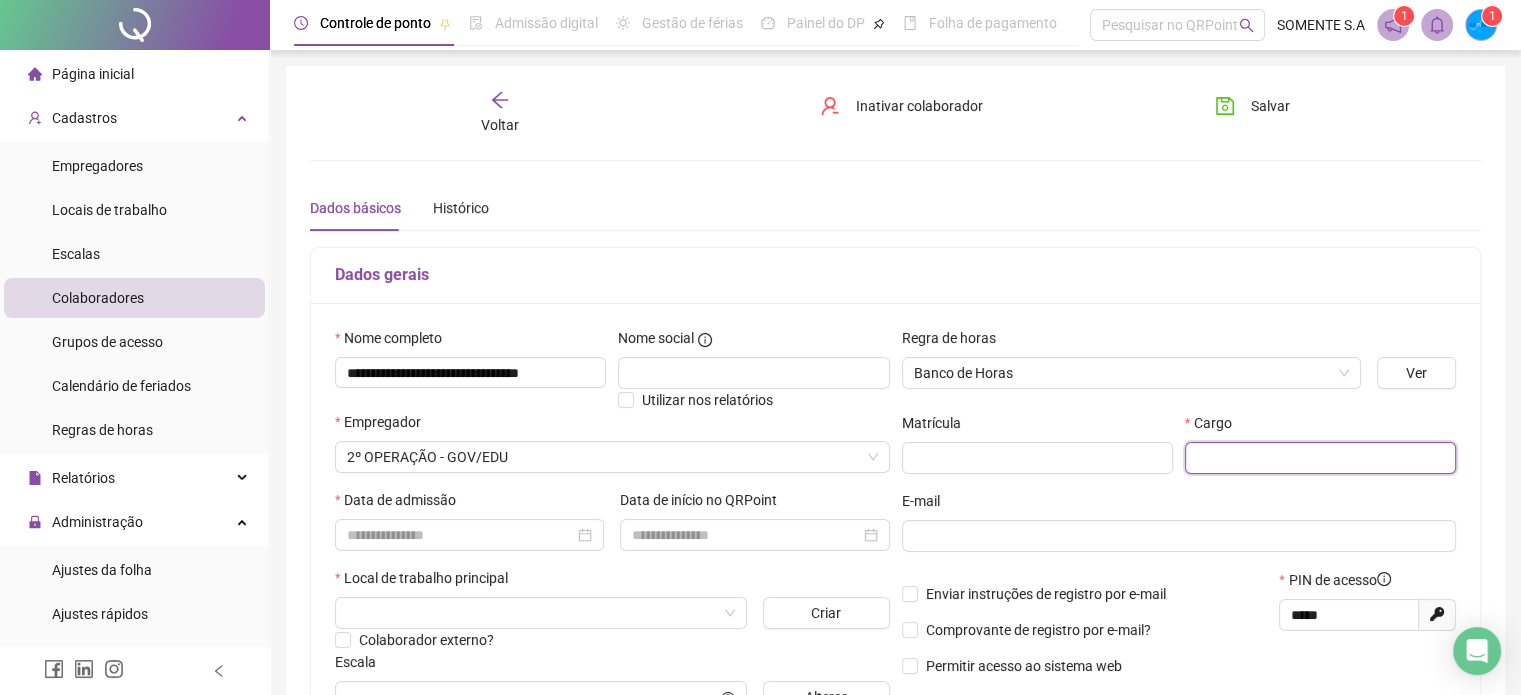 click at bounding box center [1320, 458] 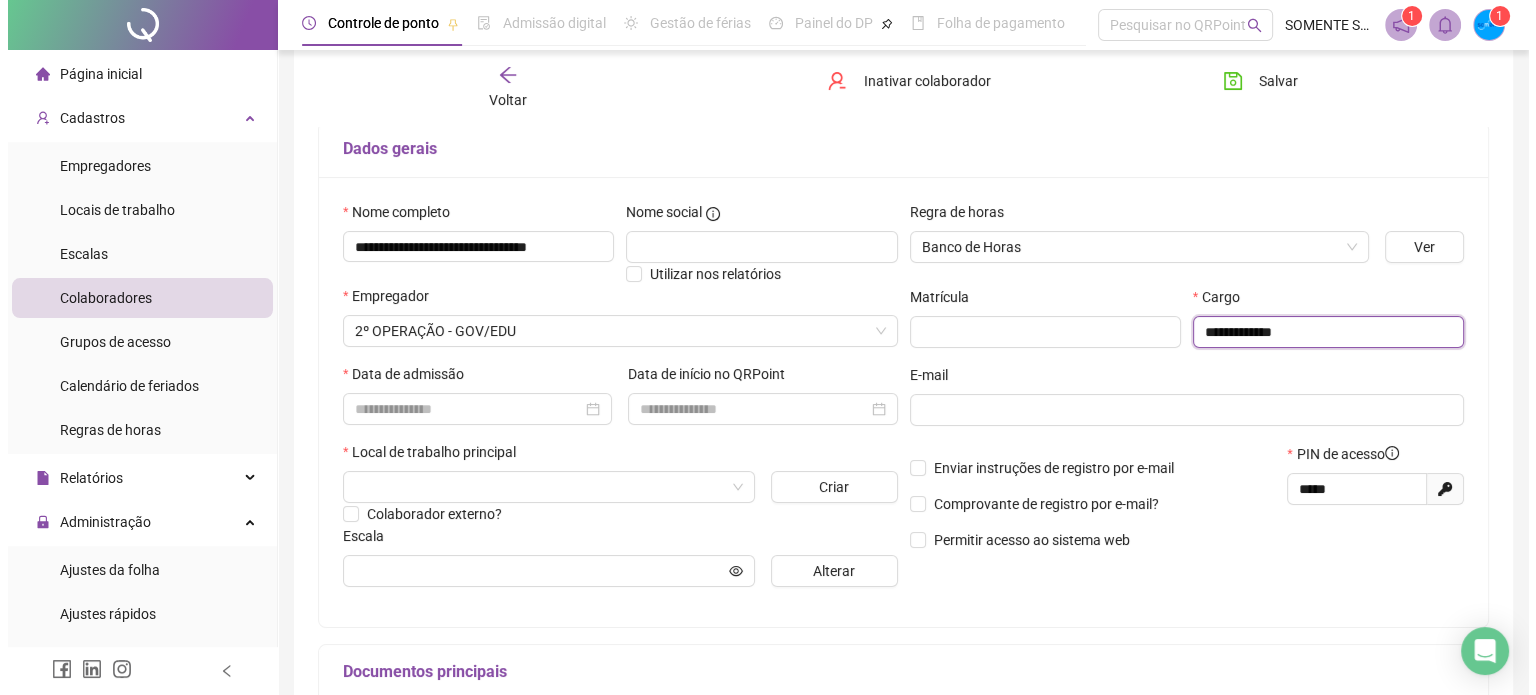 scroll, scrollTop: 199, scrollLeft: 0, axis: vertical 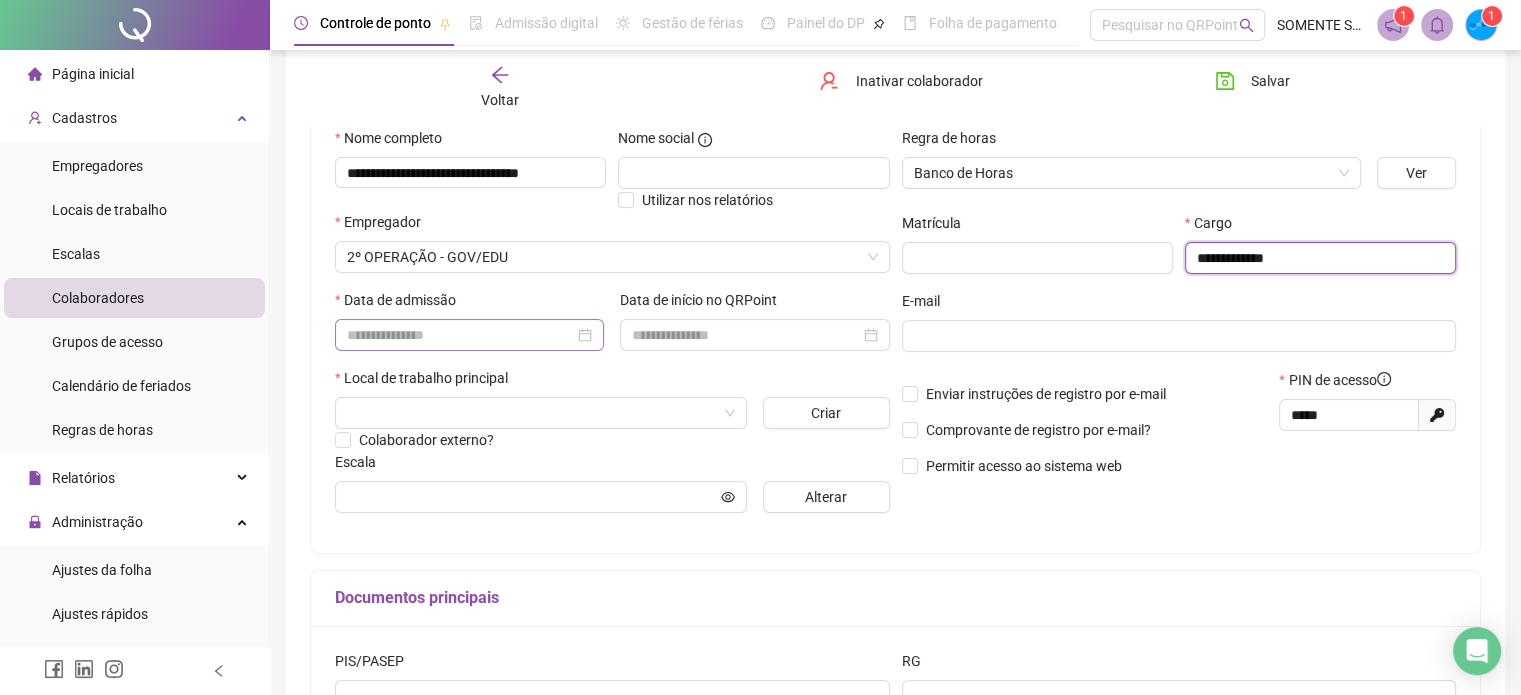 click at bounding box center (469, 335) 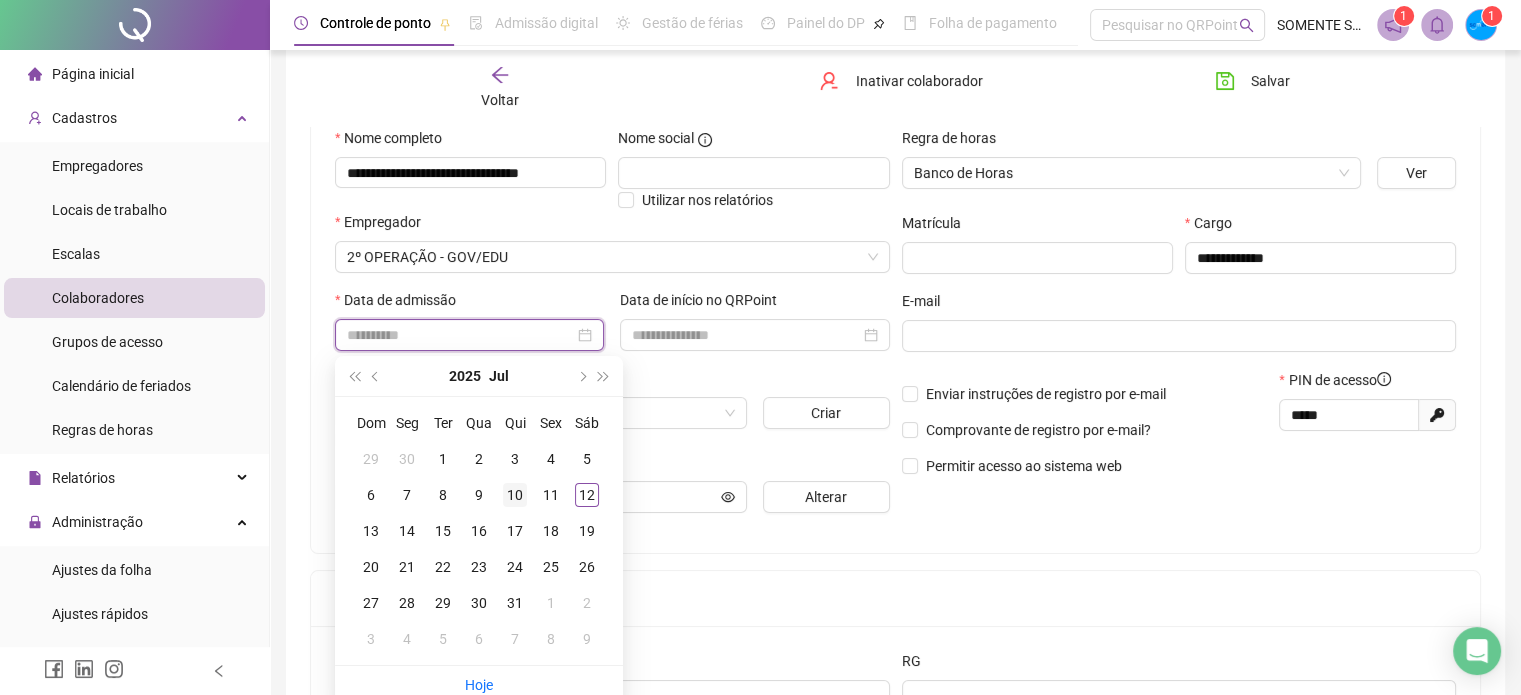 type on "**********" 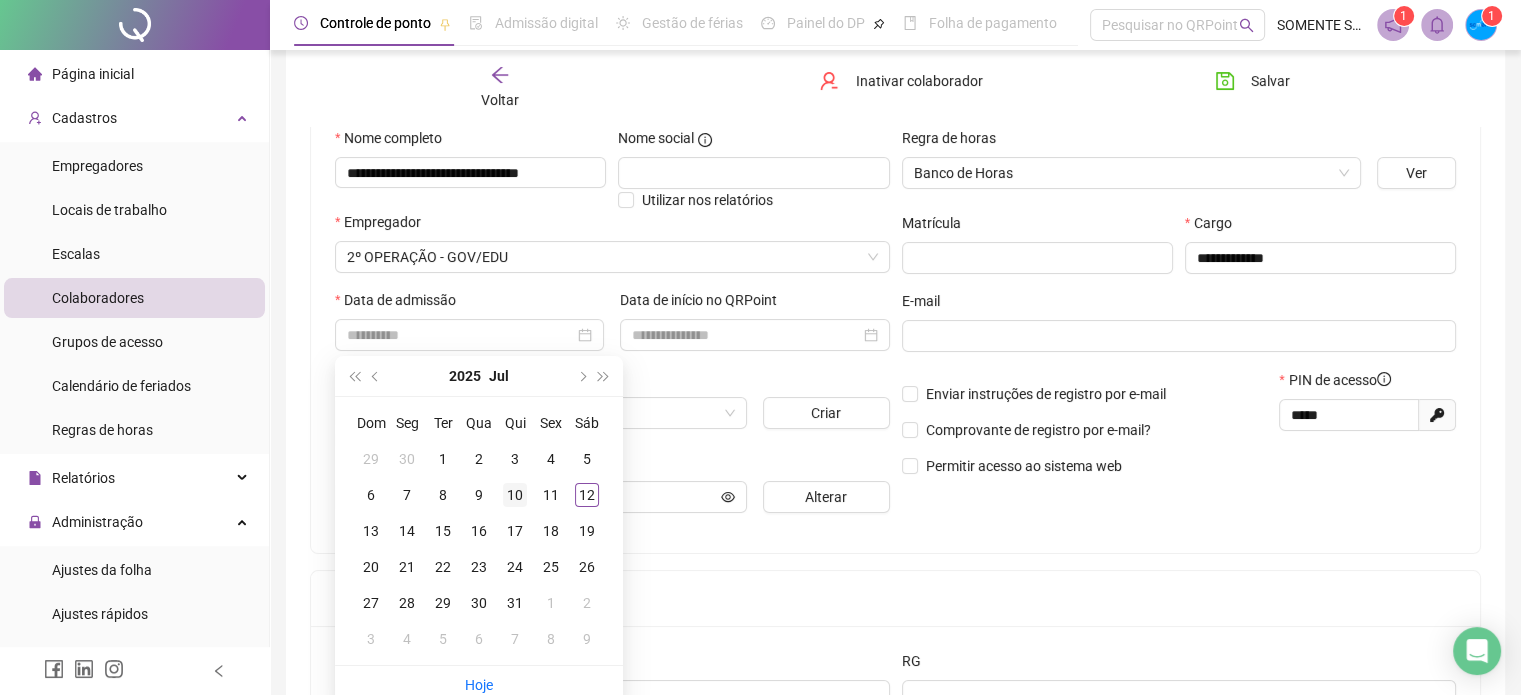 click on "10" at bounding box center (515, 495) 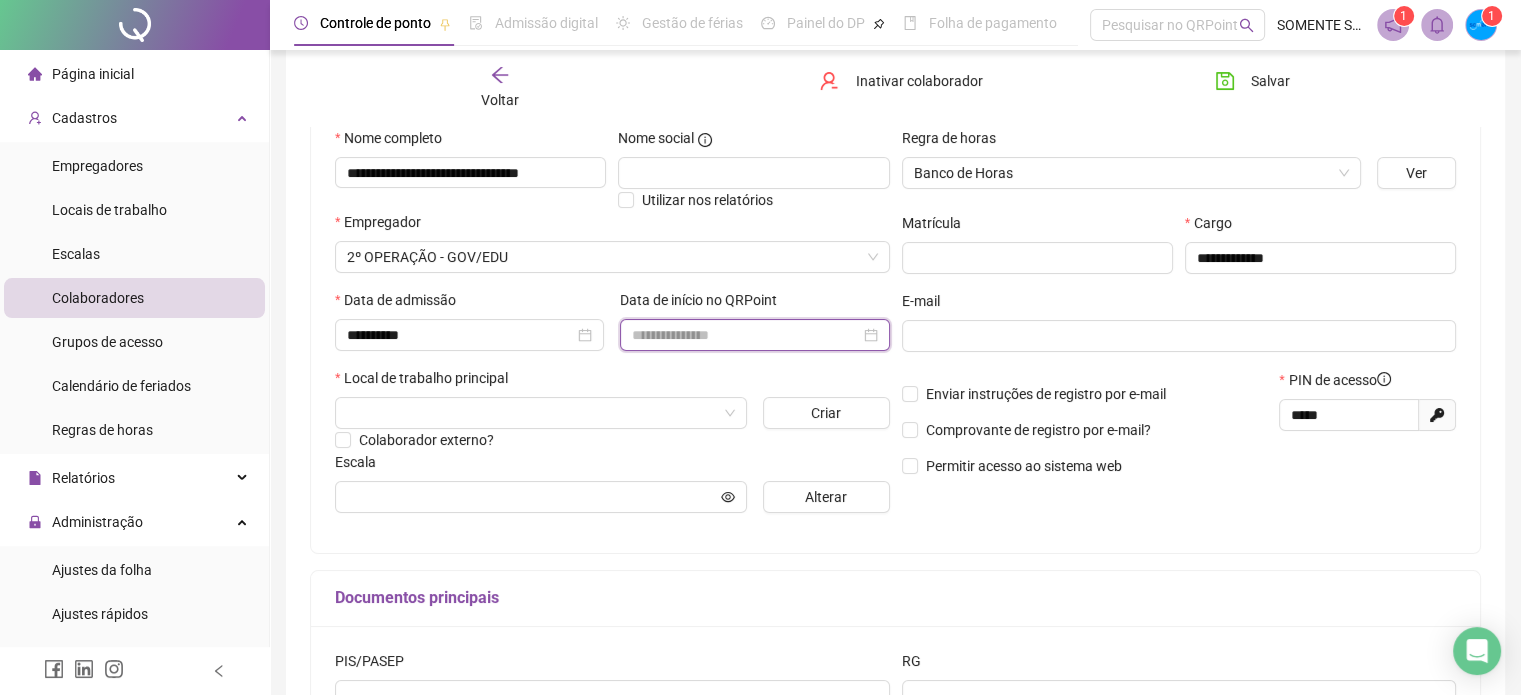 click at bounding box center (745, 335) 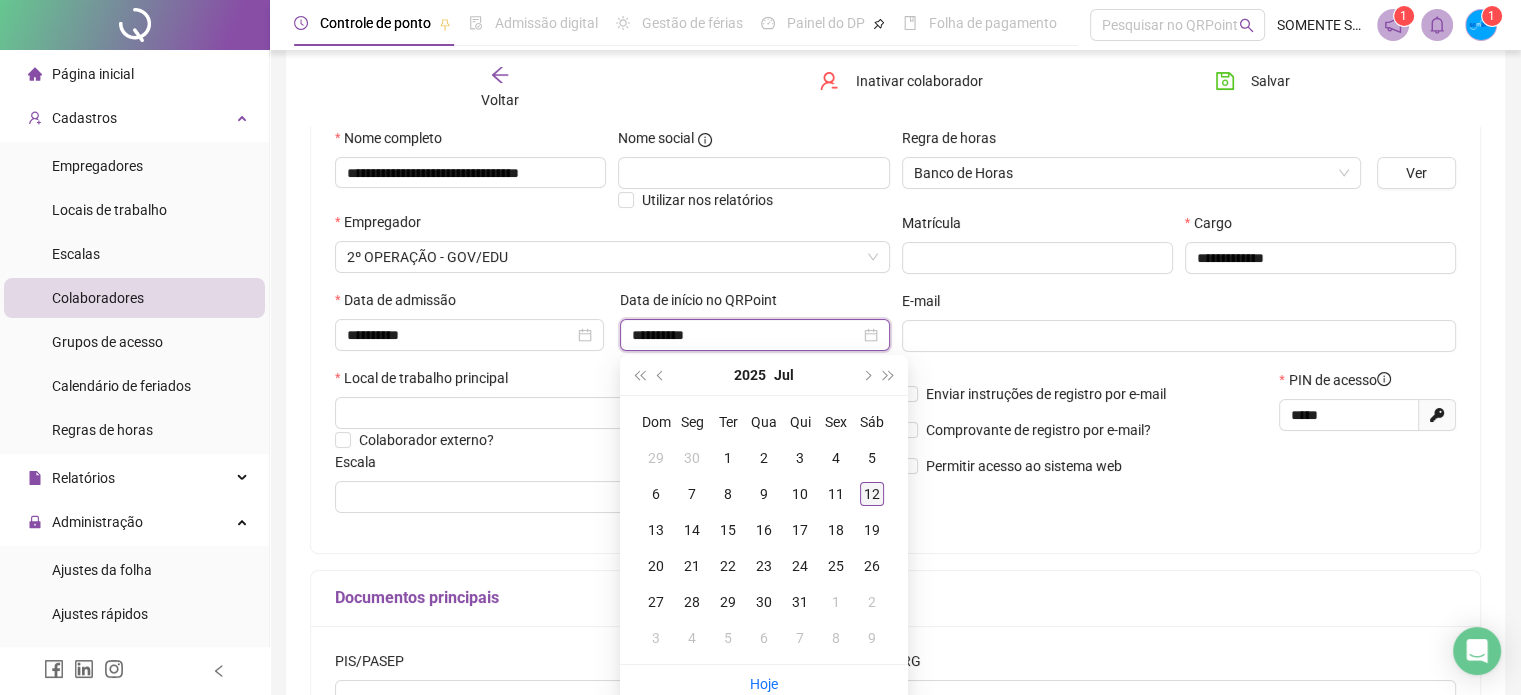 type on "**********" 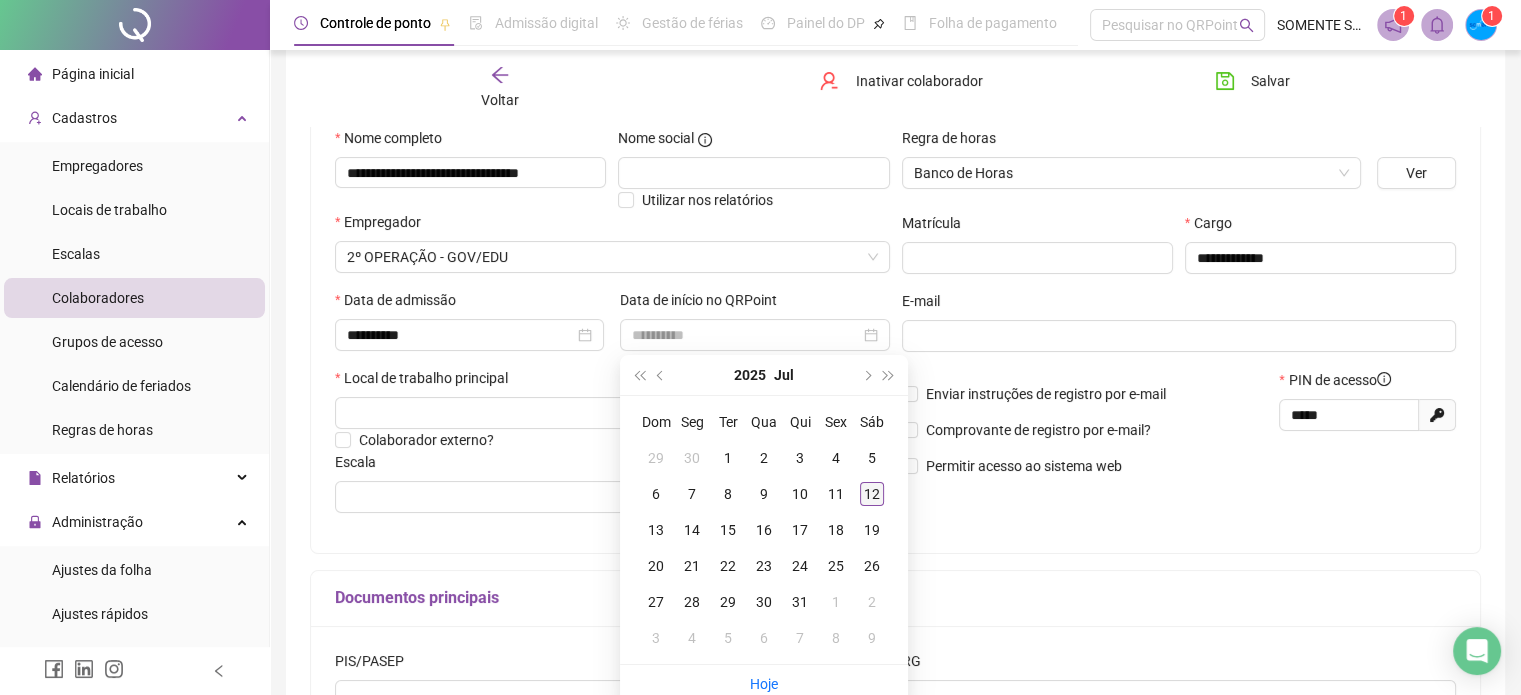 click on "12" at bounding box center (872, 494) 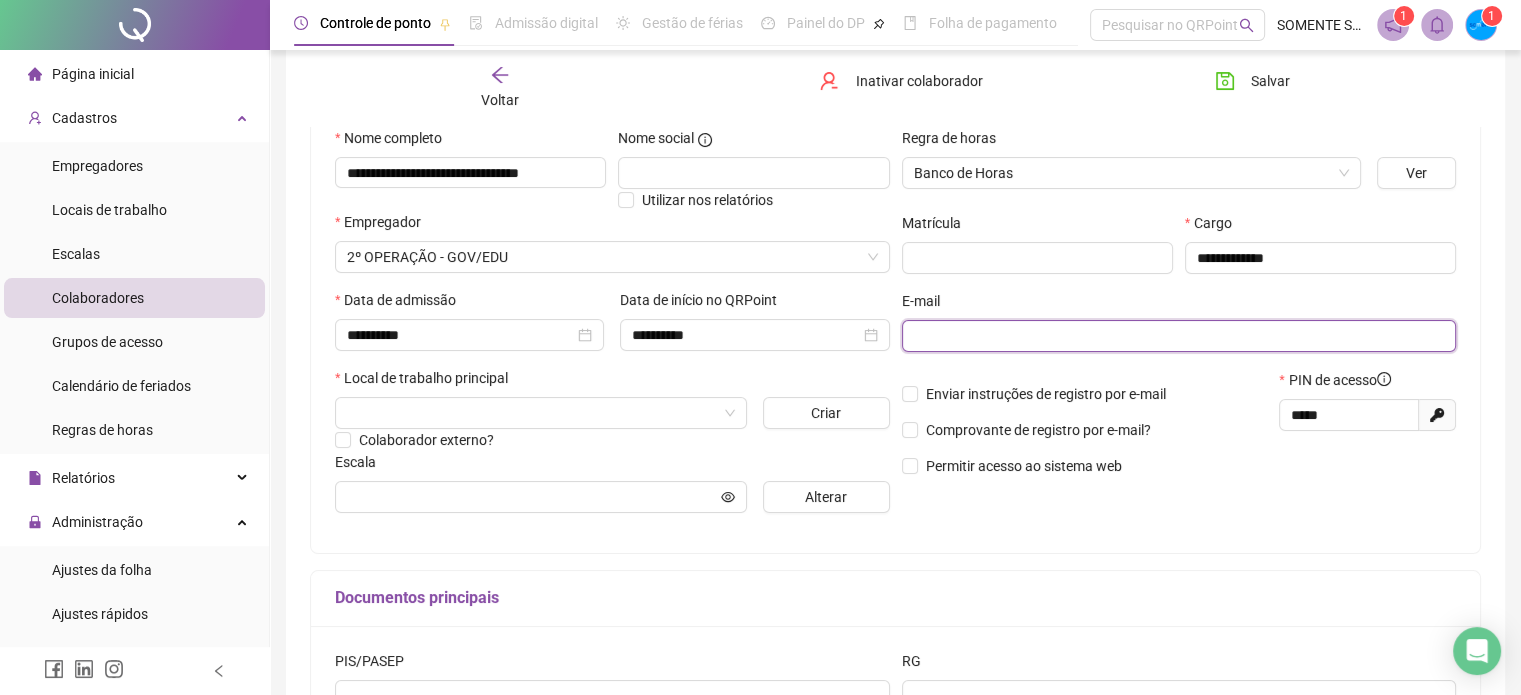 click at bounding box center [1177, 336] 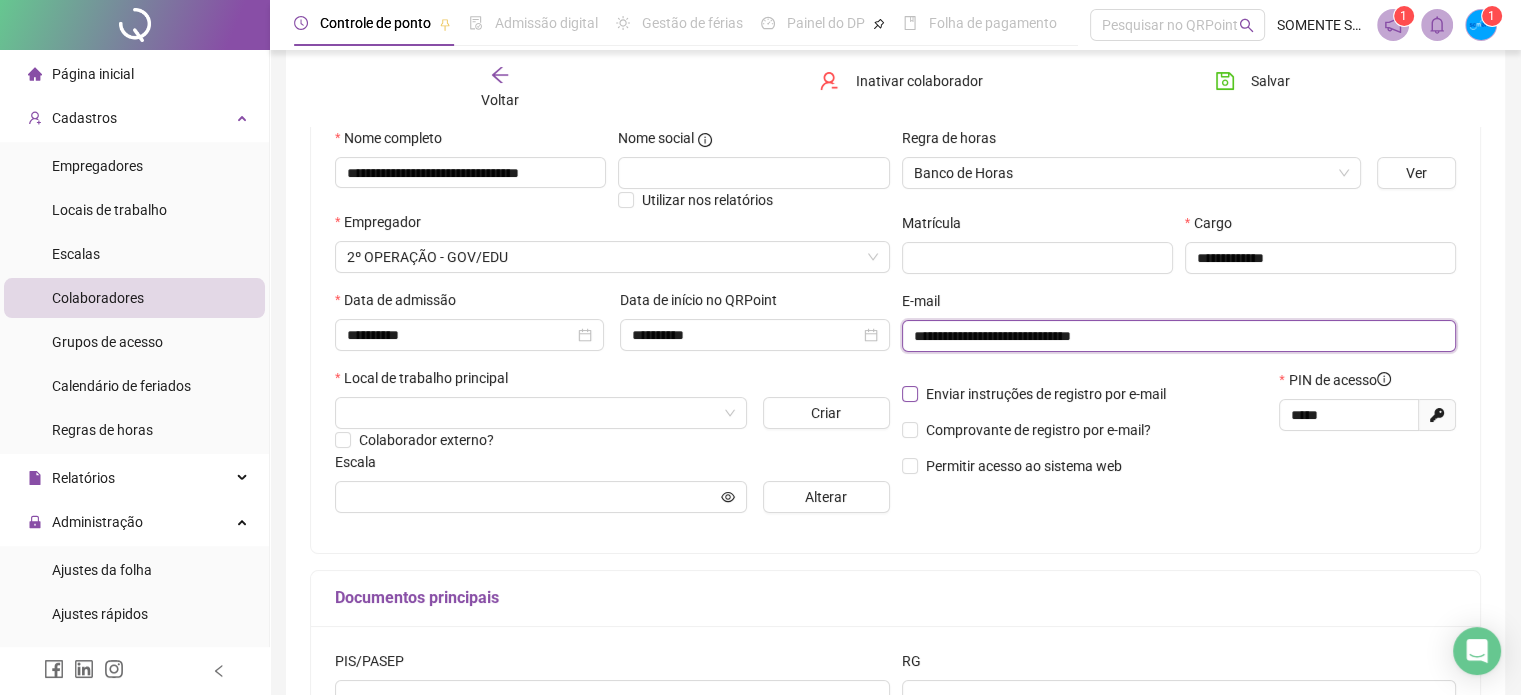 type on "**********" 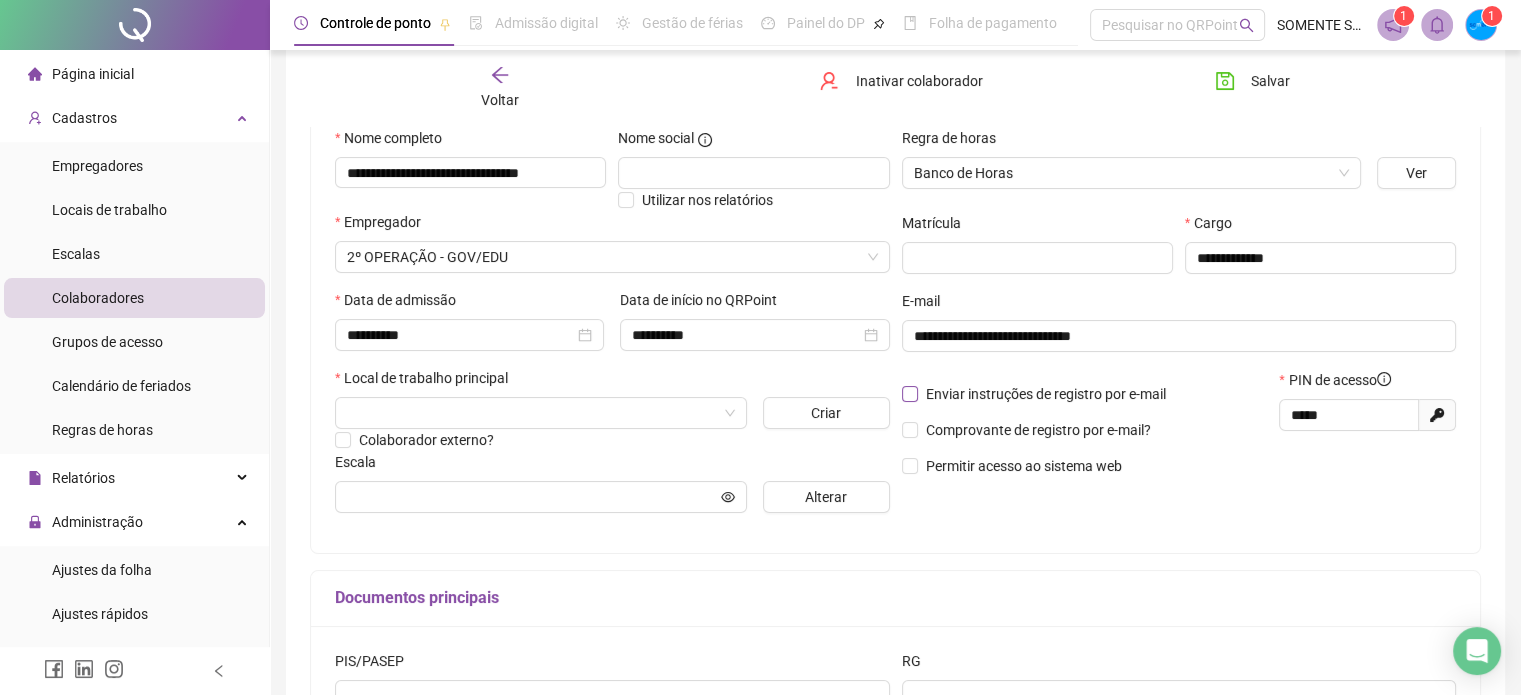 click on "Enviar instruções de registro por e-mail" at bounding box center (1046, 394) 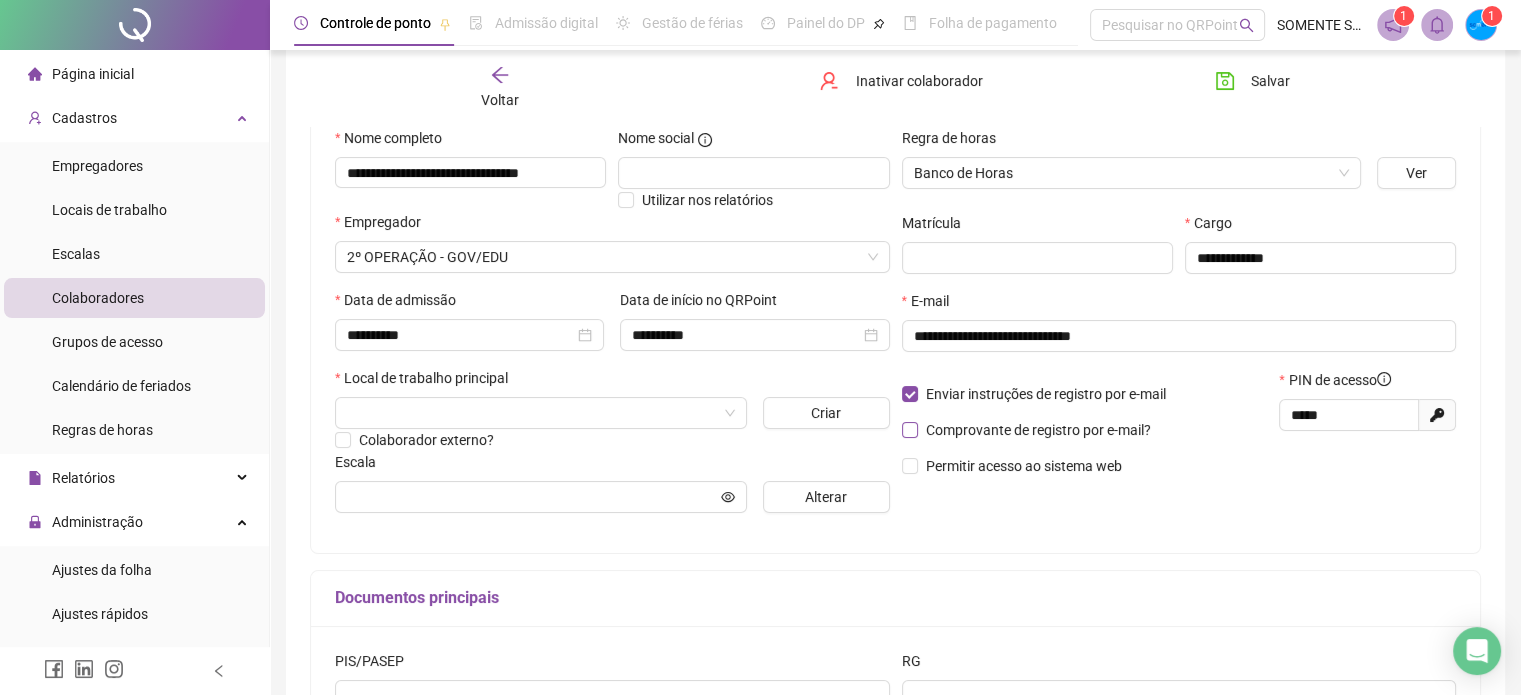 click on "Comprovante de registro por e-mail?" at bounding box center [1038, 430] 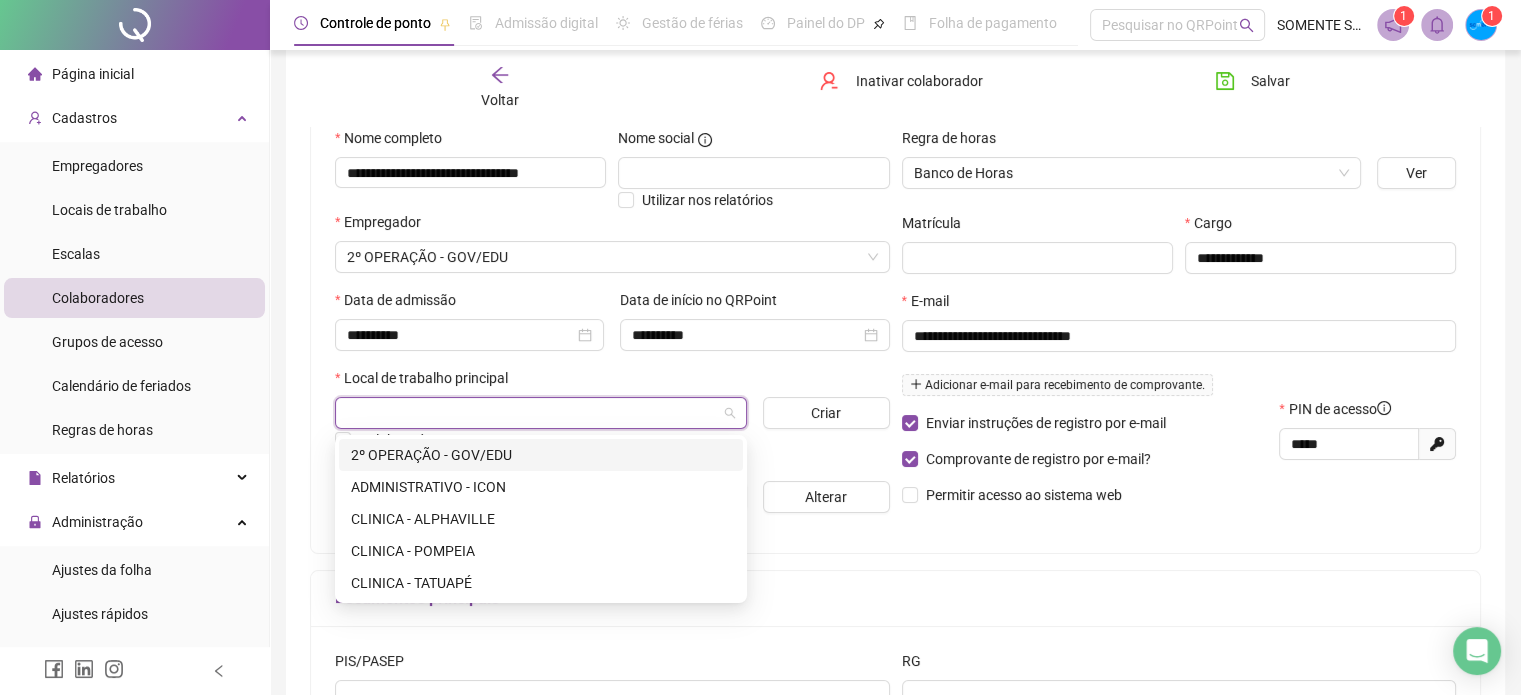 click at bounding box center (535, 413) 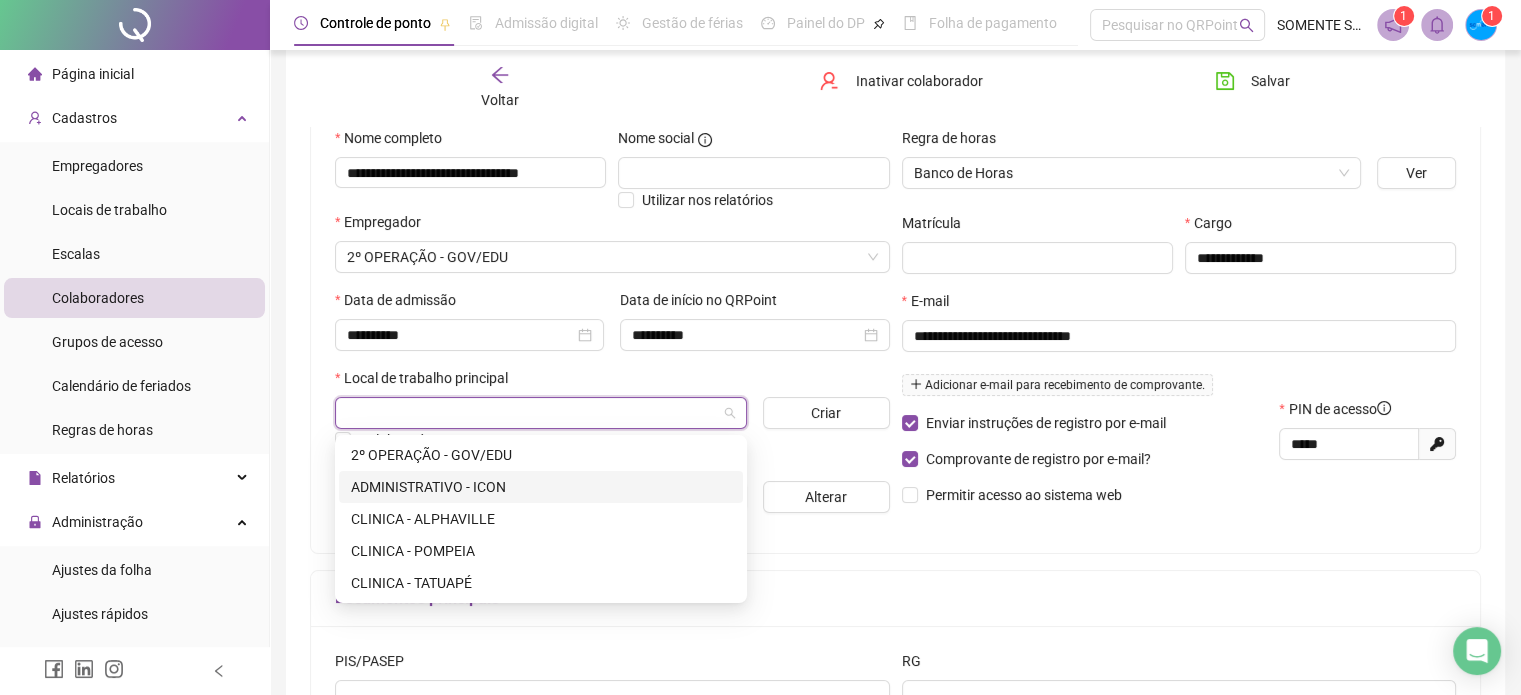 click on "ADMINISTRATIVO - ICON" at bounding box center (541, 487) 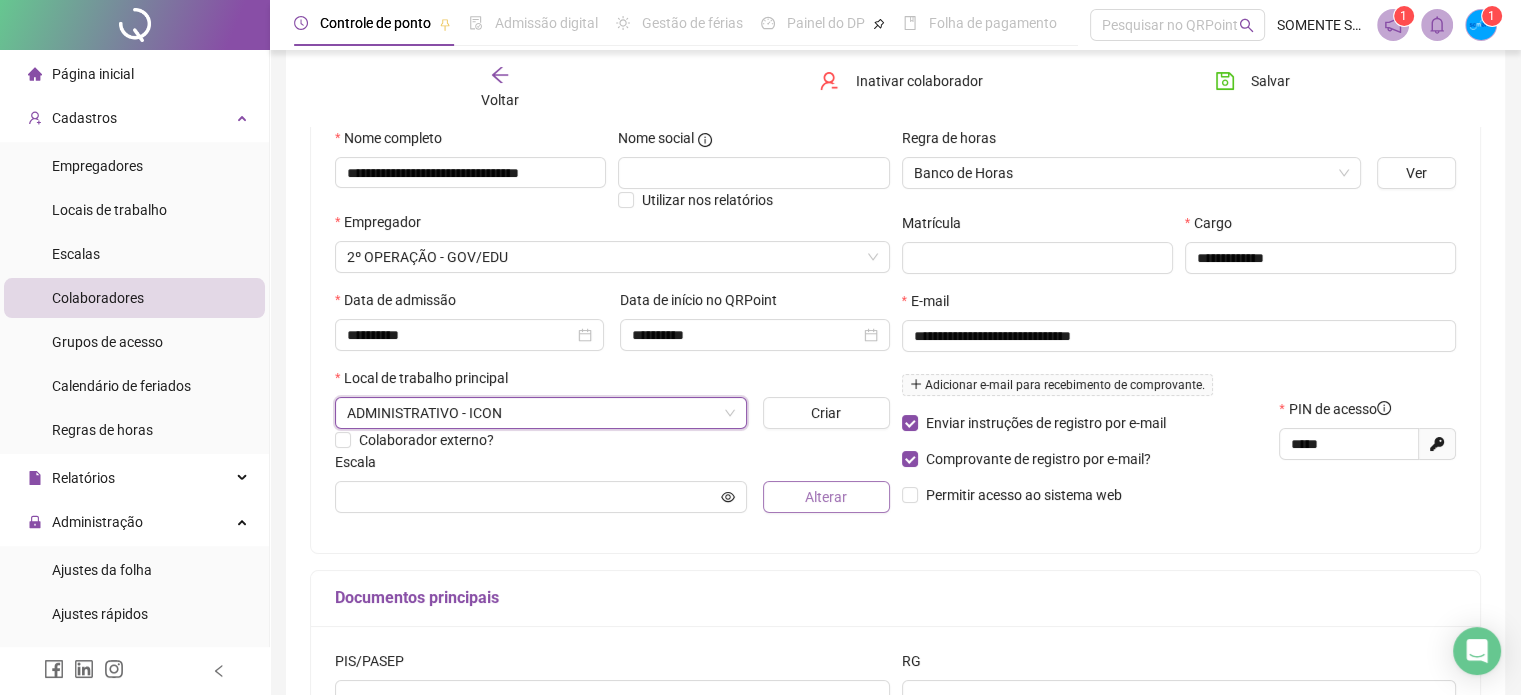 click on "Alterar" at bounding box center (826, 497) 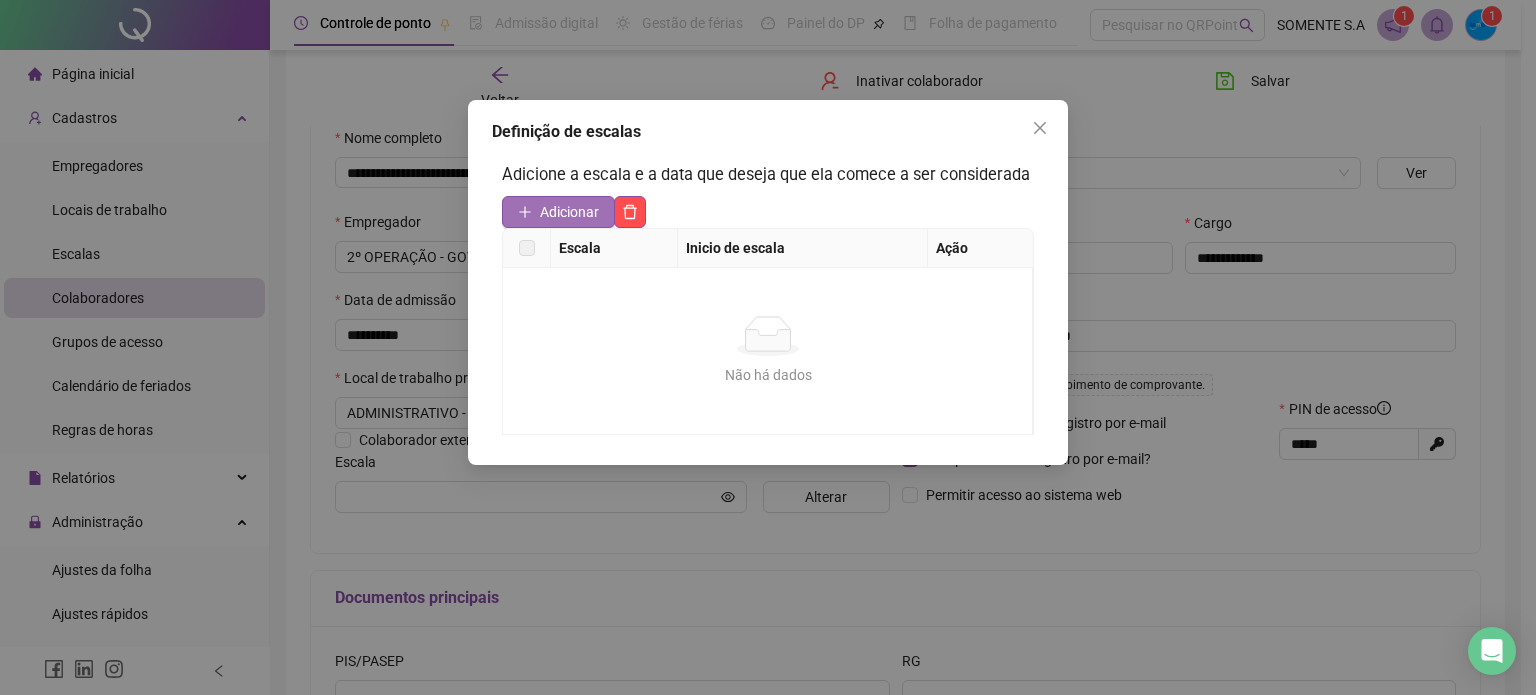 click on "Adicionar" at bounding box center (569, 212) 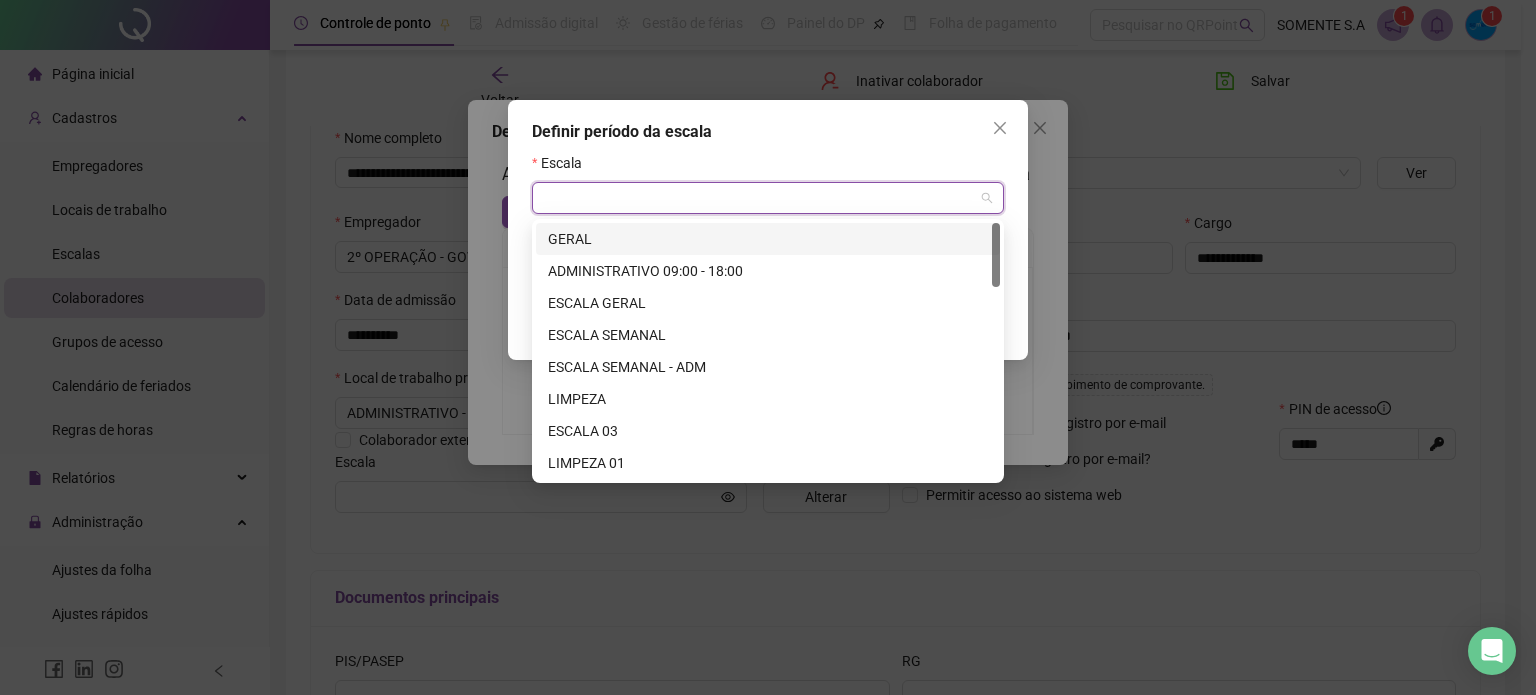 click at bounding box center [762, 198] 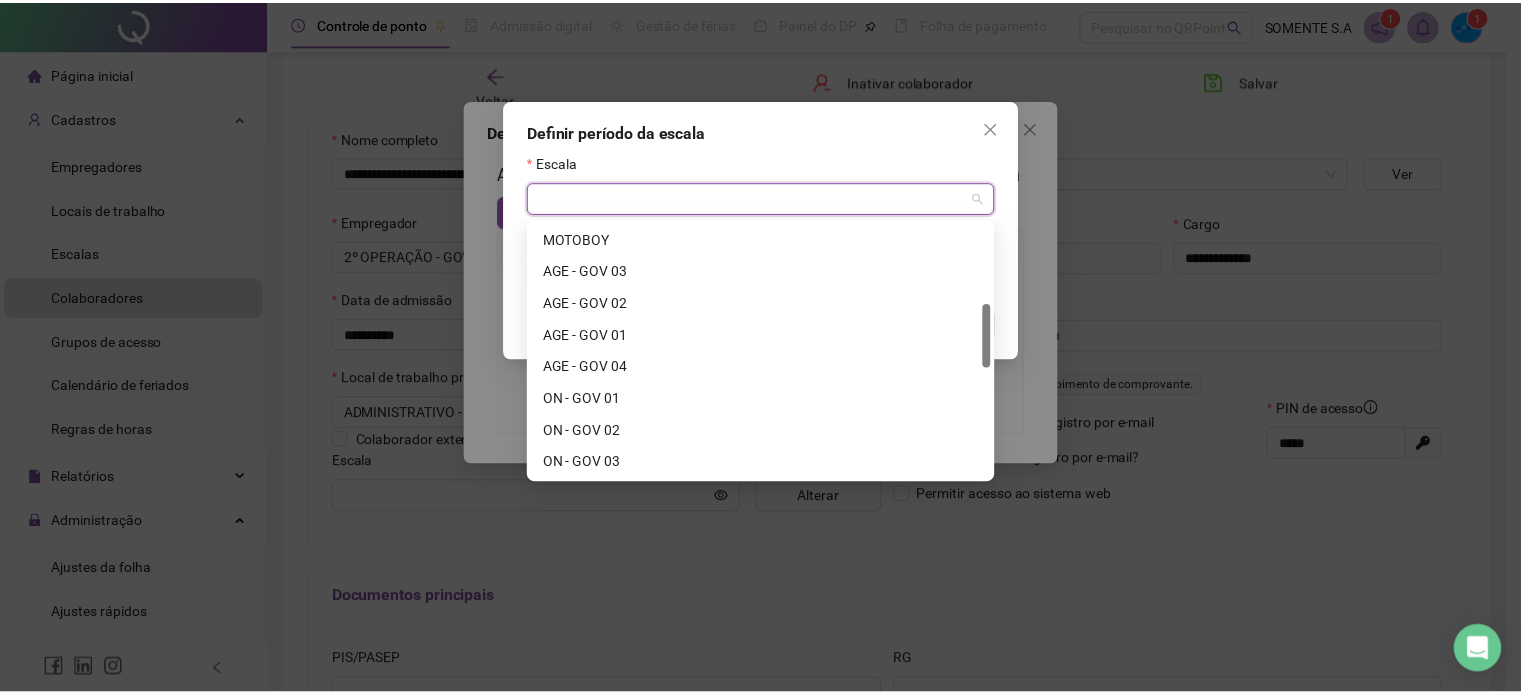 scroll, scrollTop: 332, scrollLeft: 0, axis: vertical 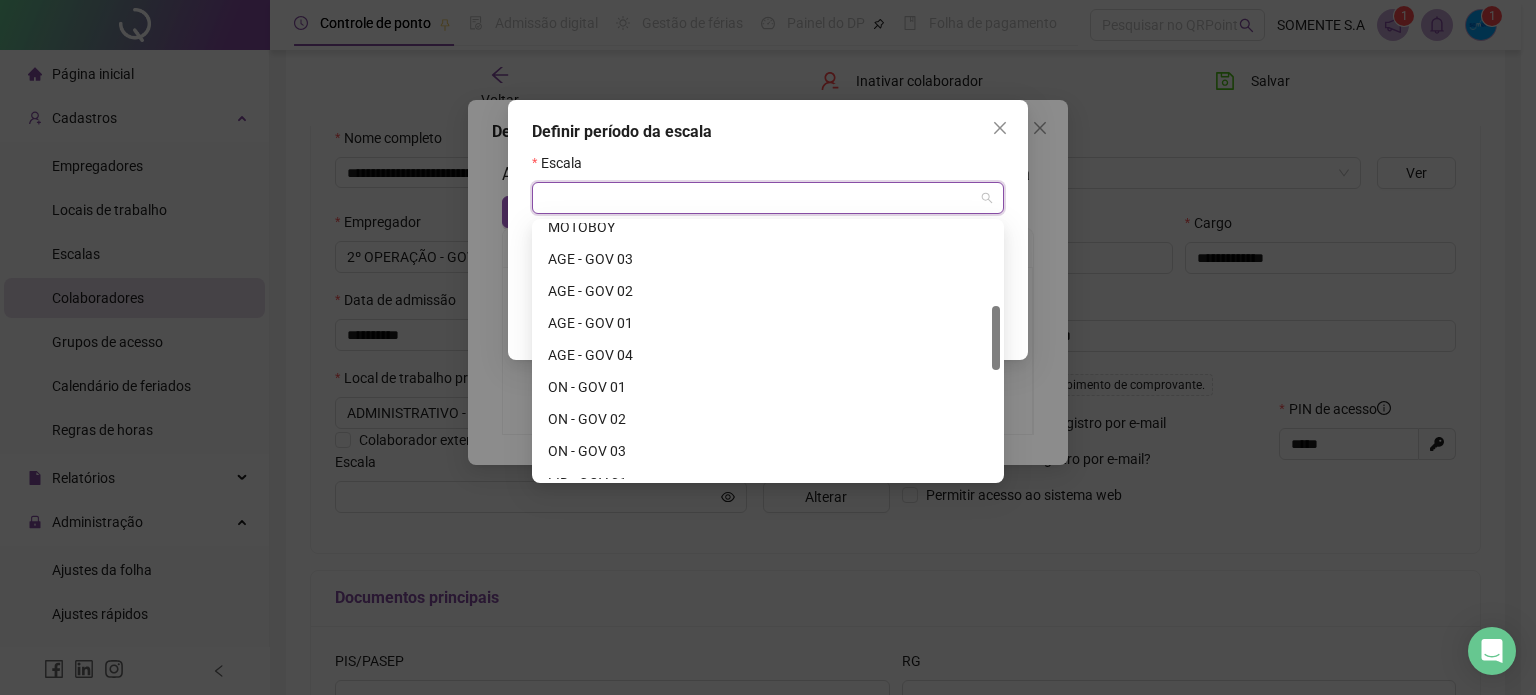 drag, startPoint x: 995, startPoint y: 255, endPoint x: 997, endPoint y: 339, distance: 84.0238 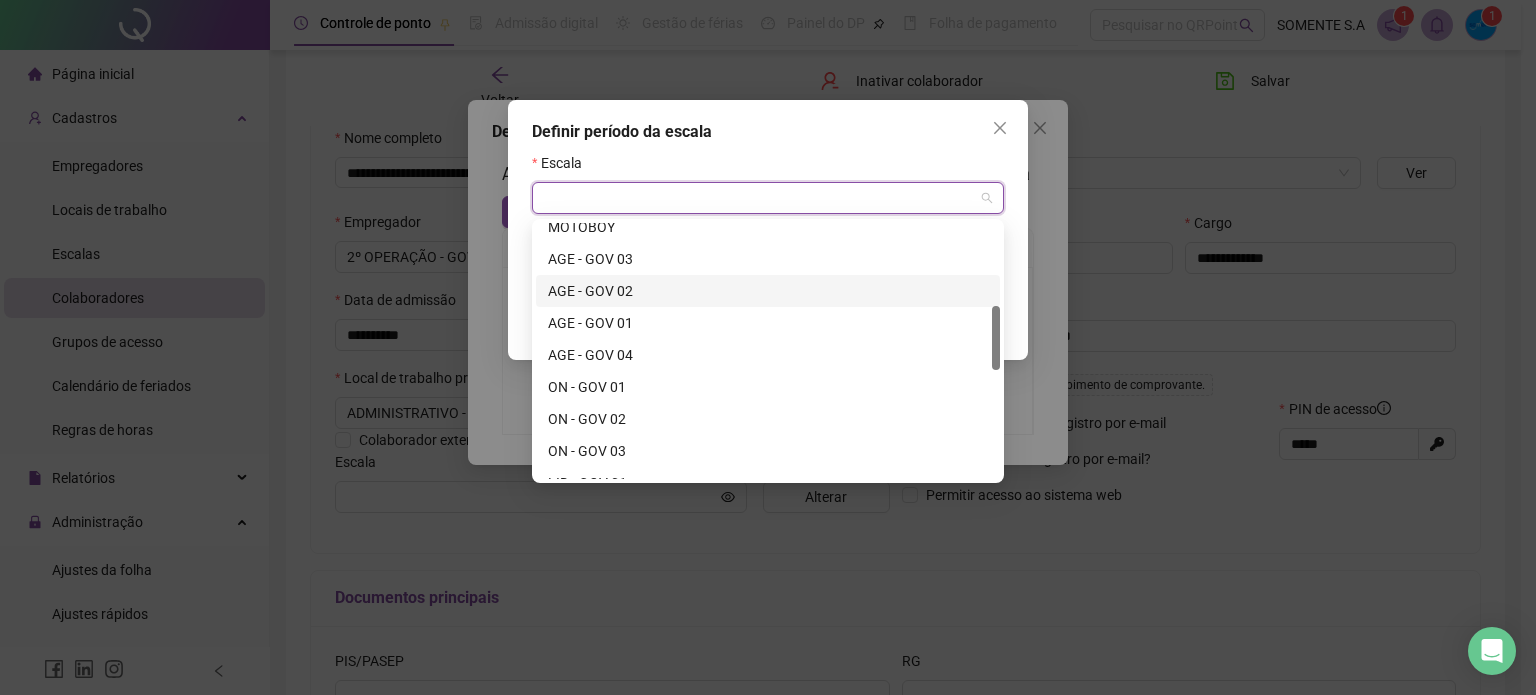 click on "AGE - GOV 02" at bounding box center (768, 291) 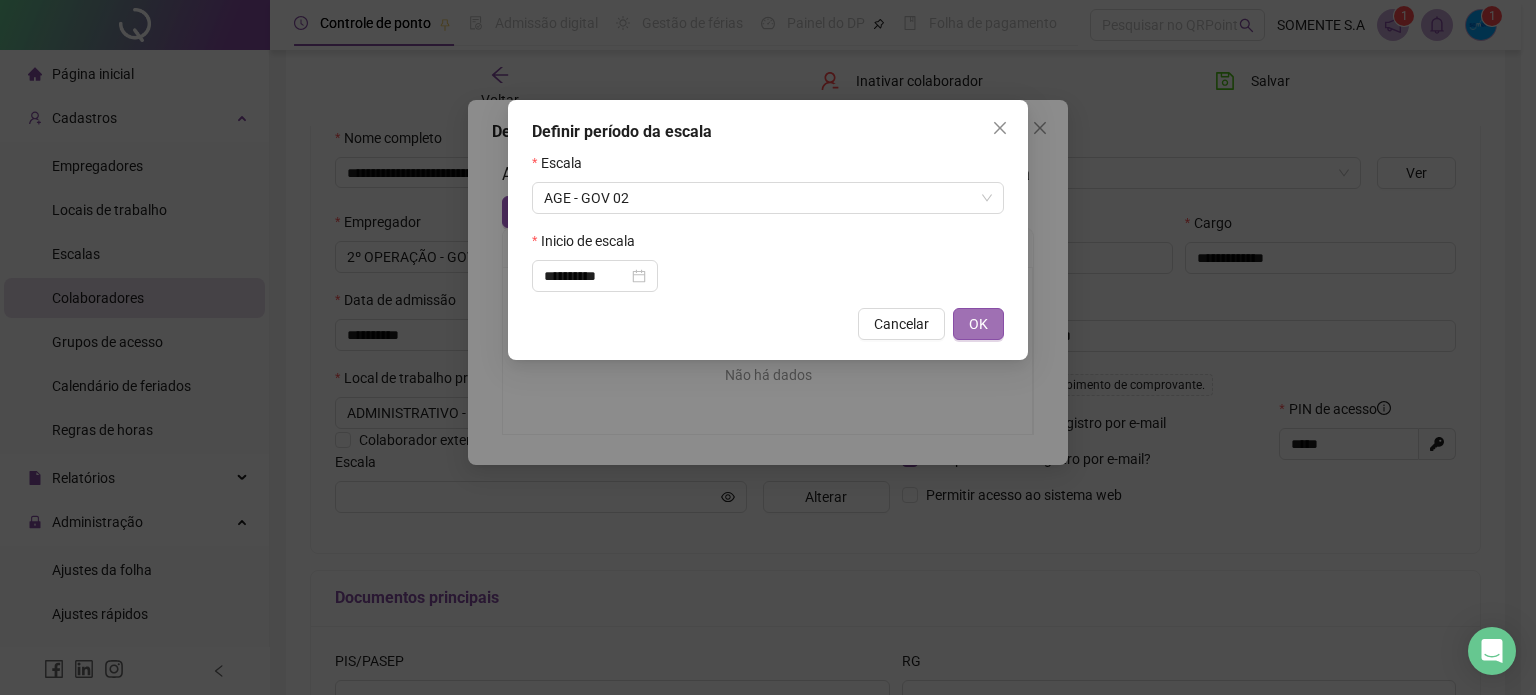 click on "OK" at bounding box center [978, 324] 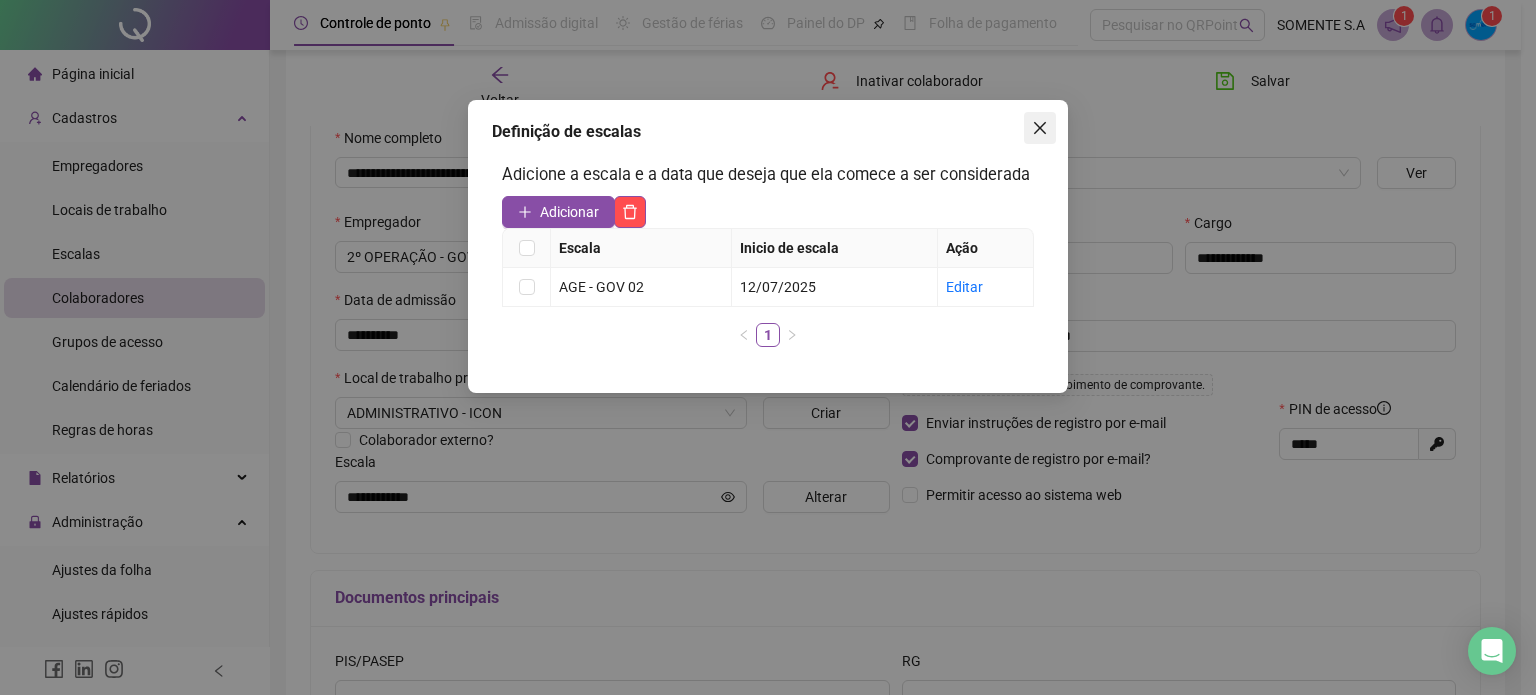 click at bounding box center (1040, 128) 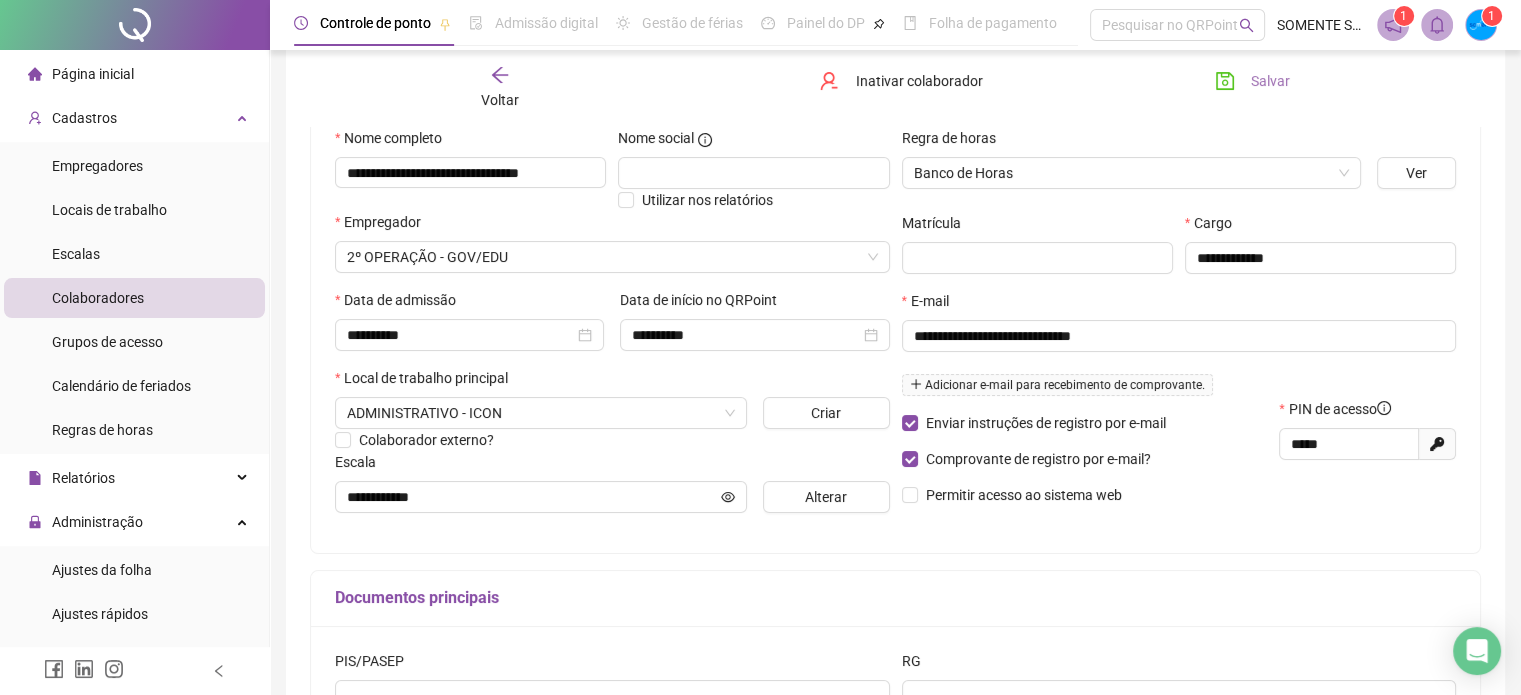 click on "Salvar" at bounding box center [1252, 81] 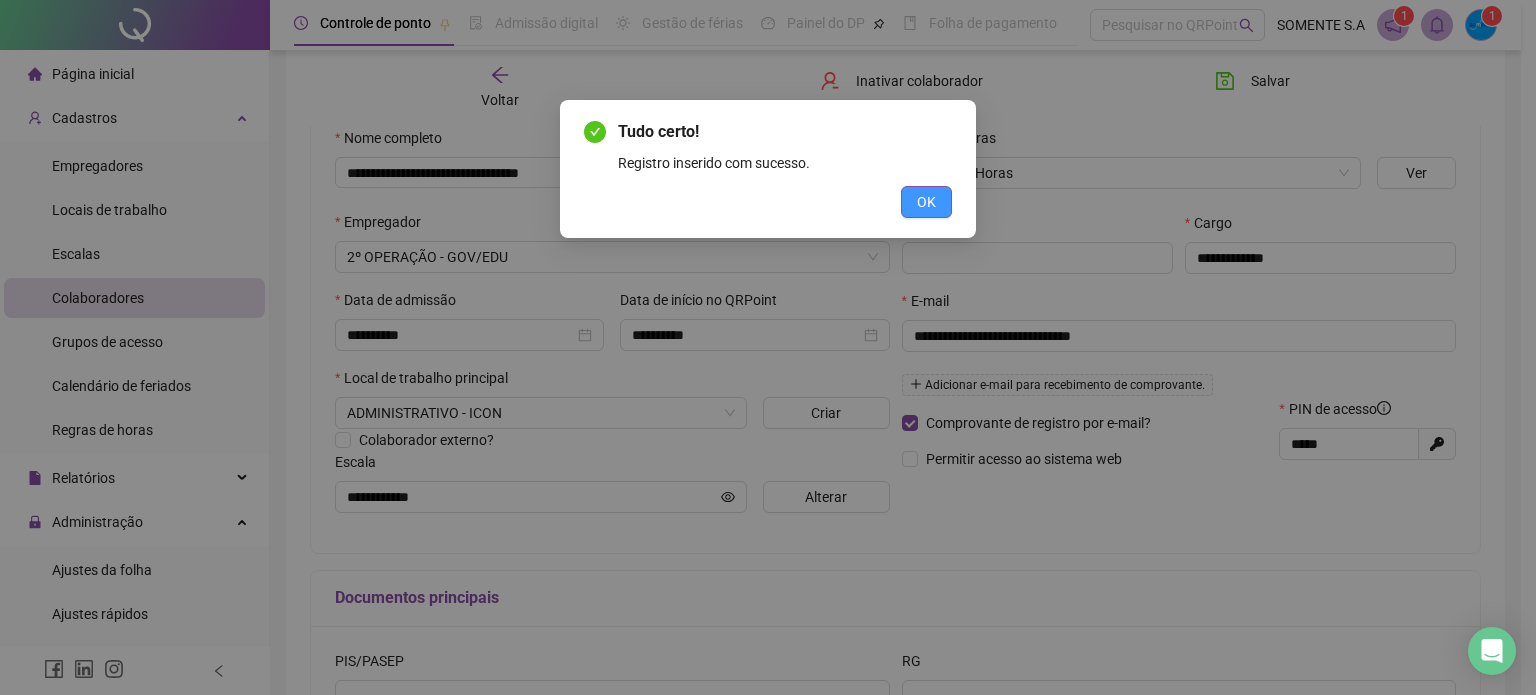 click on "OK" at bounding box center [926, 202] 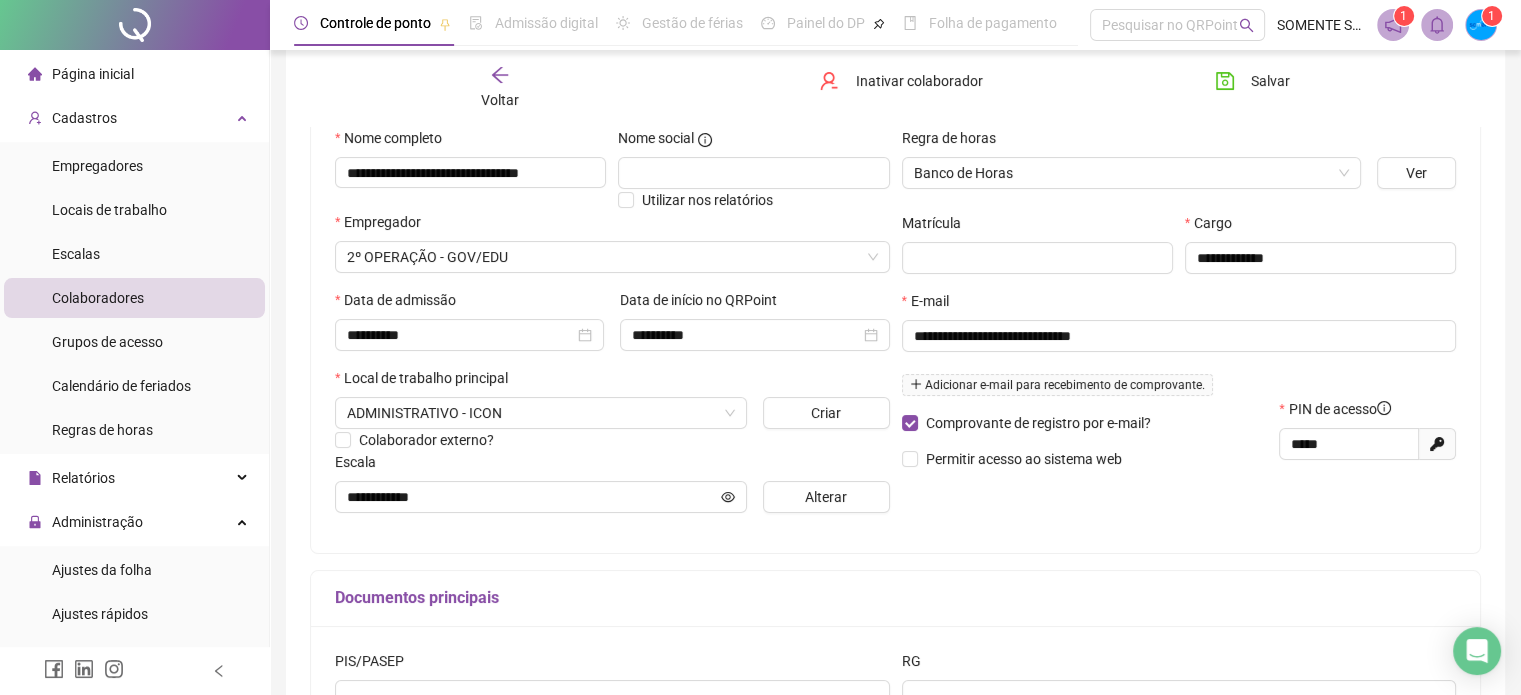 click 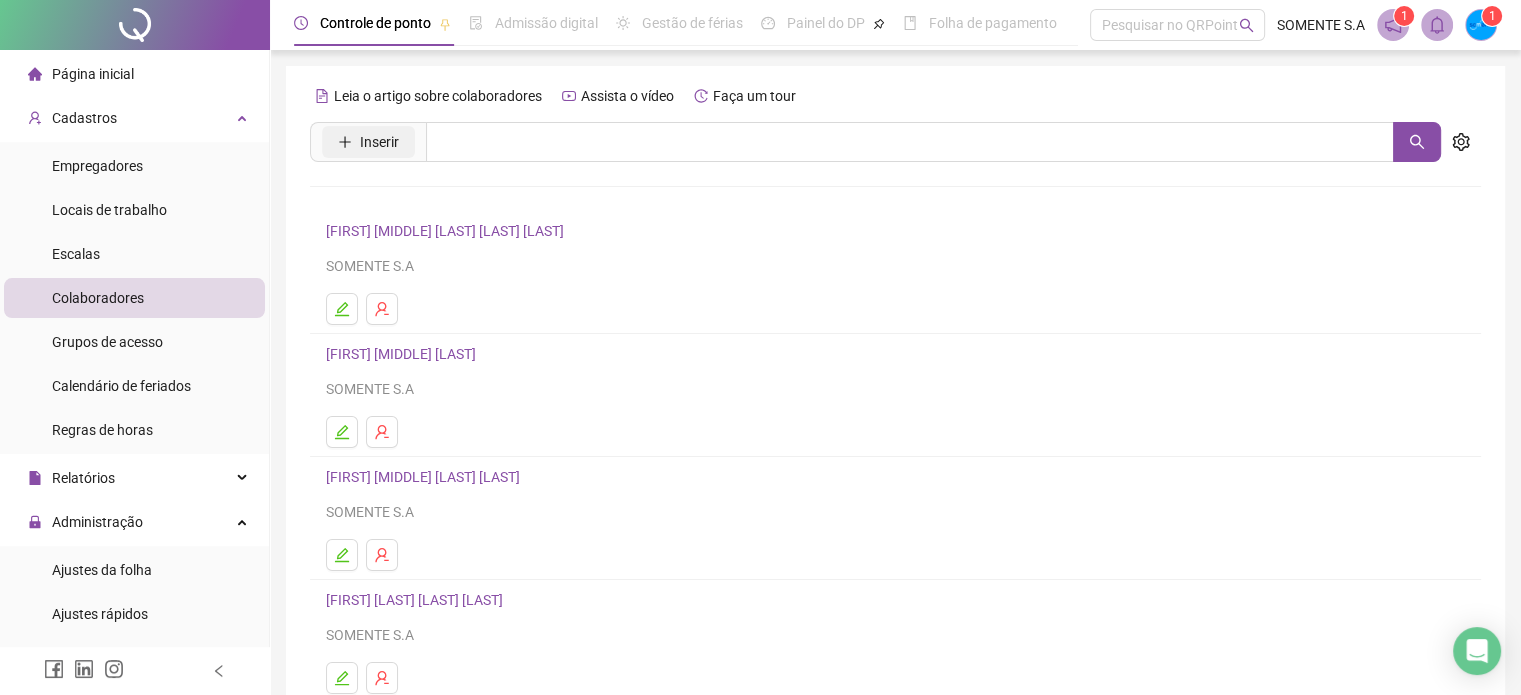 click on "Inserir" at bounding box center (379, 142) 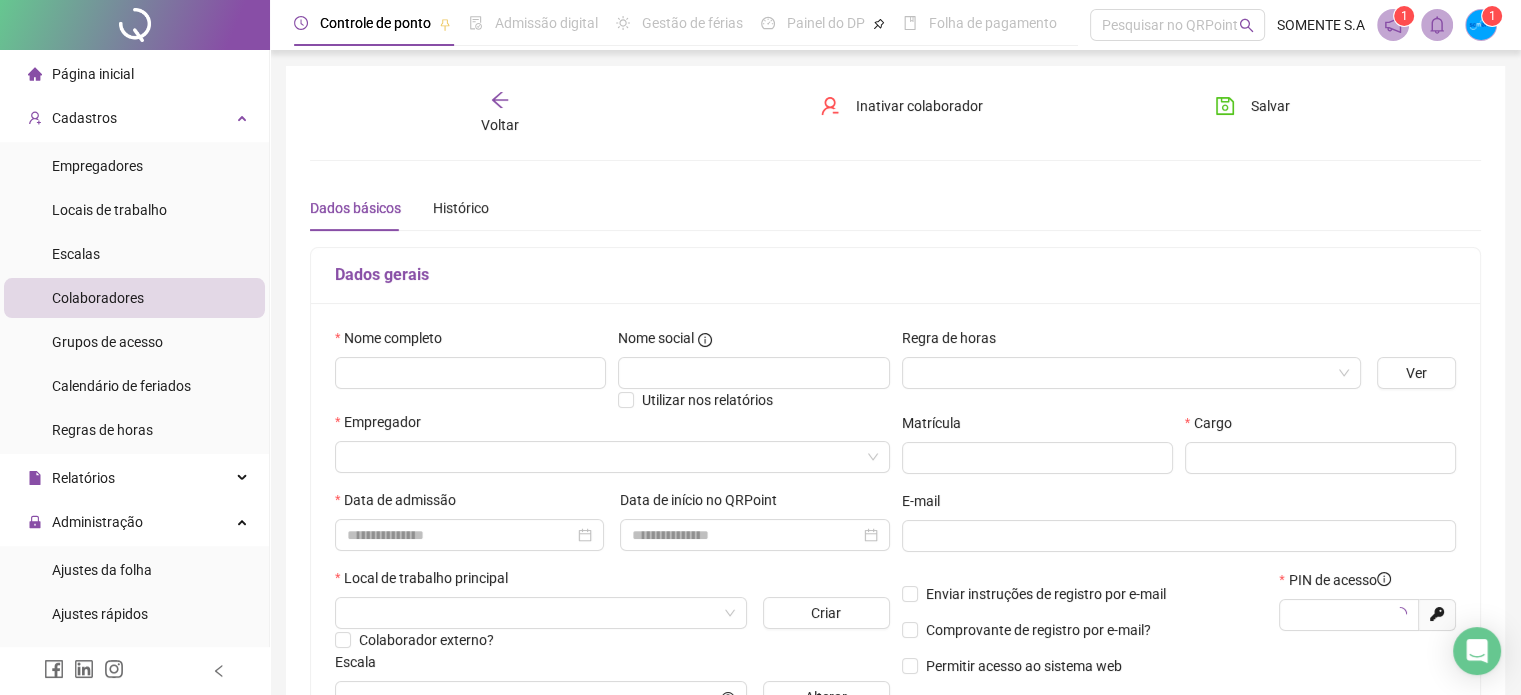 type on "*****" 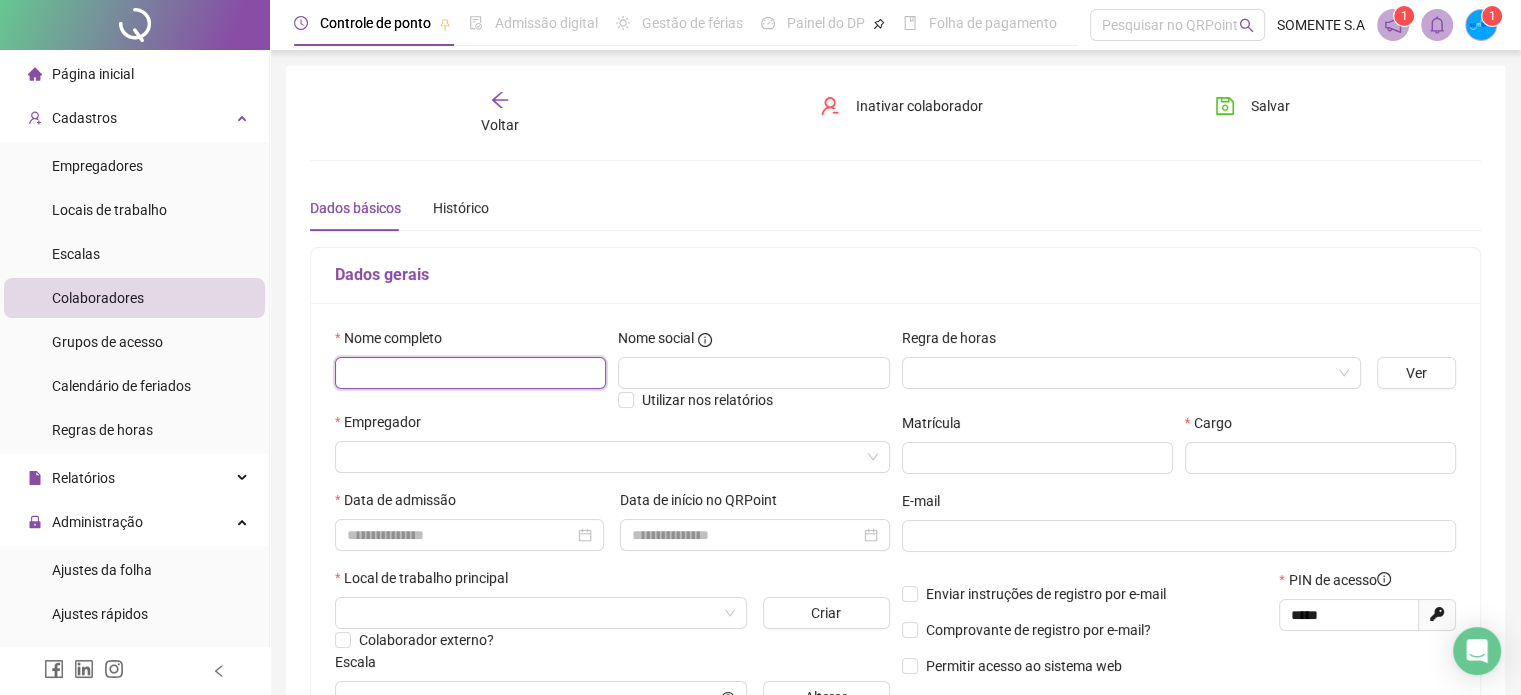 click at bounding box center (470, 373) 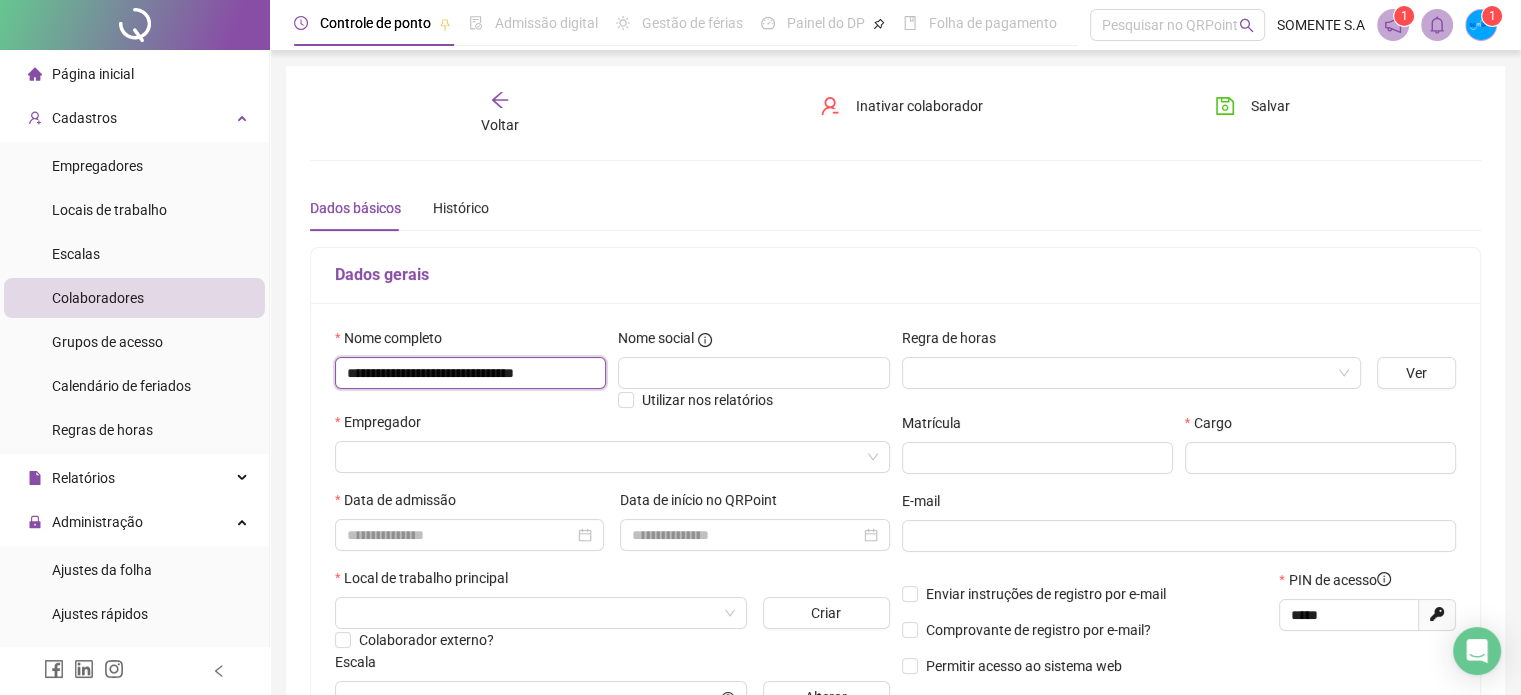 scroll, scrollTop: 0, scrollLeft: 9, axis: horizontal 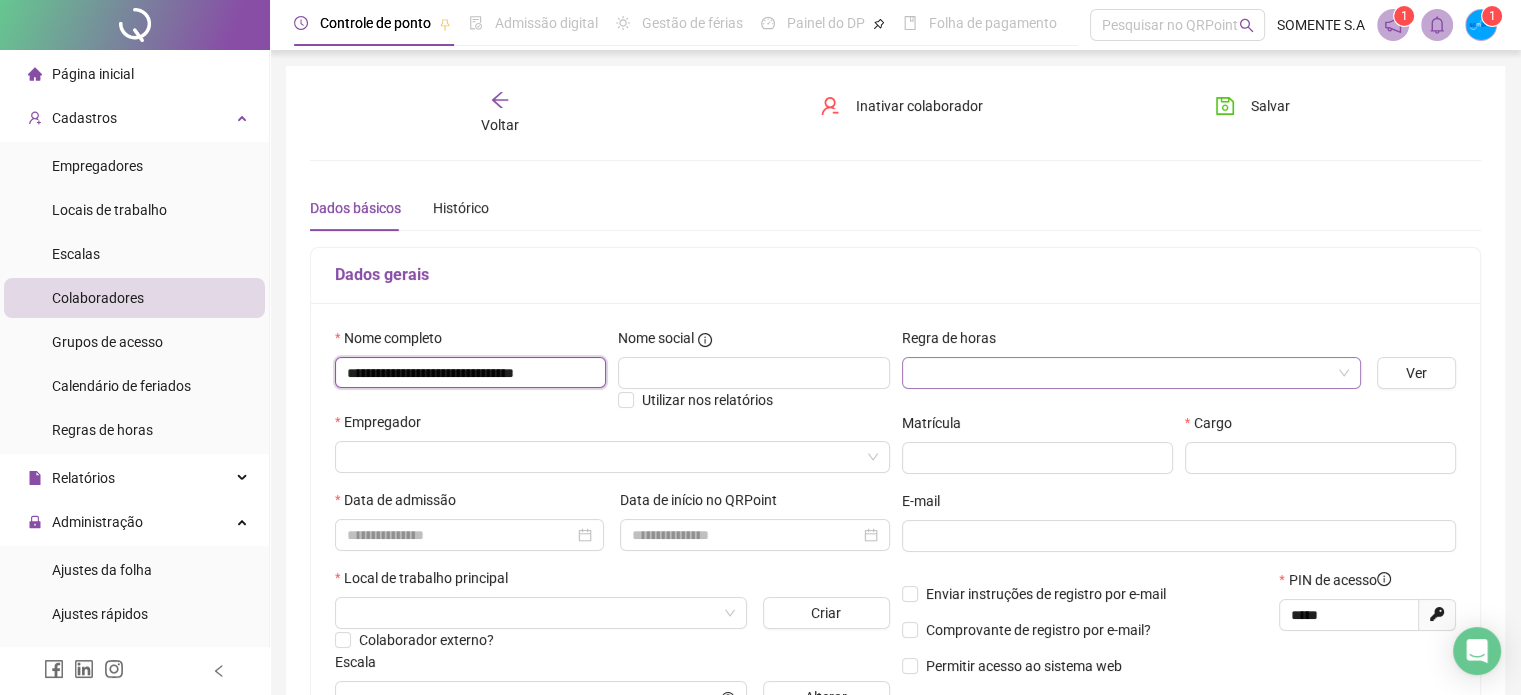 type on "**********" 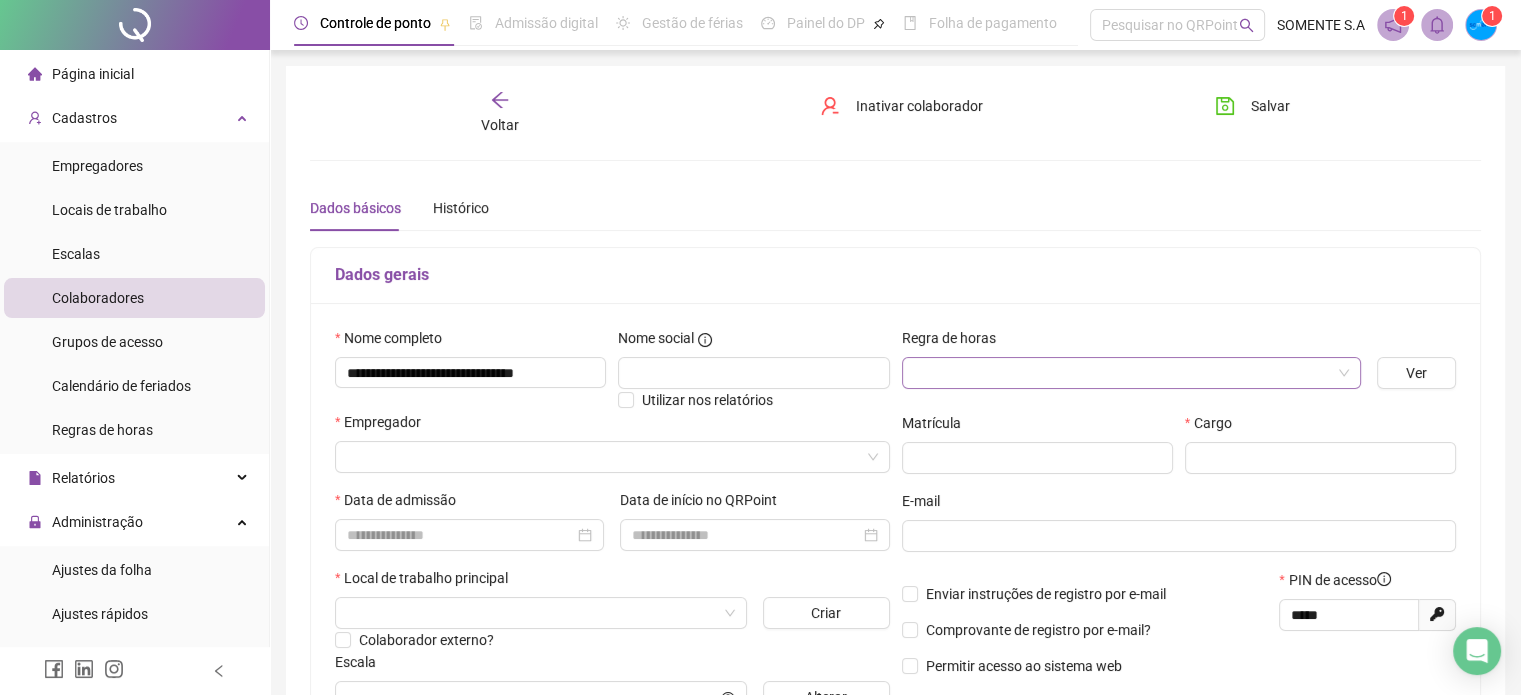 scroll, scrollTop: 0, scrollLeft: 0, axis: both 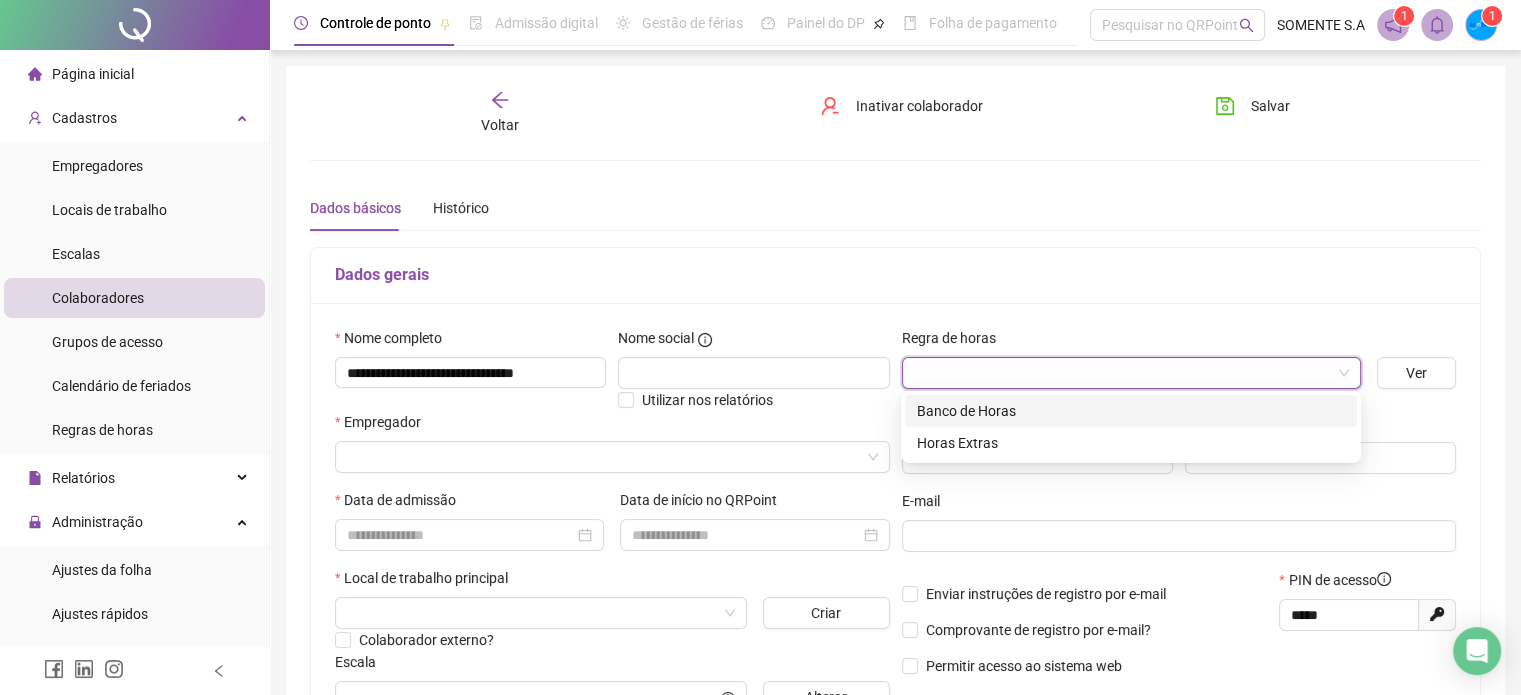 click at bounding box center (1125, 373) 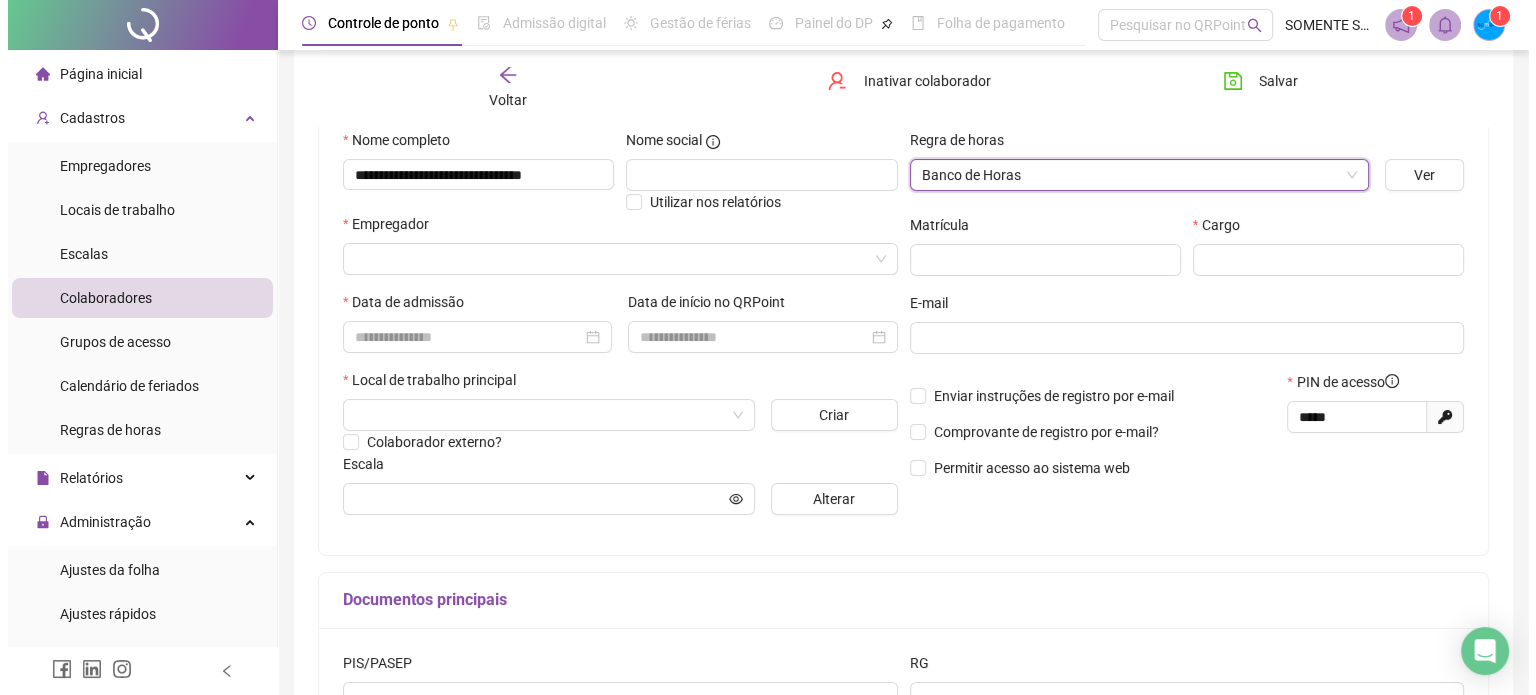 scroll, scrollTop: 201, scrollLeft: 0, axis: vertical 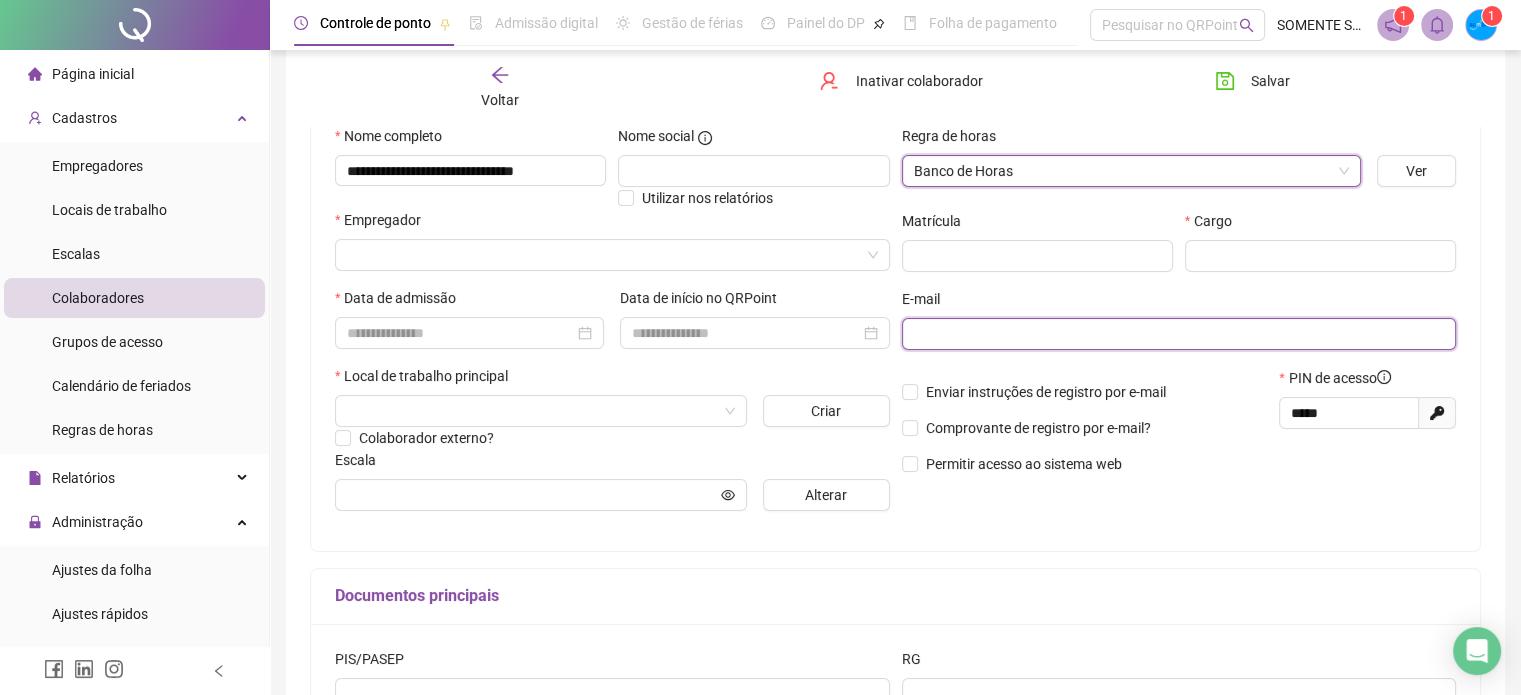 click at bounding box center [1177, 334] 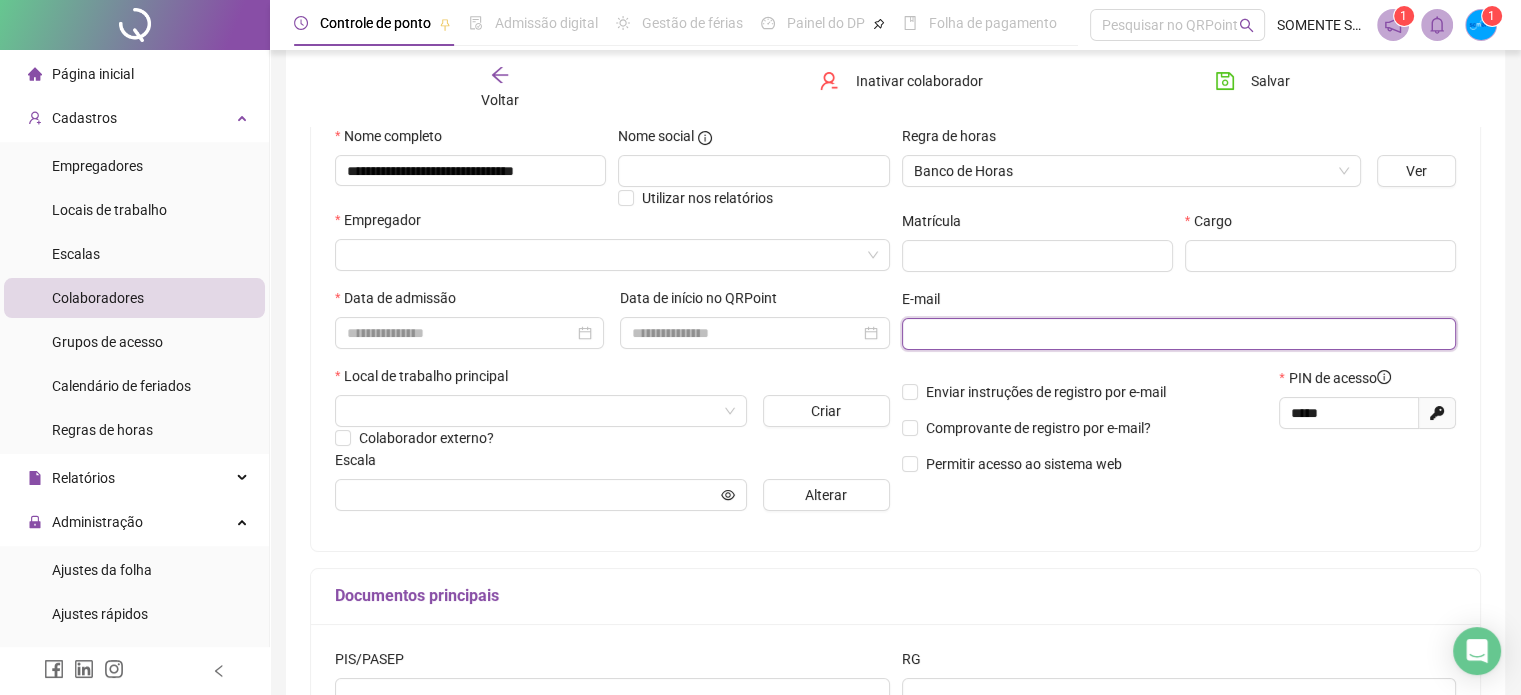 paste on "**********" 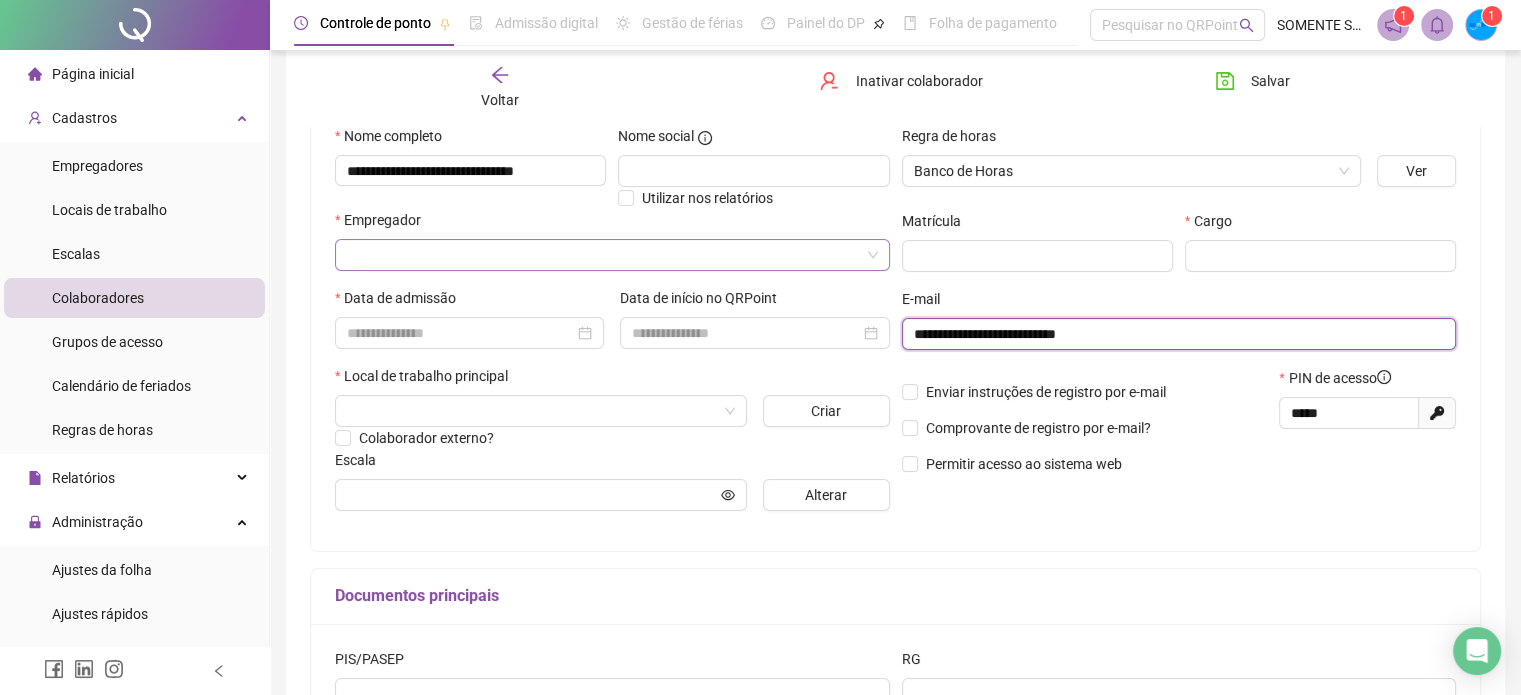 type on "**********" 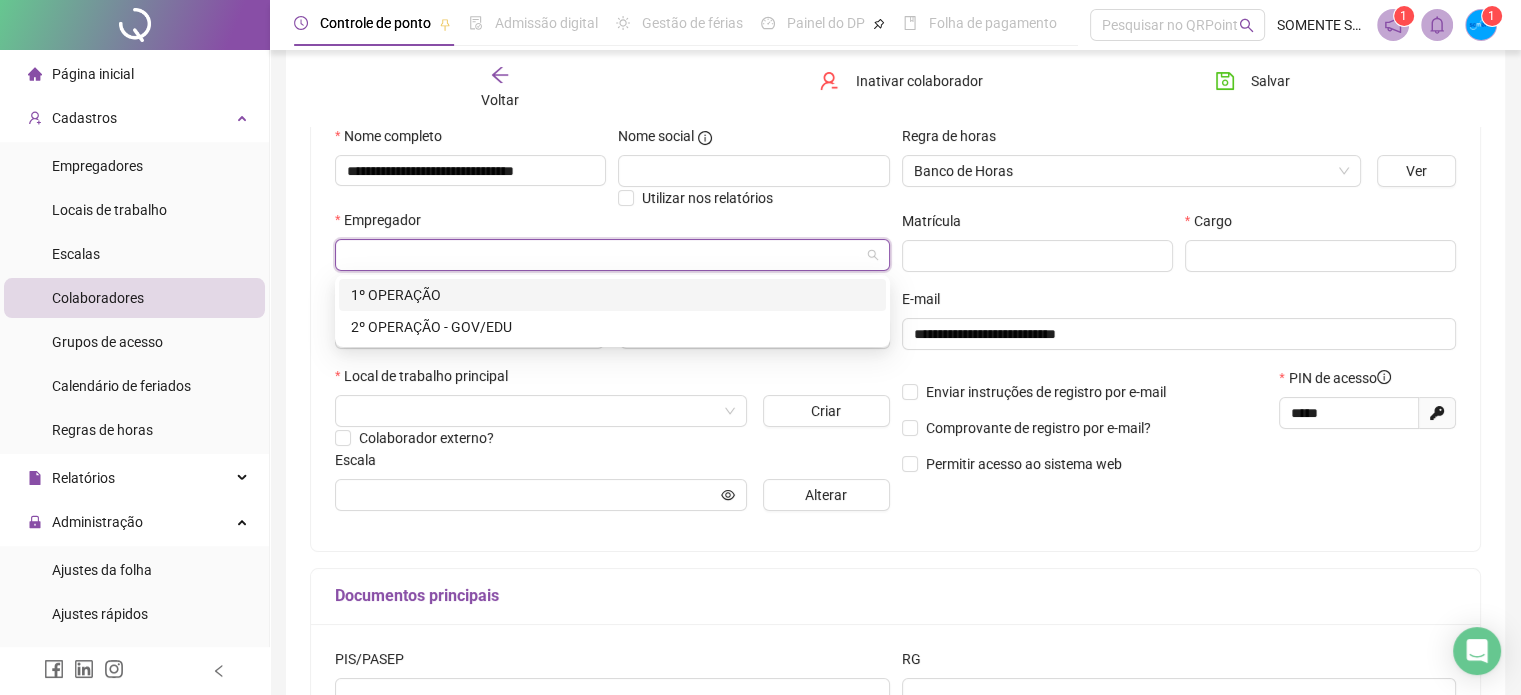 click at bounding box center [606, 255] 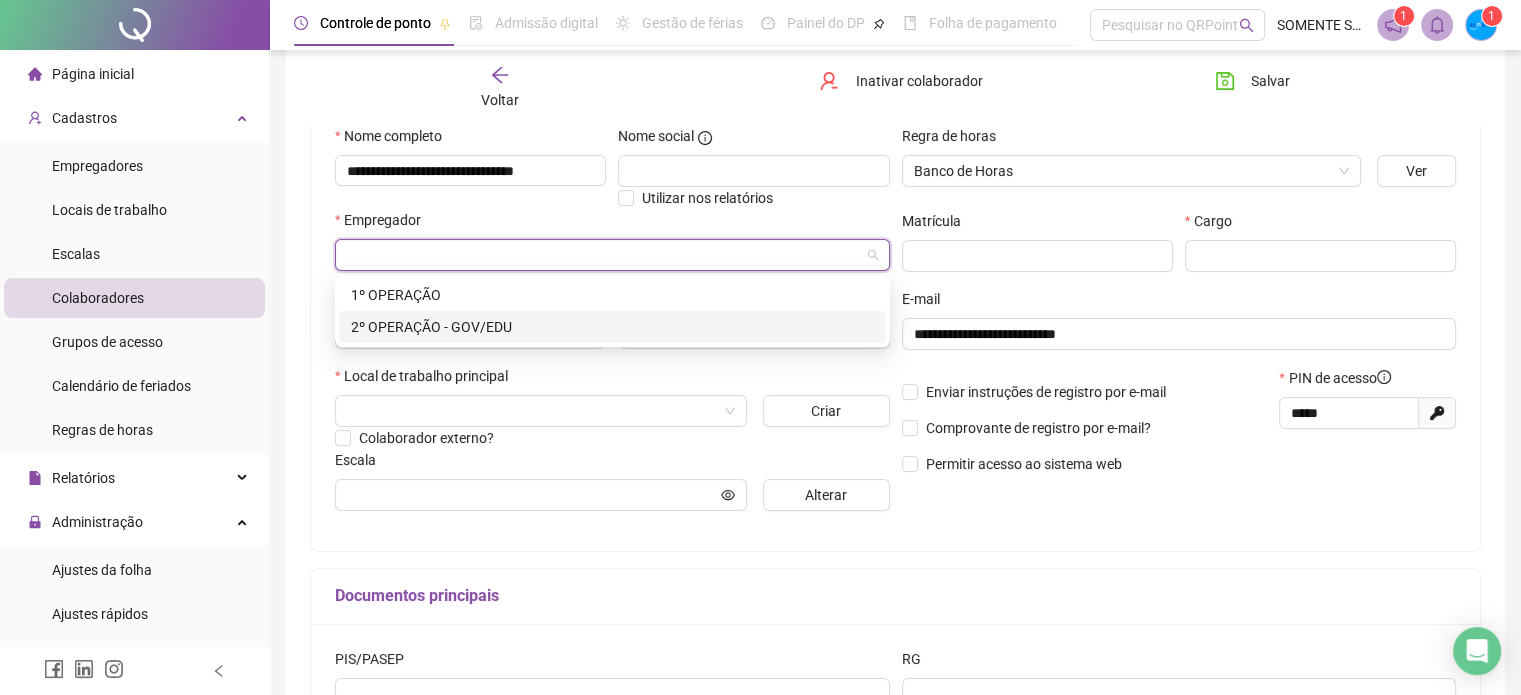 click on "2º OPERAÇÃO - GOV/EDU" at bounding box center [612, 327] 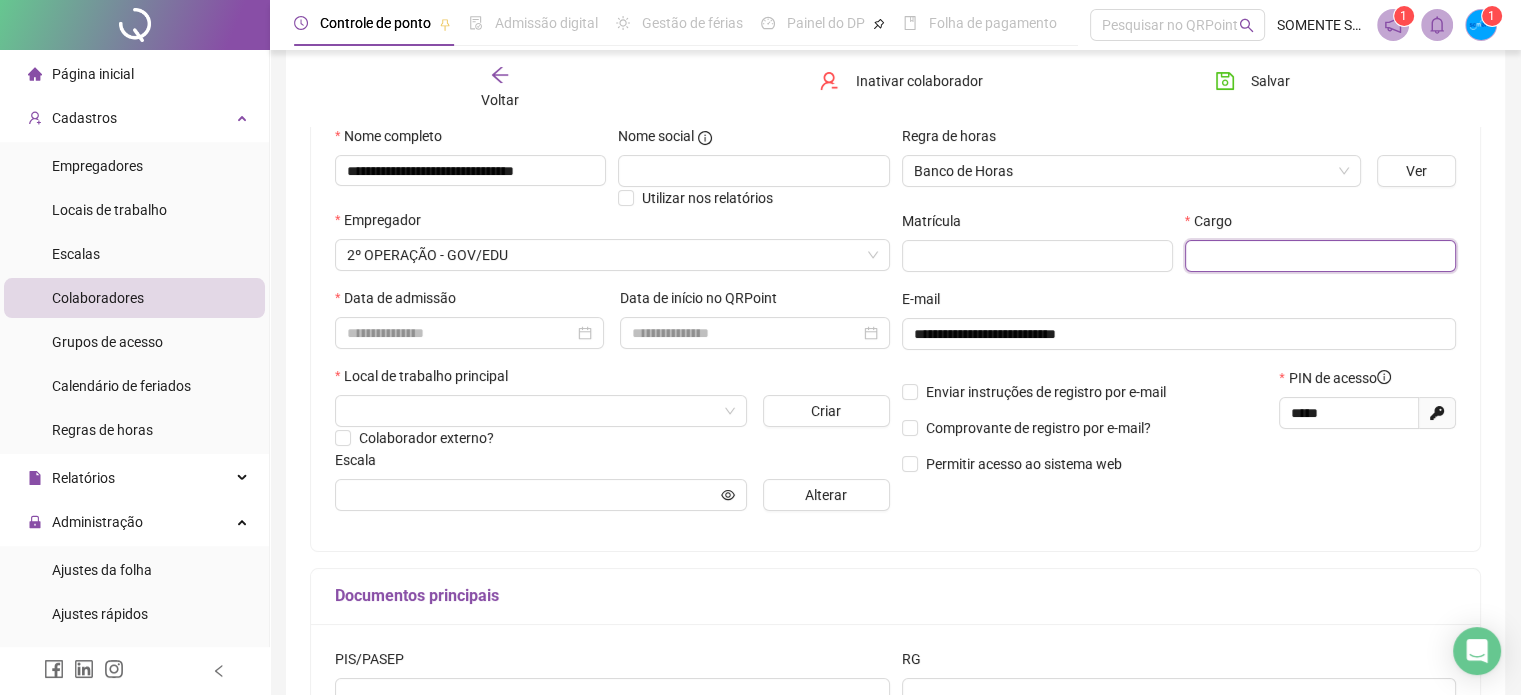 click at bounding box center [1320, 256] 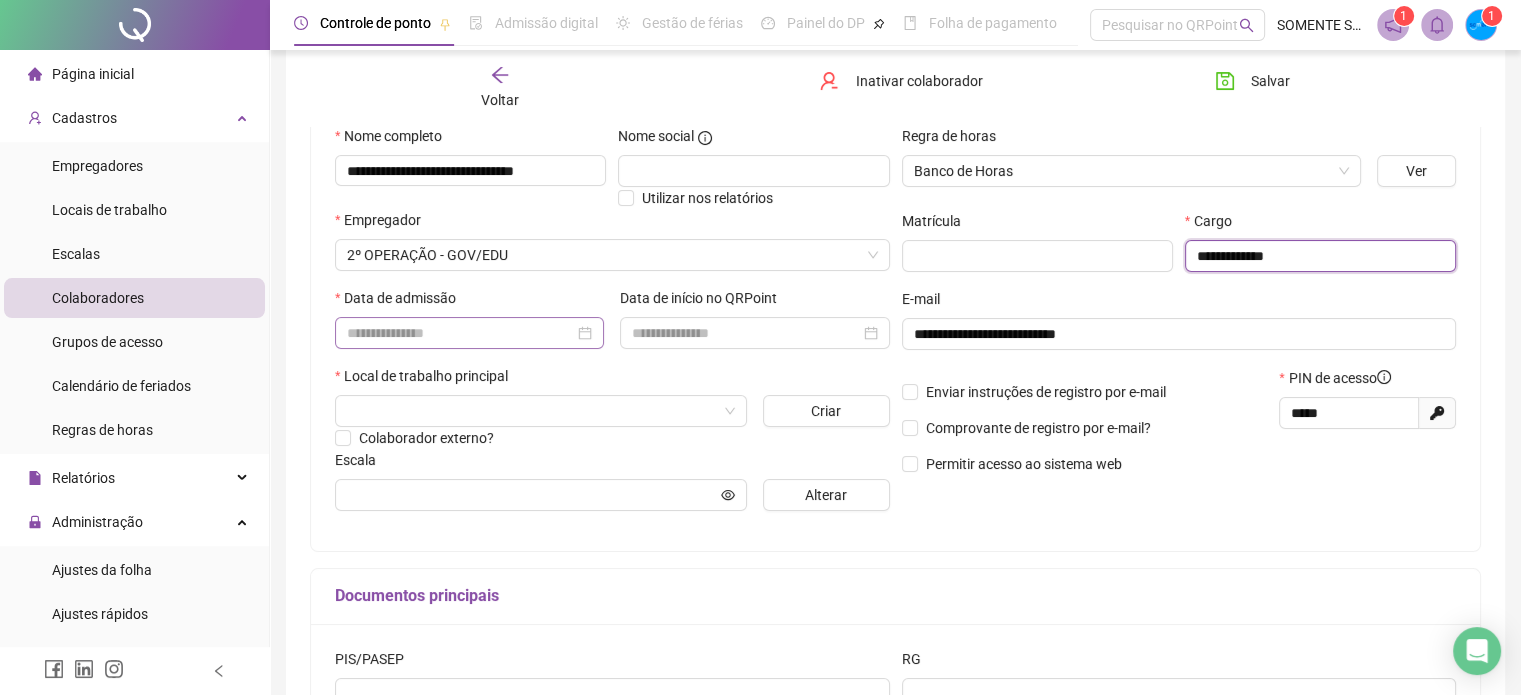 type on "**********" 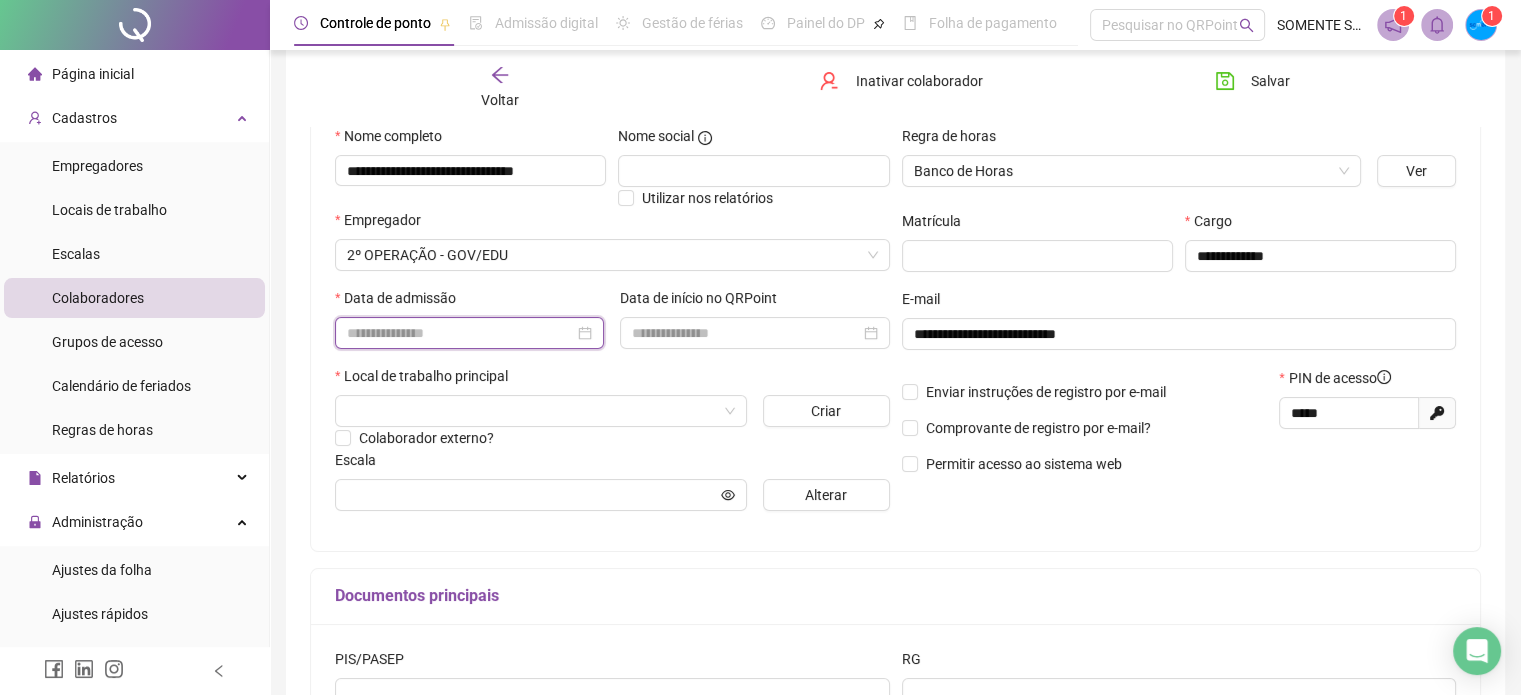 click at bounding box center [460, 333] 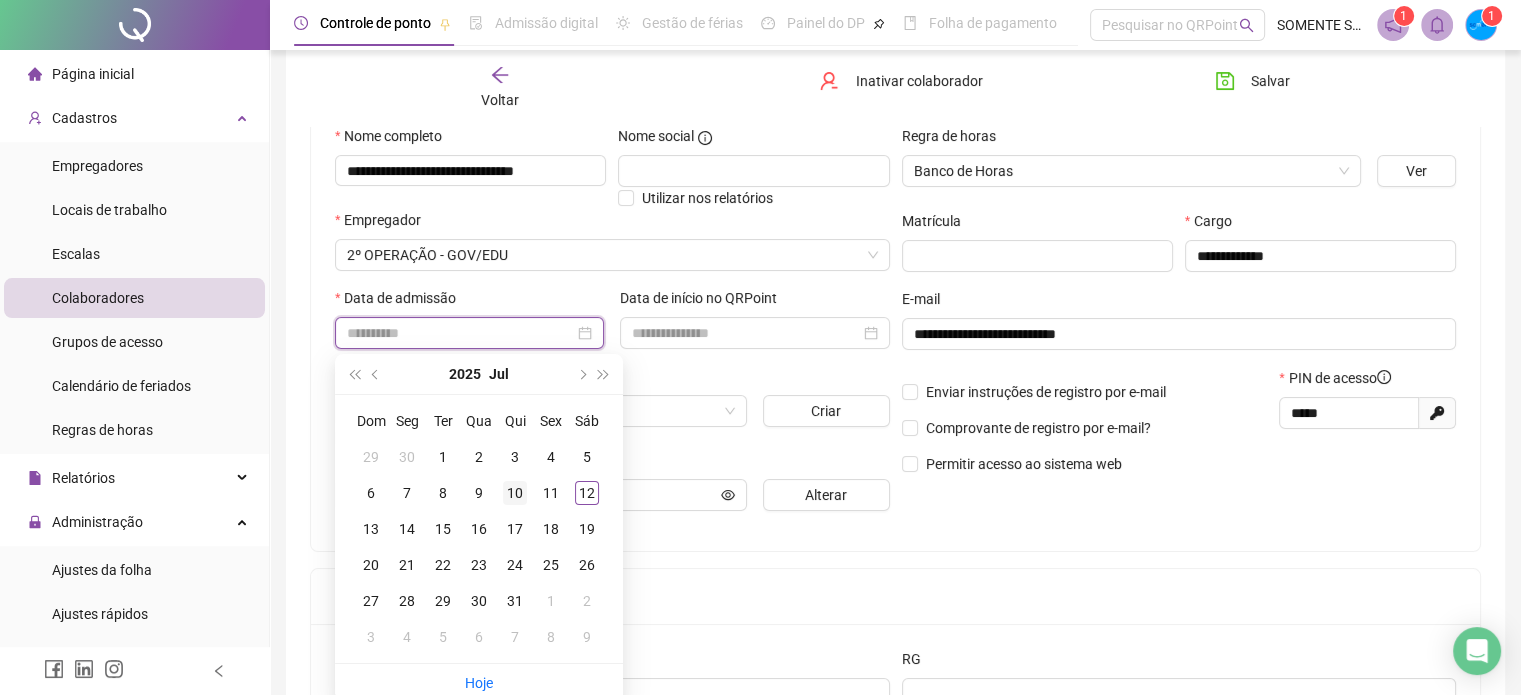 type on "**********" 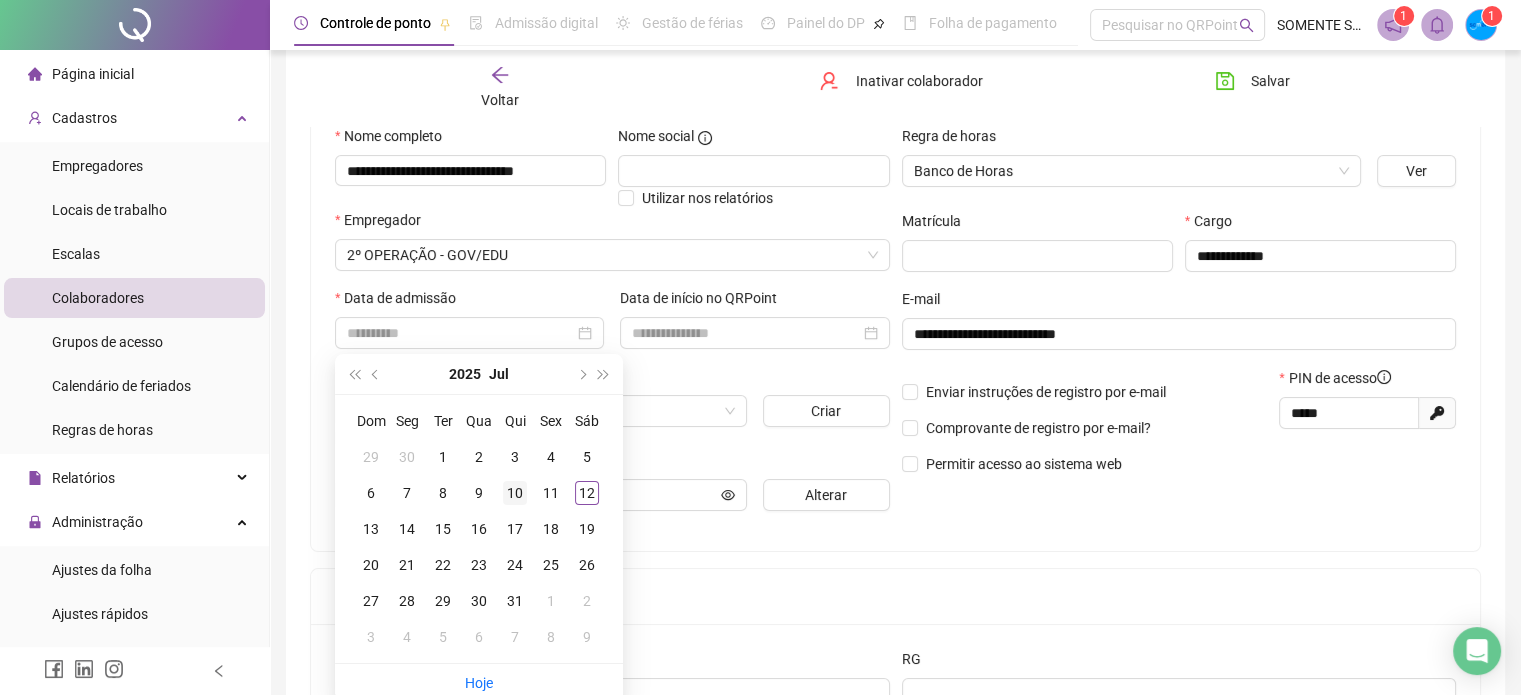click on "10" at bounding box center [515, 493] 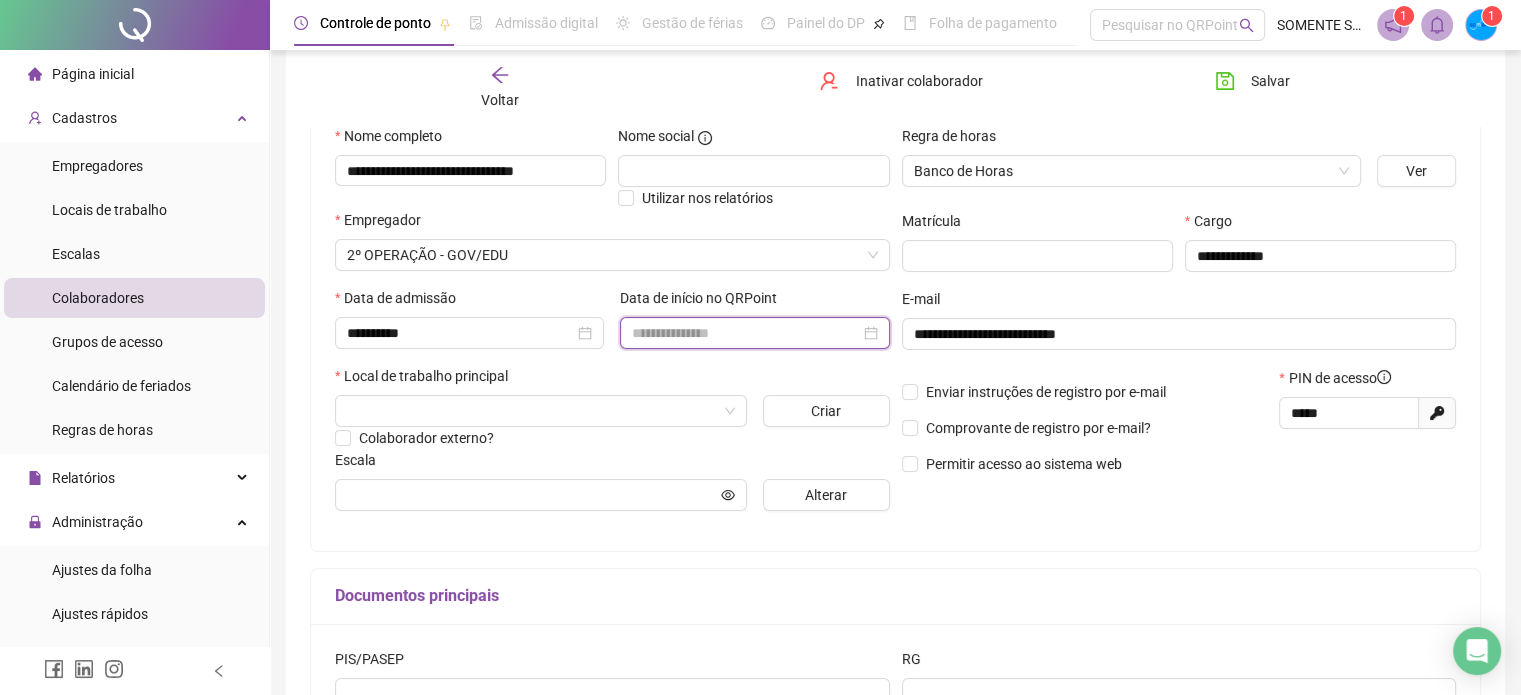 click at bounding box center [745, 333] 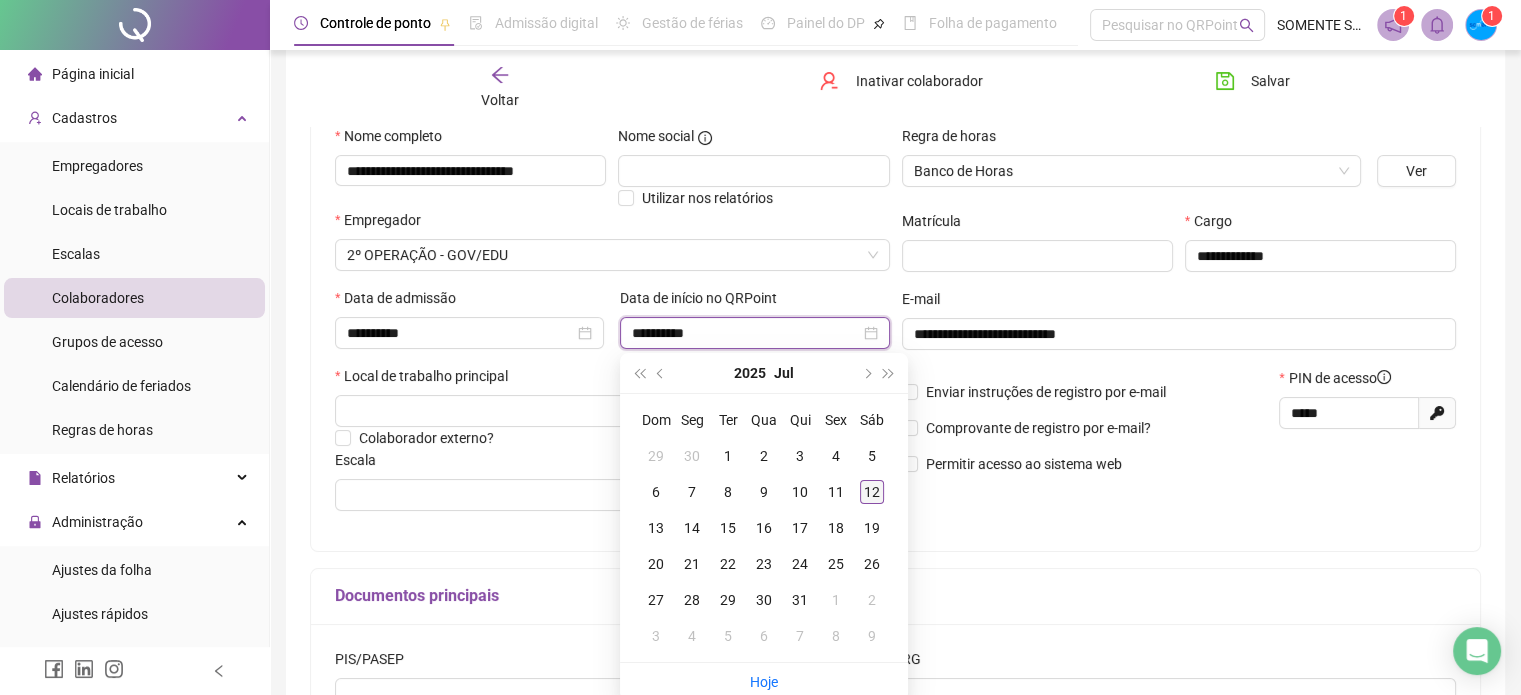 type on "**********" 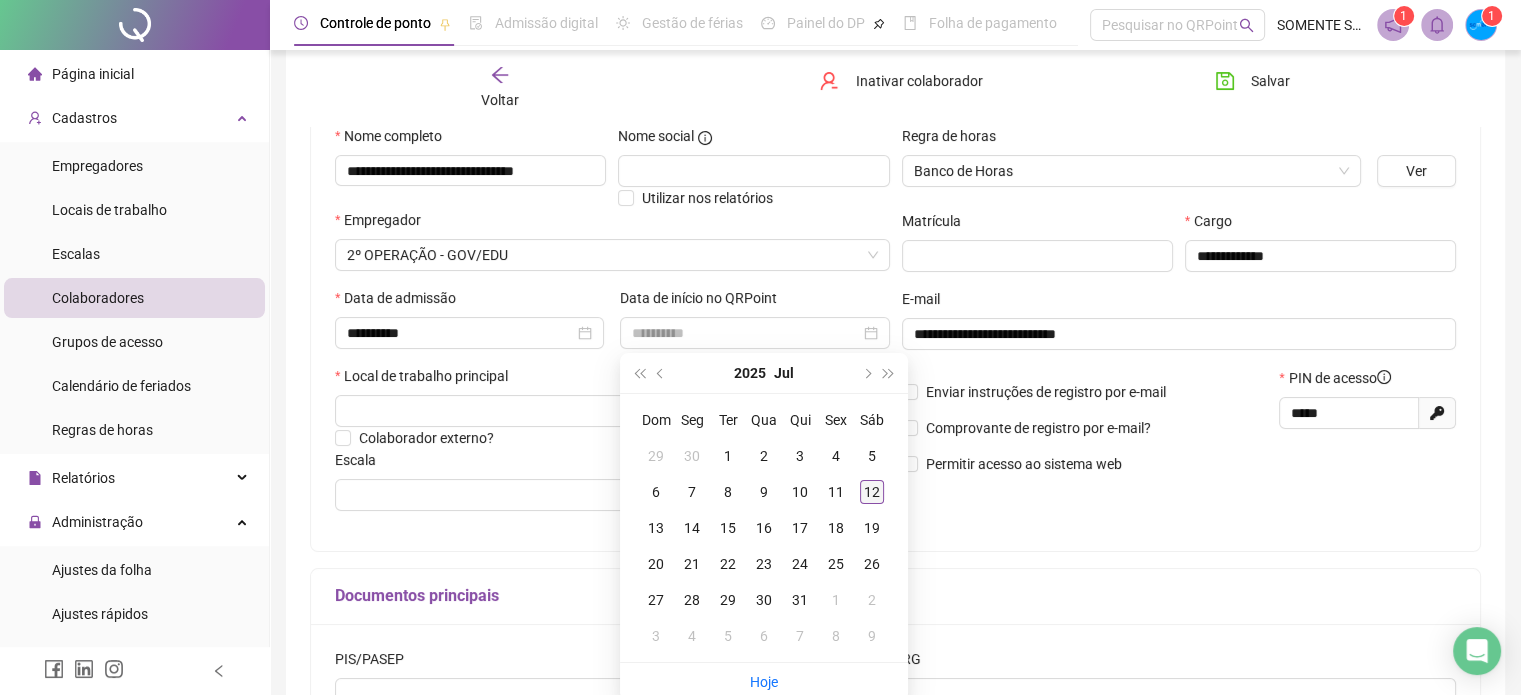click on "12" at bounding box center [872, 492] 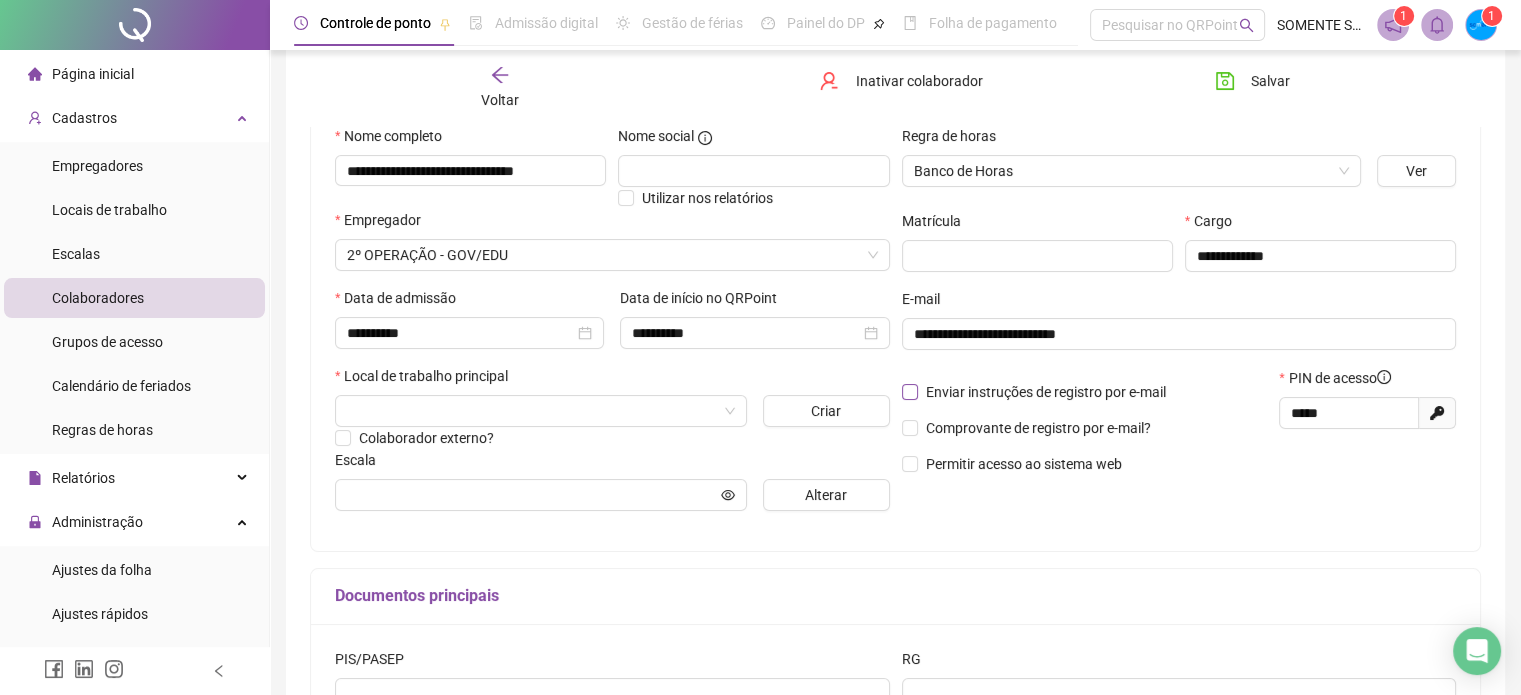 click on "Enviar instruções de registro por e-mail" at bounding box center (1046, 392) 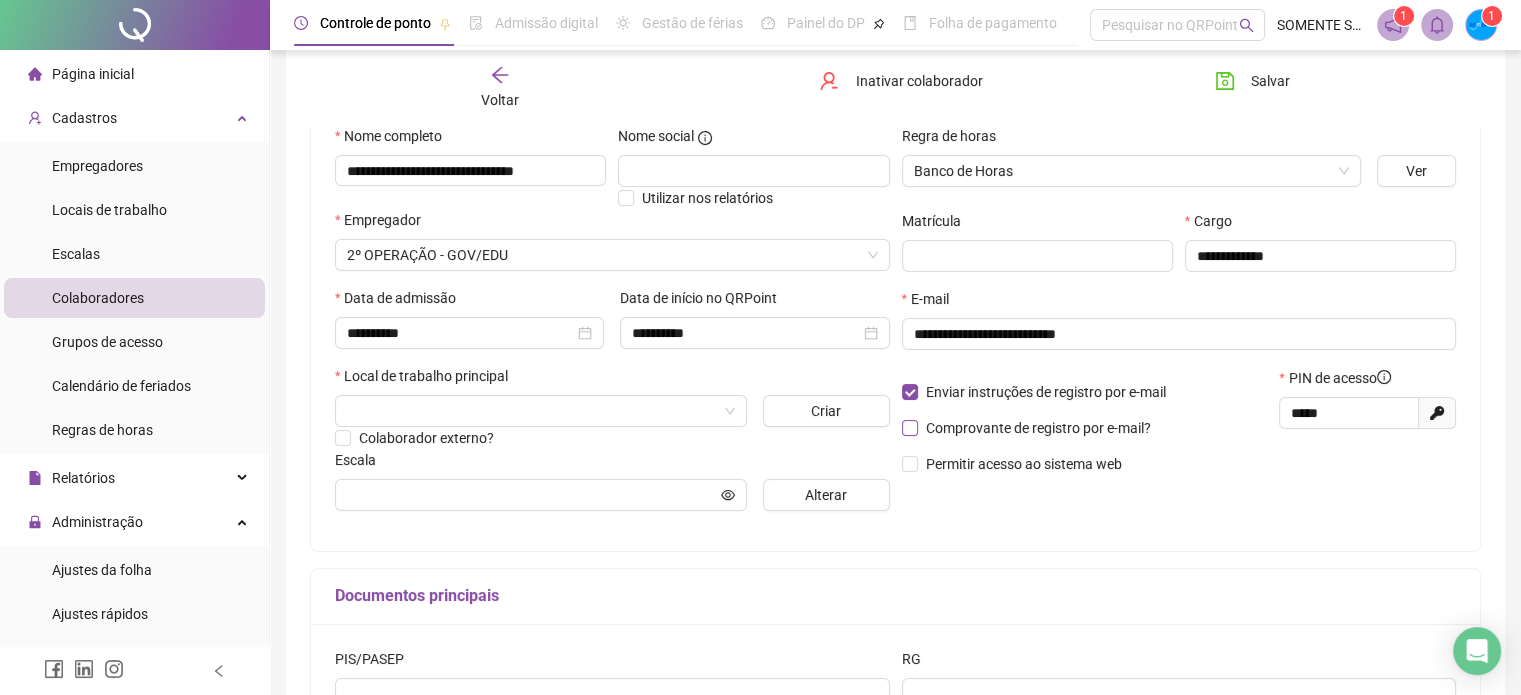 click on "Comprovante de registro por e-mail?" at bounding box center (1038, 428) 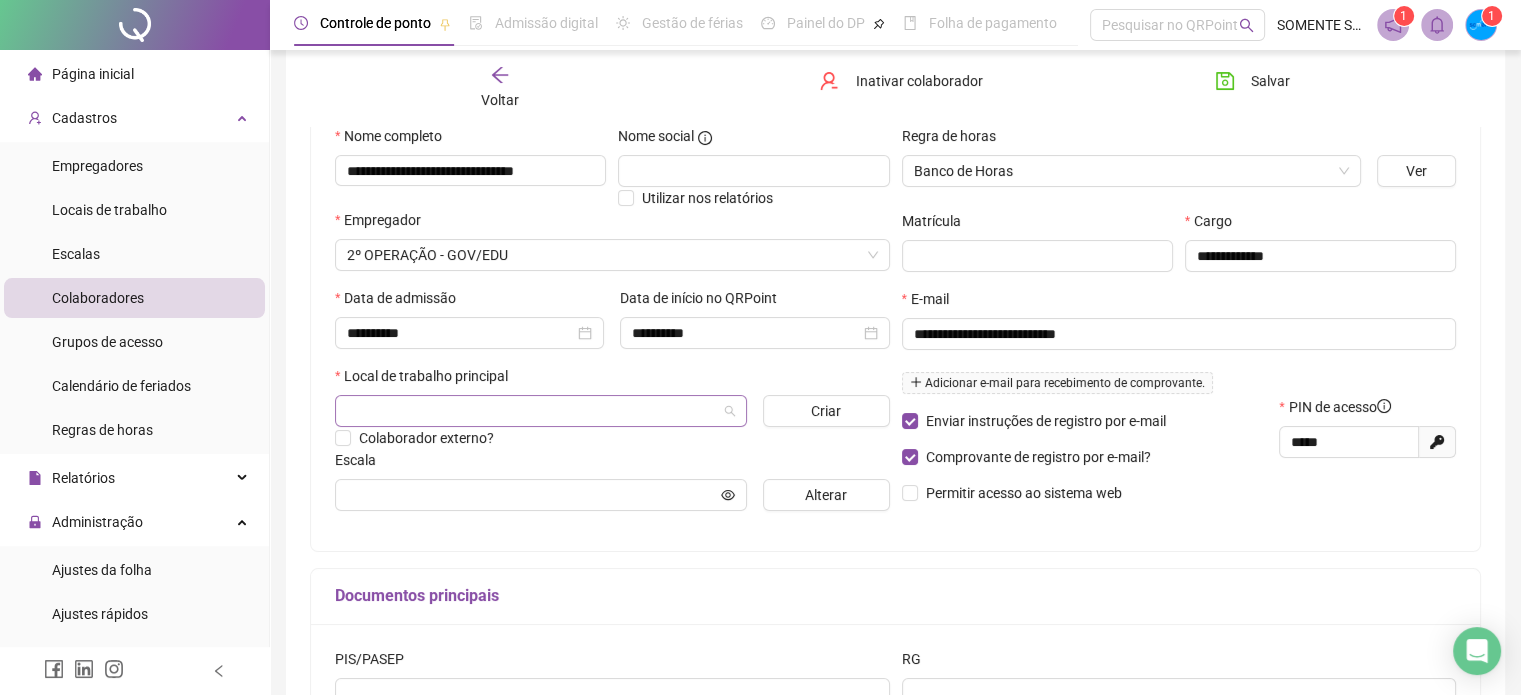 click at bounding box center [535, 411] 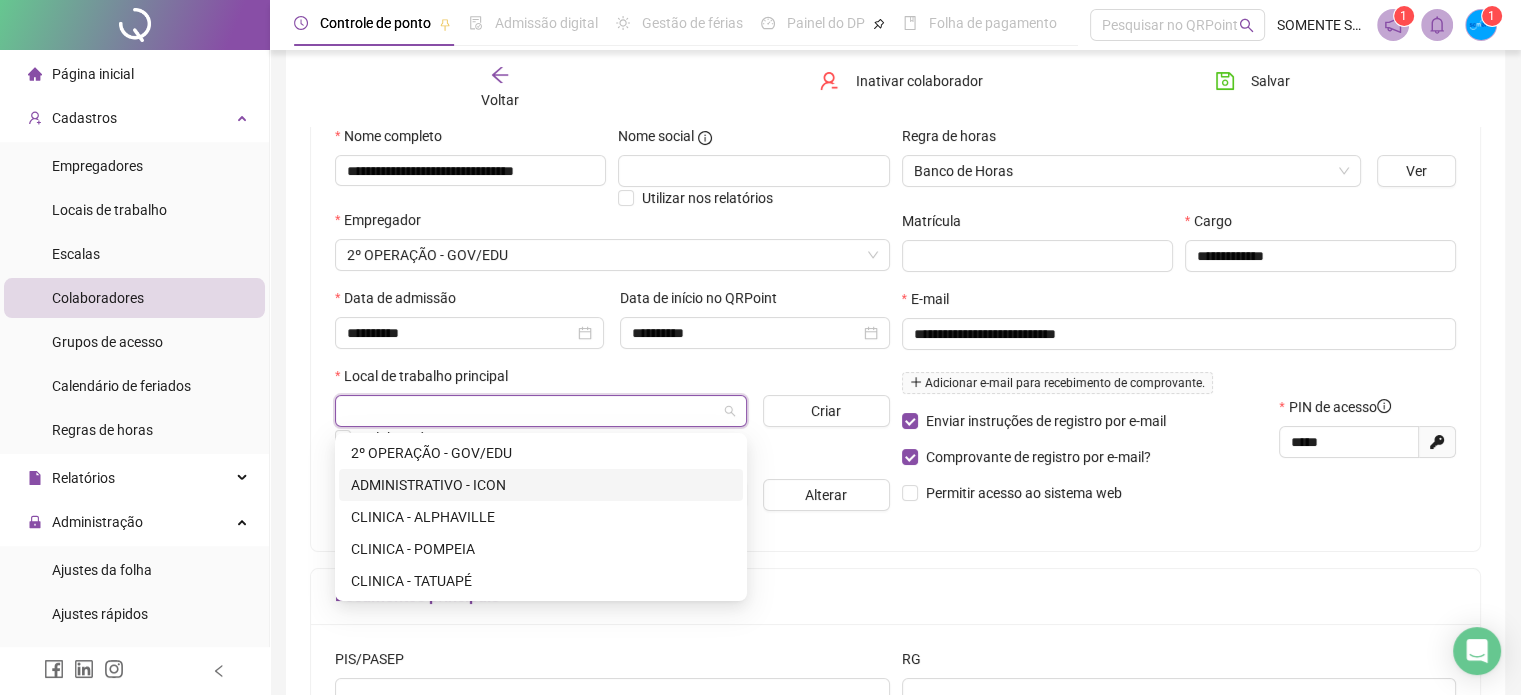 click on "ADMINISTRATIVO - ICON" at bounding box center (541, 485) 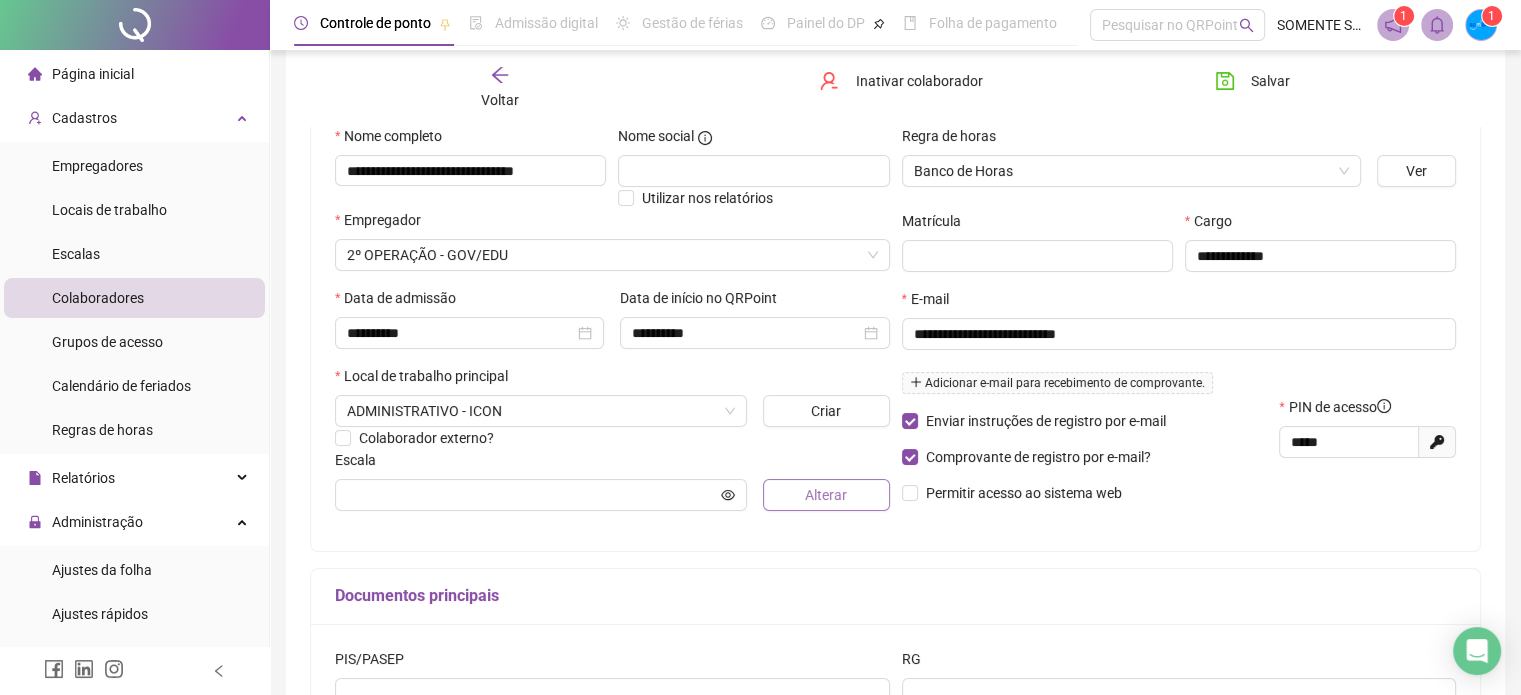 click on "Alterar" at bounding box center [826, 495] 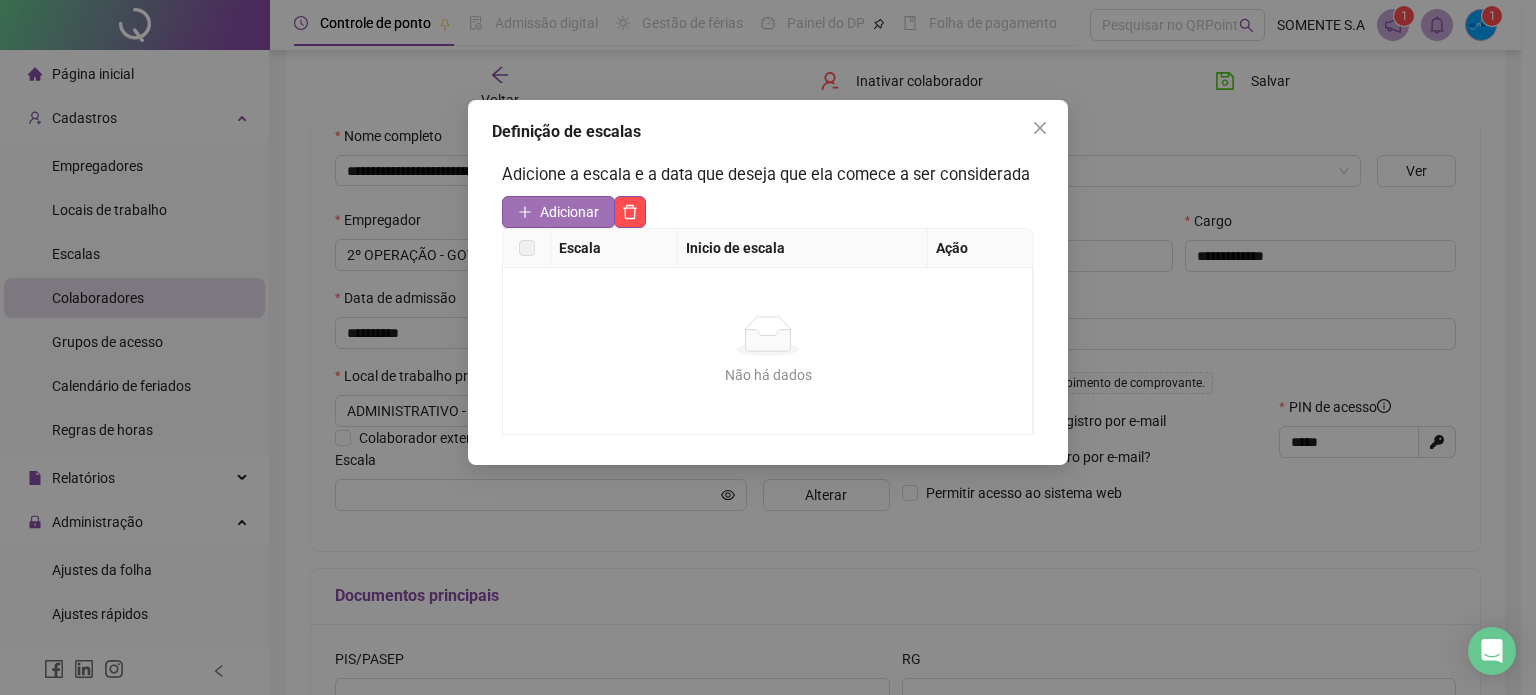click on "Adicionar" at bounding box center [558, 212] 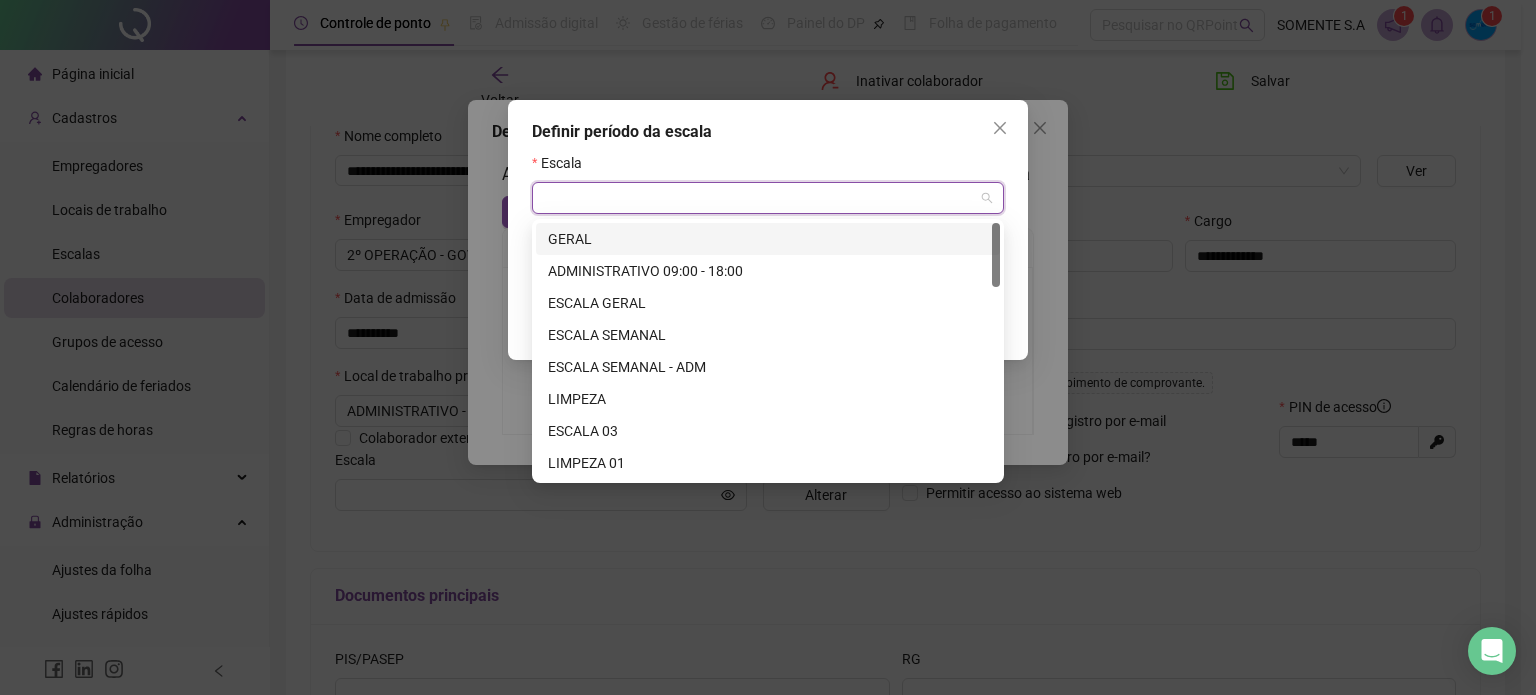 click at bounding box center (762, 198) 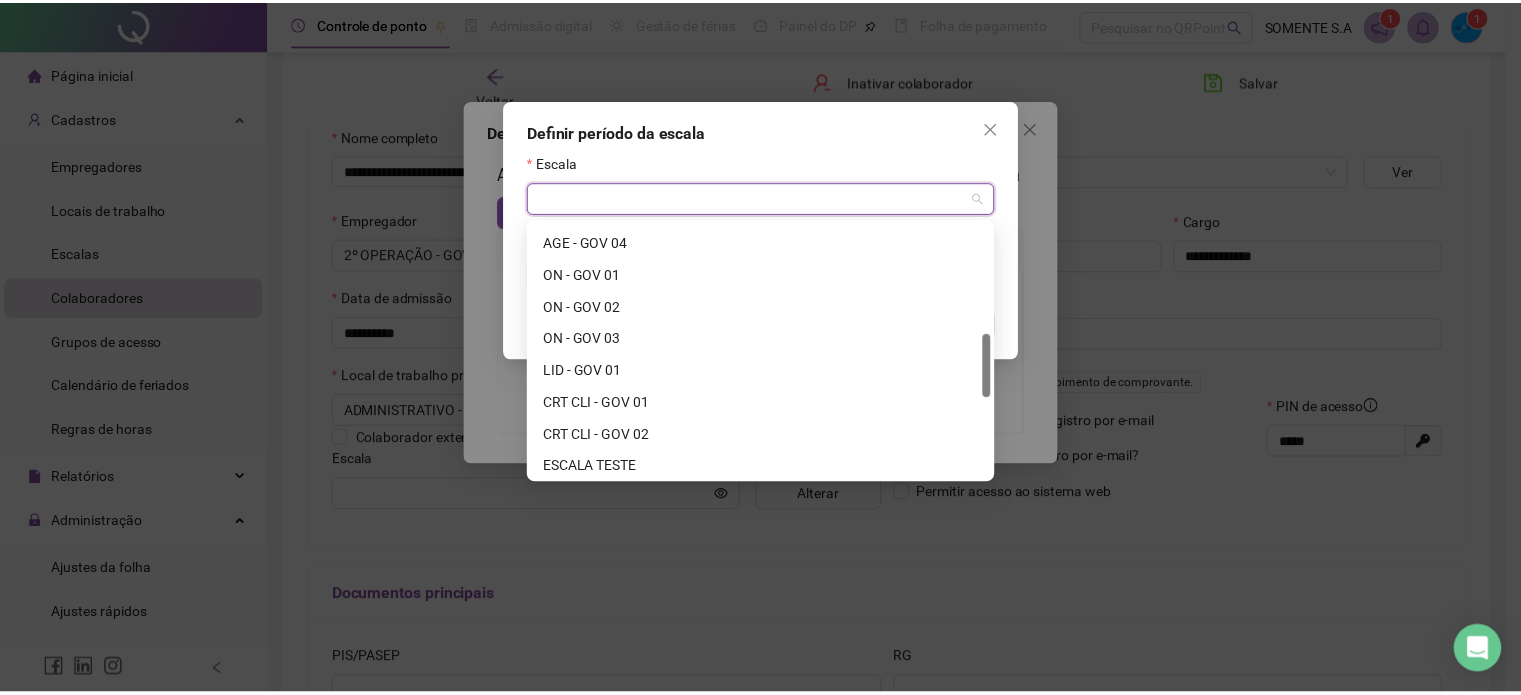 scroll, scrollTop: 428, scrollLeft: 0, axis: vertical 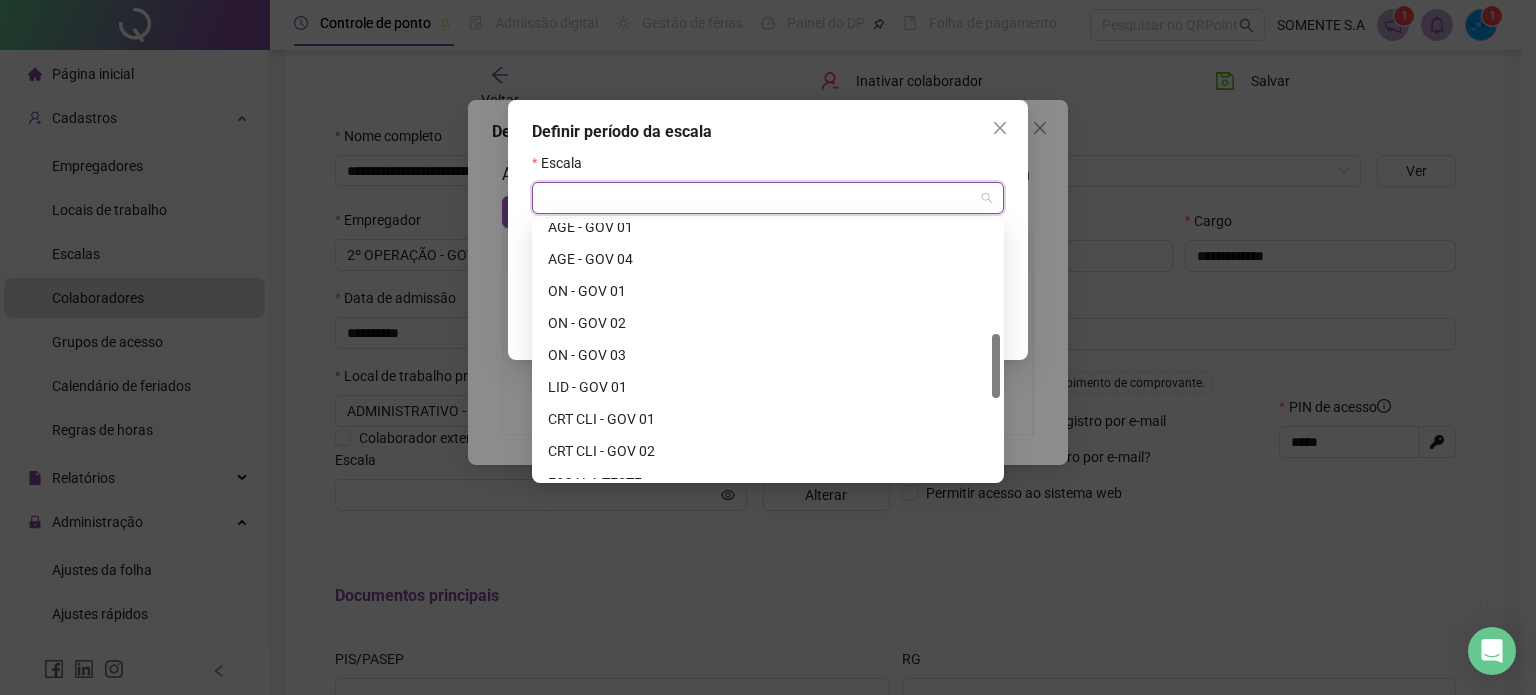 drag, startPoint x: 996, startPoint y: 243, endPoint x: 996, endPoint y: 350, distance: 107 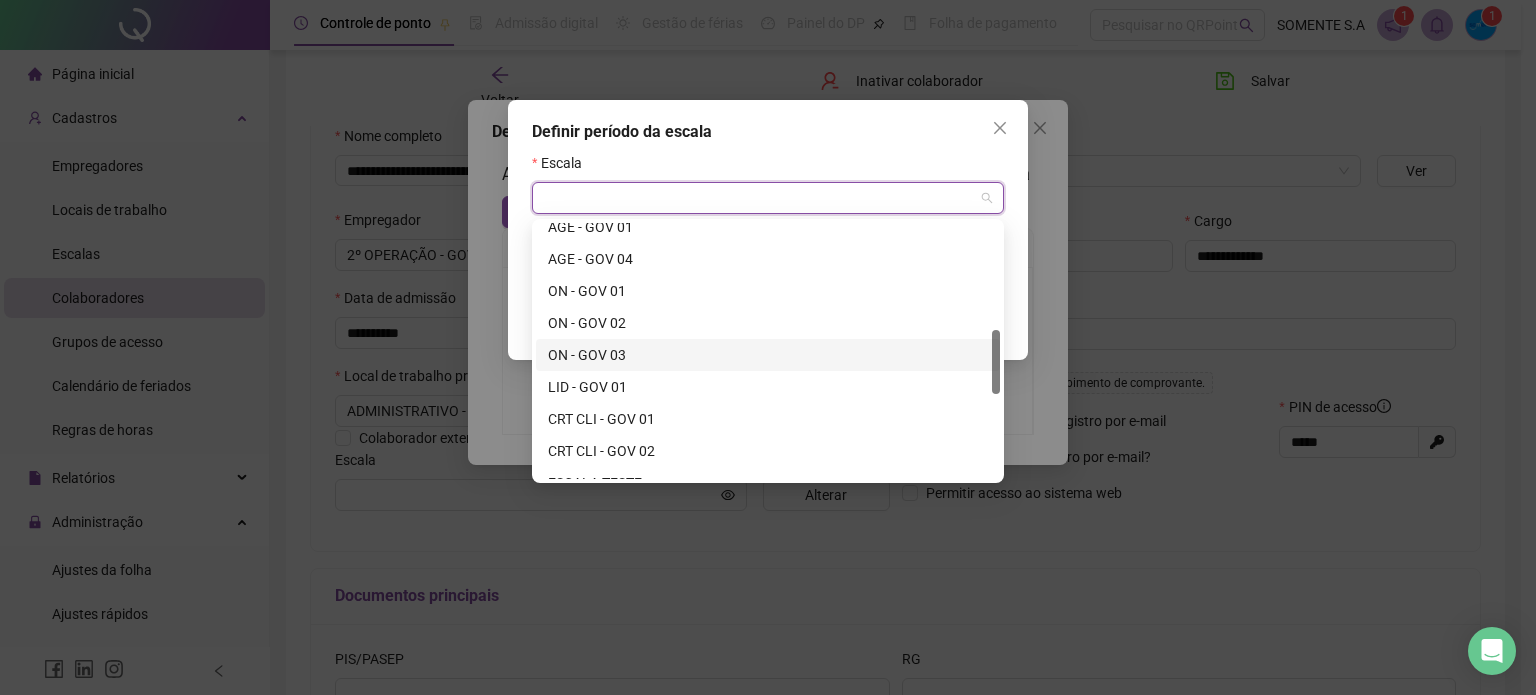 click on "ON - GOV 03" at bounding box center (768, 355) 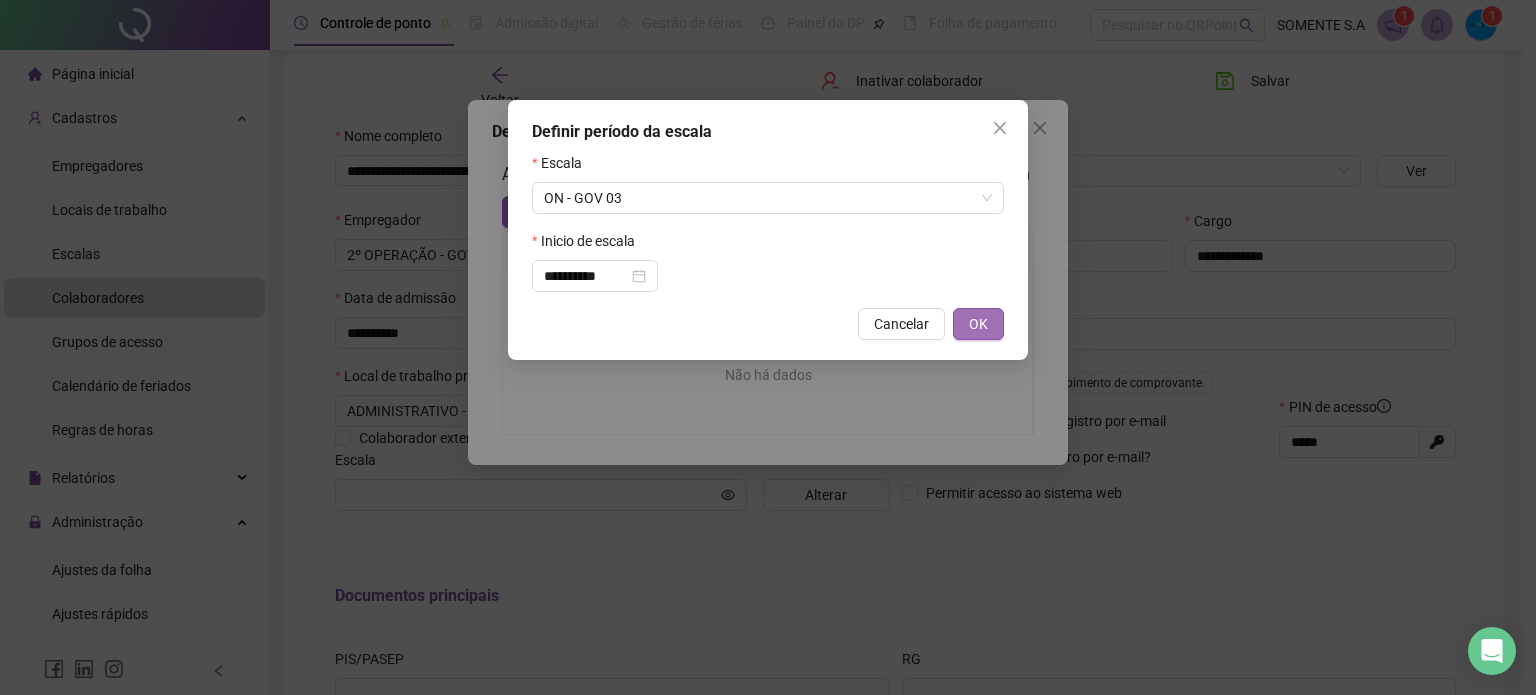 click on "OK" at bounding box center (978, 324) 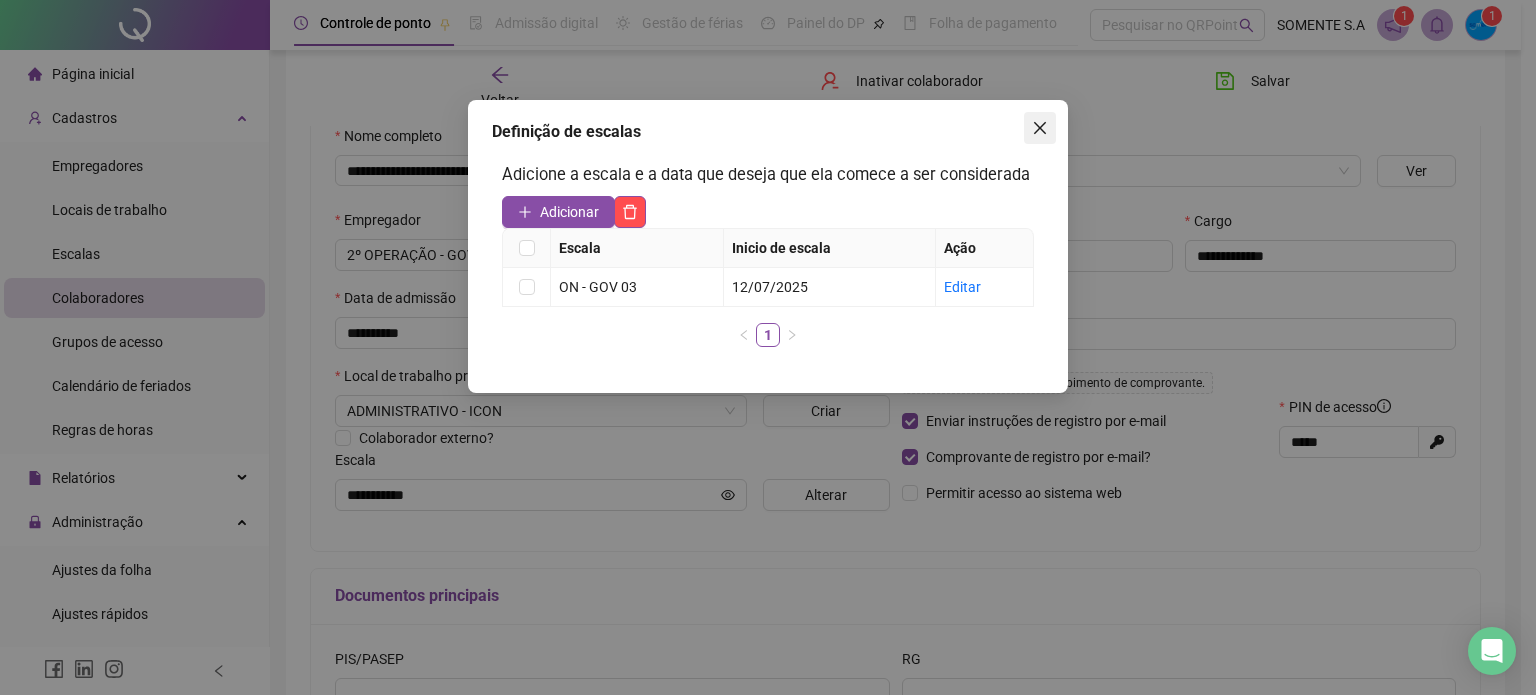 click at bounding box center [1040, 128] 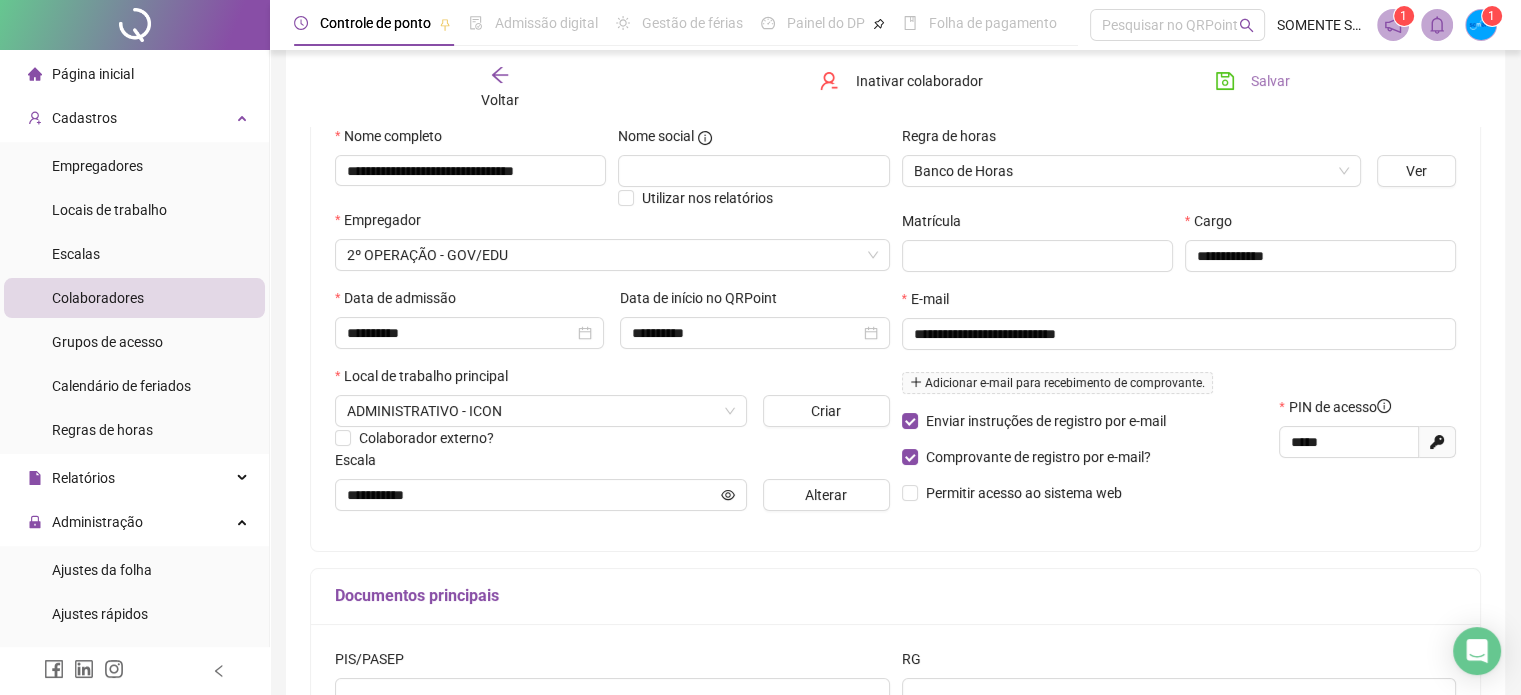 click on "Salvar" at bounding box center [1252, 81] 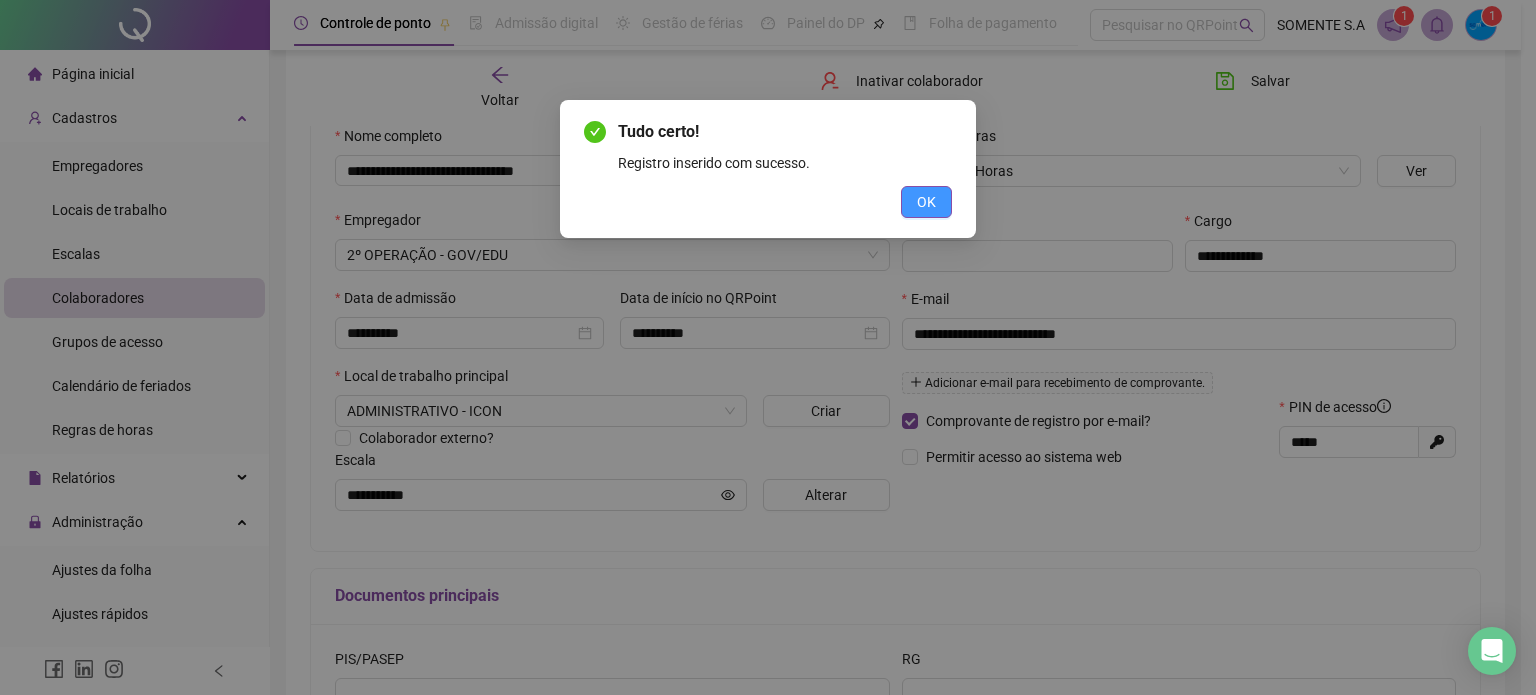 click on "OK" at bounding box center (926, 202) 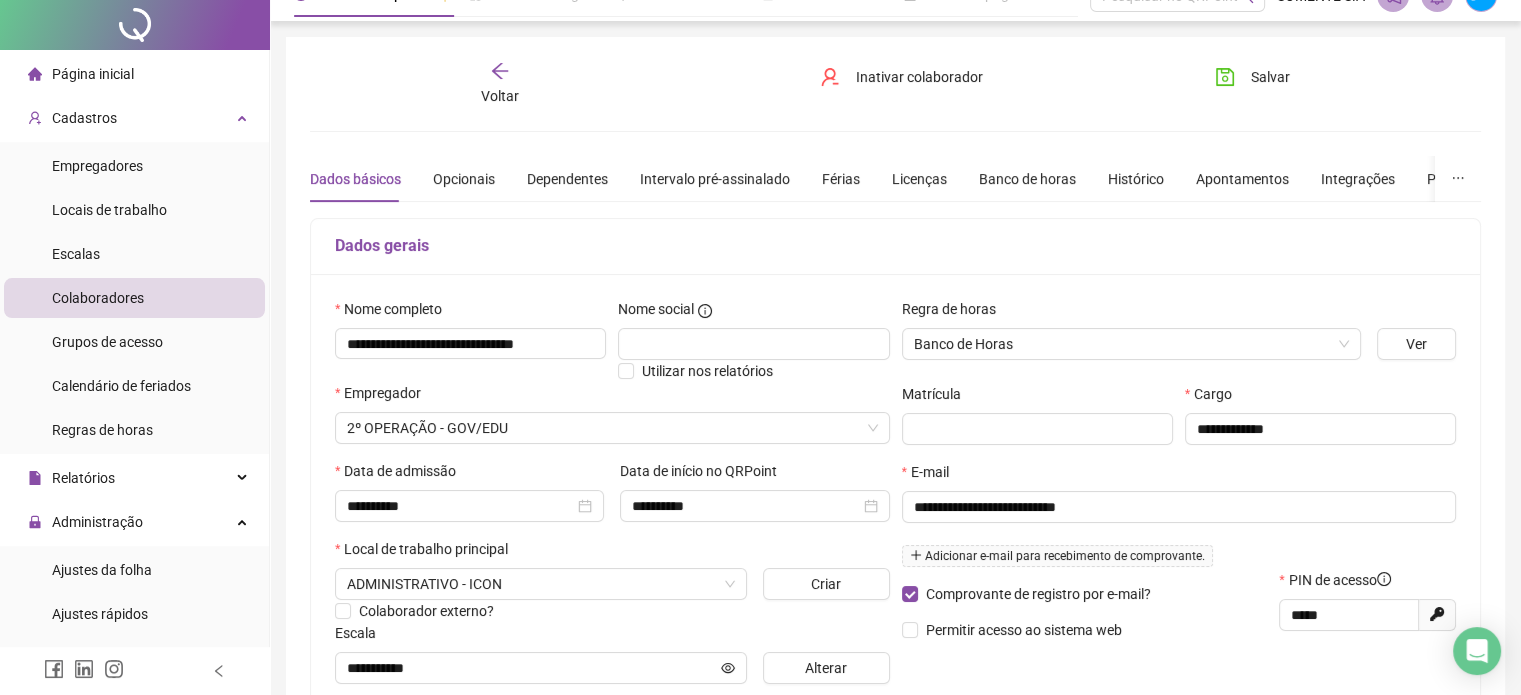 scroll, scrollTop: 0, scrollLeft: 0, axis: both 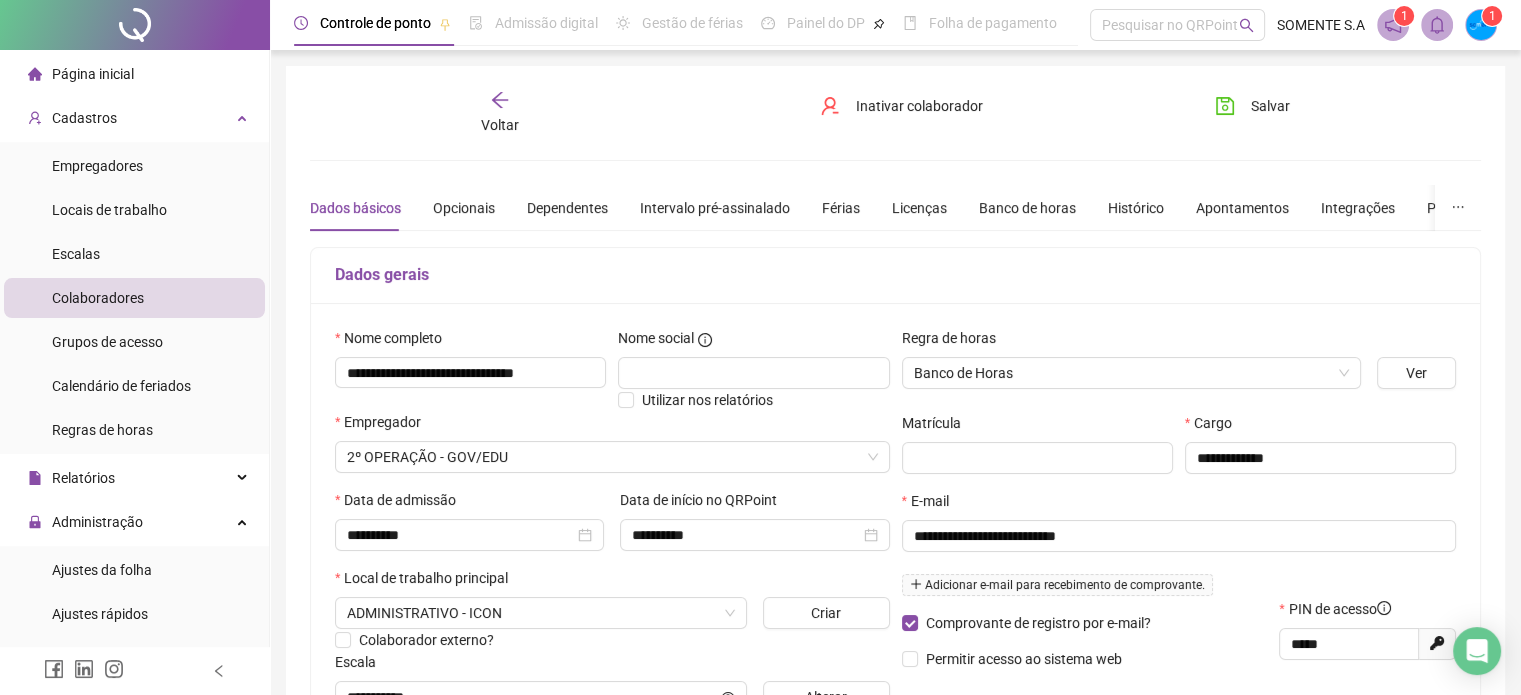 click on "Voltar" at bounding box center [500, 113] 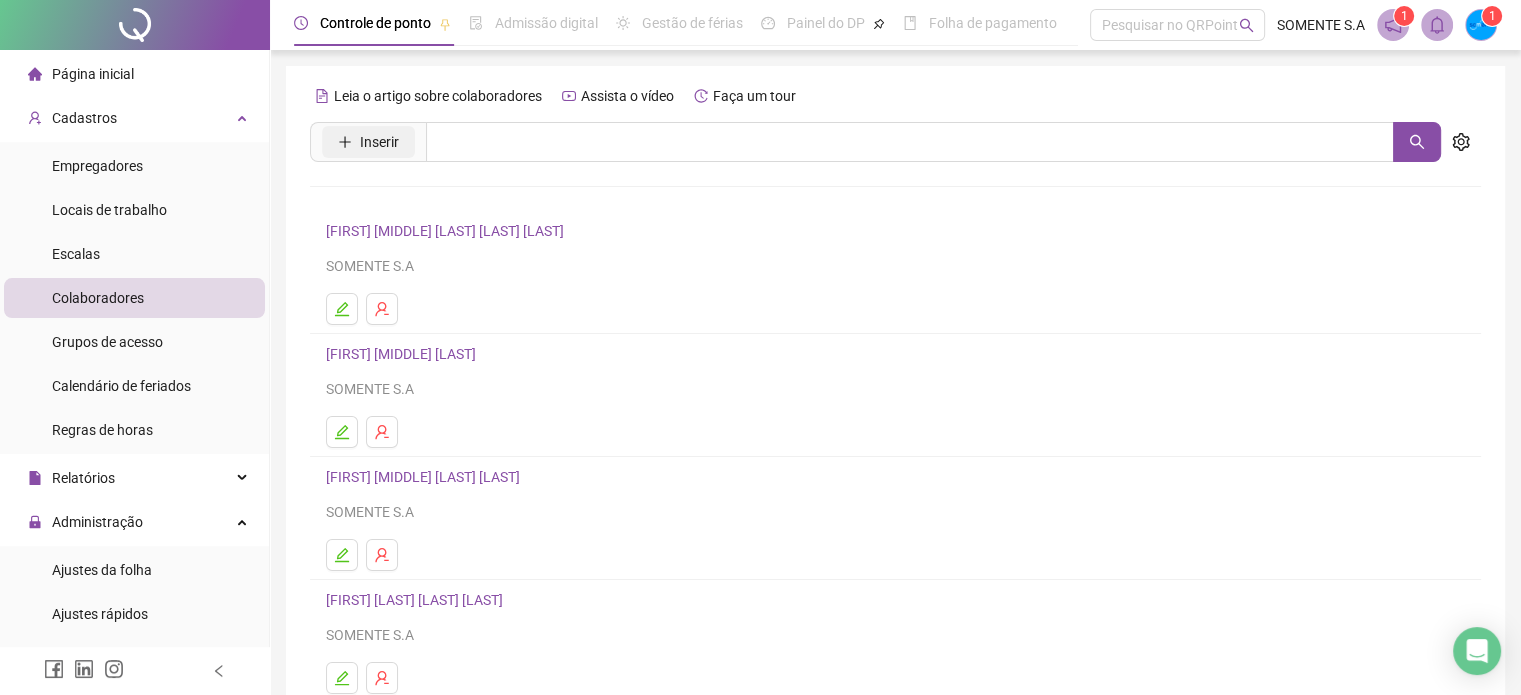 click on "Inserir" at bounding box center [379, 142] 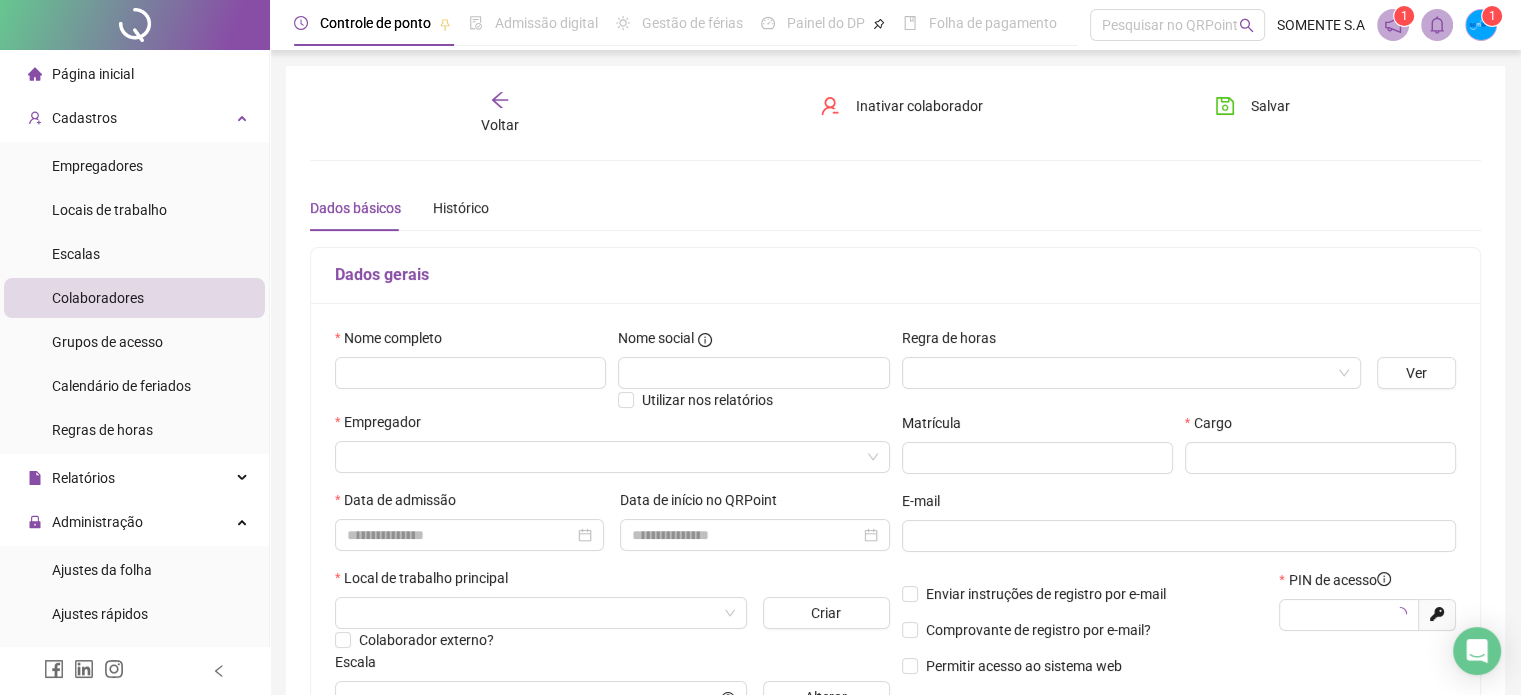 type on "*****" 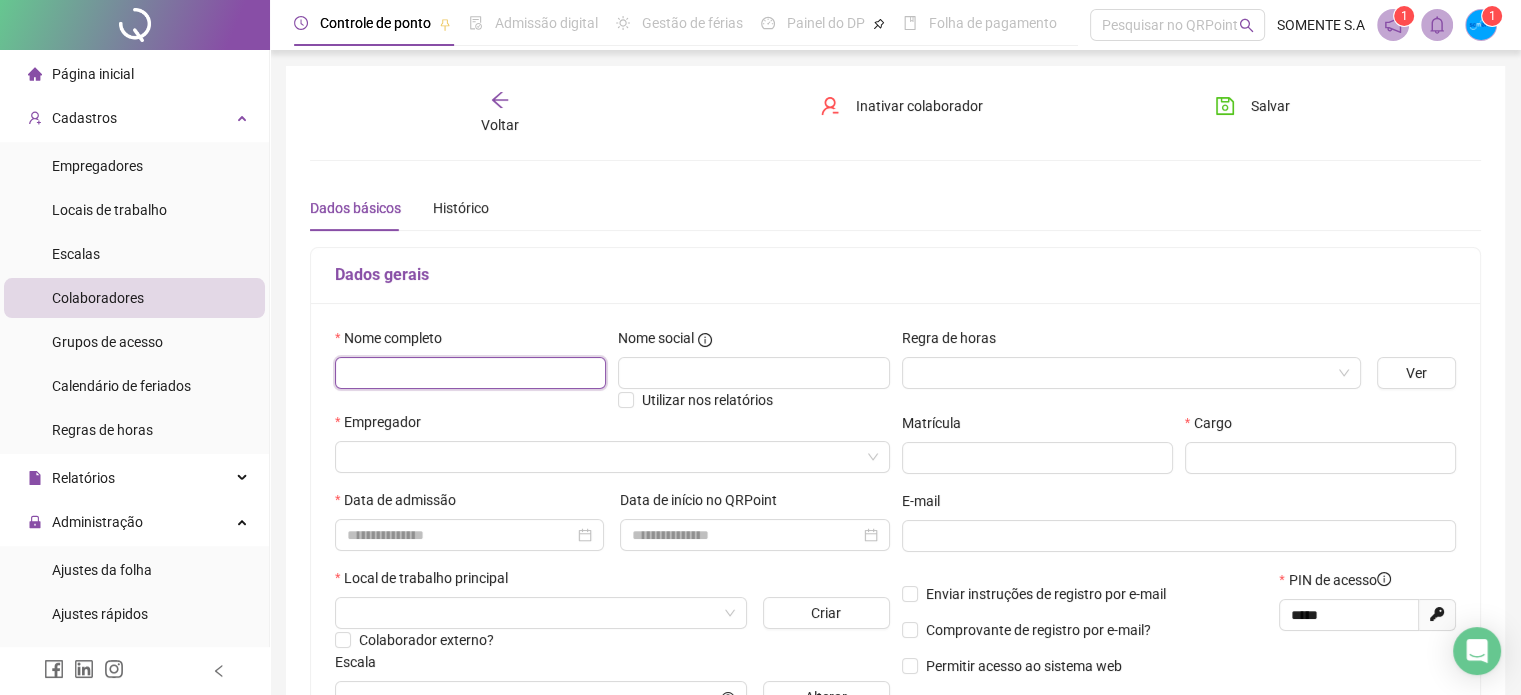 click at bounding box center (470, 373) 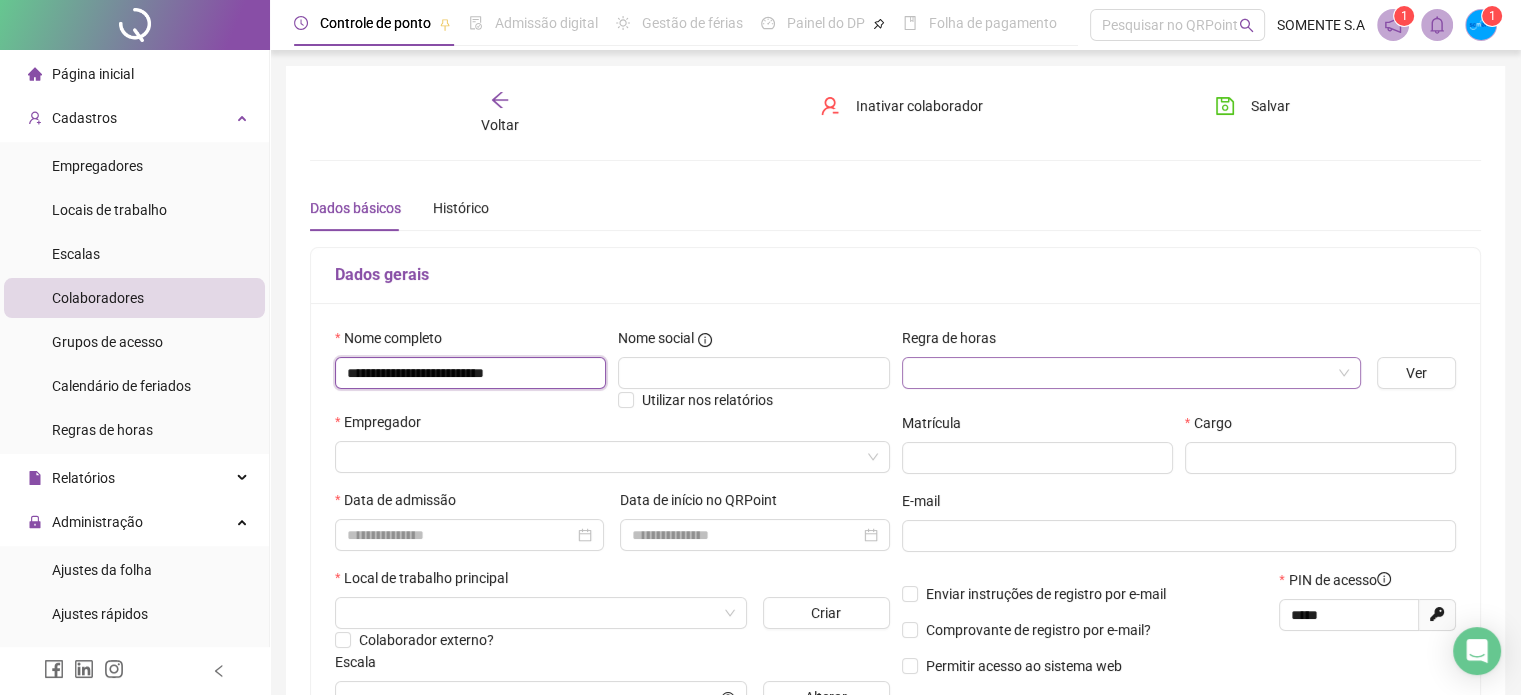 type on "**********" 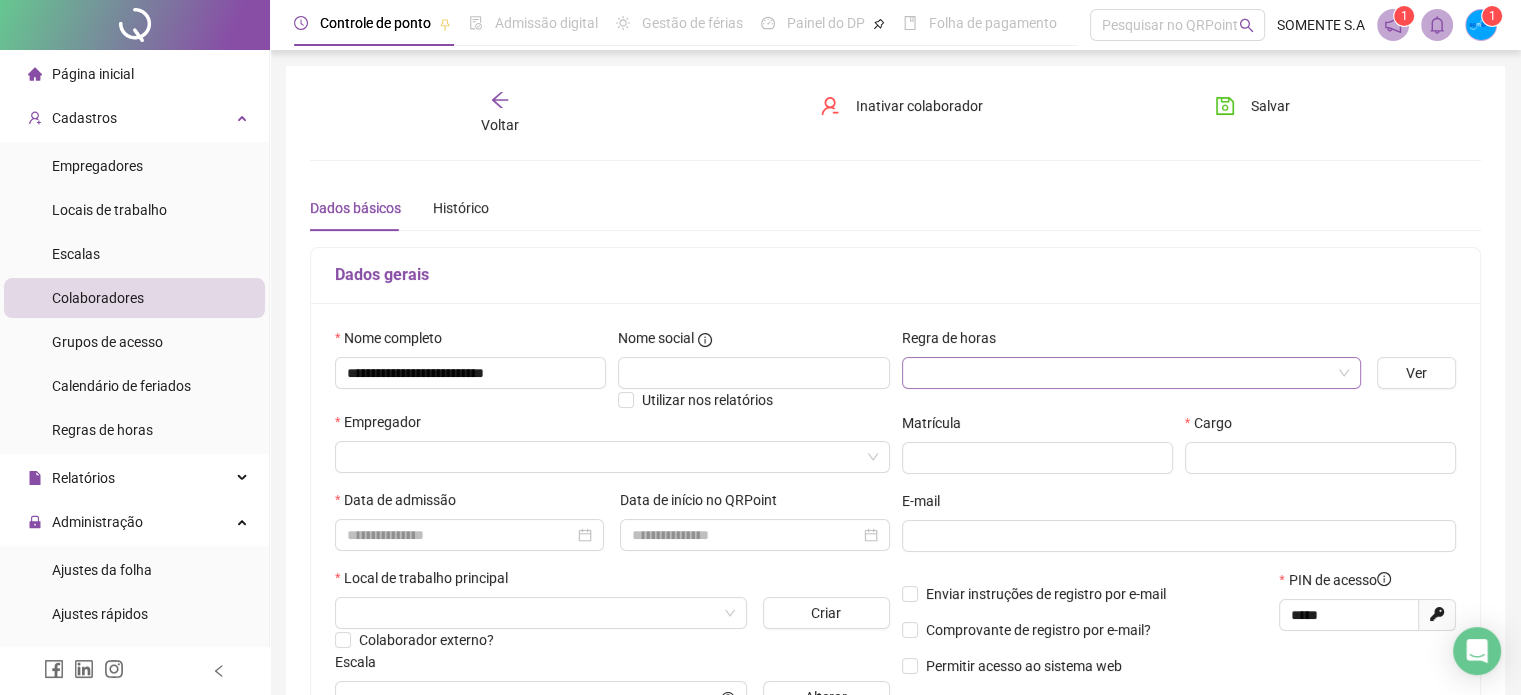 click at bounding box center (1125, 373) 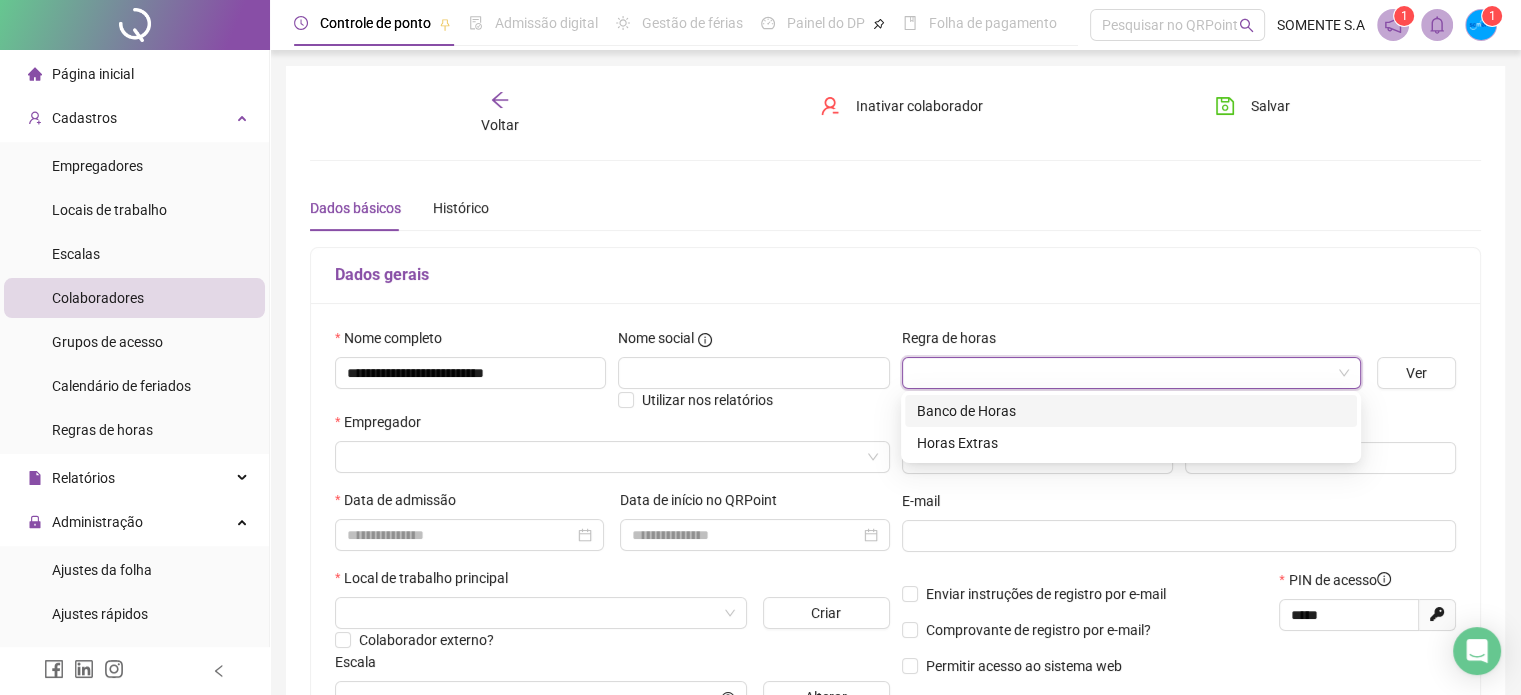 click on "Banco de Horas" at bounding box center [1131, 411] 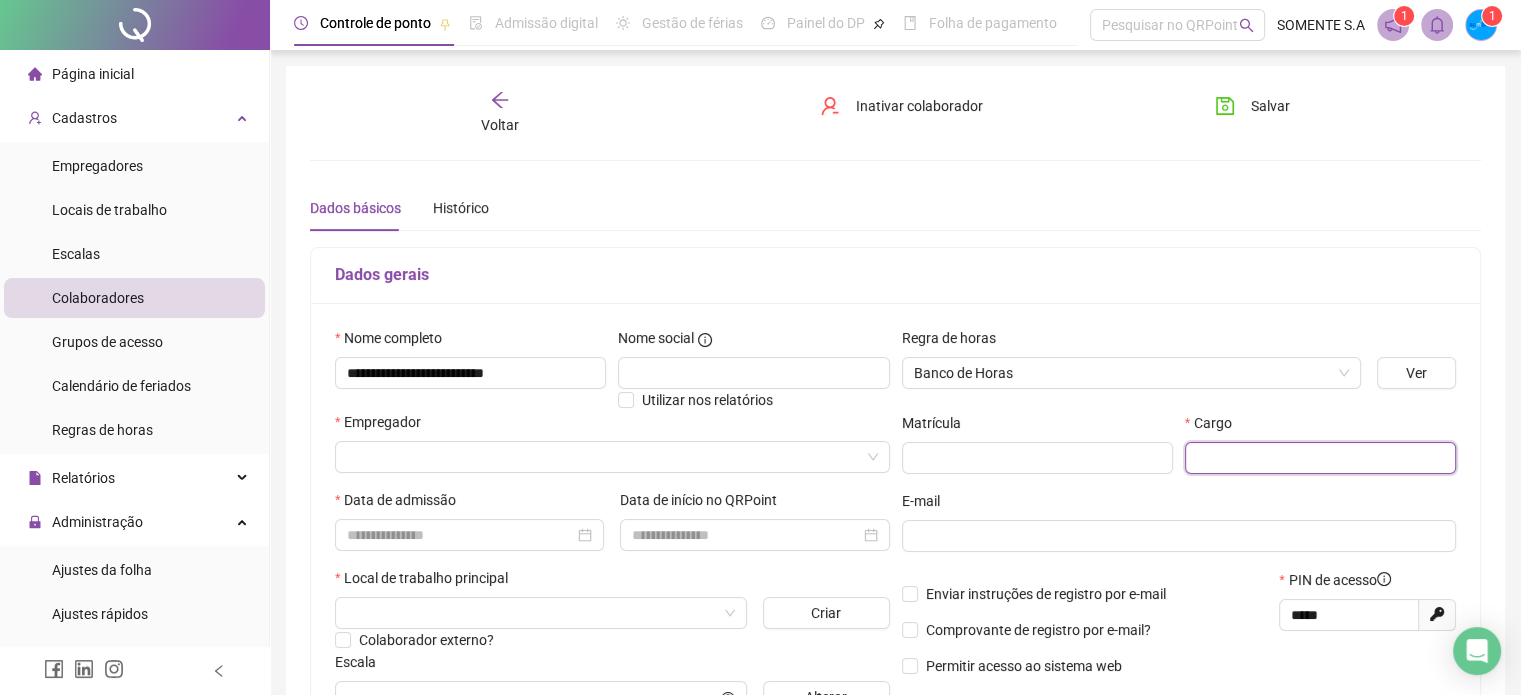 click at bounding box center (1320, 458) 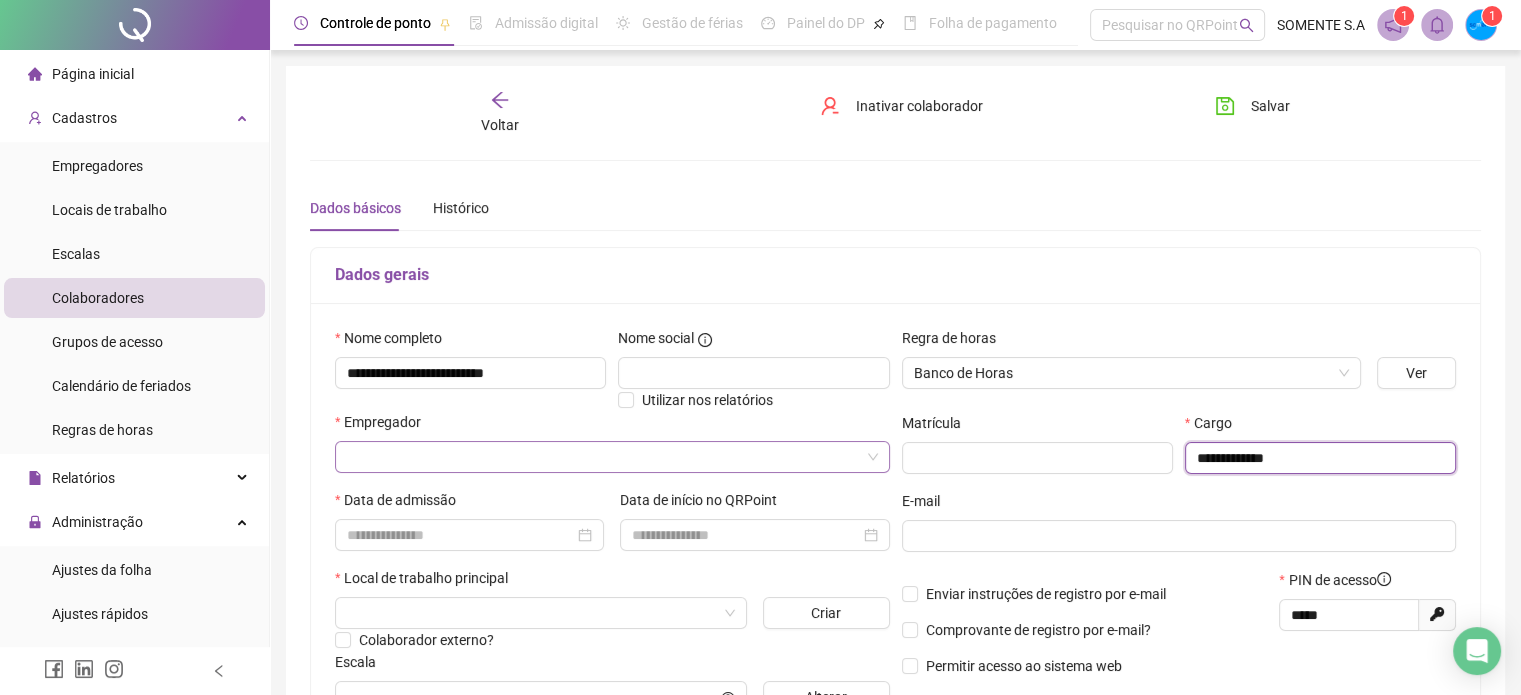 type on "**********" 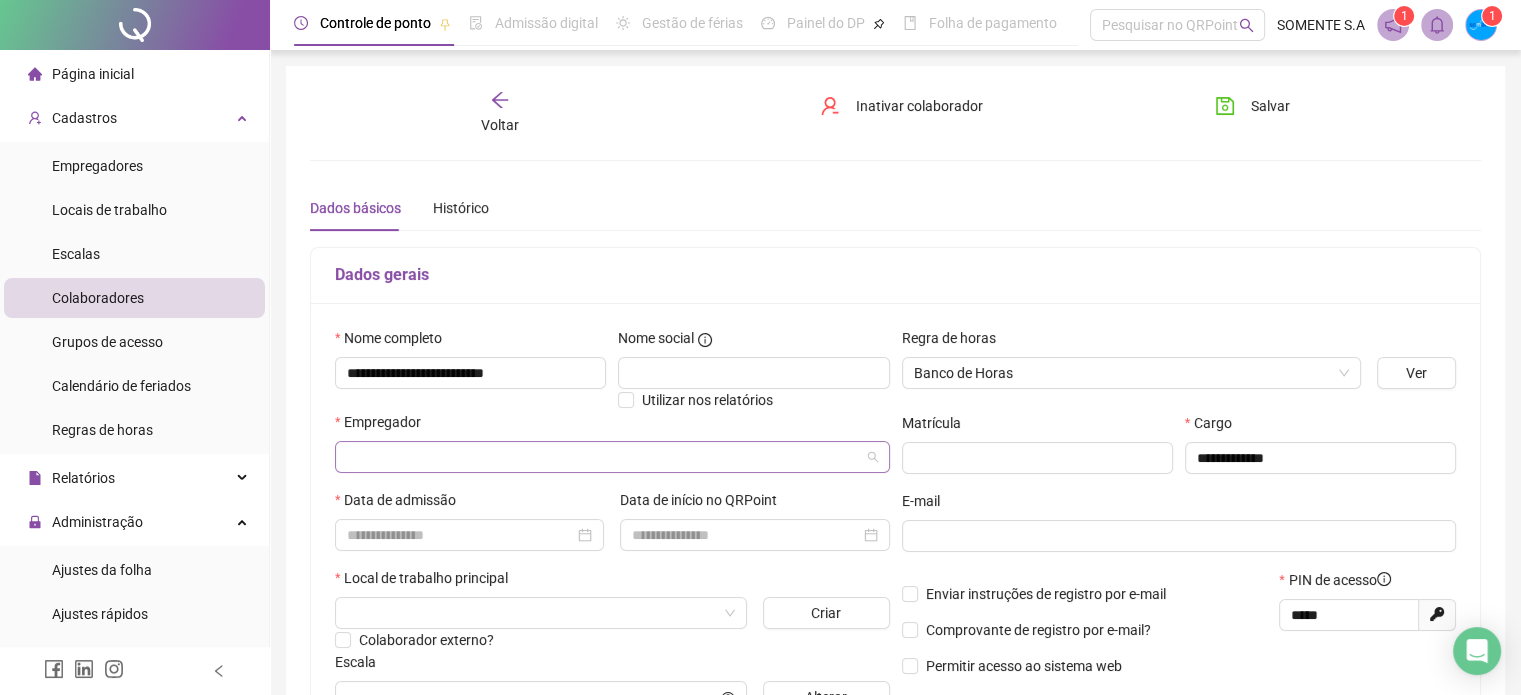 click at bounding box center [606, 457] 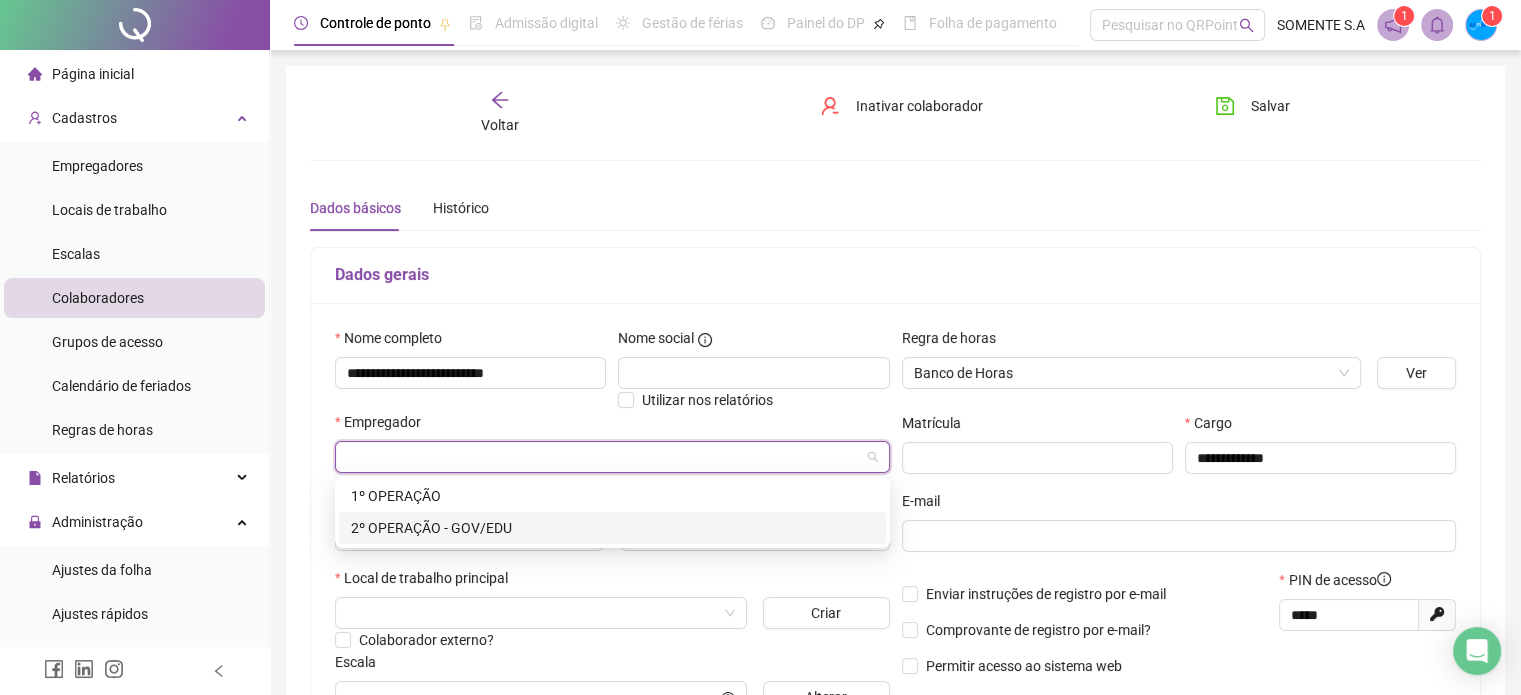 click on "2º OPERAÇÃO - GOV/EDU" at bounding box center [612, 528] 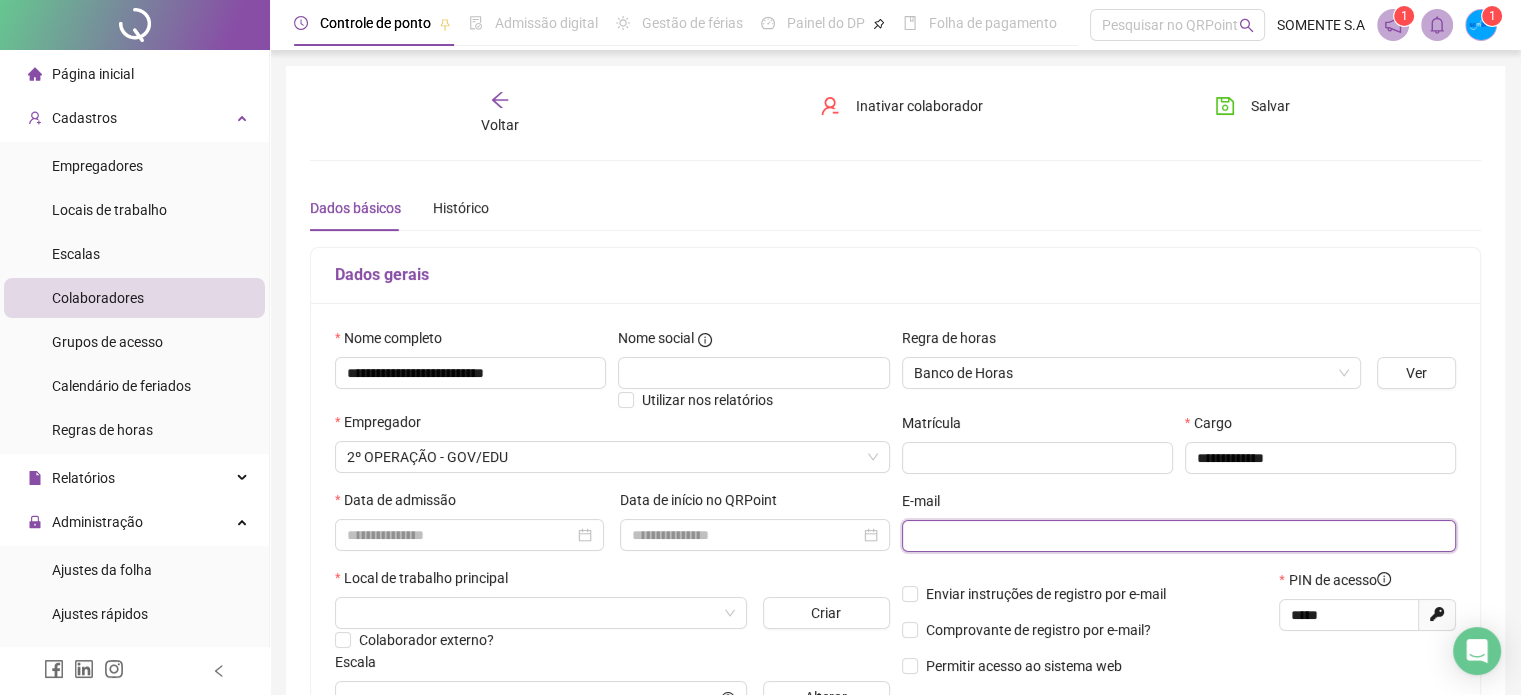click at bounding box center (1177, 536) 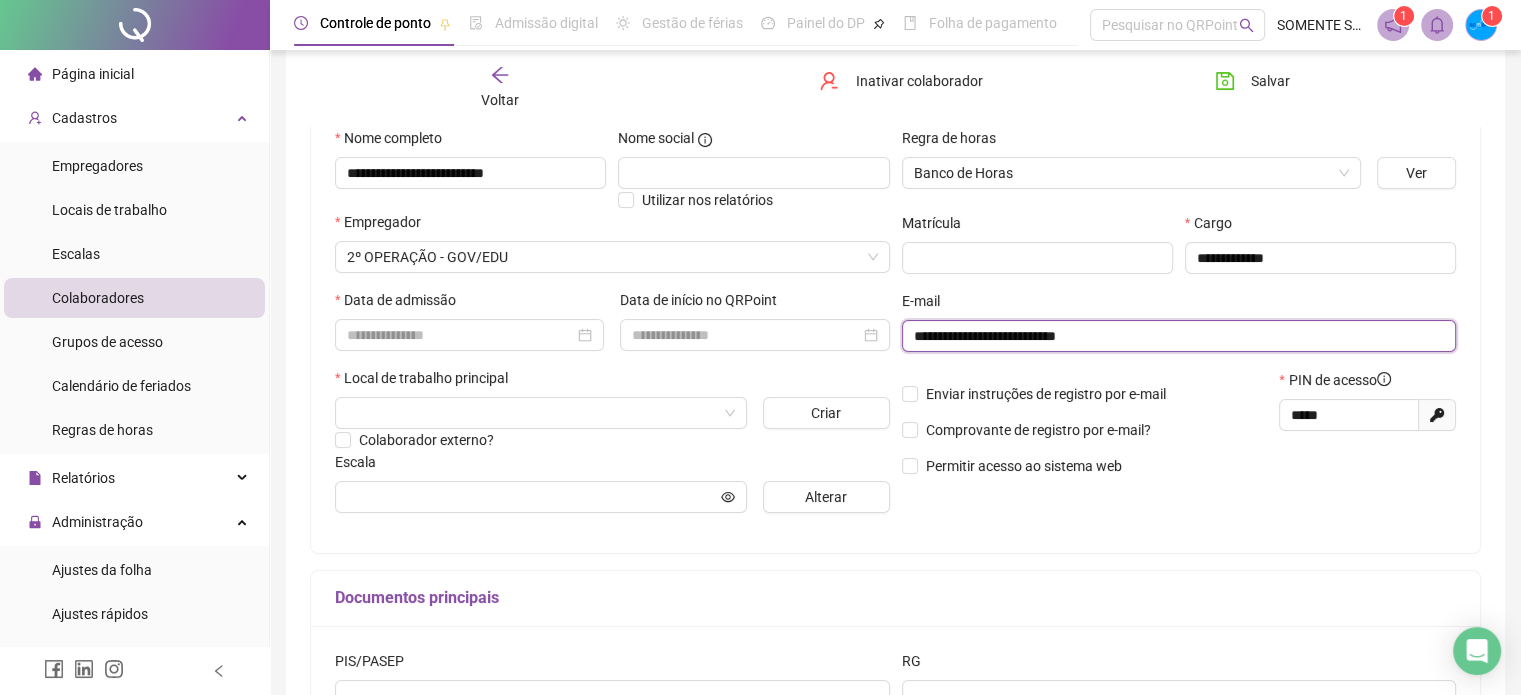scroll, scrollTop: 288, scrollLeft: 0, axis: vertical 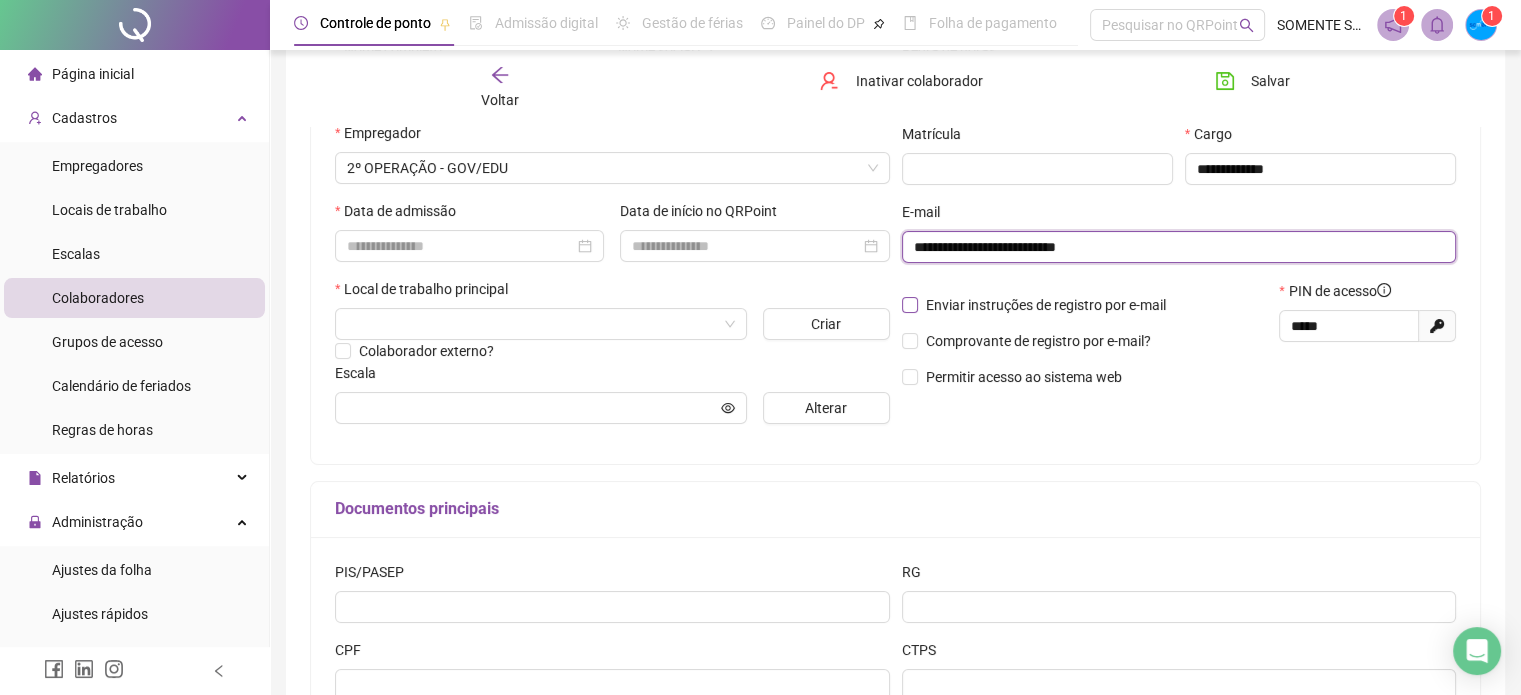 type on "**********" 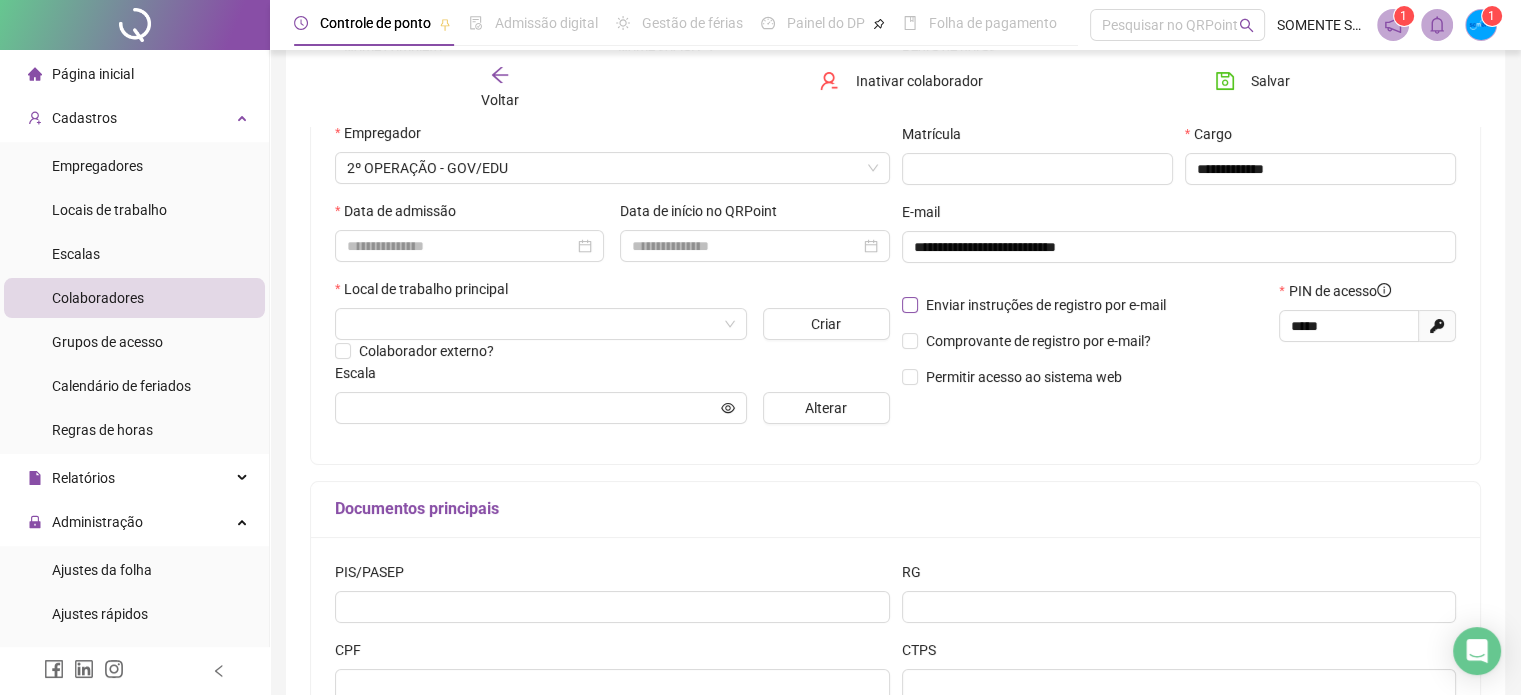 click on "Enviar instruções de registro por e-mail" at bounding box center [1046, 305] 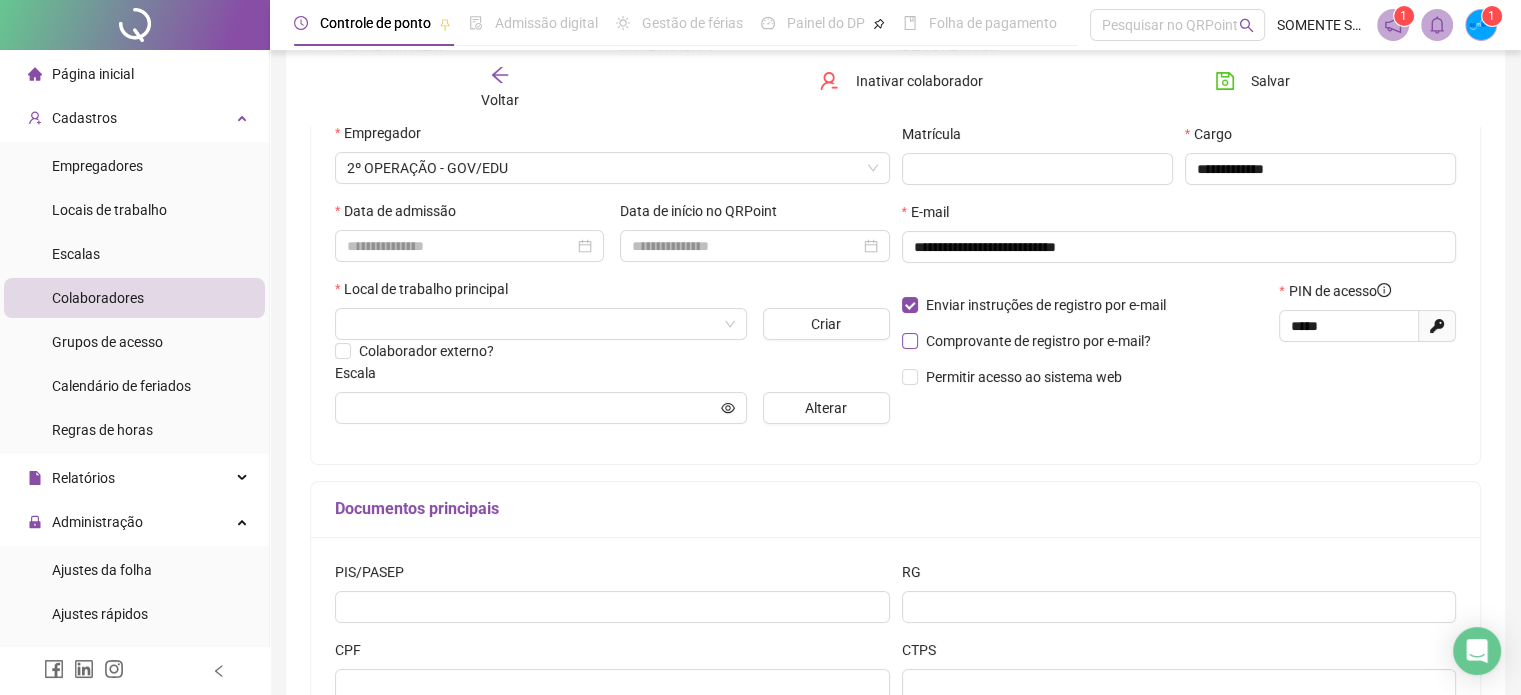 click on "Comprovante de registro por e-mail?" at bounding box center [1038, 341] 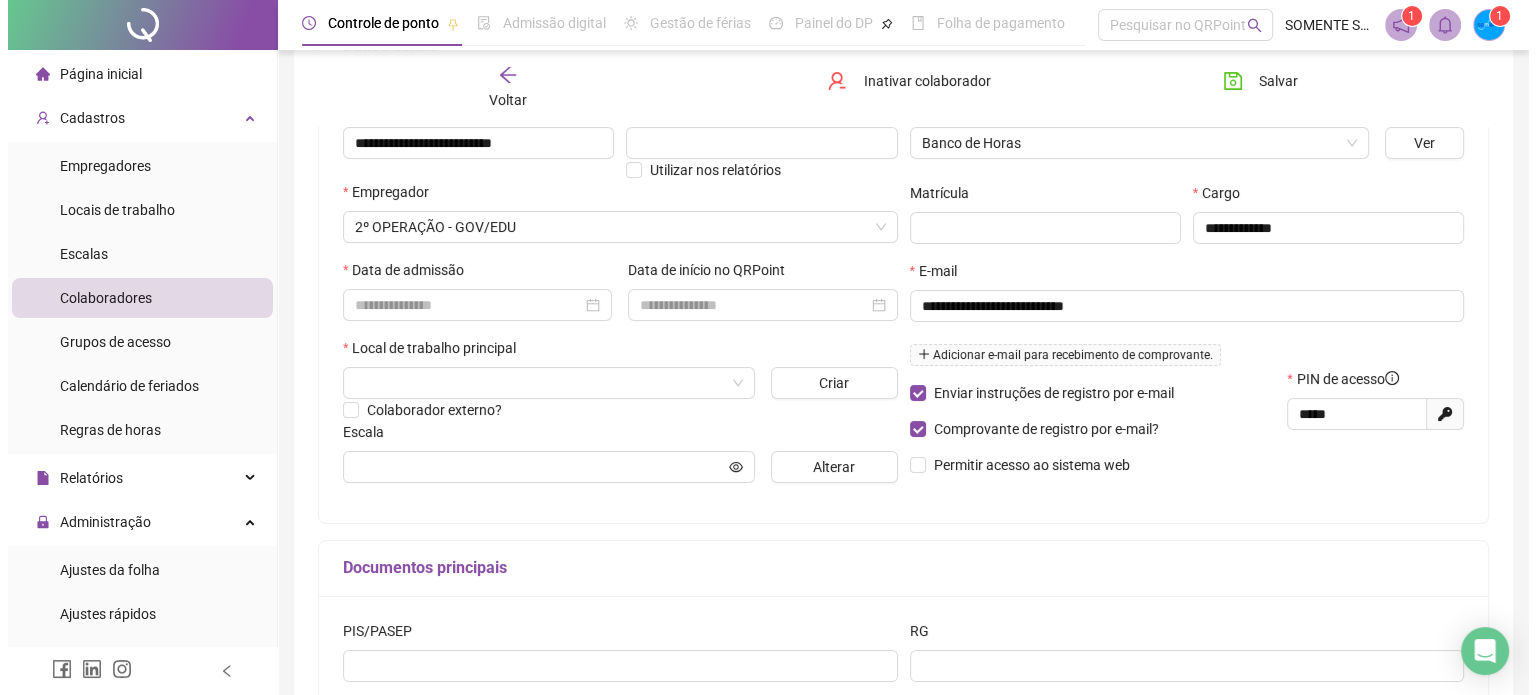 scroll, scrollTop: 250, scrollLeft: 0, axis: vertical 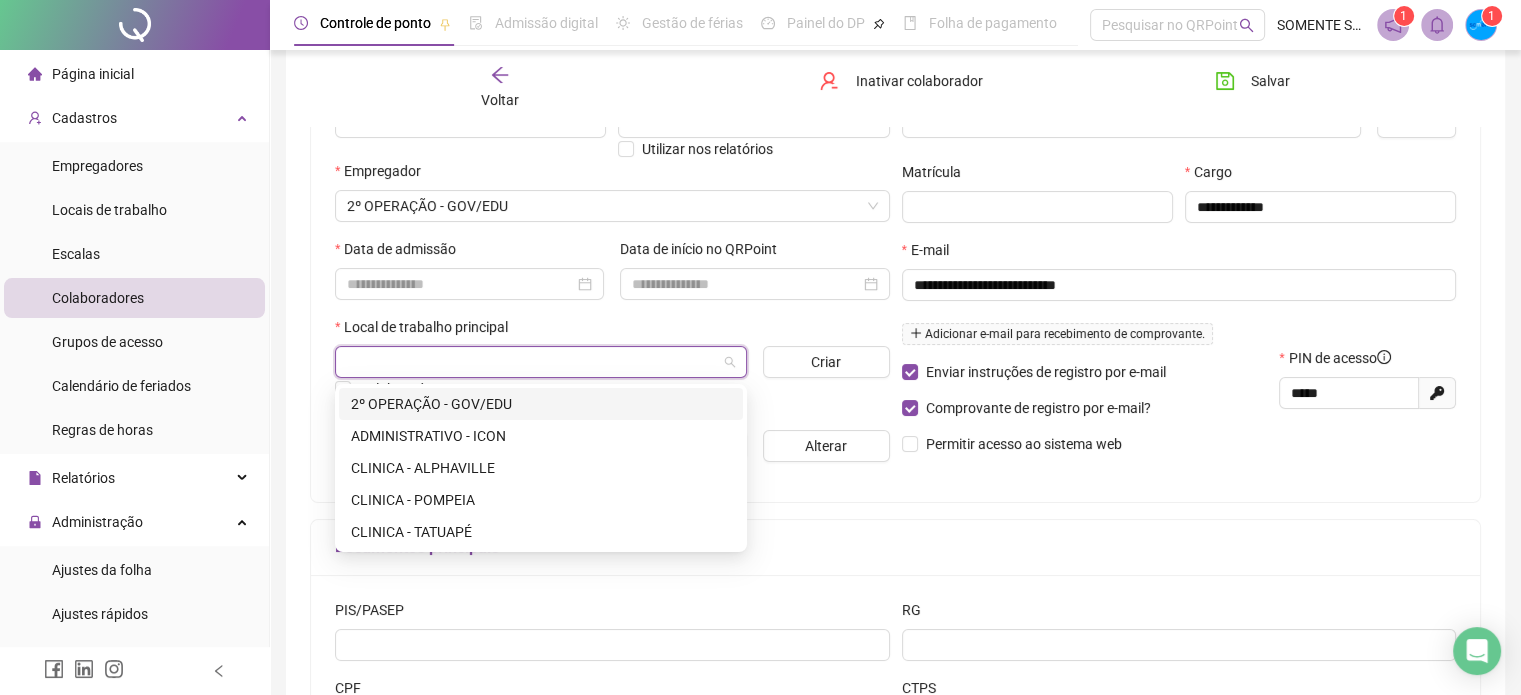 click at bounding box center [535, 362] 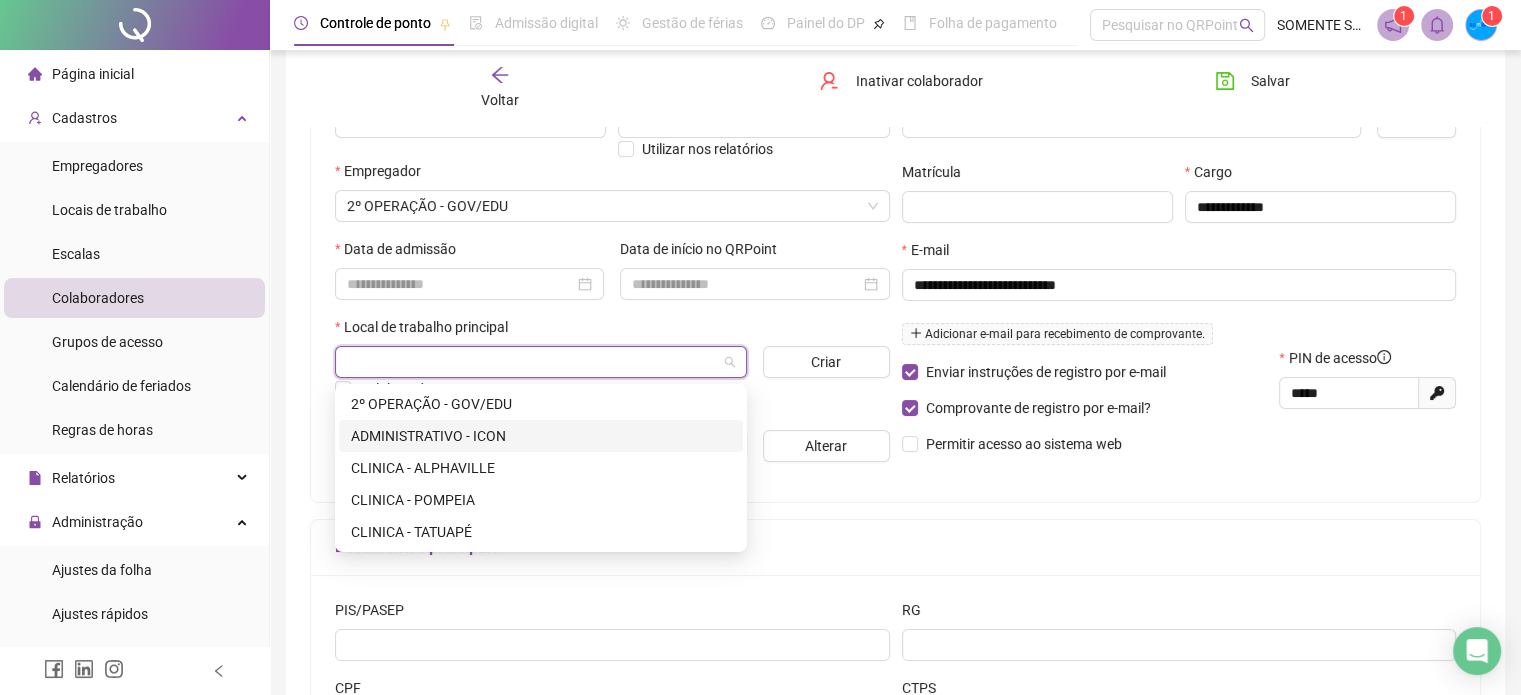 click on "ADMINISTRATIVO - ICON" at bounding box center (541, 436) 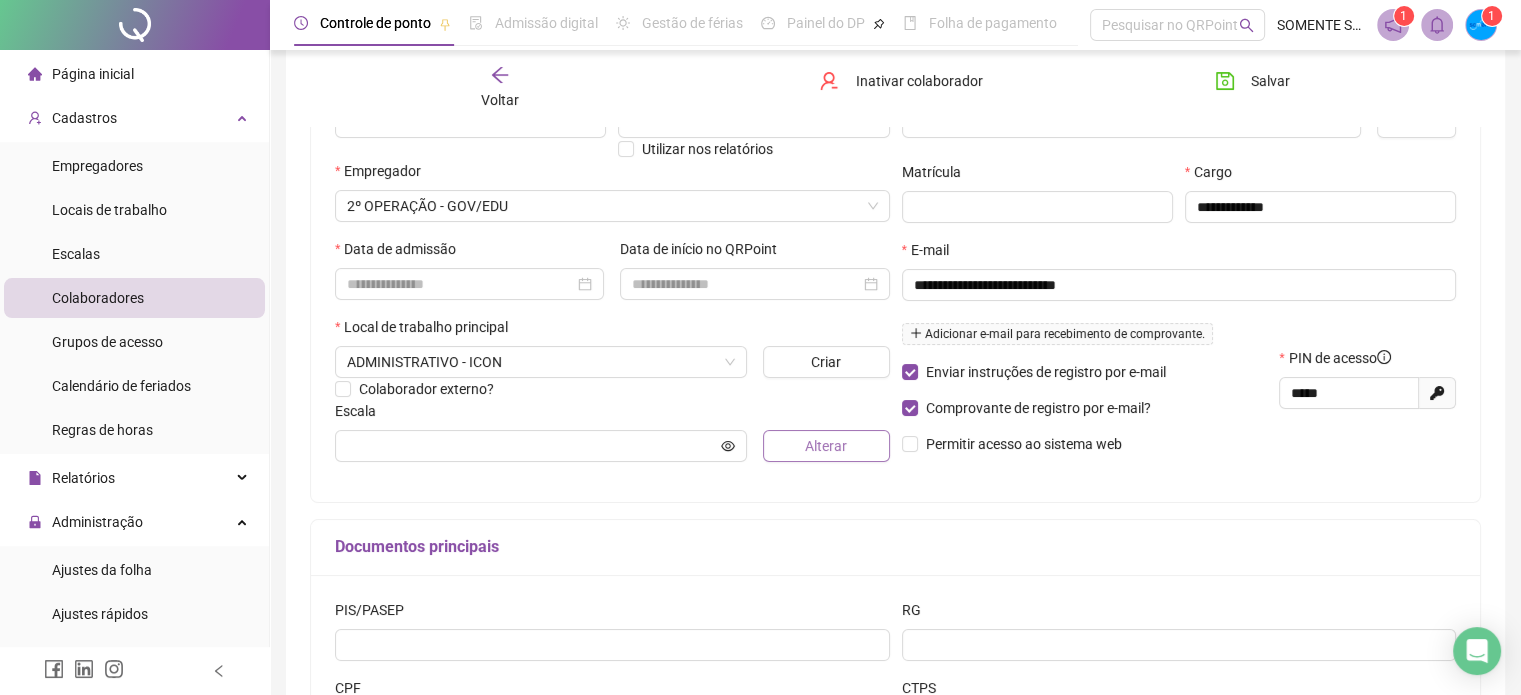 click on "Alterar" at bounding box center (826, 446) 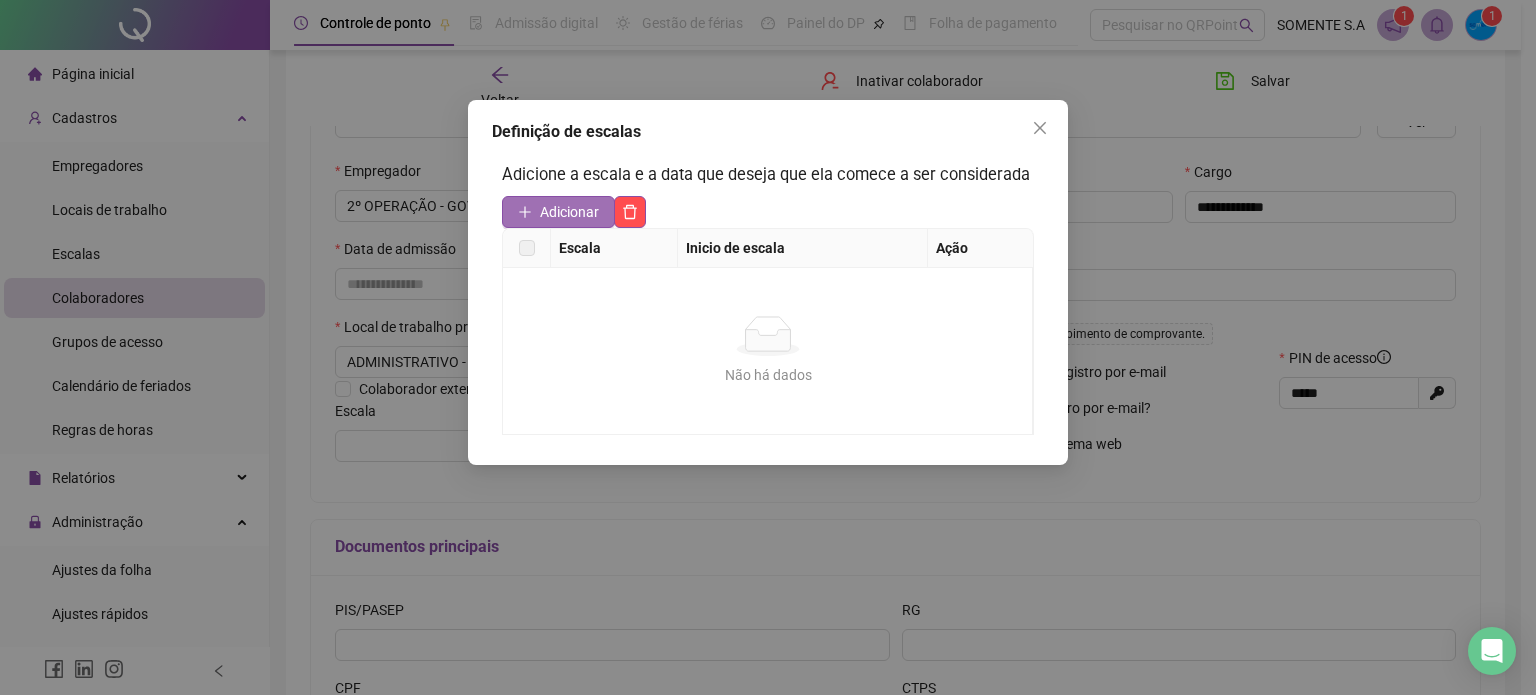 click on "Adicionar" at bounding box center [569, 212] 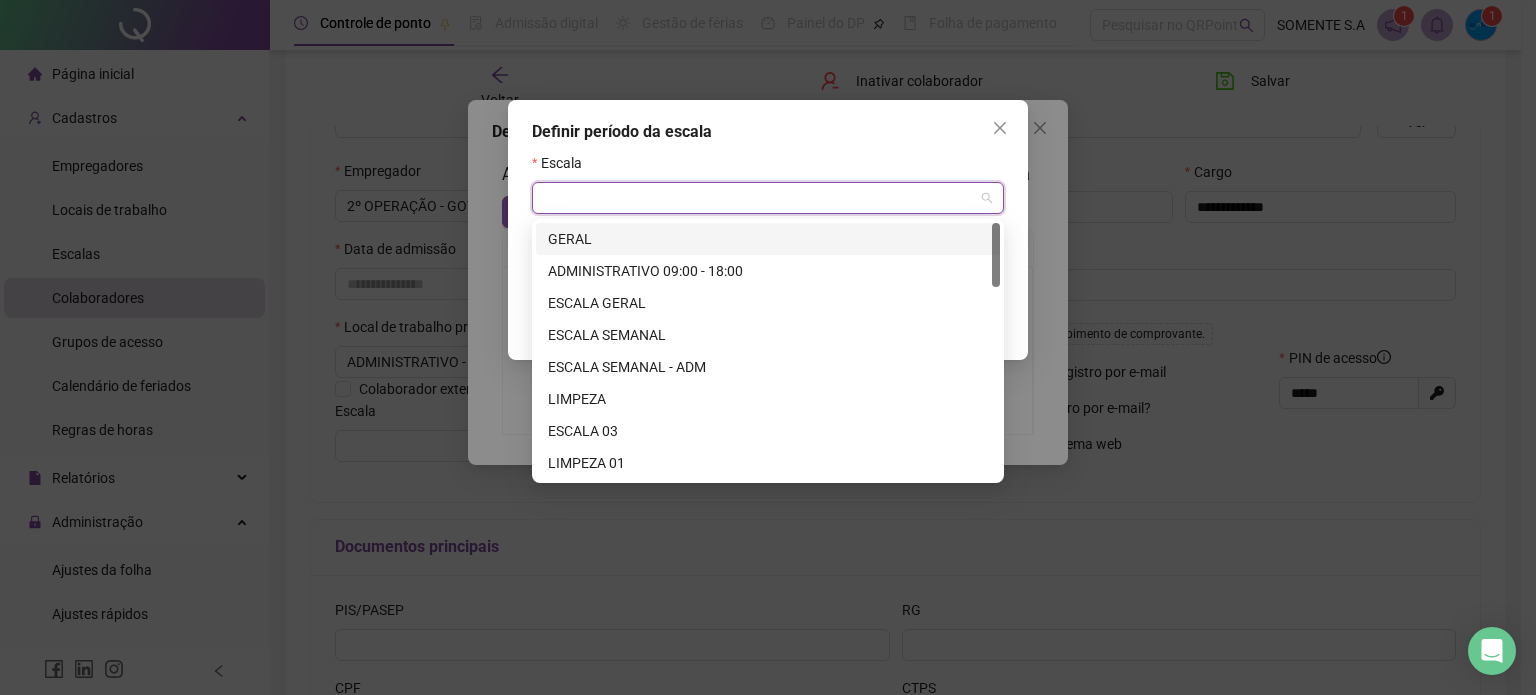 click at bounding box center (762, 198) 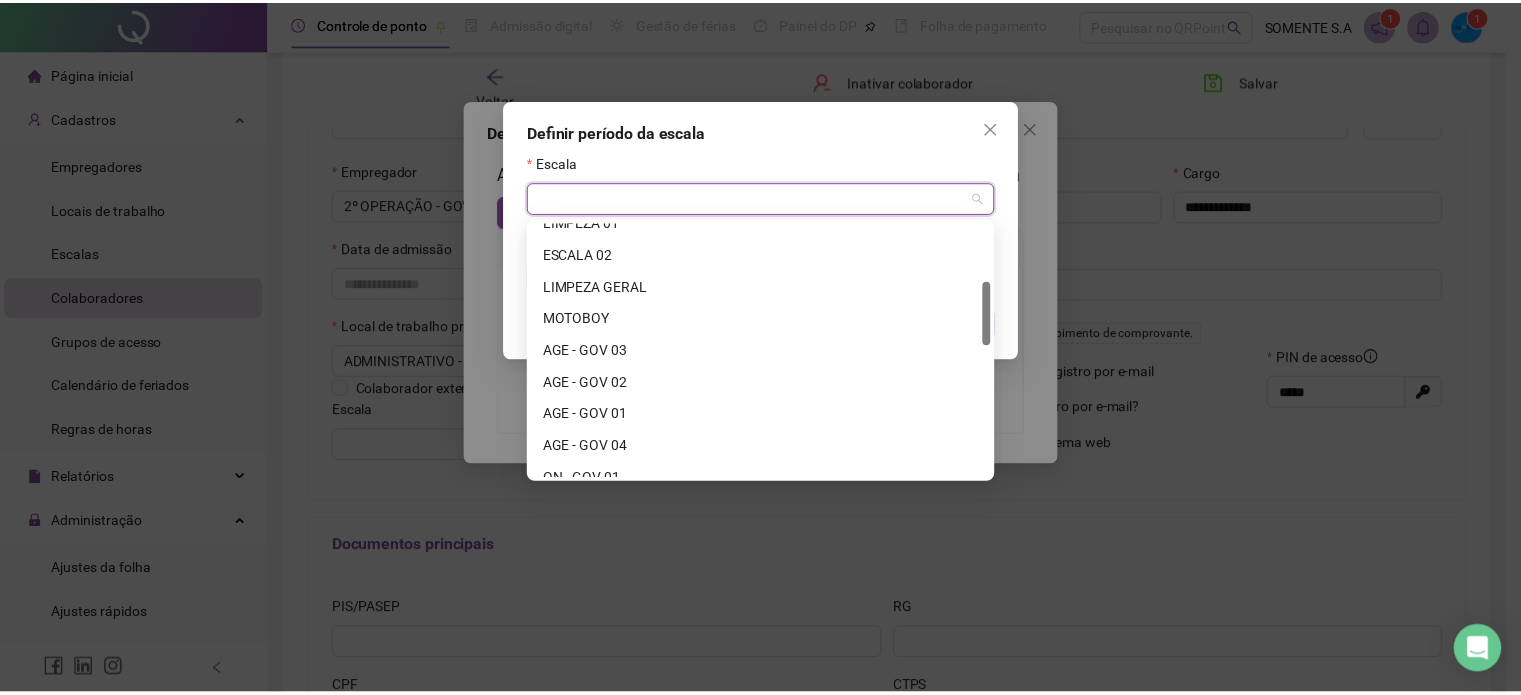 scroll, scrollTop: 256, scrollLeft: 0, axis: vertical 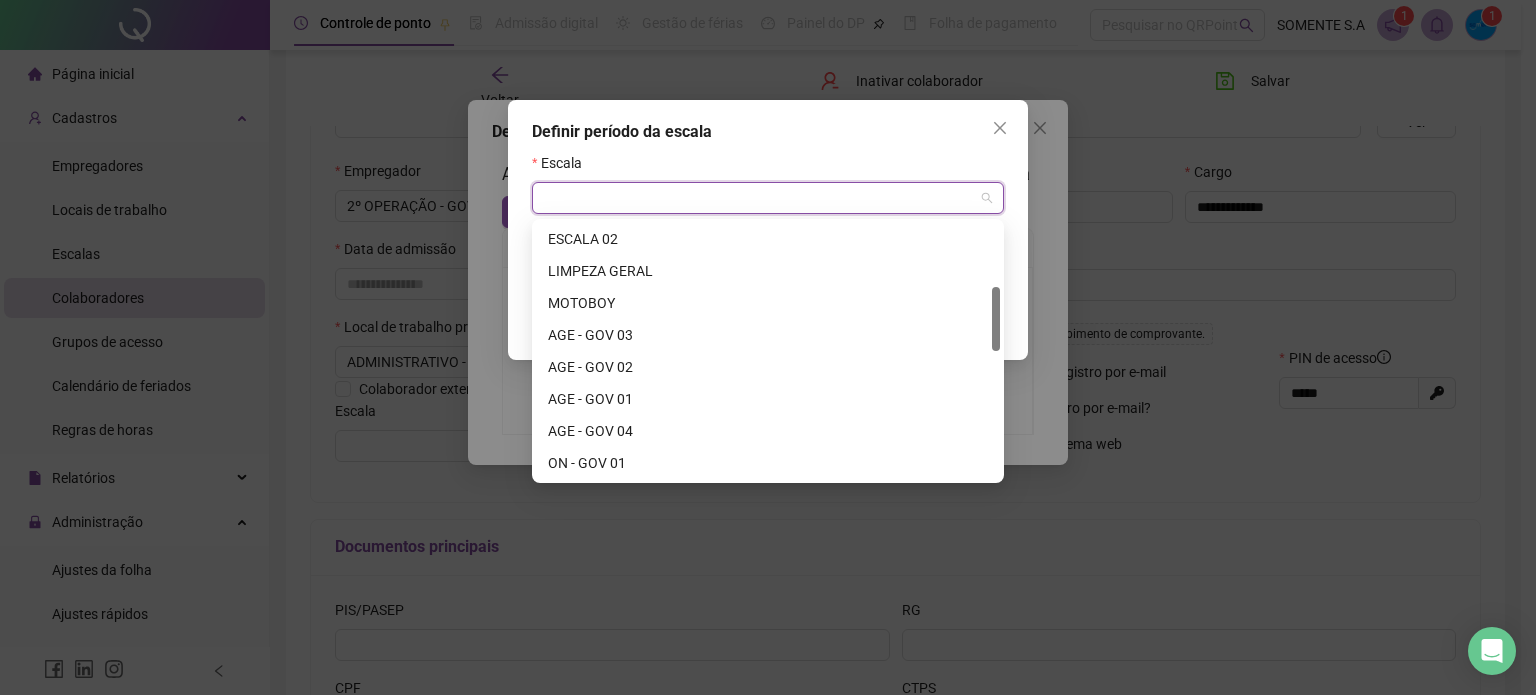 drag, startPoint x: 994, startPoint y: 235, endPoint x: 994, endPoint y: 299, distance: 64 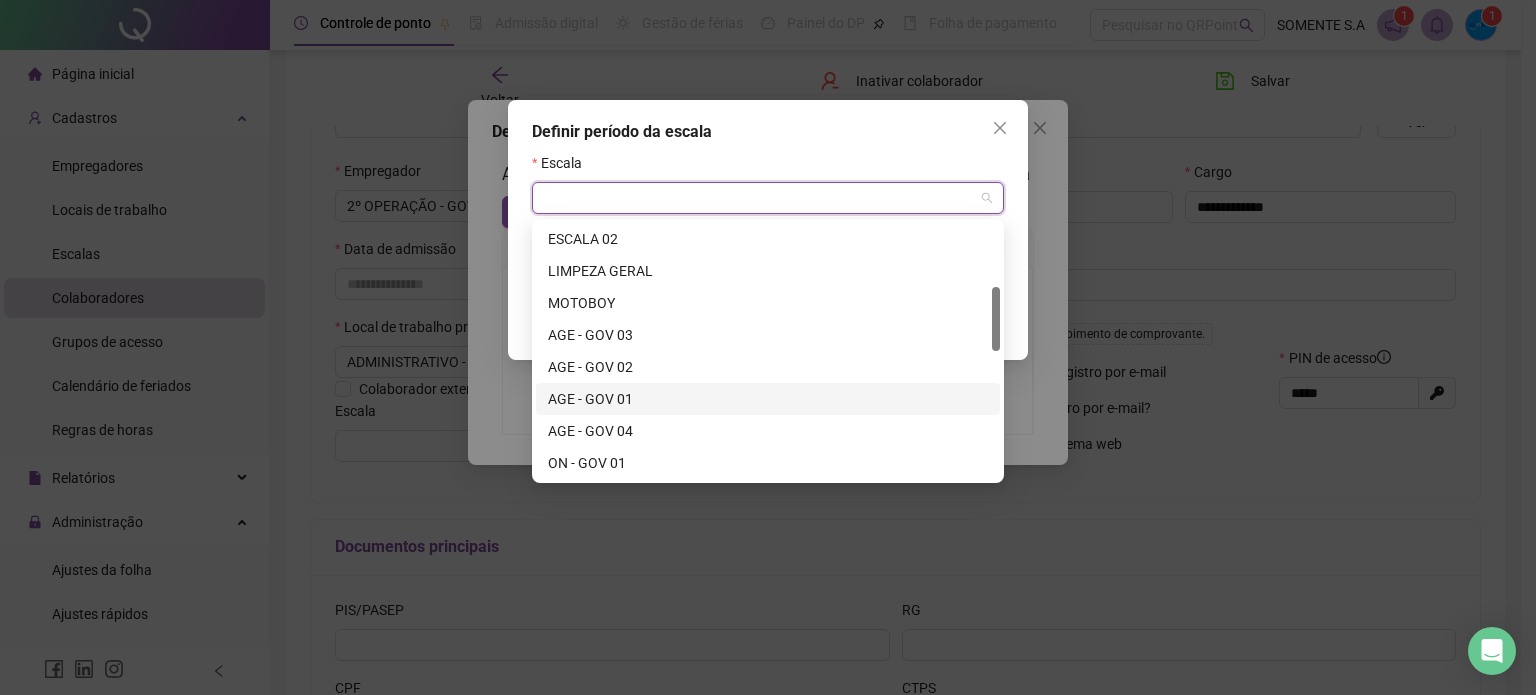click on "AGE - GOV 01" at bounding box center (768, 399) 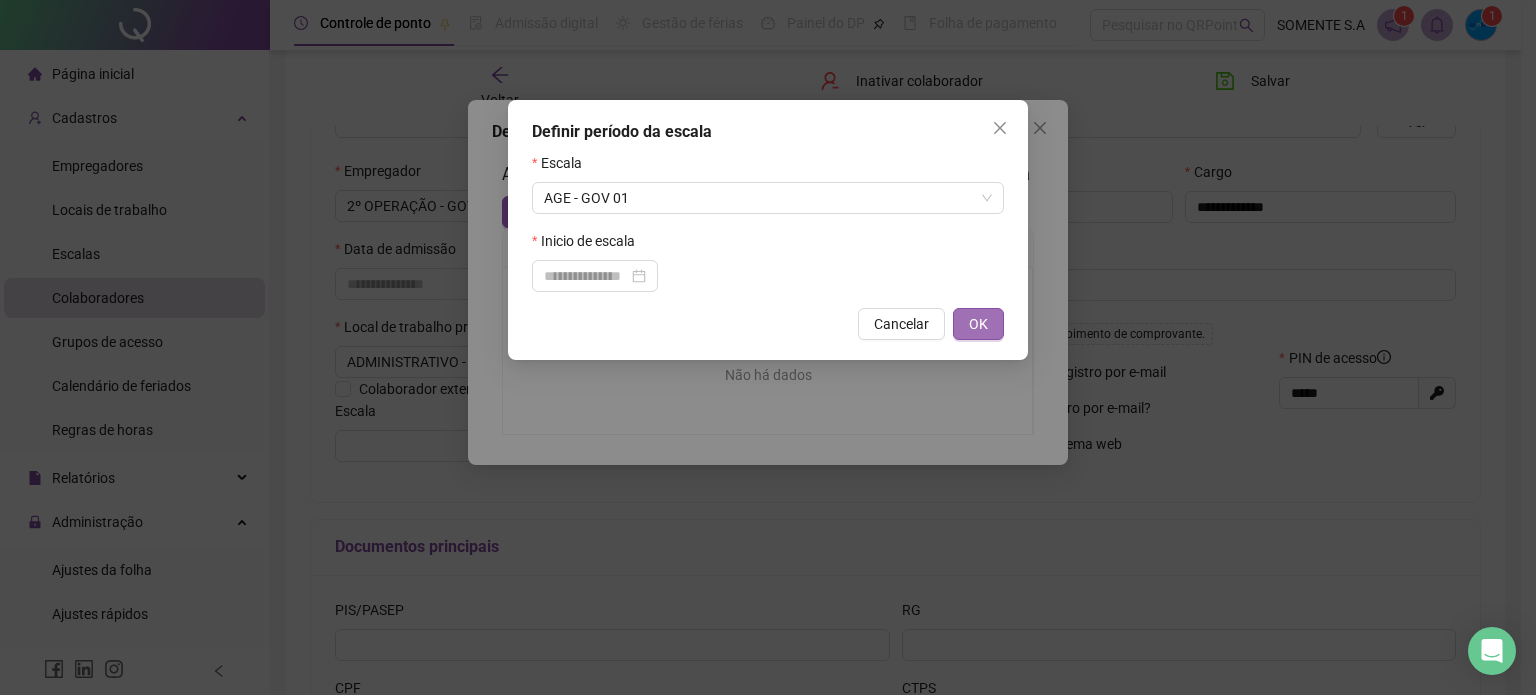 click on "OK" at bounding box center (978, 324) 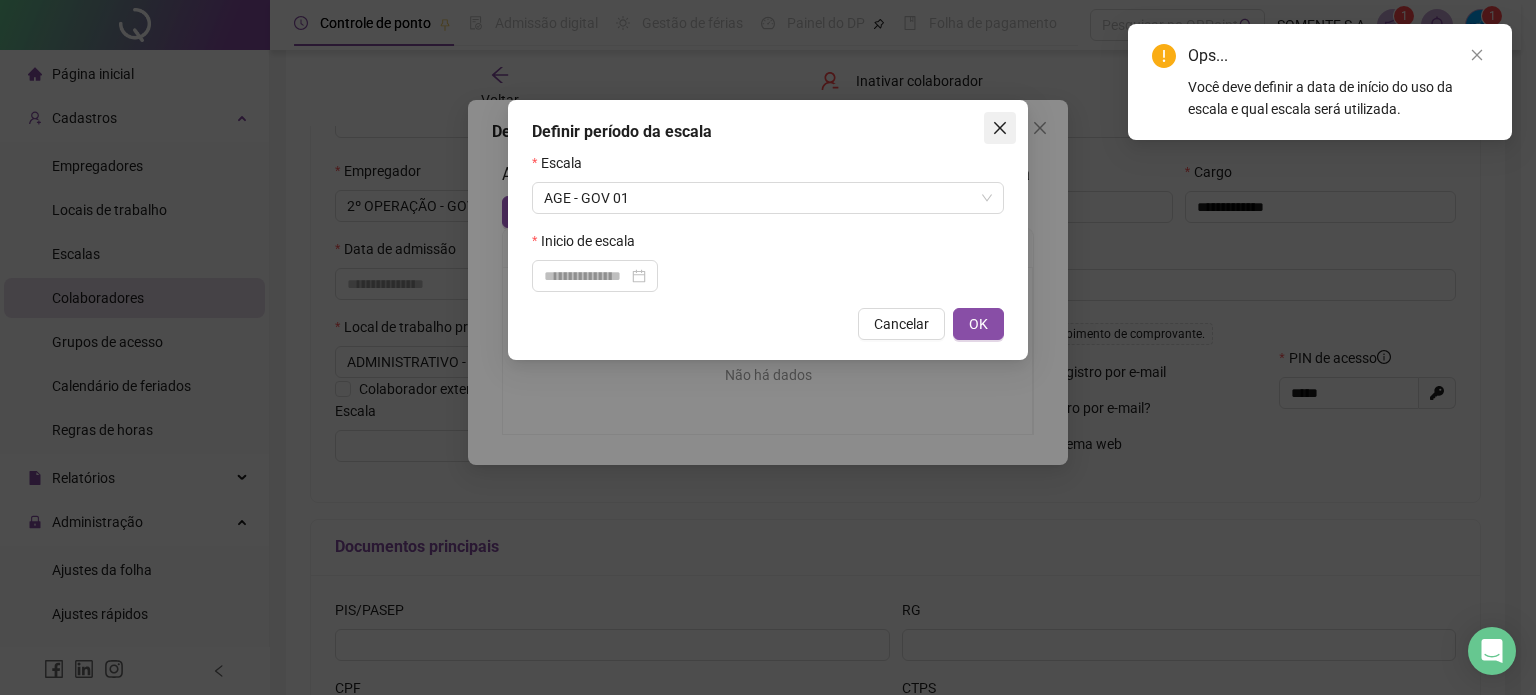 click 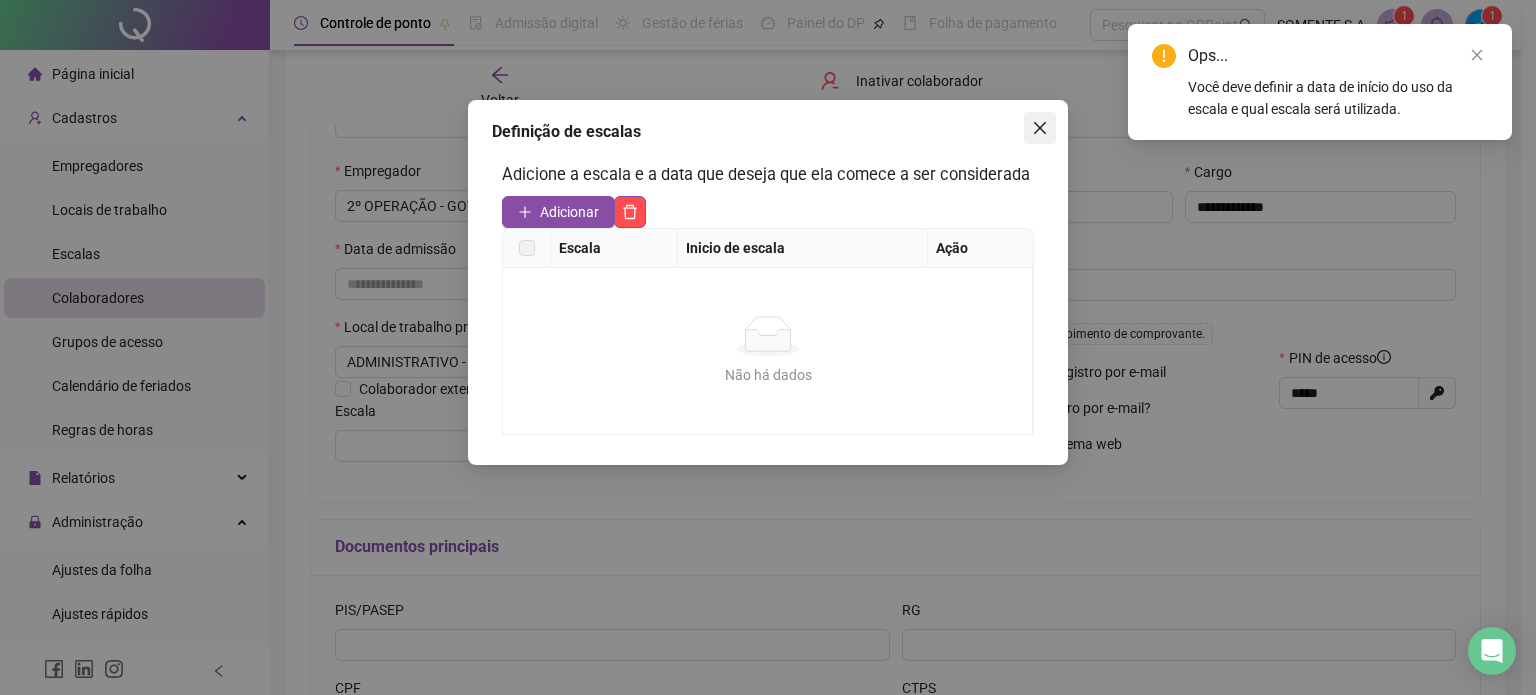 click 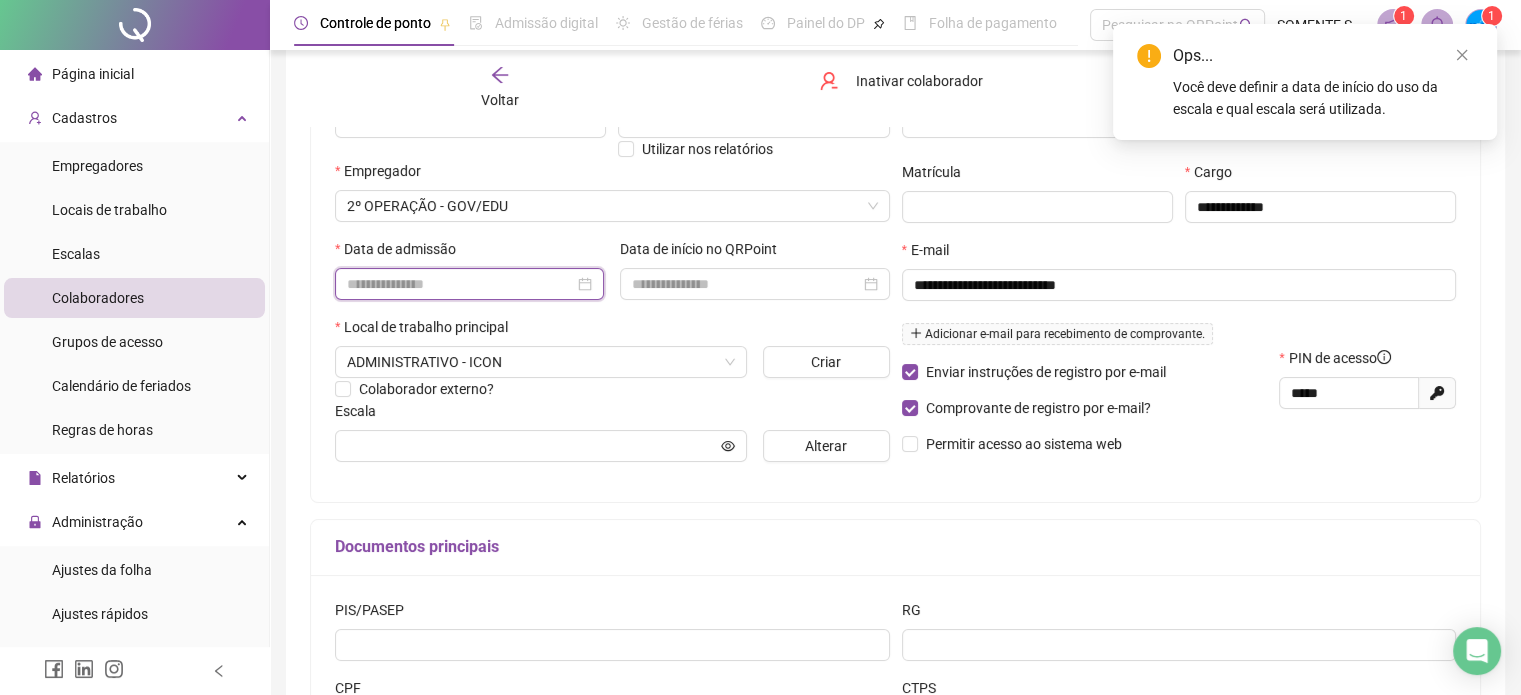 click at bounding box center [460, 284] 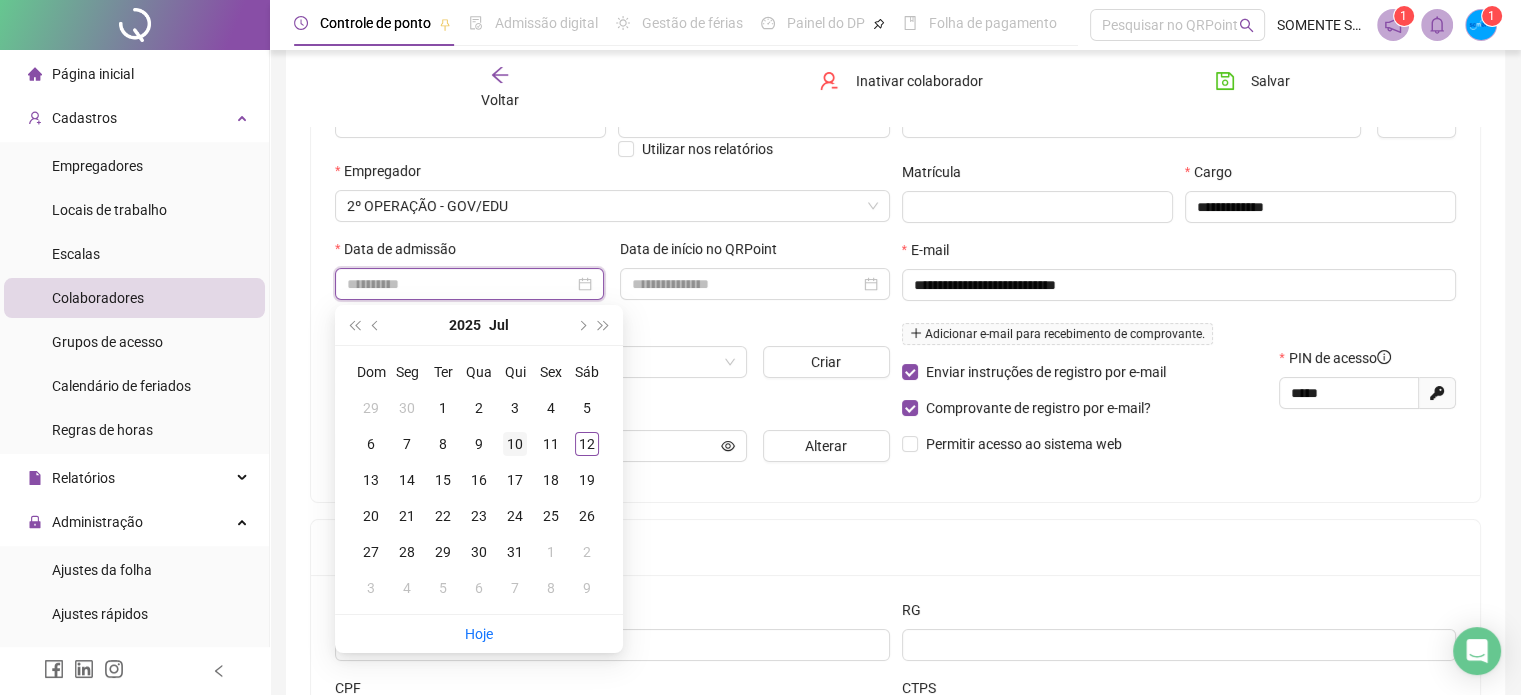 type on "**********" 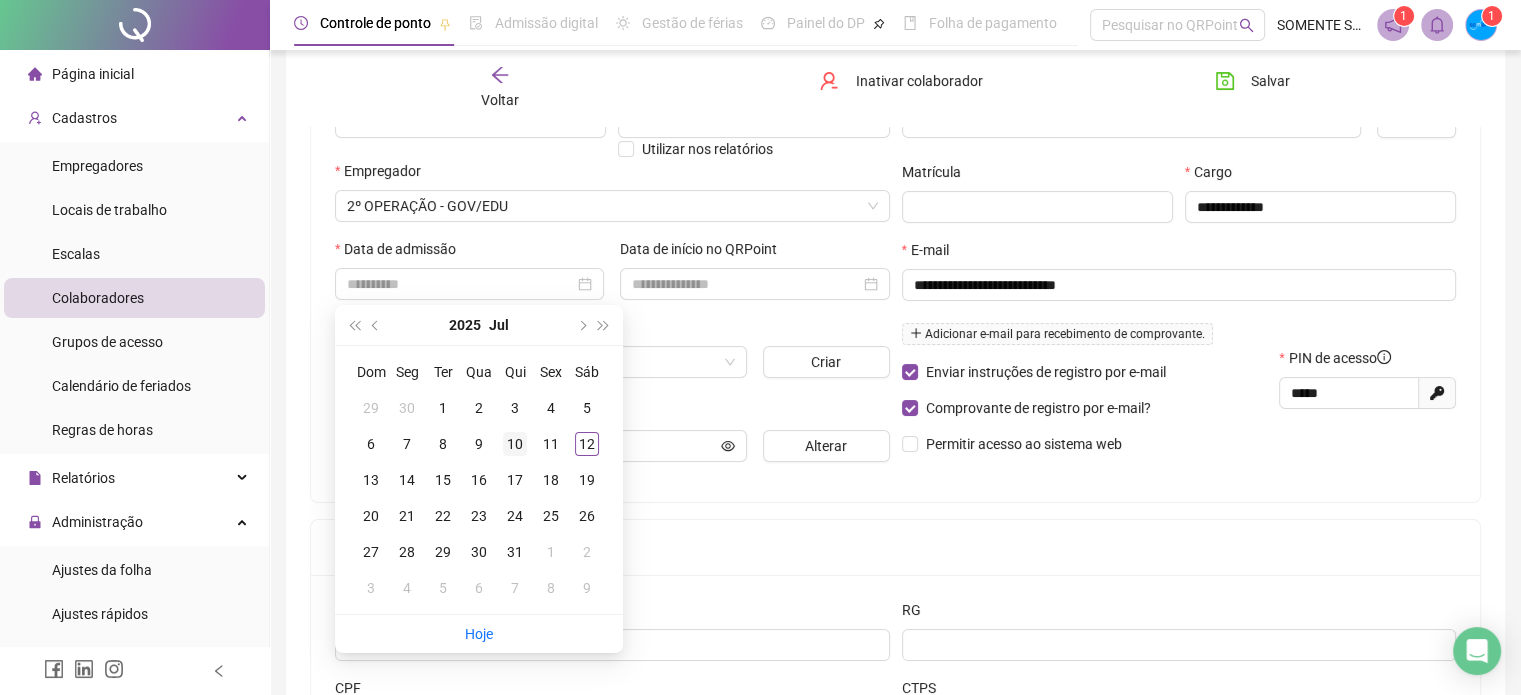 click on "10" at bounding box center [515, 444] 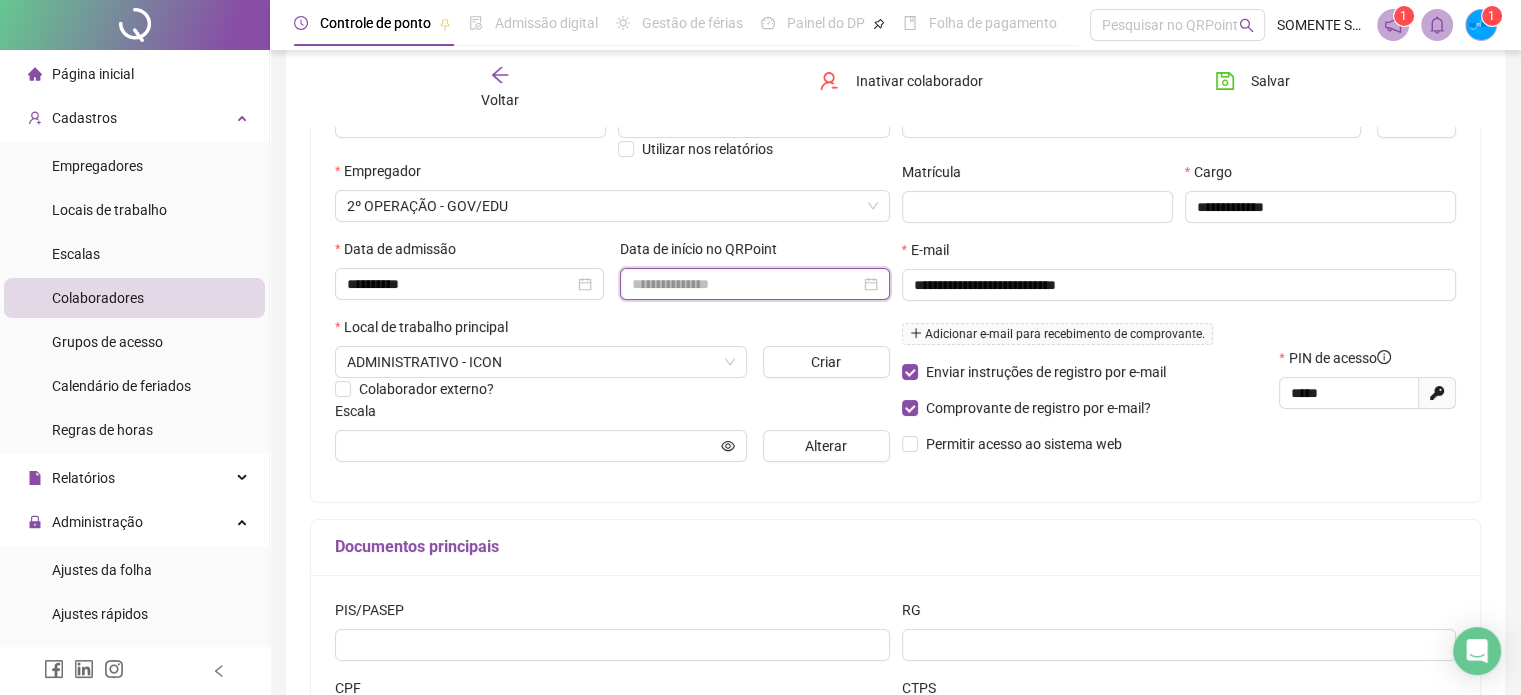 click at bounding box center (745, 284) 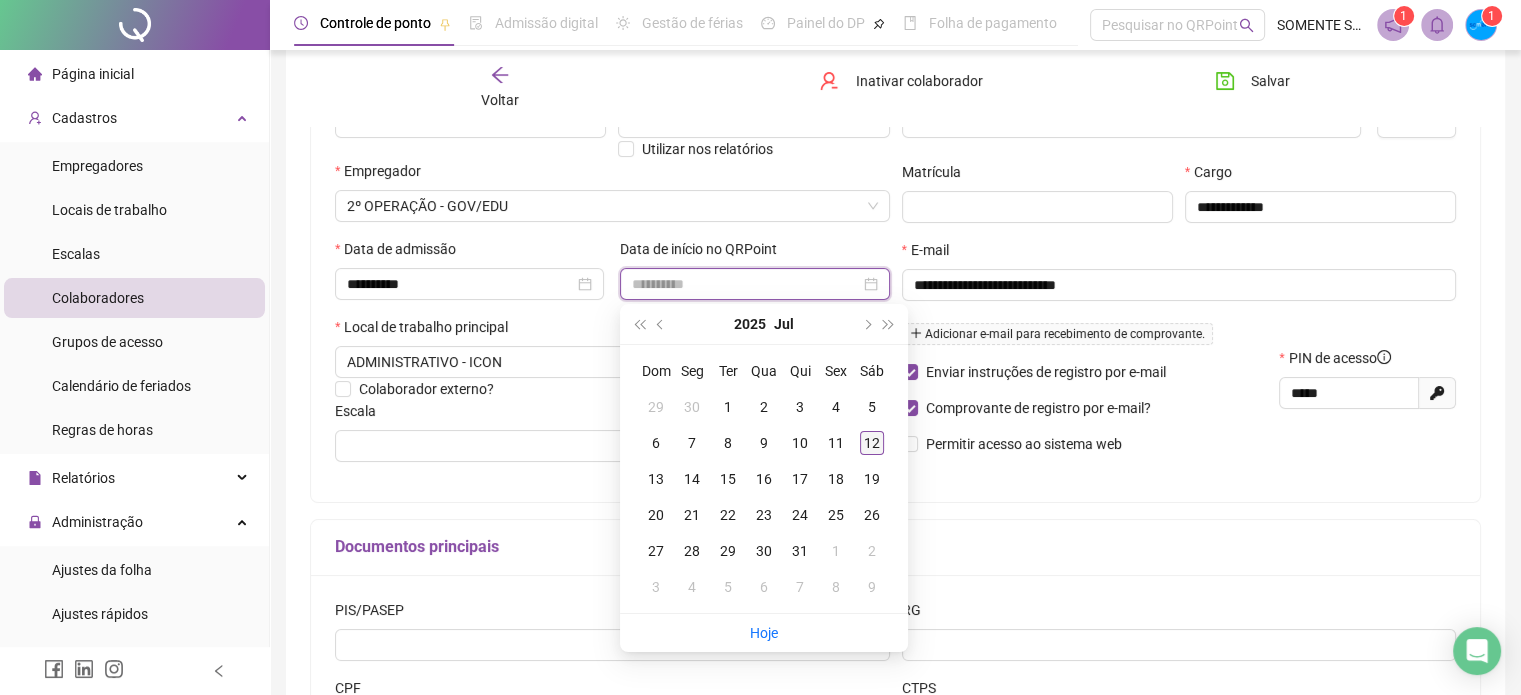 type on "**********" 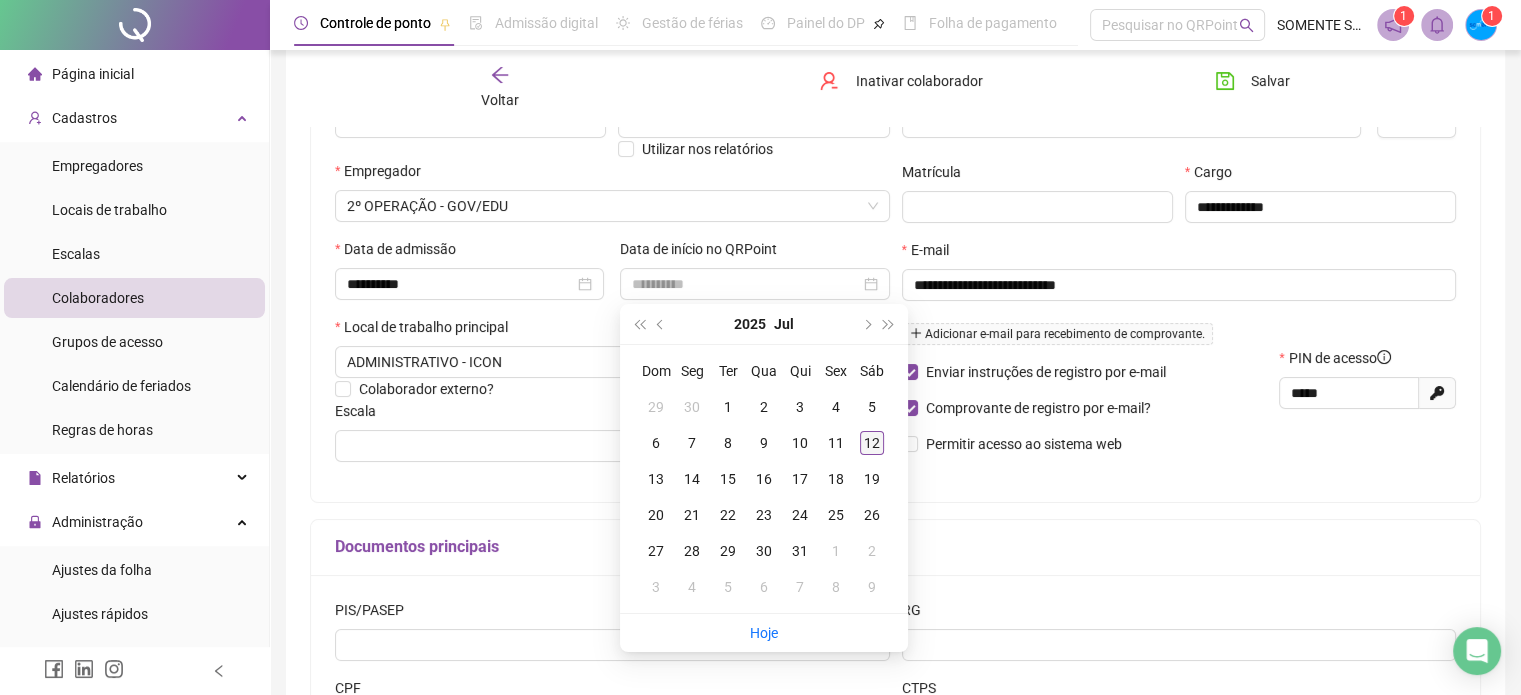 click on "12" at bounding box center (872, 443) 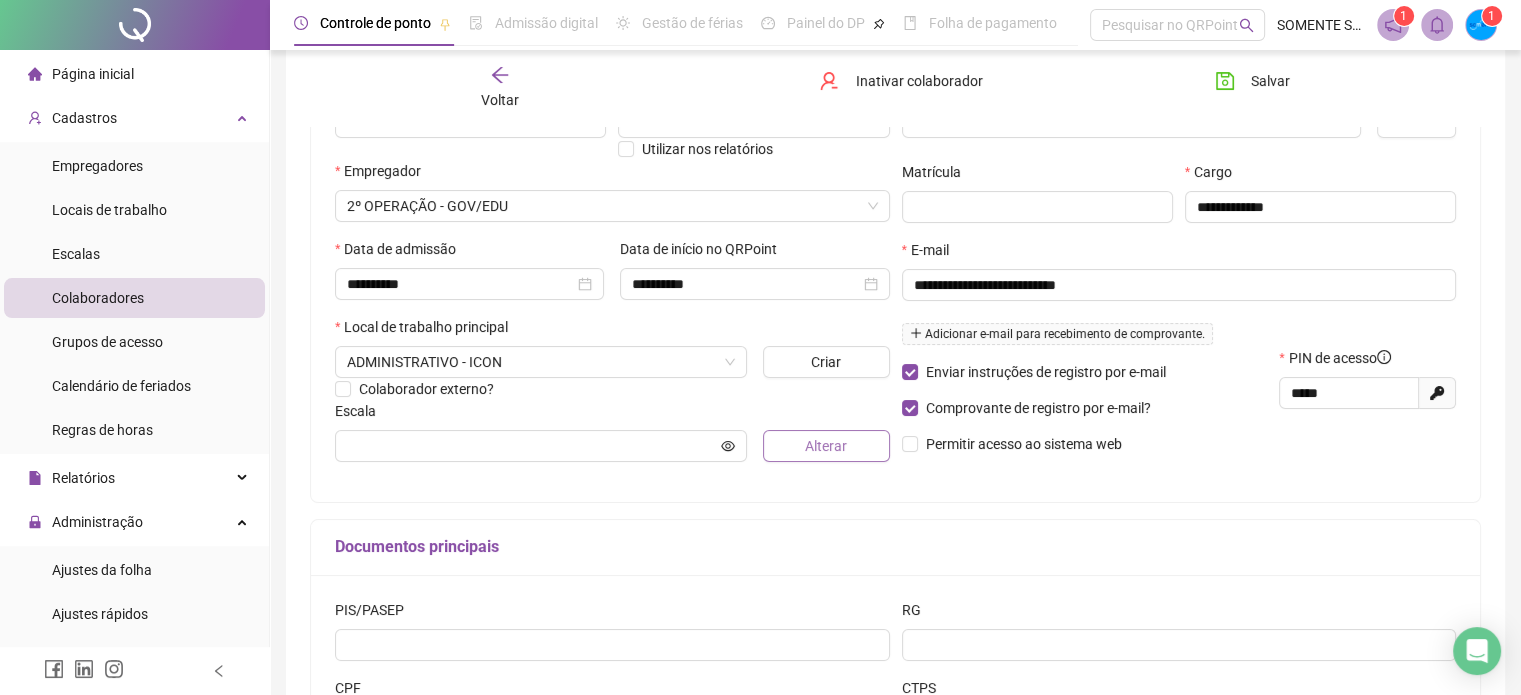 click on "Alterar" at bounding box center [826, 446] 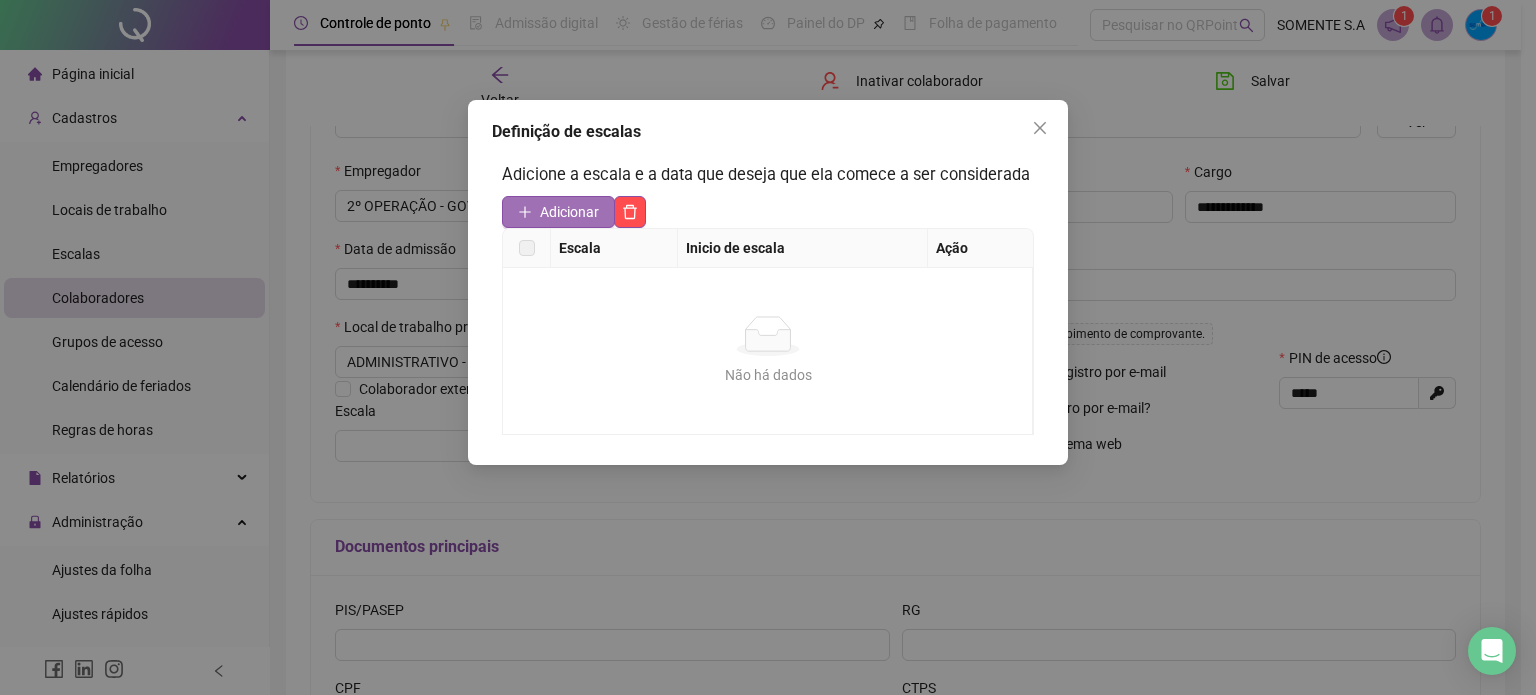 click on "Adicionar" at bounding box center (569, 212) 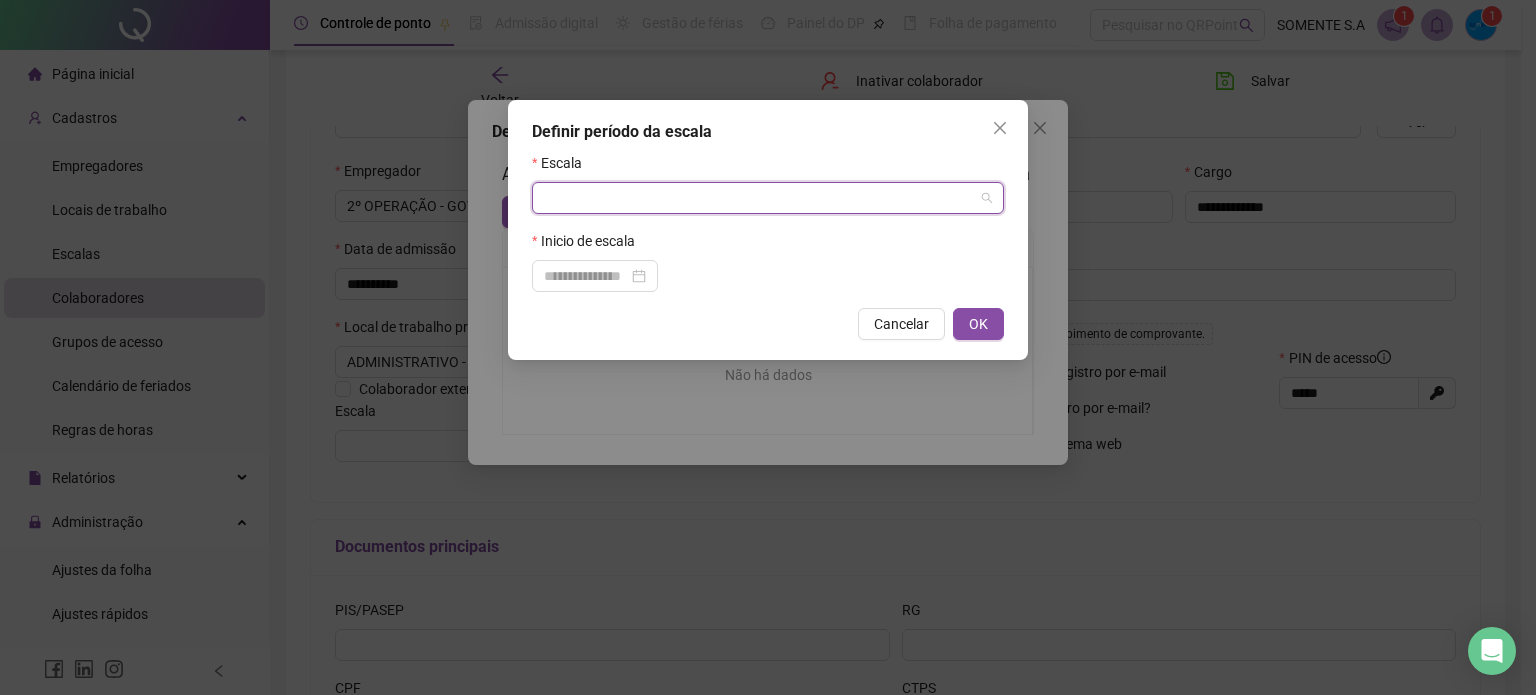 click at bounding box center (762, 198) 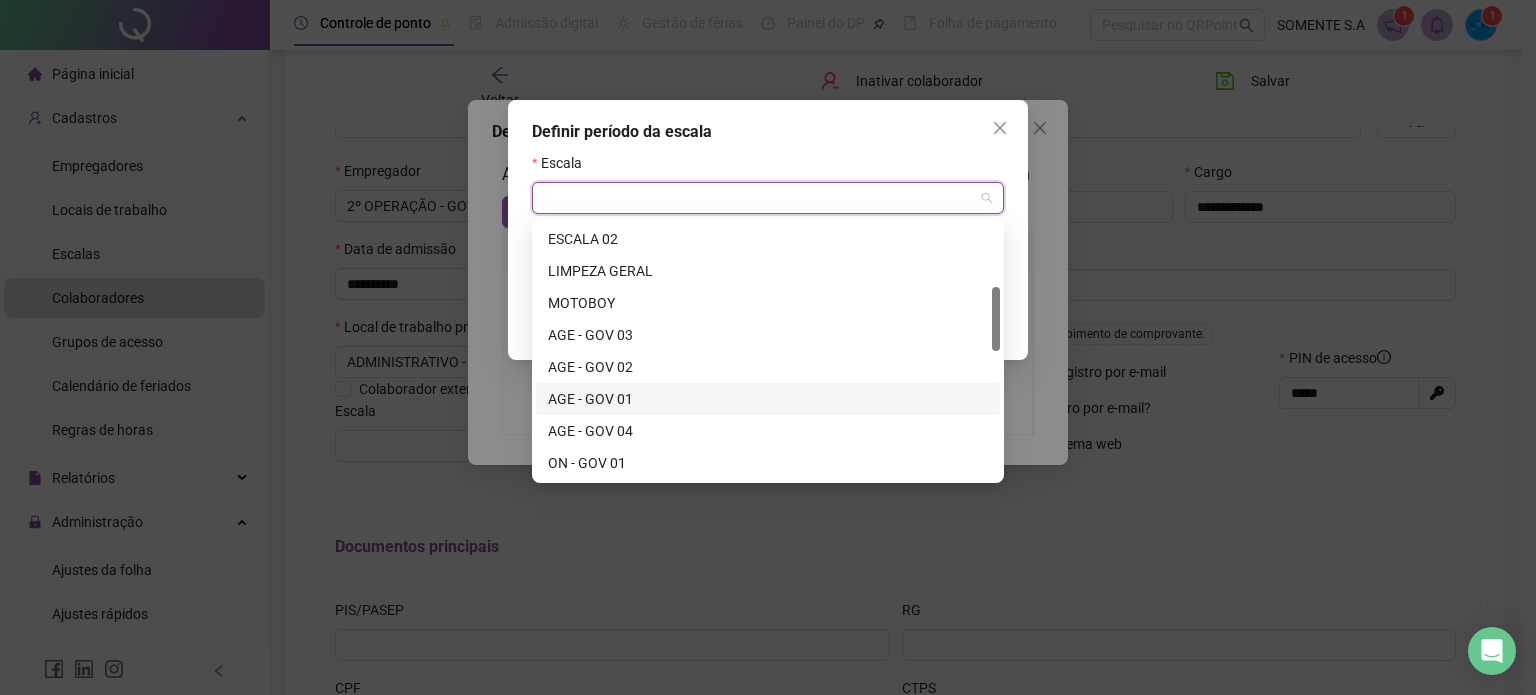 click on "AGE - GOV 01" at bounding box center (768, 399) 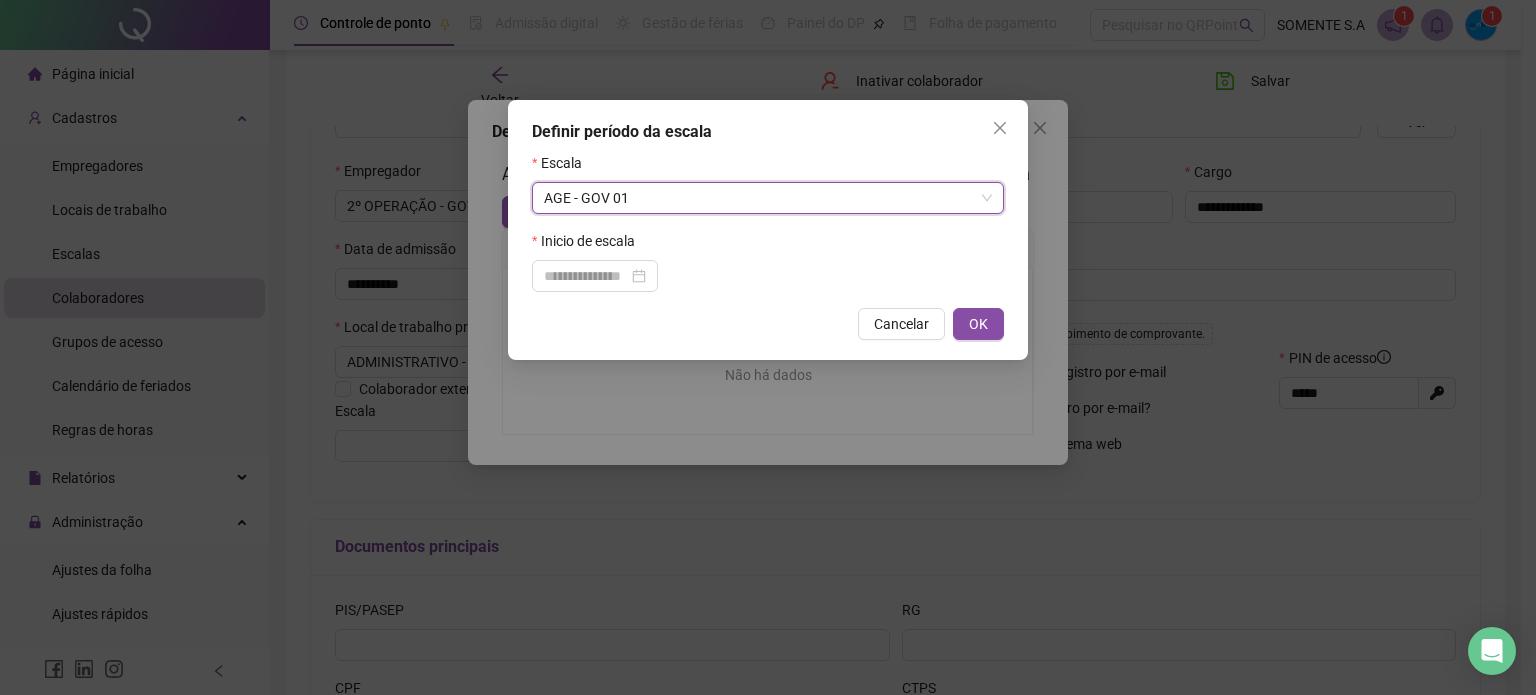 click on "Definir período da escala Escala AGE - GOV 01 AGE - GOV 01 Inicio de escala Cancelar OK" at bounding box center [768, 347] 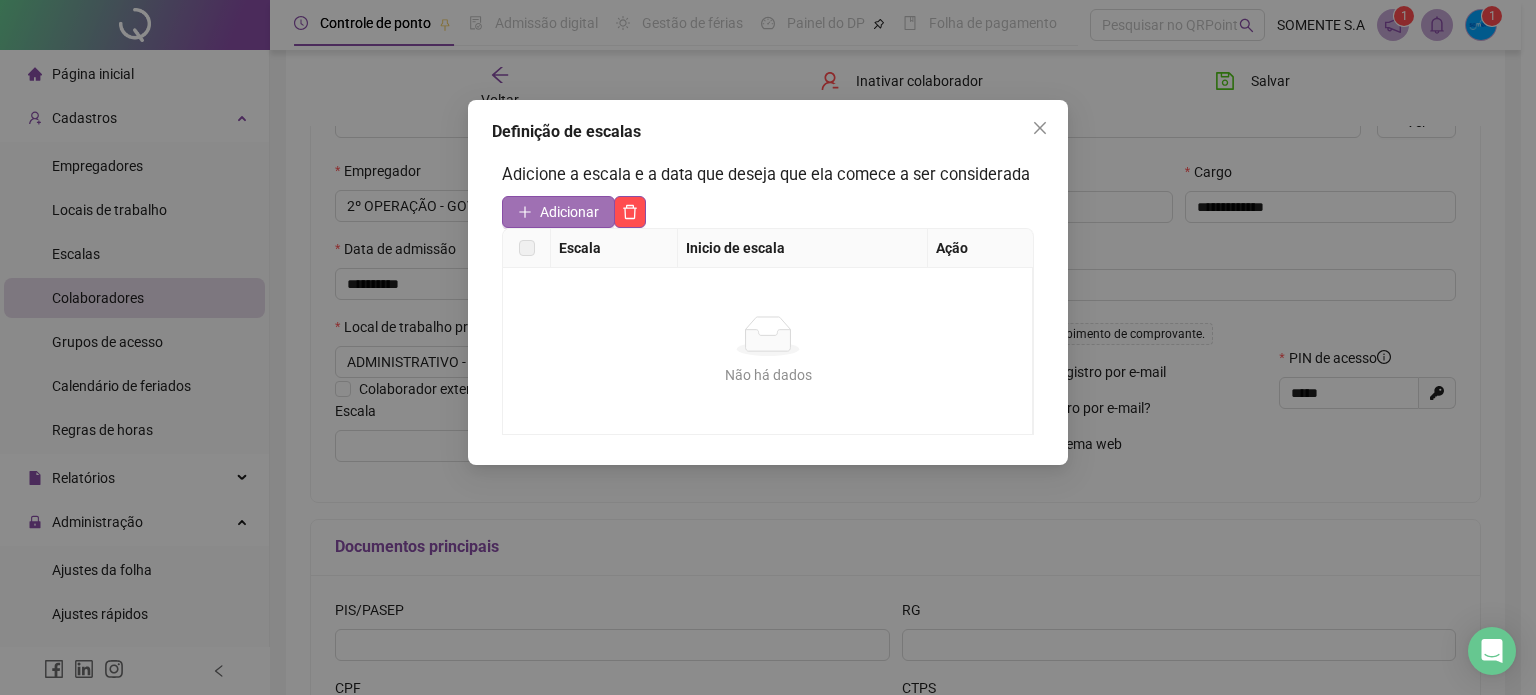 click on "Adicionar" at bounding box center [569, 212] 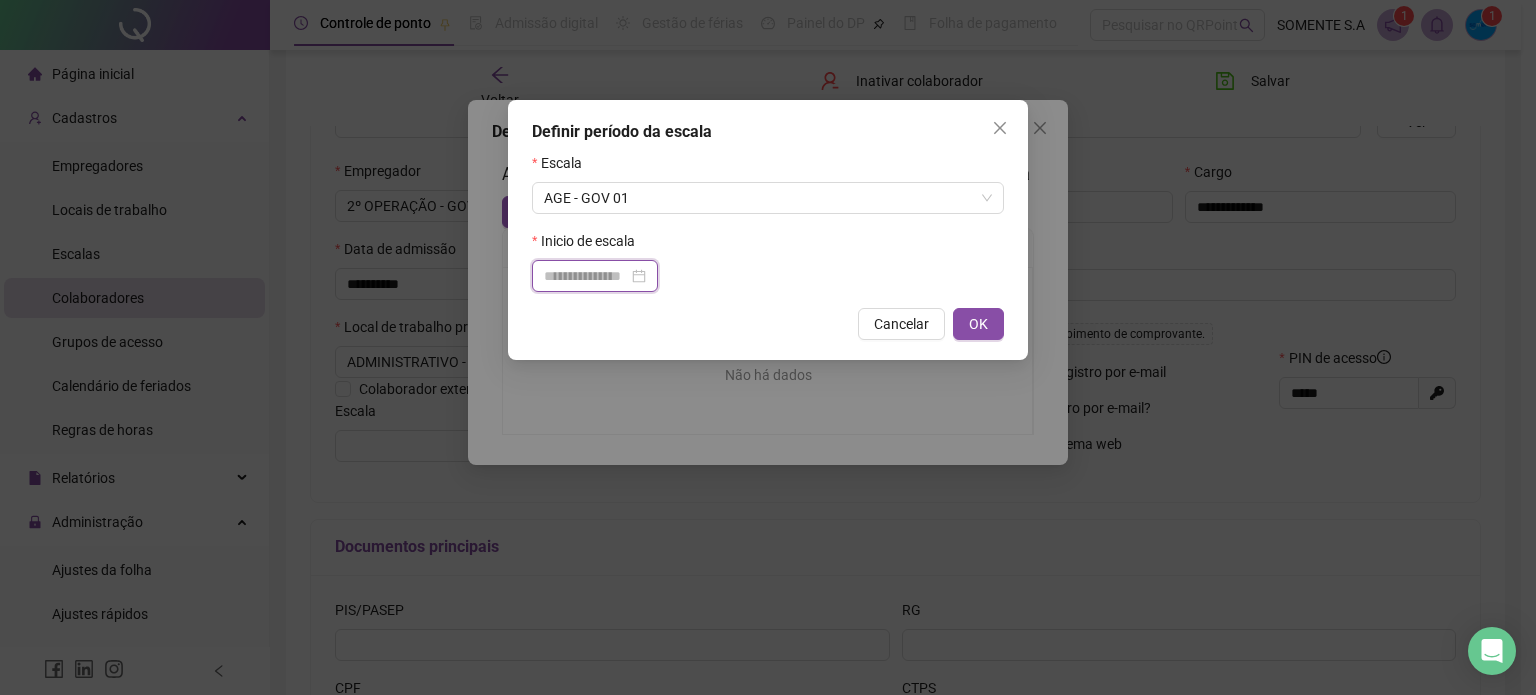 click at bounding box center [586, 276] 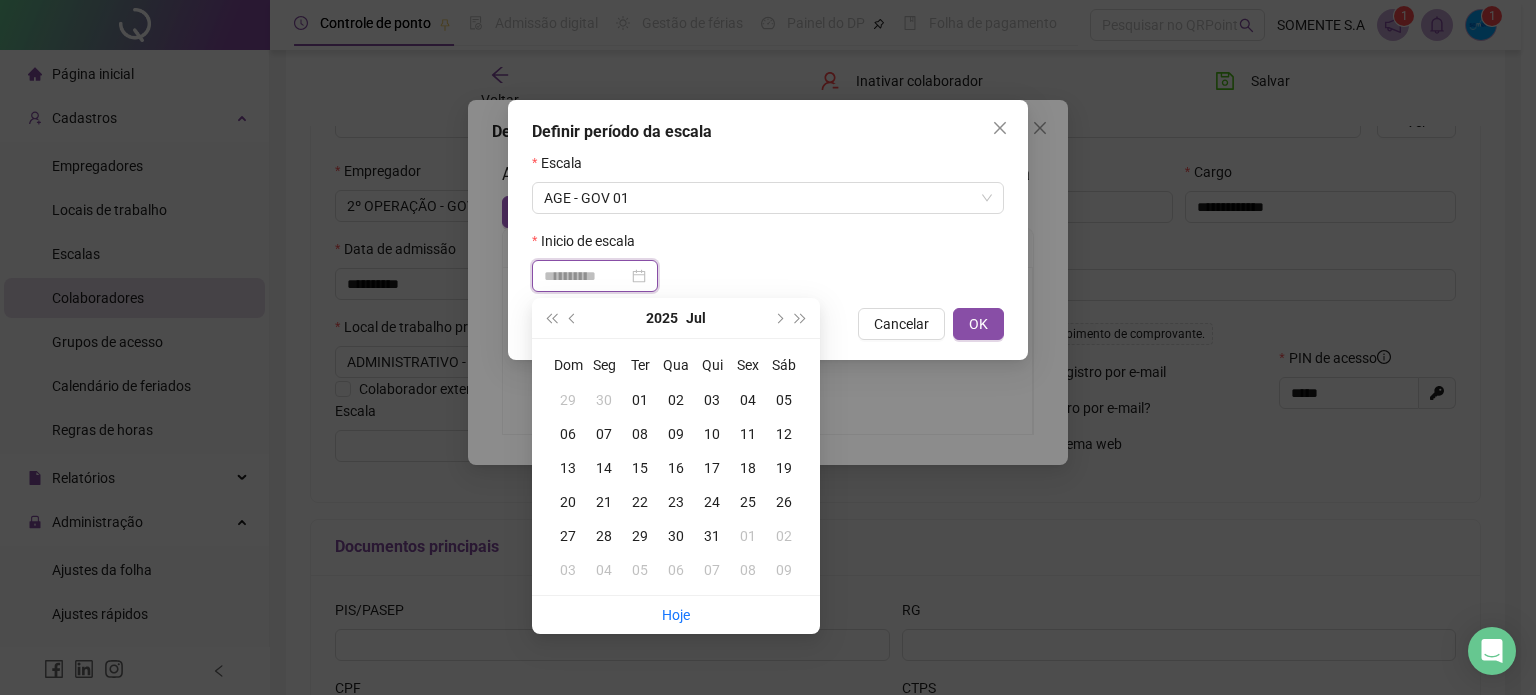type on "**********" 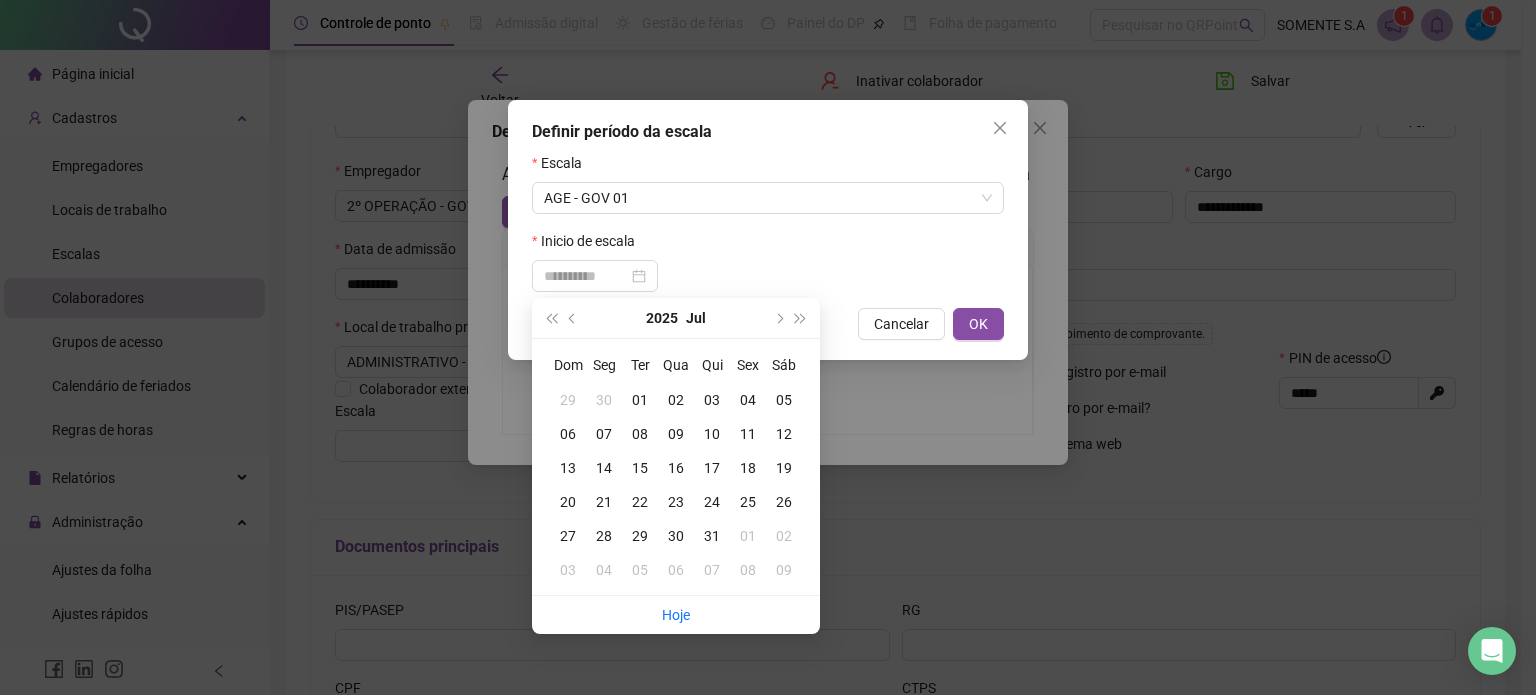 click on "12" at bounding box center [784, 434] 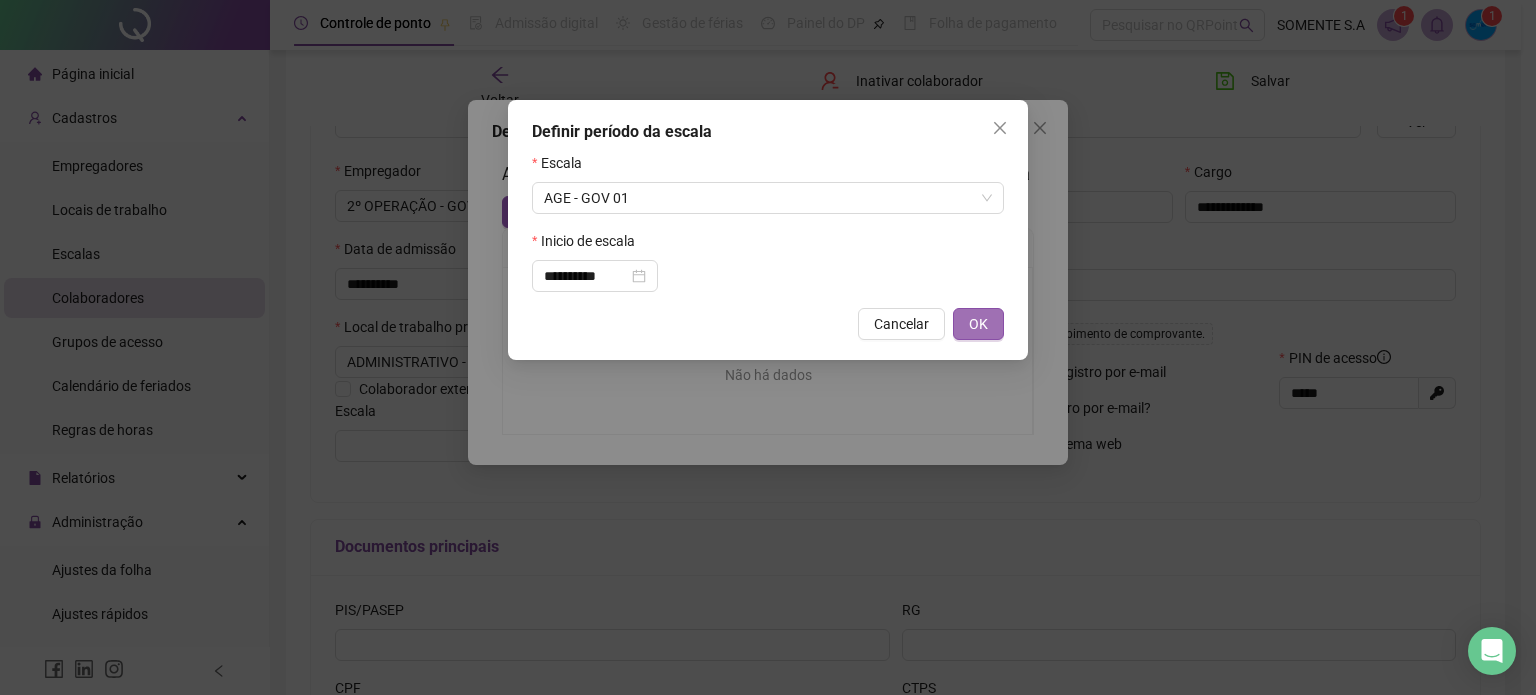 click on "OK" at bounding box center [978, 324] 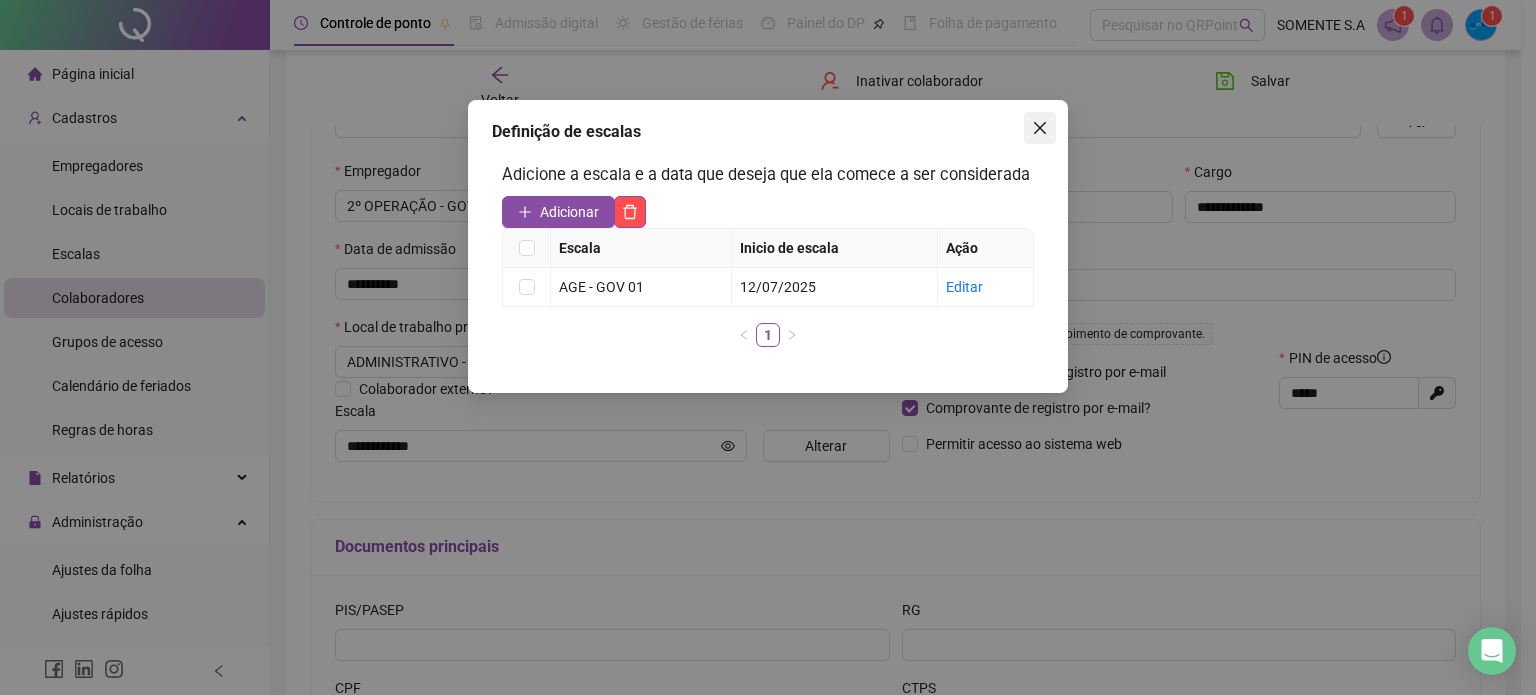 click 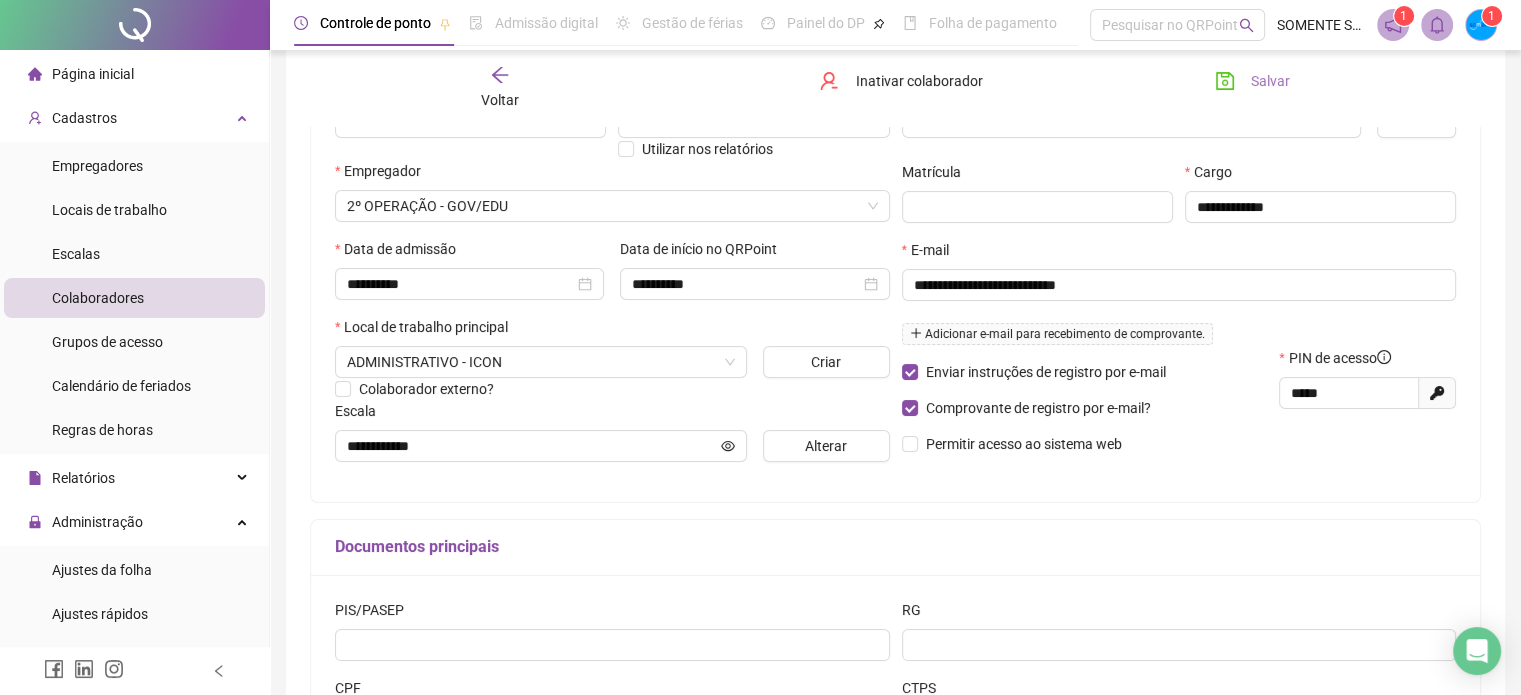 click on "Salvar" at bounding box center [1252, 81] 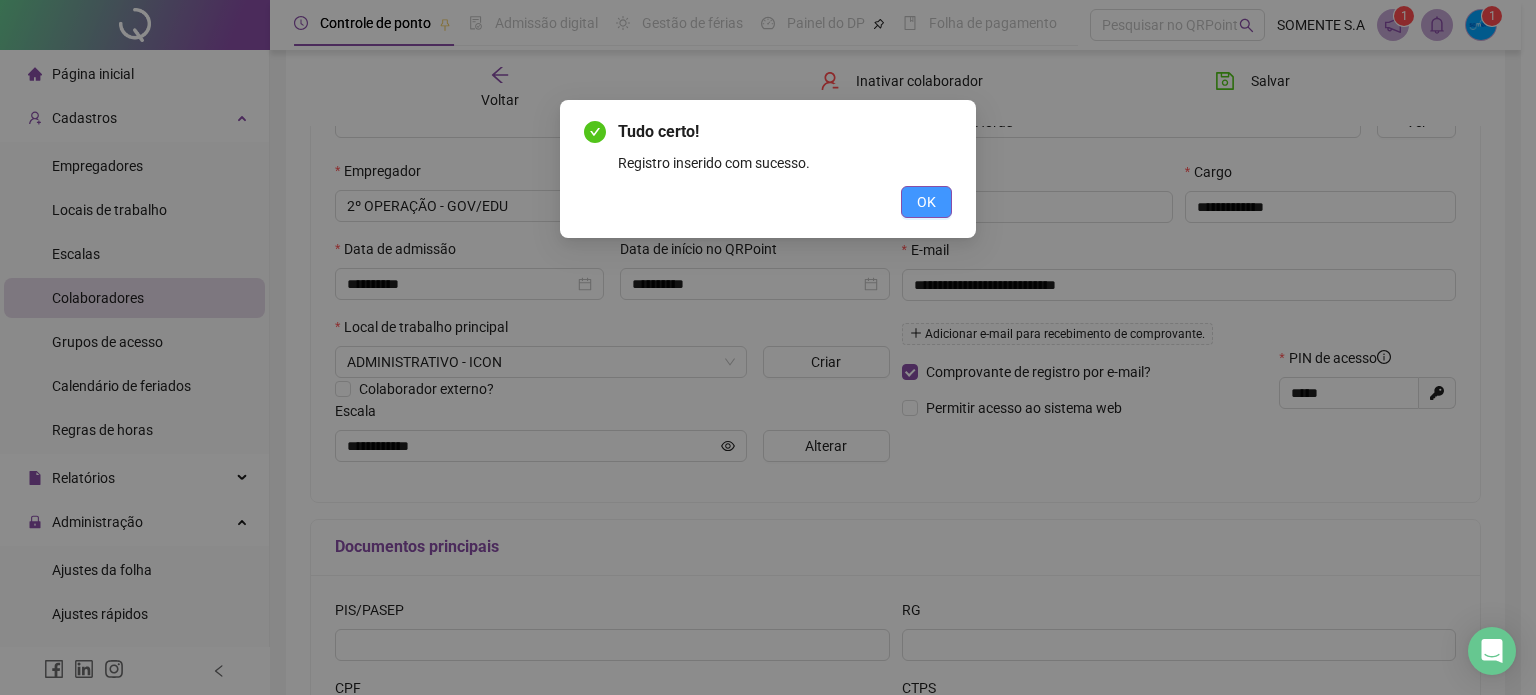 click on "OK" at bounding box center [926, 202] 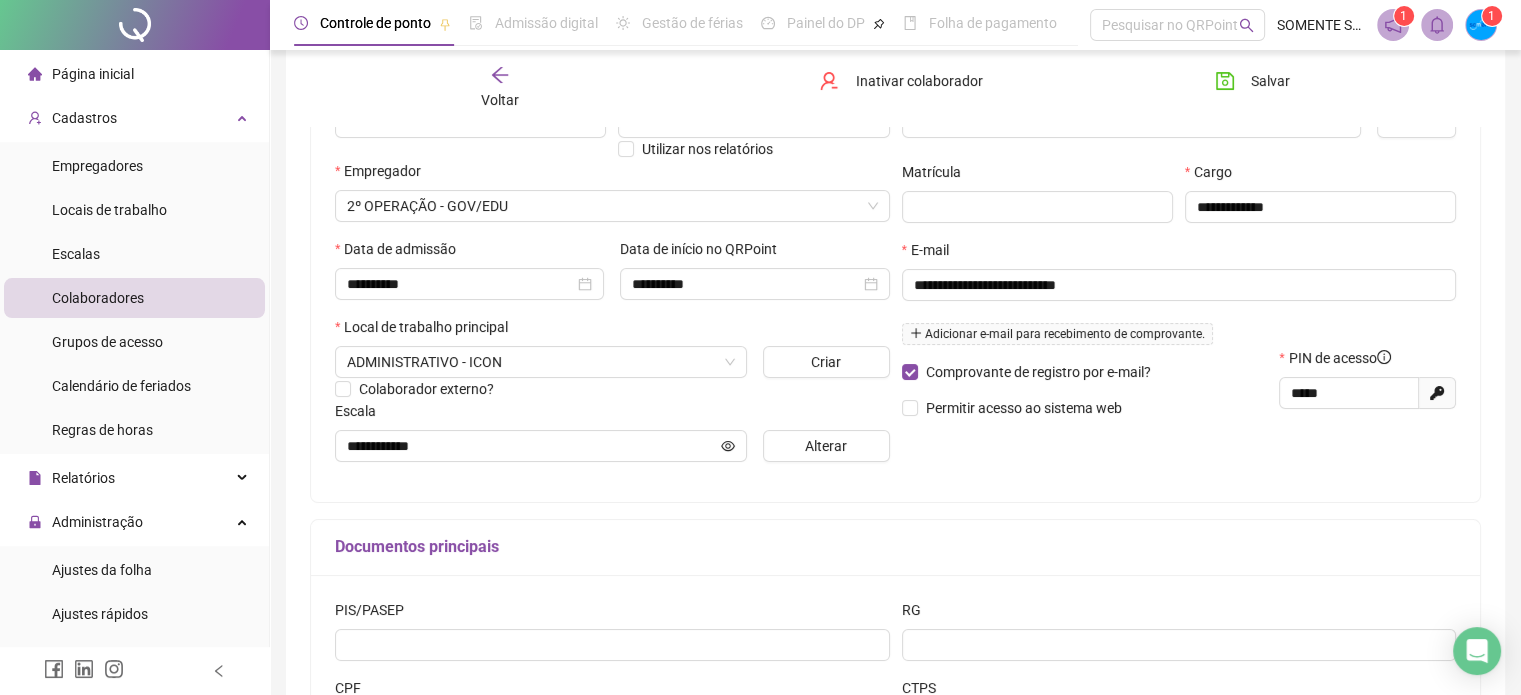click 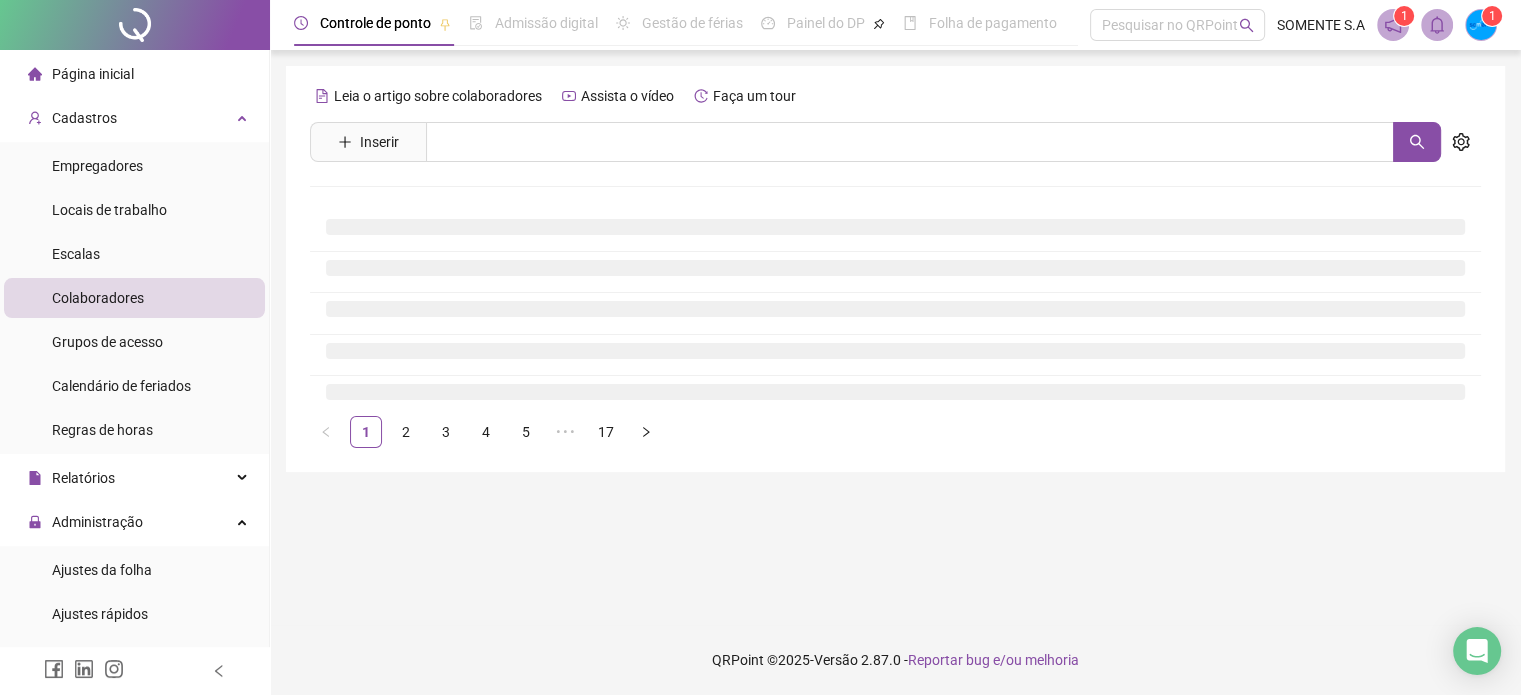 scroll, scrollTop: 0, scrollLeft: 0, axis: both 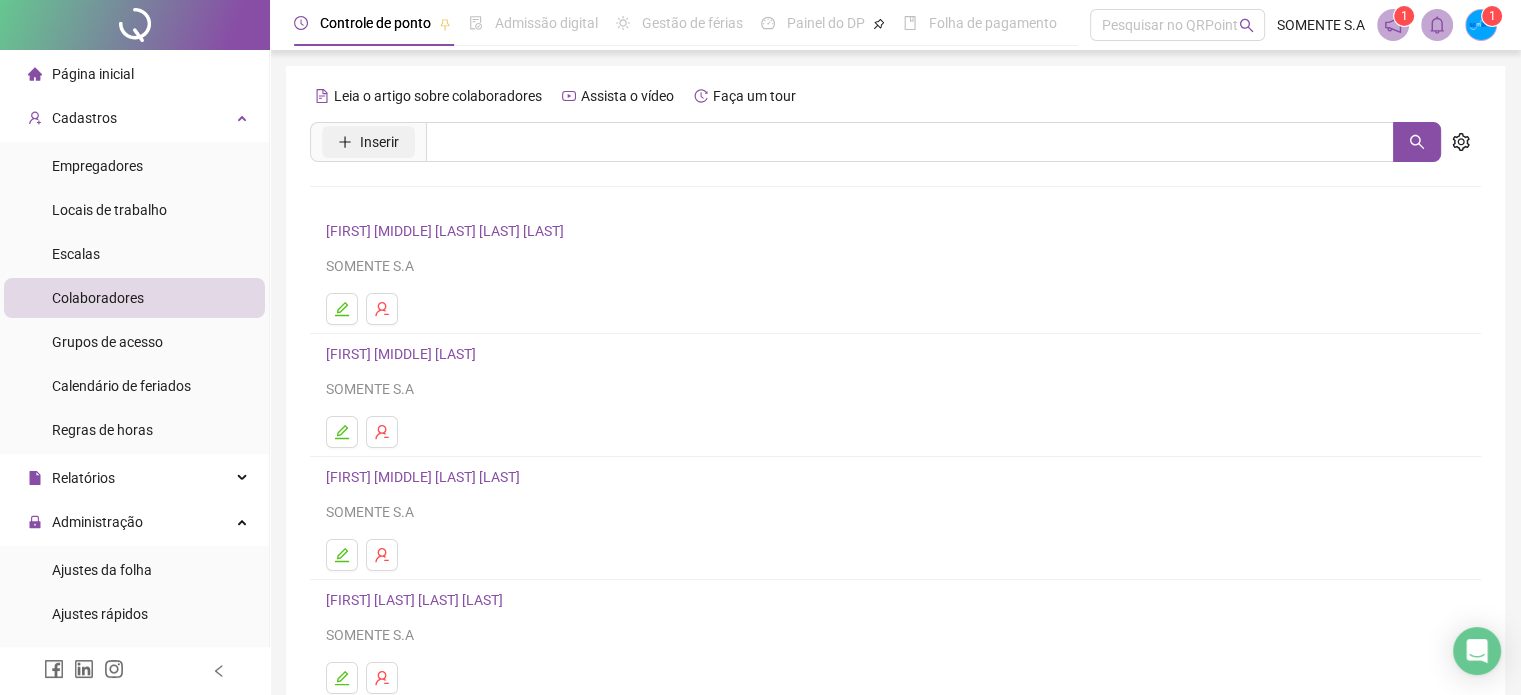 click on "Inserir" at bounding box center [379, 142] 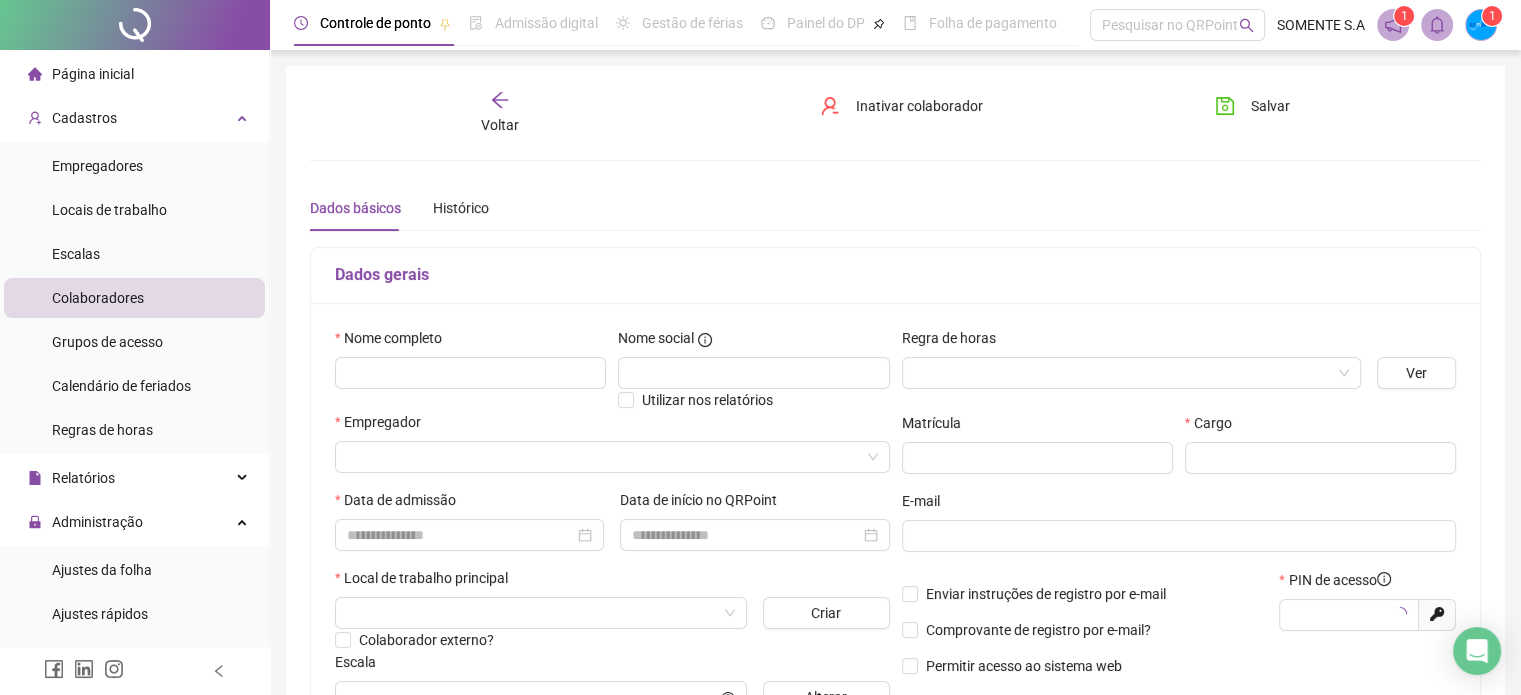 type on "*****" 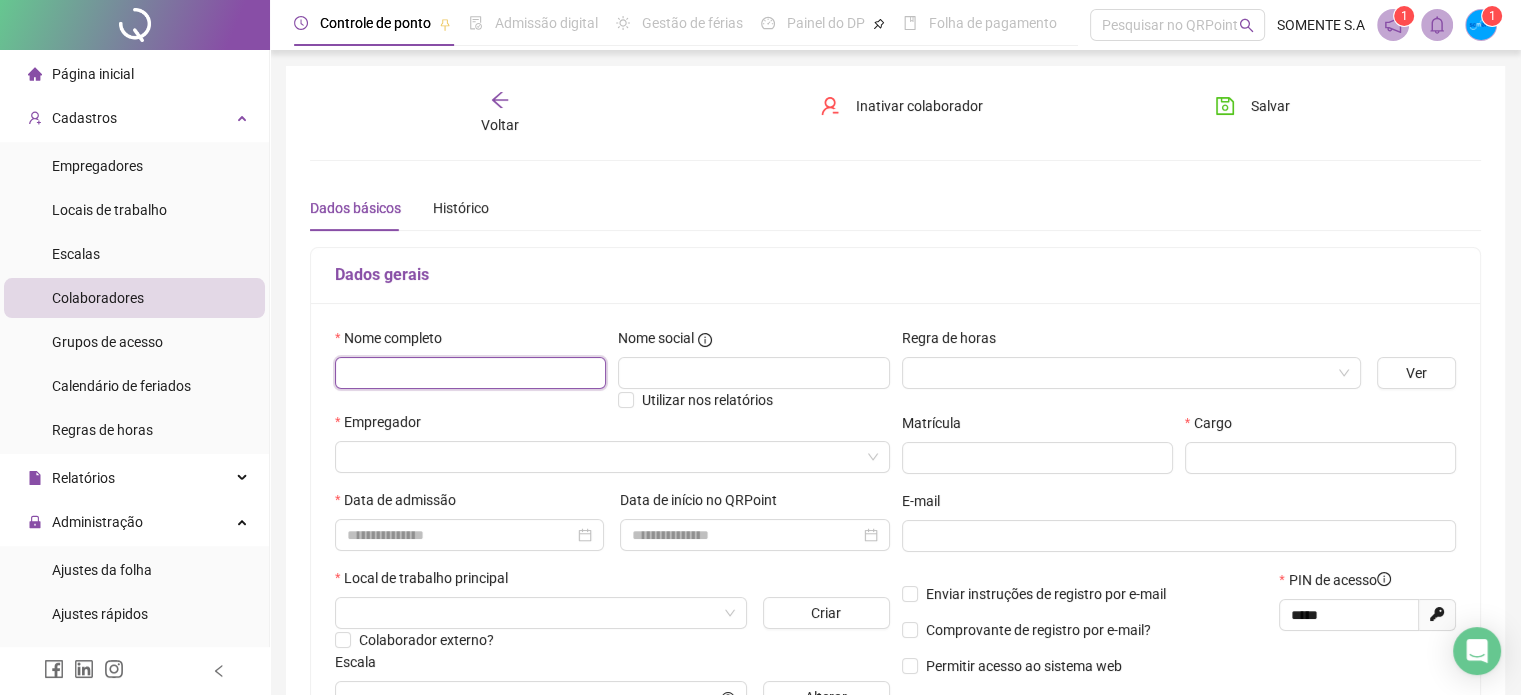click at bounding box center [470, 373] 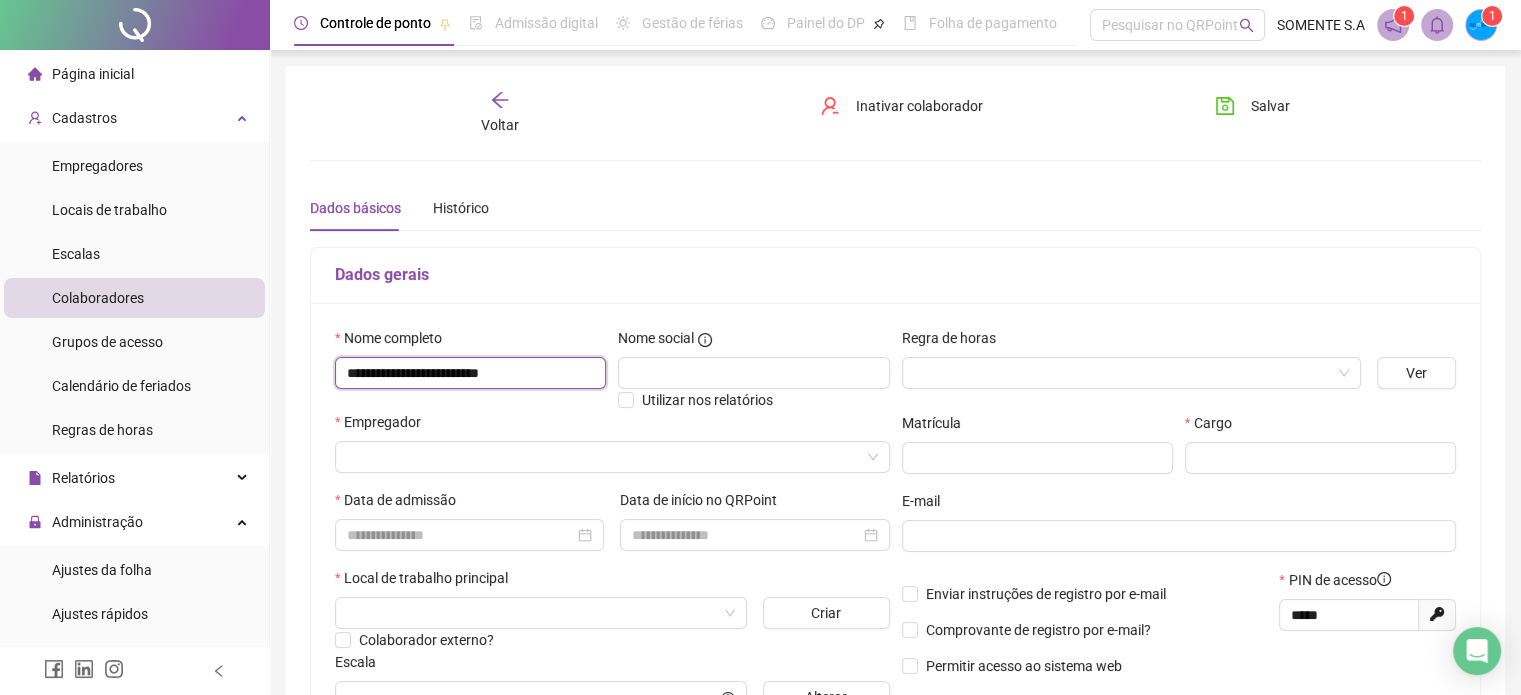 type on "**********" 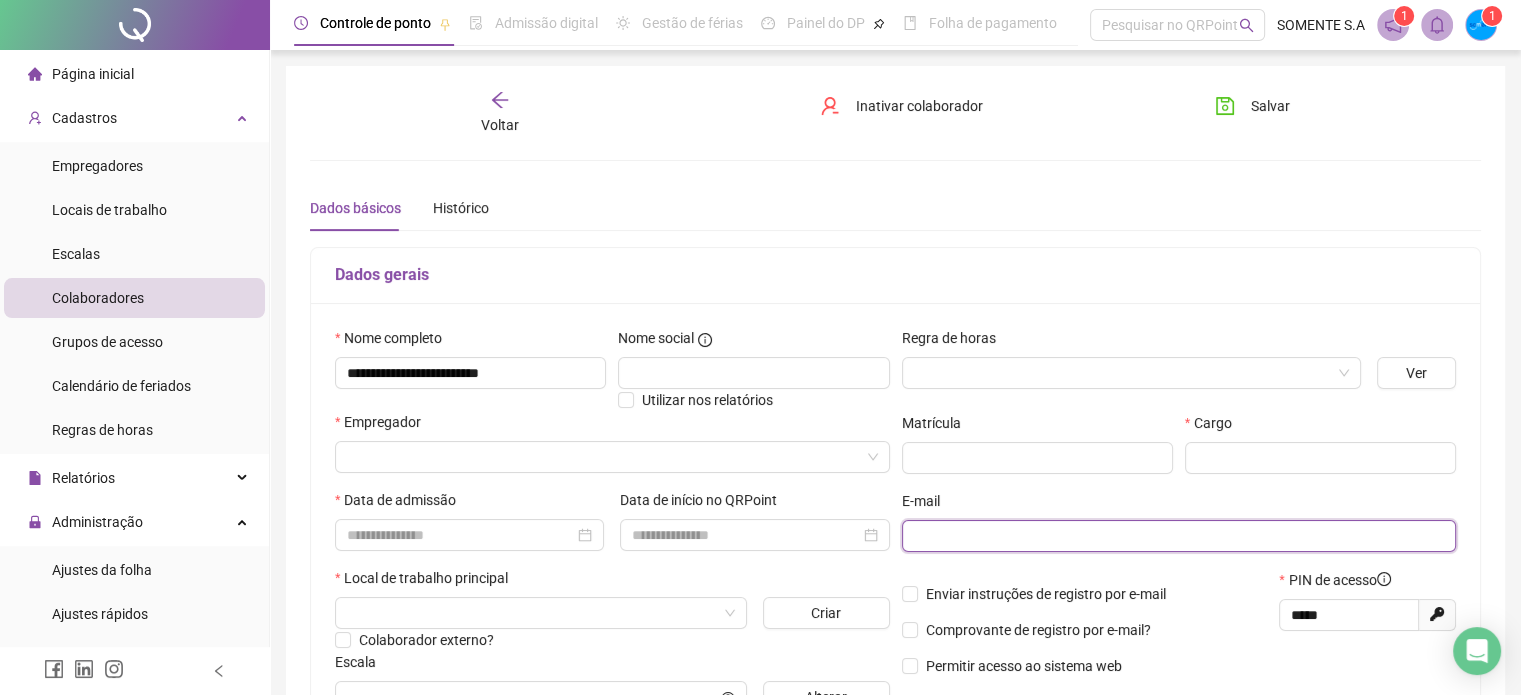 click at bounding box center (1177, 536) 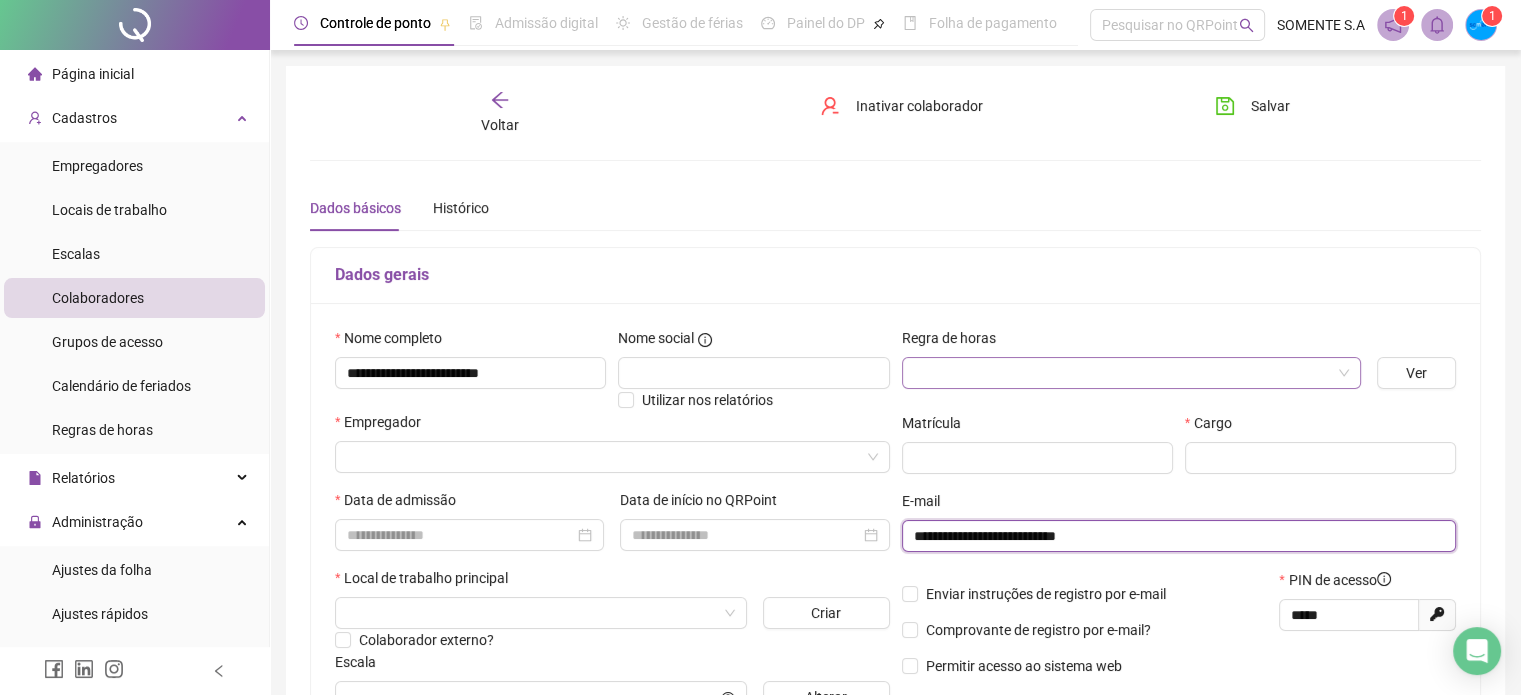 type on "**********" 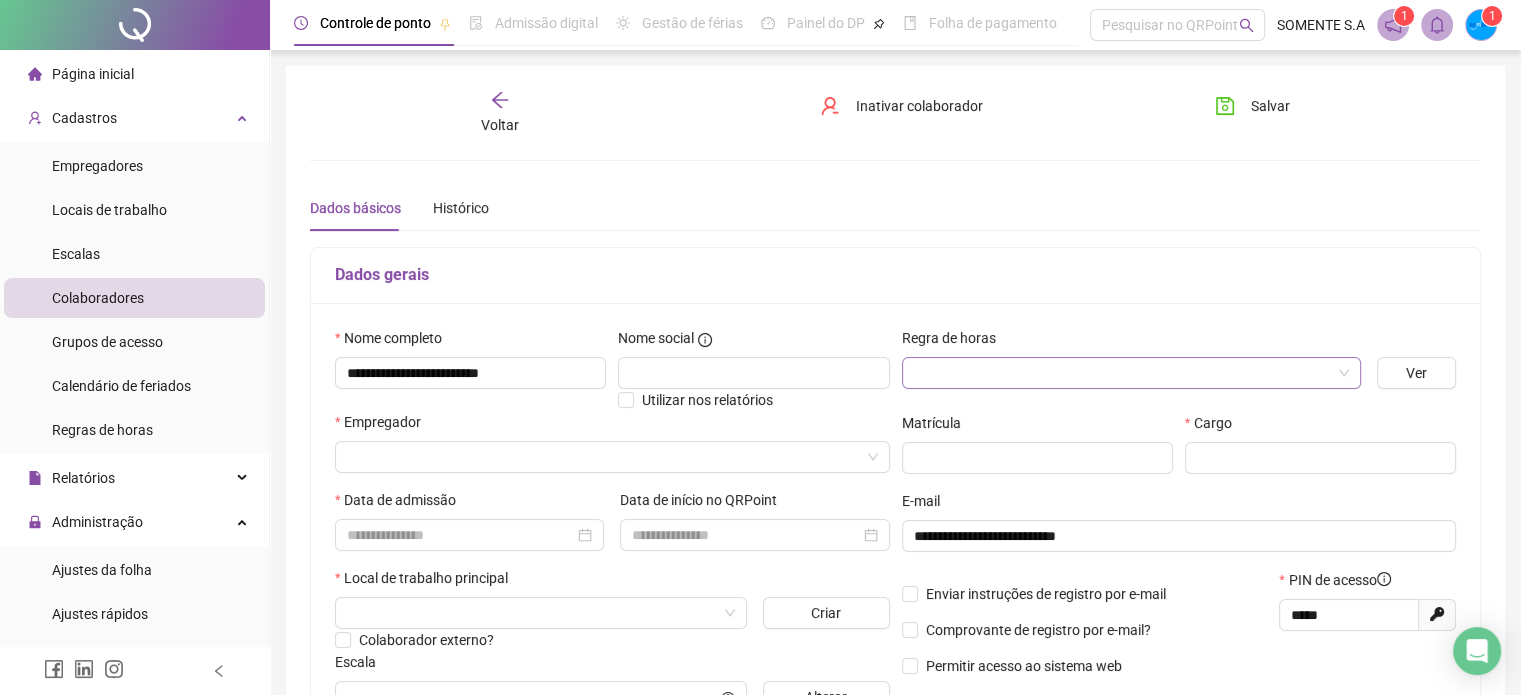click at bounding box center [1125, 373] 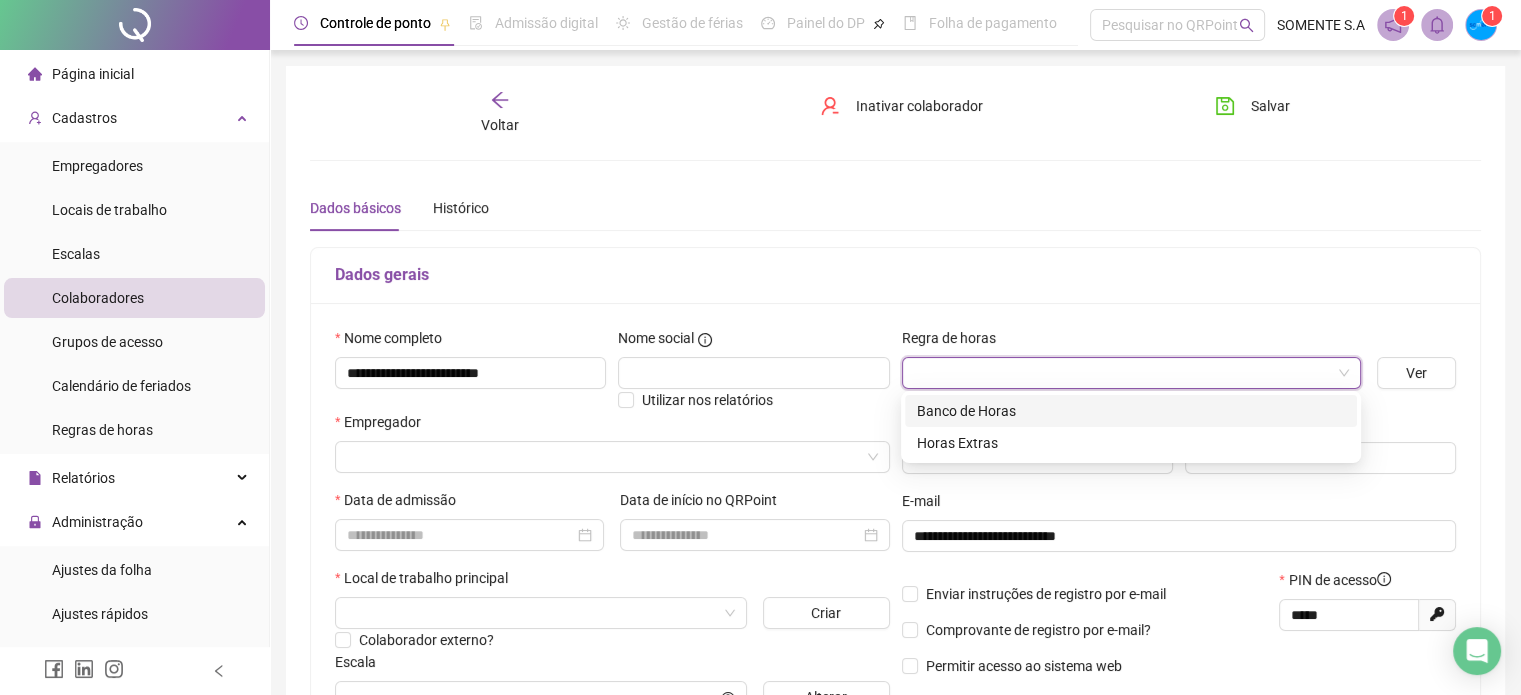 click on "Banco de Horas" at bounding box center [1131, 411] 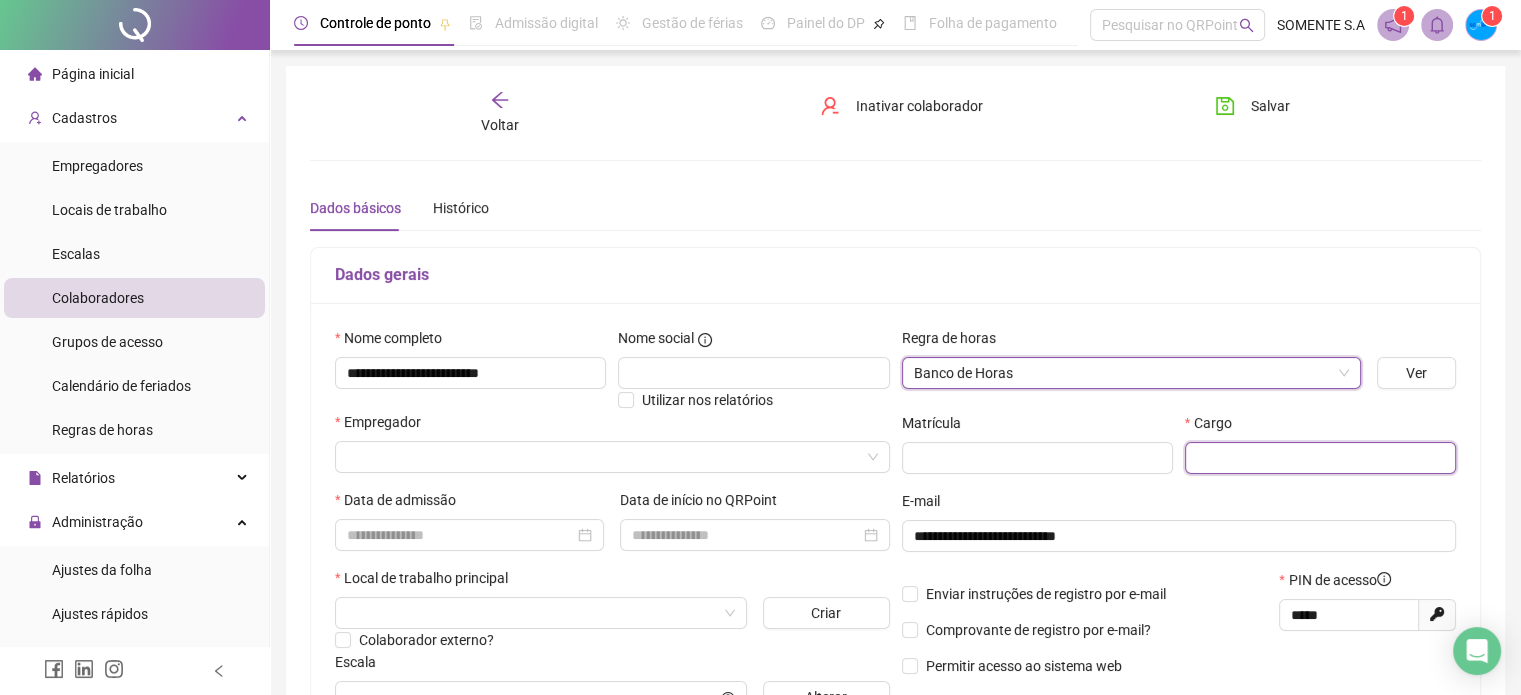 click at bounding box center [1320, 458] 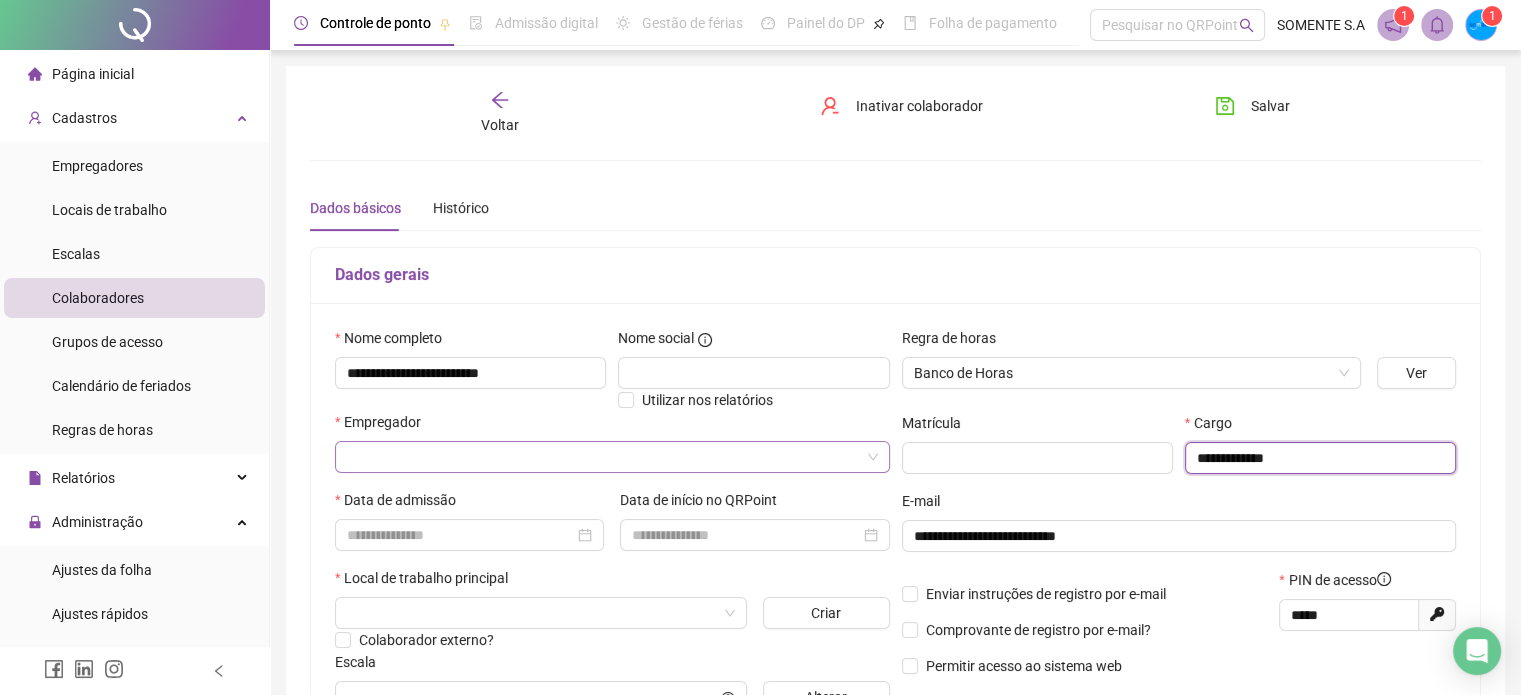 type on "**********" 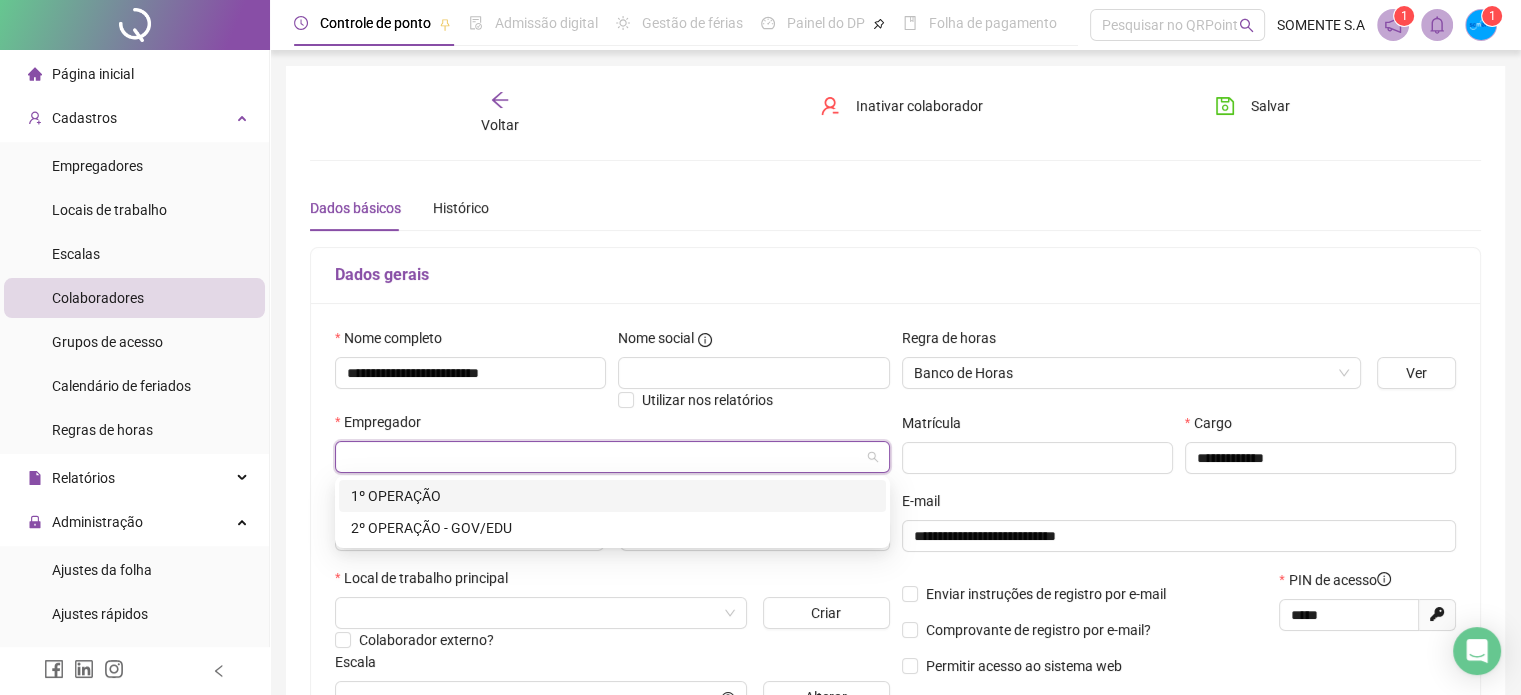 click at bounding box center [606, 457] 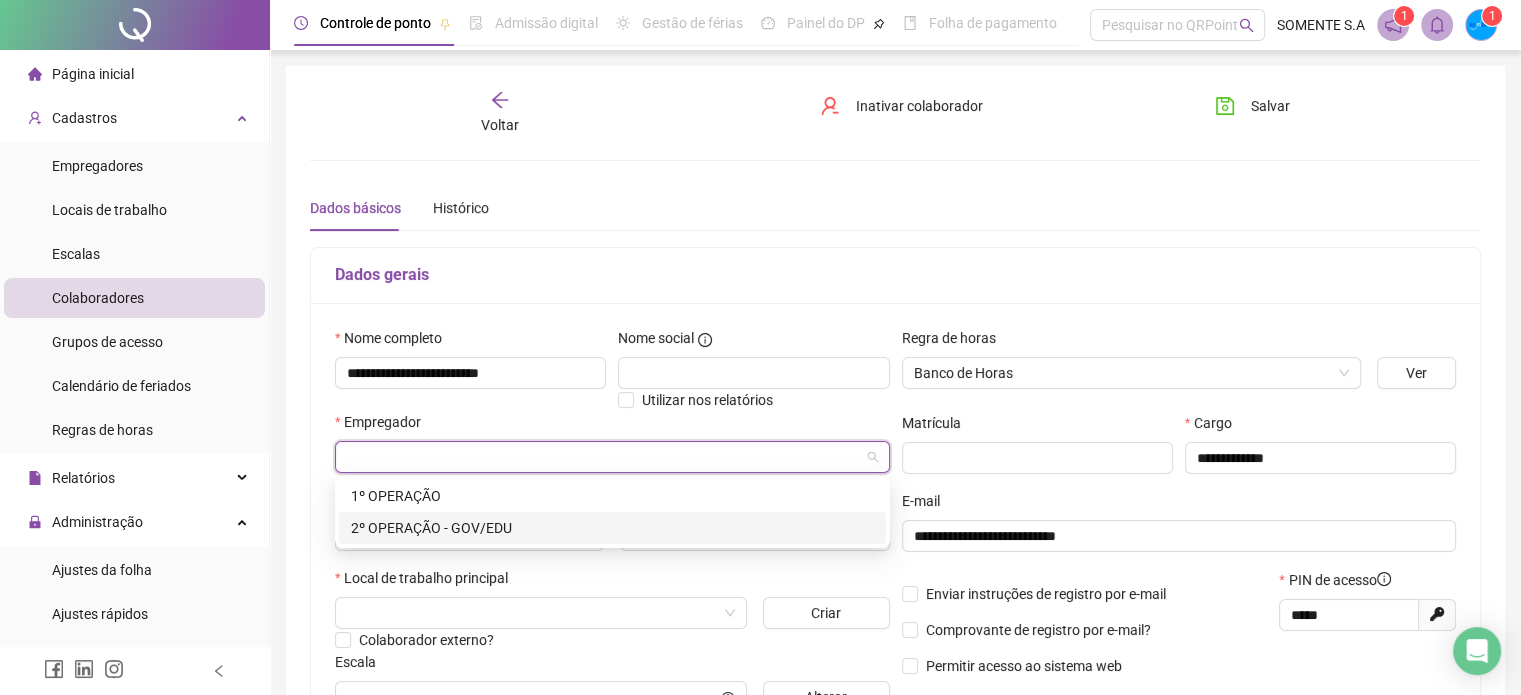 click on "2º OPERAÇÃO - GOV/EDU" at bounding box center (612, 528) 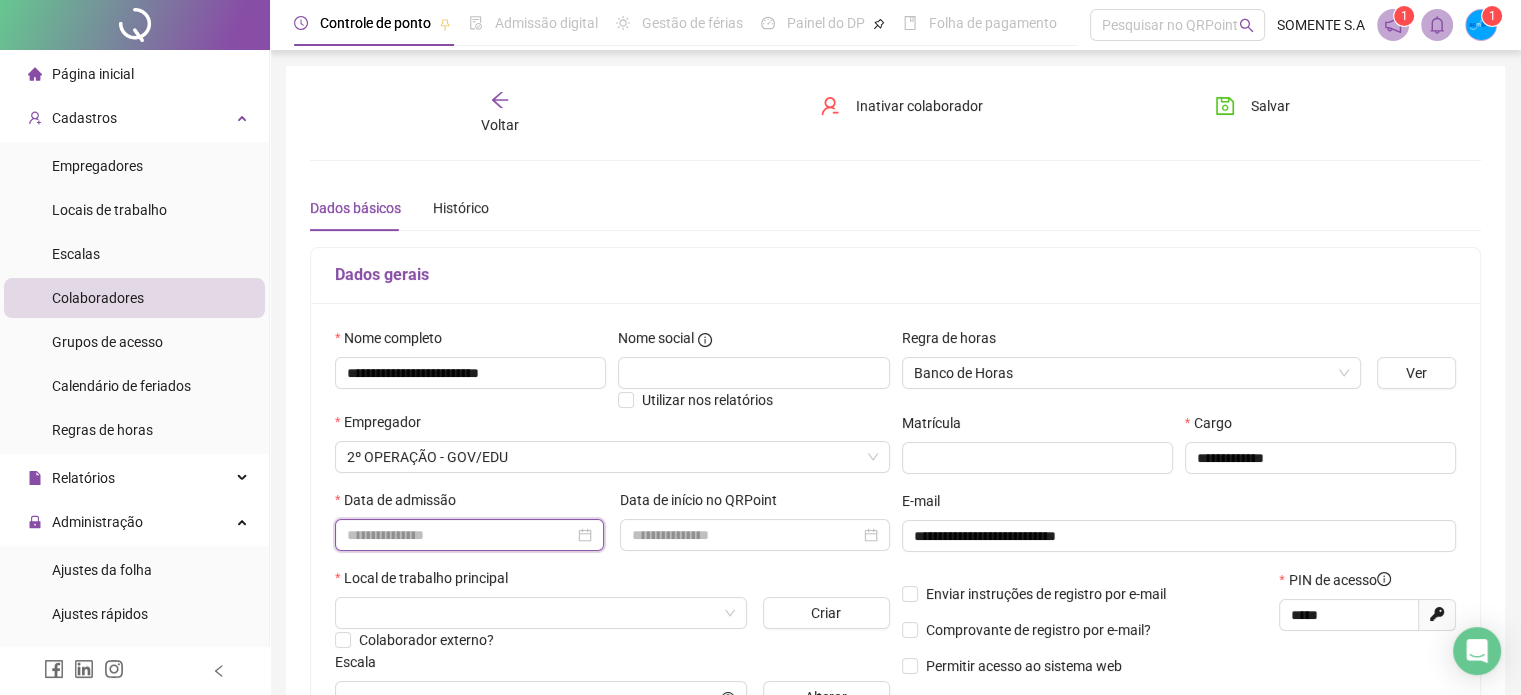click at bounding box center [460, 535] 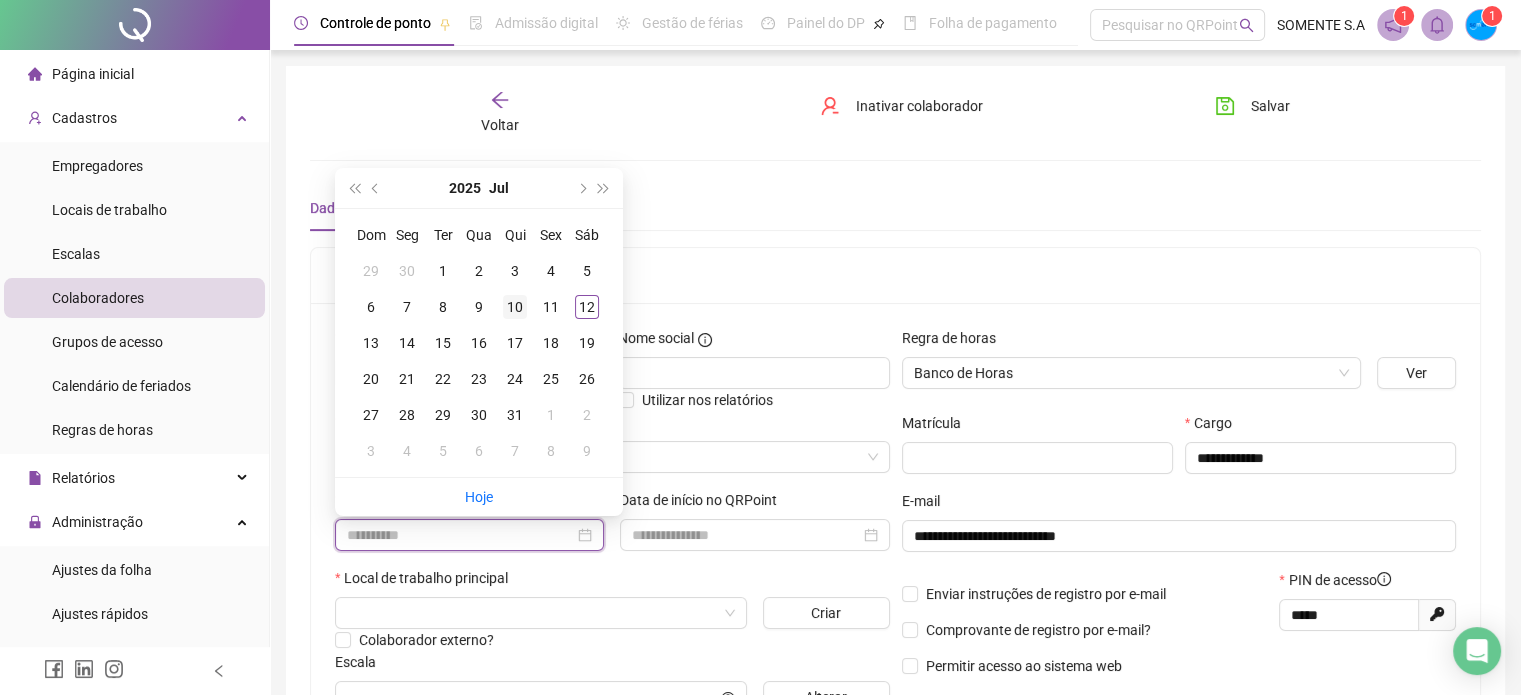 type on "**********" 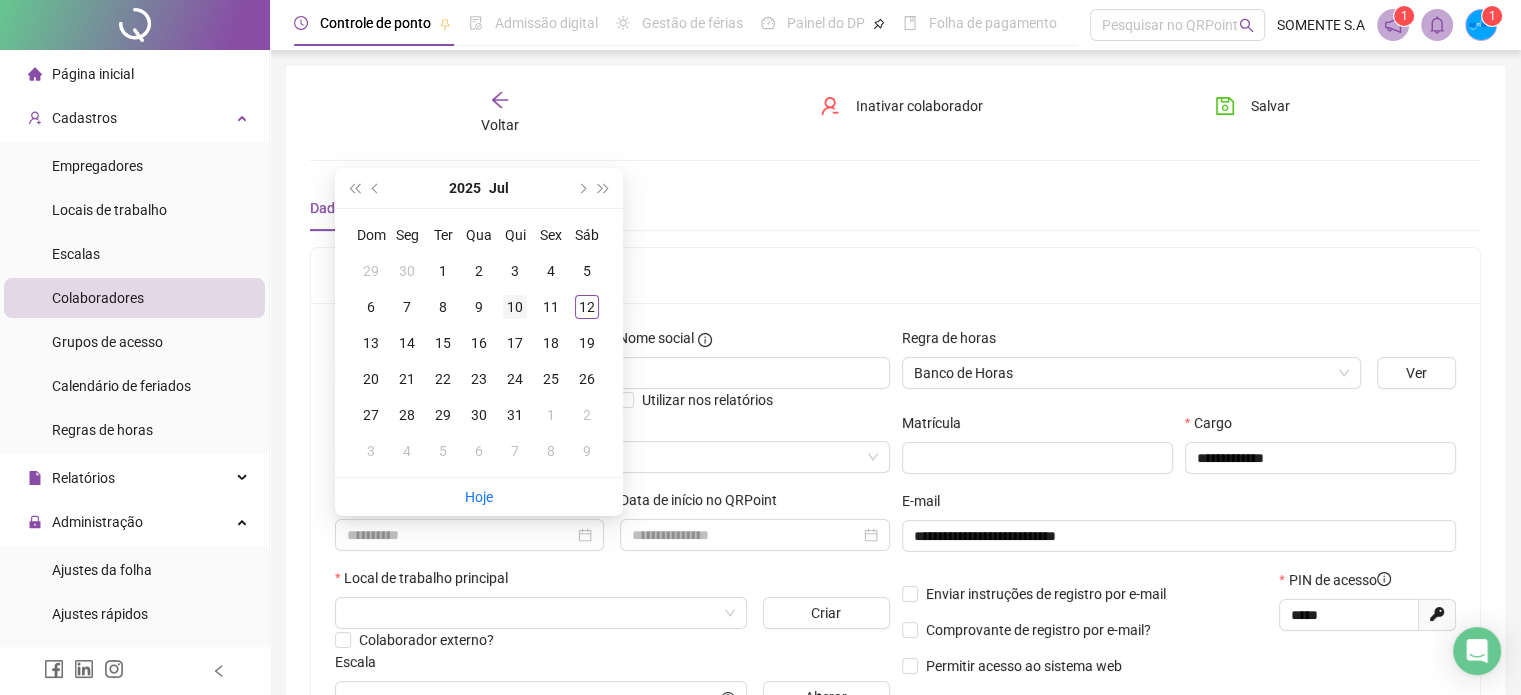 click on "10" at bounding box center (515, 307) 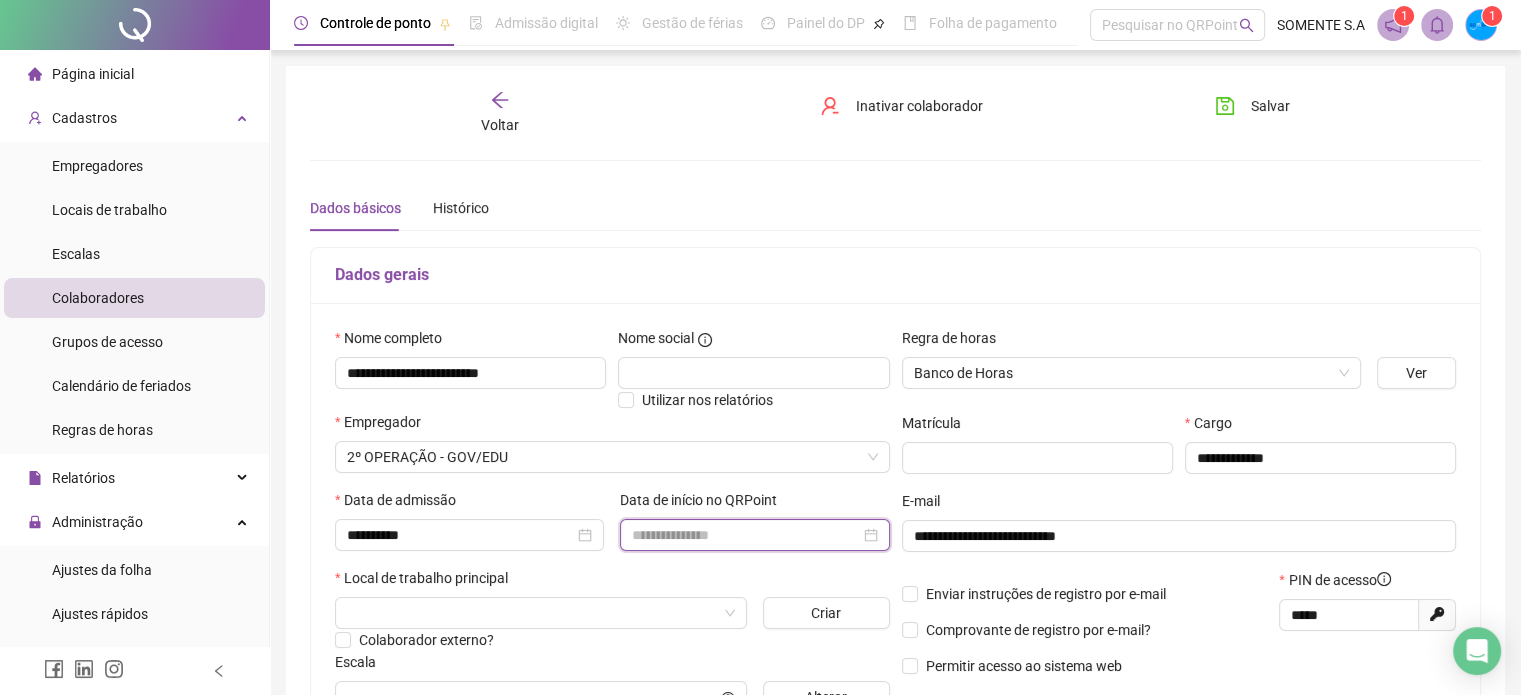 click at bounding box center [745, 535] 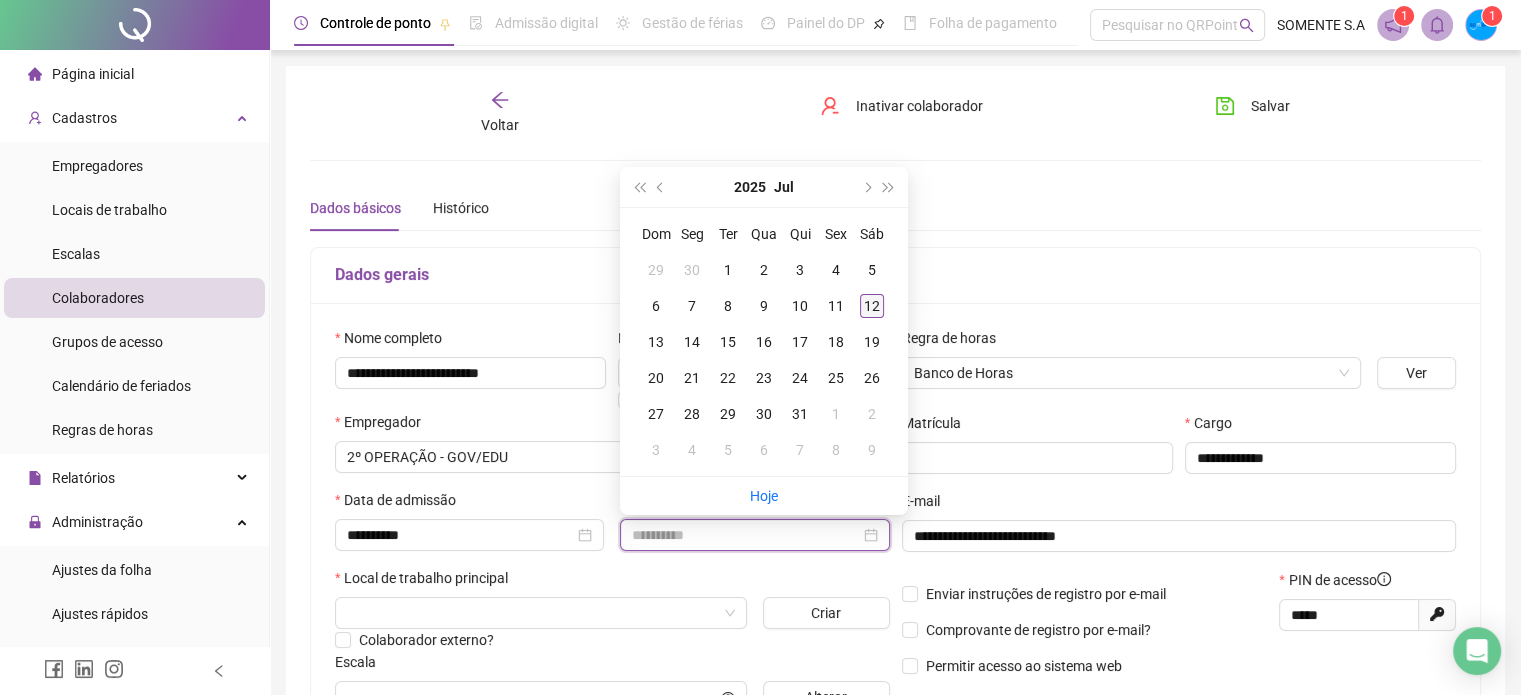 type on "**********" 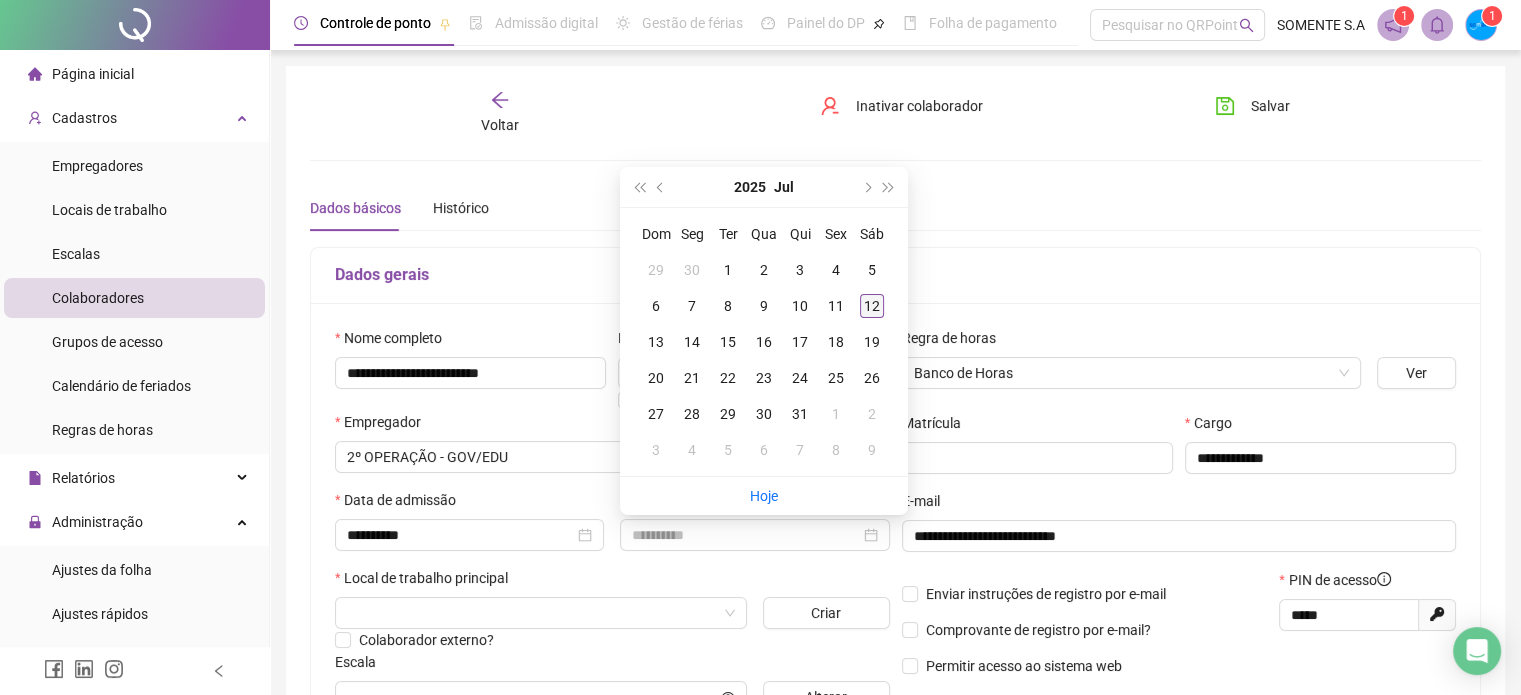 click on "12" at bounding box center [872, 306] 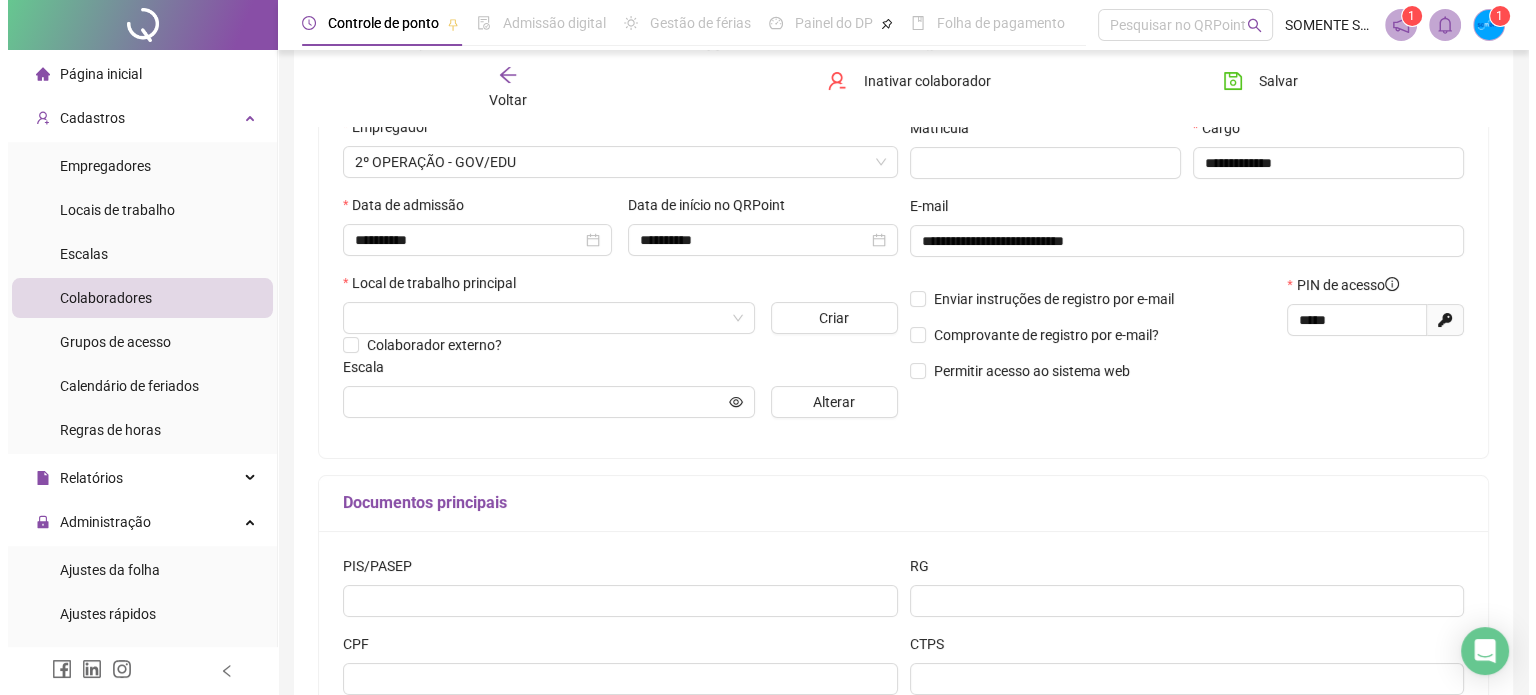 scroll, scrollTop: 293, scrollLeft: 0, axis: vertical 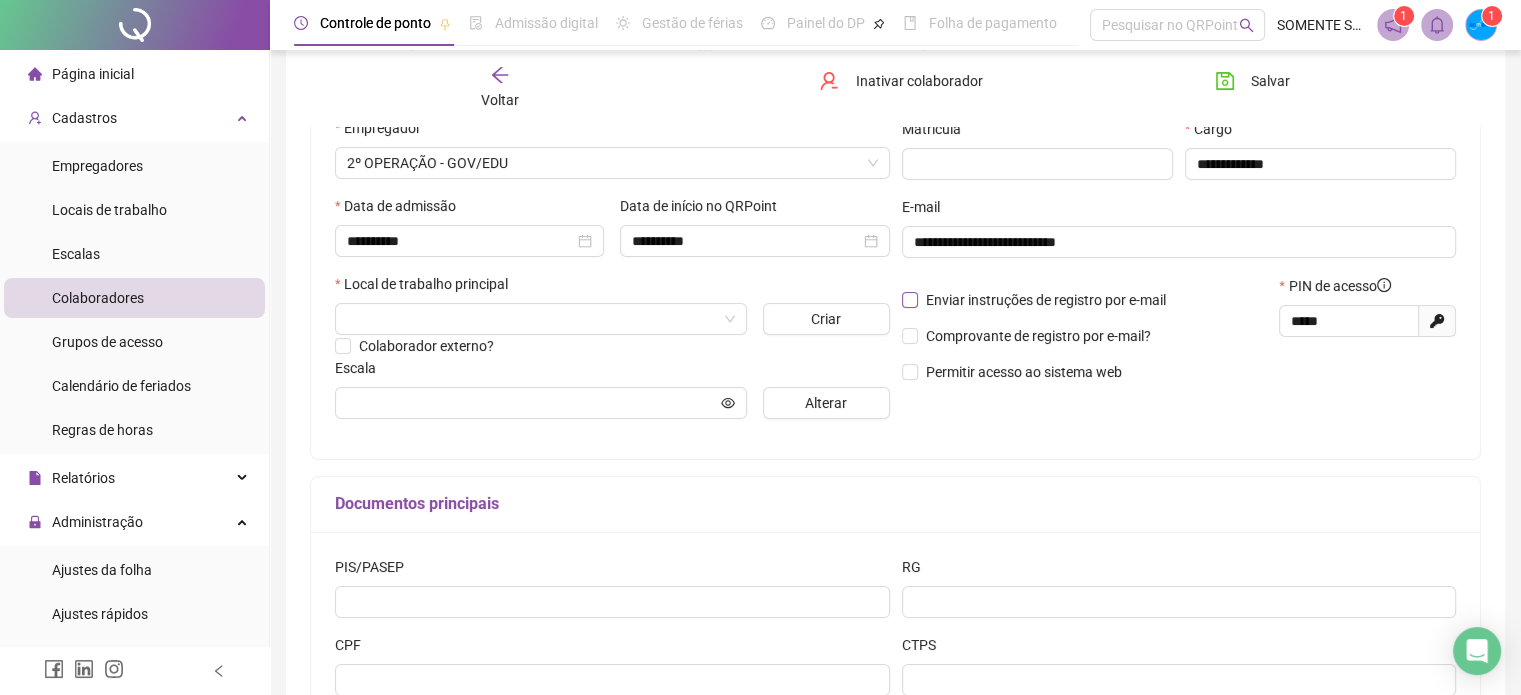 click on "Enviar instruções de registro por e-mail" at bounding box center (1046, 300) 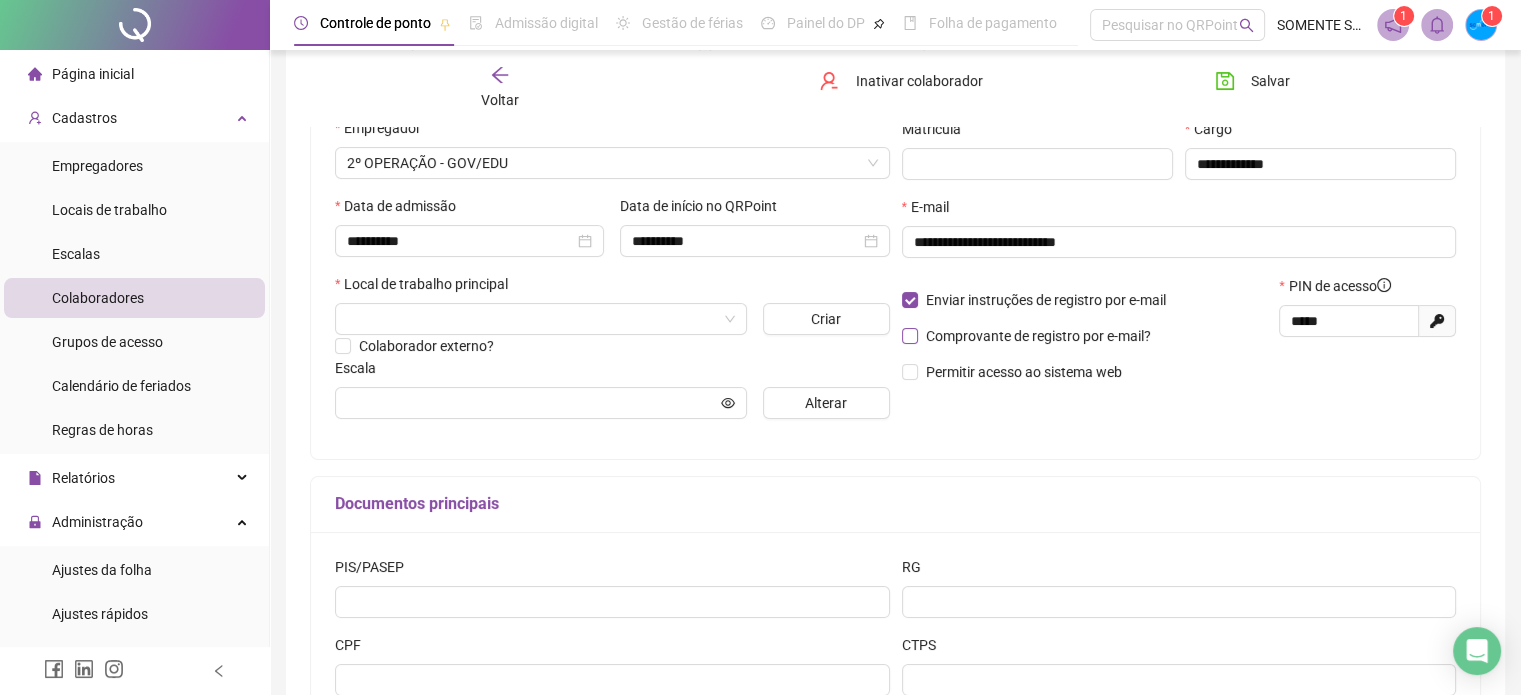 click on "Comprovante de registro por e-mail?" at bounding box center (1038, 336) 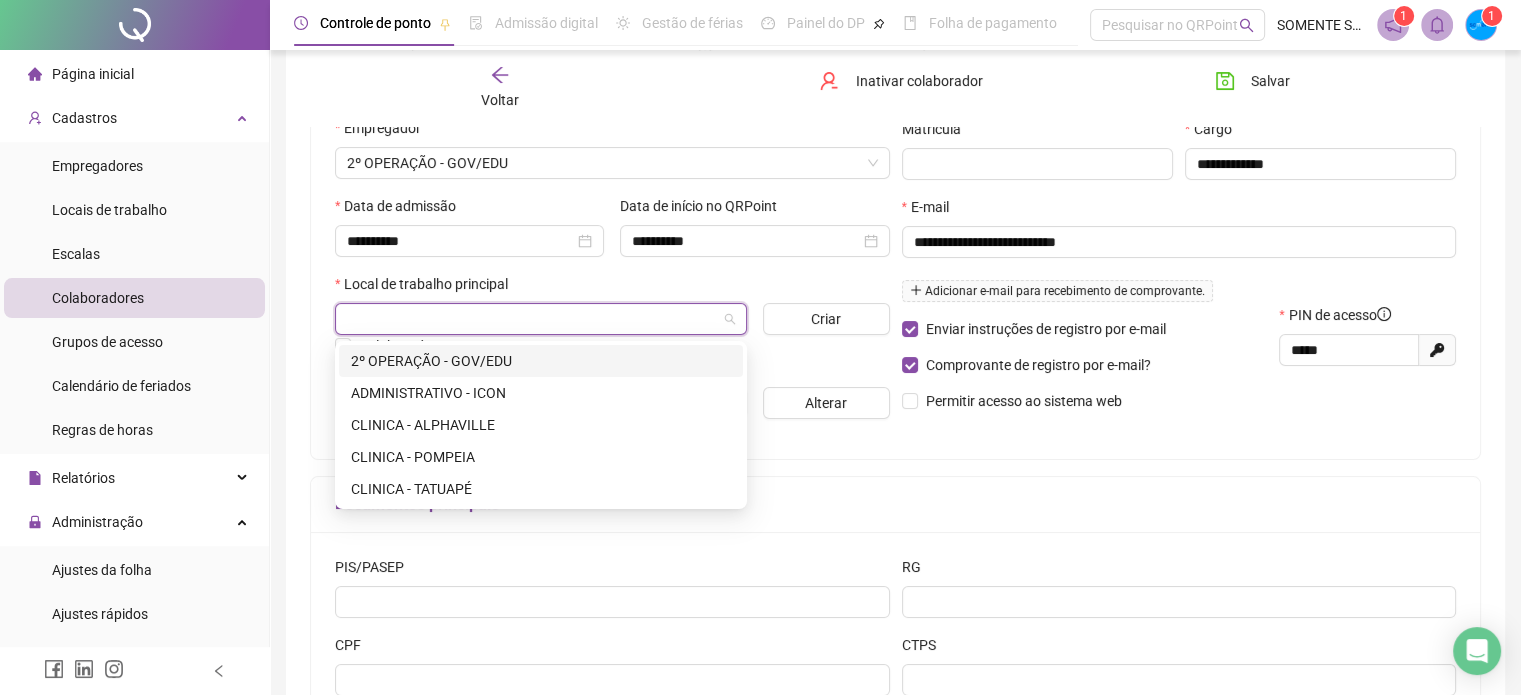click at bounding box center (535, 319) 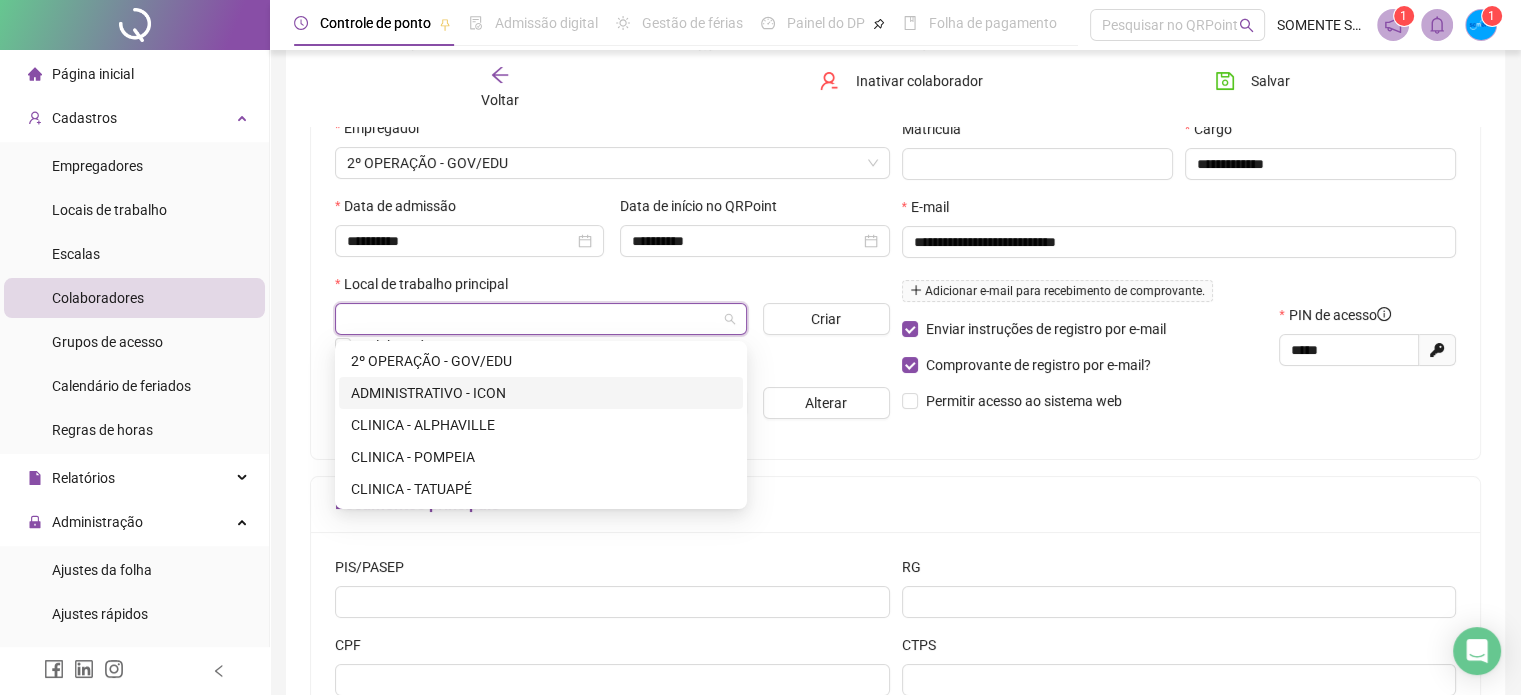 click on "ADMINISTRATIVO - ICON" at bounding box center [541, 393] 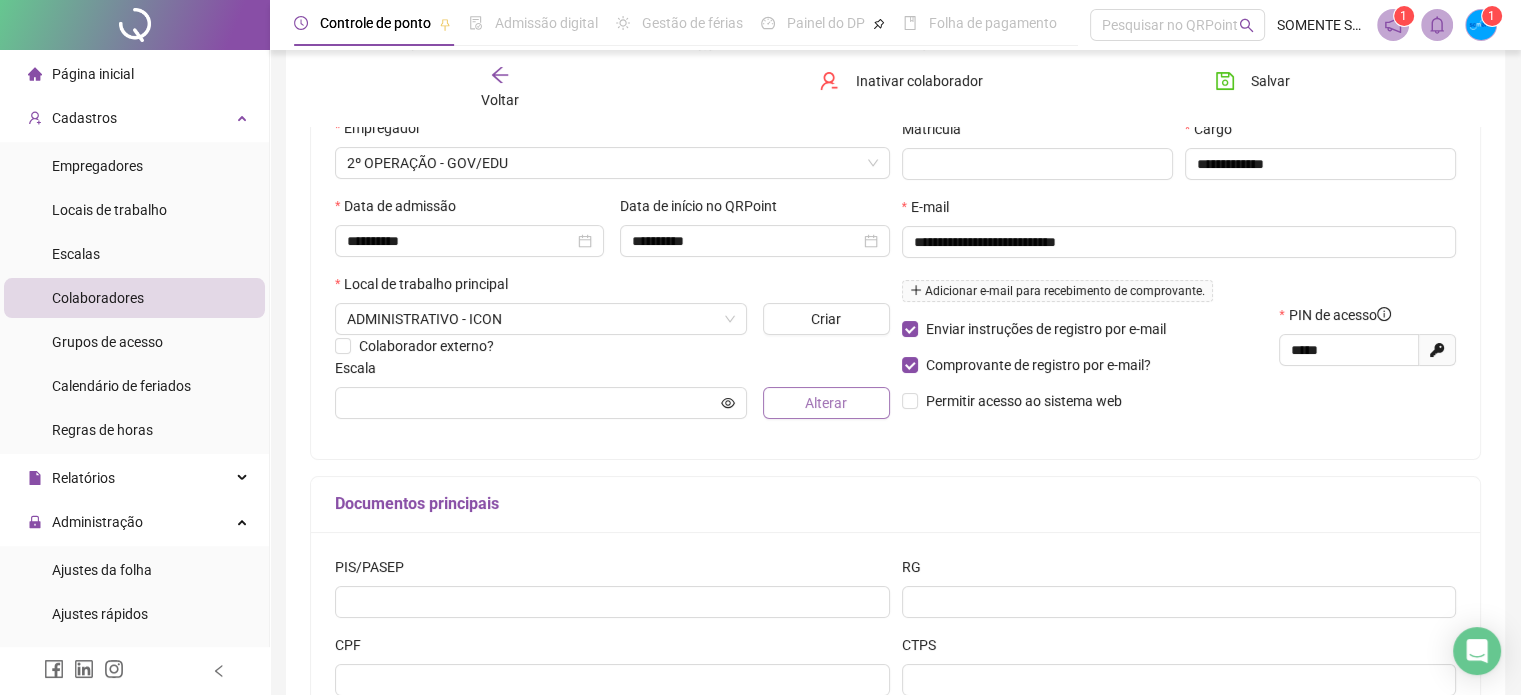 click on "Alterar" at bounding box center [826, 403] 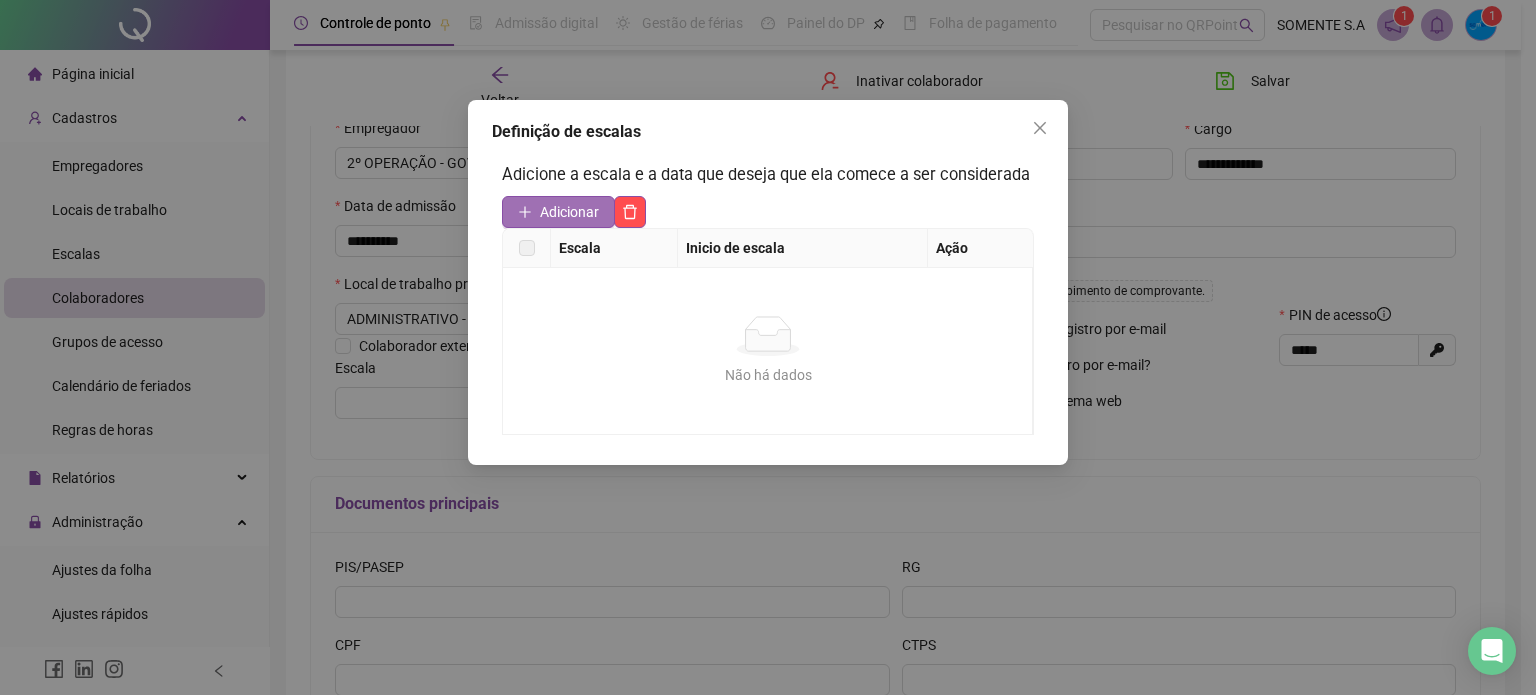 click on "Adicionar" at bounding box center [569, 212] 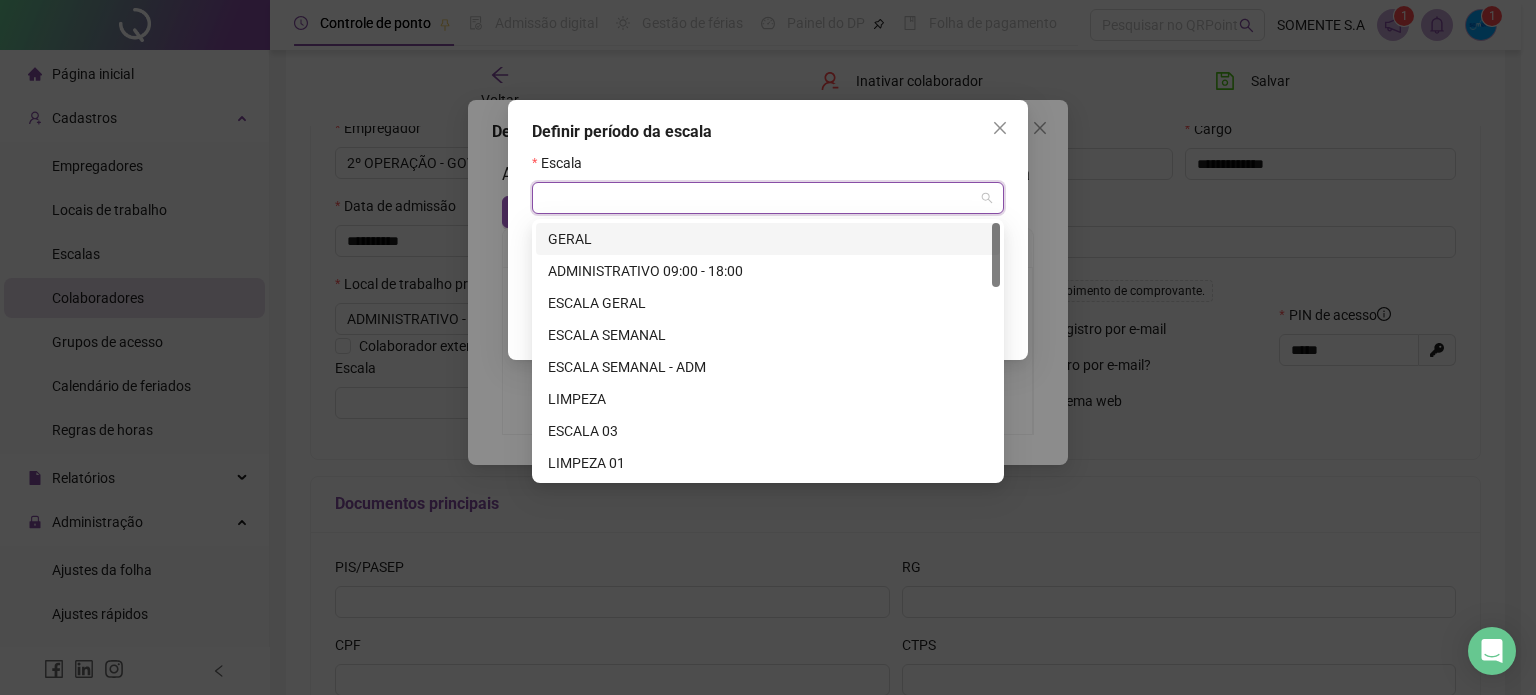 click at bounding box center (762, 198) 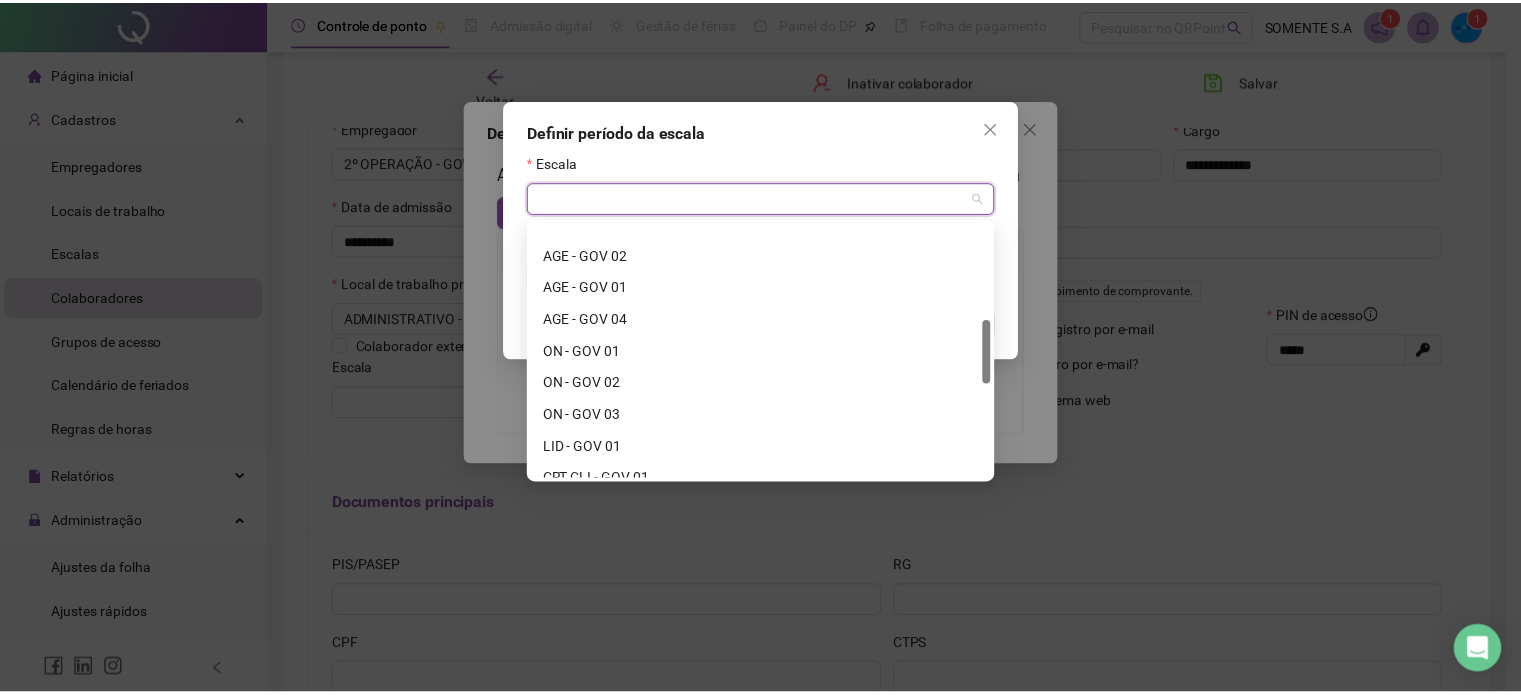 scroll, scrollTop: 404, scrollLeft: 0, axis: vertical 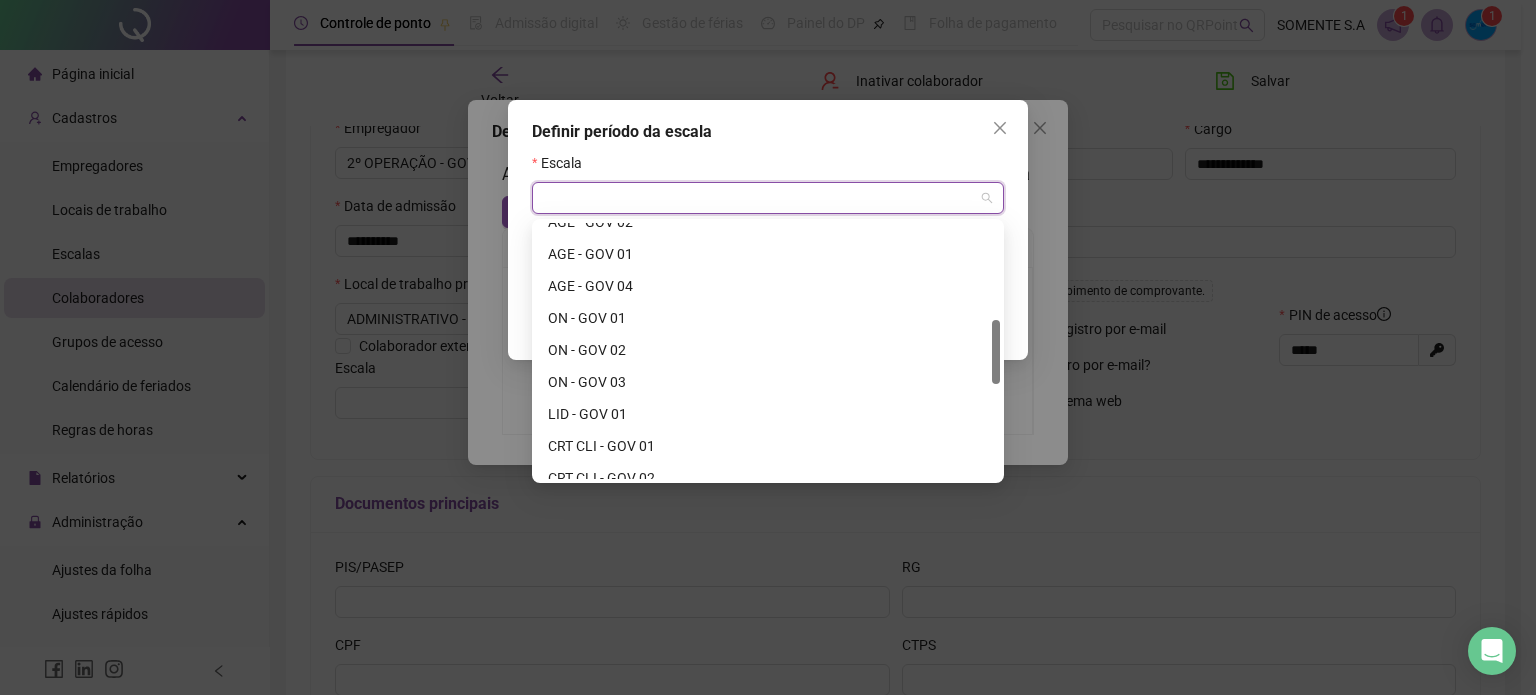 drag, startPoint x: 996, startPoint y: 251, endPoint x: 1000, endPoint y: 352, distance: 101.07918 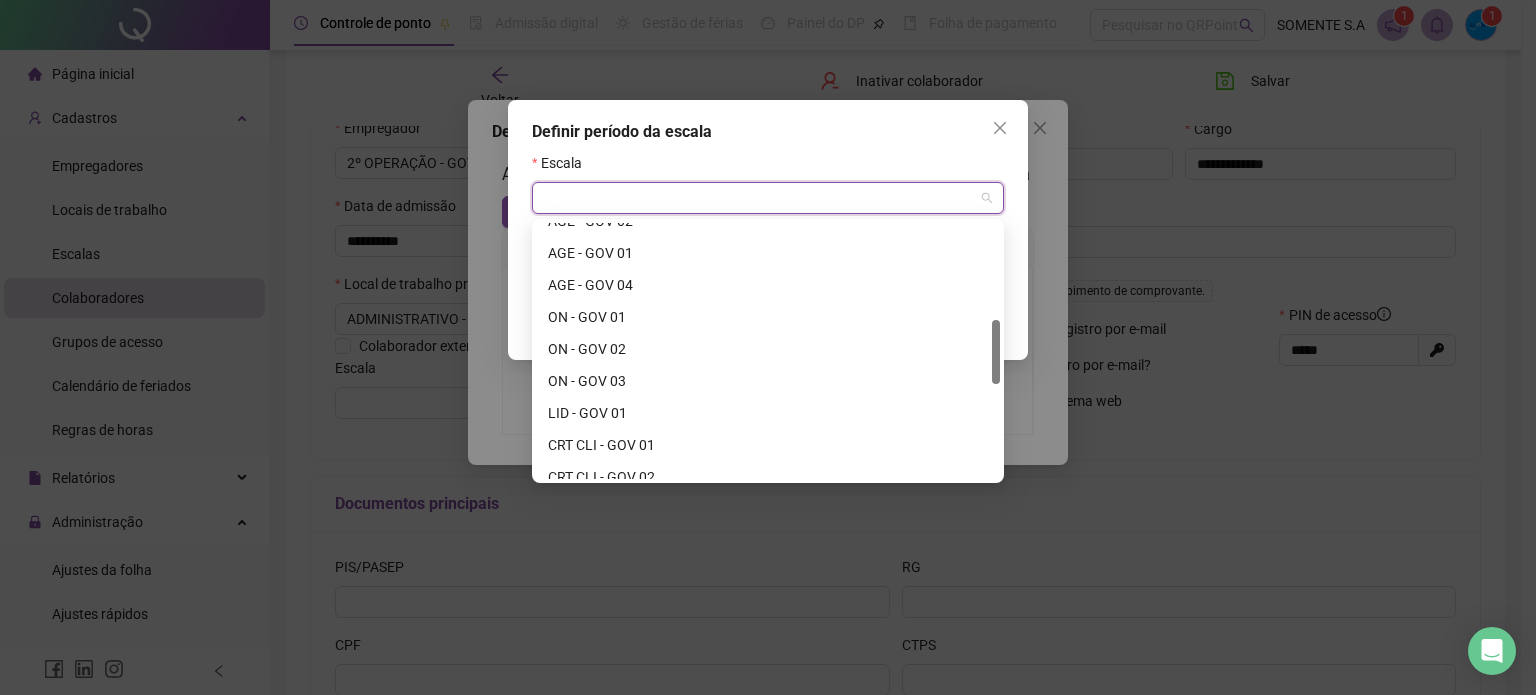 click on "[CARGO] 46359 AGE - GOV 02 AGE - GOV 01 AGE - GOV 04 ON - GOV 01 ON - GOV 02 ON - GOV 03 LID - GOV 01 CRT CLI - GOV 01 CRT CLI - GOV 02 ESCALA TESTE" at bounding box center (768, 351) 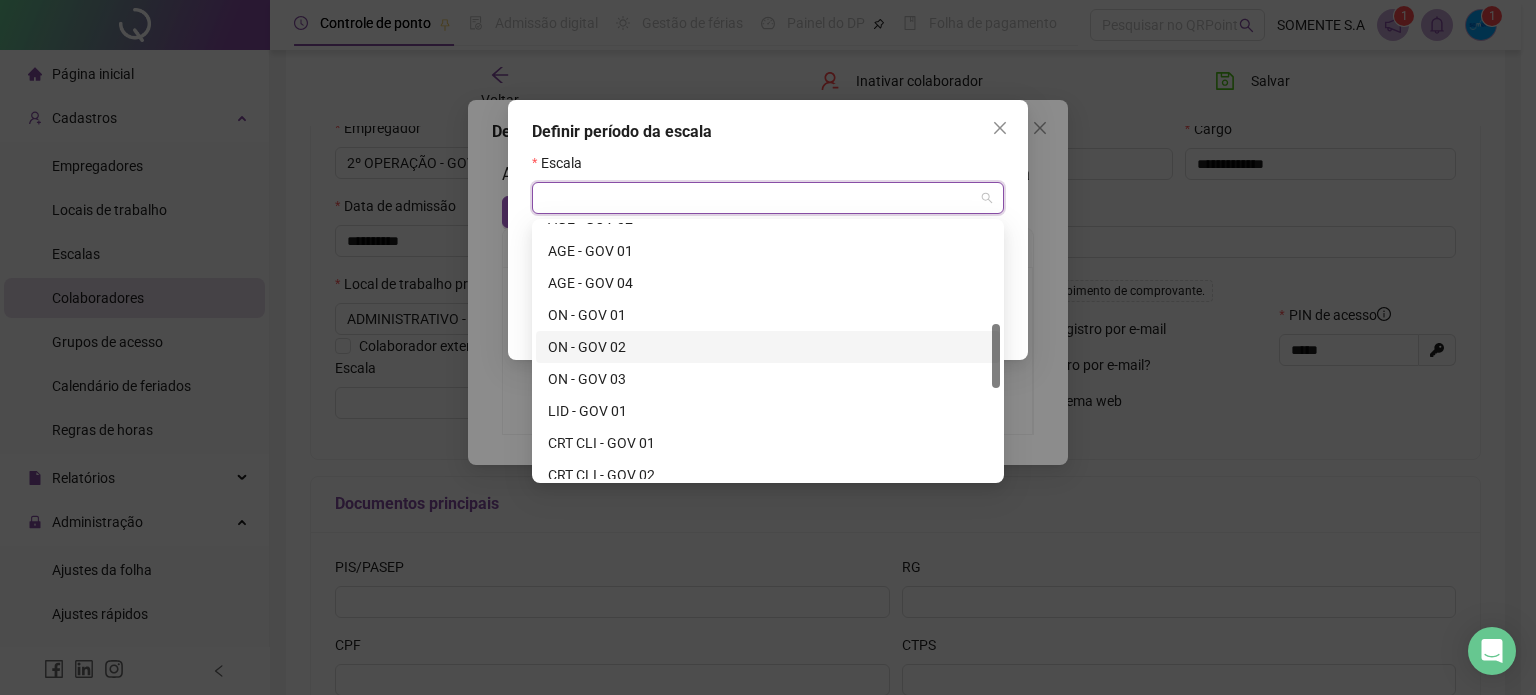 click on "ON - GOV 02" at bounding box center [768, 347] 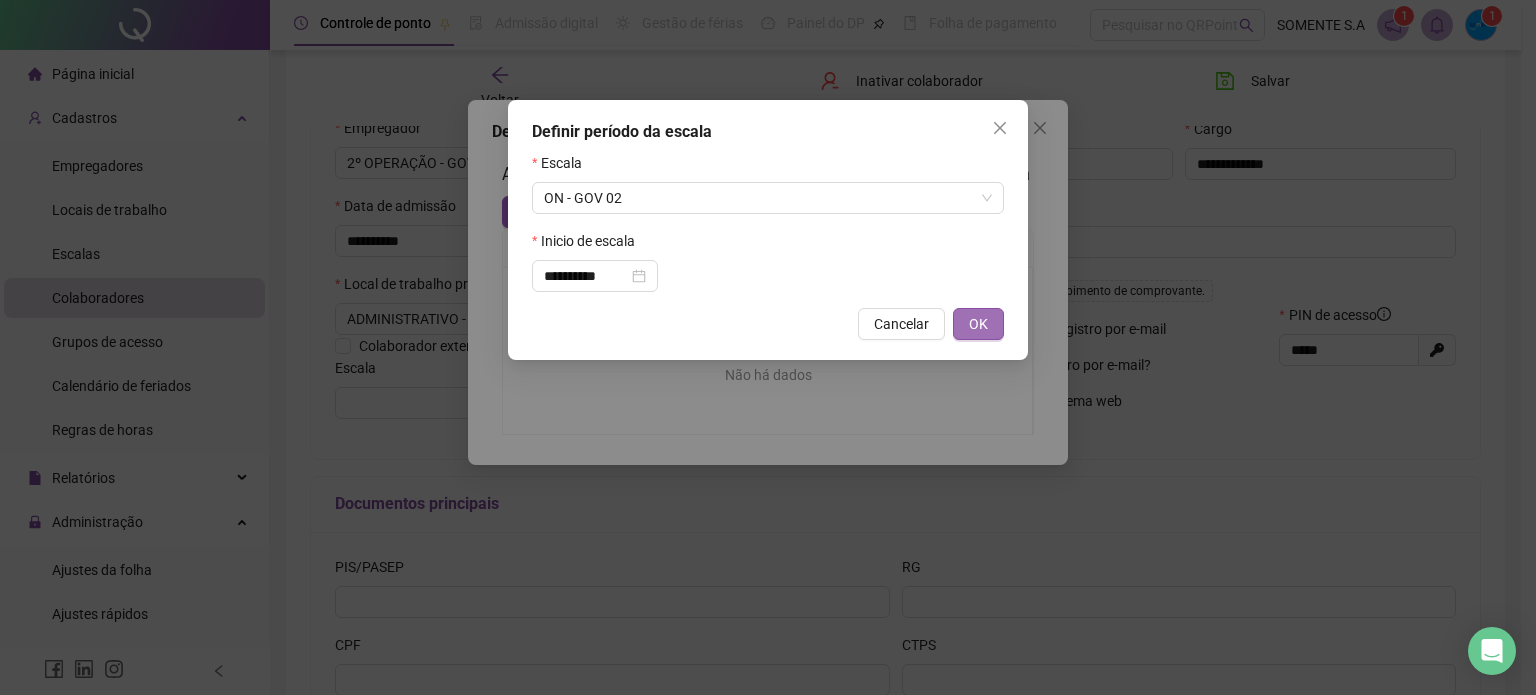 click on "OK" at bounding box center [978, 324] 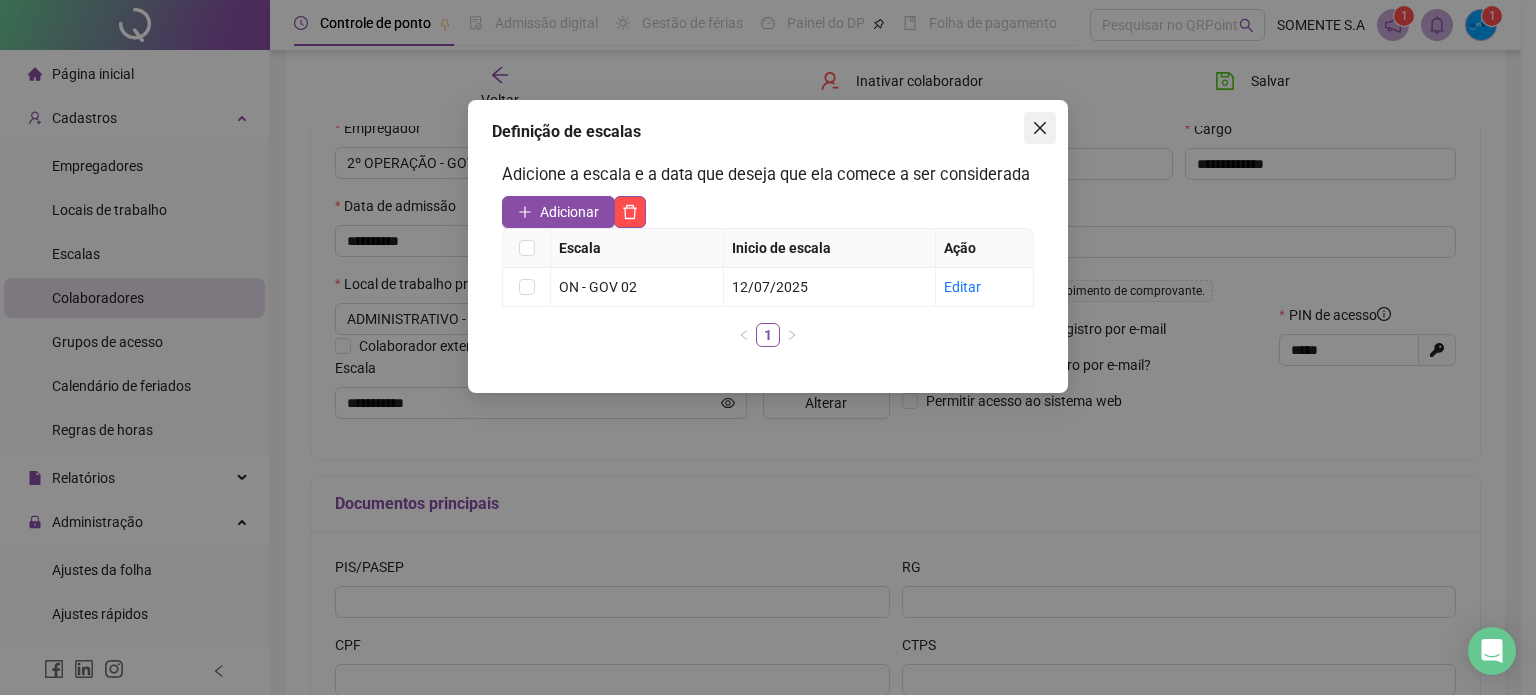 click 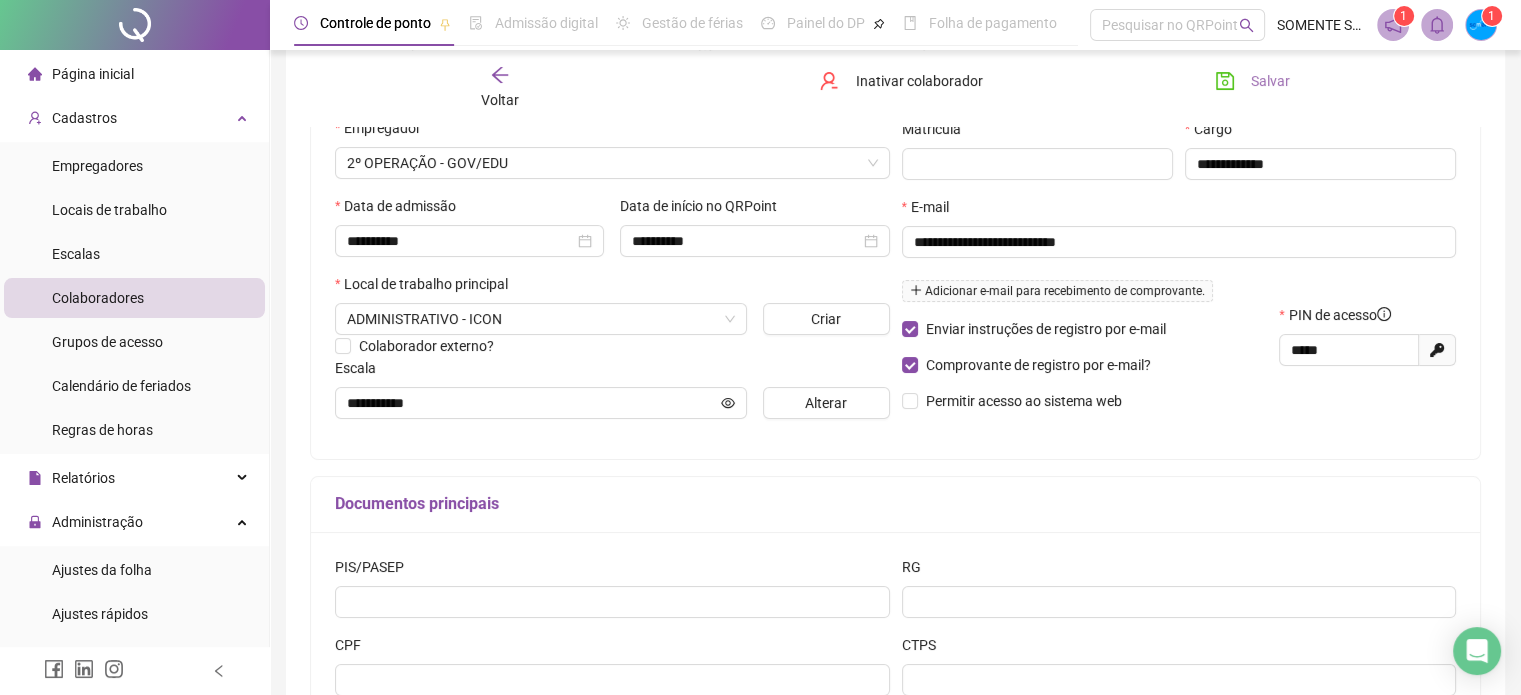click on "Salvar" at bounding box center (1252, 81) 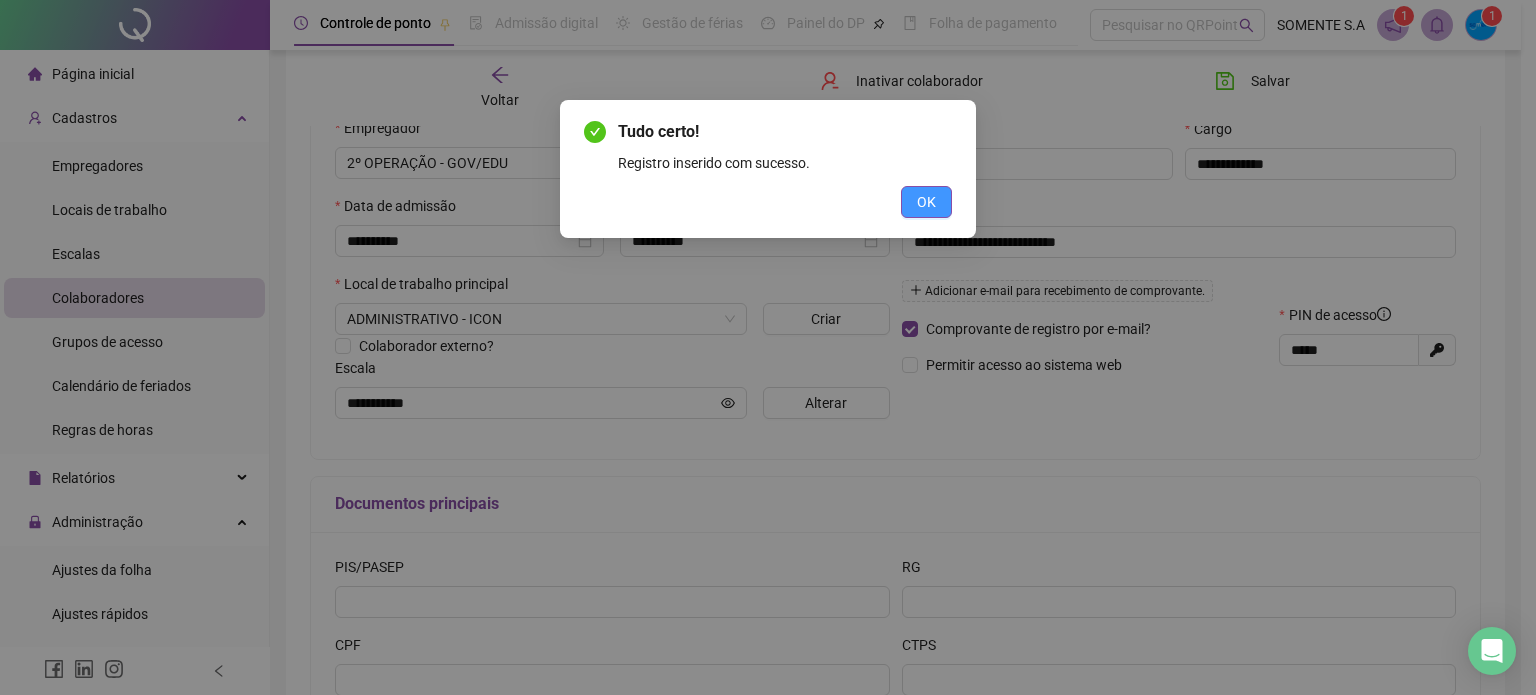click on "OK" at bounding box center [926, 202] 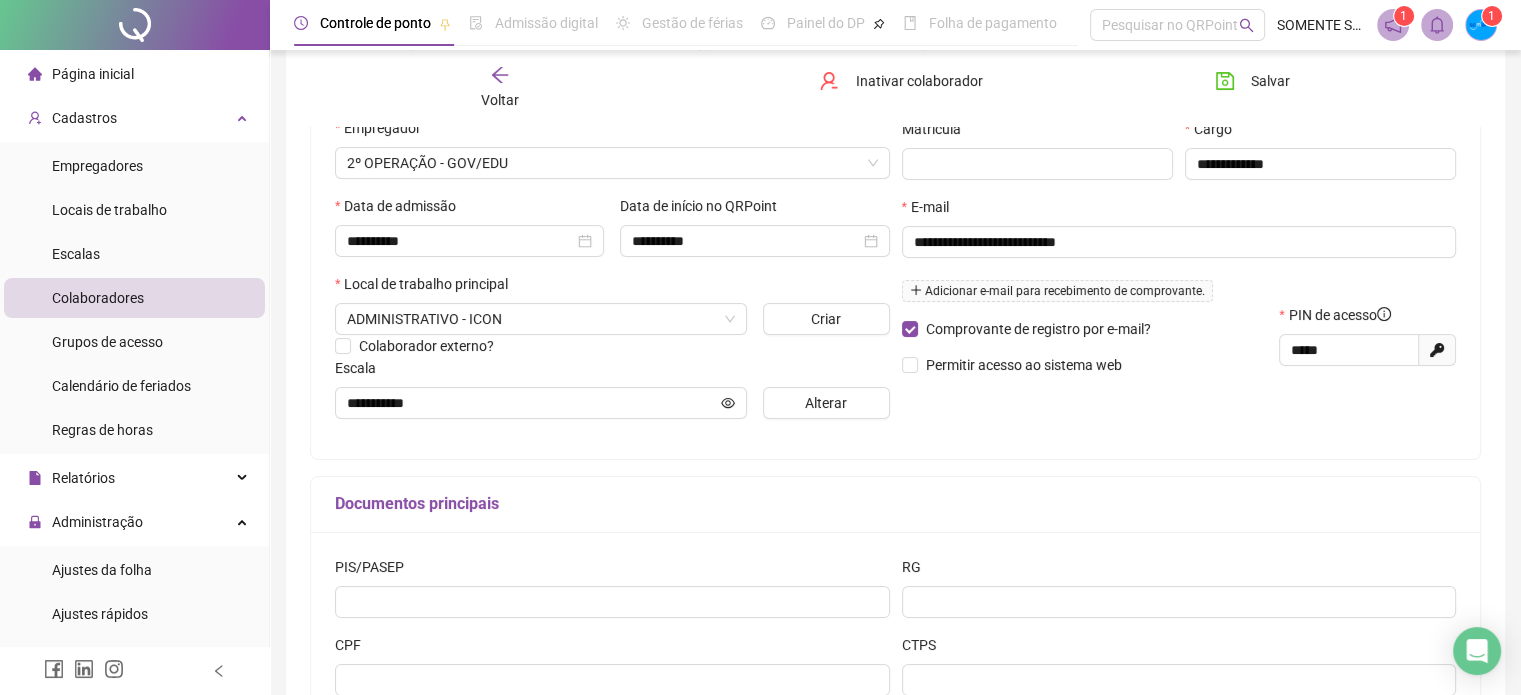 click 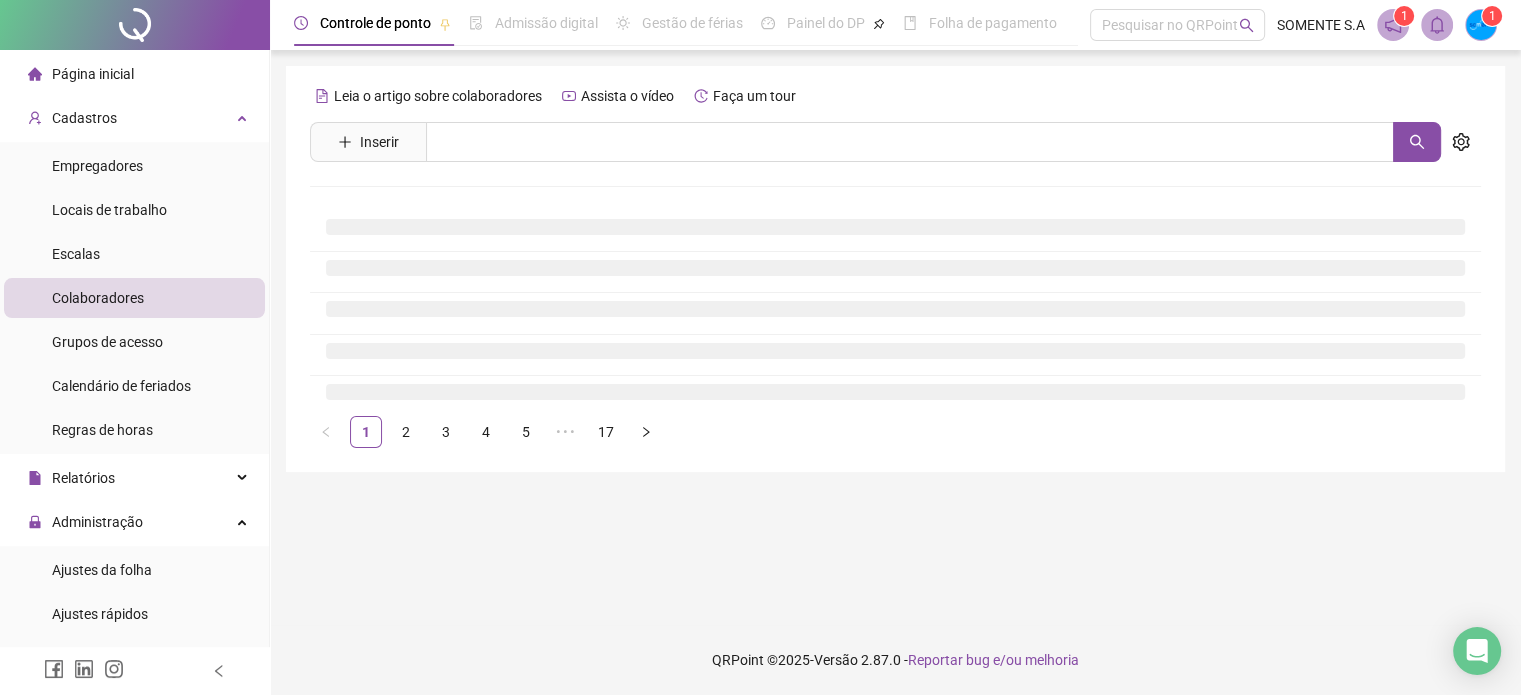 scroll, scrollTop: 0, scrollLeft: 0, axis: both 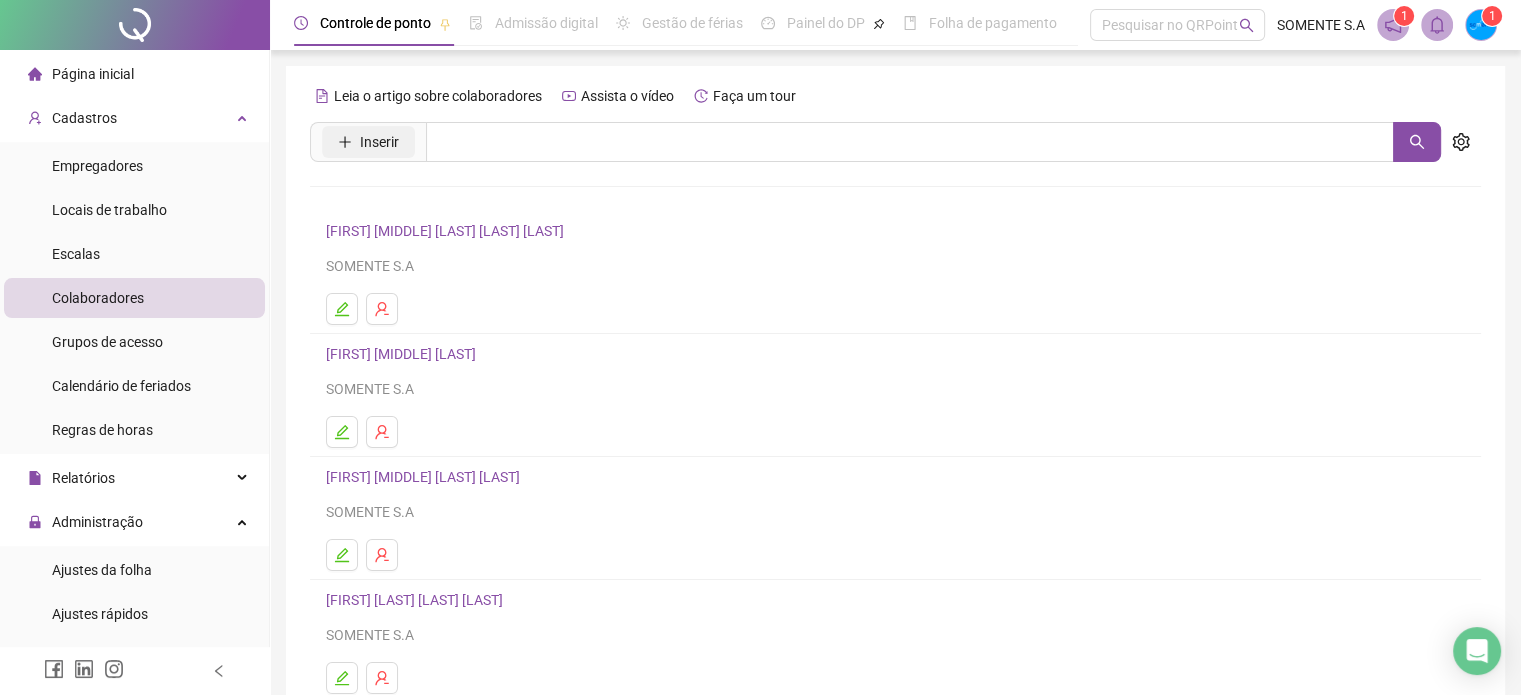 click on "Inserir" at bounding box center [379, 142] 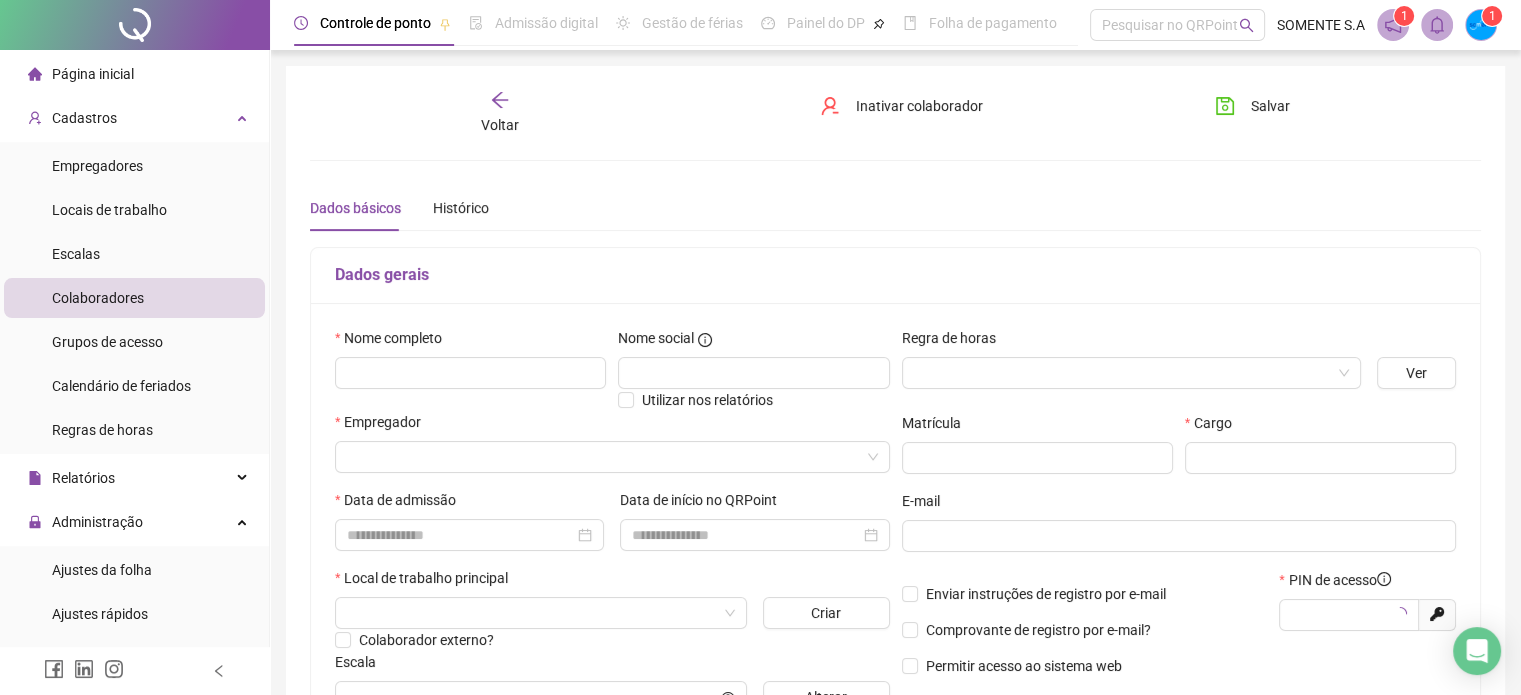 type on "*****" 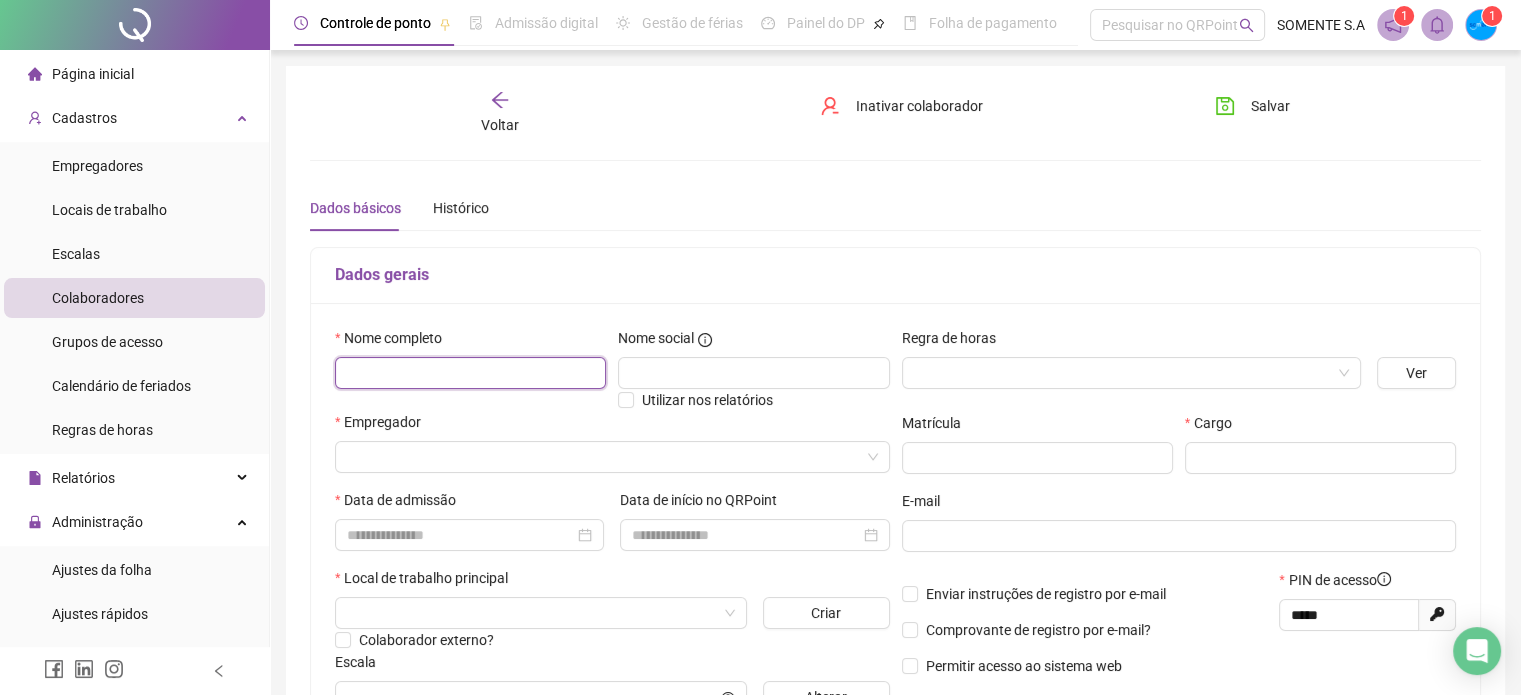 click at bounding box center [470, 373] 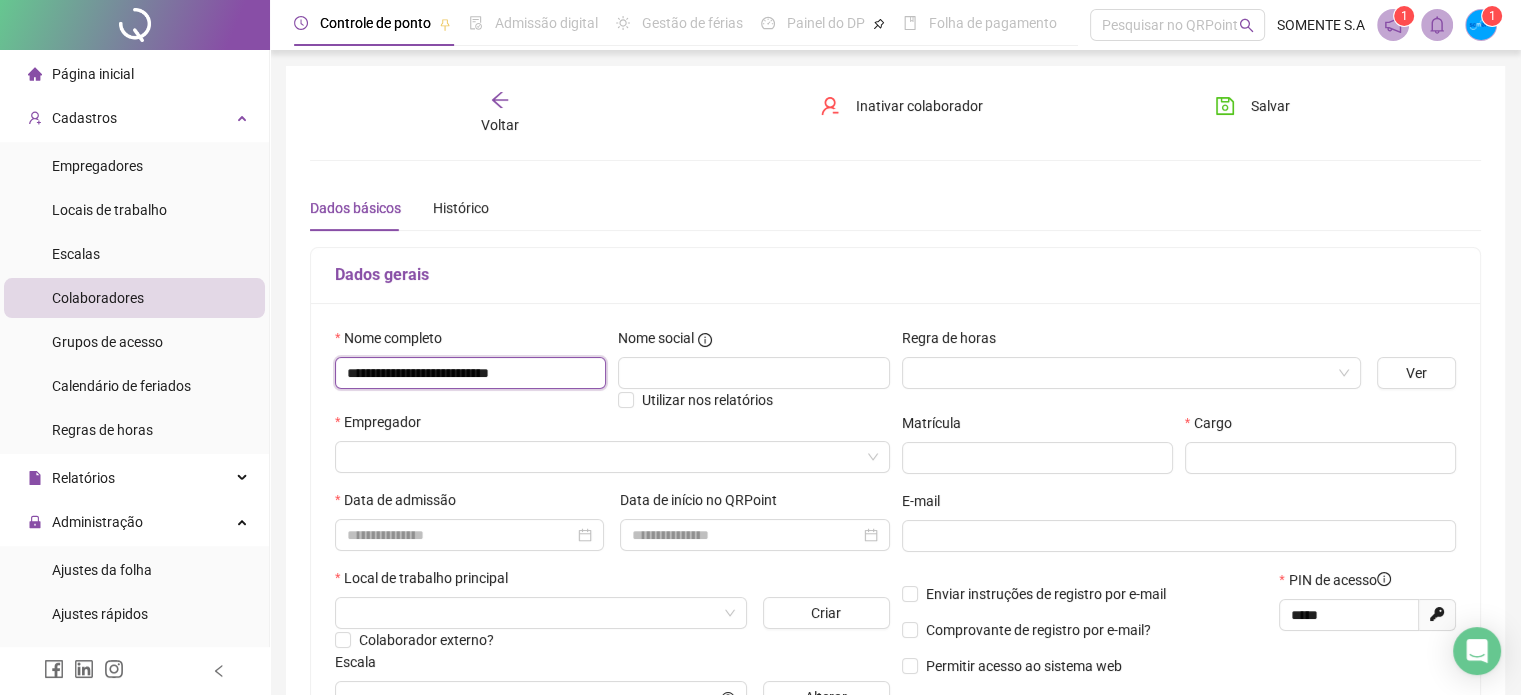 type on "**********" 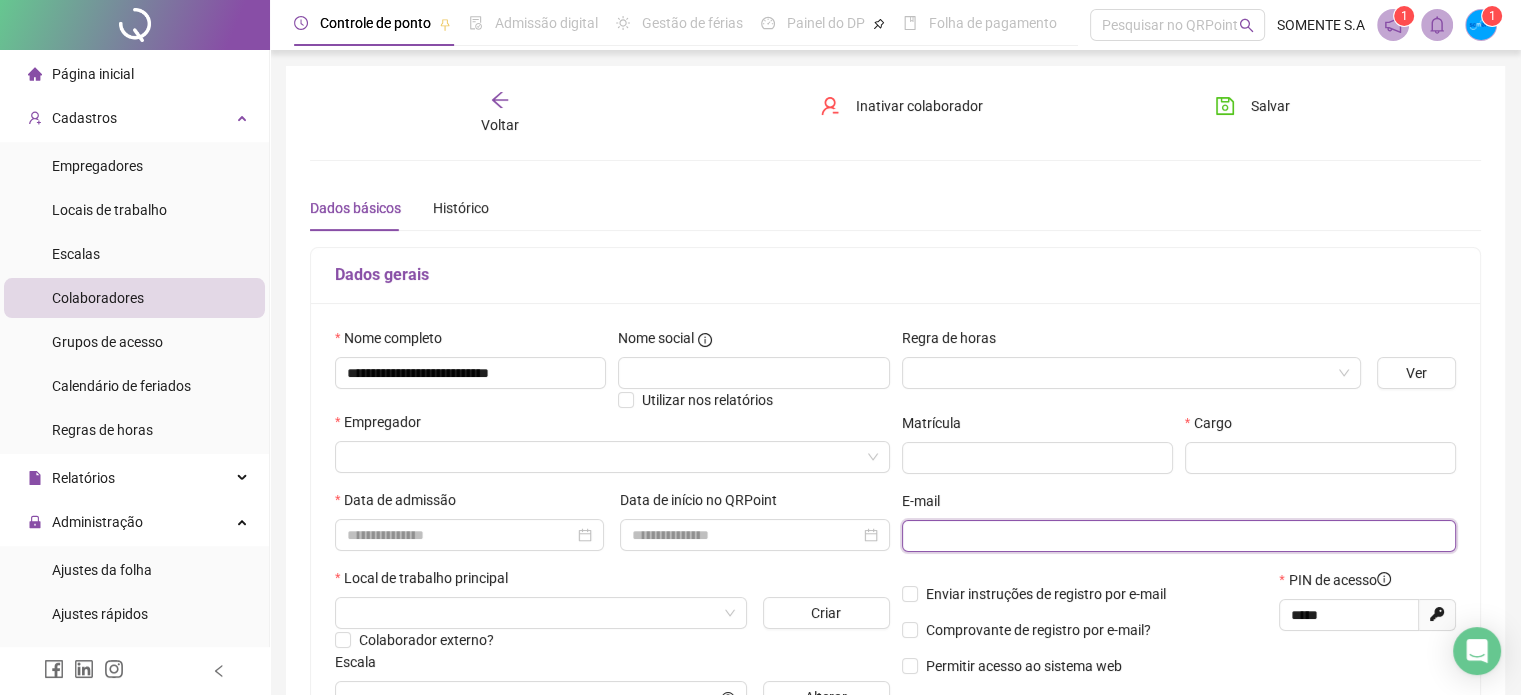 click at bounding box center [1177, 536] 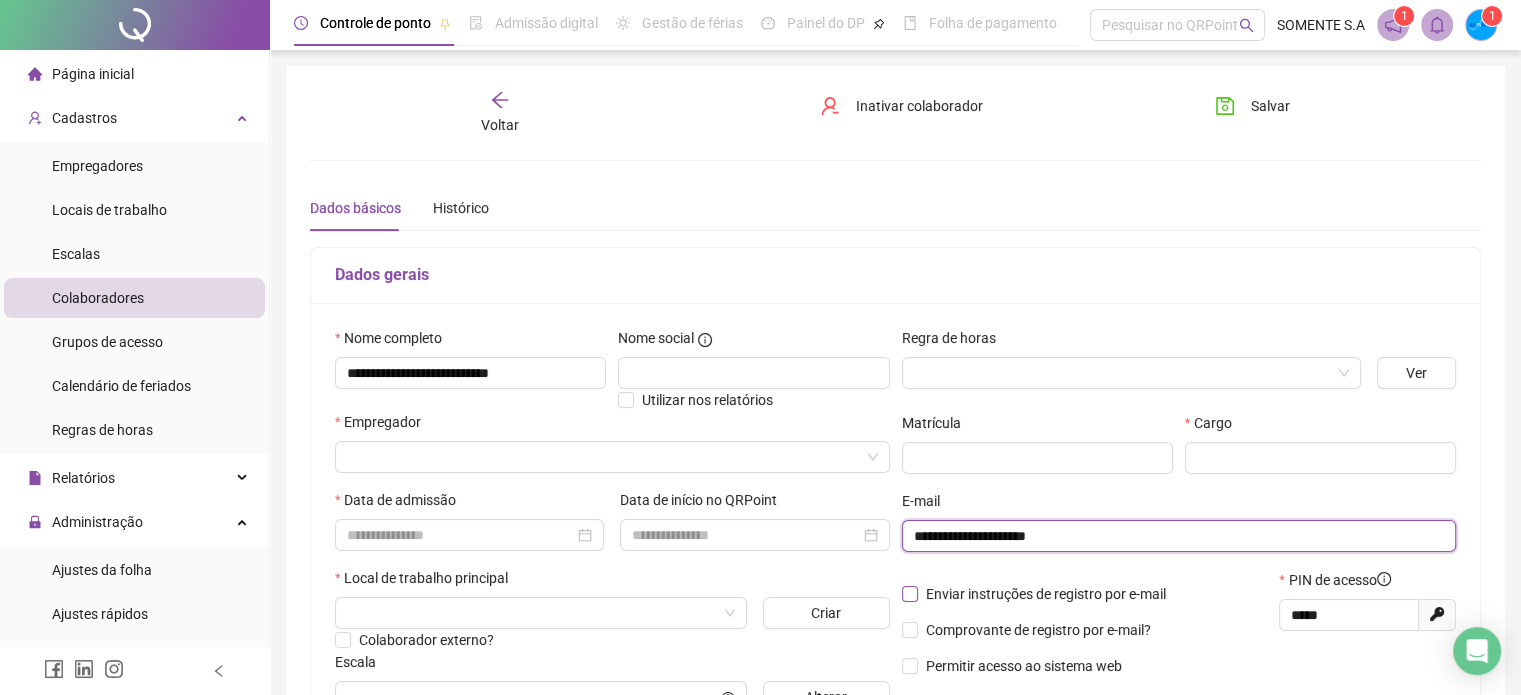 type on "**********" 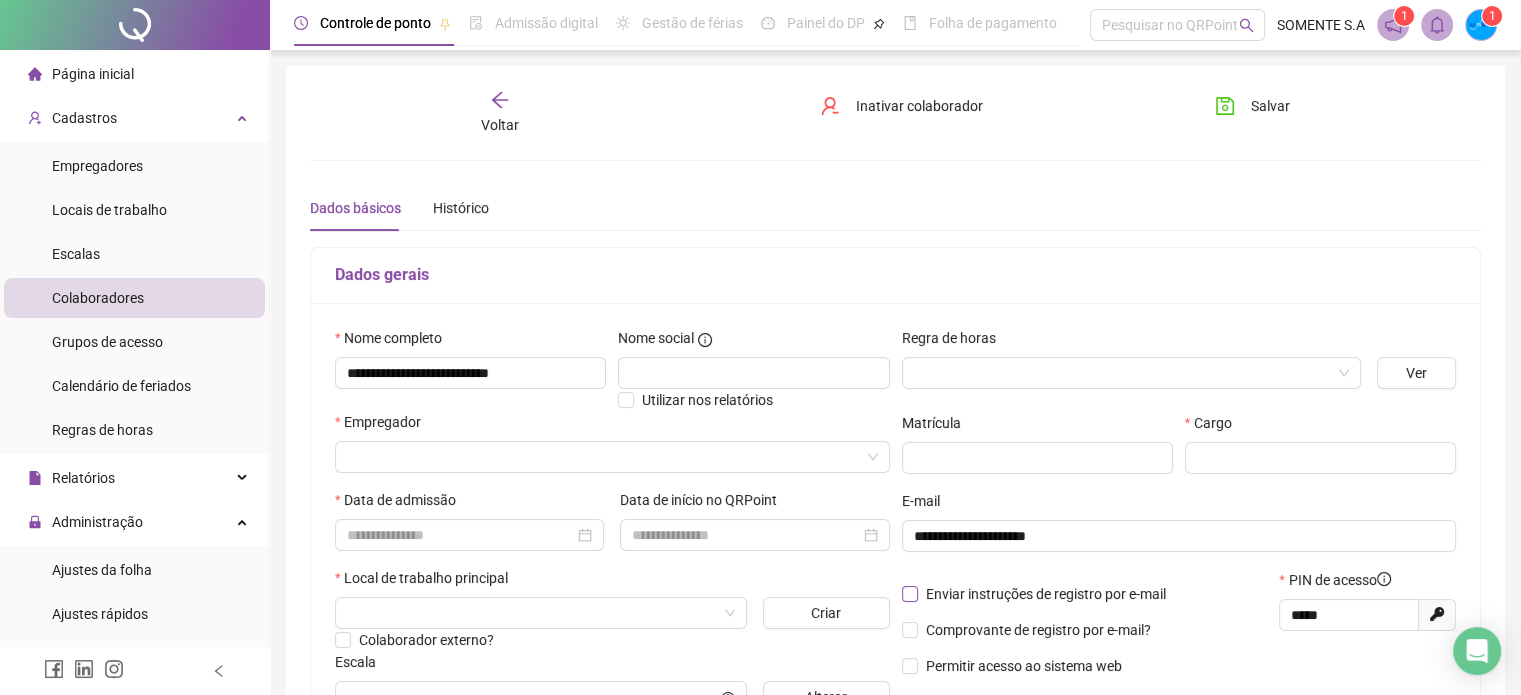 click on "Enviar instruções de registro por e-mail" at bounding box center (1046, 594) 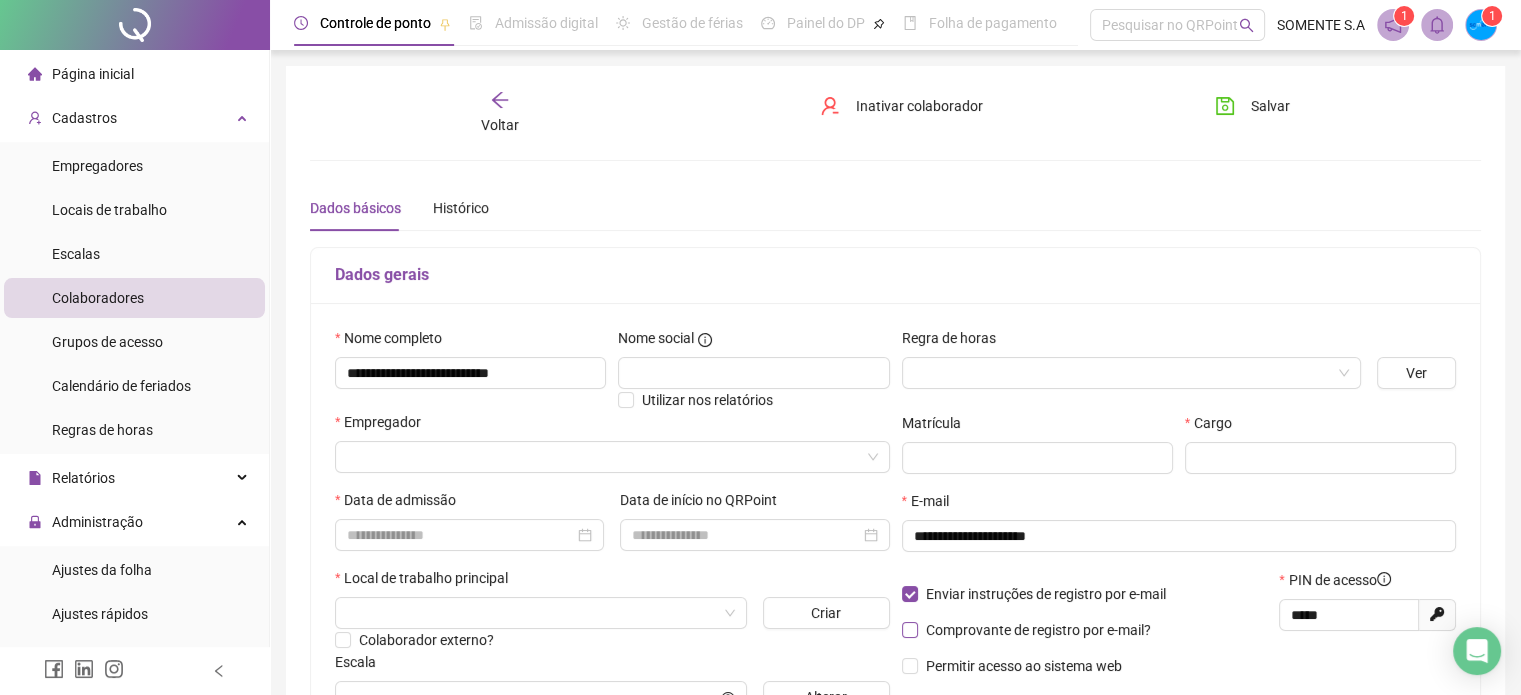 click on "Comprovante de registro por e-mail?" at bounding box center [1038, 630] 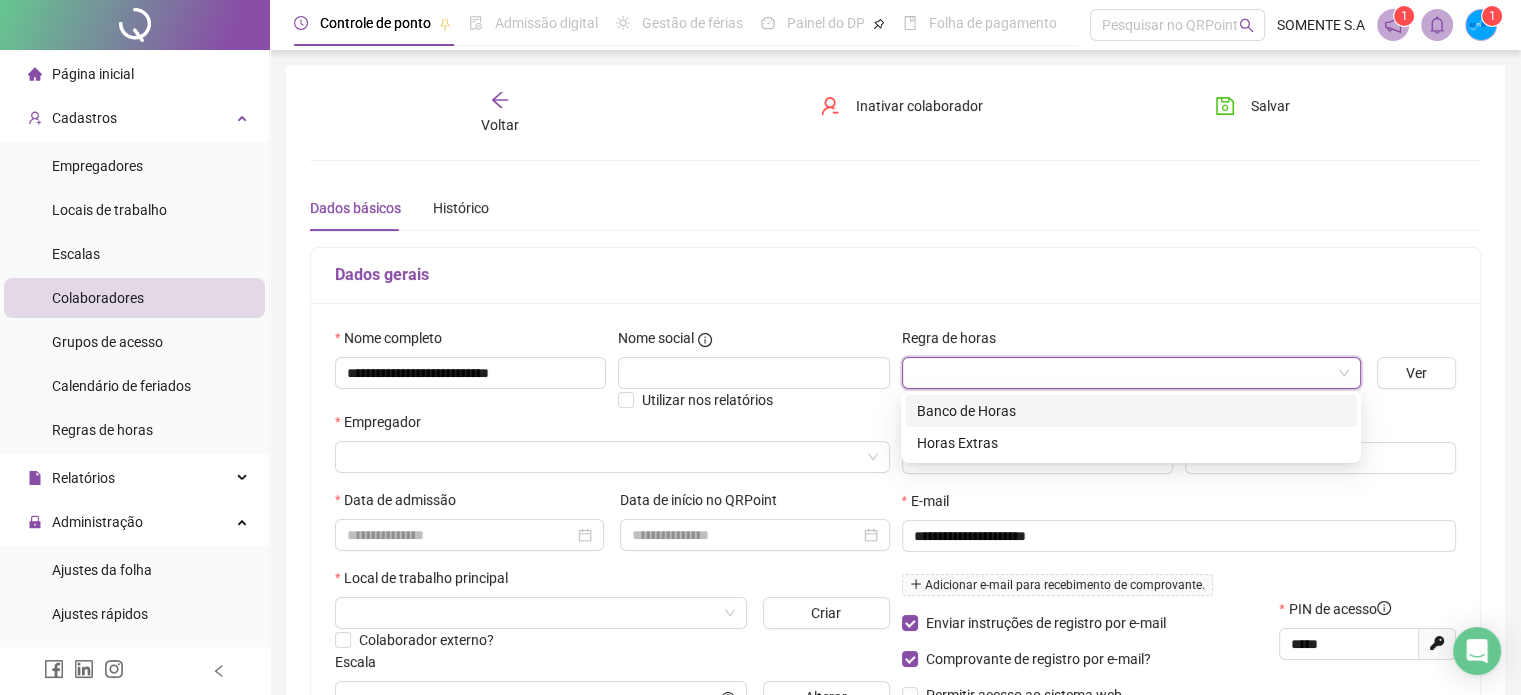 click at bounding box center (1125, 373) 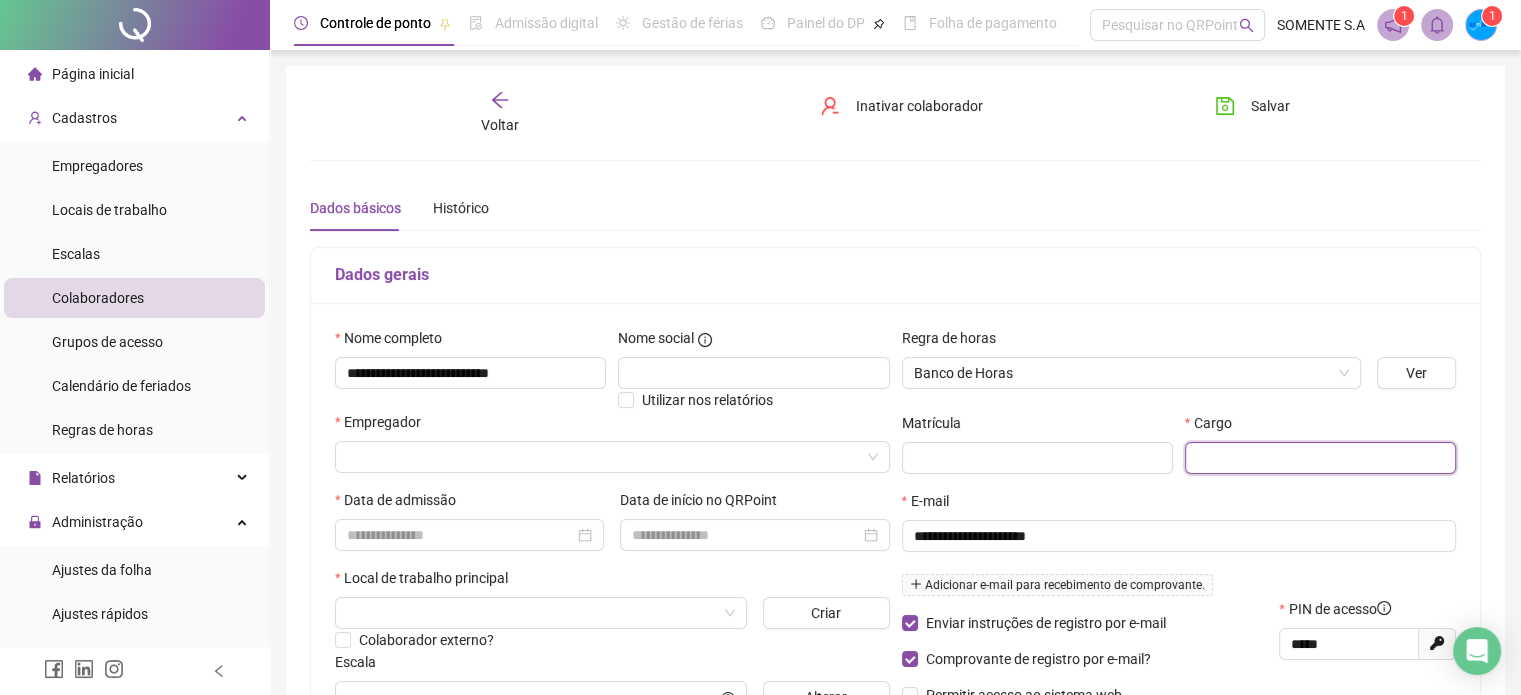 click at bounding box center [1320, 458] 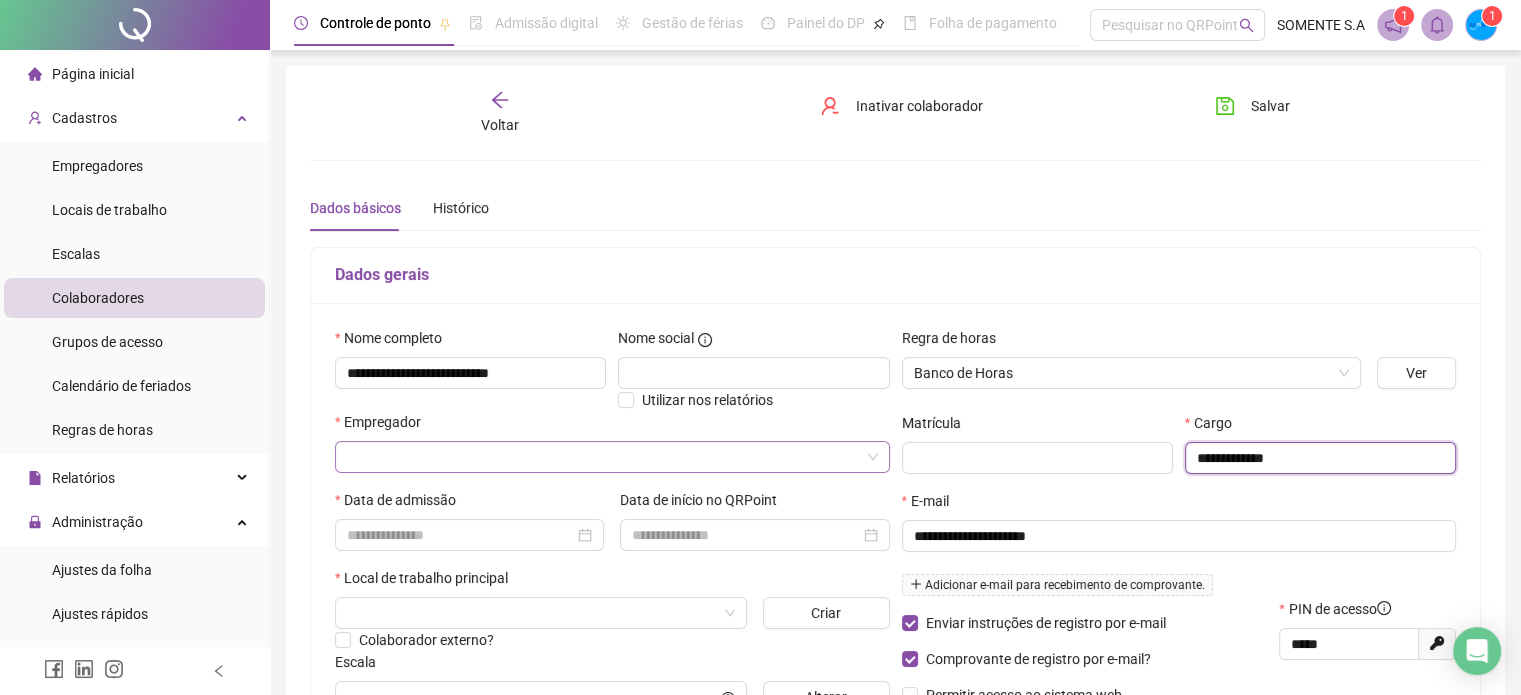 type on "**********" 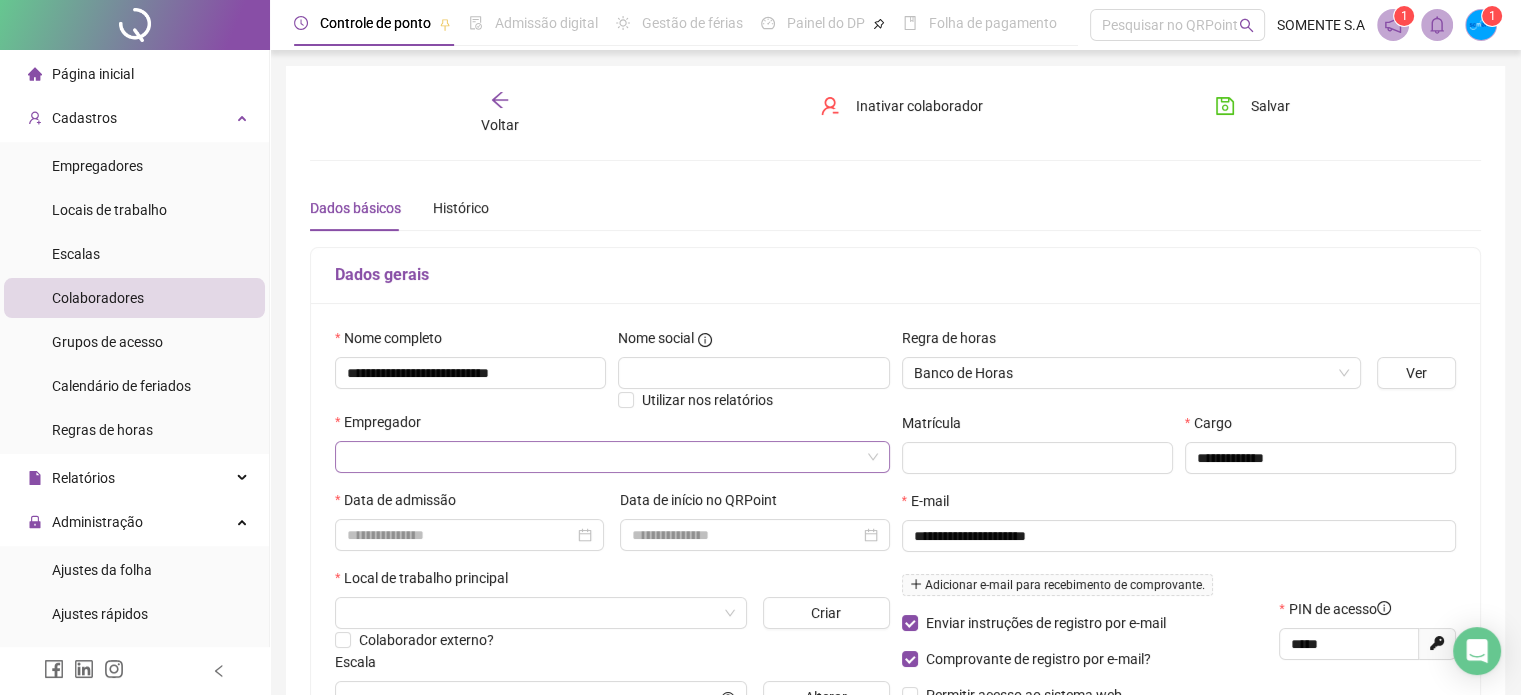 click at bounding box center [606, 457] 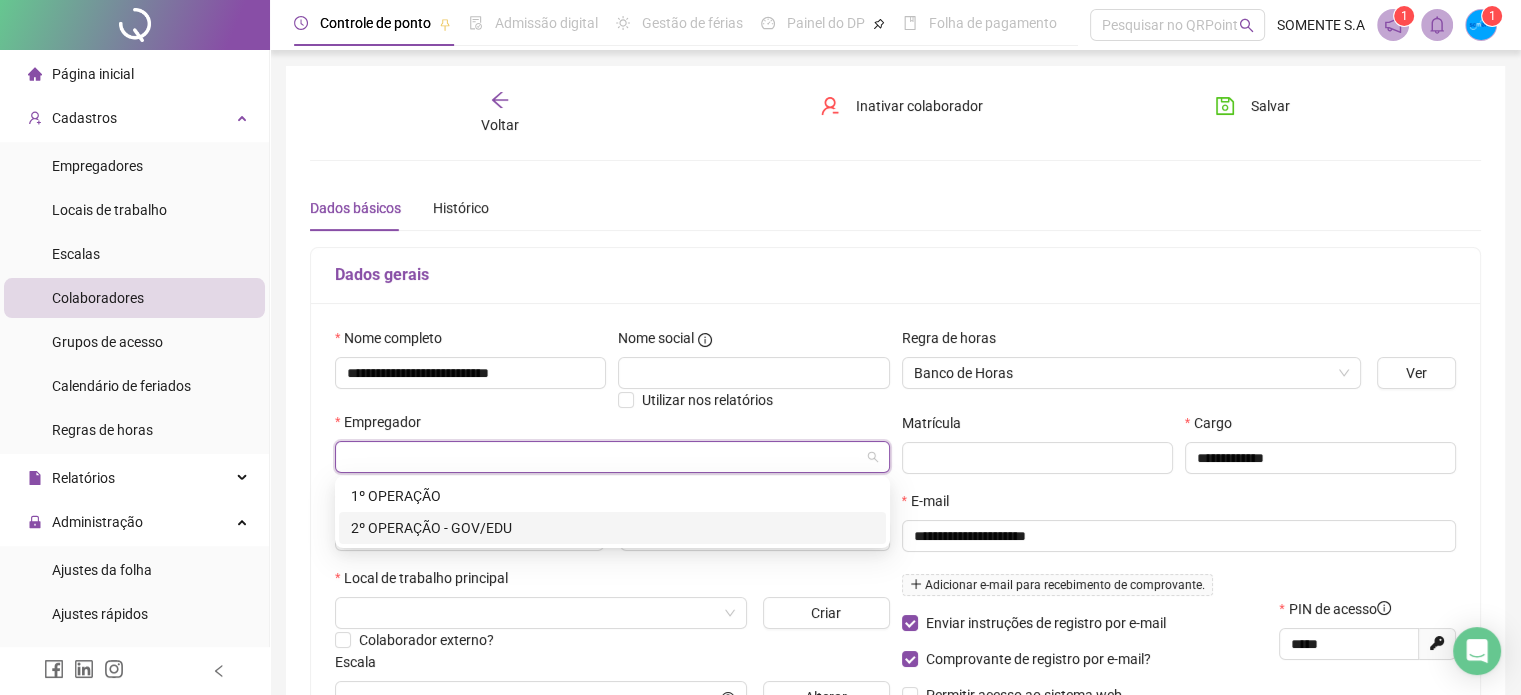 click on "2º OPERAÇÃO - GOV/EDU" at bounding box center [612, 528] 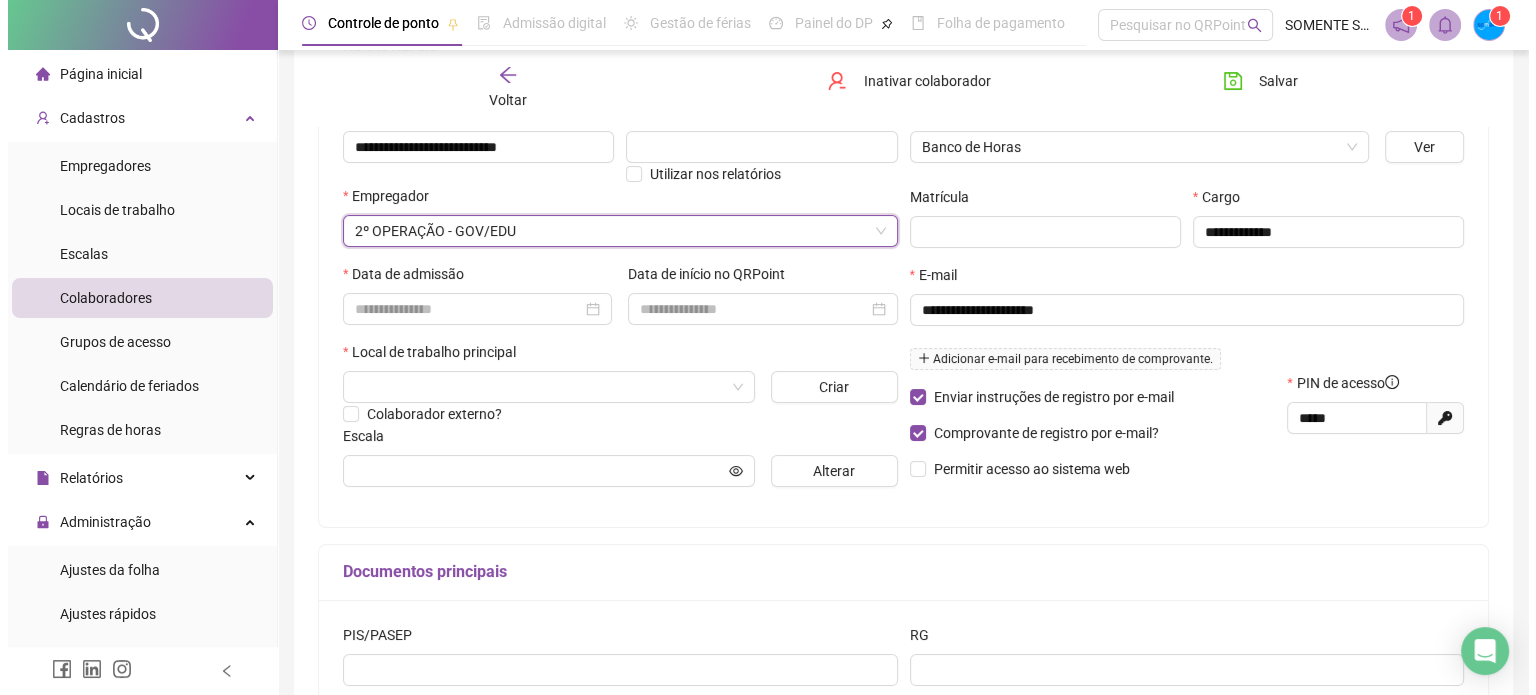 scroll, scrollTop: 239, scrollLeft: 0, axis: vertical 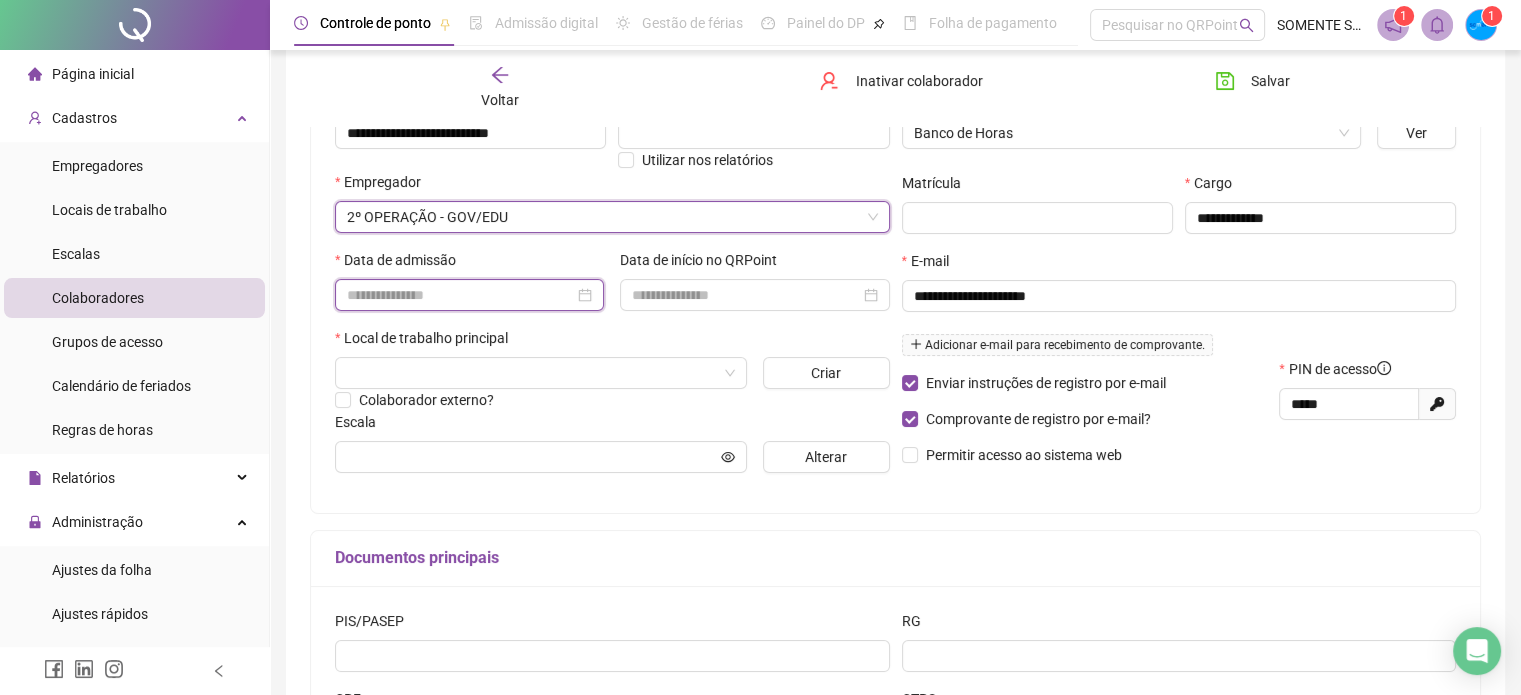 click at bounding box center [460, 295] 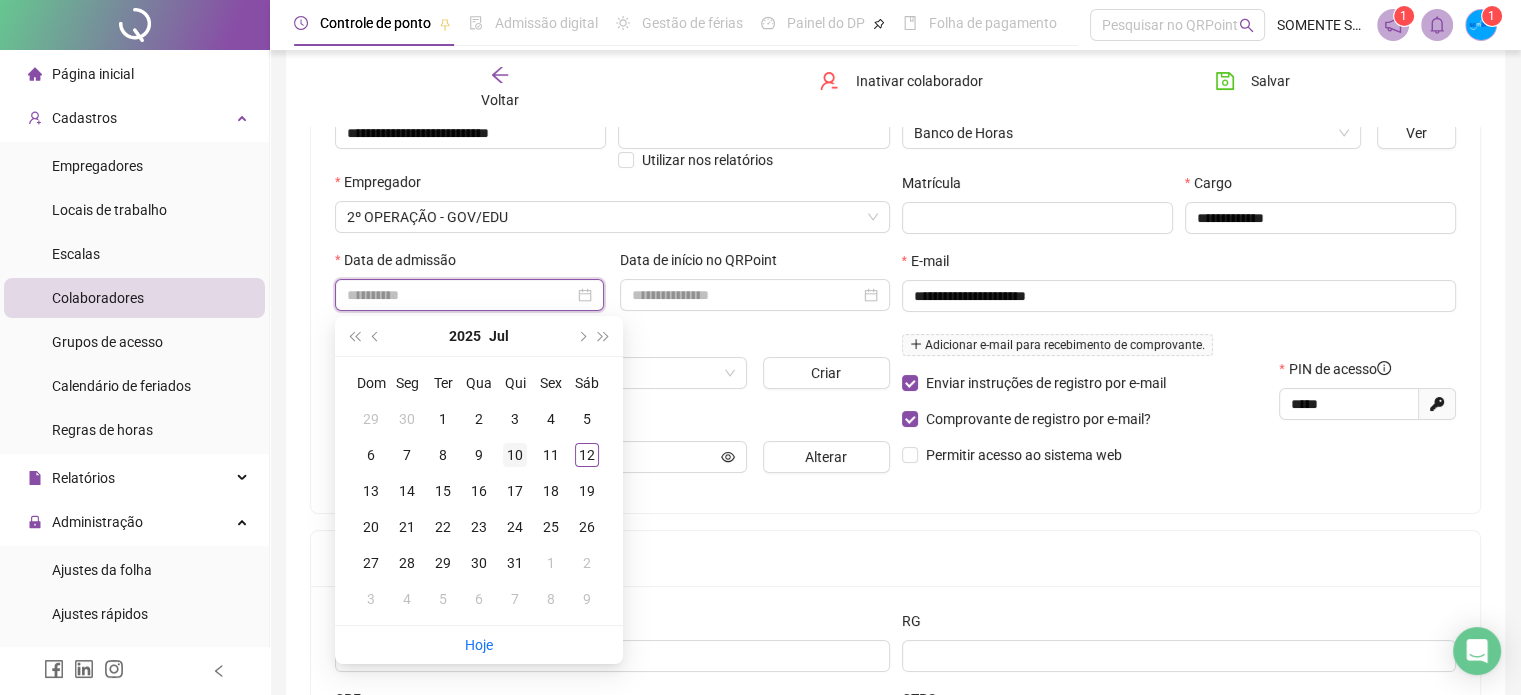 type on "**********" 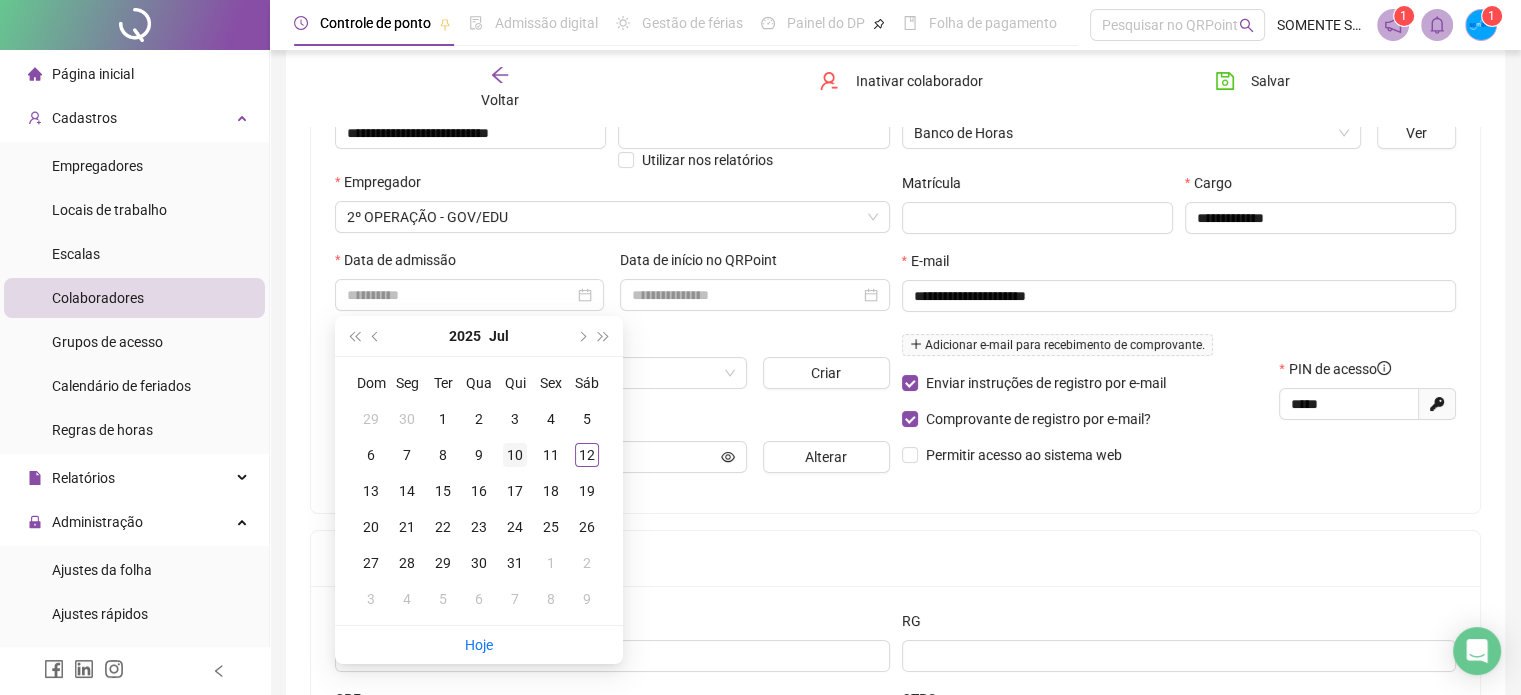click on "10" at bounding box center (515, 455) 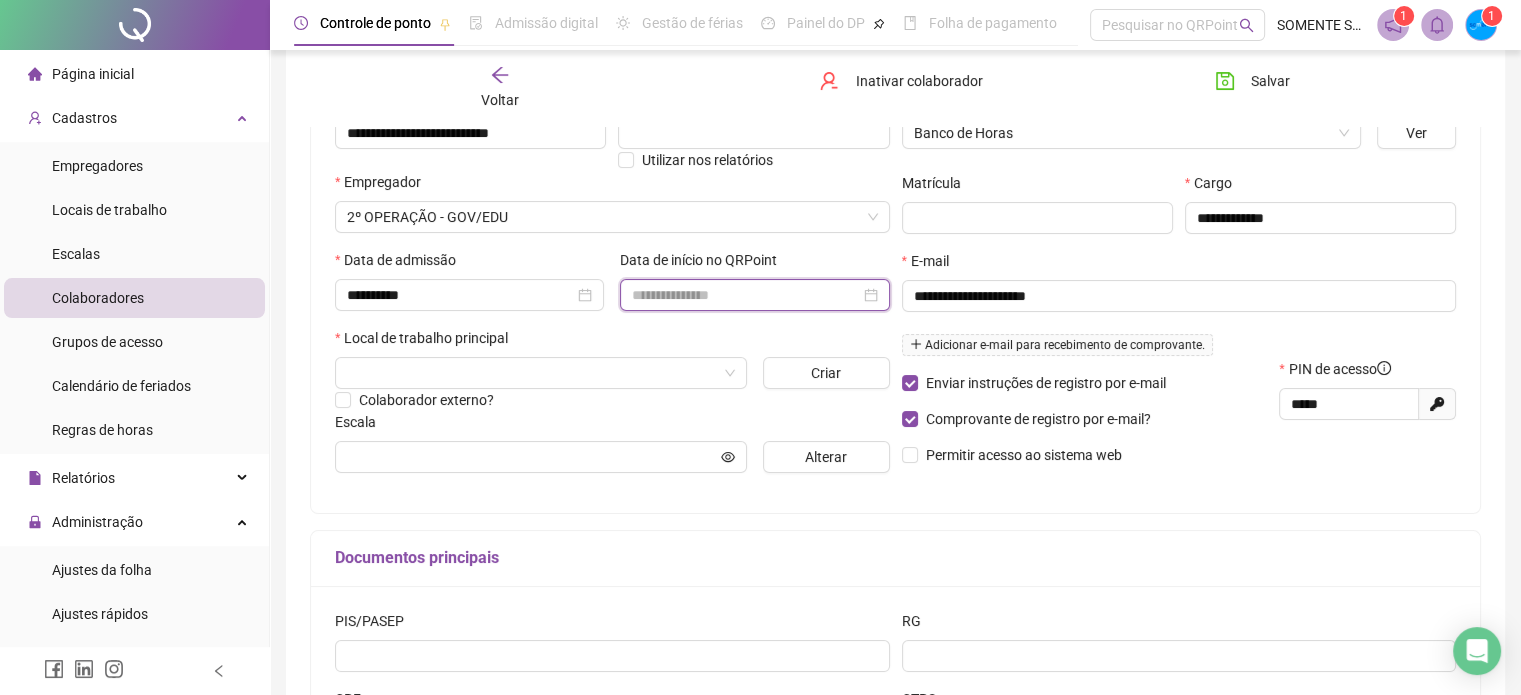 click at bounding box center [745, 295] 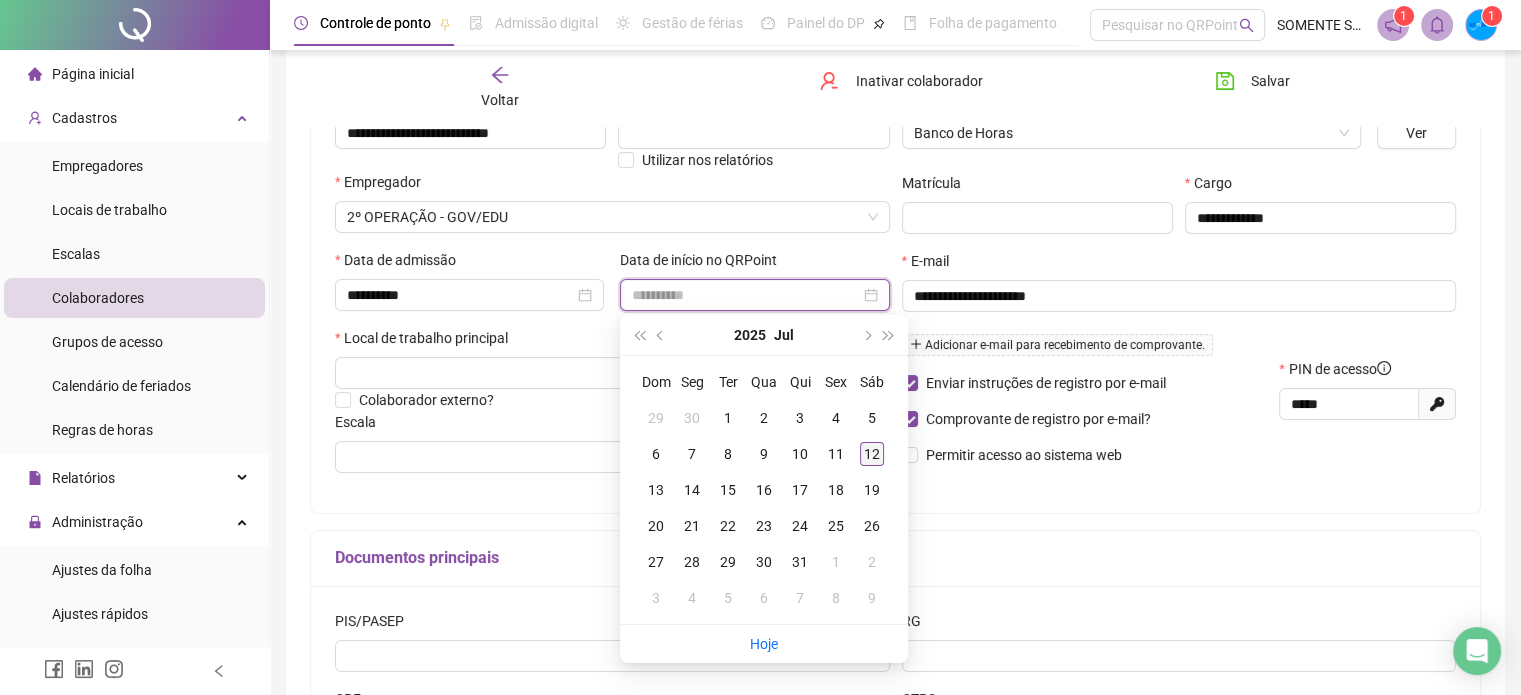 type on "**********" 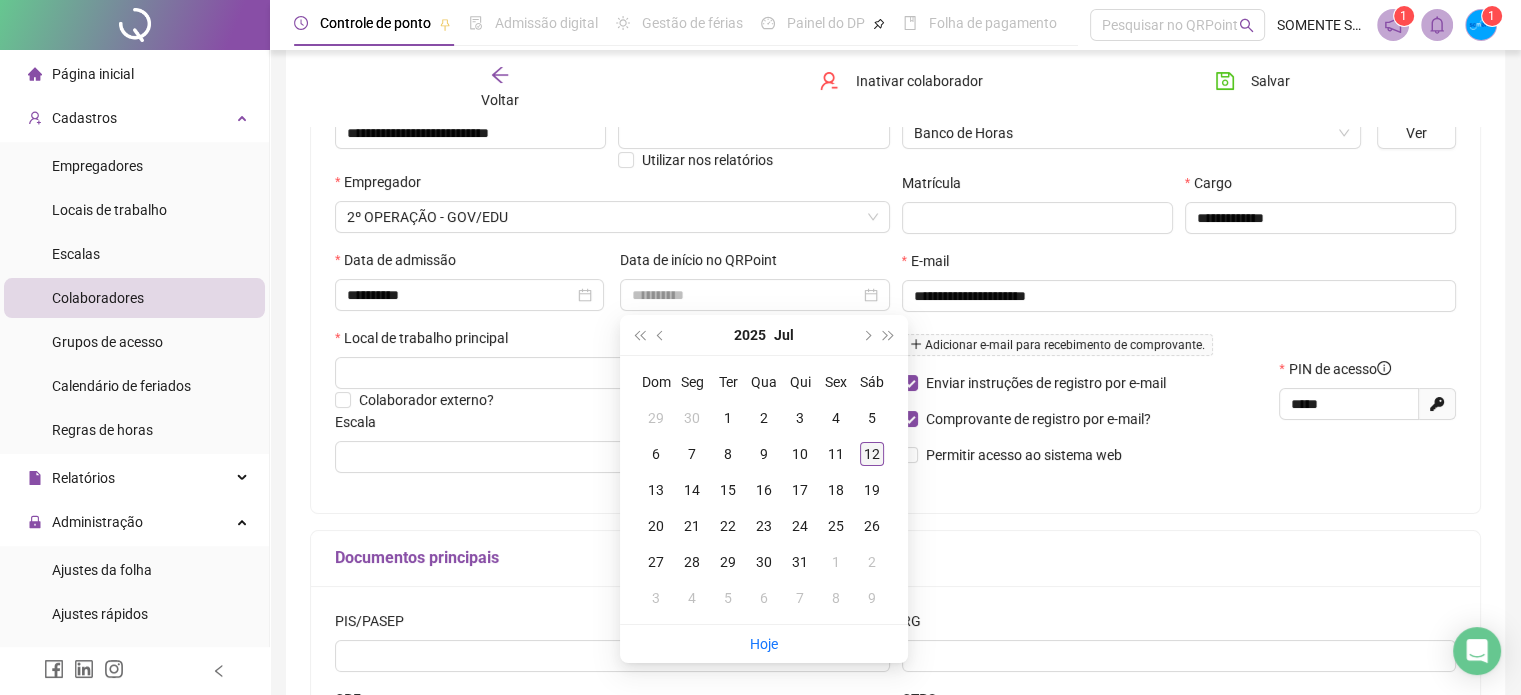 click on "12" at bounding box center (872, 454) 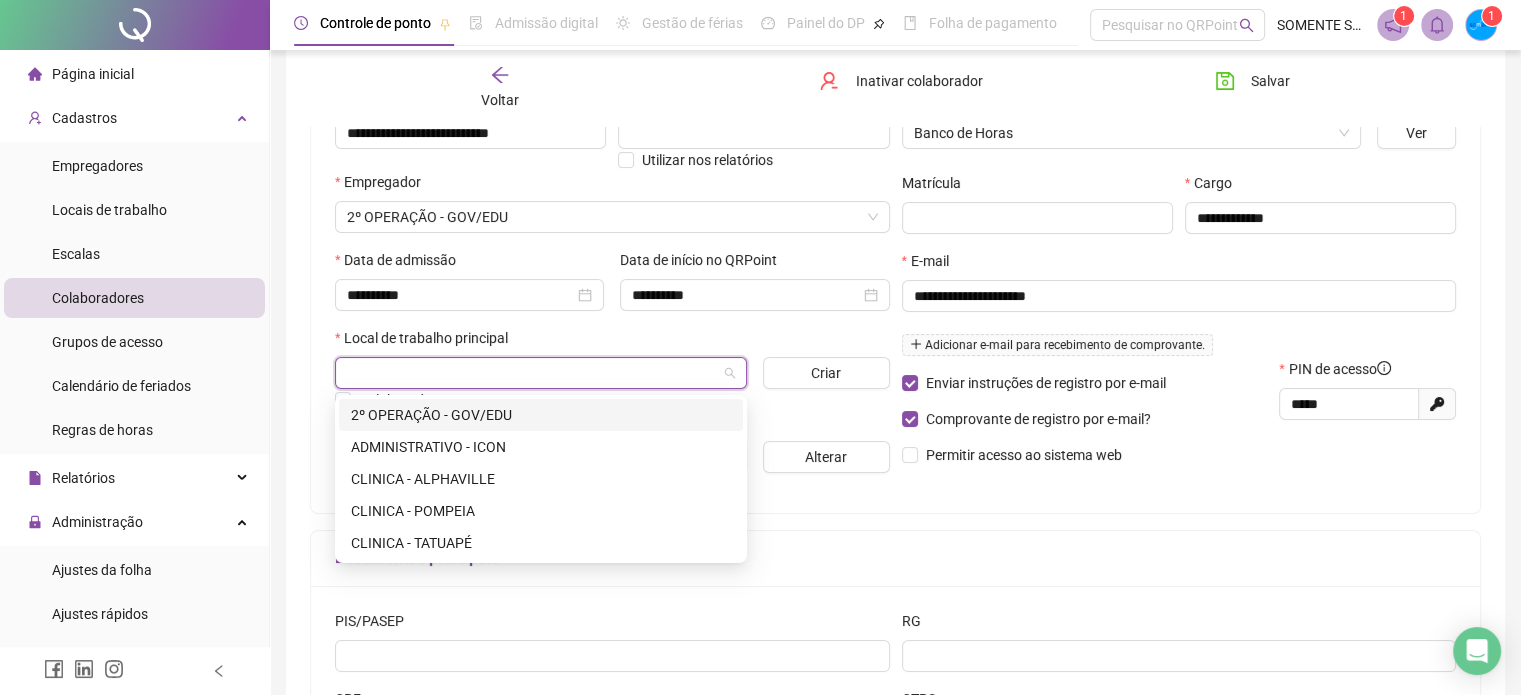 click at bounding box center (535, 373) 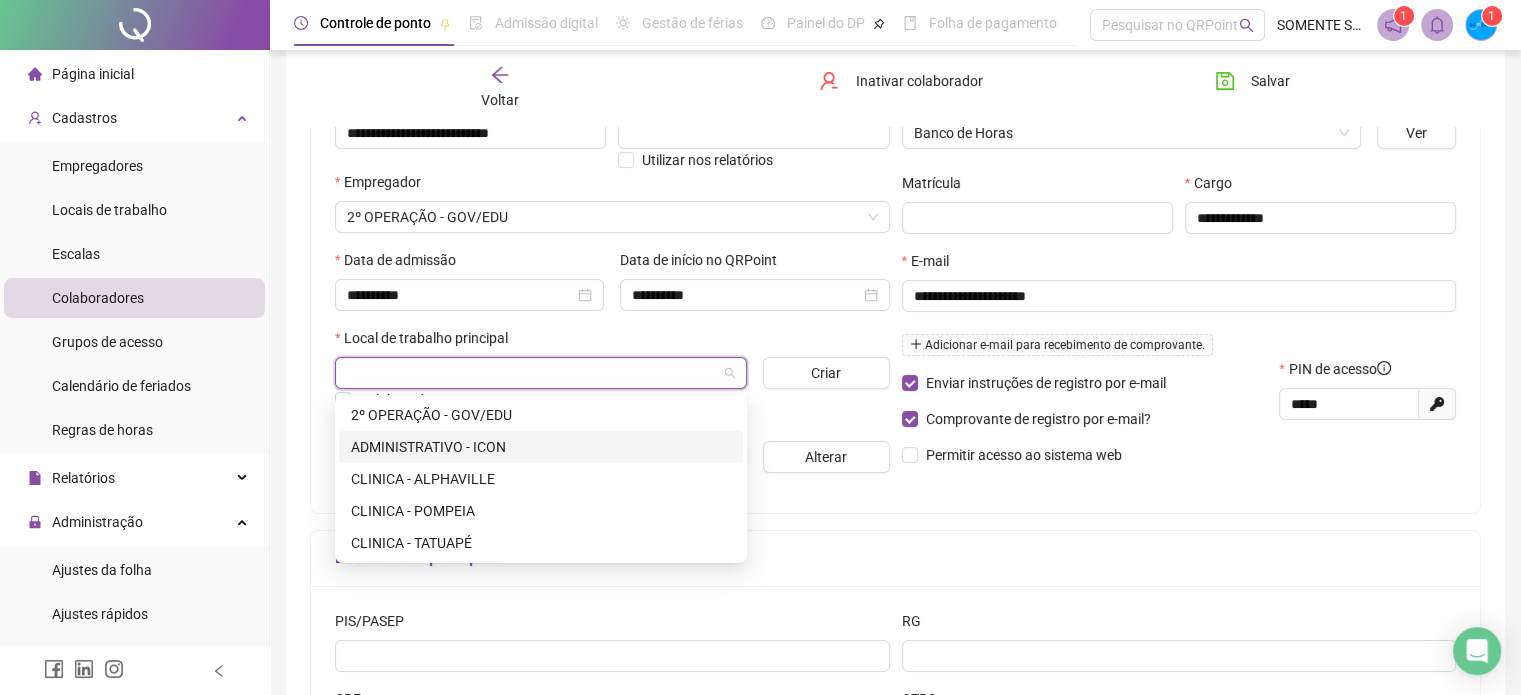 click on "ADMINISTRATIVO - ICON" at bounding box center (541, 447) 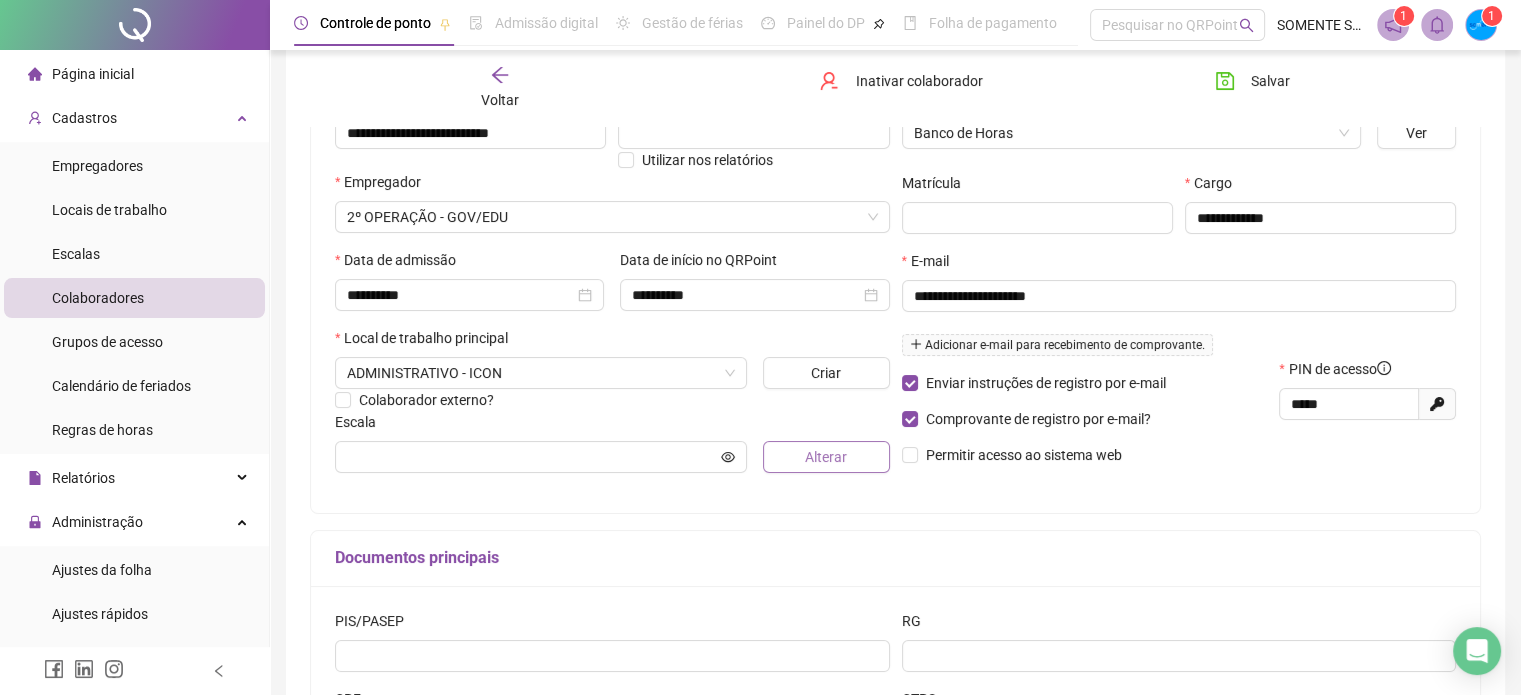 click on "Alterar" at bounding box center [826, 457] 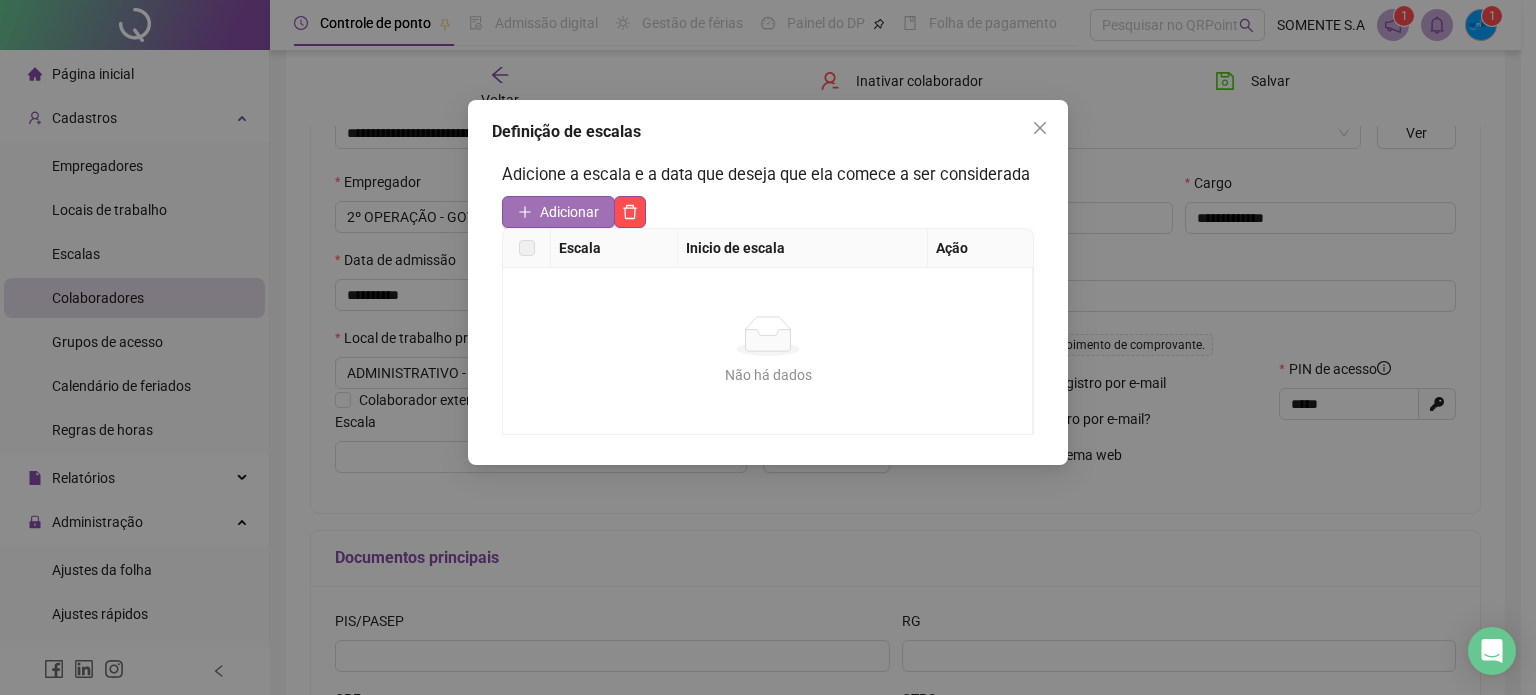 click on "Adicionar" at bounding box center [569, 212] 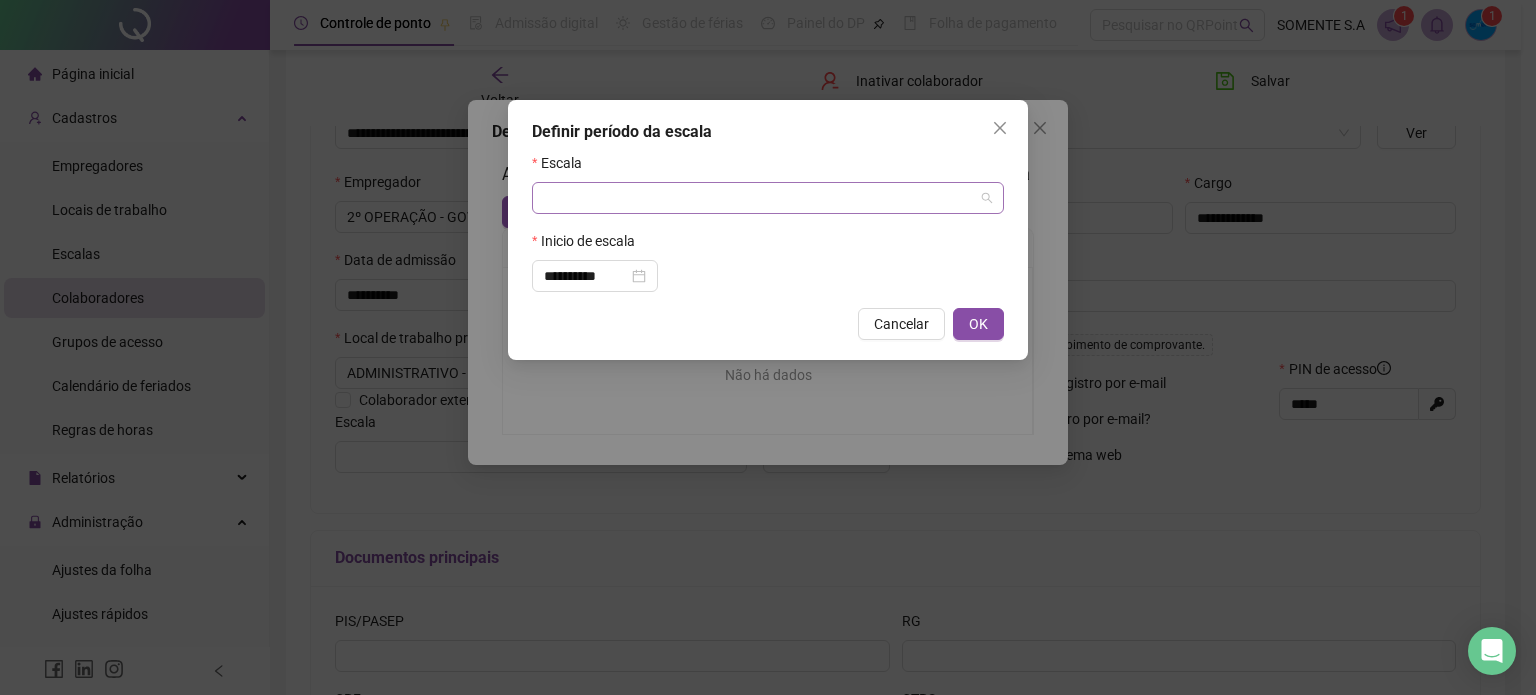 click at bounding box center (762, 198) 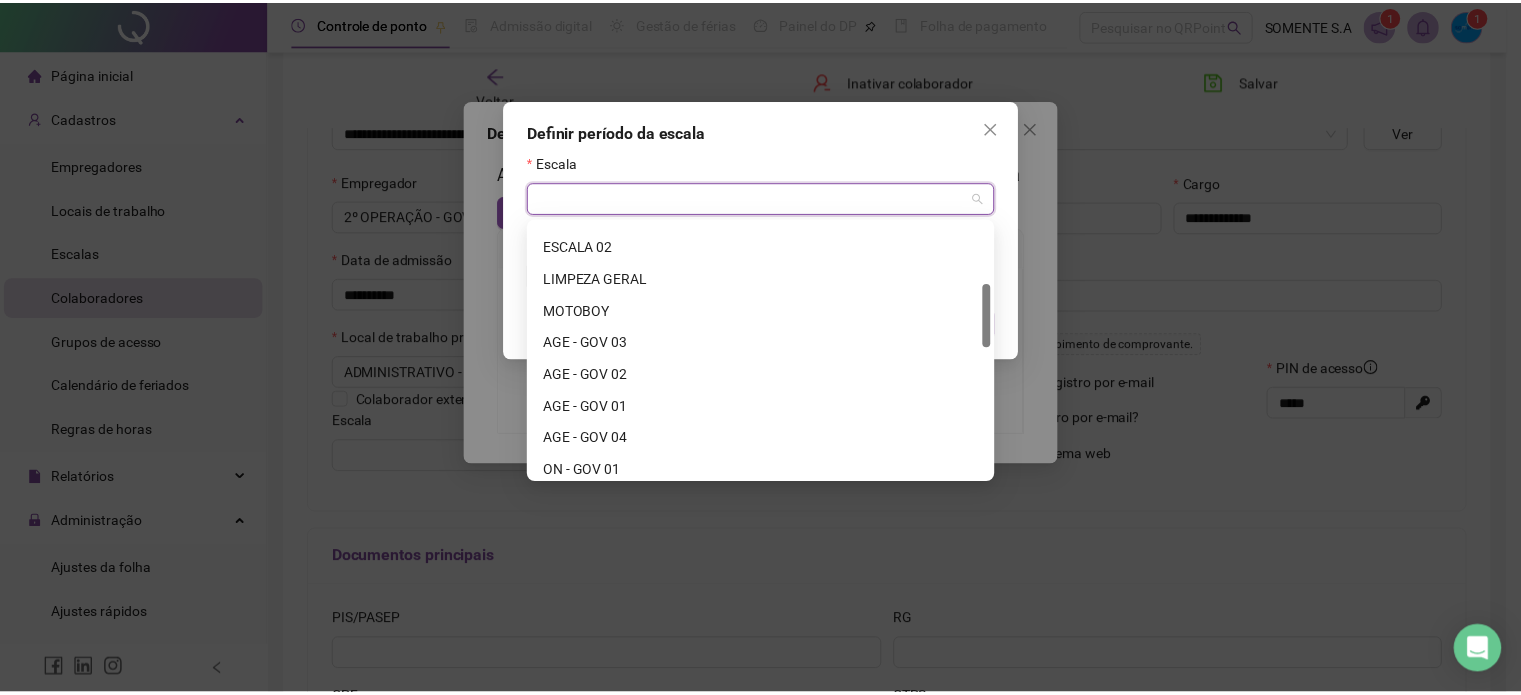scroll, scrollTop: 256, scrollLeft: 0, axis: vertical 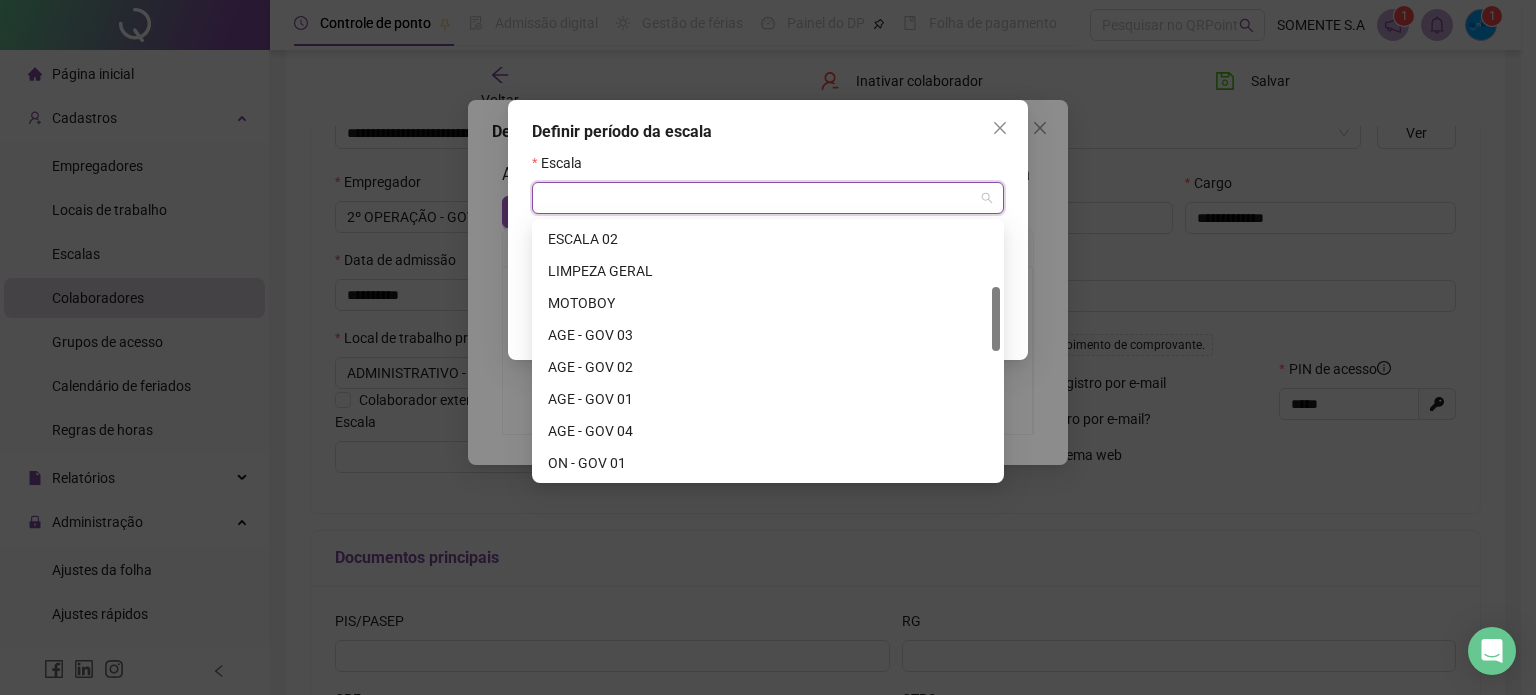 drag, startPoint x: 992, startPoint y: 244, endPoint x: 992, endPoint y: 308, distance: 64 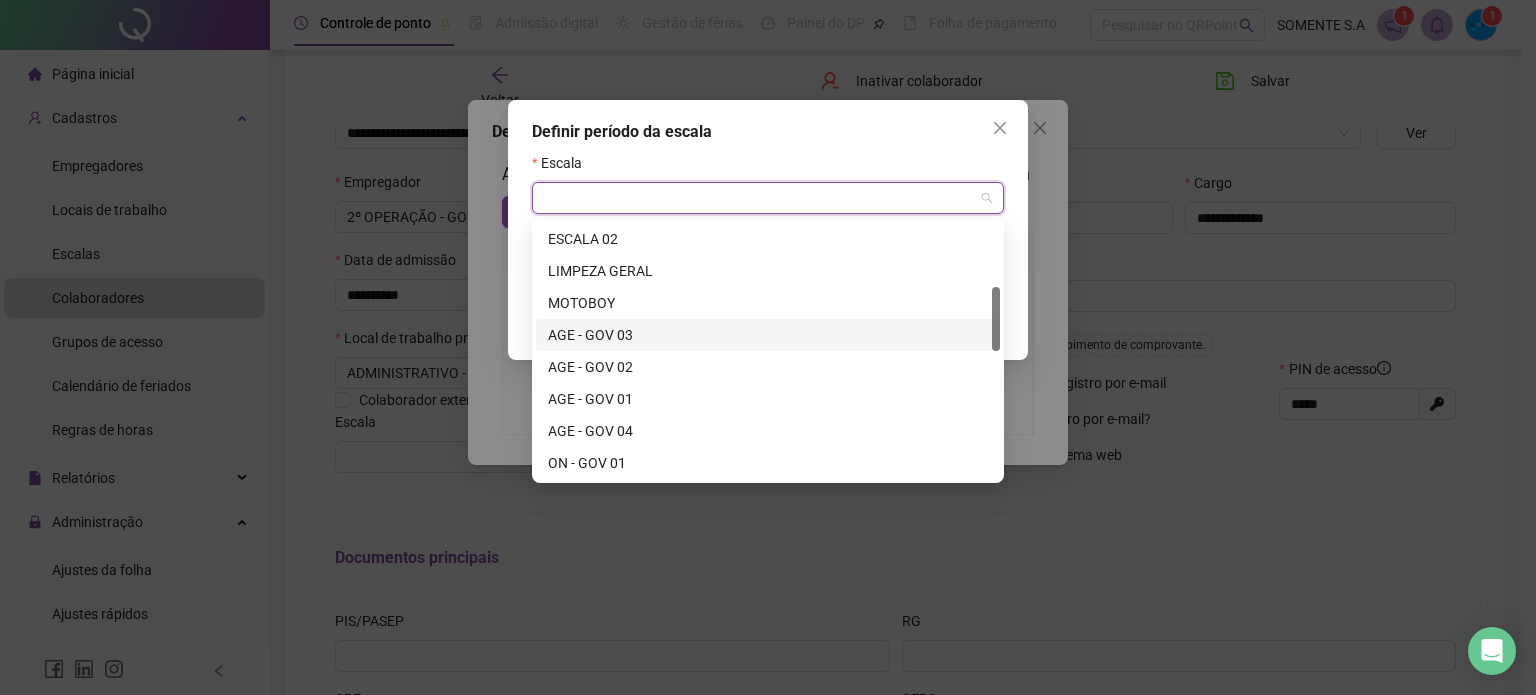 click on "AGE - GOV 03" at bounding box center [768, 335] 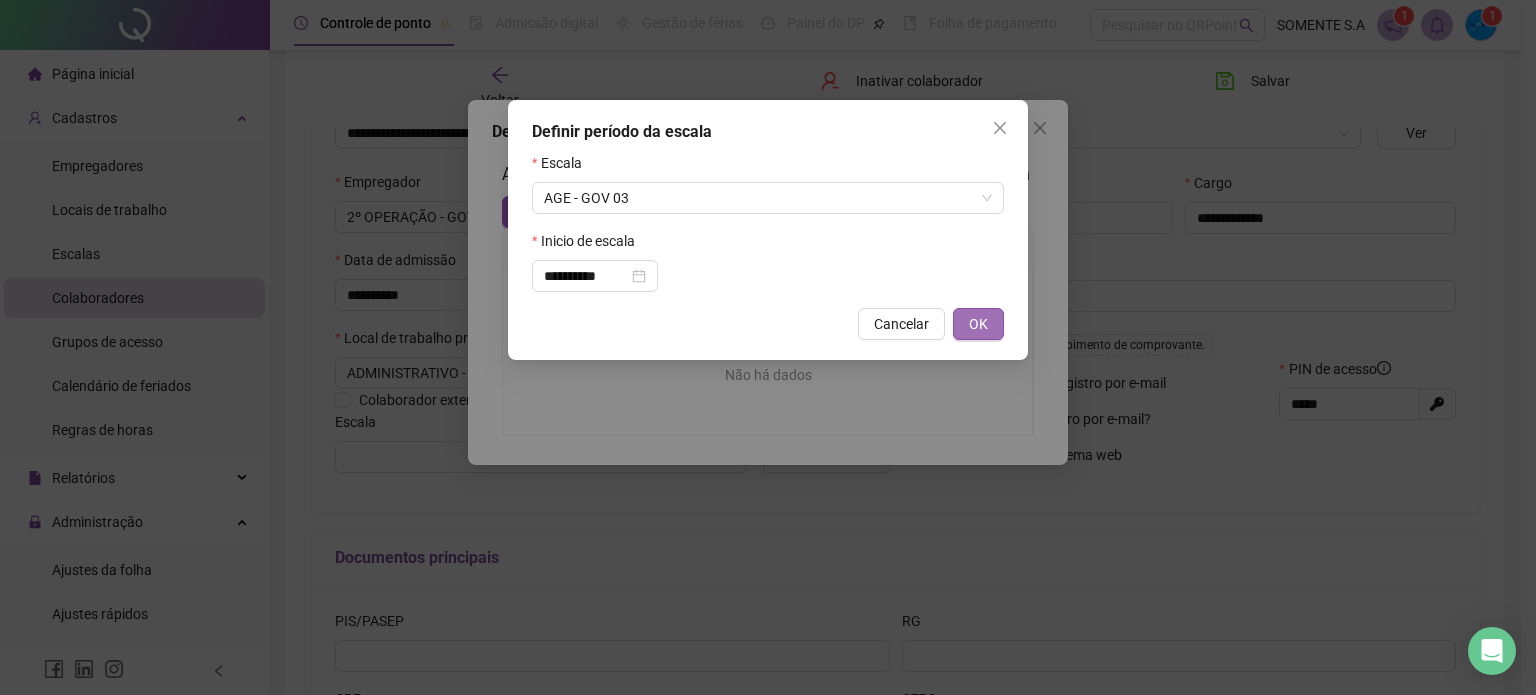 click on "OK" at bounding box center (978, 324) 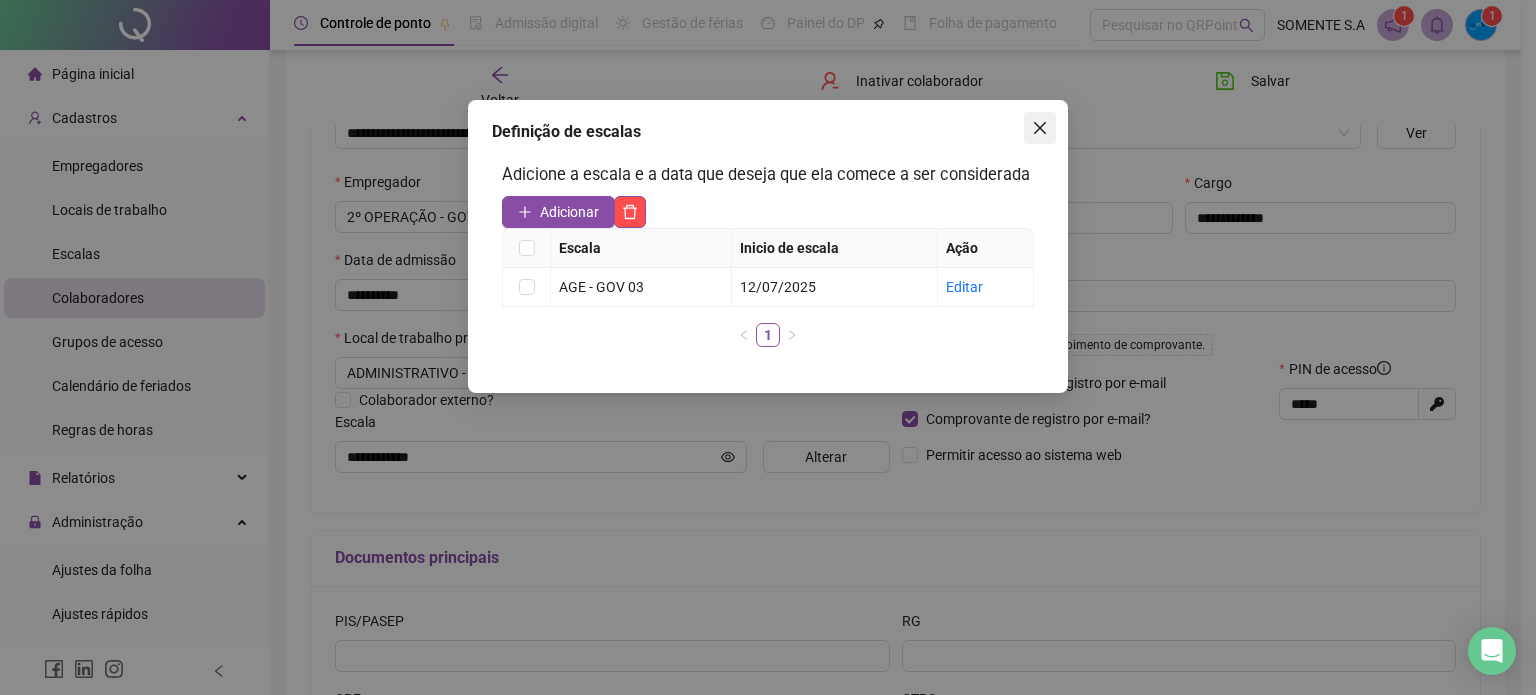 click 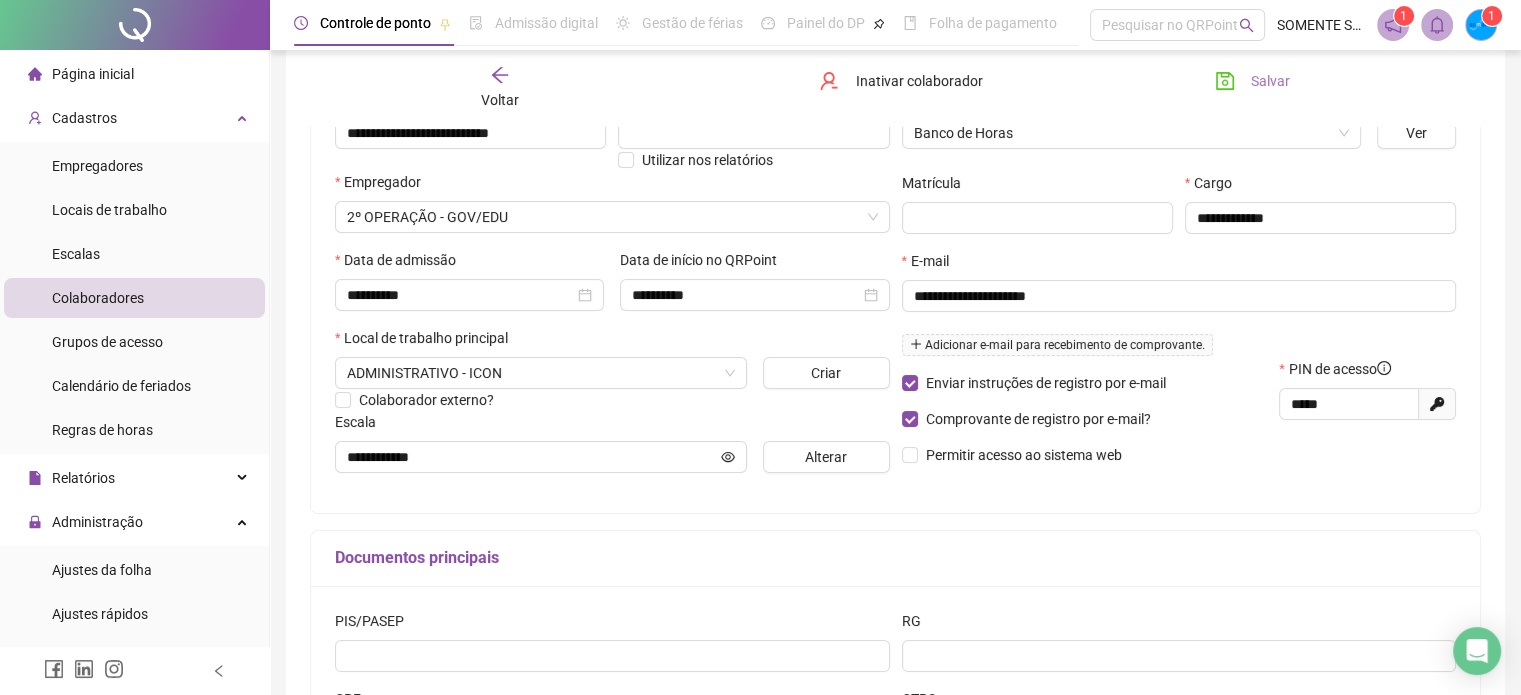 click on "Salvar" at bounding box center (1270, 81) 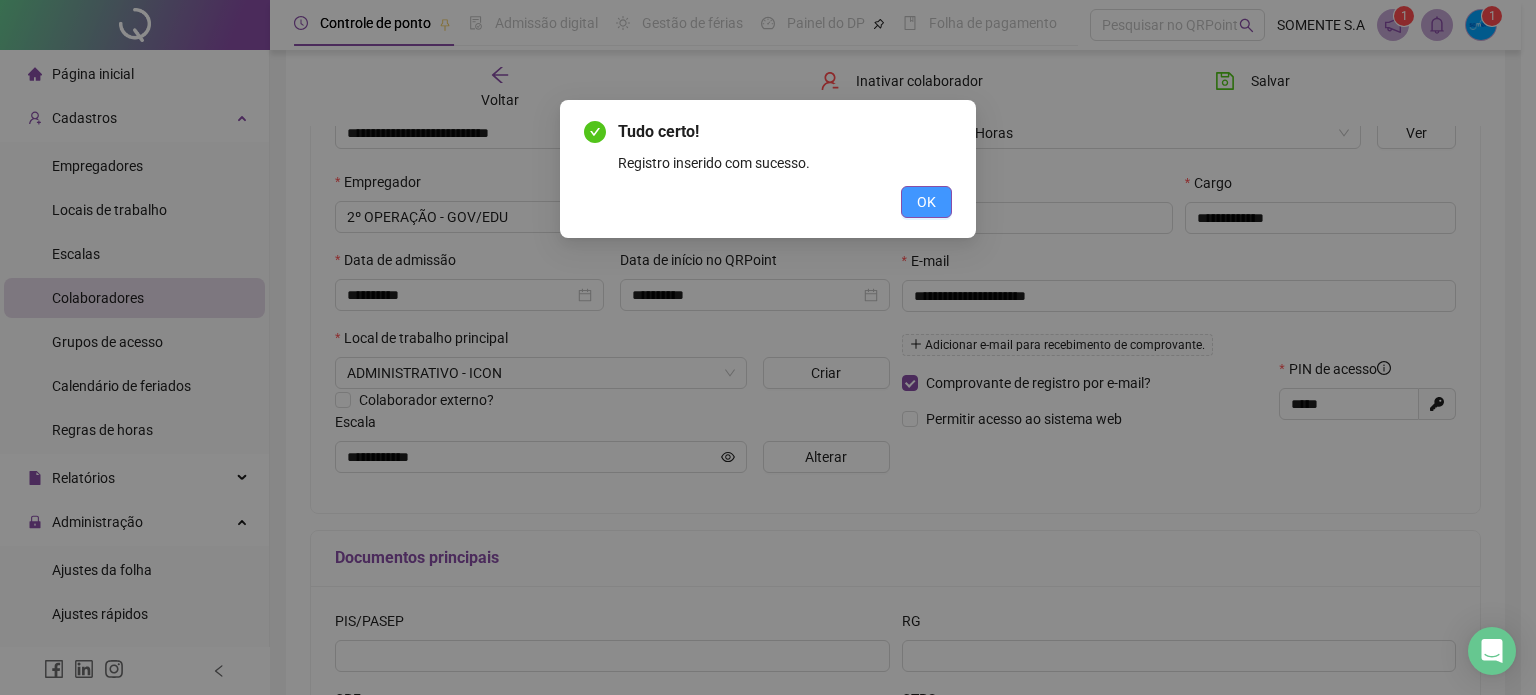 click on "OK" at bounding box center (926, 202) 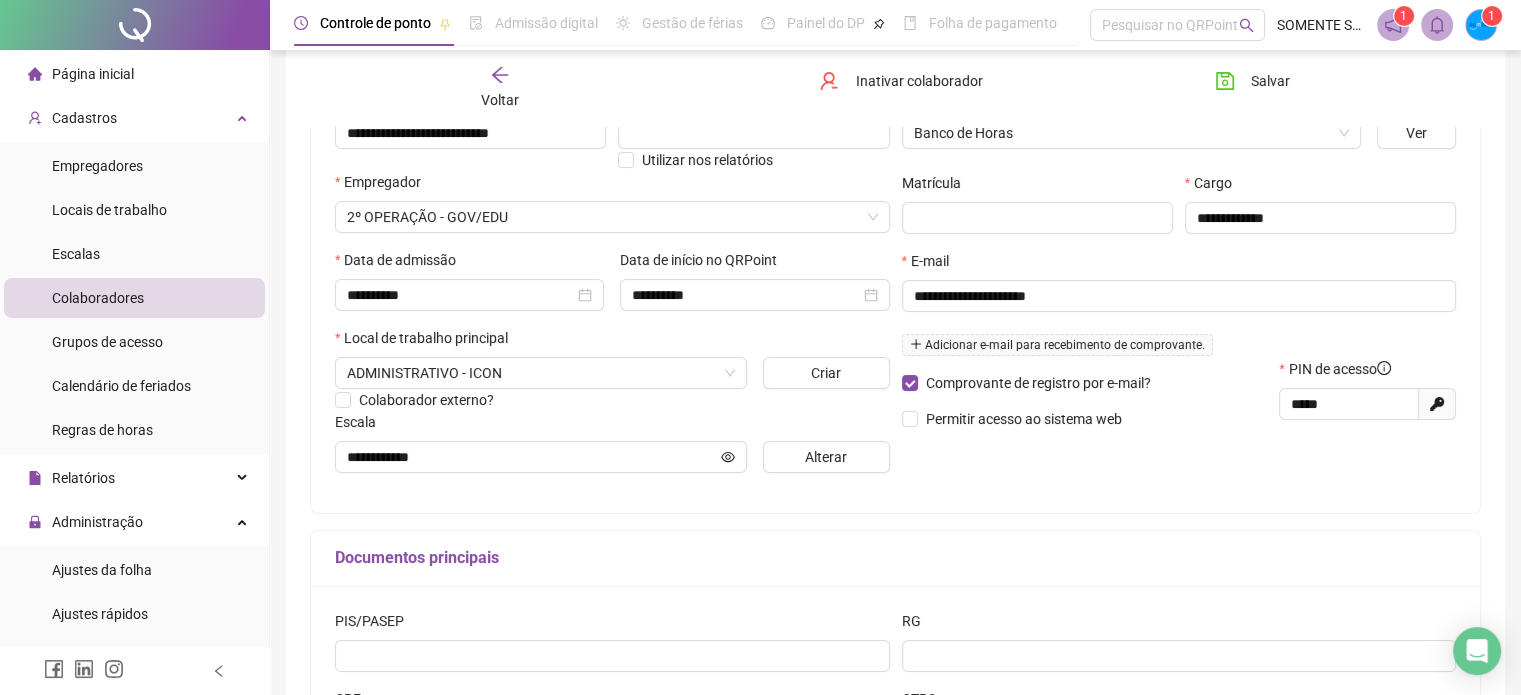 click 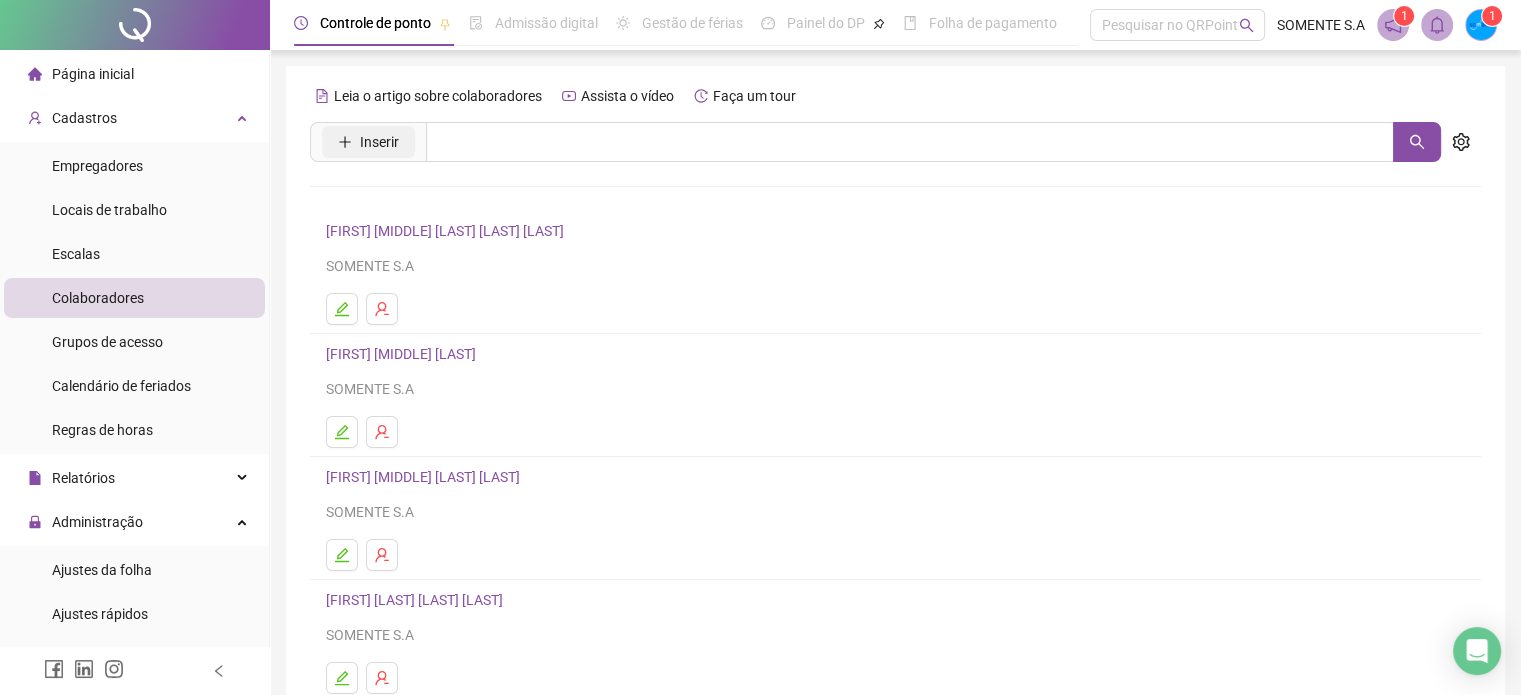 click on "Inserir" at bounding box center [368, 142] 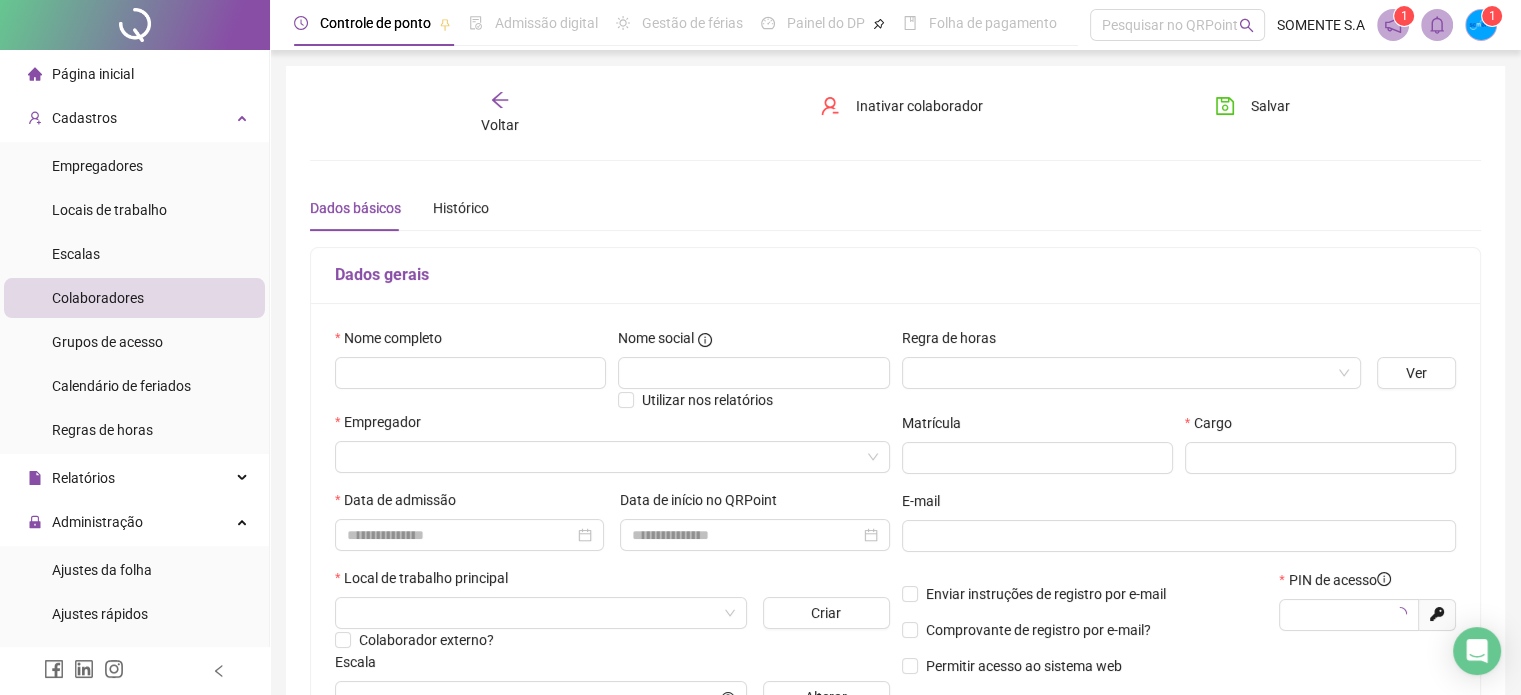 type on "*****" 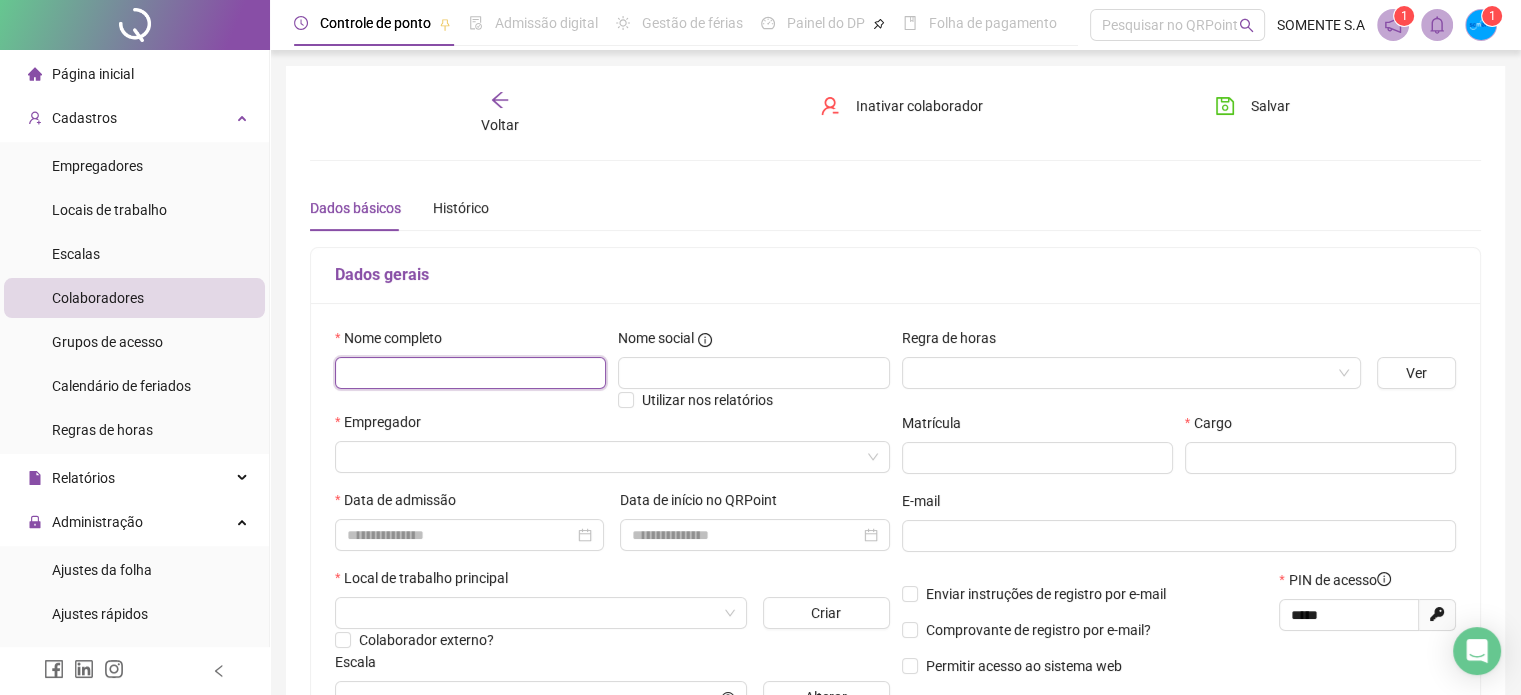 click at bounding box center [470, 373] 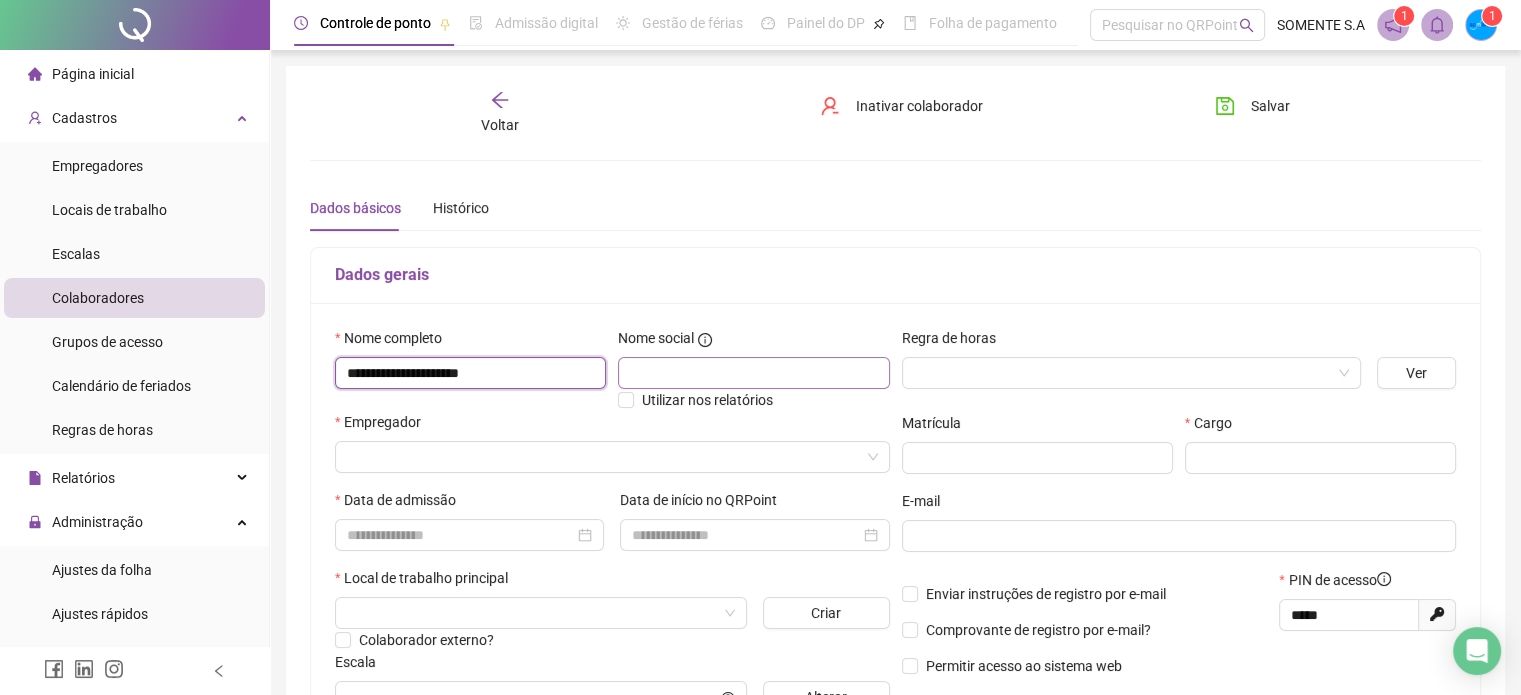 type on "**********" 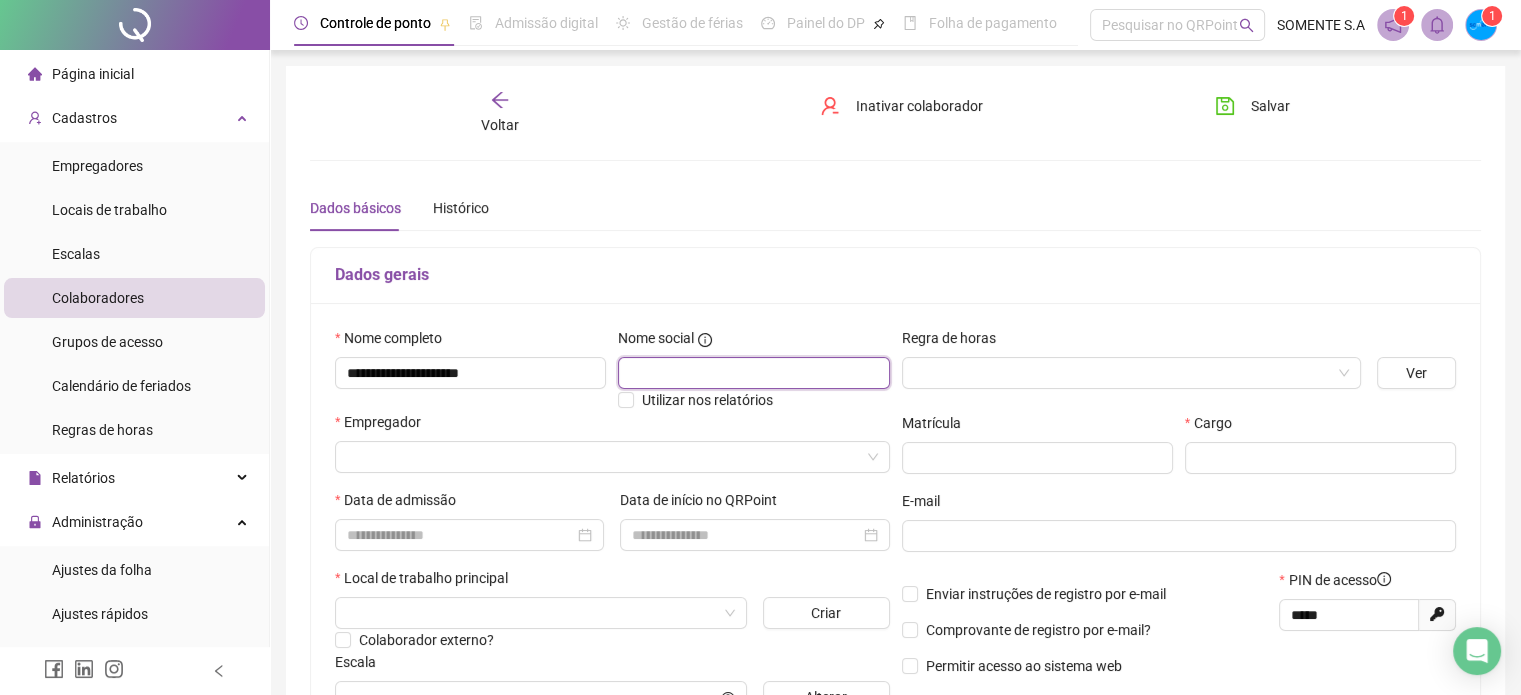 click at bounding box center (753, 373) 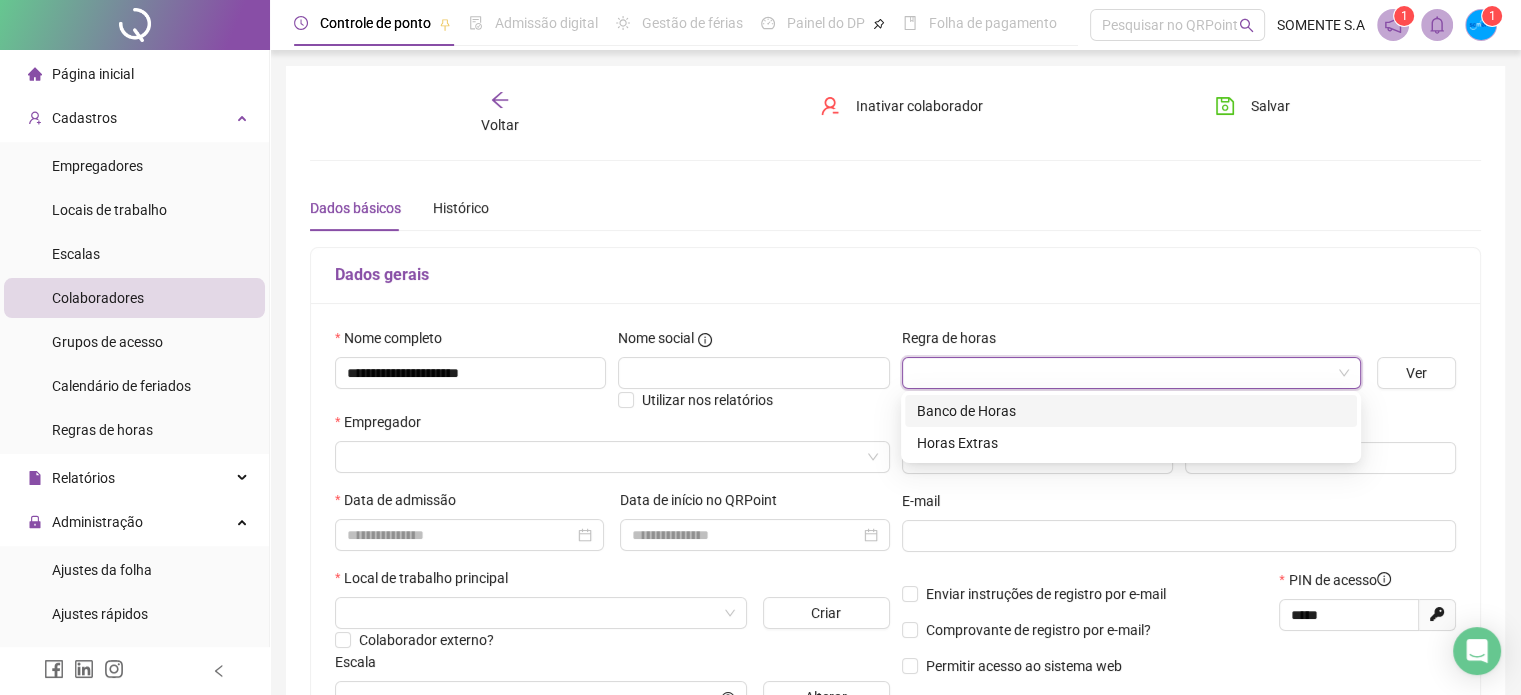 click at bounding box center [1125, 373] 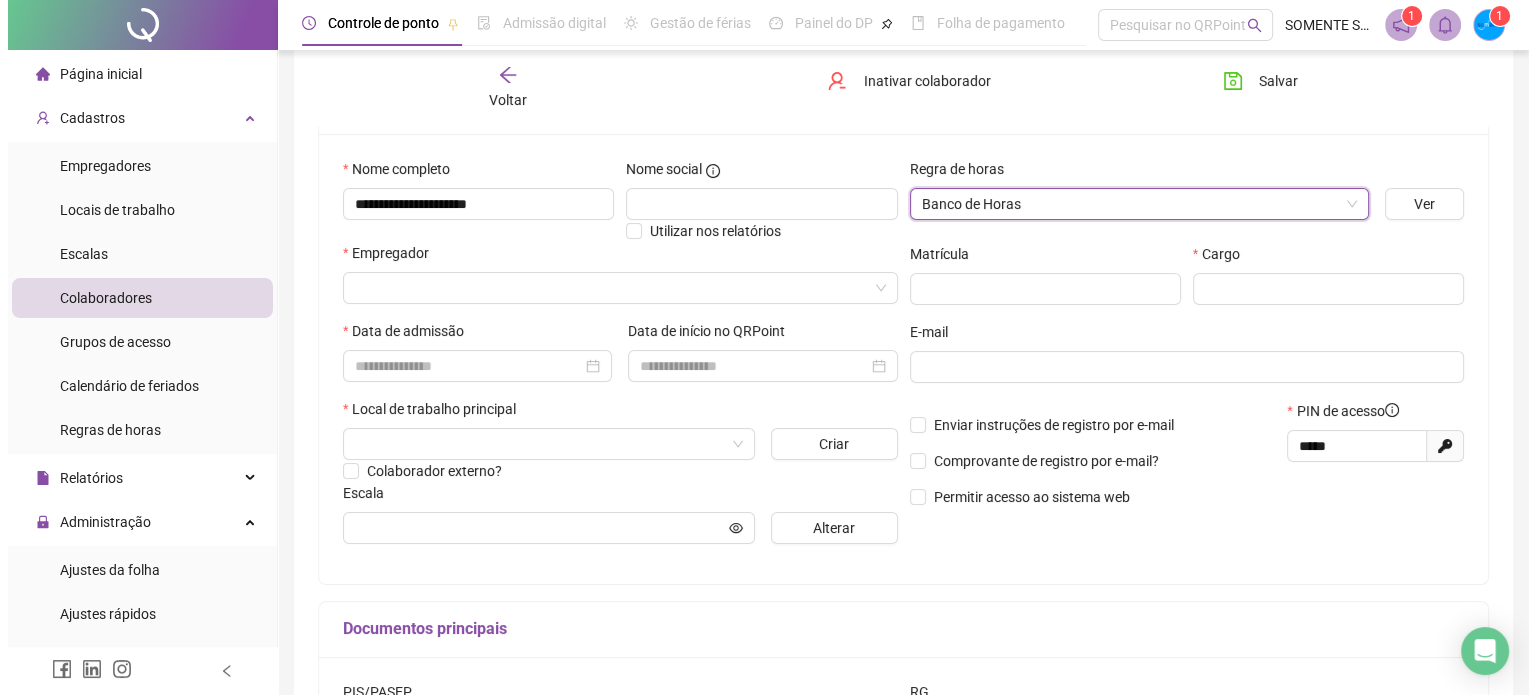 scroll, scrollTop: 171, scrollLeft: 0, axis: vertical 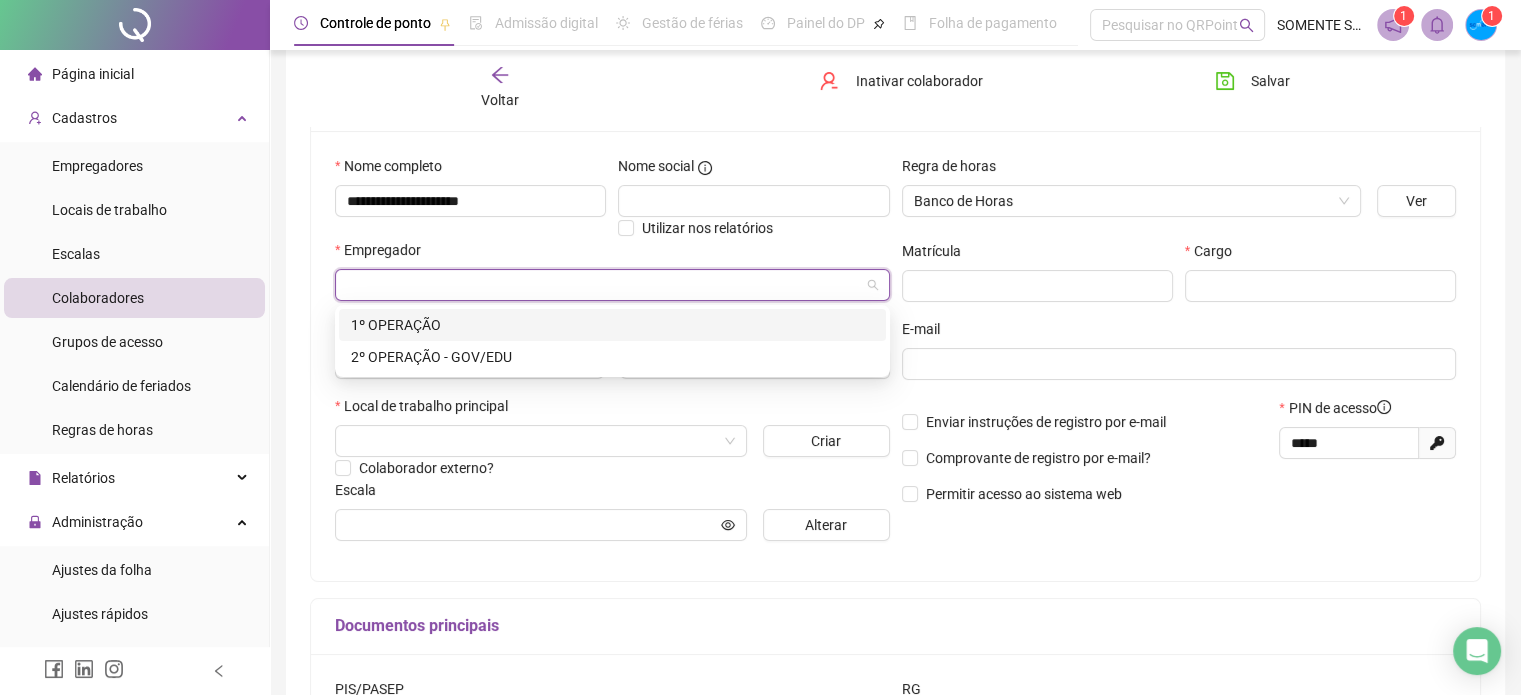 click at bounding box center (606, 285) 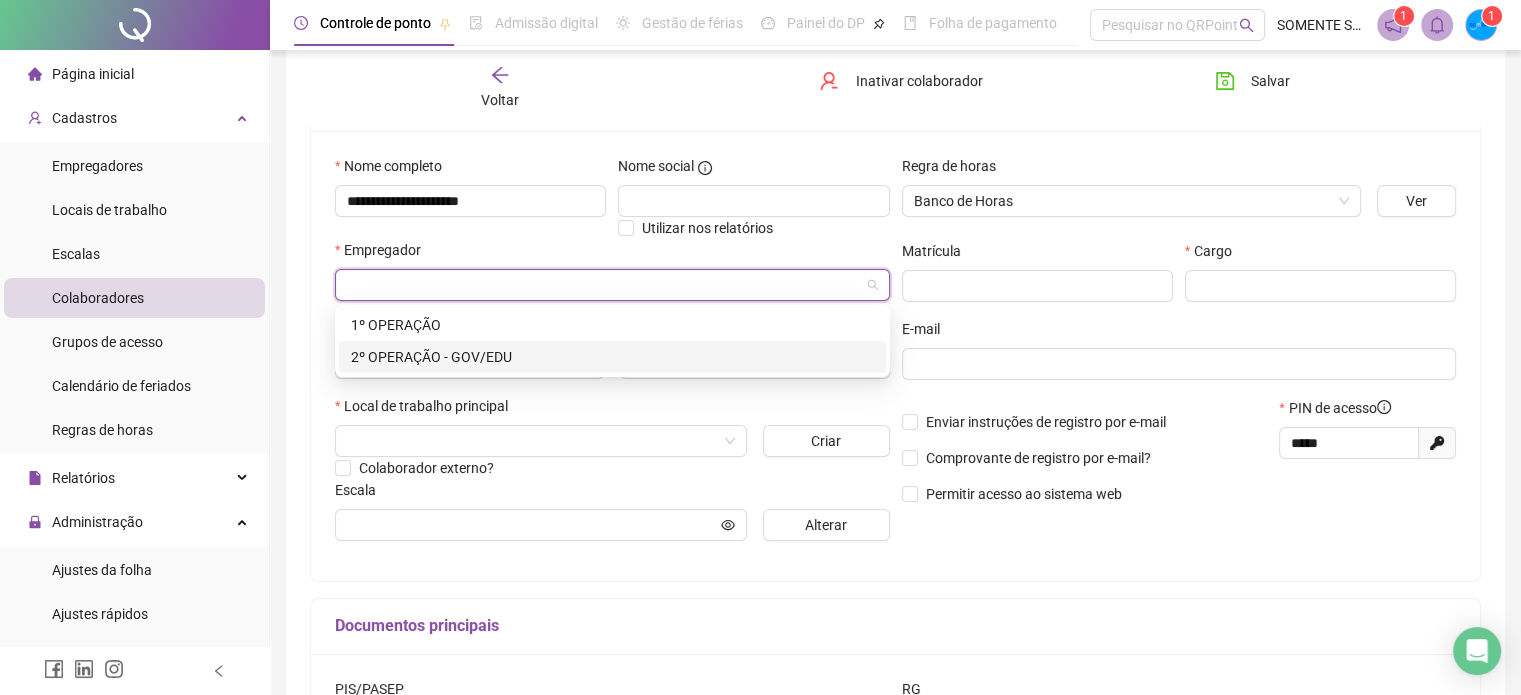 click on "2º OPERAÇÃO - GOV/EDU" at bounding box center [612, 357] 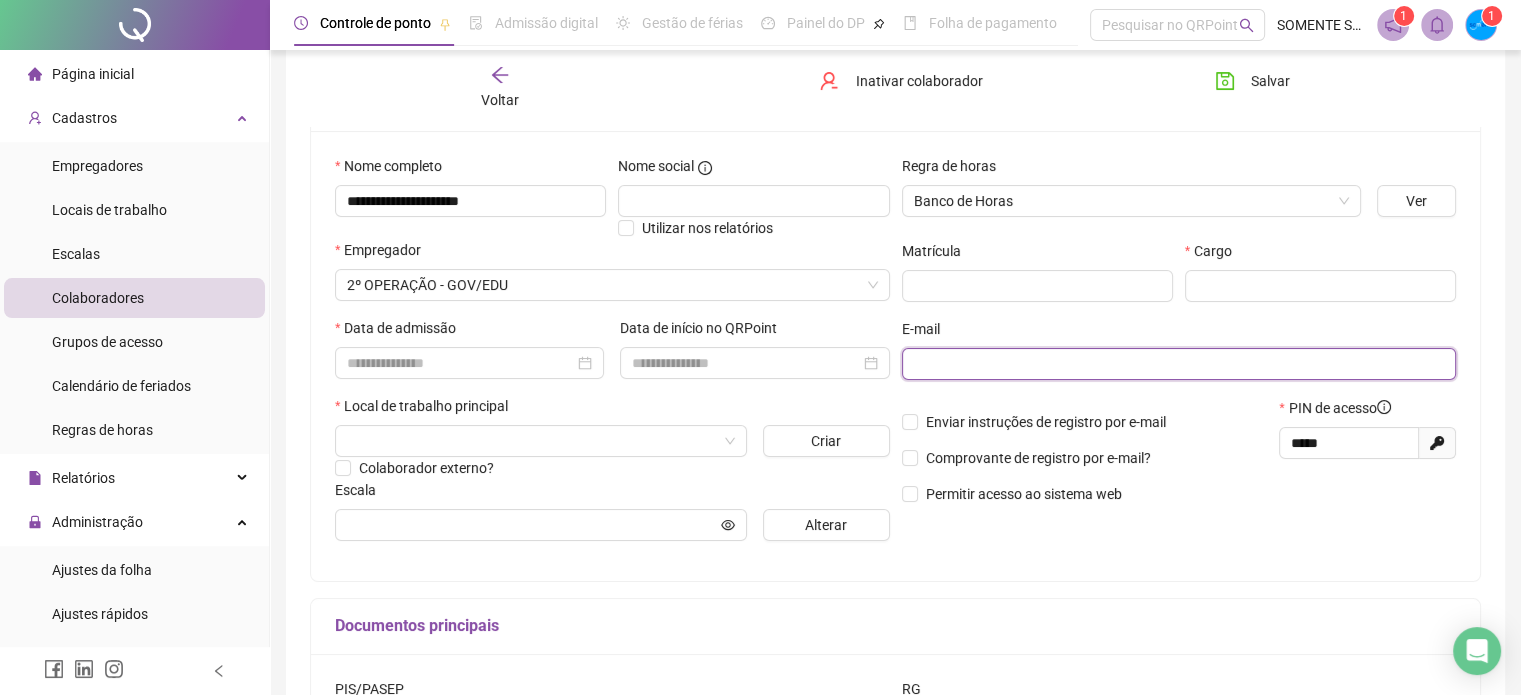 click at bounding box center (1177, 364) 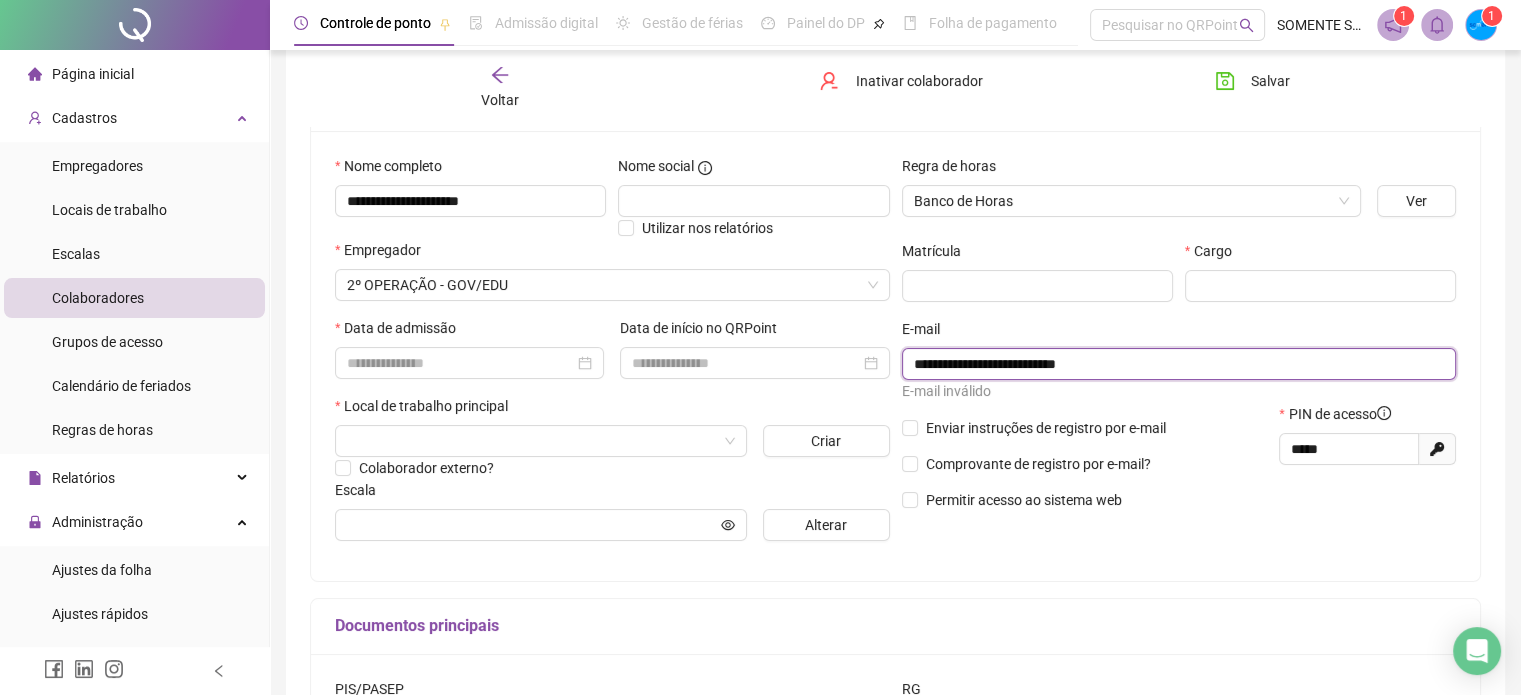 click on "**********" at bounding box center (1177, 364) 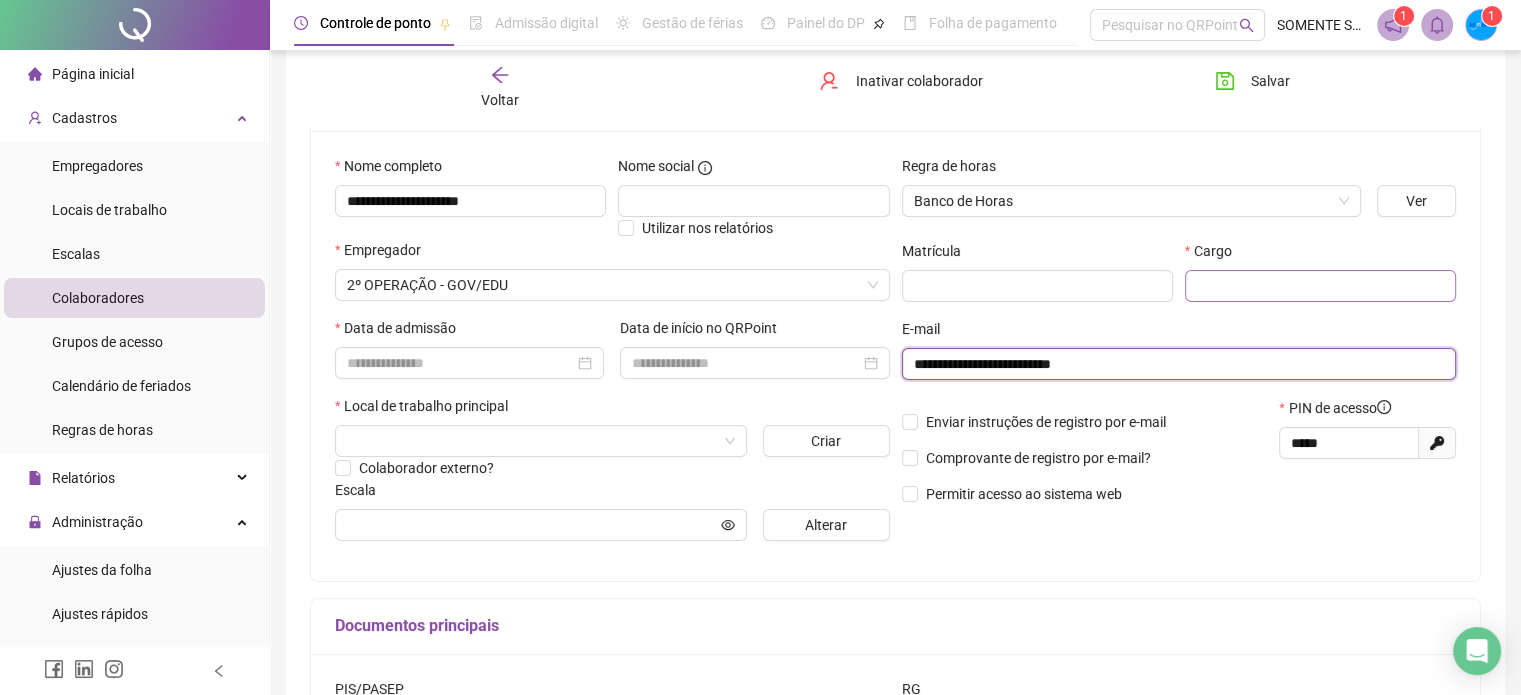 type on "**********" 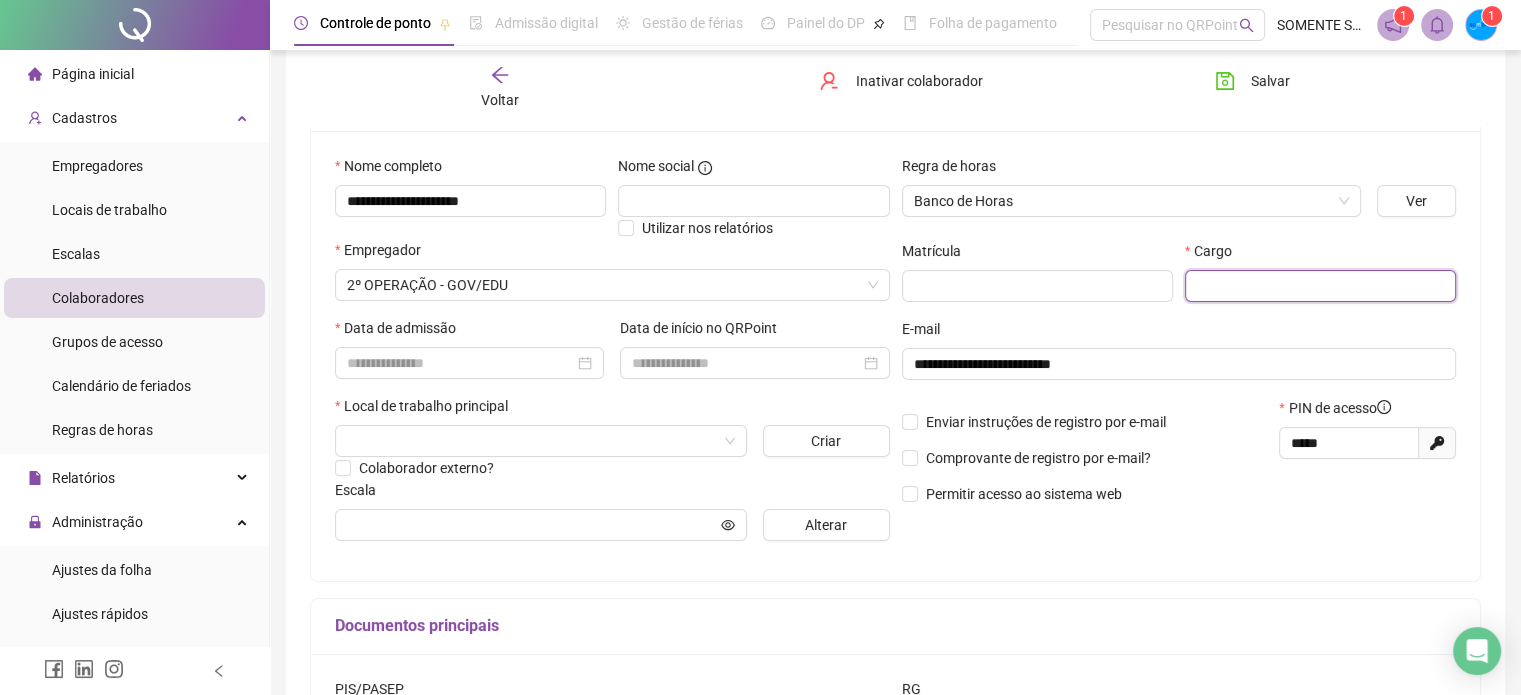 click at bounding box center [1320, 286] 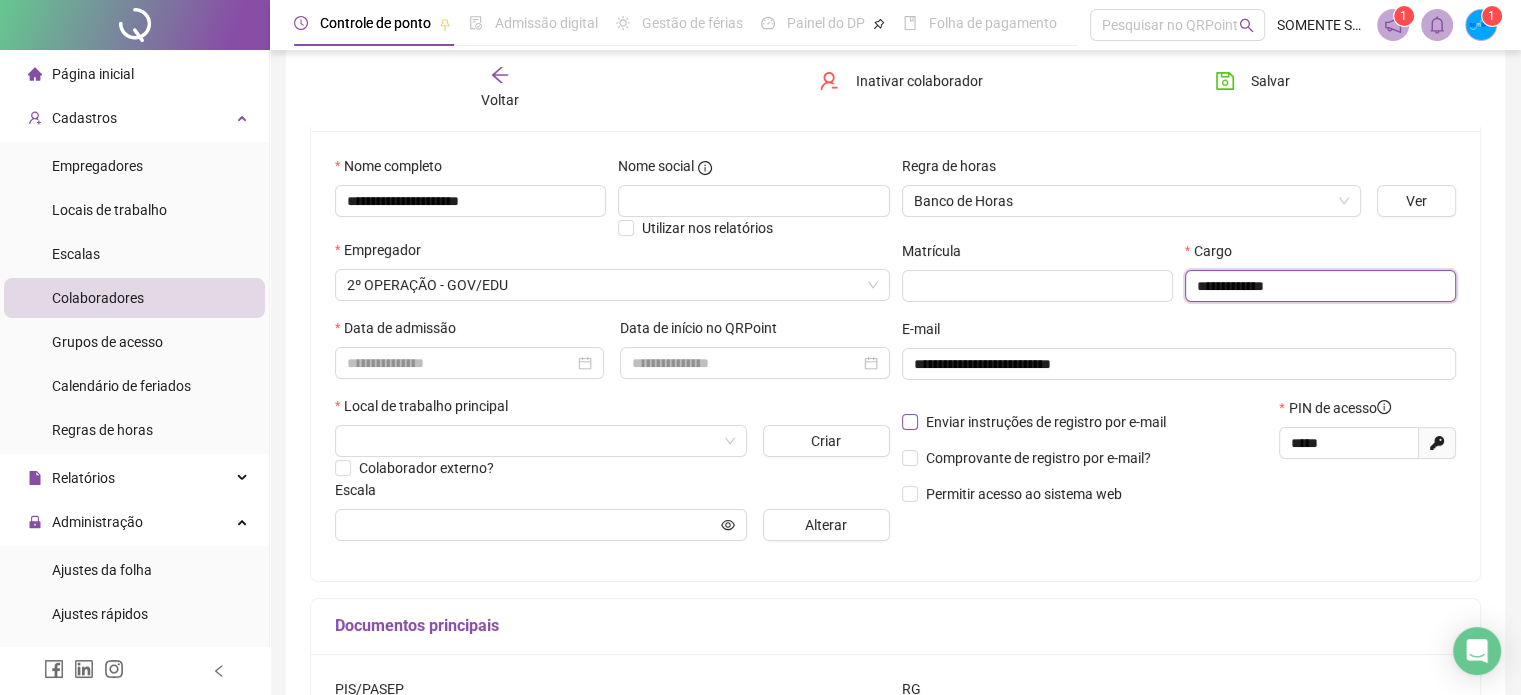 type on "**********" 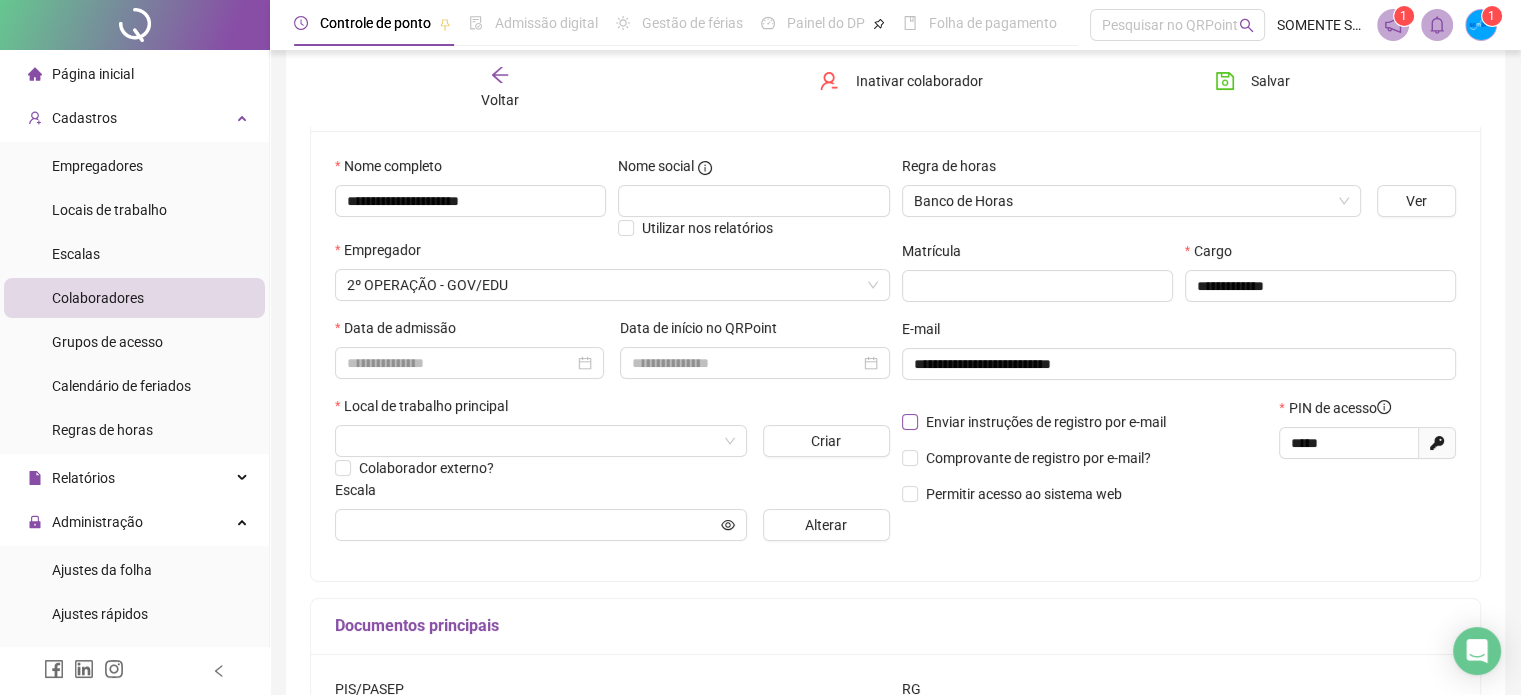 click on "Enviar instruções de registro por e-mail" at bounding box center (1046, 422) 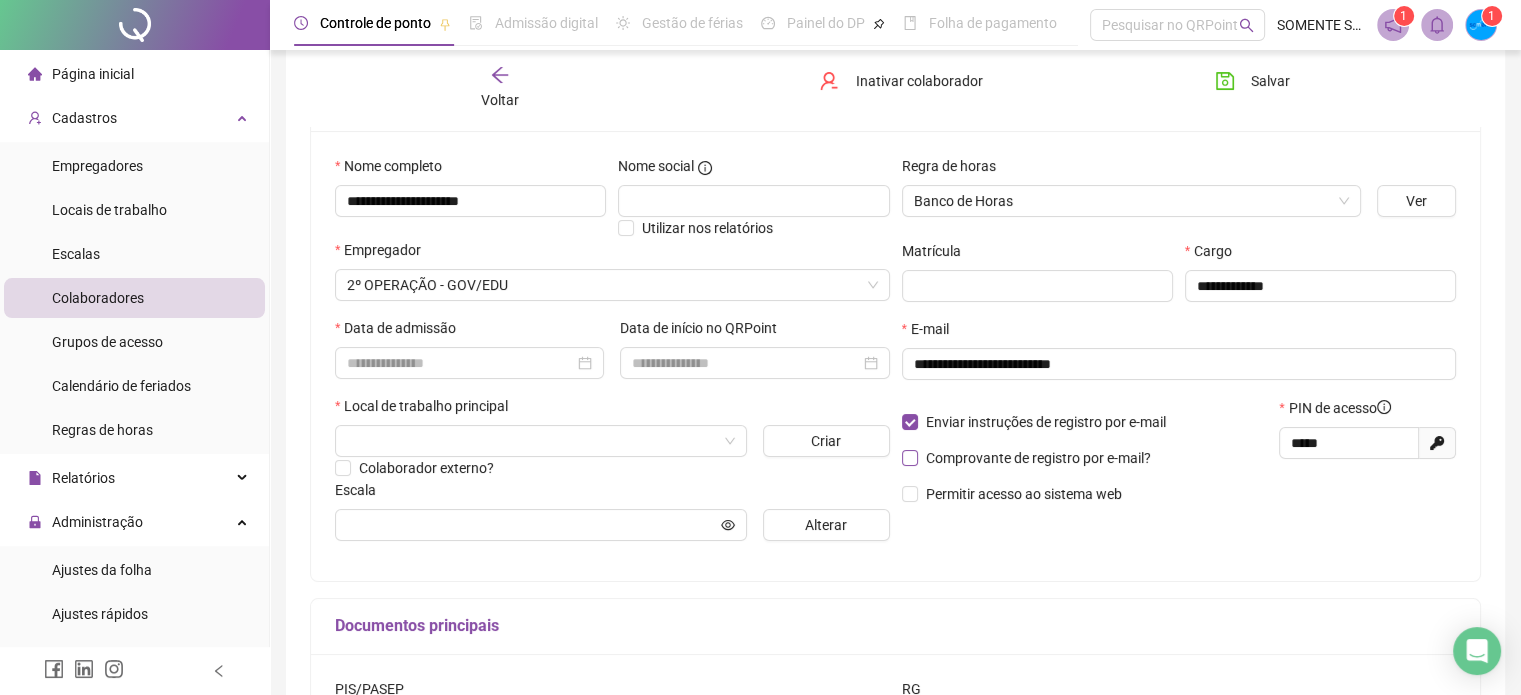 click on "Comprovante de registro por e-mail?" at bounding box center [1038, 458] 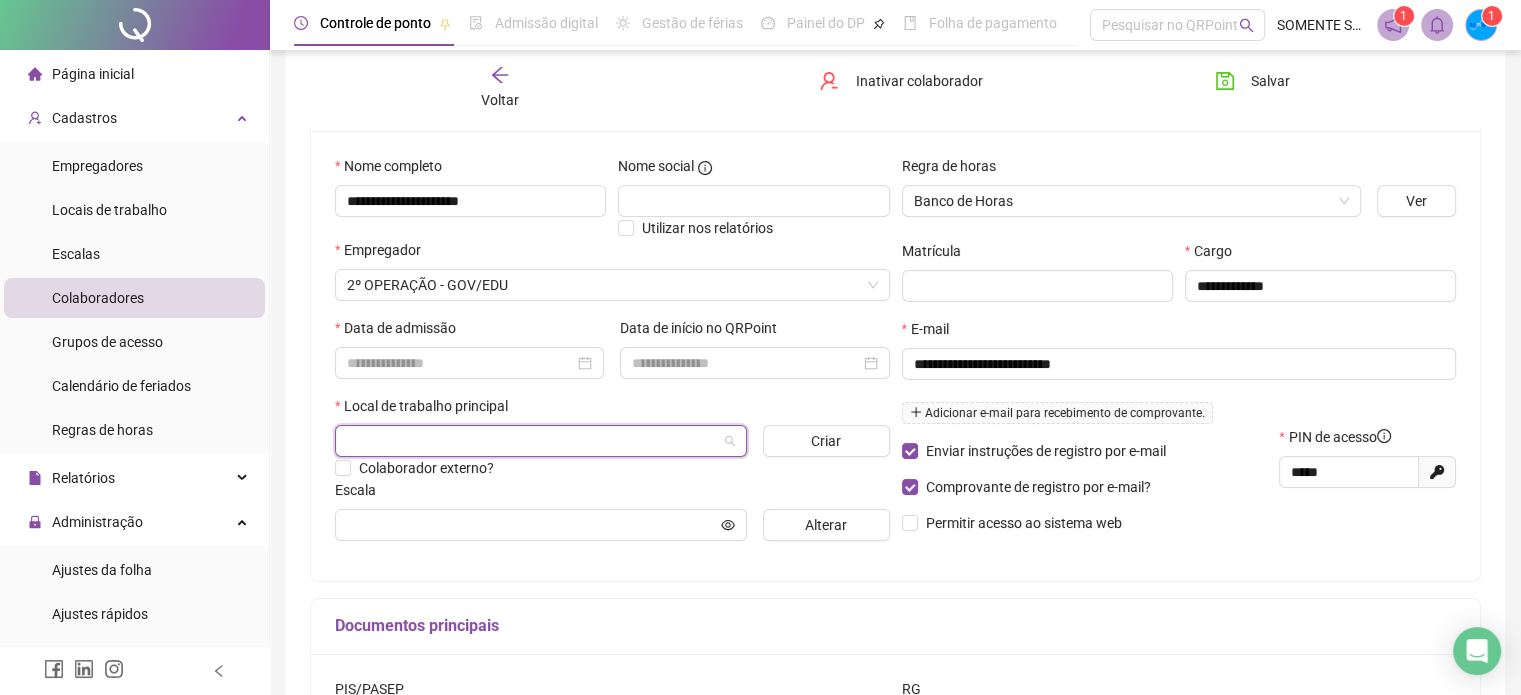 click at bounding box center [535, 441] 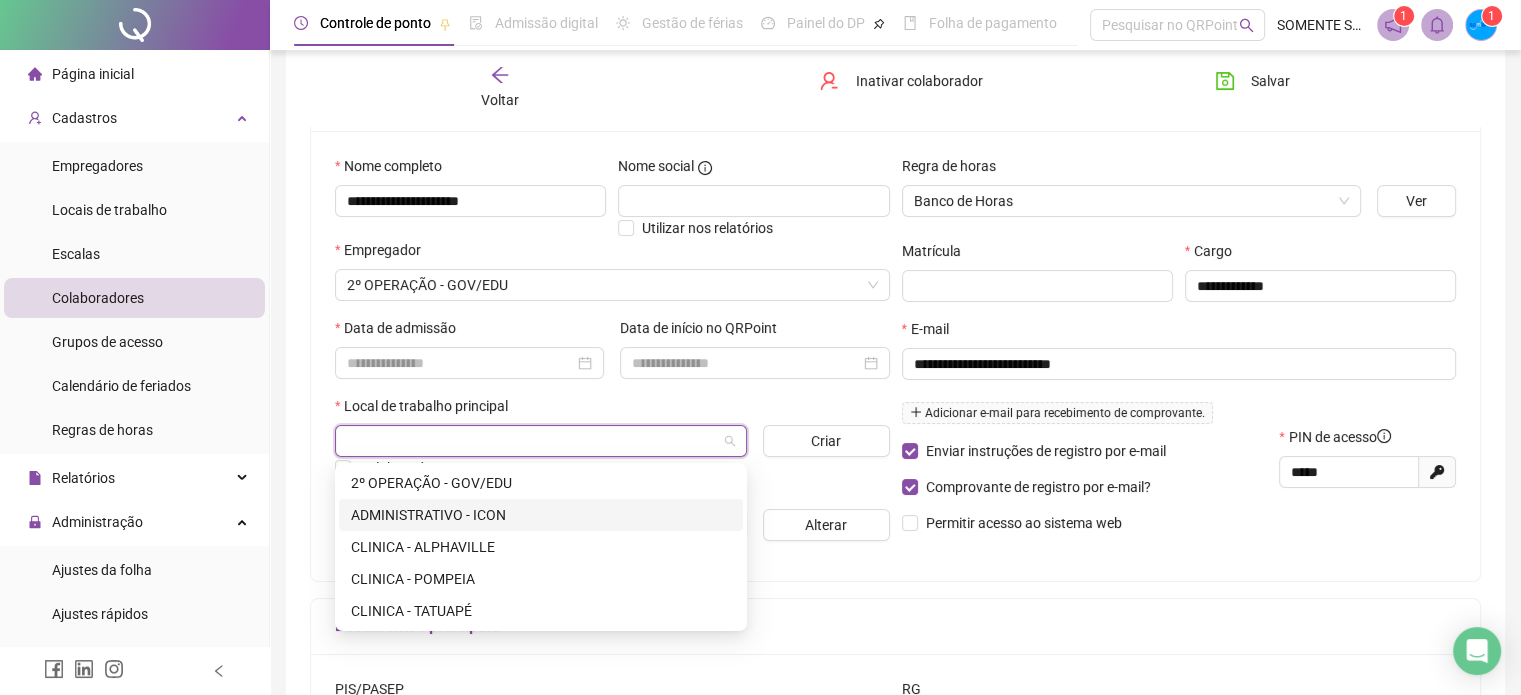 click on "ADMINISTRATIVO - ICON" at bounding box center [541, 515] 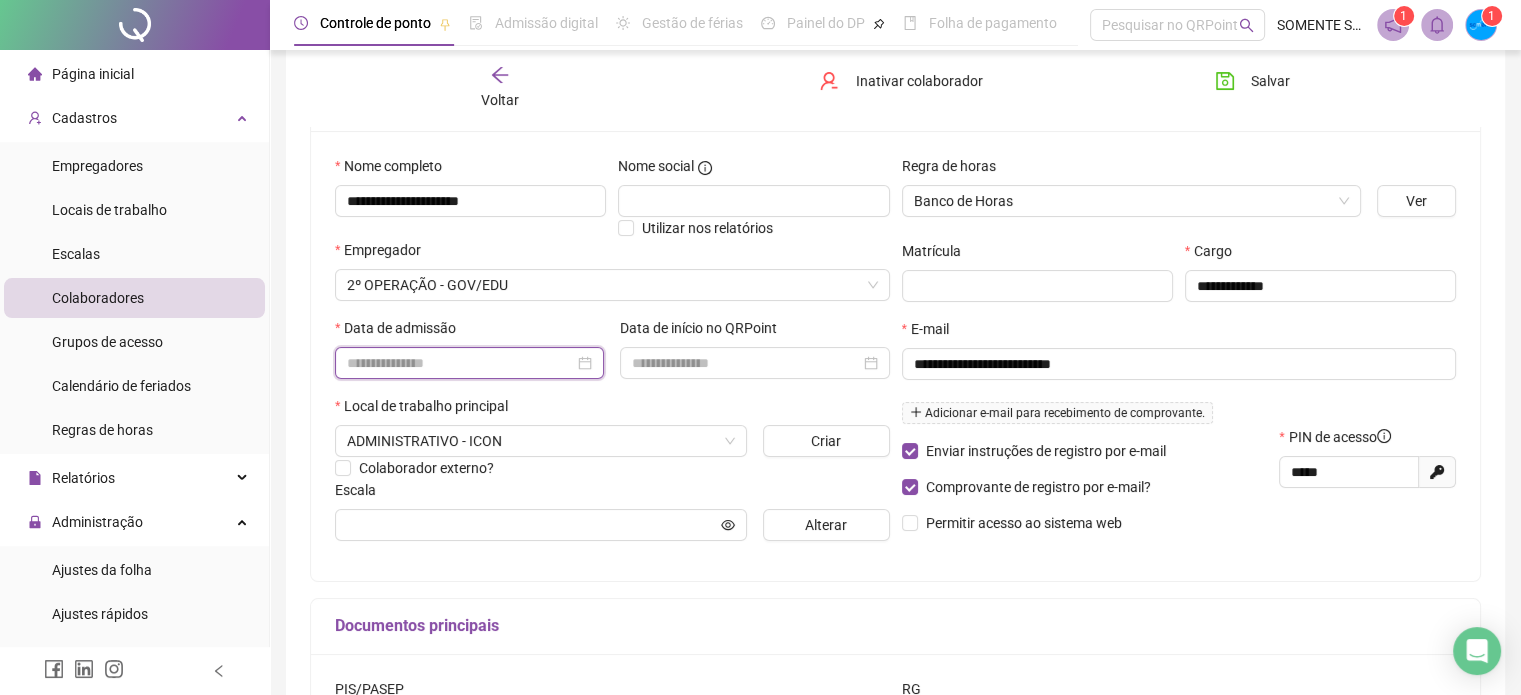 click at bounding box center (460, 363) 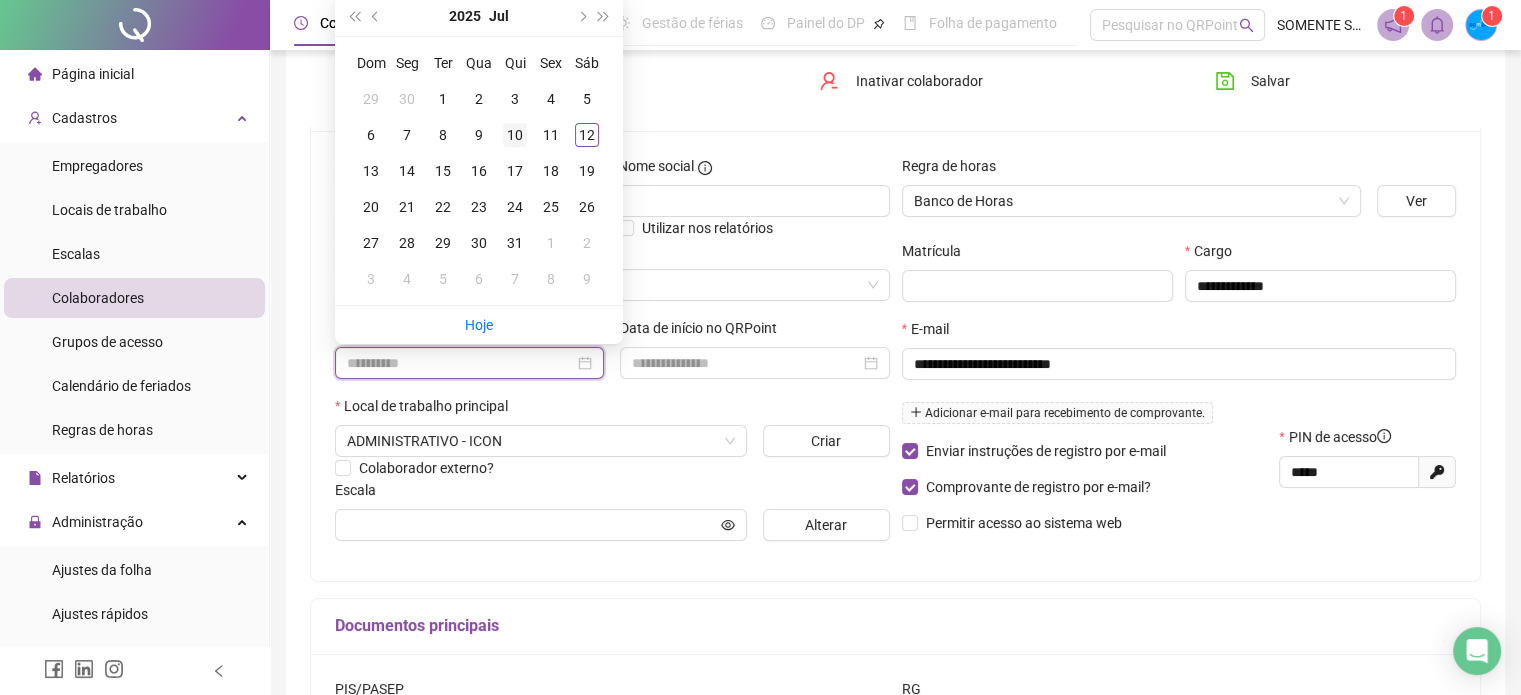 type on "**********" 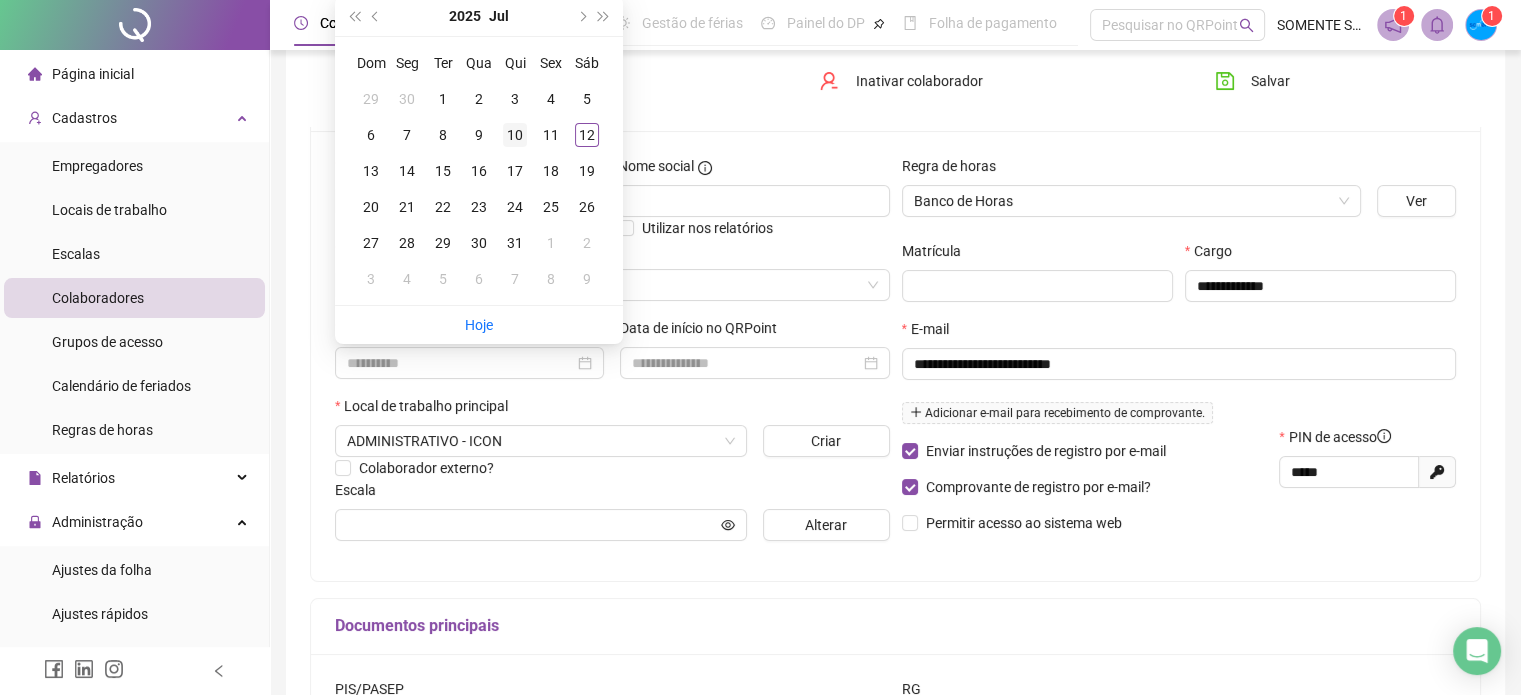 click on "10" at bounding box center (515, 135) 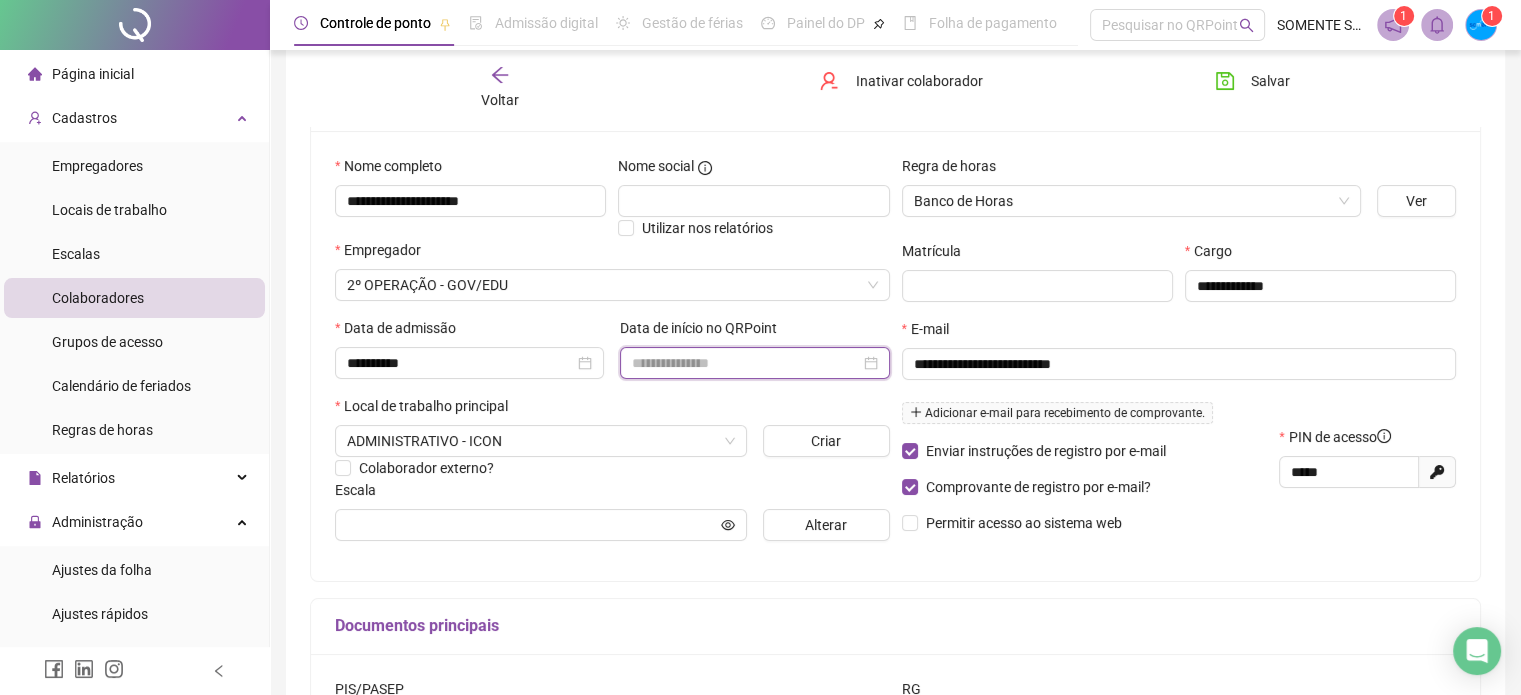 click at bounding box center (745, 363) 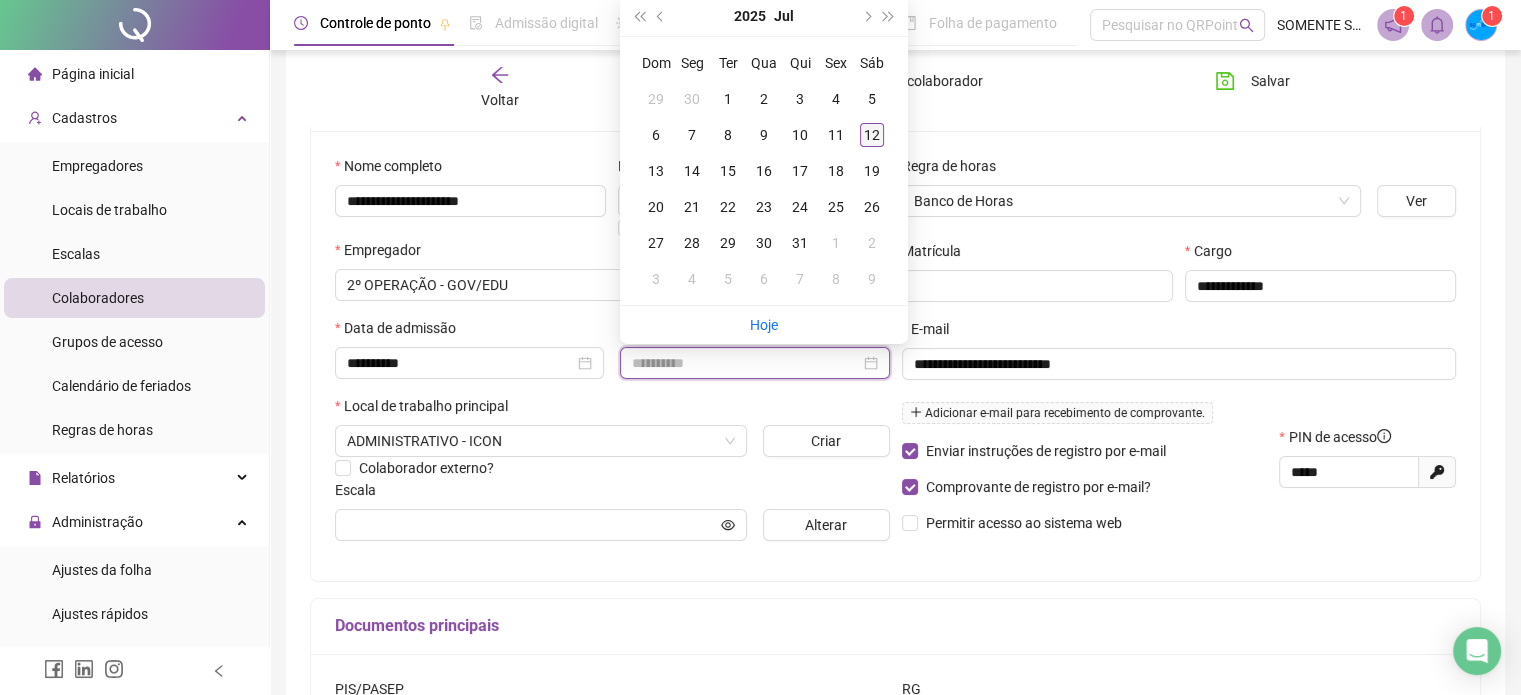 type on "**********" 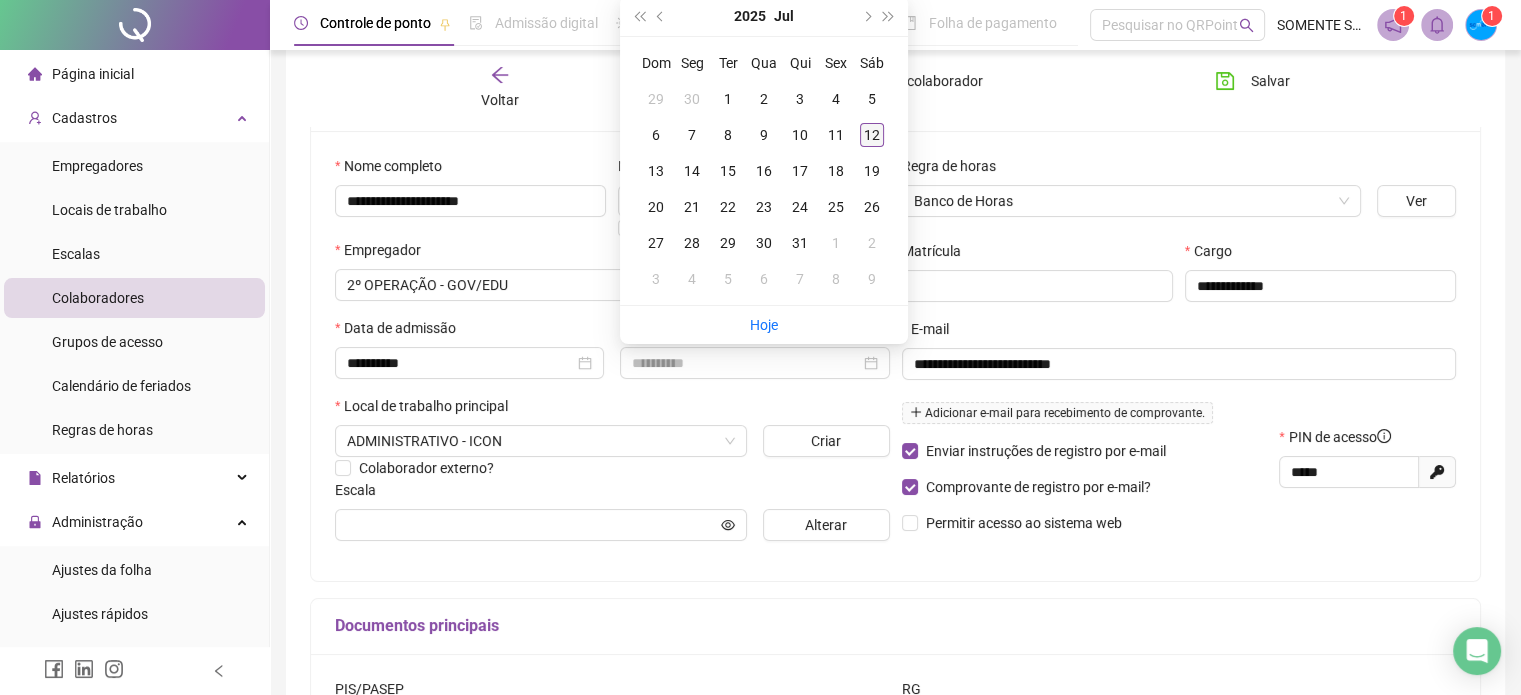 click on "12" at bounding box center (872, 135) 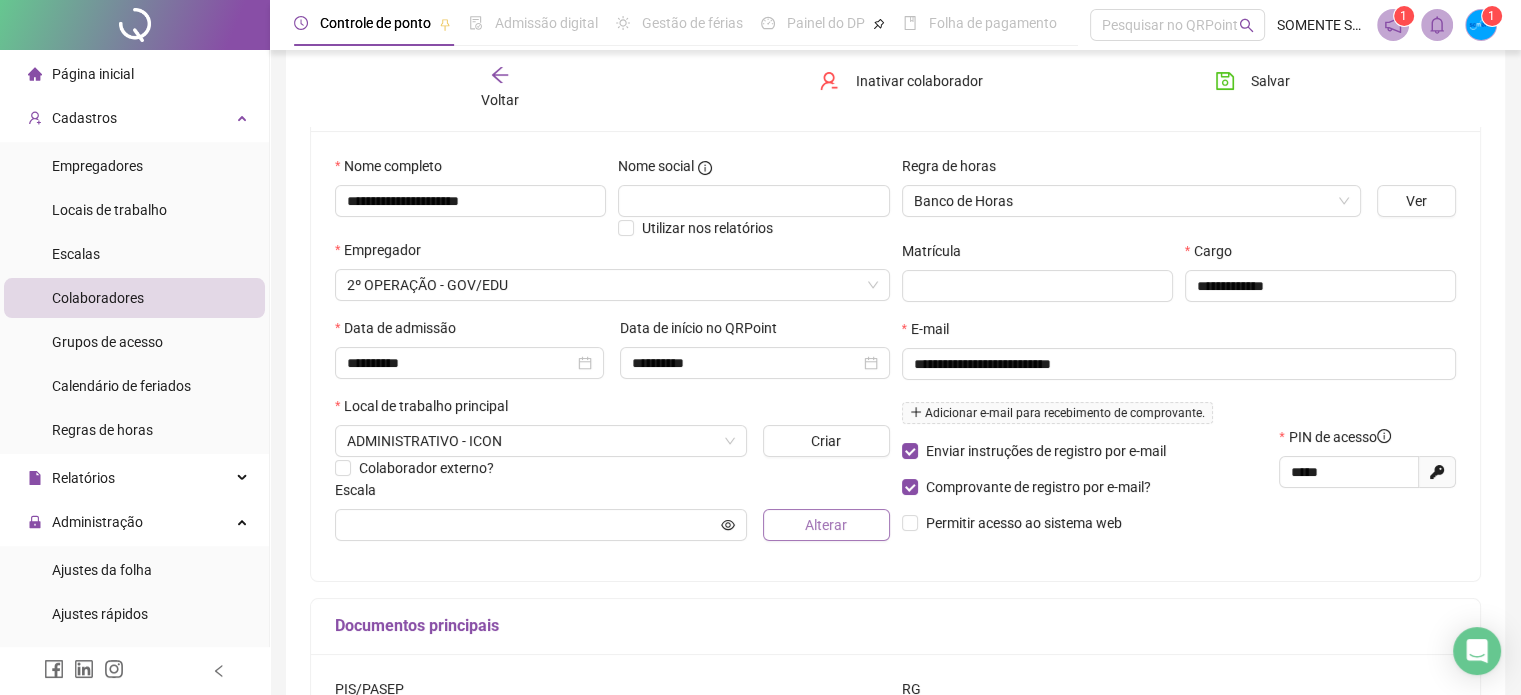 click on "Alterar" at bounding box center [826, 525] 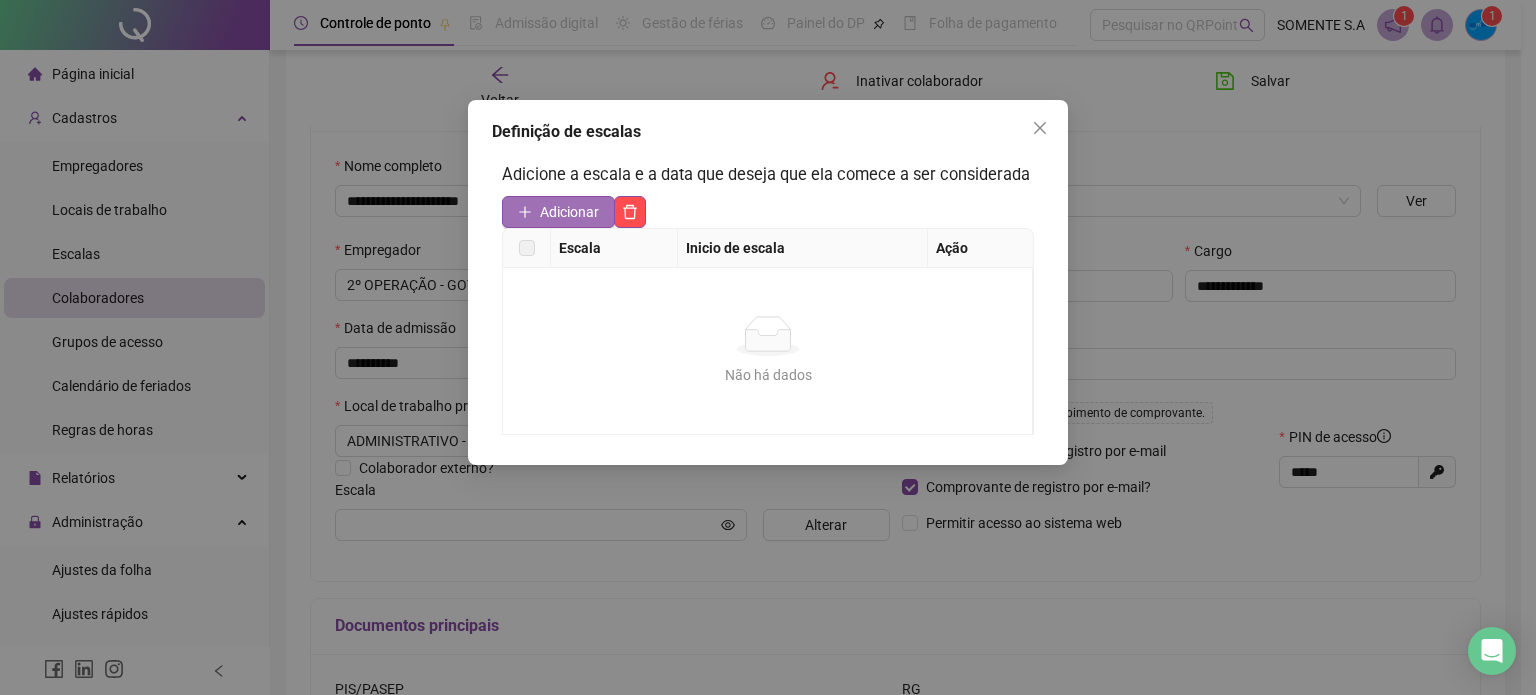click on "Adicionar" at bounding box center (569, 212) 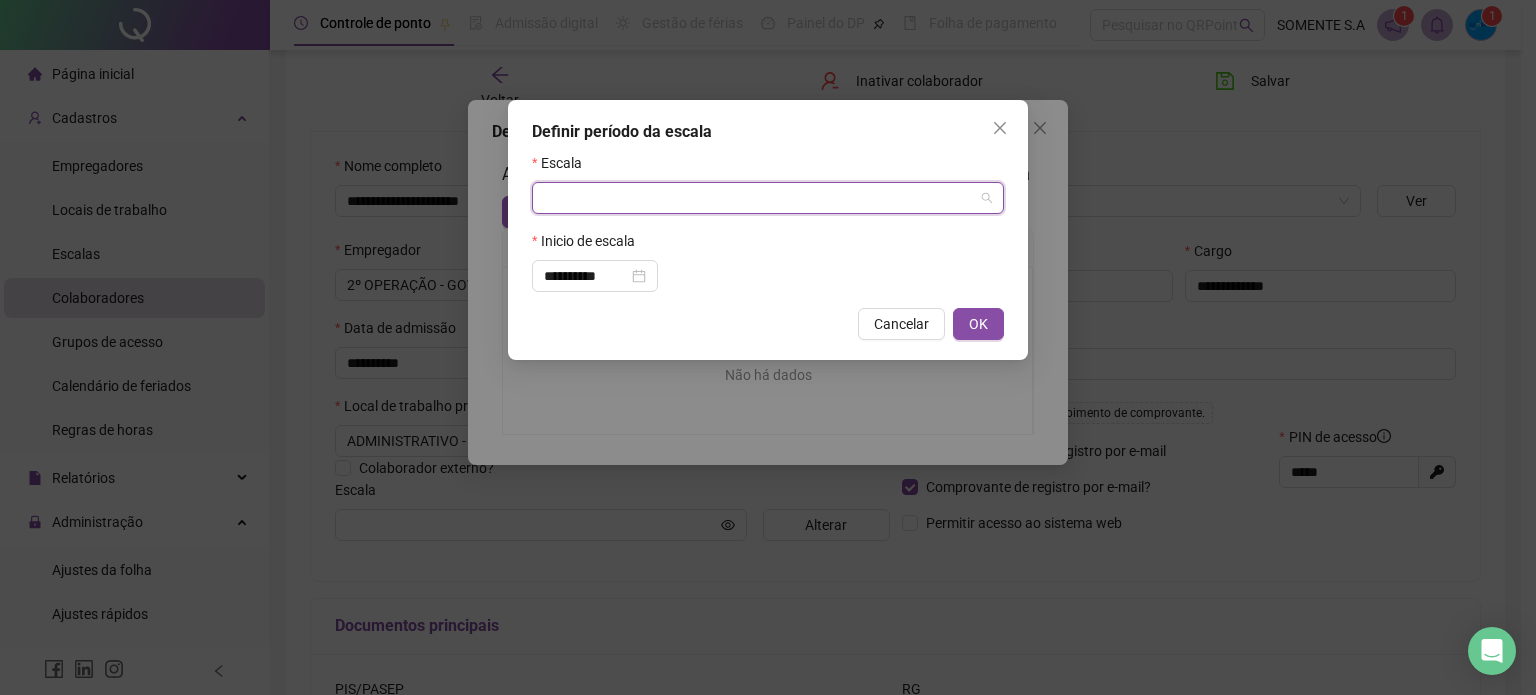 click at bounding box center (762, 198) 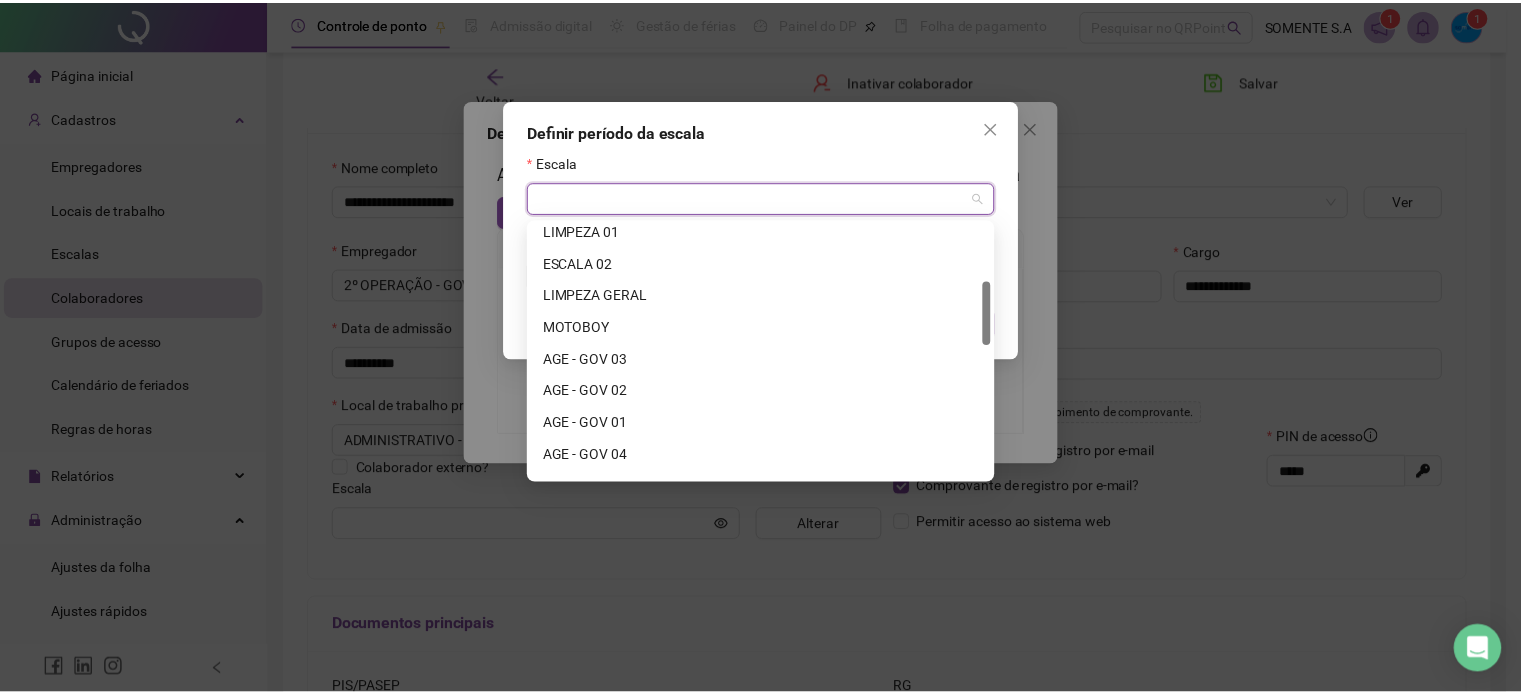 scroll, scrollTop: 232, scrollLeft: 0, axis: vertical 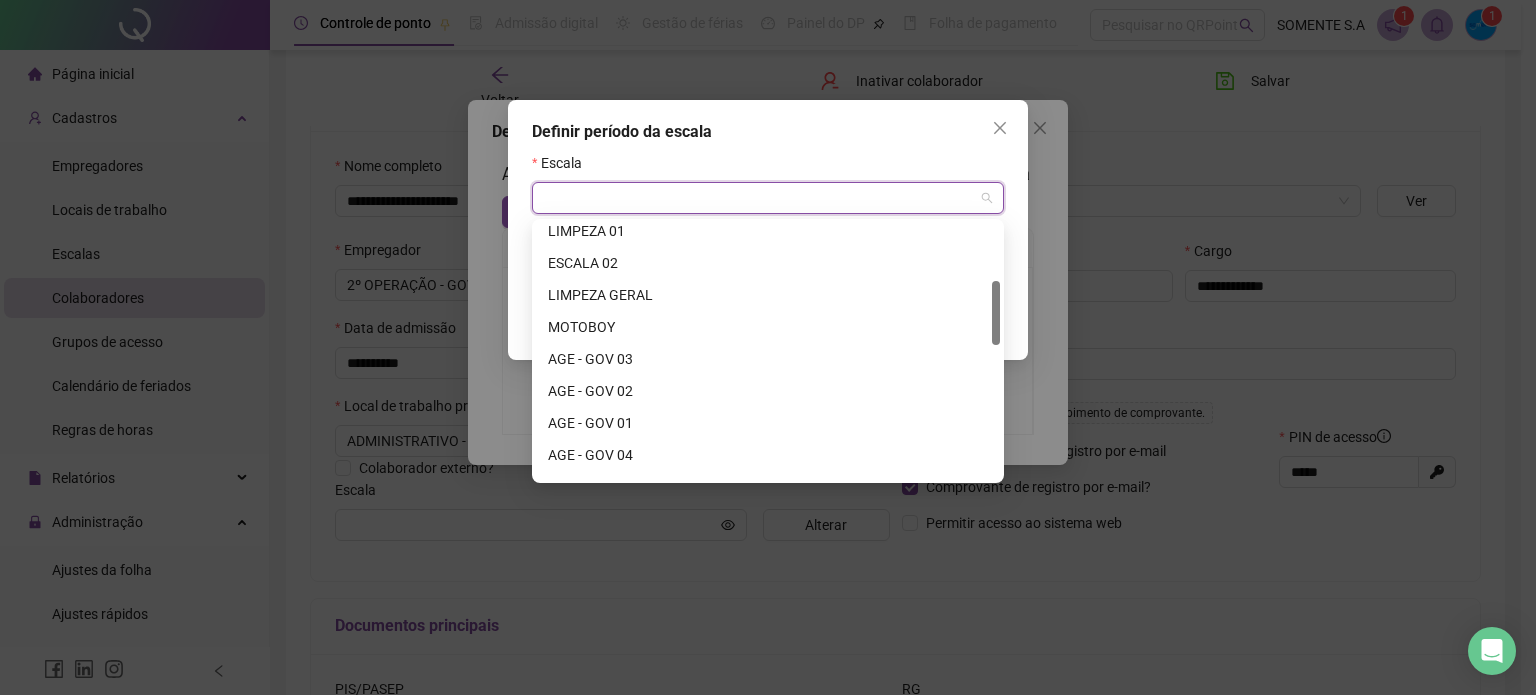 drag, startPoint x: 996, startPoint y: 242, endPoint x: 996, endPoint y: 300, distance: 58 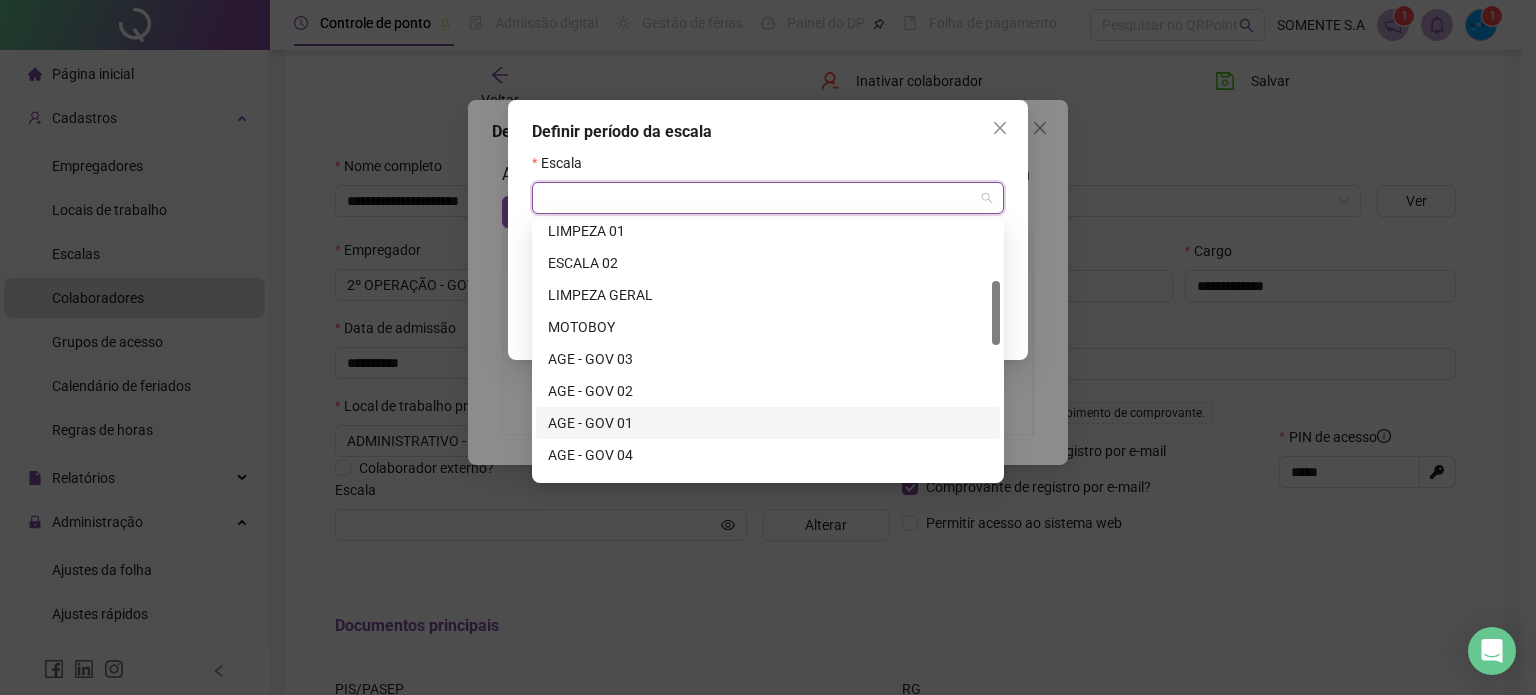 click on "AGE - GOV 01" at bounding box center [768, 423] 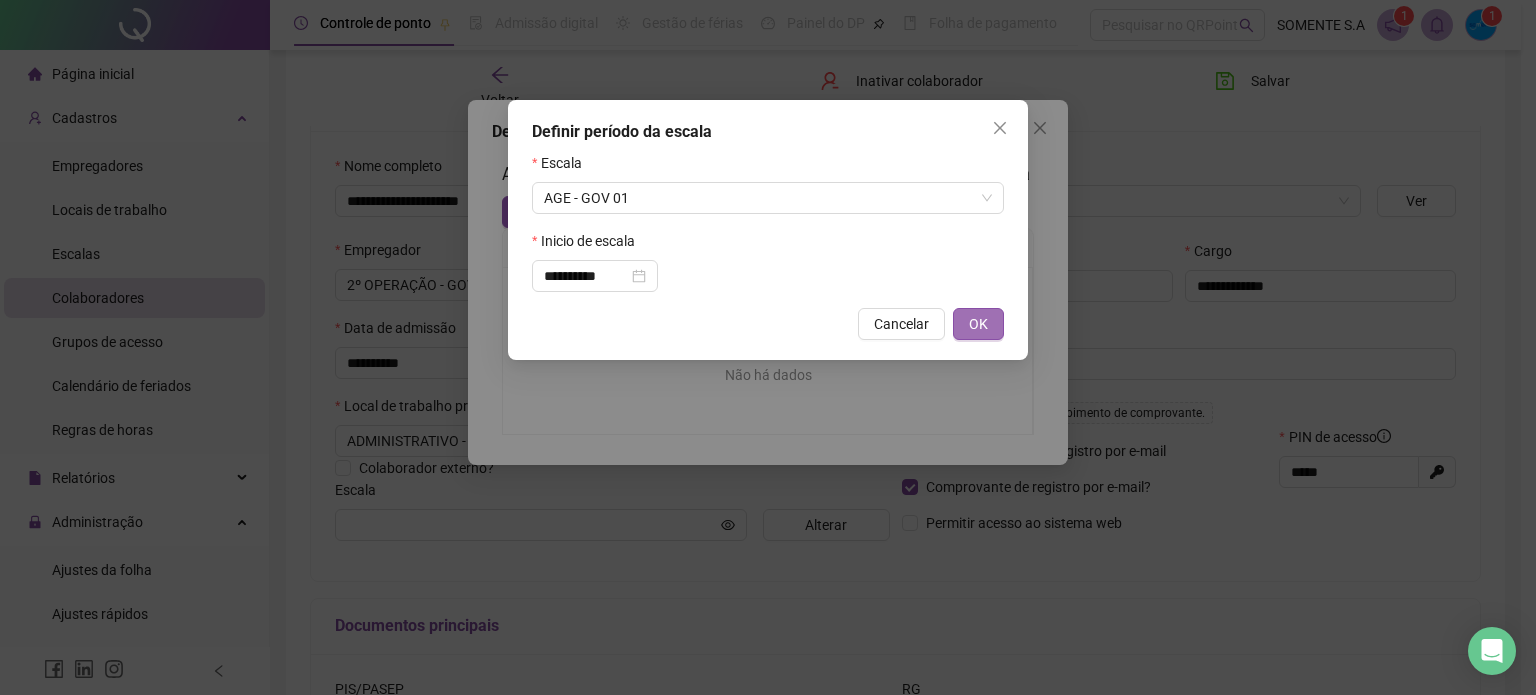click on "OK" at bounding box center (978, 324) 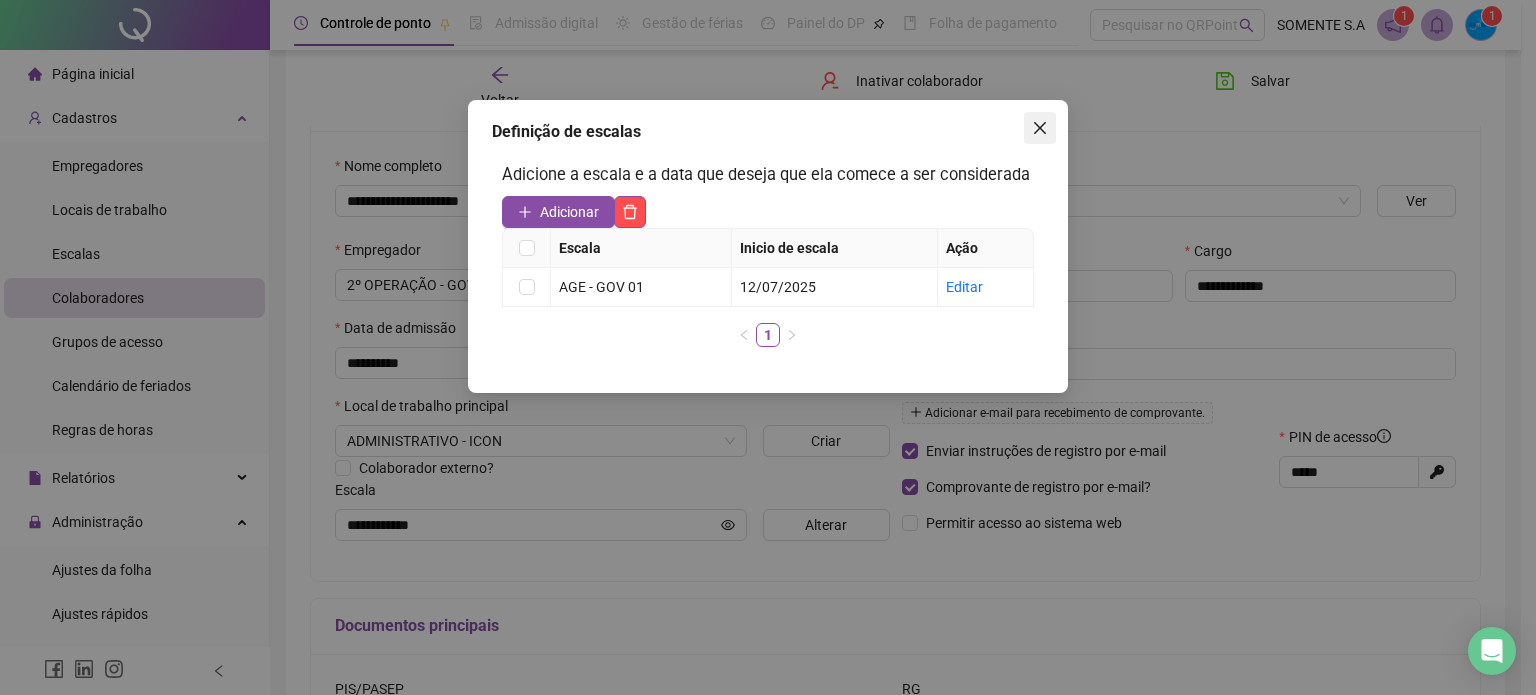click at bounding box center (1040, 128) 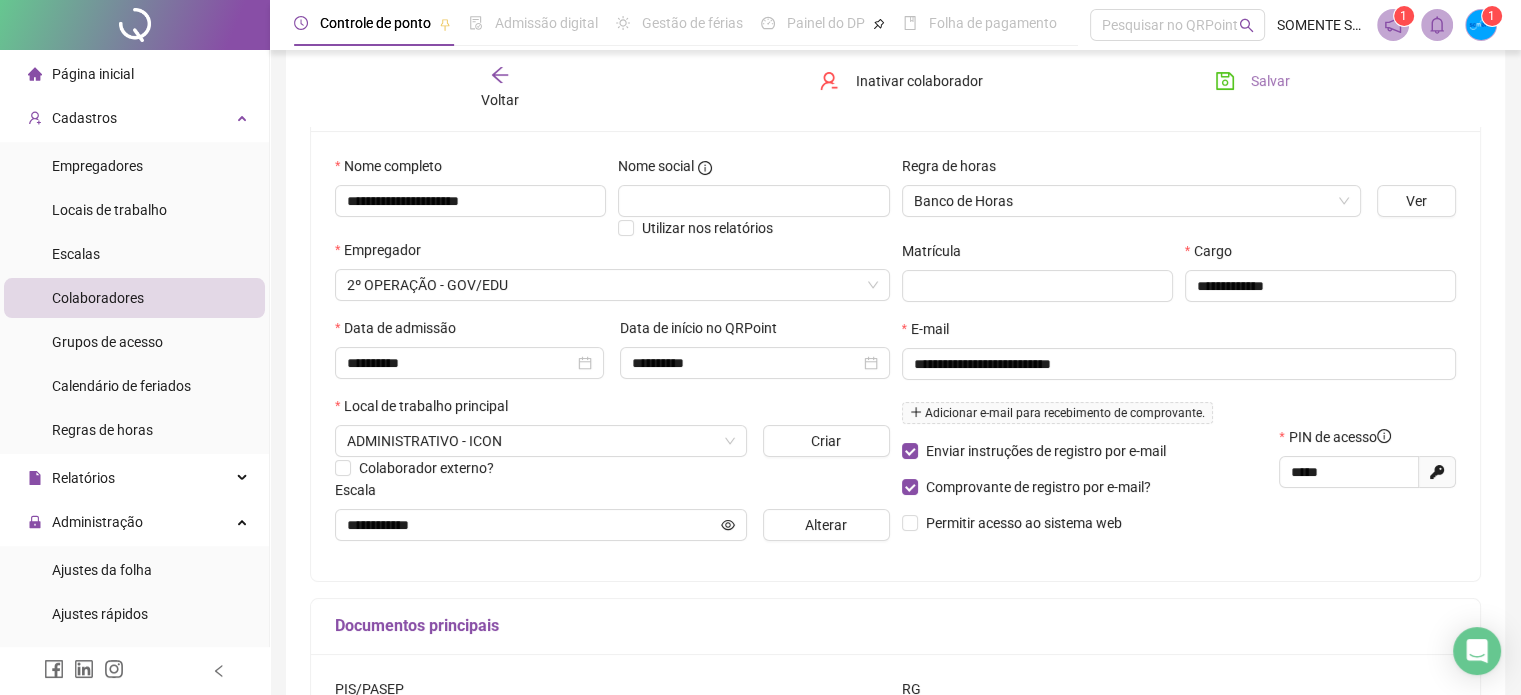 click 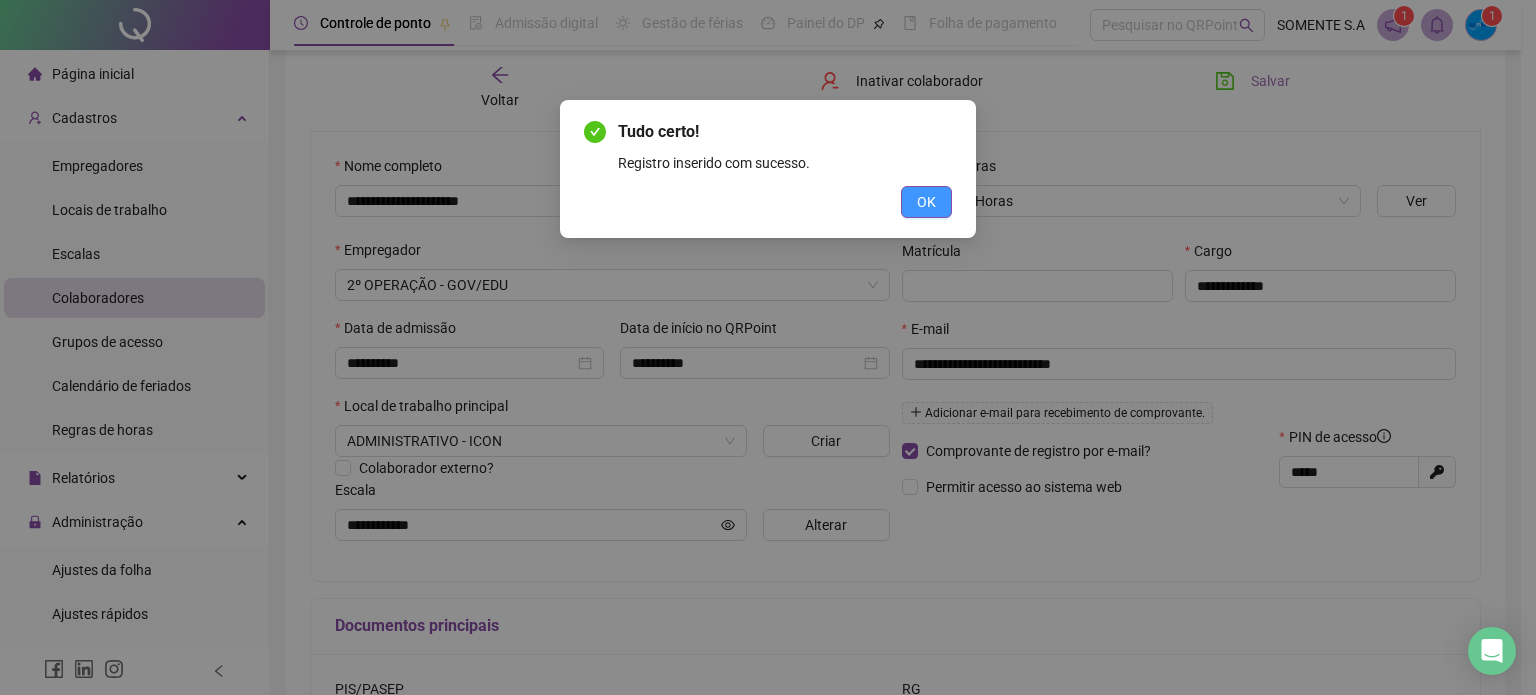 click on "OK" at bounding box center [926, 202] 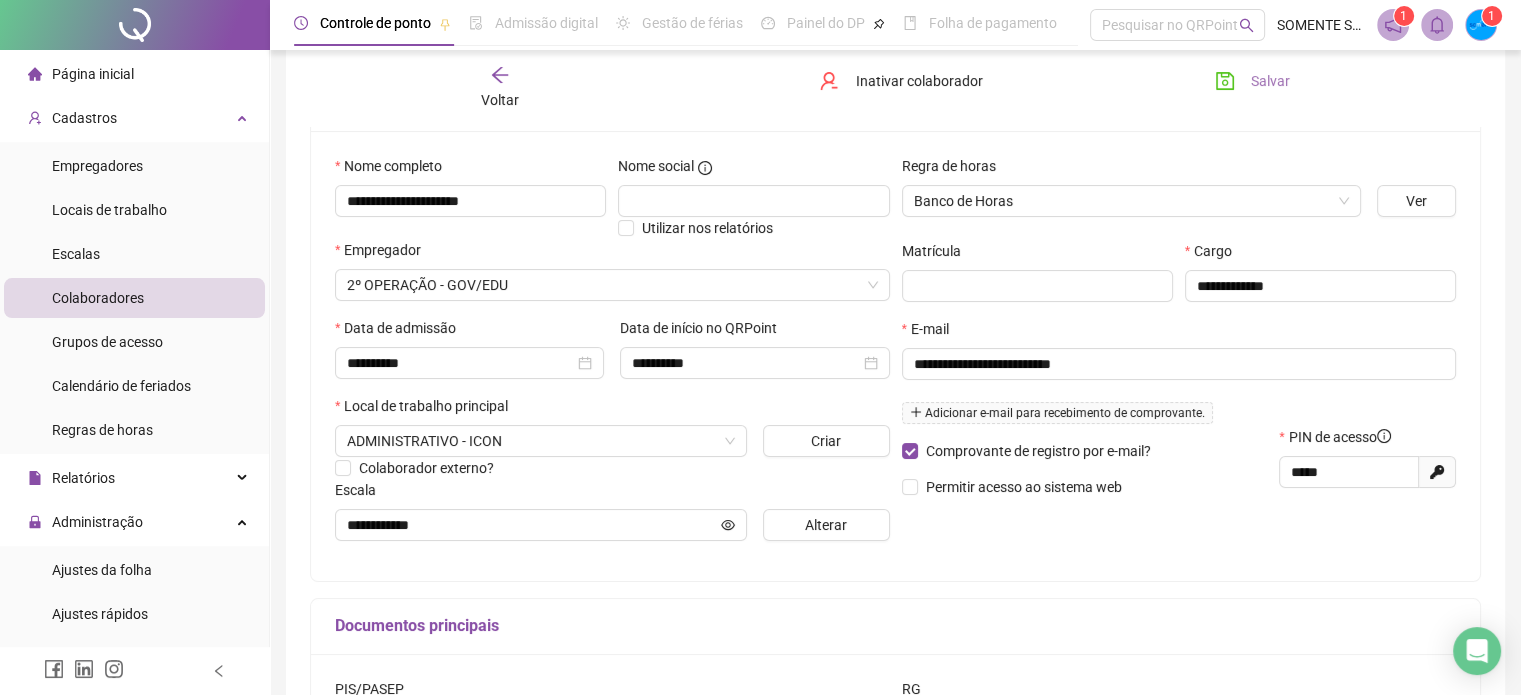 click 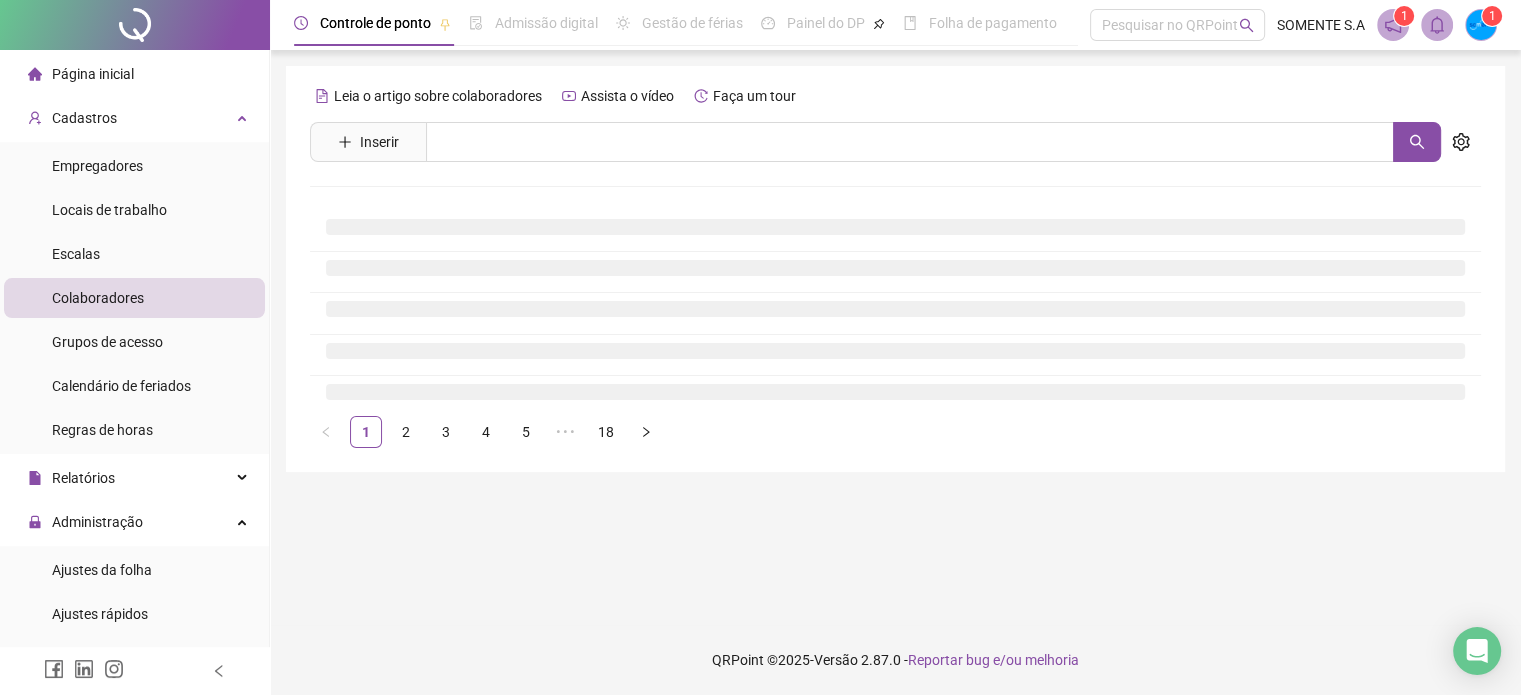 scroll, scrollTop: 0, scrollLeft: 0, axis: both 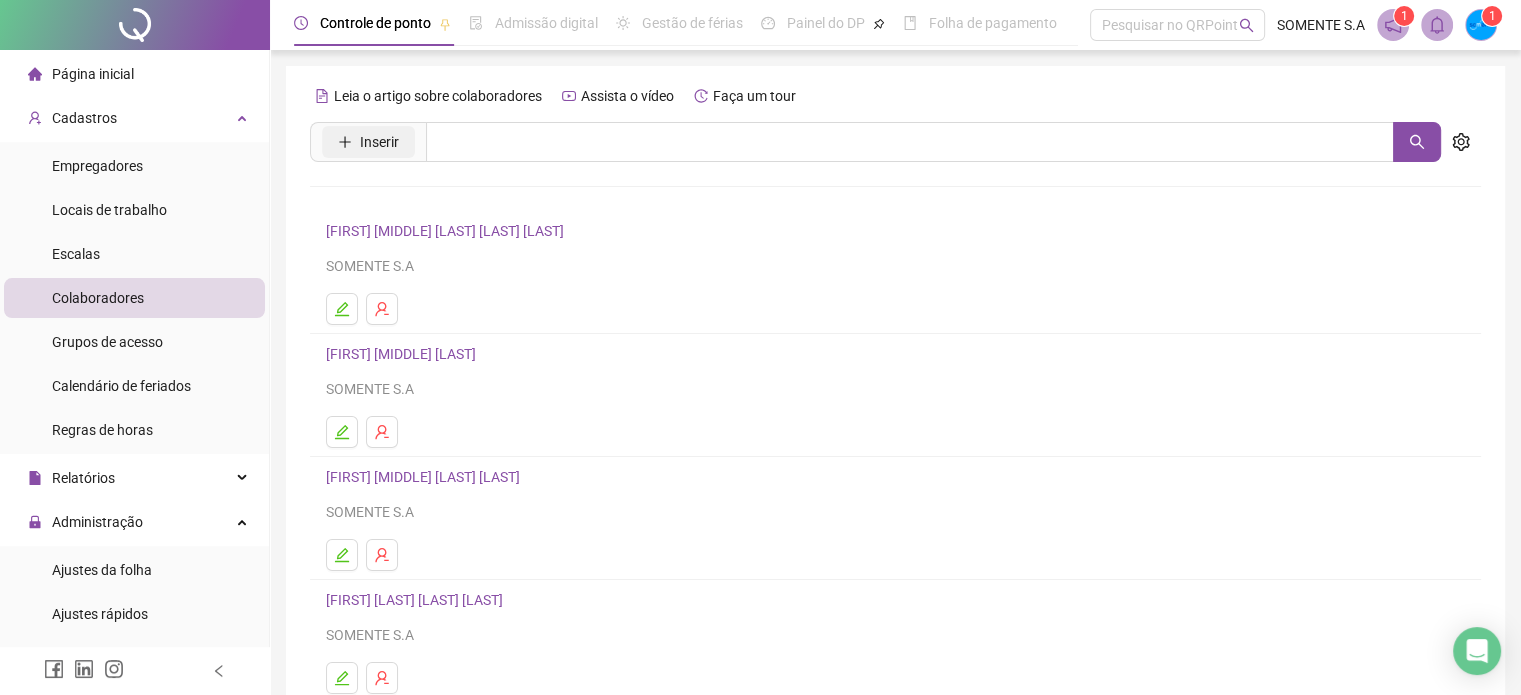 click on "Inserir" at bounding box center (379, 142) 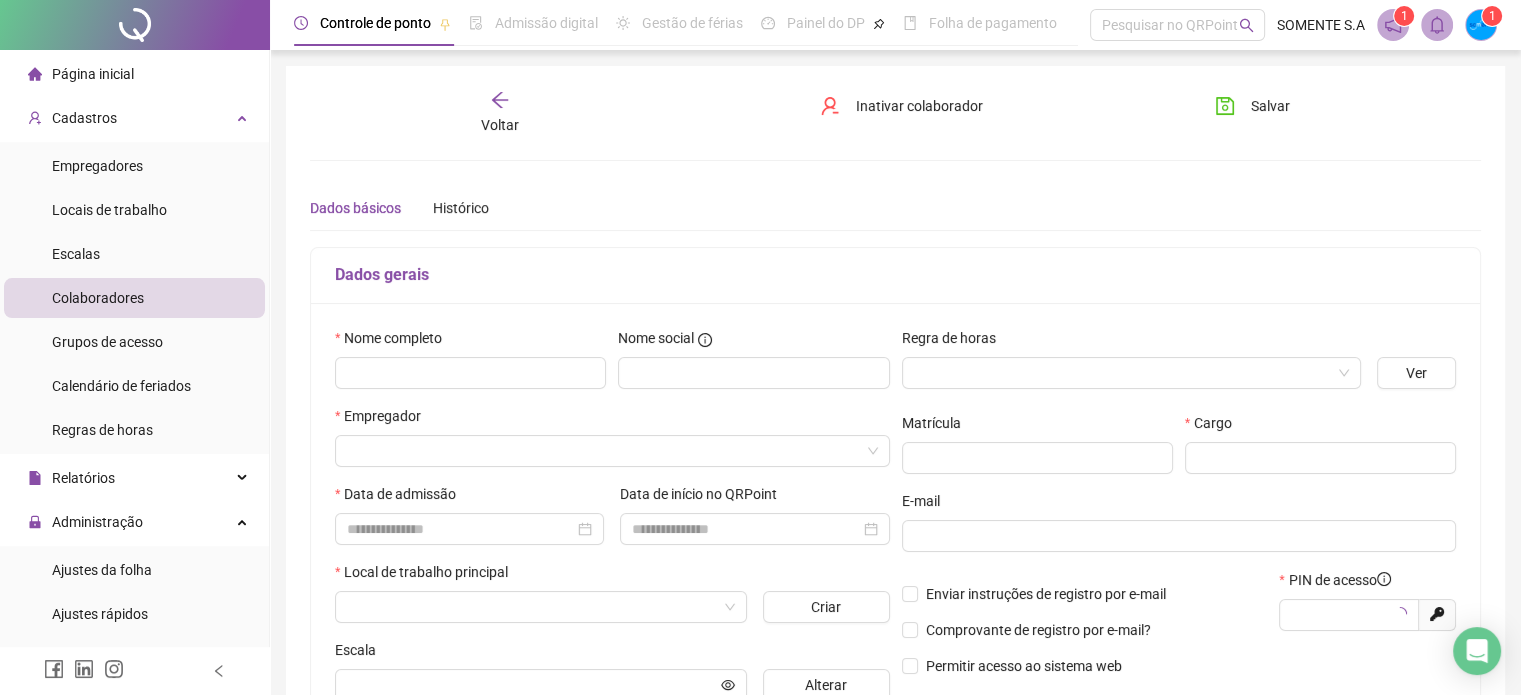 type on "*****" 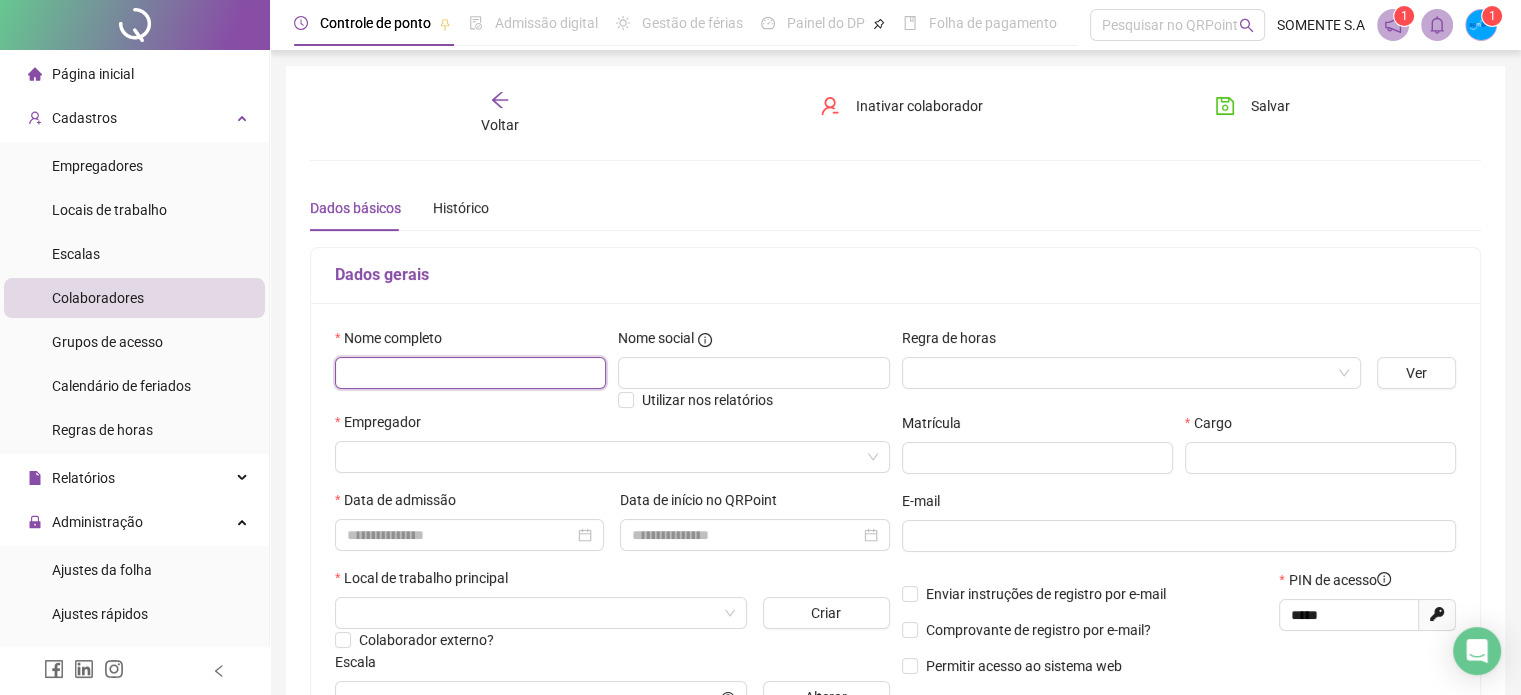 click at bounding box center [470, 373] 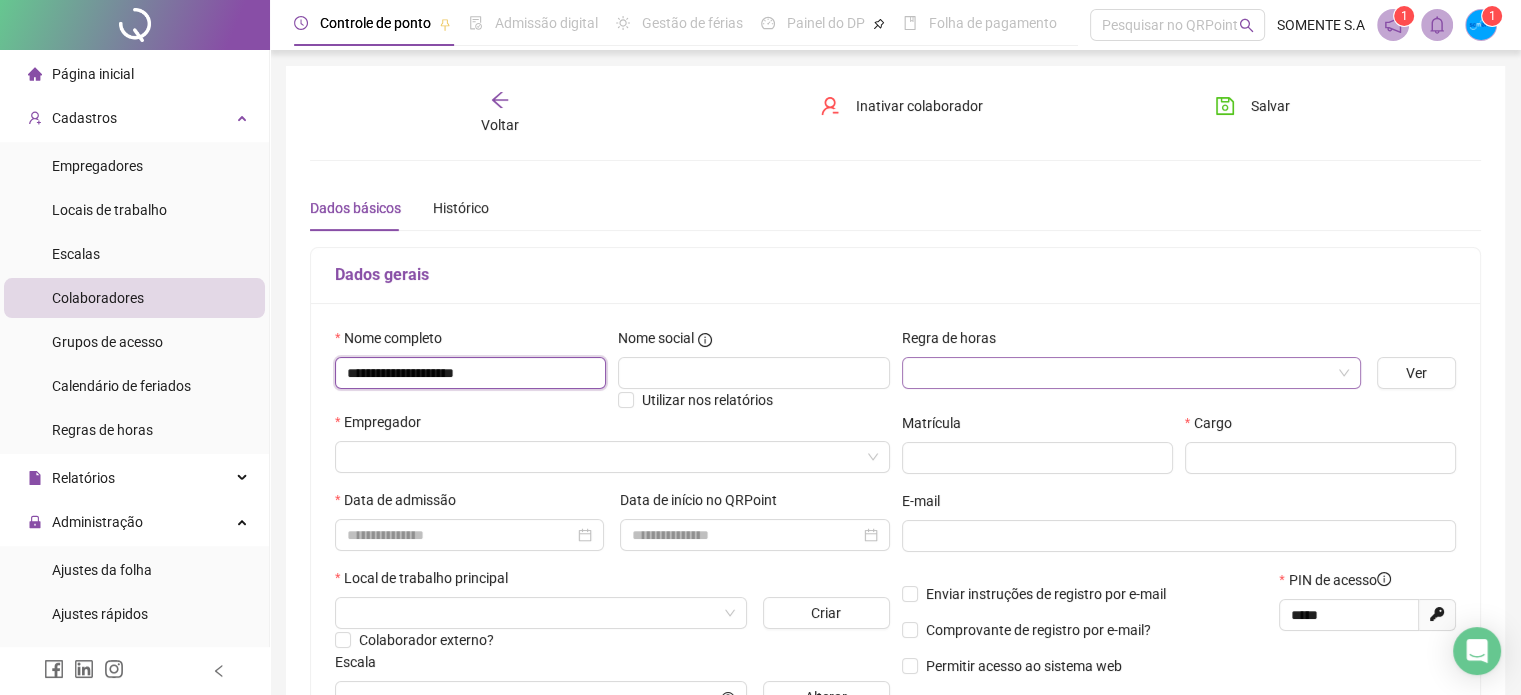 type on "**********" 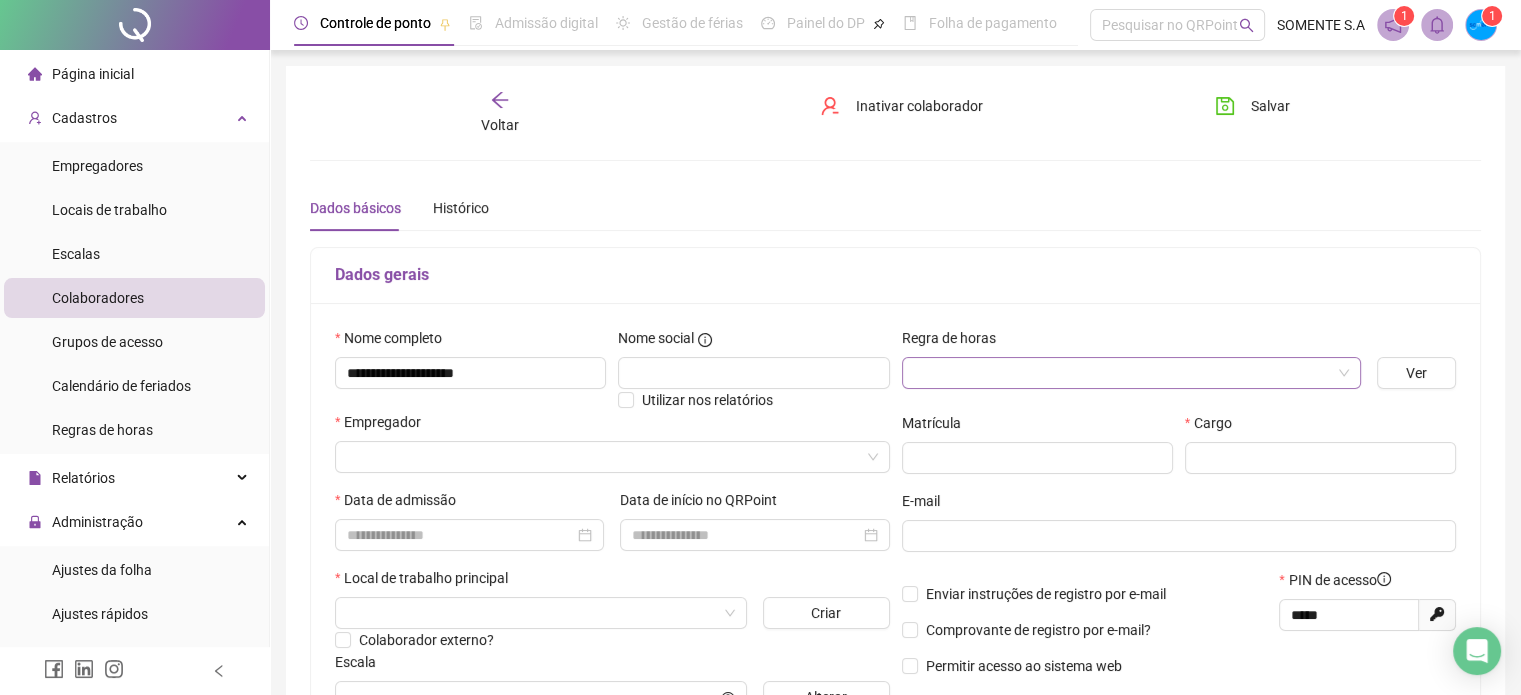 click at bounding box center [1125, 373] 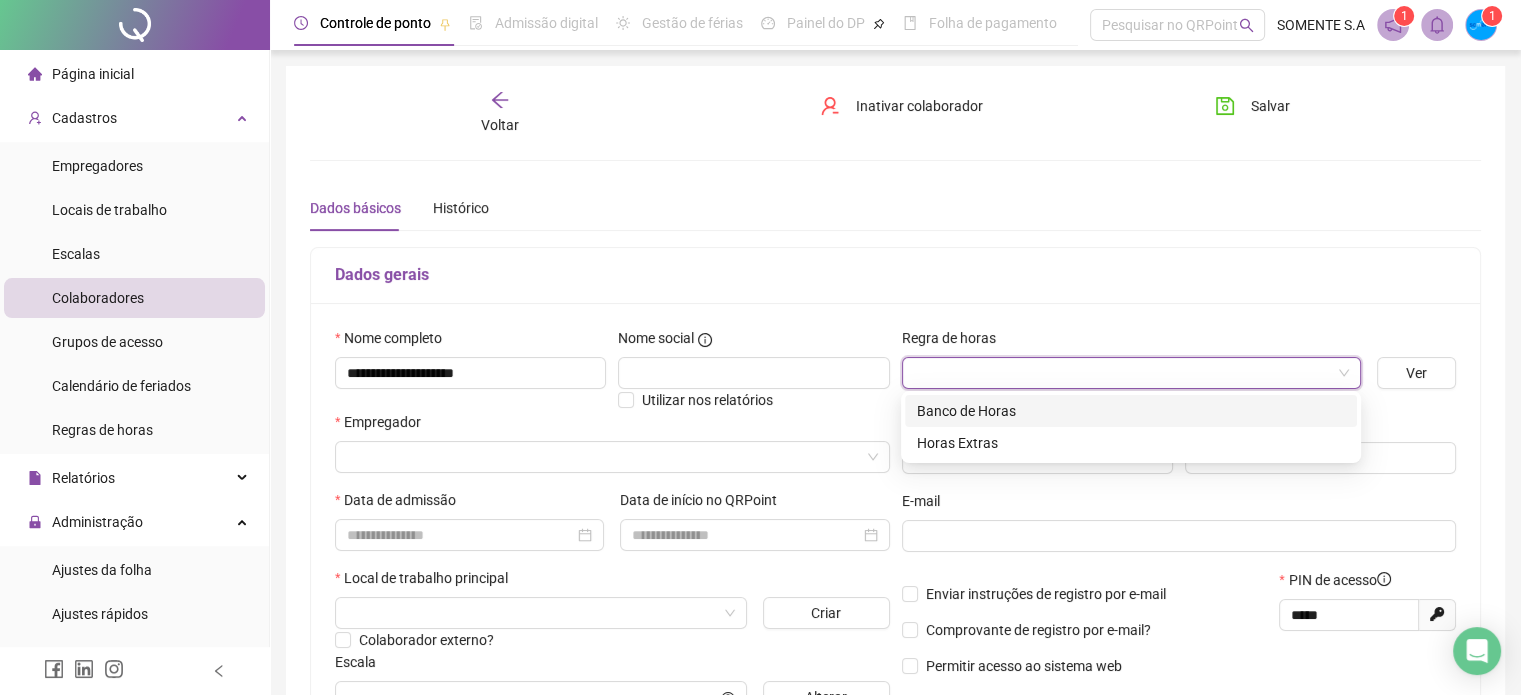 click on "Banco de Horas" at bounding box center [1131, 411] 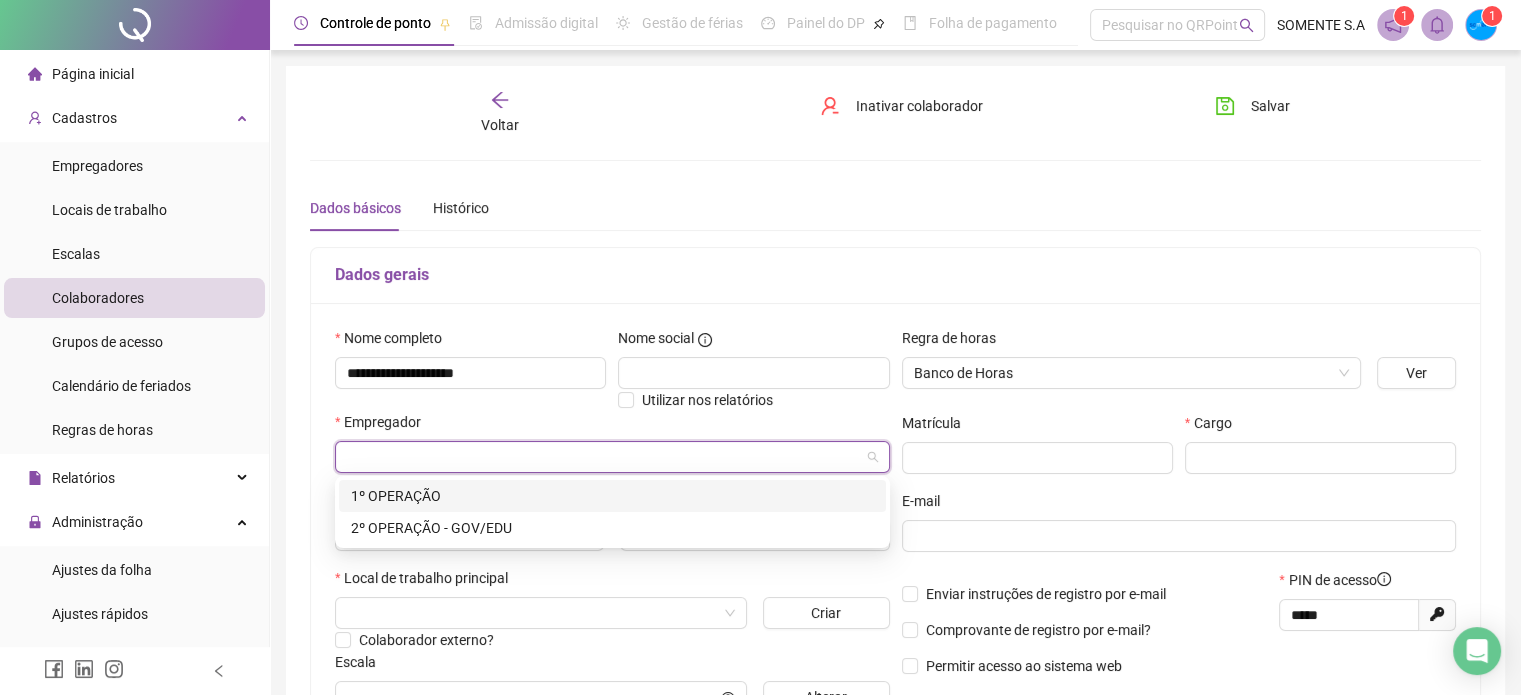 click at bounding box center (606, 457) 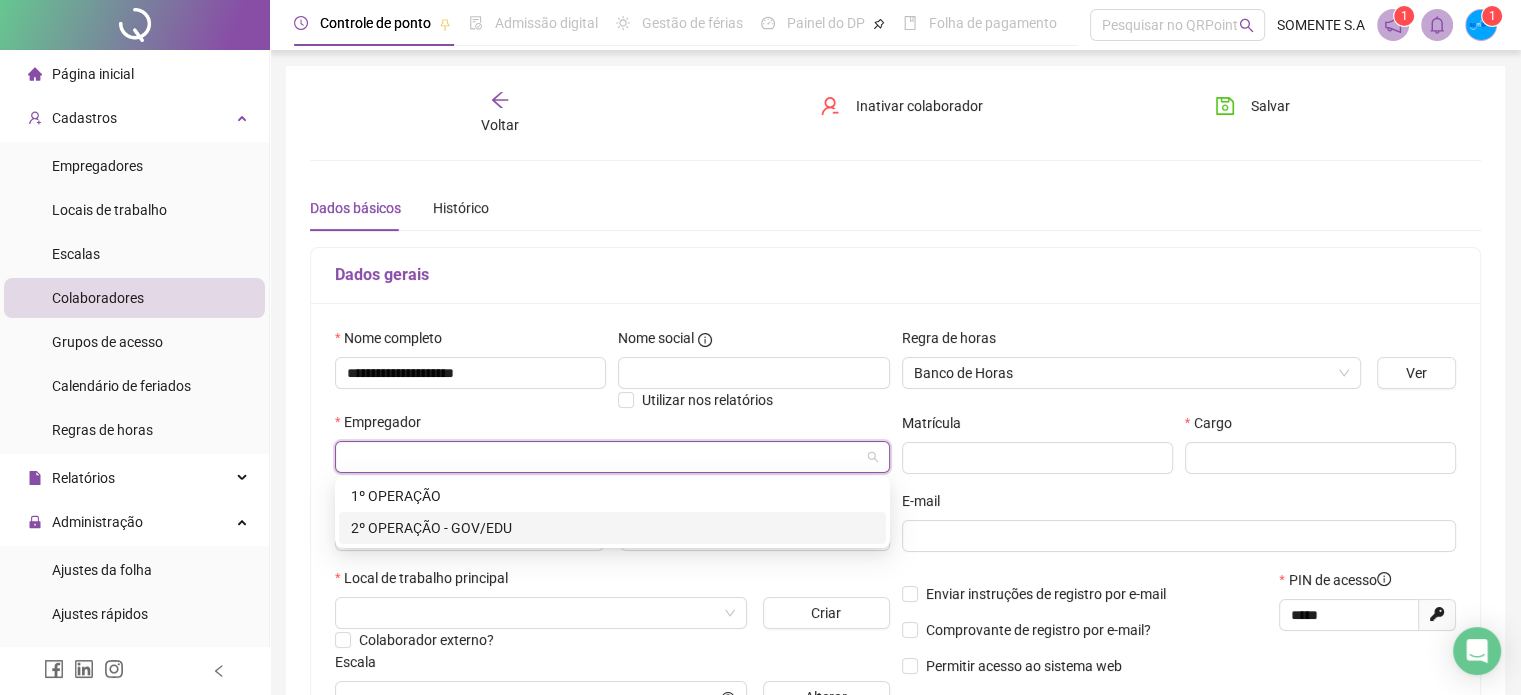 click on "2º OPERAÇÃO - GOV/EDU" at bounding box center (612, 528) 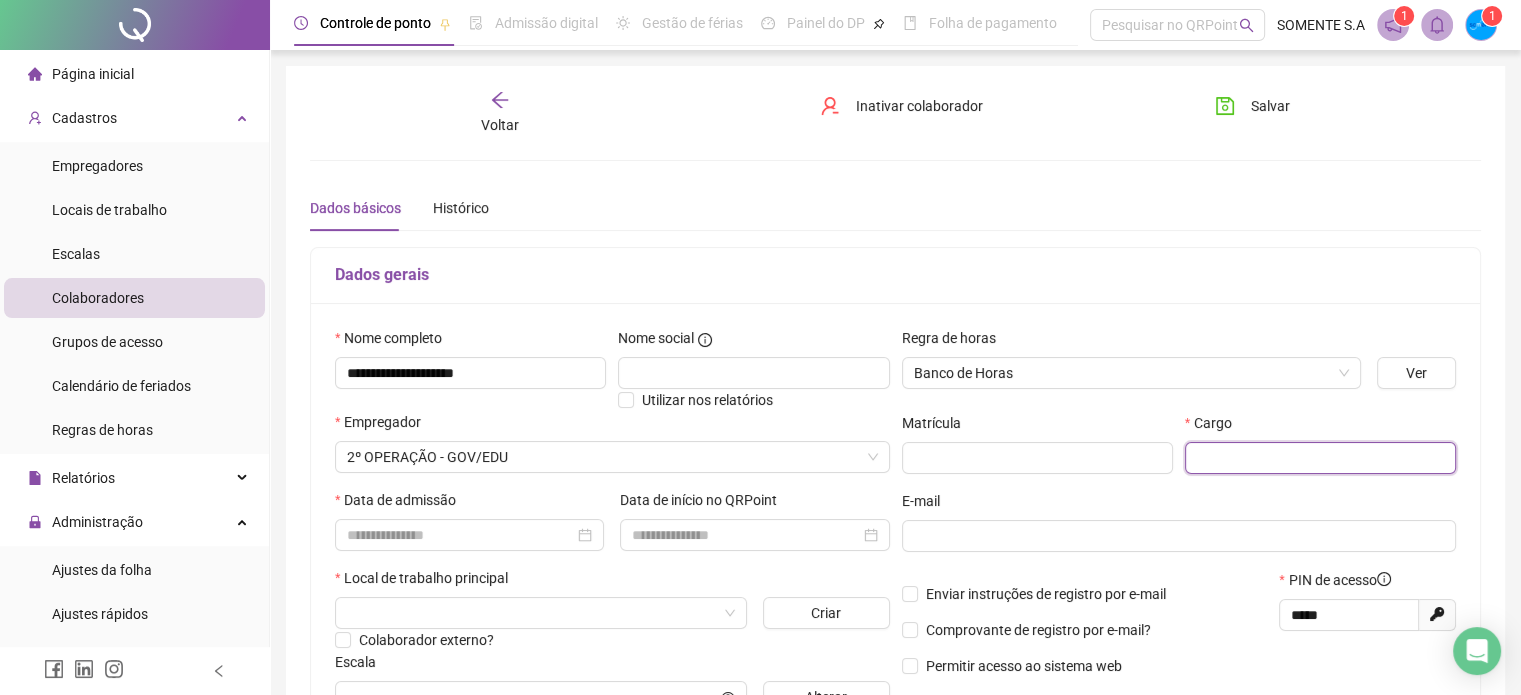 click at bounding box center (1320, 458) 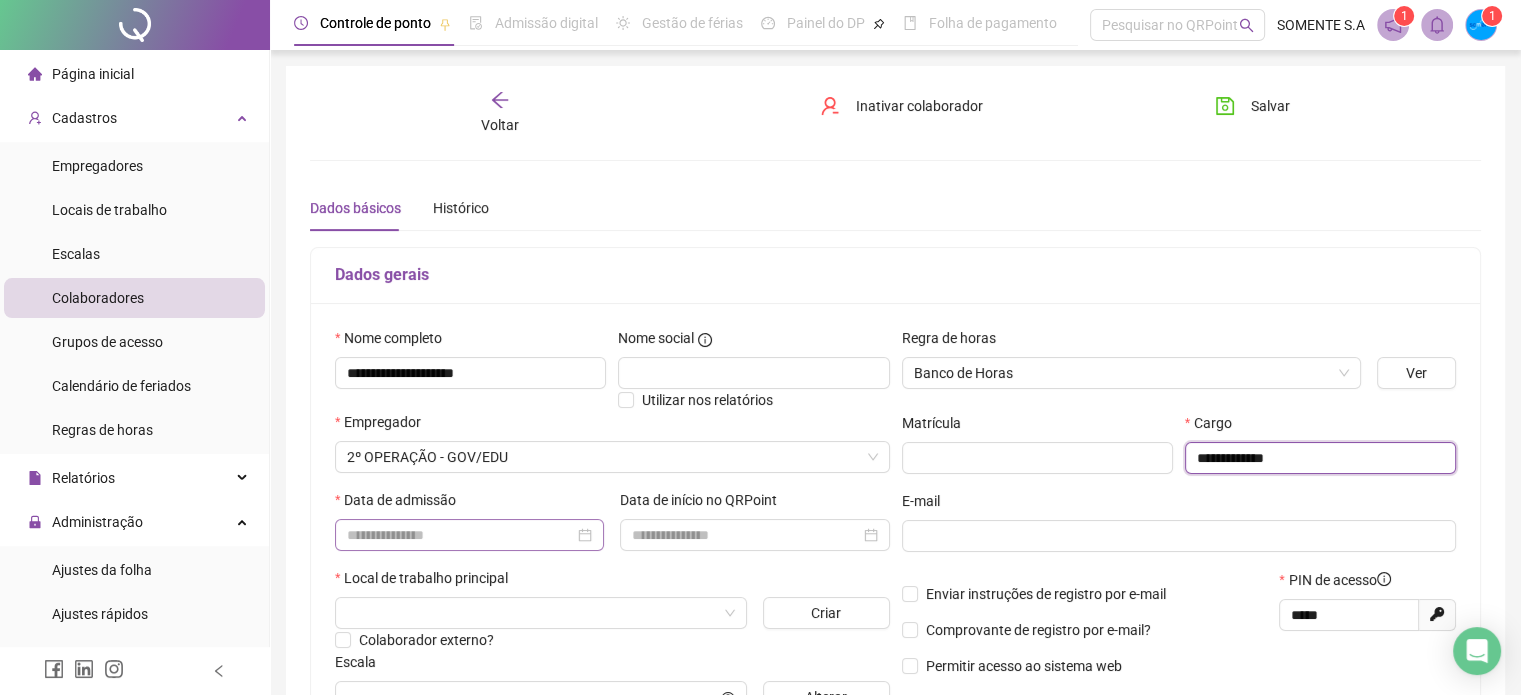 type on "**********" 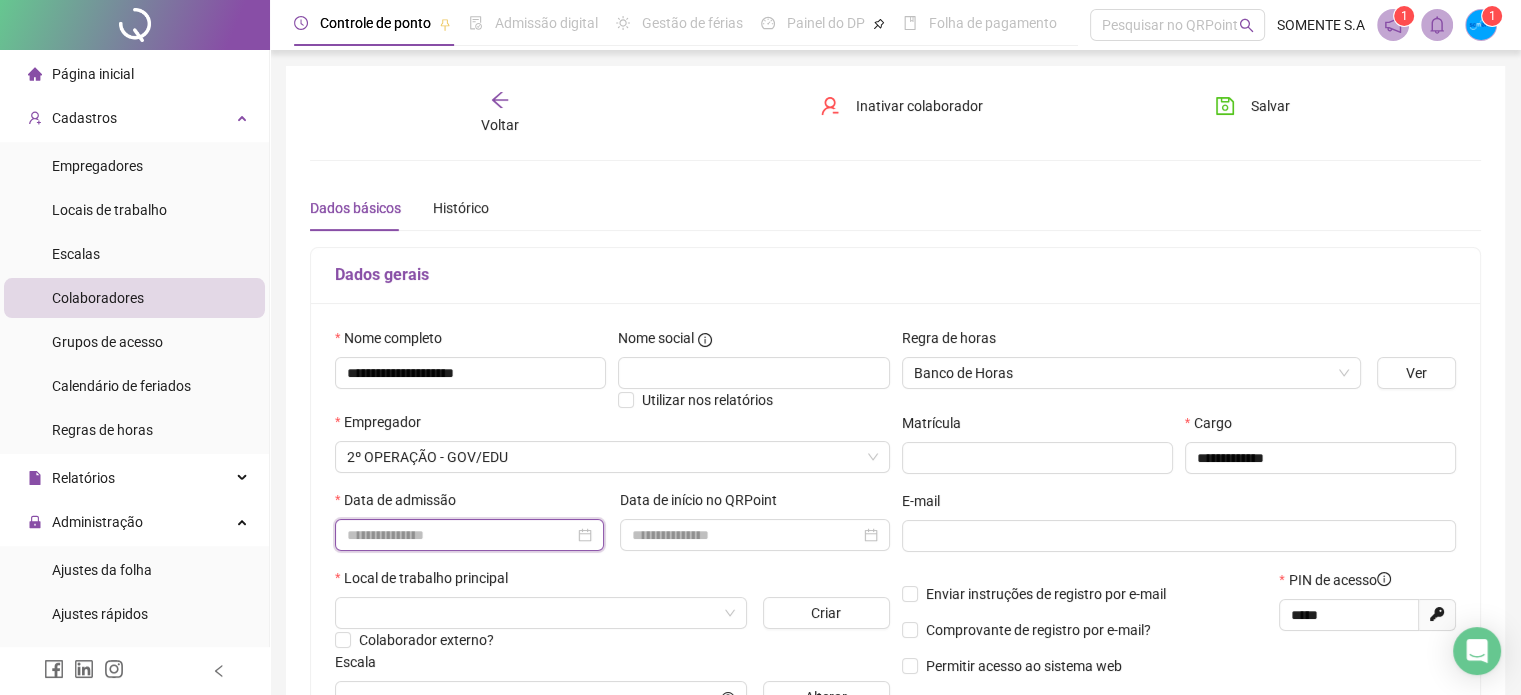 click at bounding box center [460, 535] 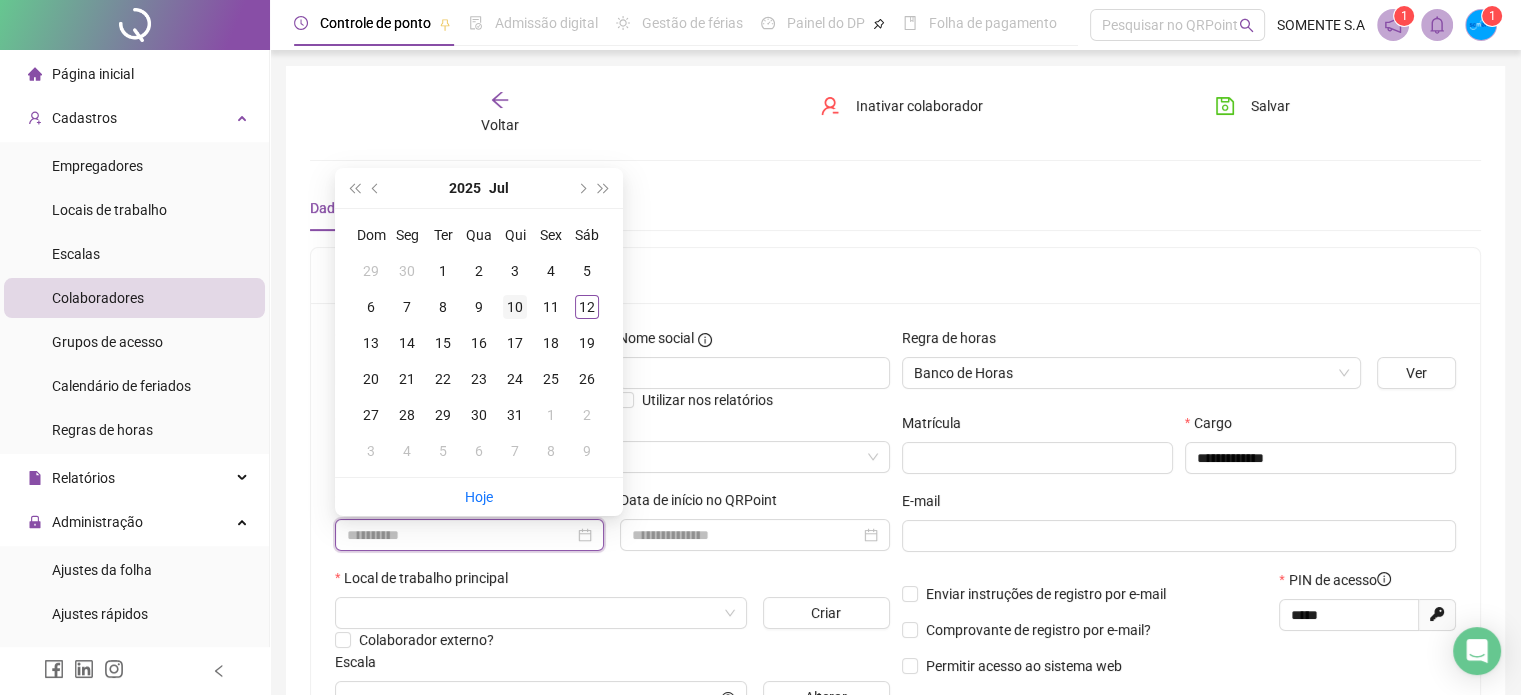 type on "**********" 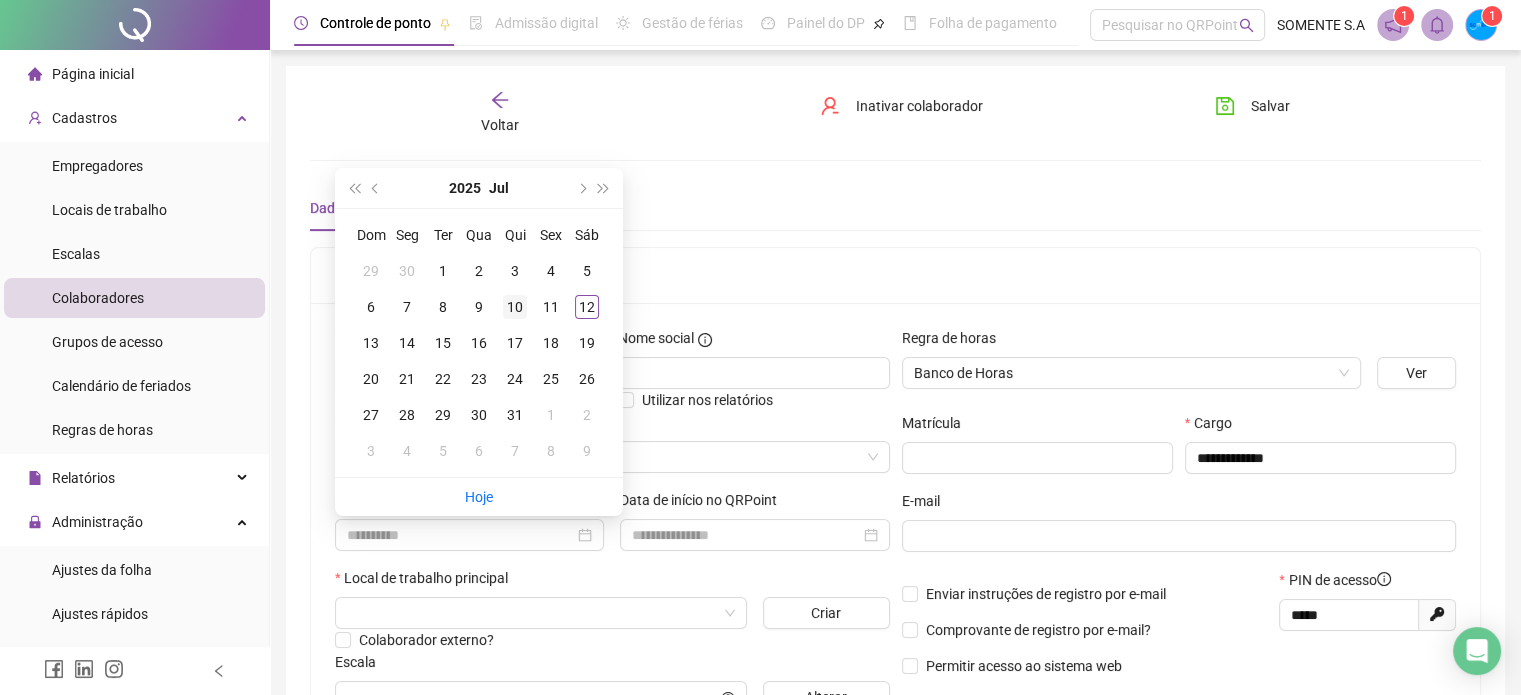 click on "10" at bounding box center [515, 307] 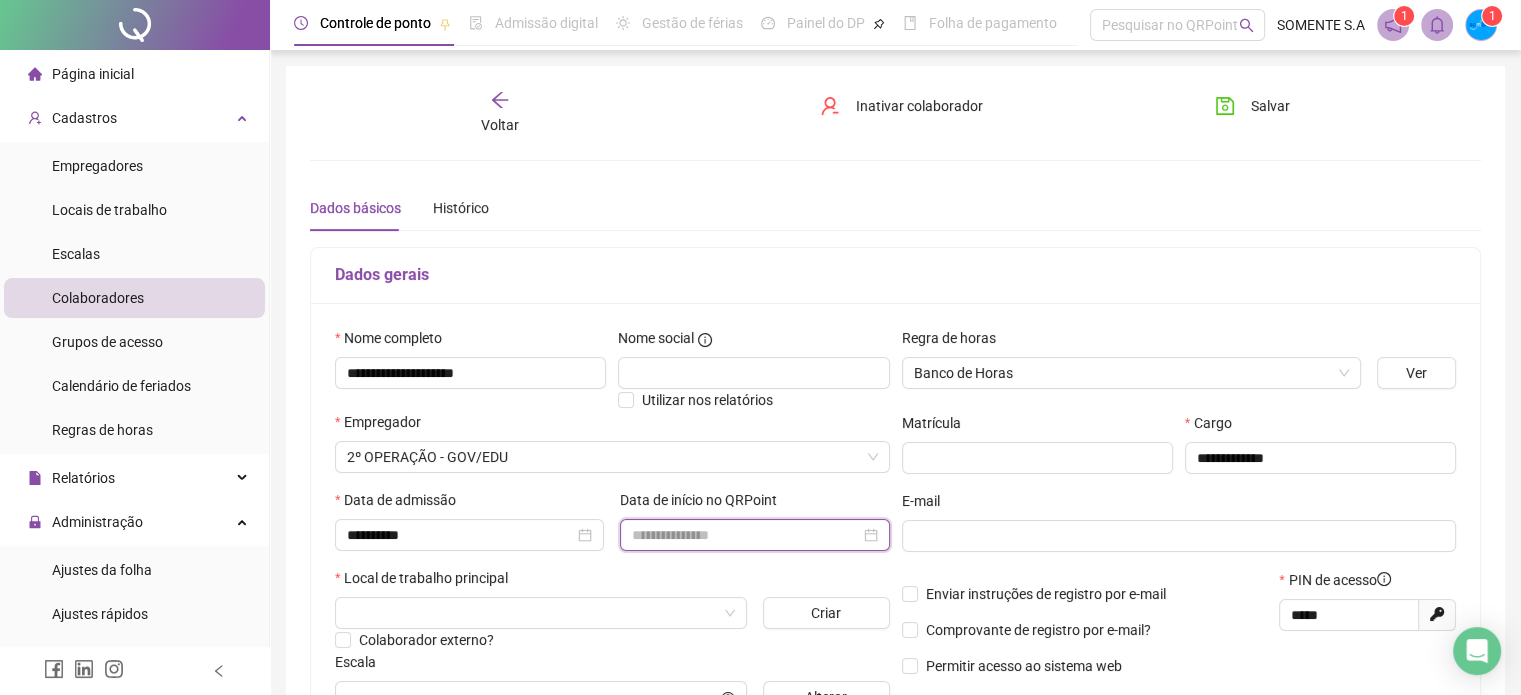 click at bounding box center [745, 535] 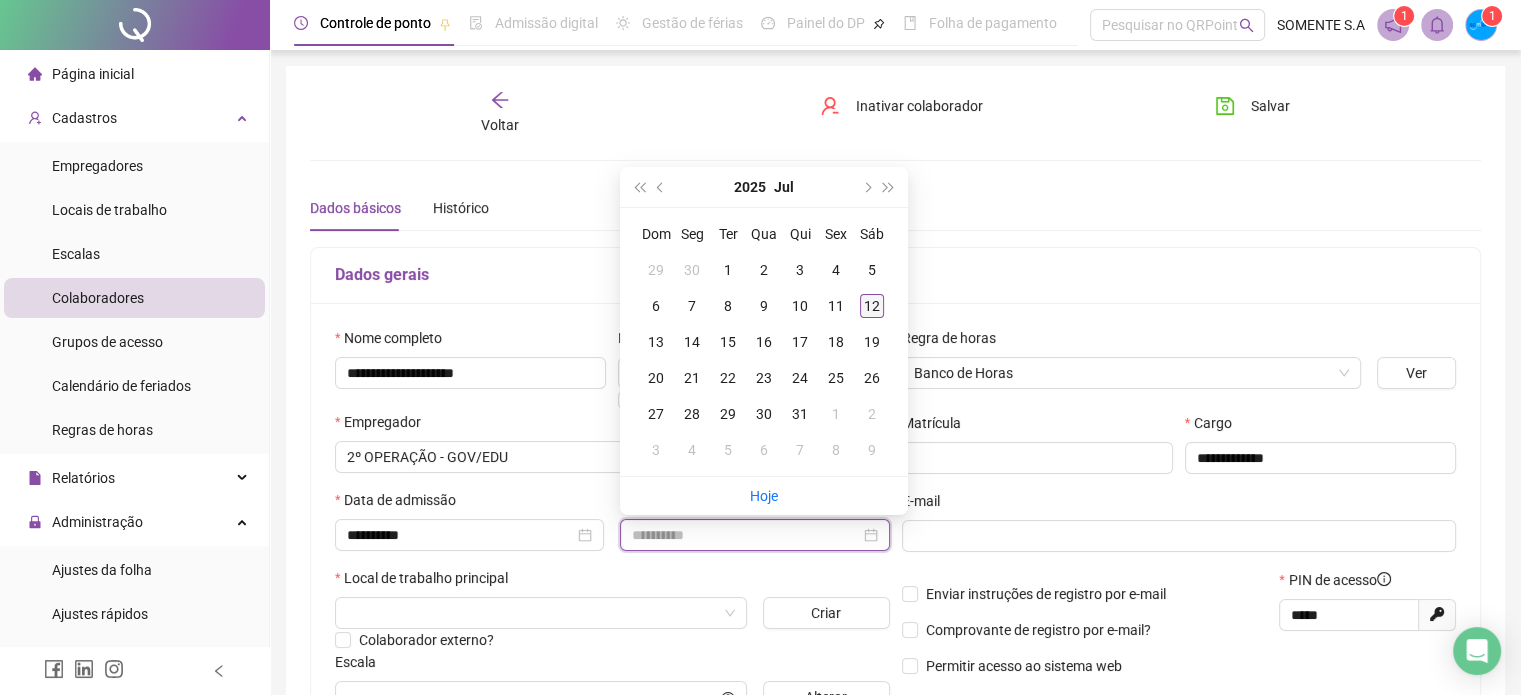 type on "**********" 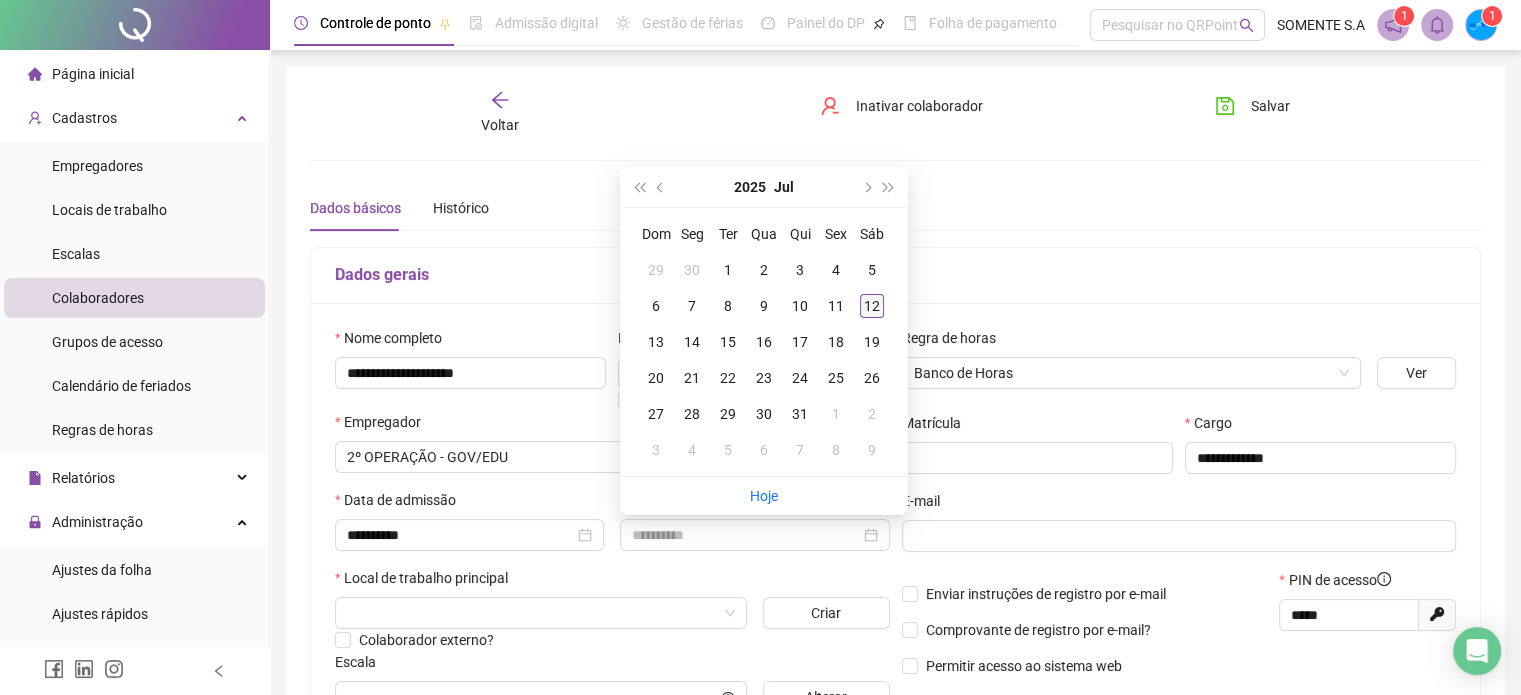 click on "12" at bounding box center (872, 306) 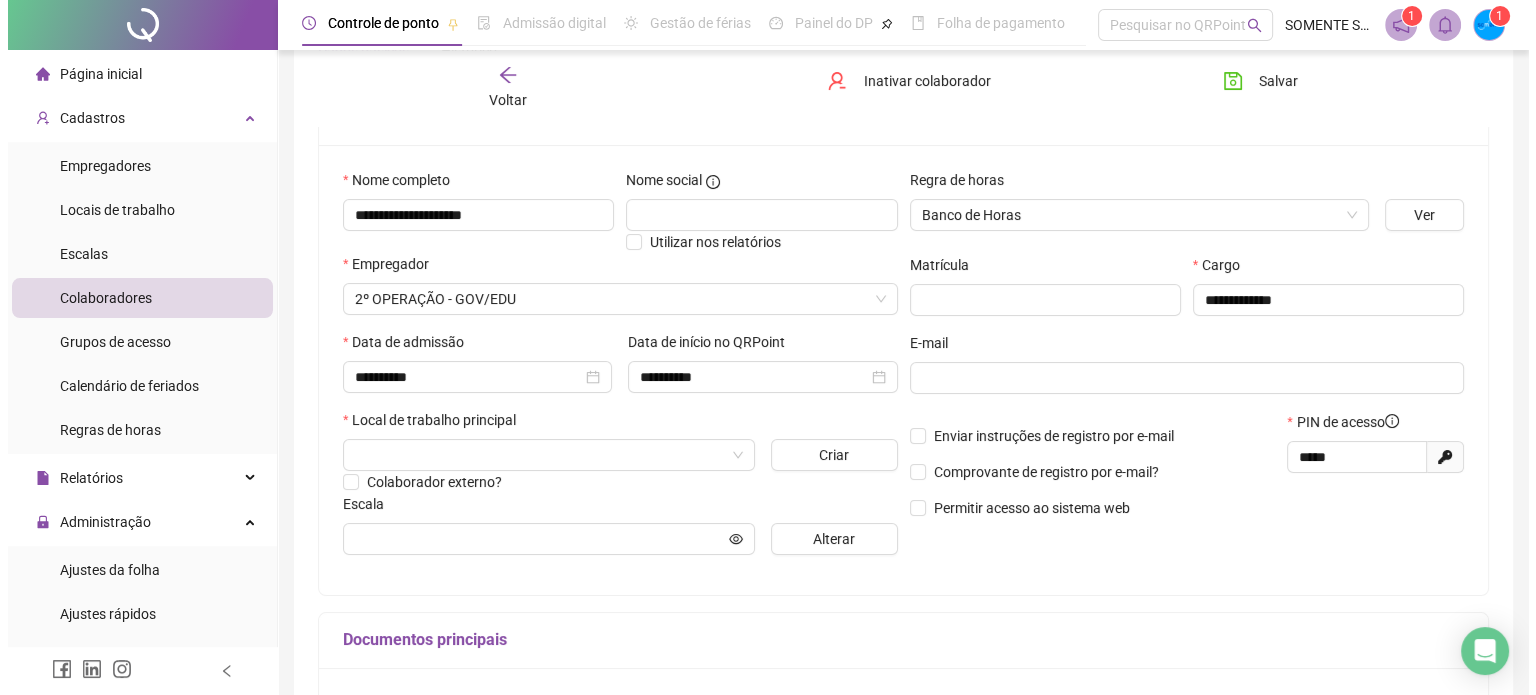 scroll, scrollTop: 178, scrollLeft: 0, axis: vertical 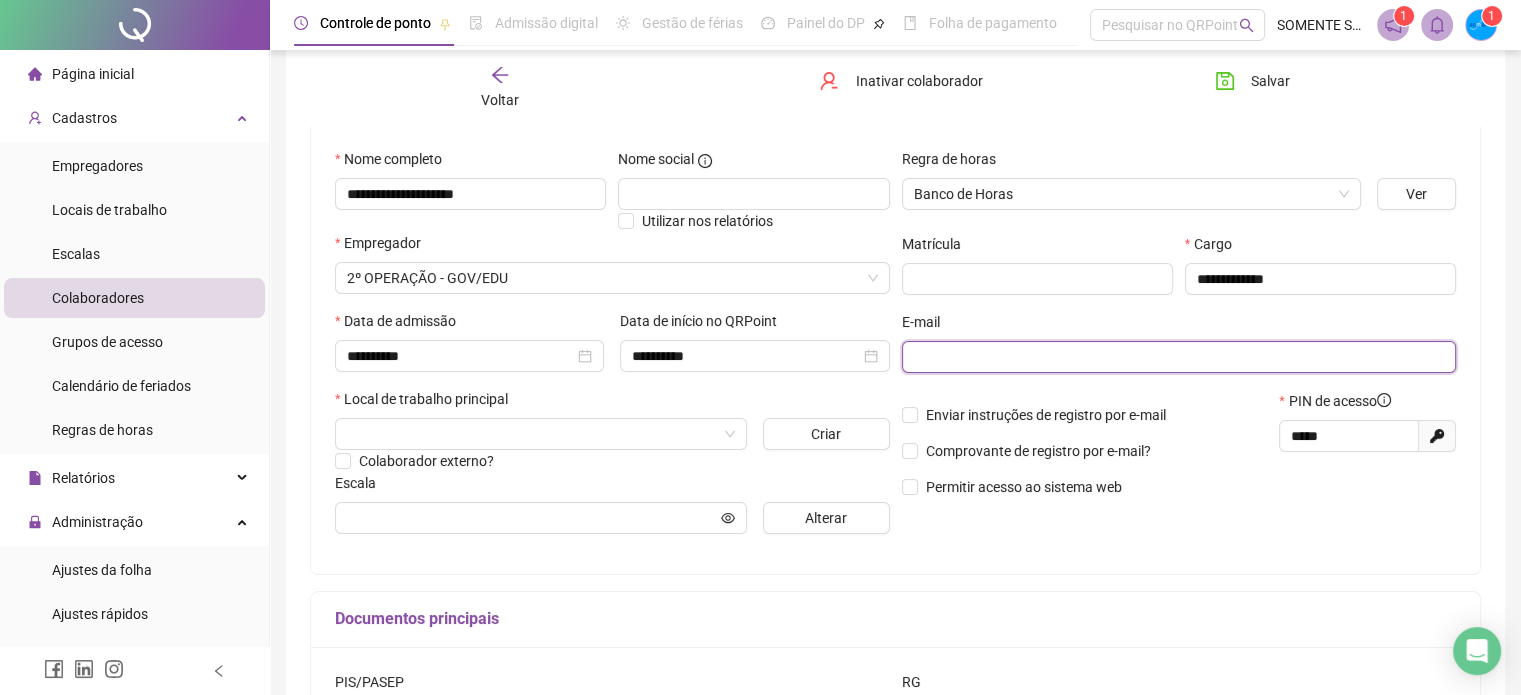 click at bounding box center [1177, 357] 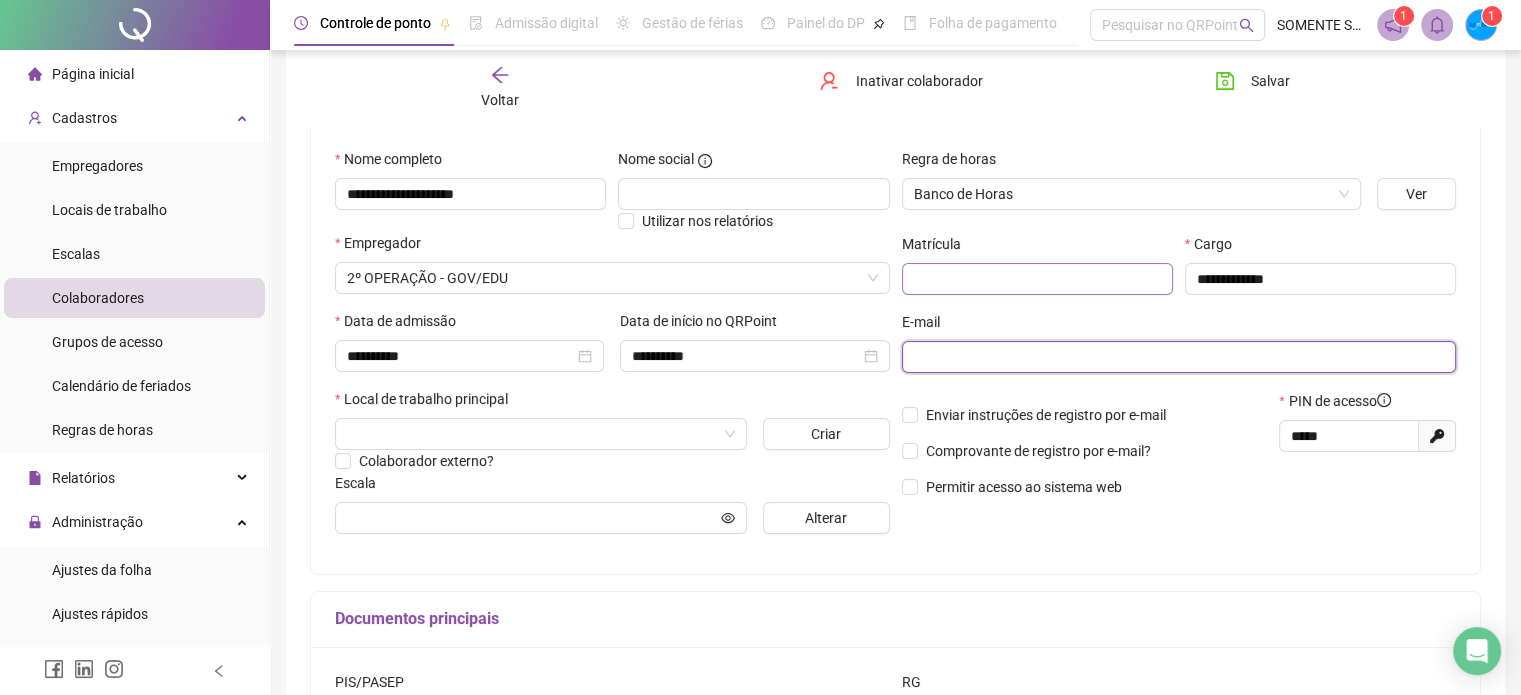 paste on "**********" 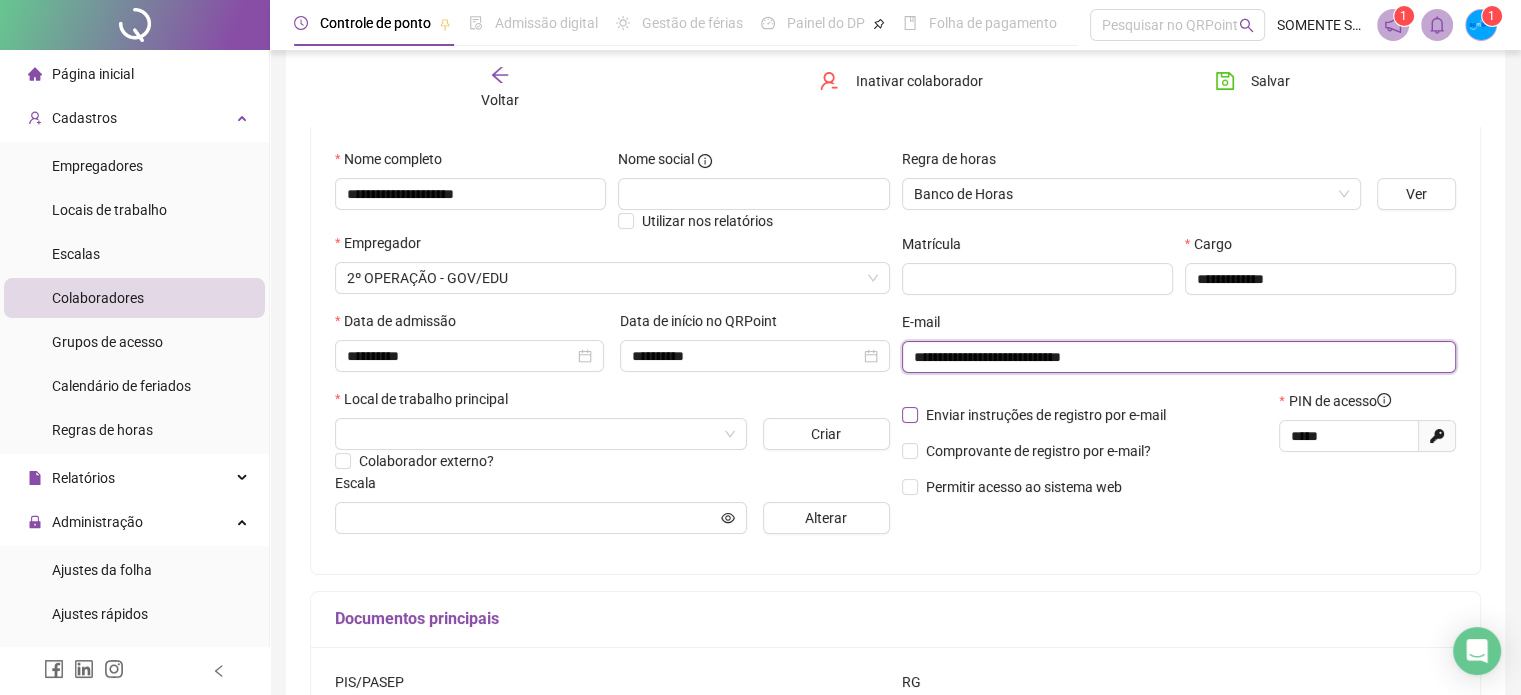 type on "**********" 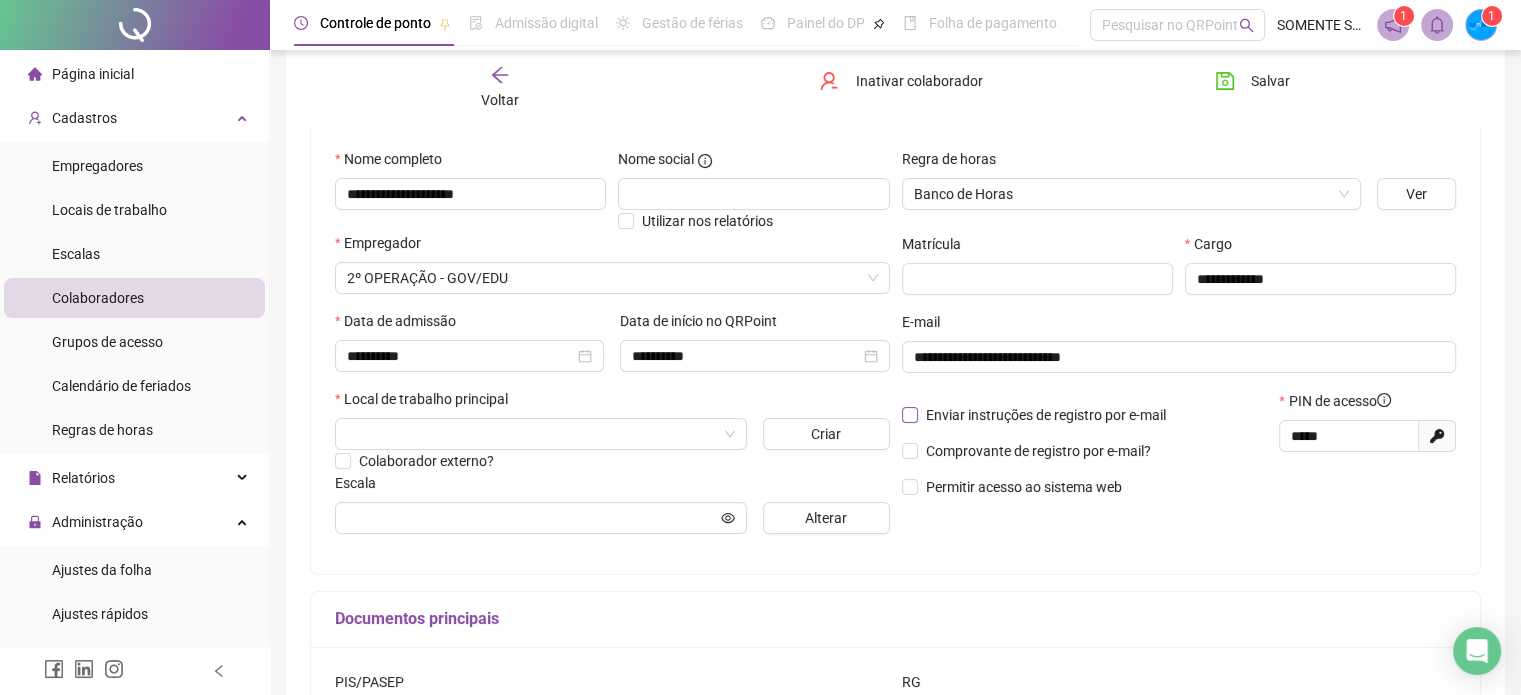 click on "Enviar instruções de registro por e-mail" at bounding box center [1046, 415] 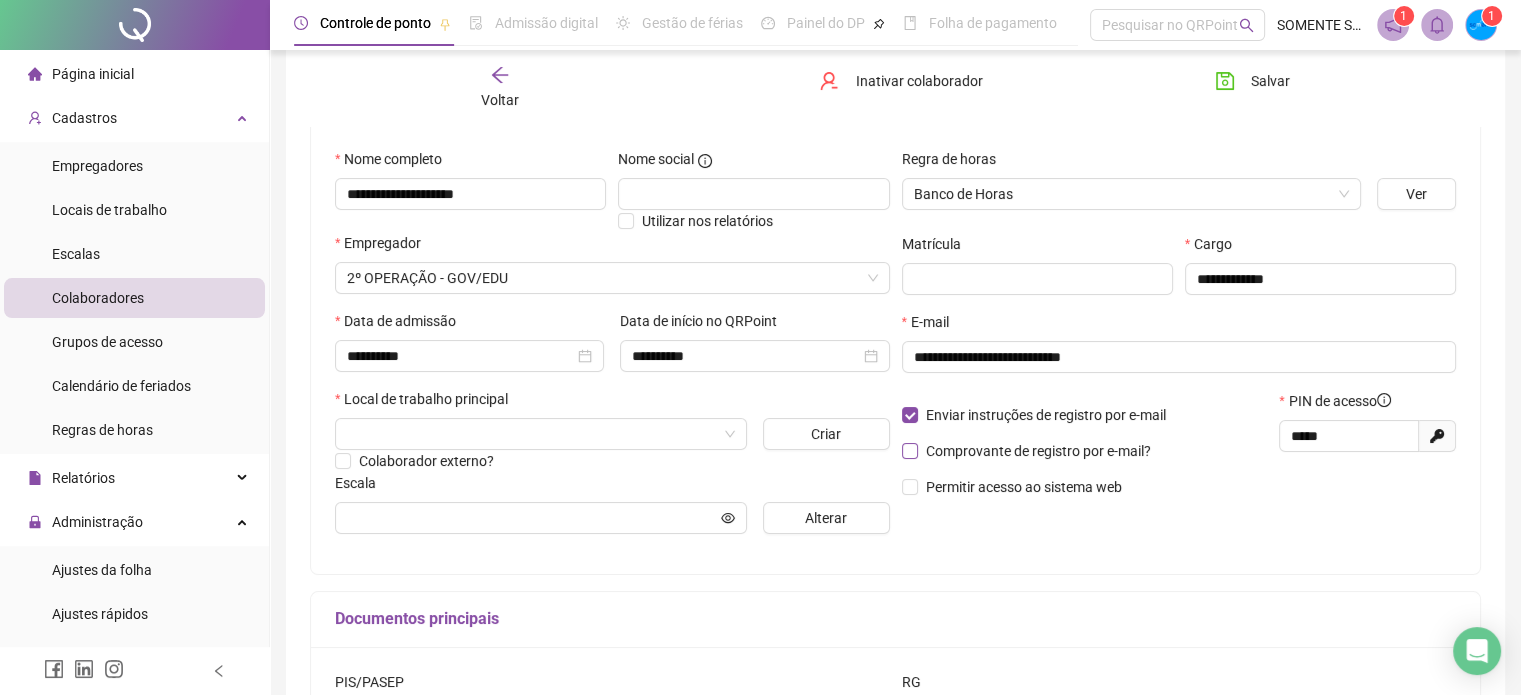 click on "Comprovante de registro por e-mail?" at bounding box center (1038, 451) 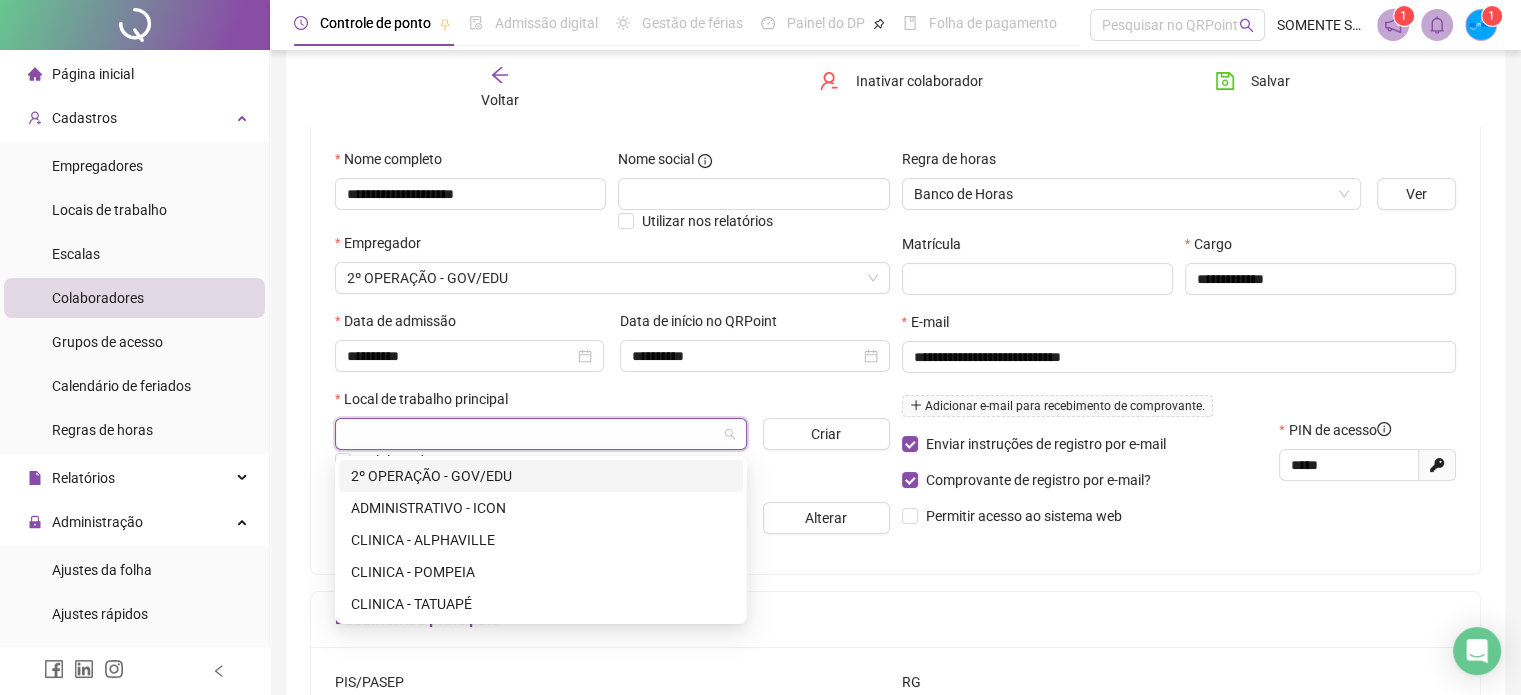 click at bounding box center [535, 434] 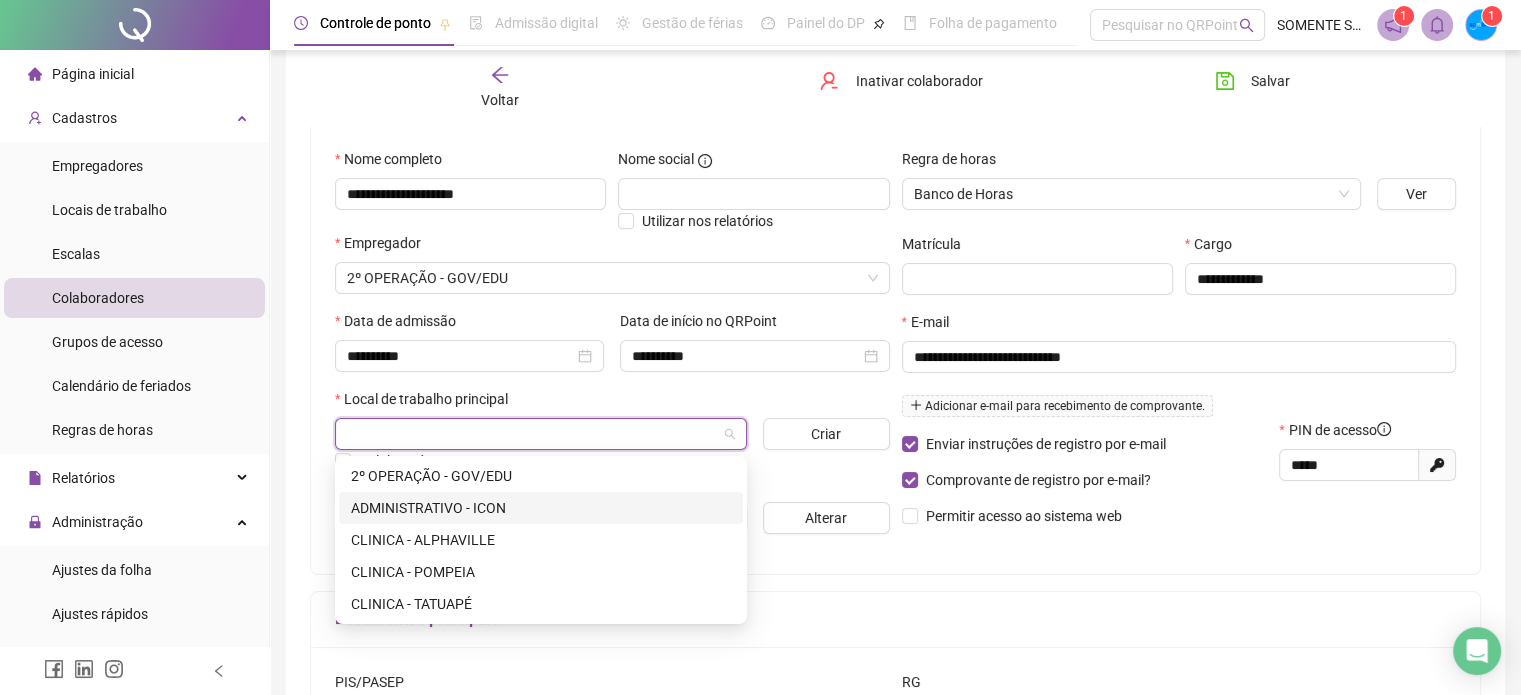 click on "ADMINISTRATIVO - ICON" at bounding box center (541, 508) 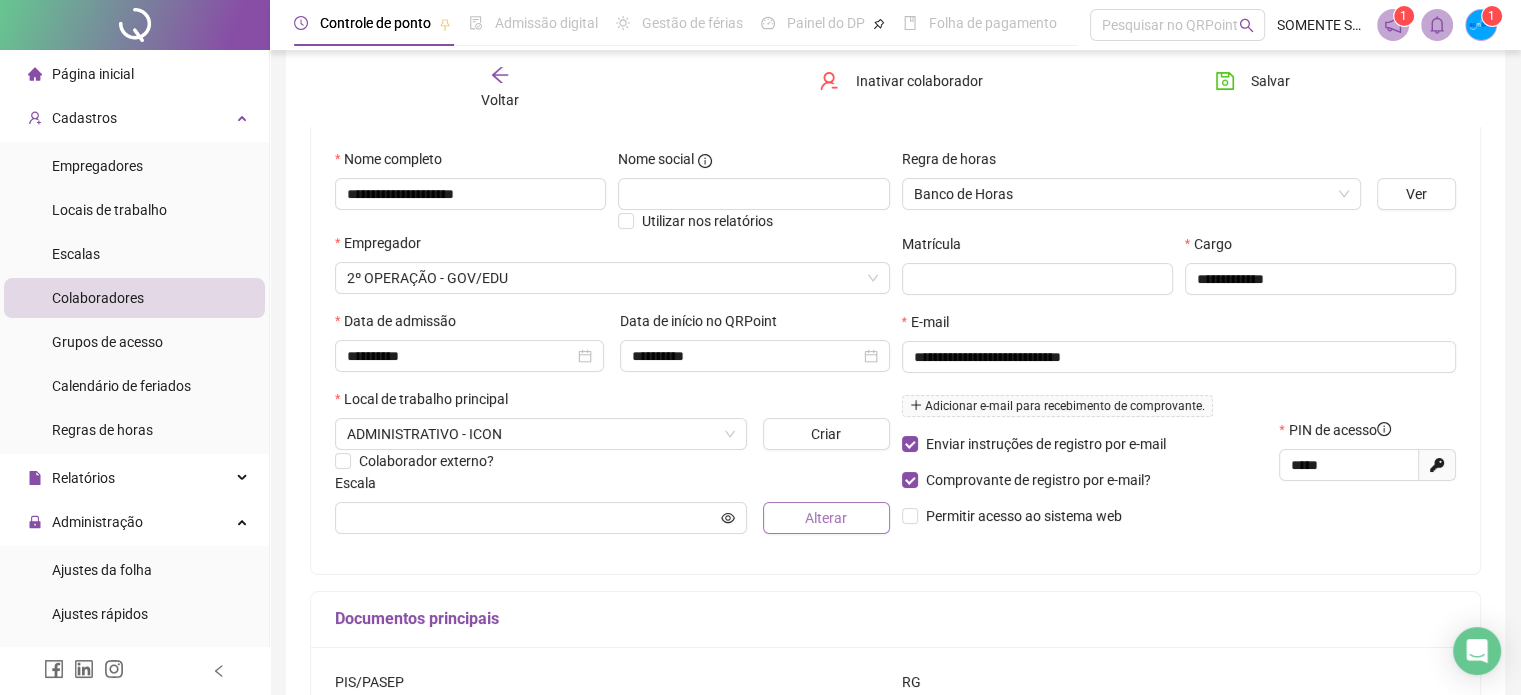 click on "Alterar" at bounding box center [826, 518] 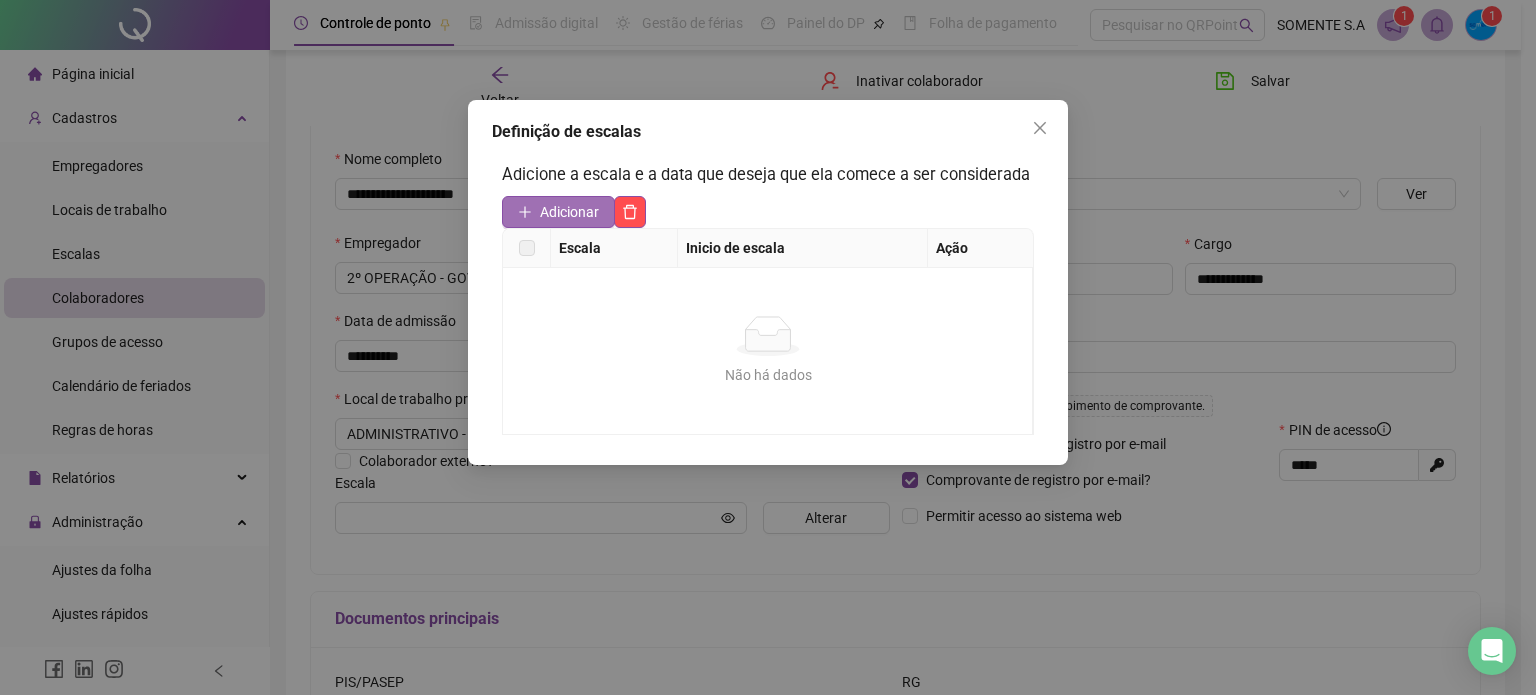 click on "Adicionar" at bounding box center [558, 212] 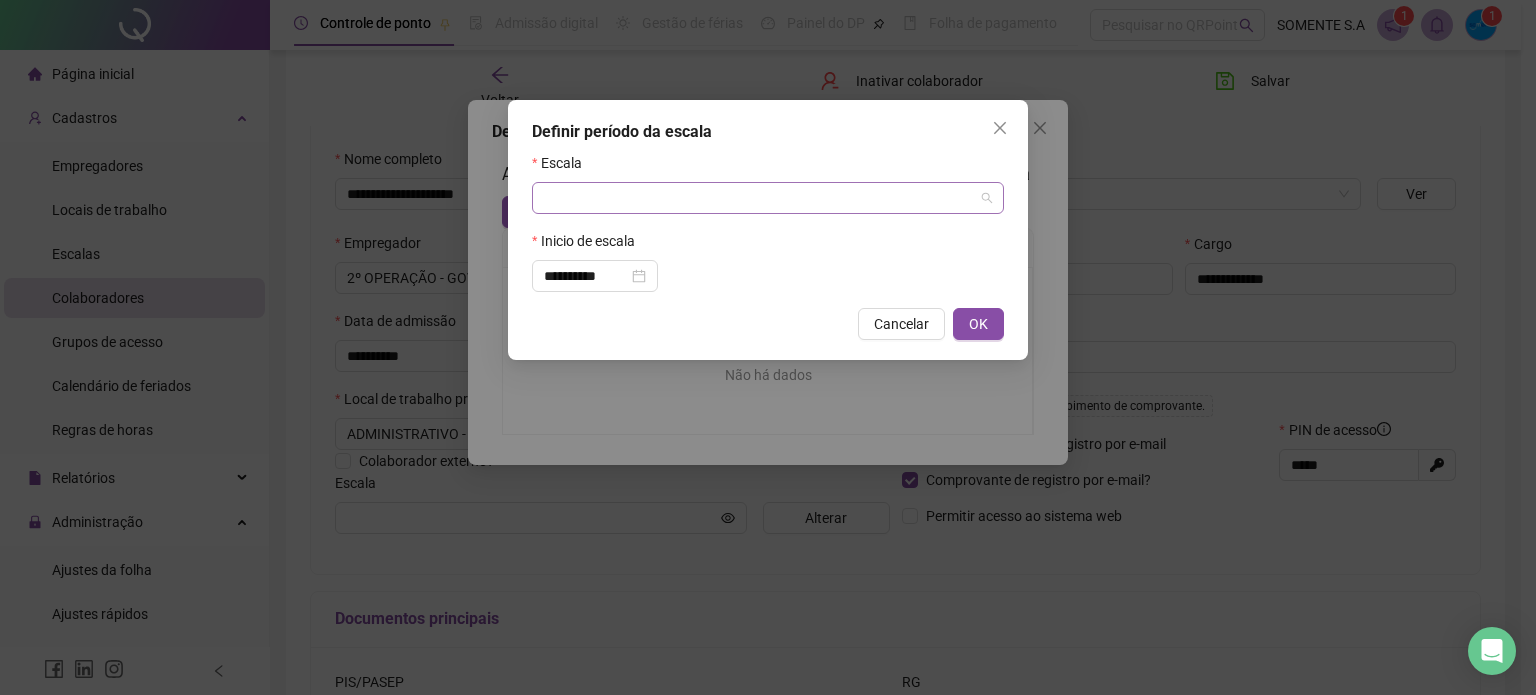 click at bounding box center [762, 198] 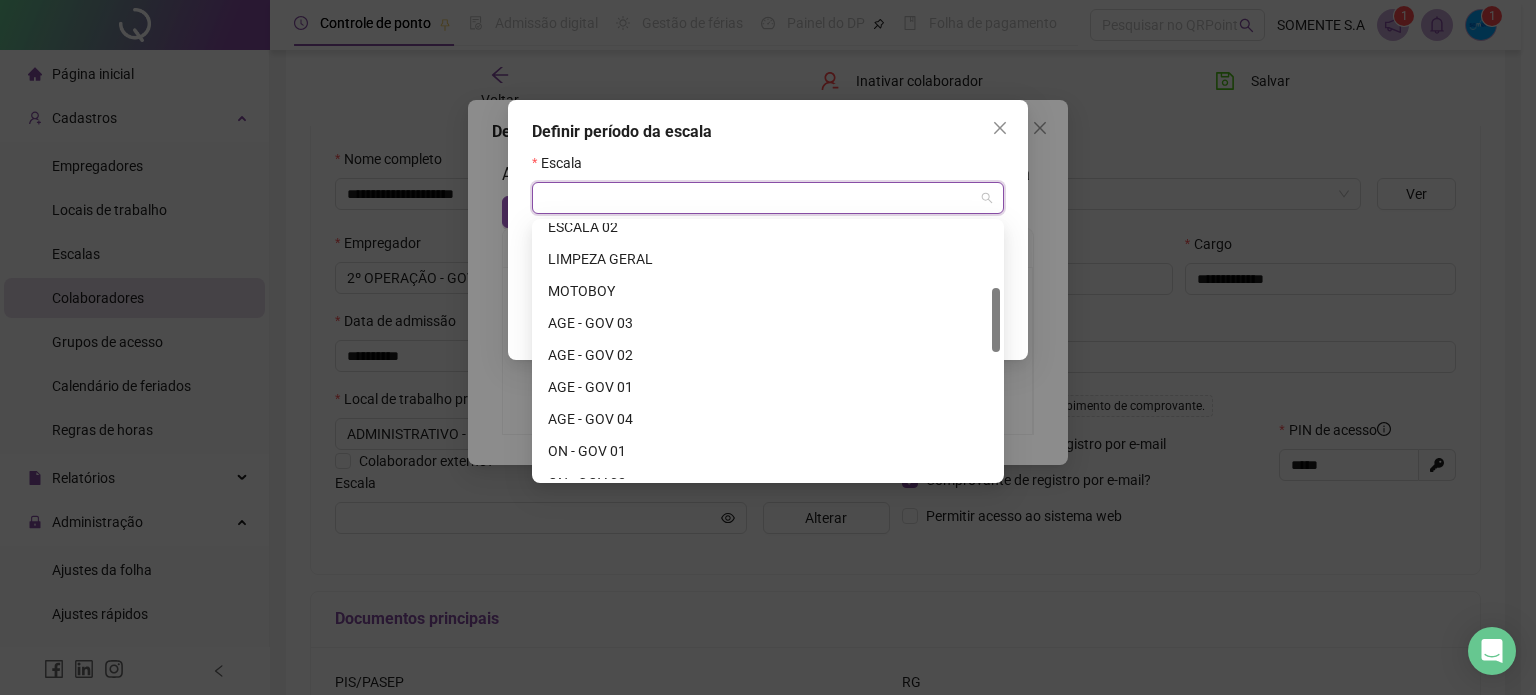 drag, startPoint x: 996, startPoint y: 248, endPoint x: 993, endPoint y: 318, distance: 70.064255 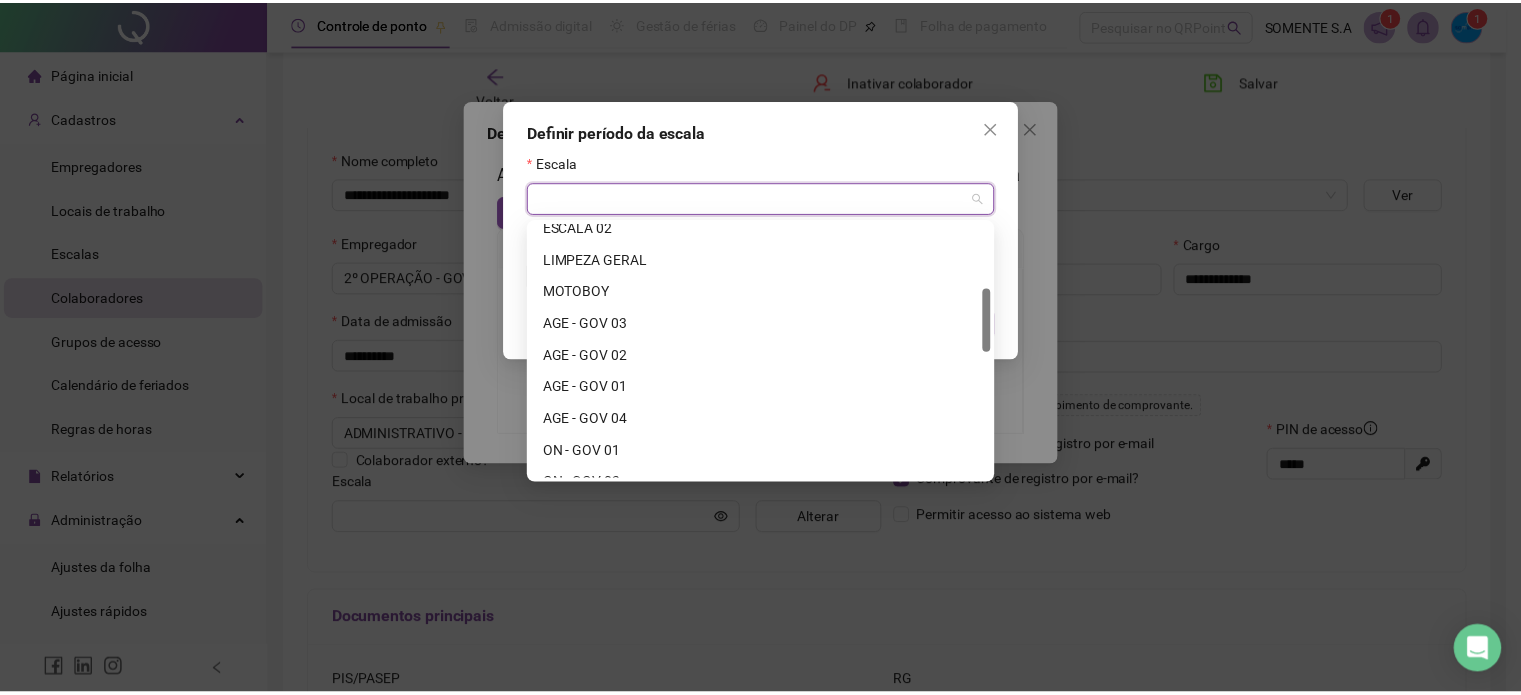 scroll, scrollTop: 276, scrollLeft: 0, axis: vertical 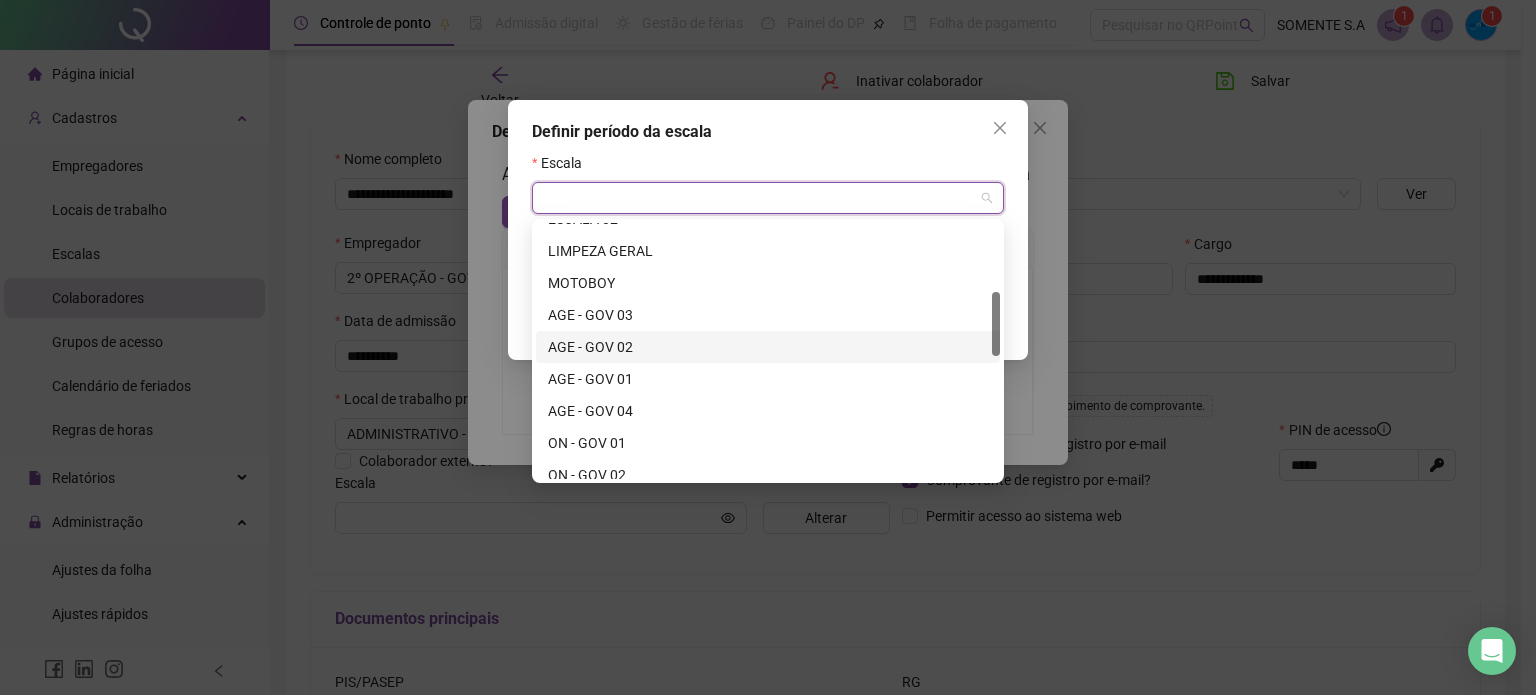 click on "AGE - GOV 02" at bounding box center (768, 347) 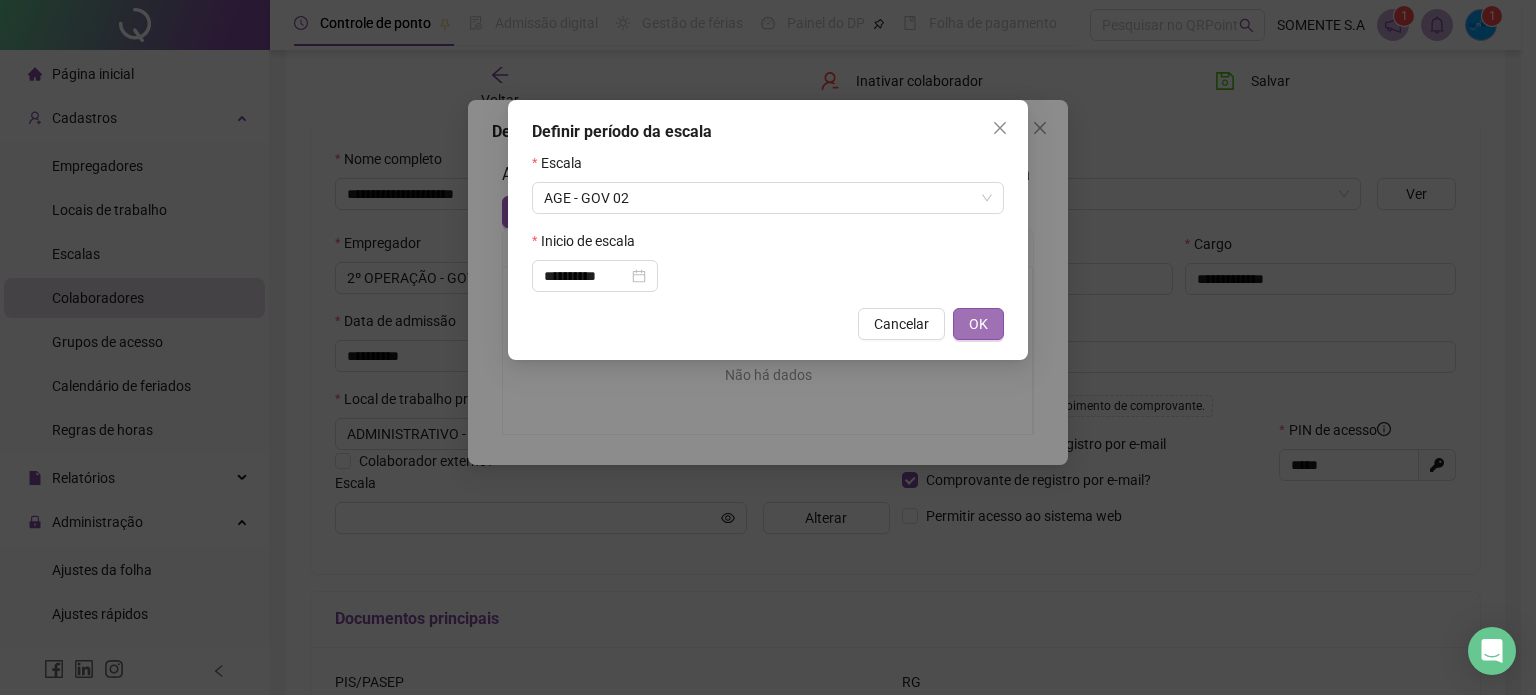 click on "OK" at bounding box center [978, 324] 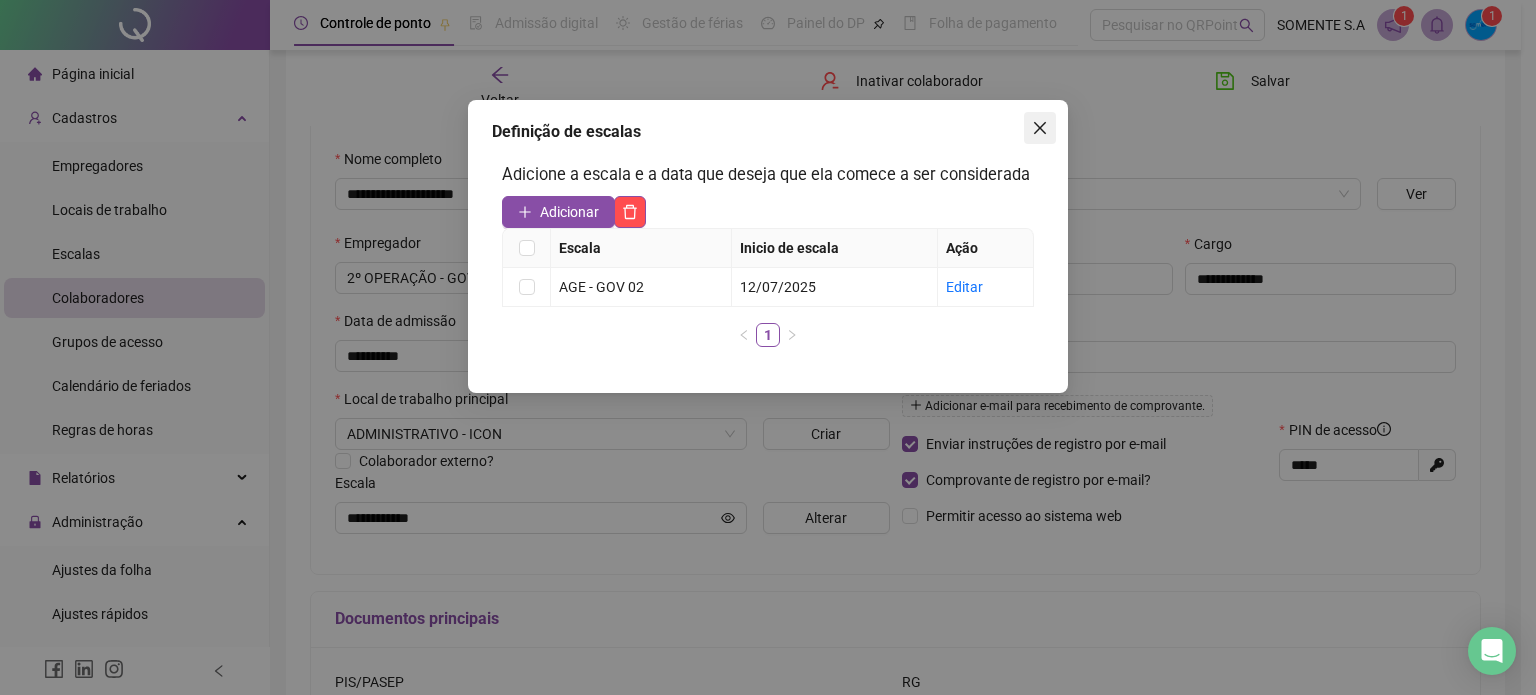 click 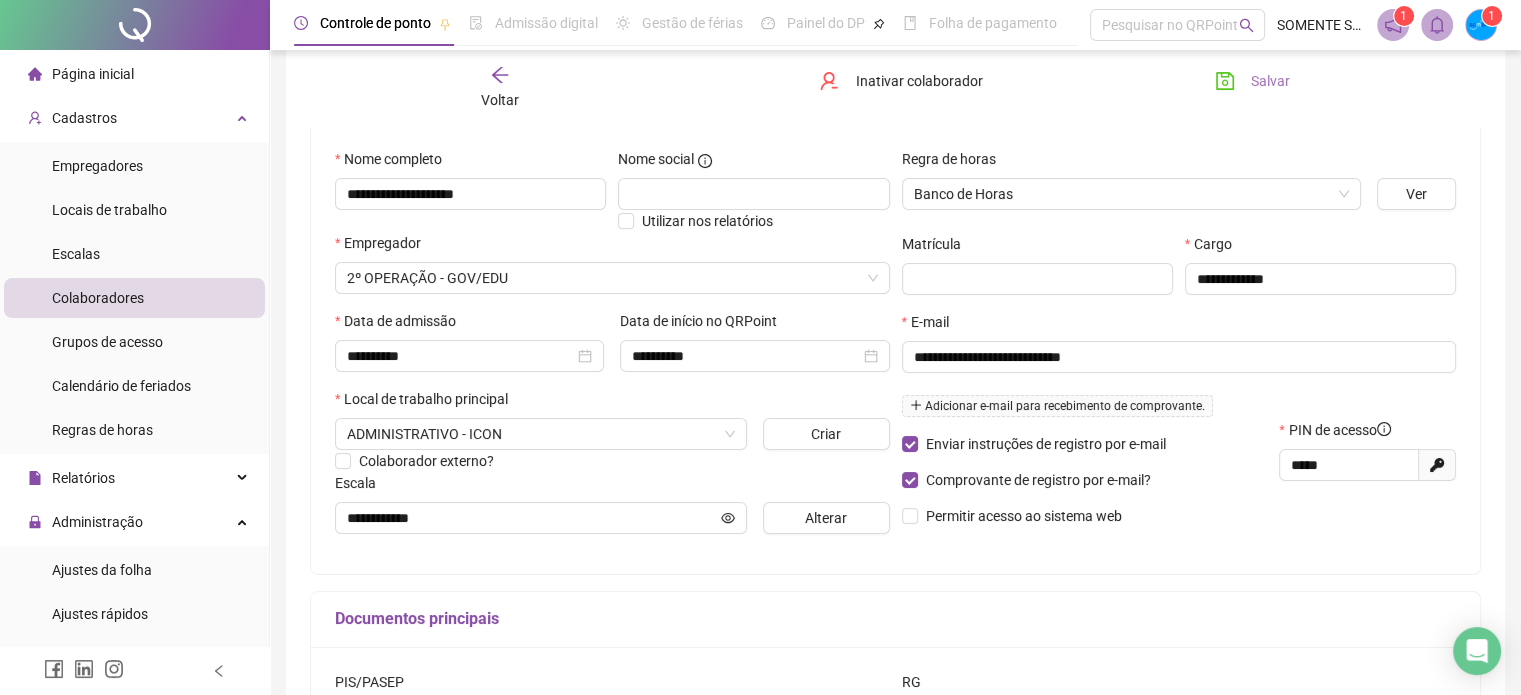 click on "Salvar" at bounding box center (1270, 81) 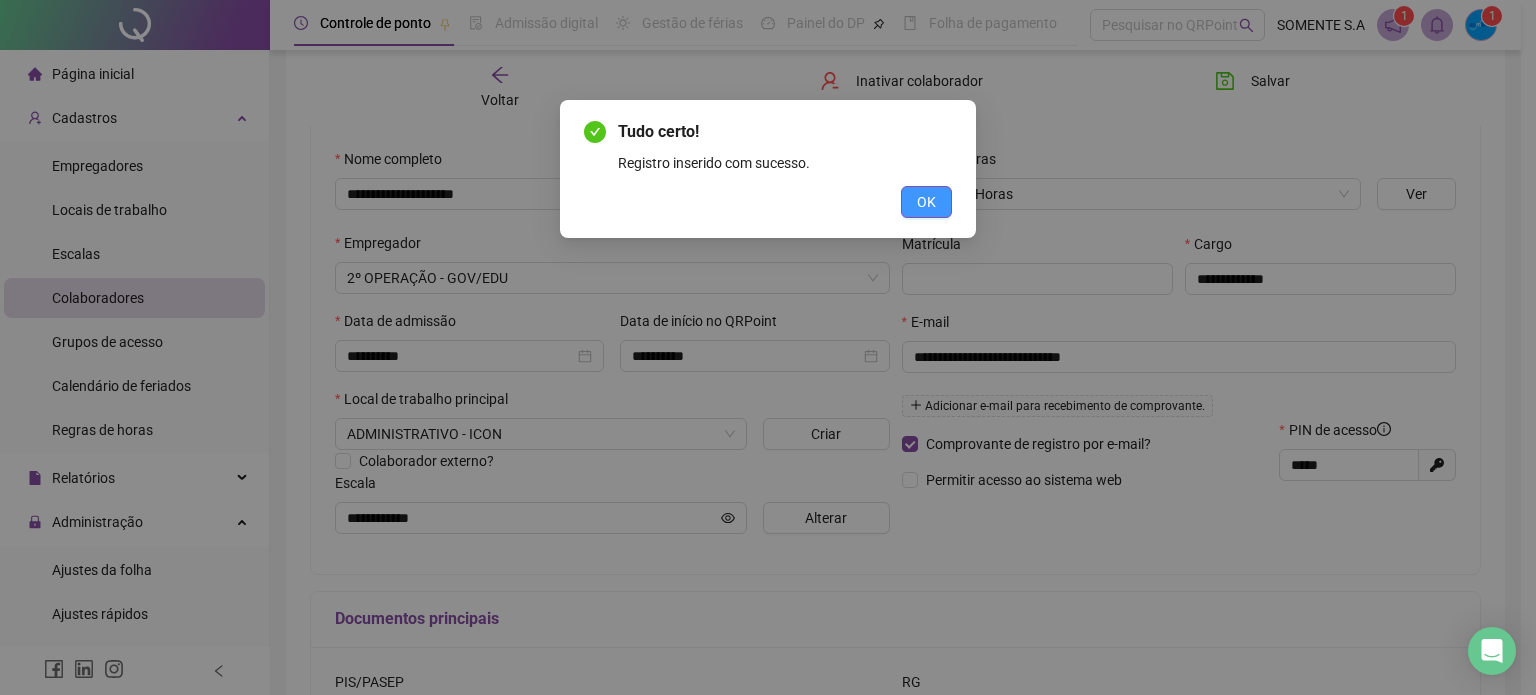 click on "OK" at bounding box center (926, 202) 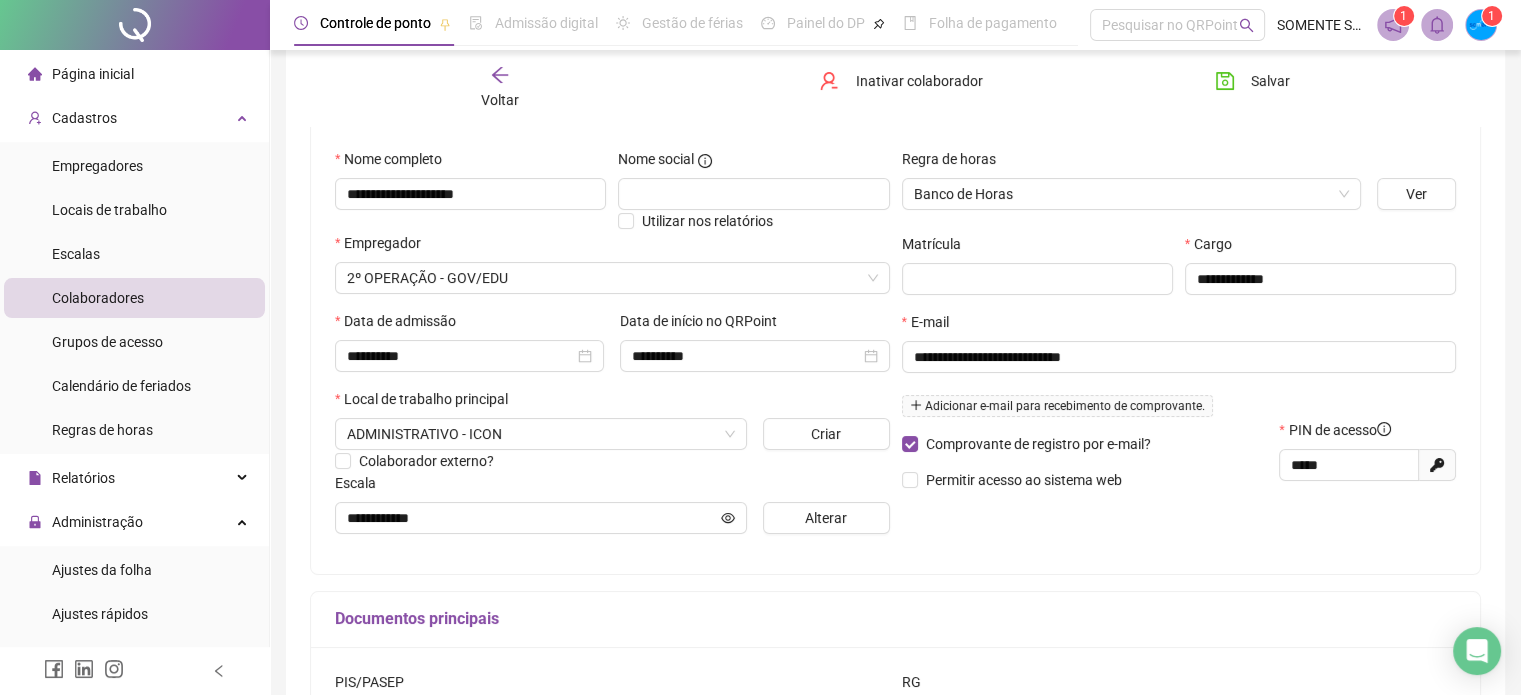 click on "Voltar" at bounding box center [500, 88] 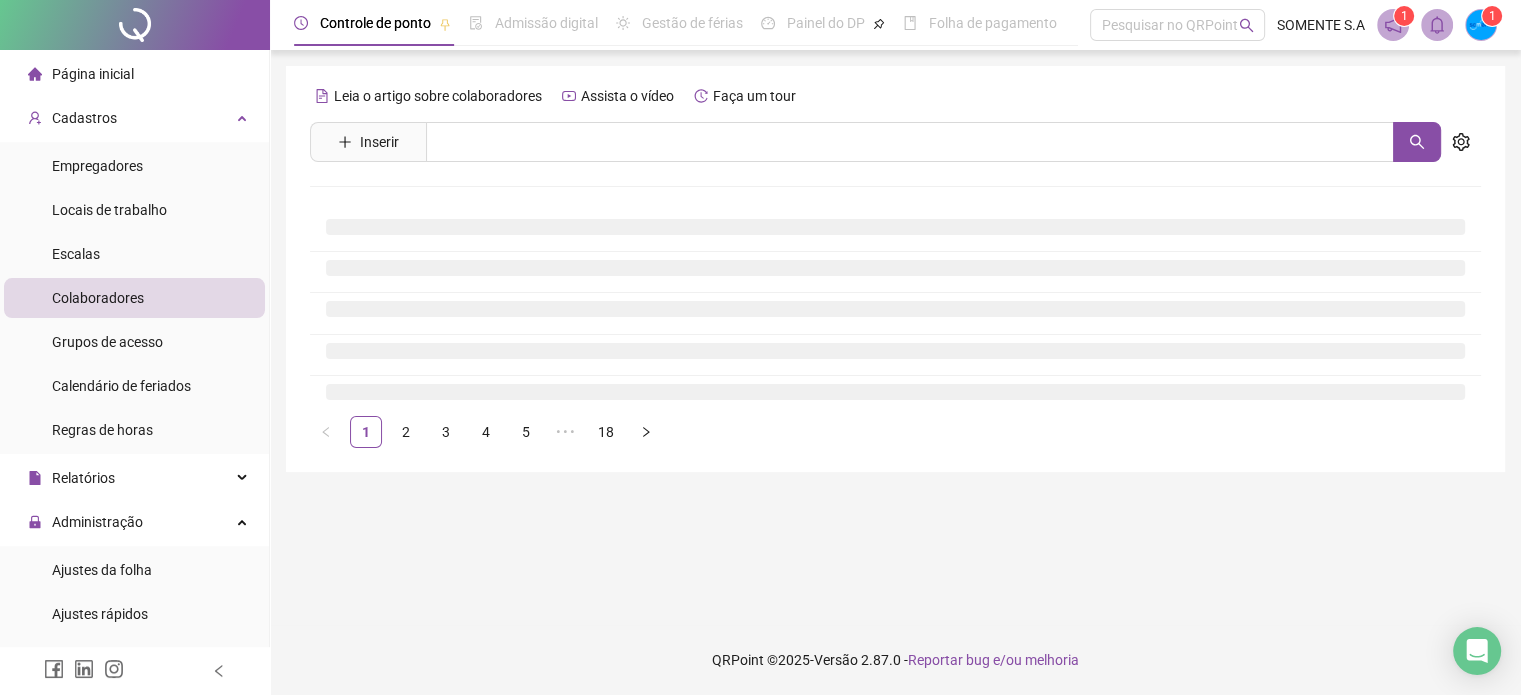 scroll, scrollTop: 0, scrollLeft: 0, axis: both 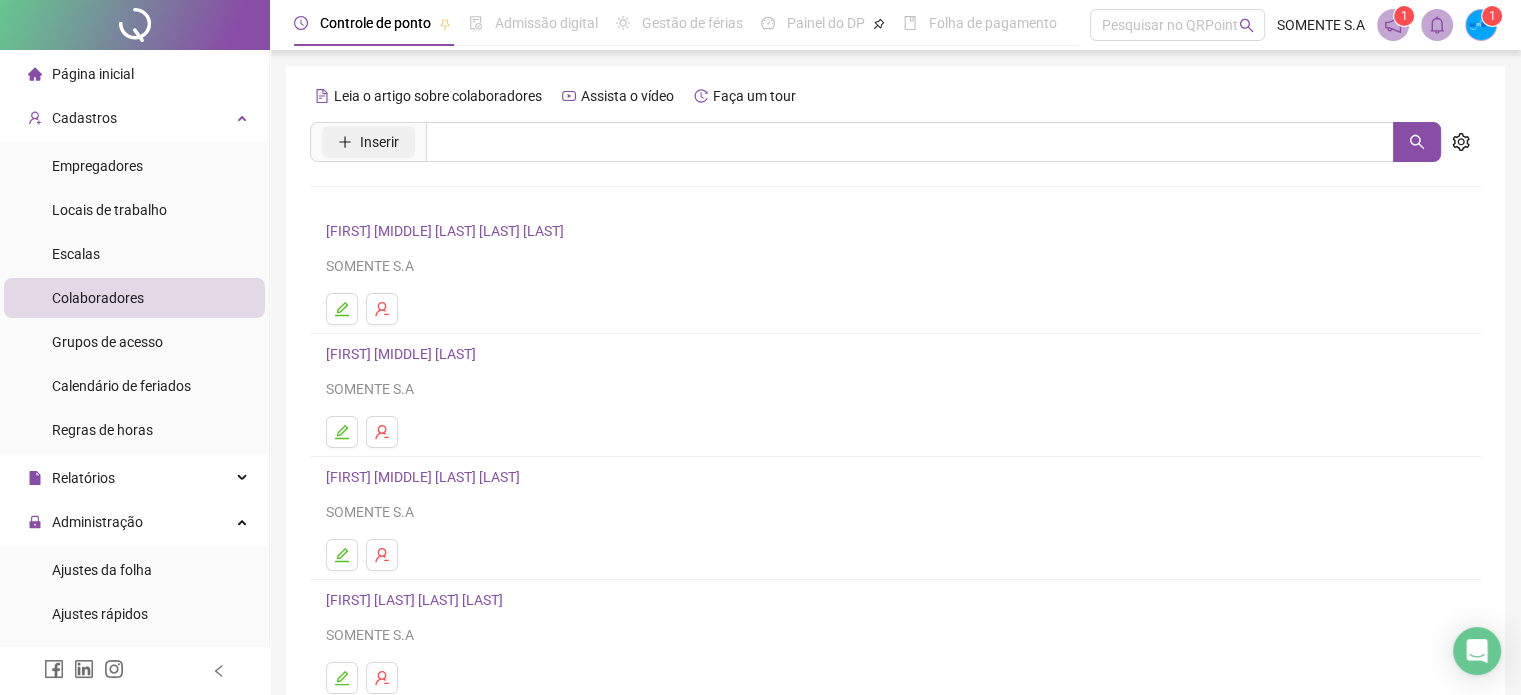 click on "Inserir" at bounding box center [379, 142] 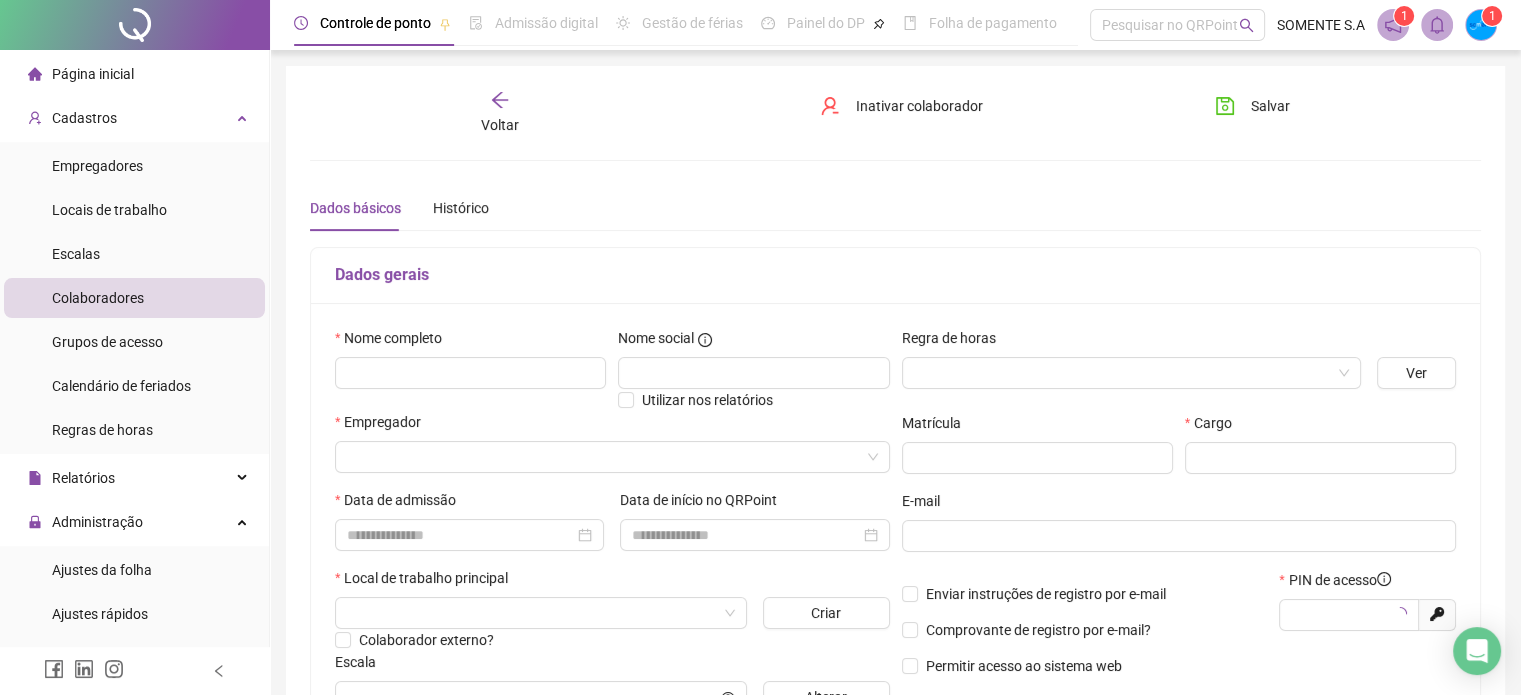 type on "*****" 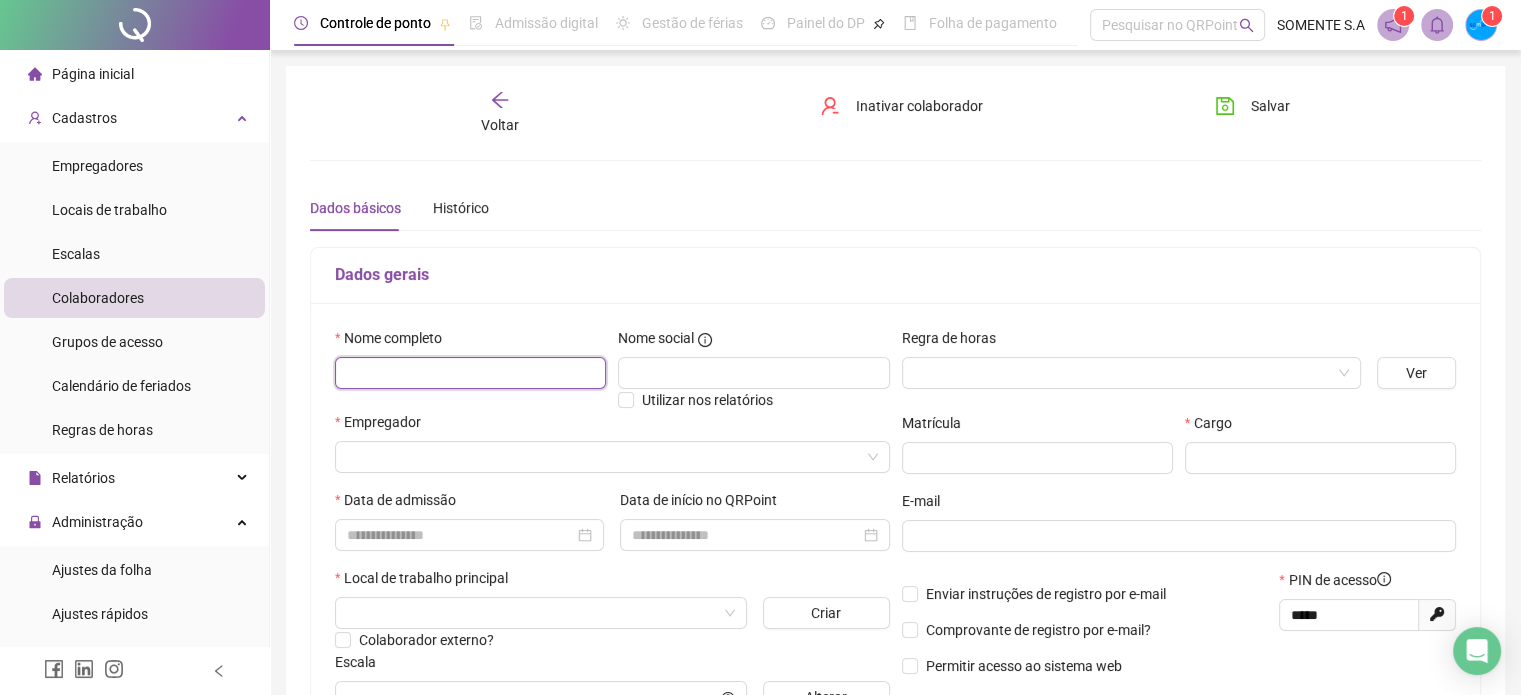 click at bounding box center (470, 373) 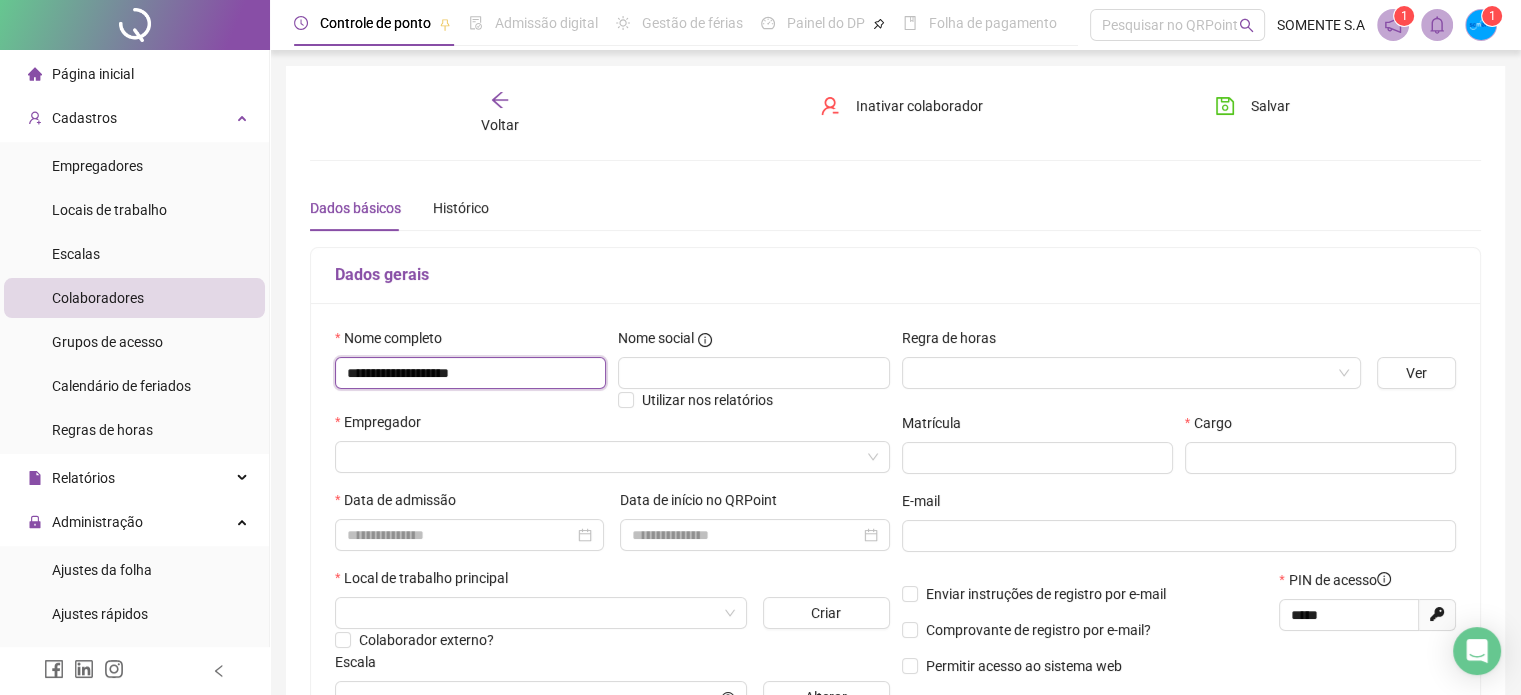 type on "**********" 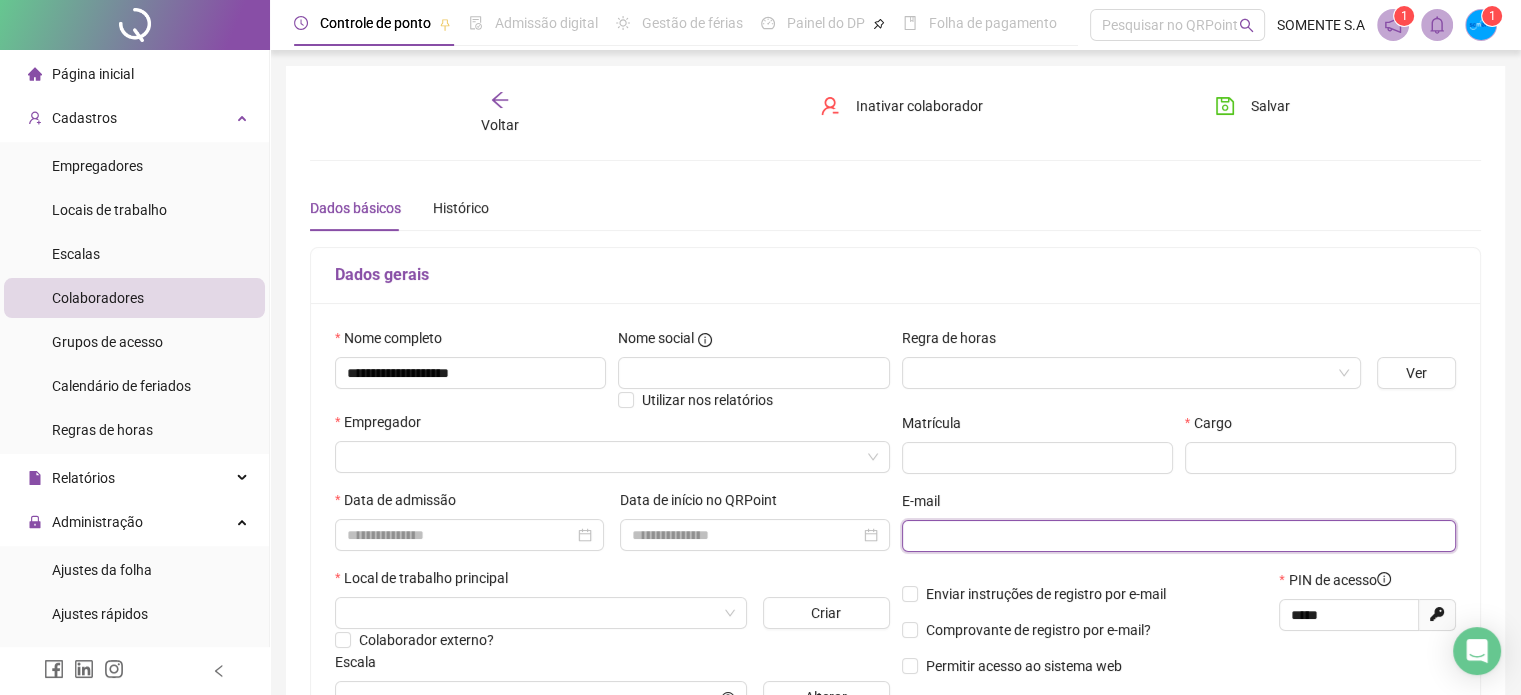 click at bounding box center [1177, 536] 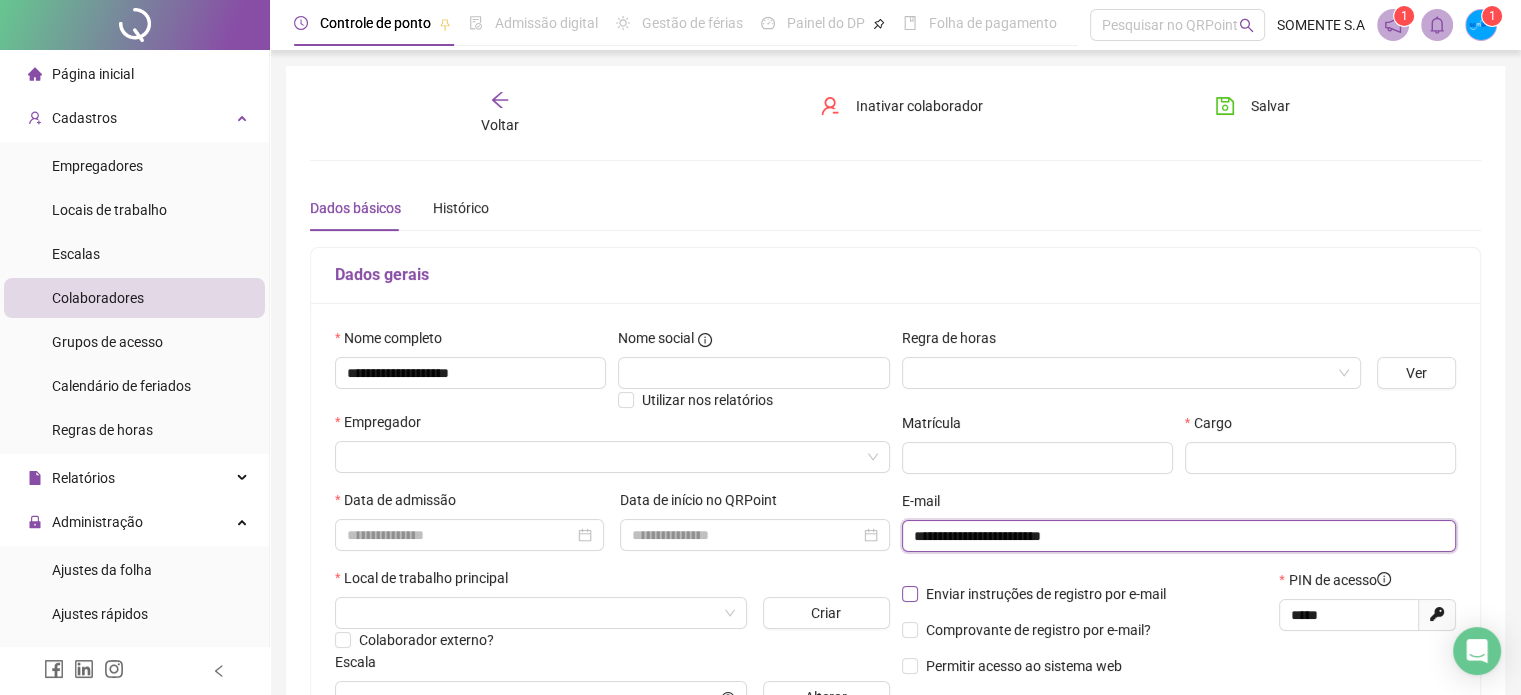 type on "**********" 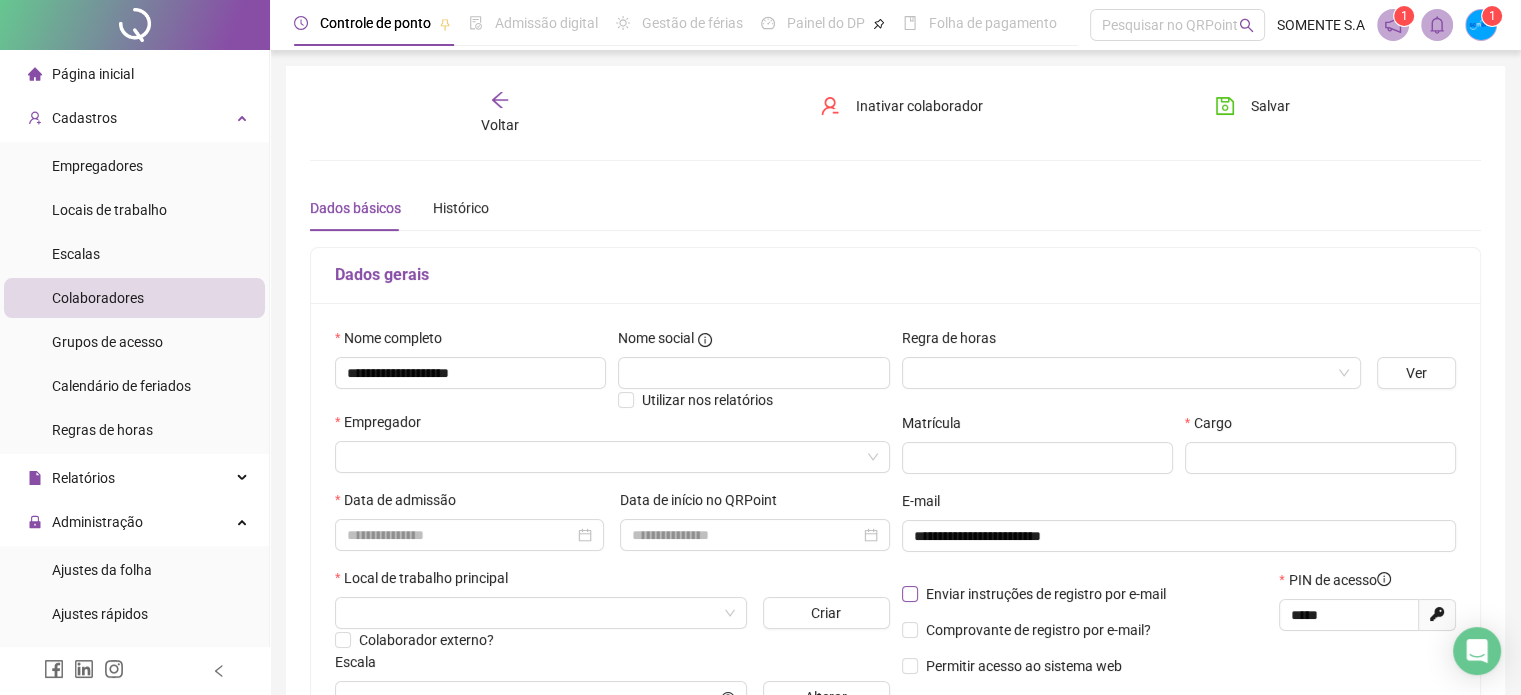 click on "Enviar instruções de registro por e-mail" at bounding box center [1046, 594] 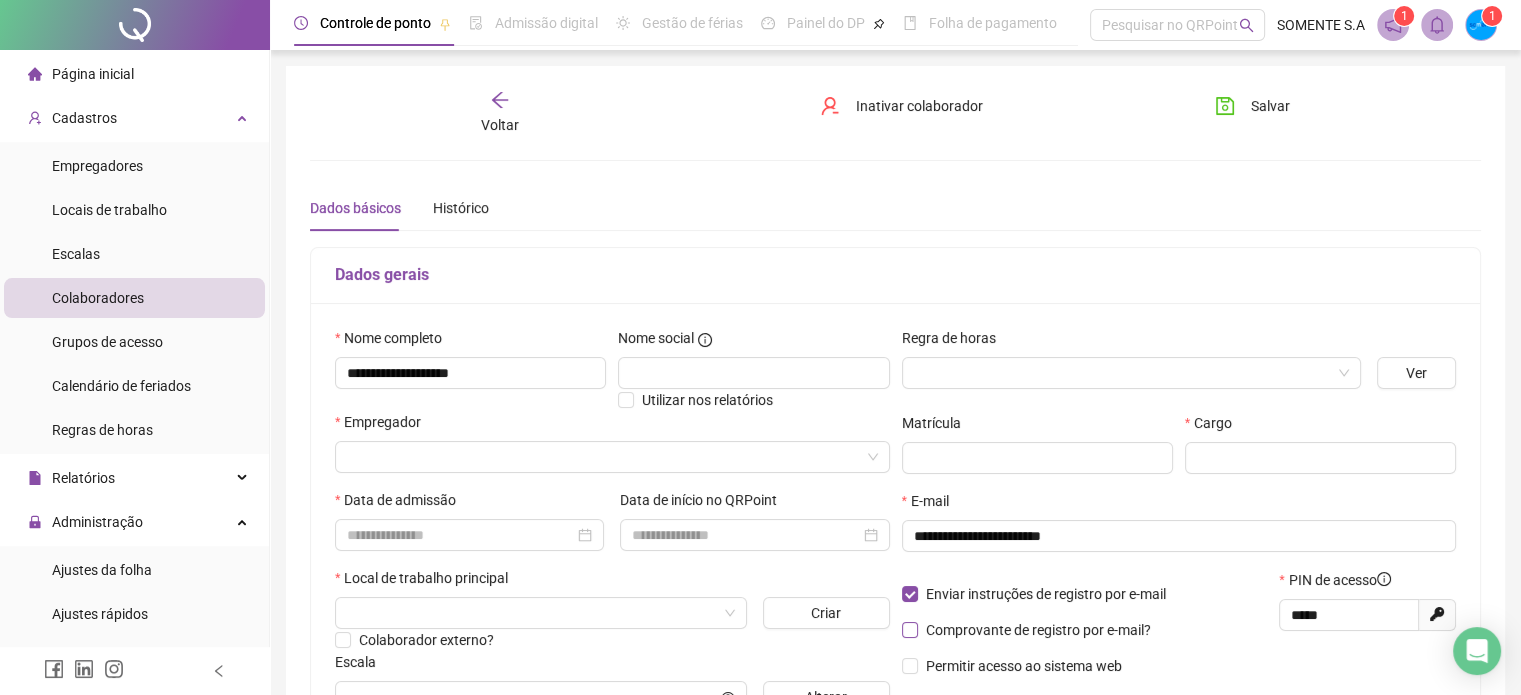 click on "Comprovante de registro por e-mail?" at bounding box center [1038, 630] 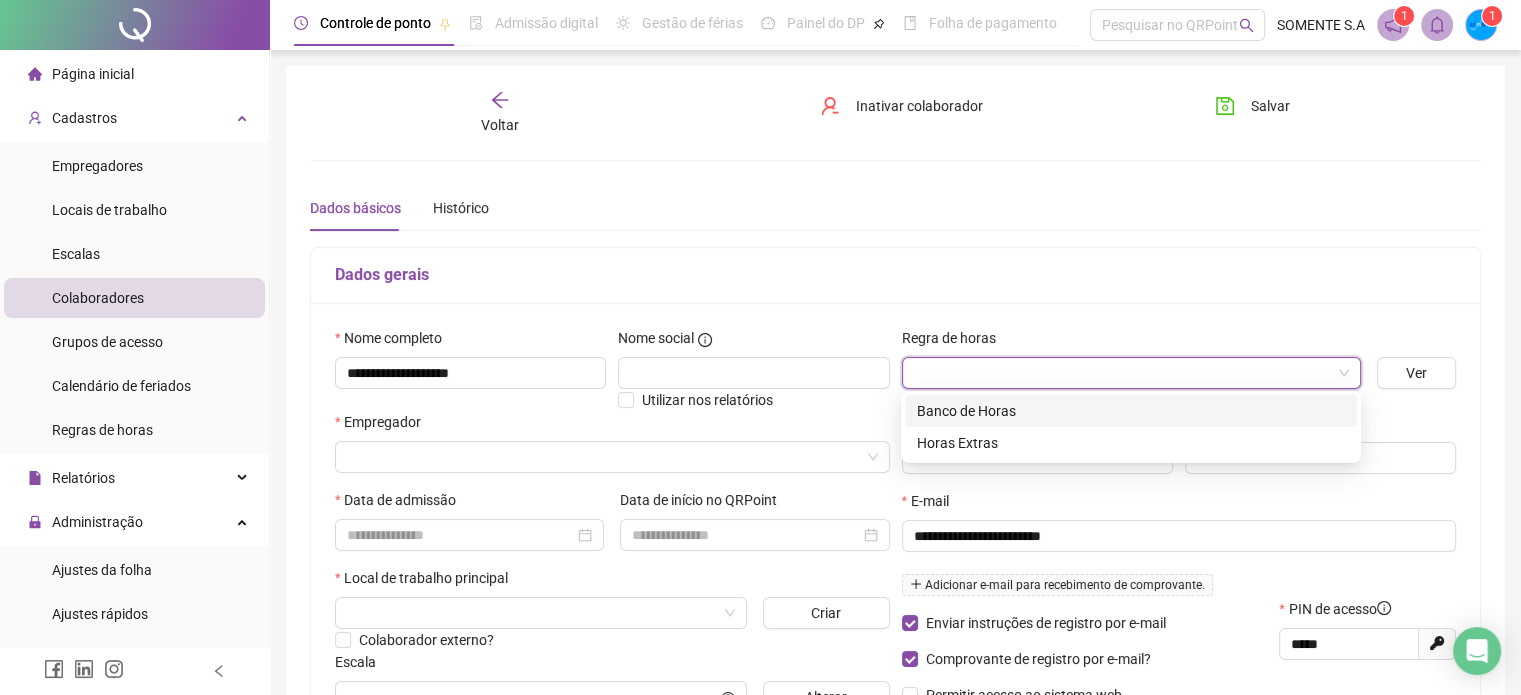 click at bounding box center [1125, 373] 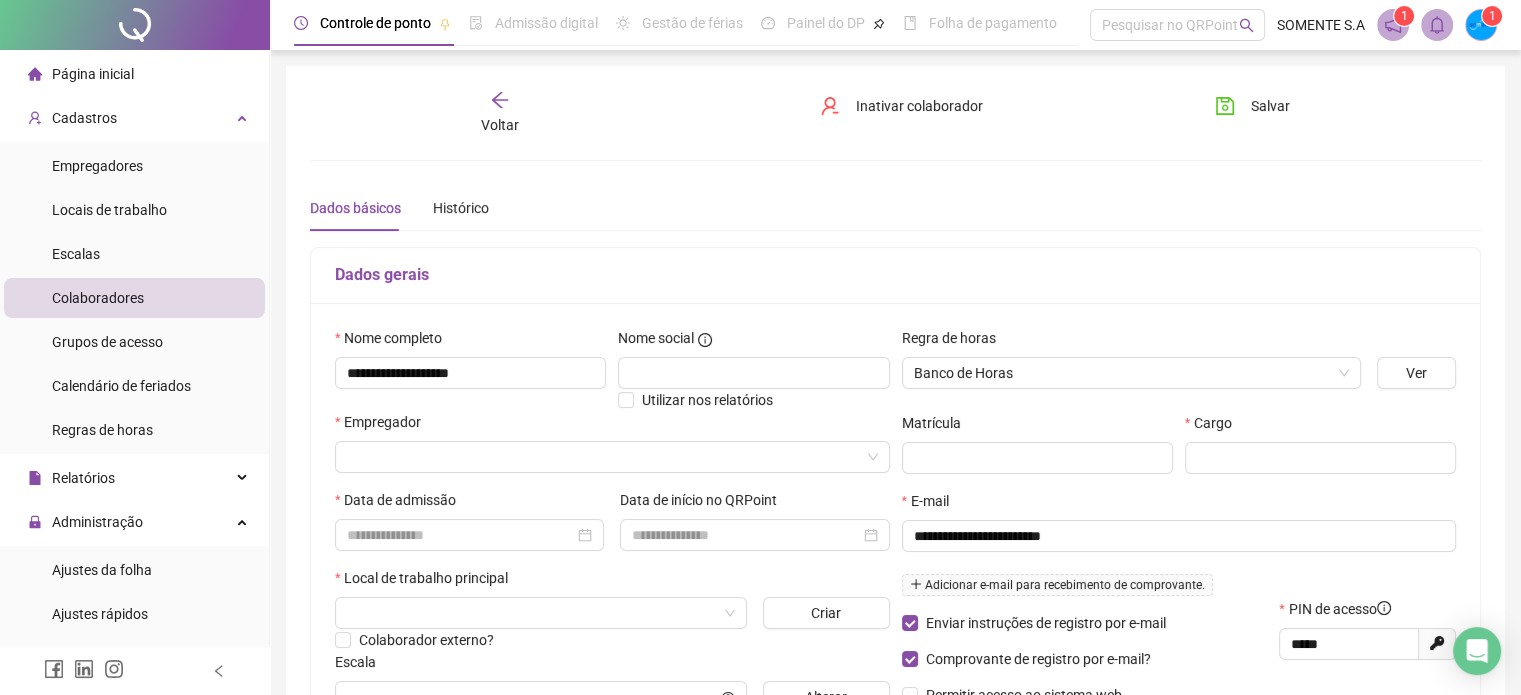 click on "Cargo" at bounding box center [1320, 427] 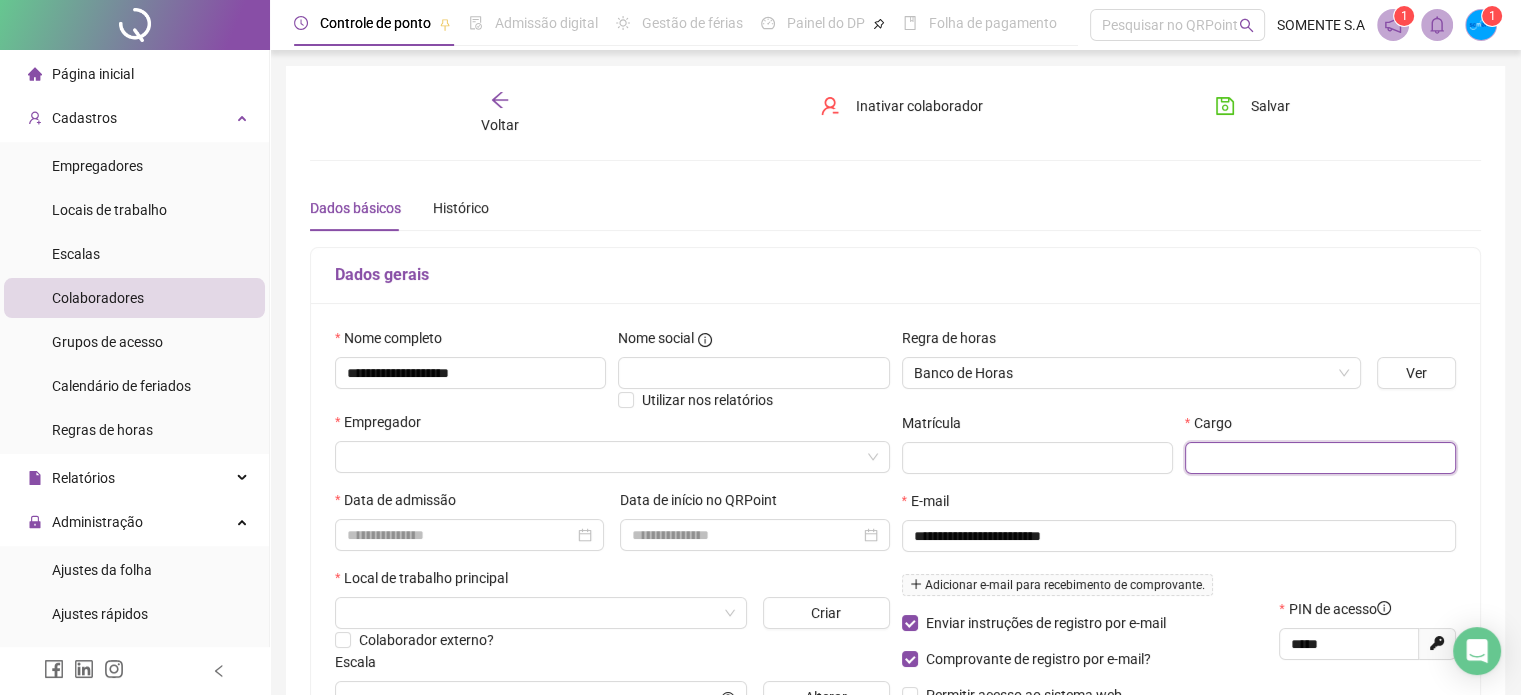 click at bounding box center [1320, 458] 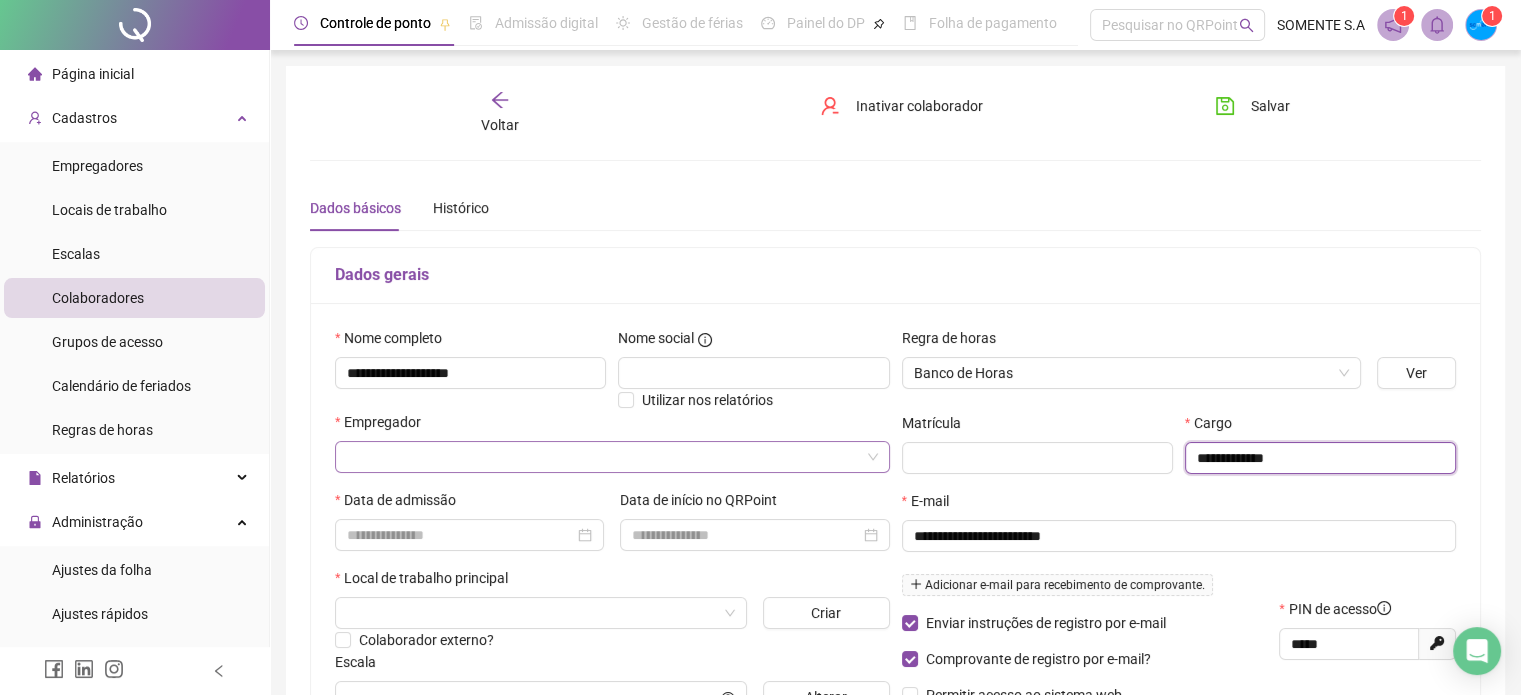 type on "**********" 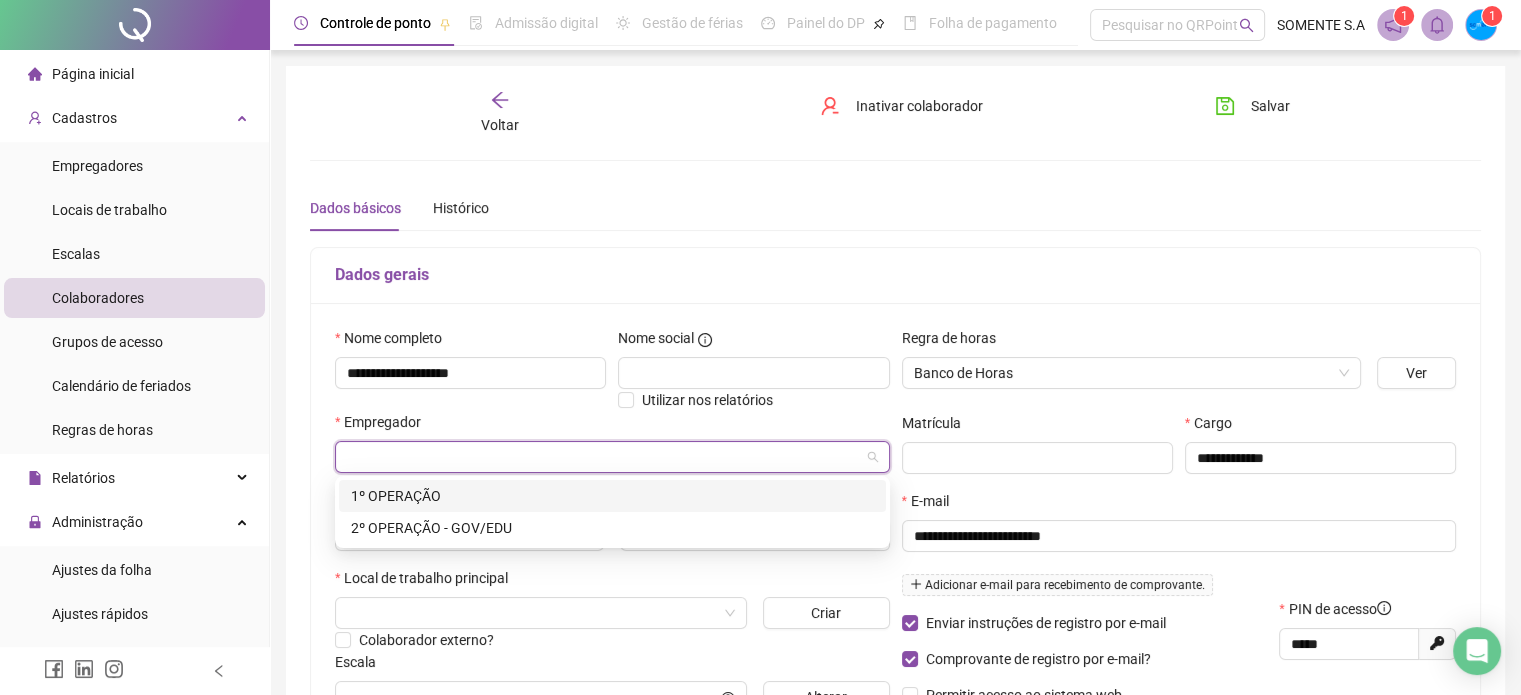 click at bounding box center [606, 457] 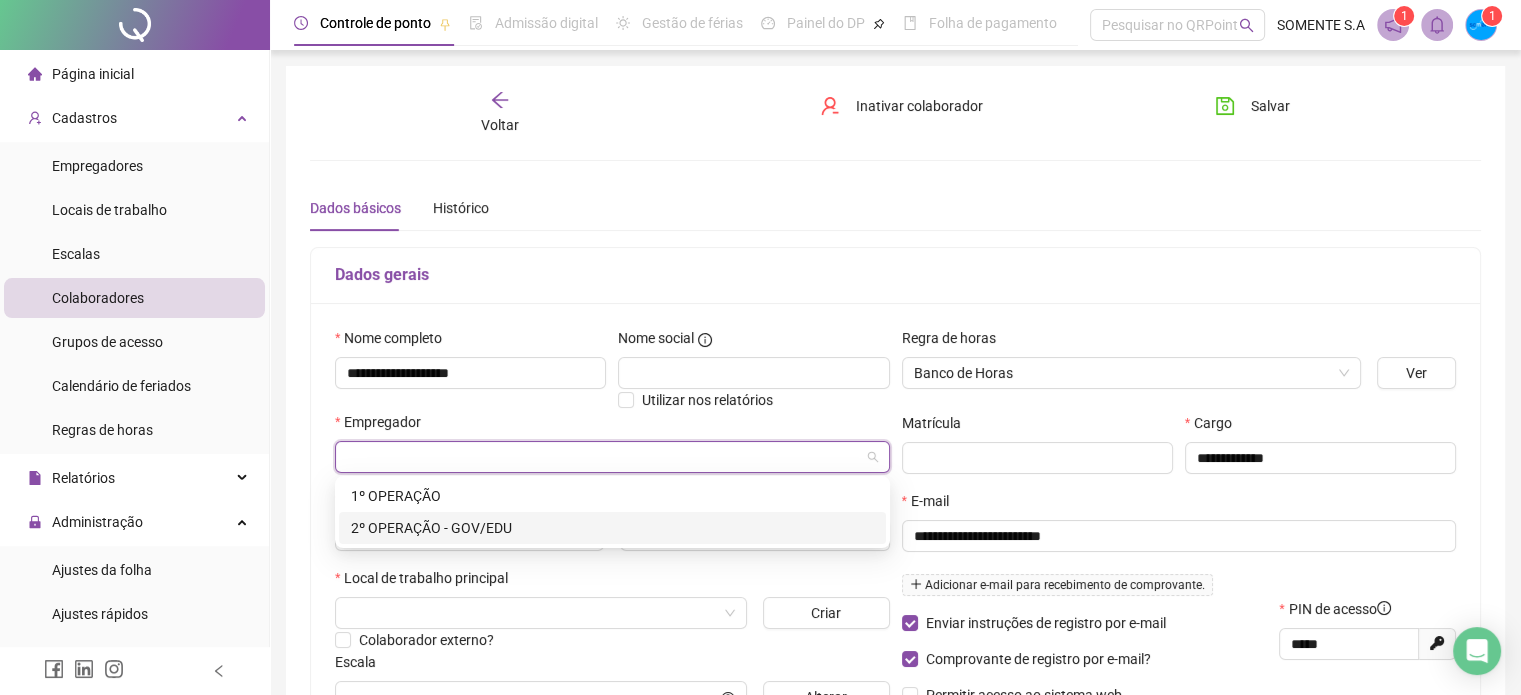 click on "2º OPERAÇÃO - GOV/EDU" at bounding box center [612, 528] 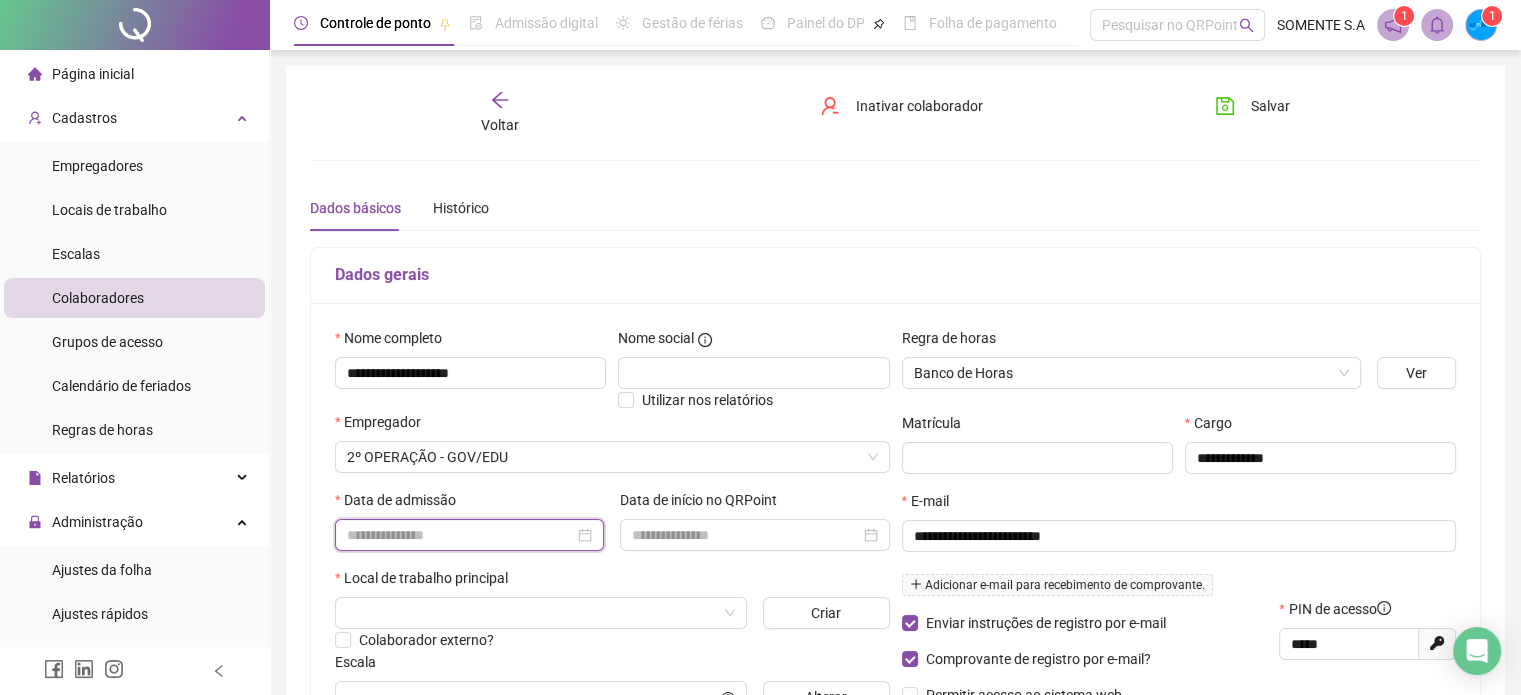 click at bounding box center (460, 535) 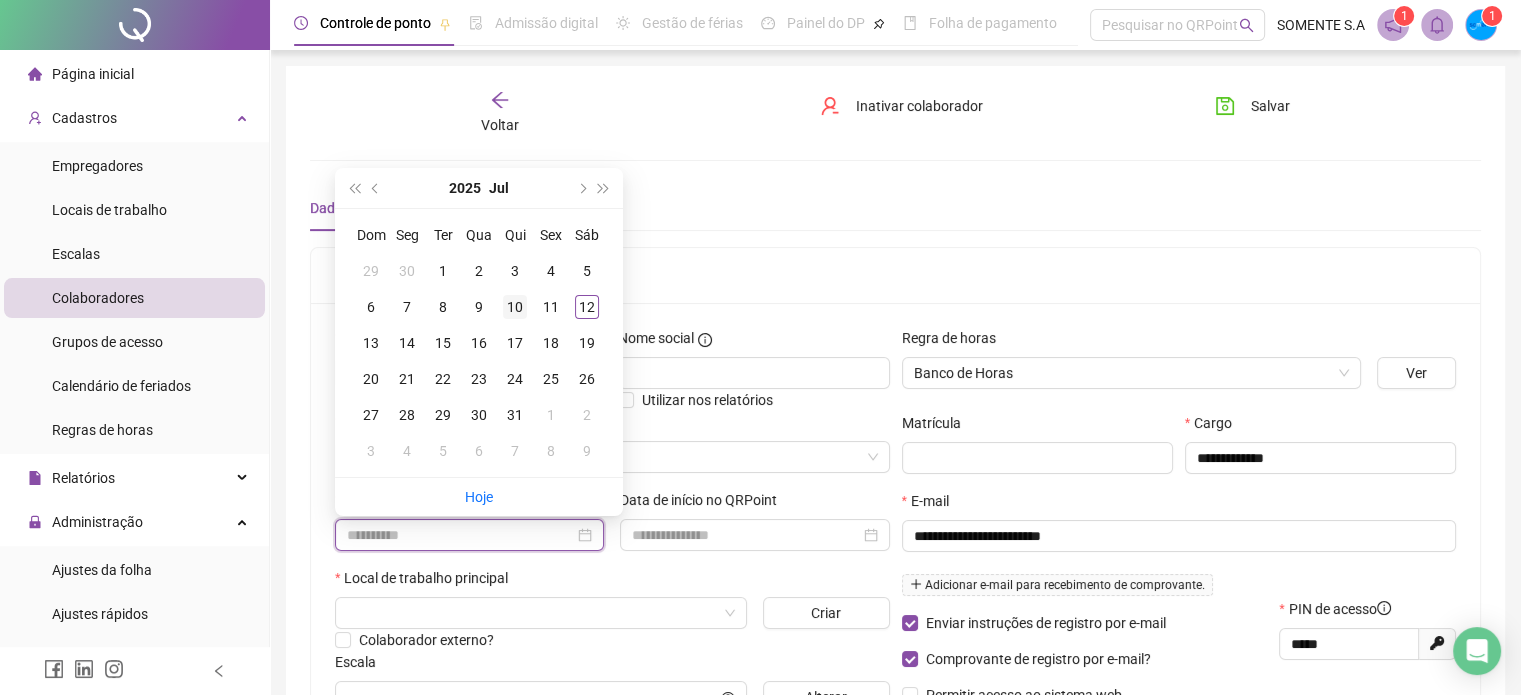 type on "**********" 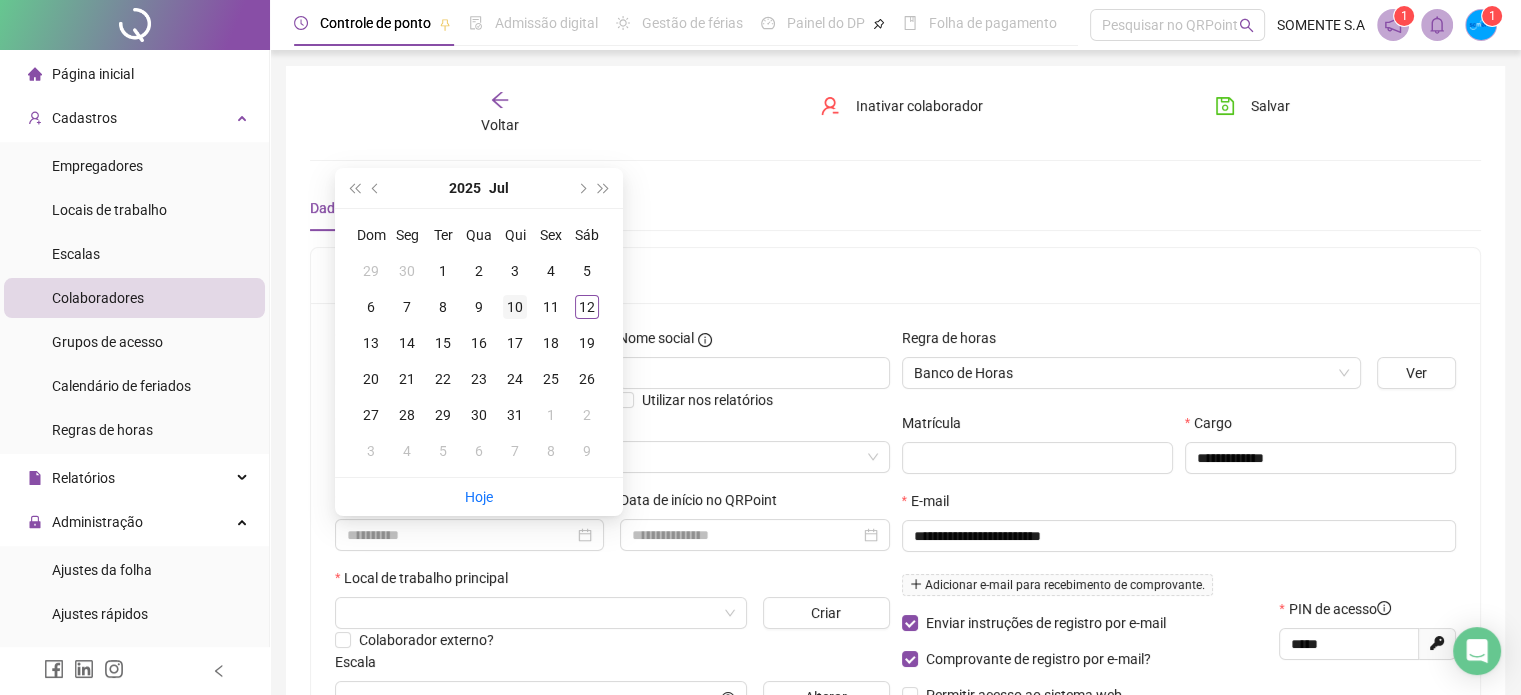click on "10" at bounding box center (515, 307) 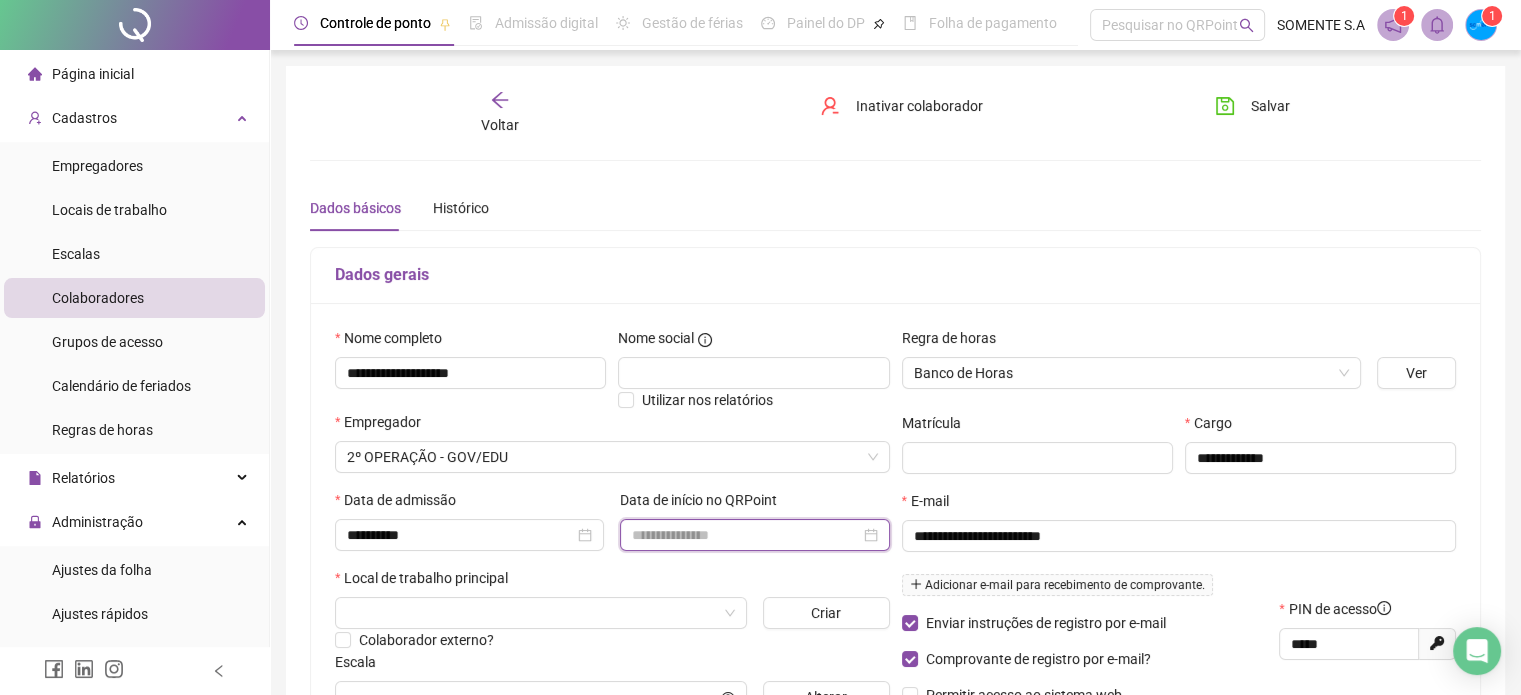 click at bounding box center [745, 535] 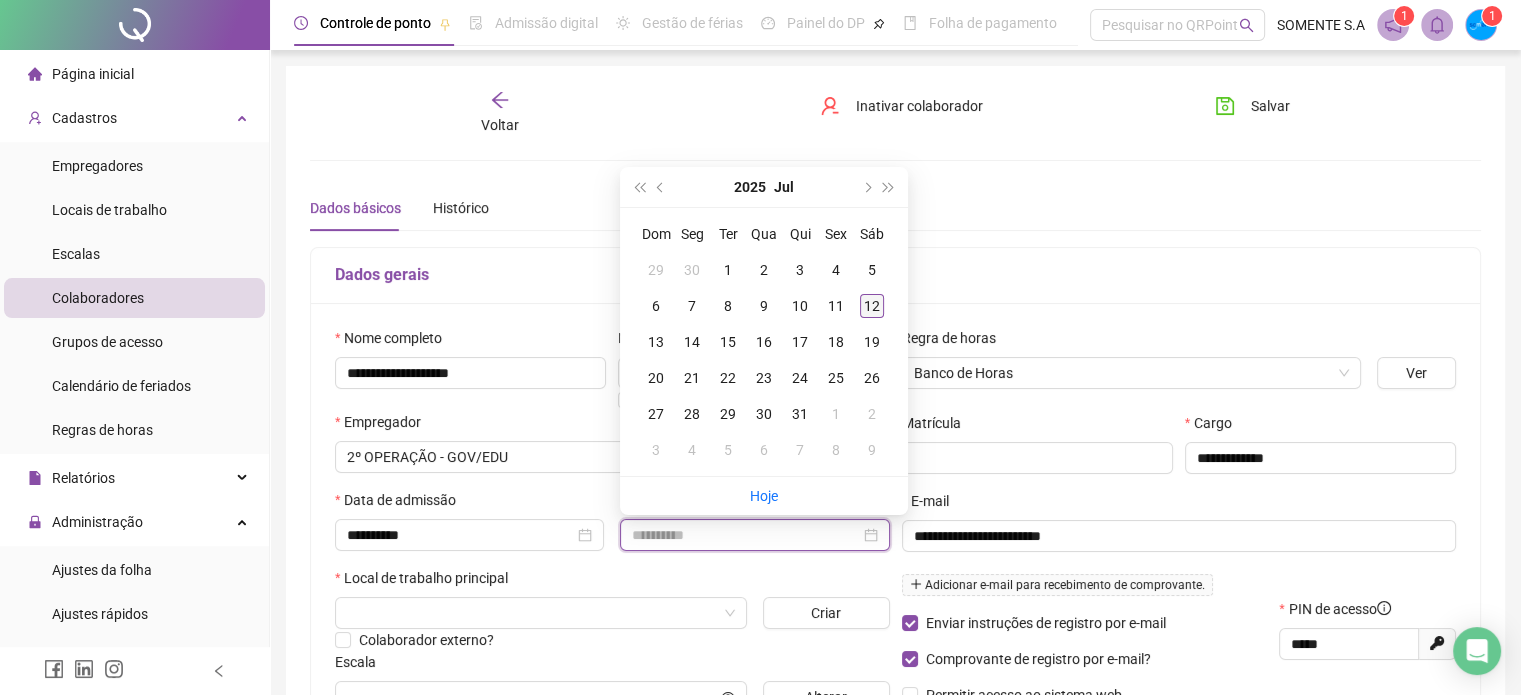 type on "**********" 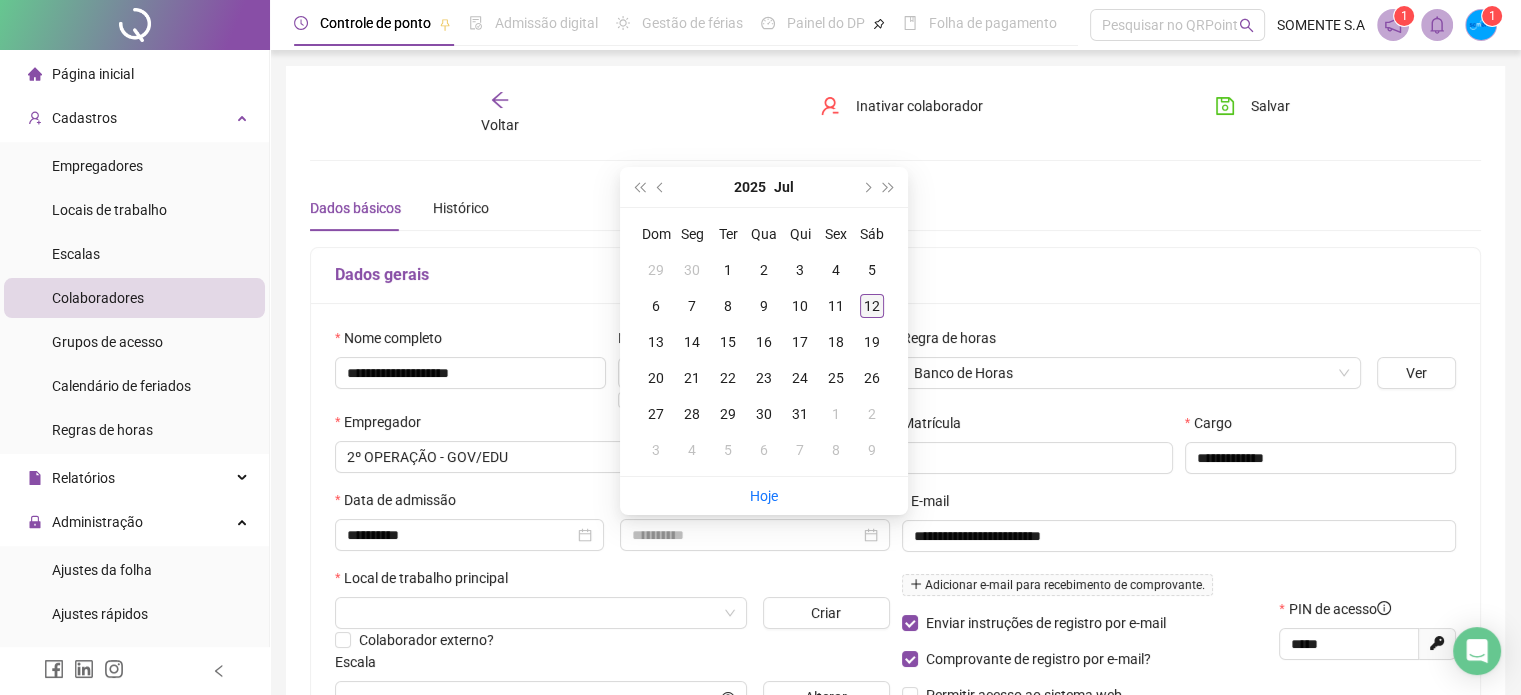 click on "12" at bounding box center [872, 306] 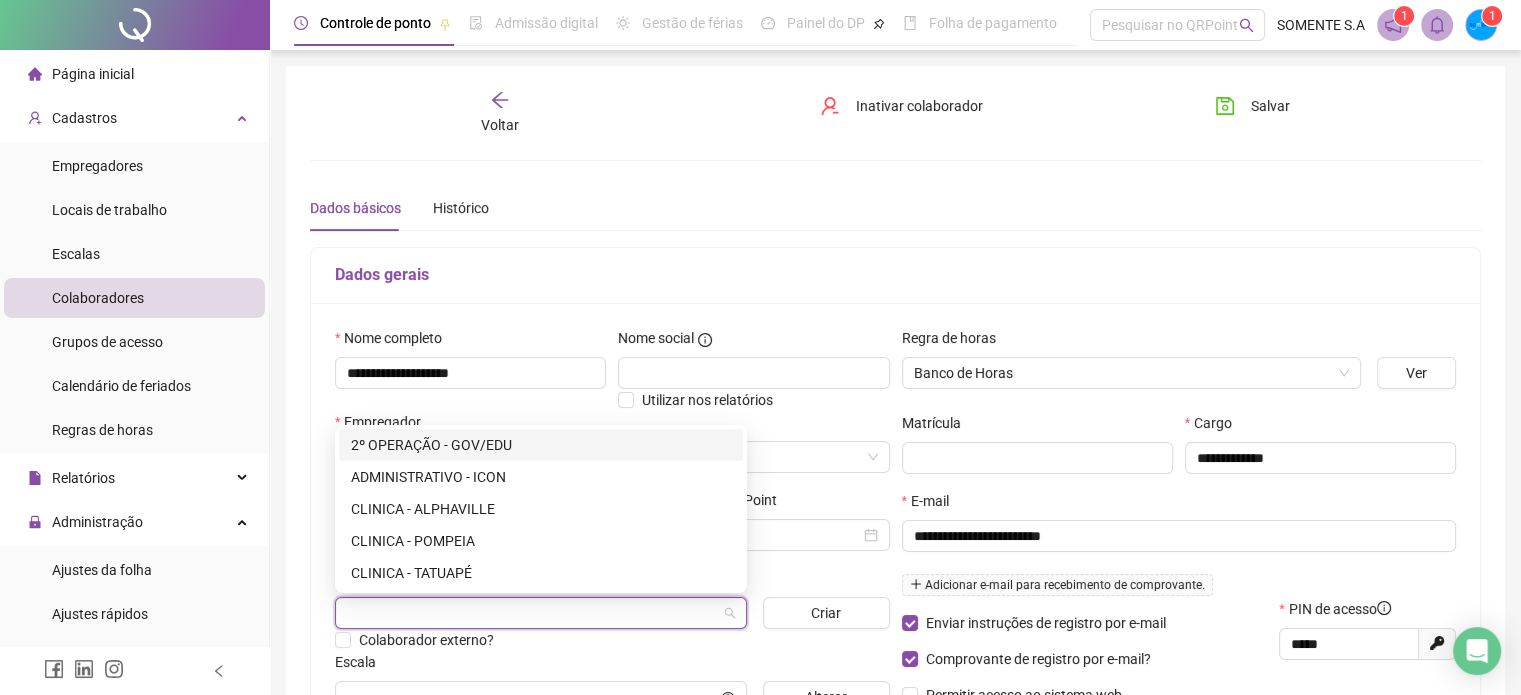 click at bounding box center [535, 613] 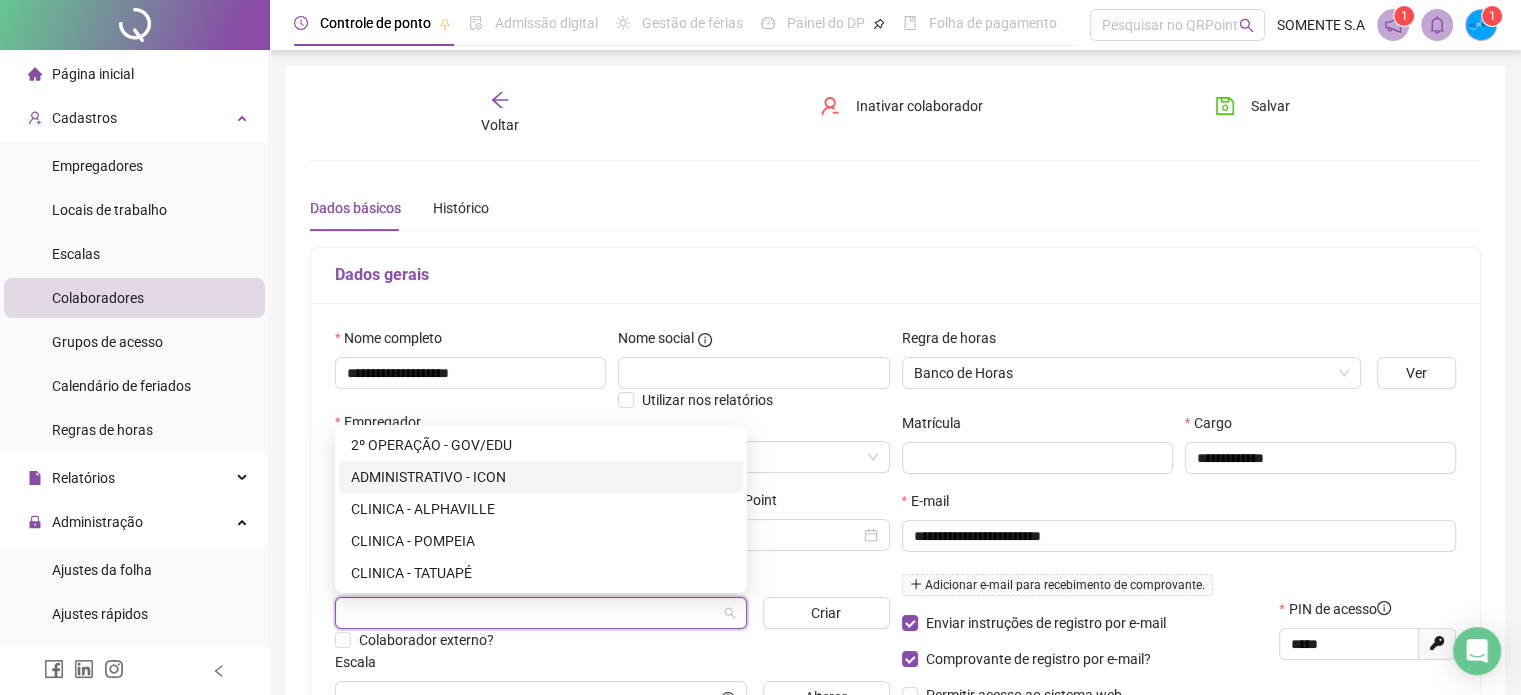 click on "ADMINISTRATIVO - ICON" at bounding box center [541, 477] 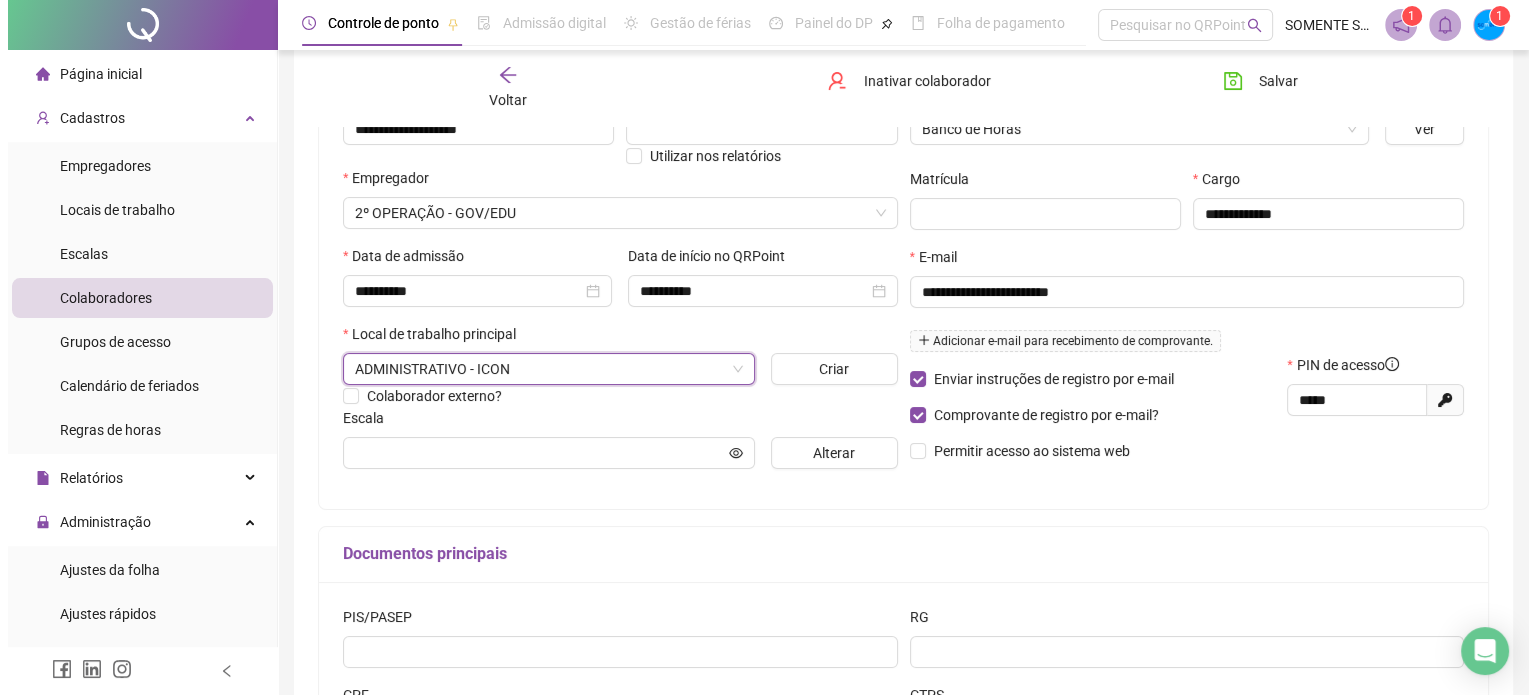 scroll, scrollTop: 269, scrollLeft: 0, axis: vertical 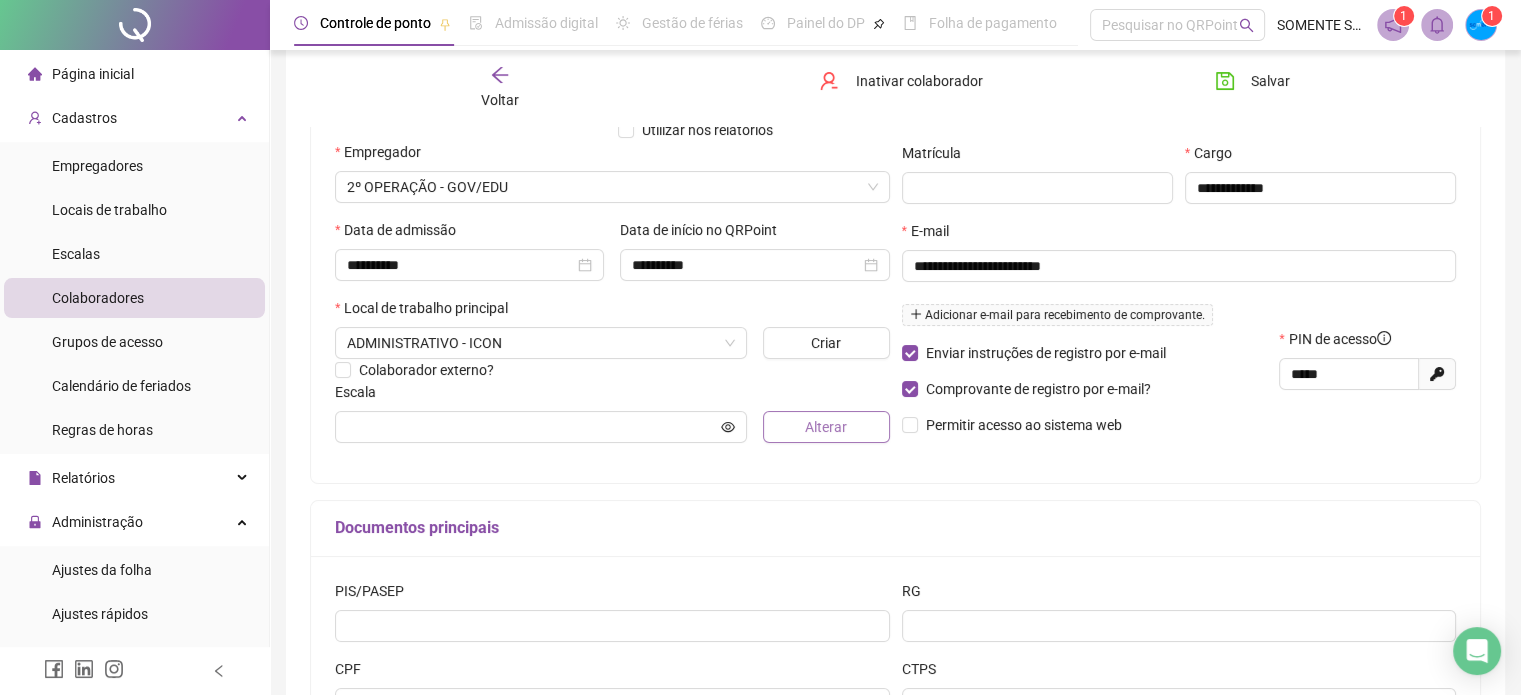 click on "Alterar" at bounding box center (826, 427) 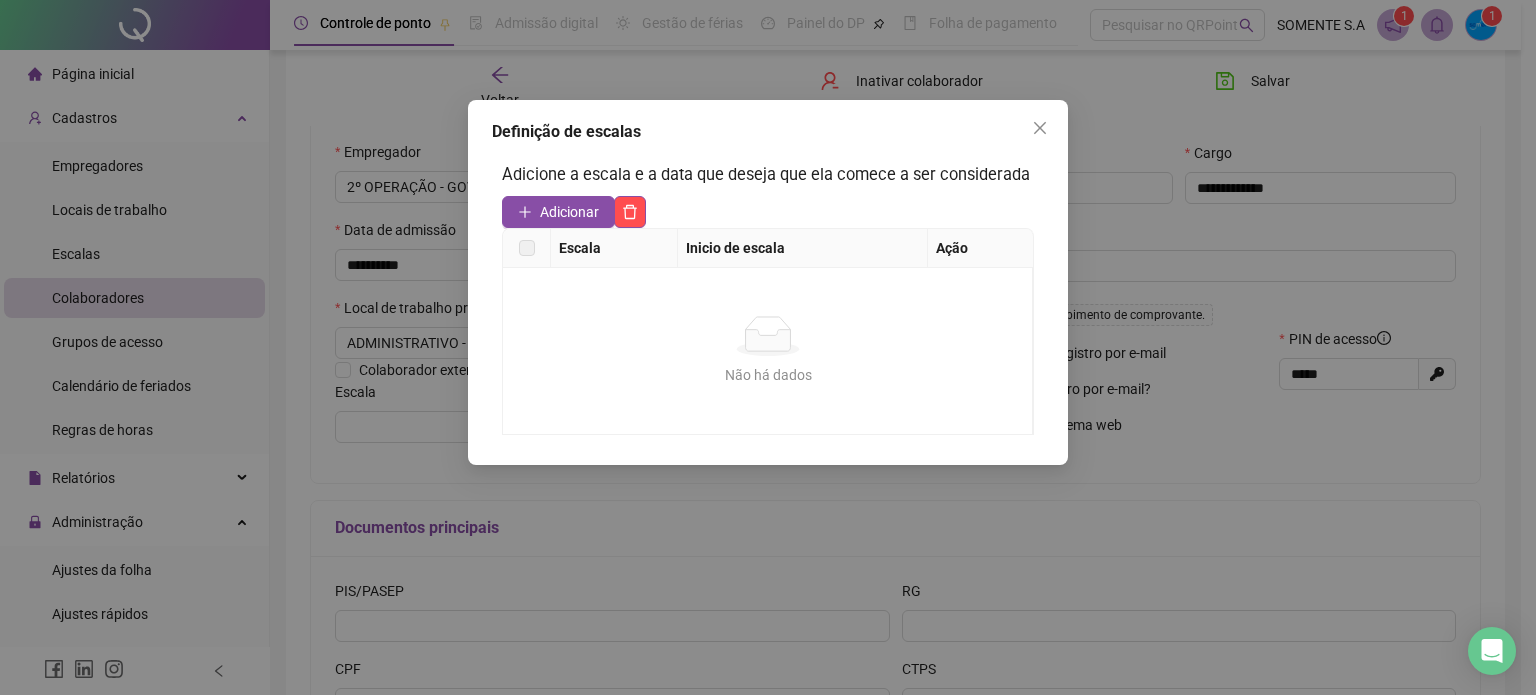 click on "Adicione a escala e a data que deseja que ela comece a ser considerada Adicionar Escala Inicio de escala Ação         Não há dados Não há dados" at bounding box center (768, 298) 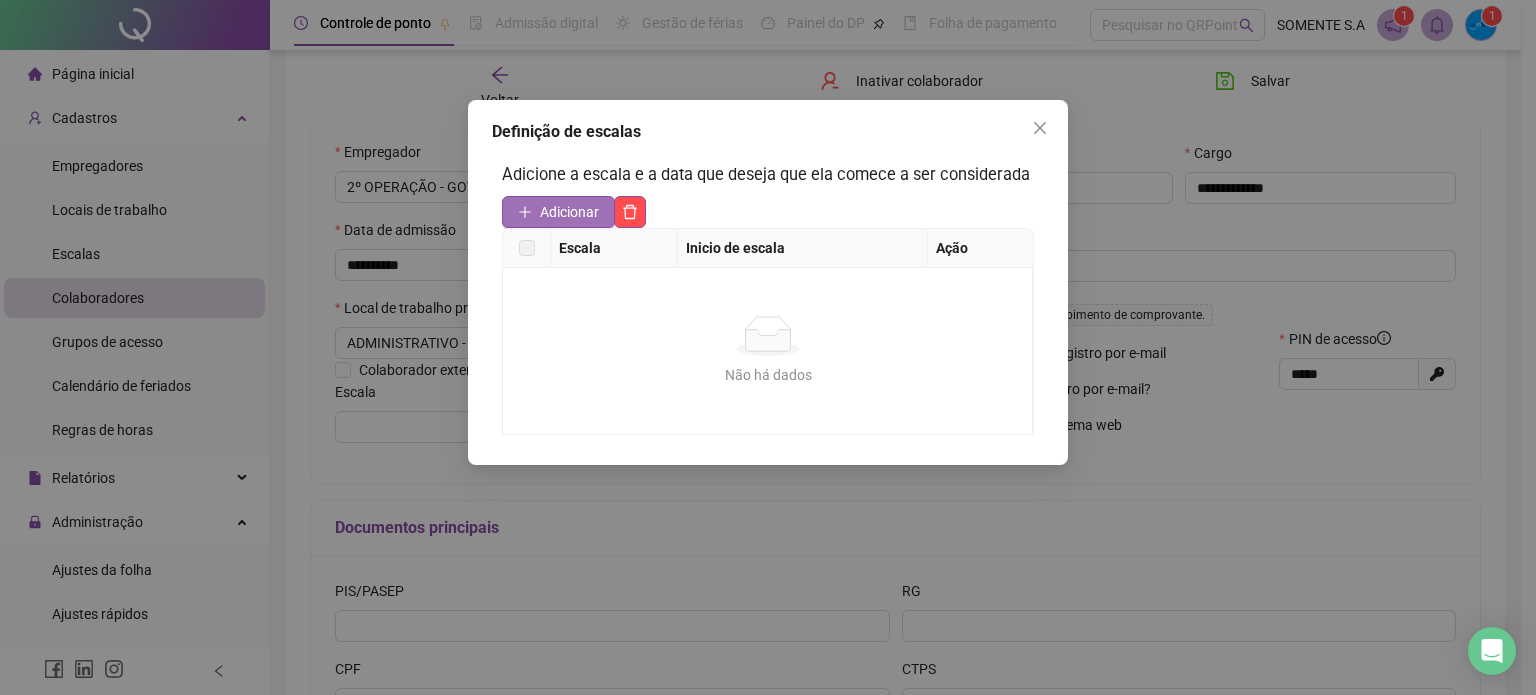 click on "Adicionar" at bounding box center (569, 212) 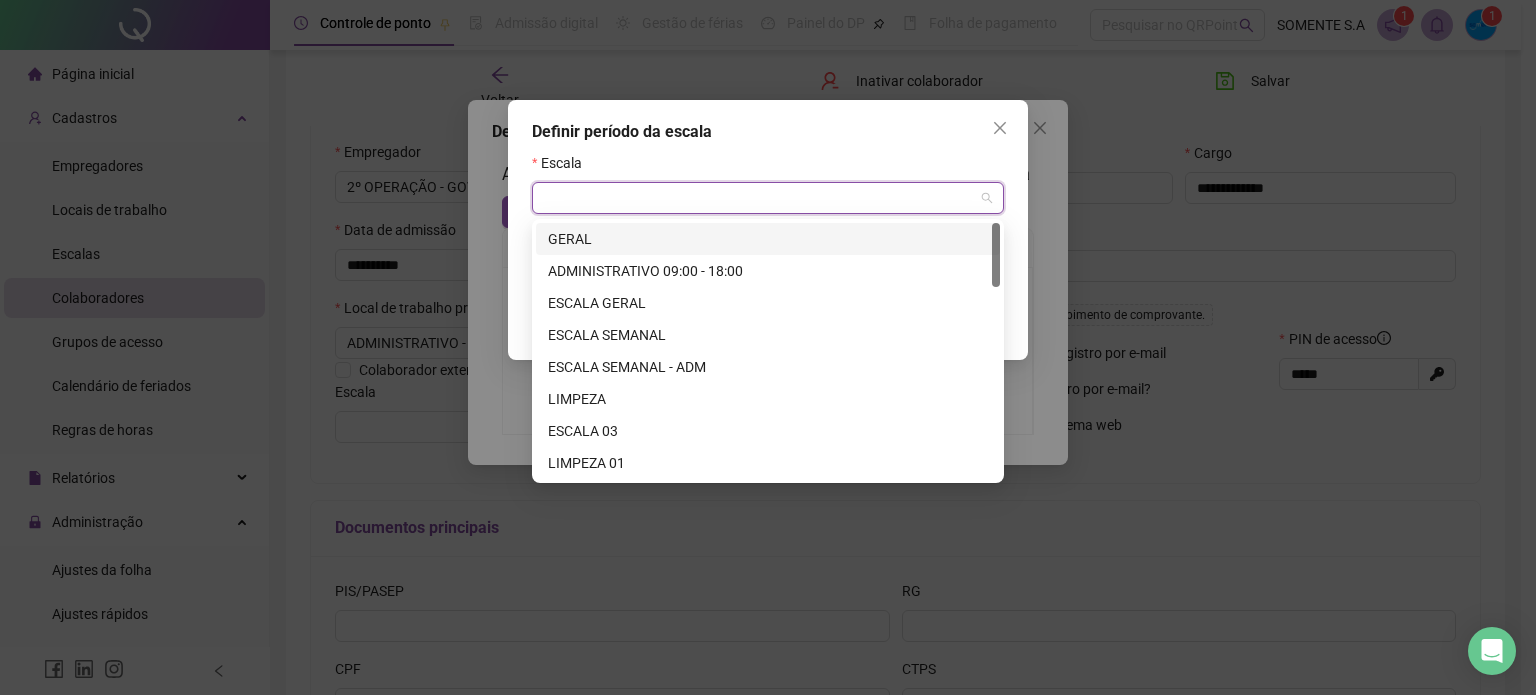 click at bounding box center [762, 198] 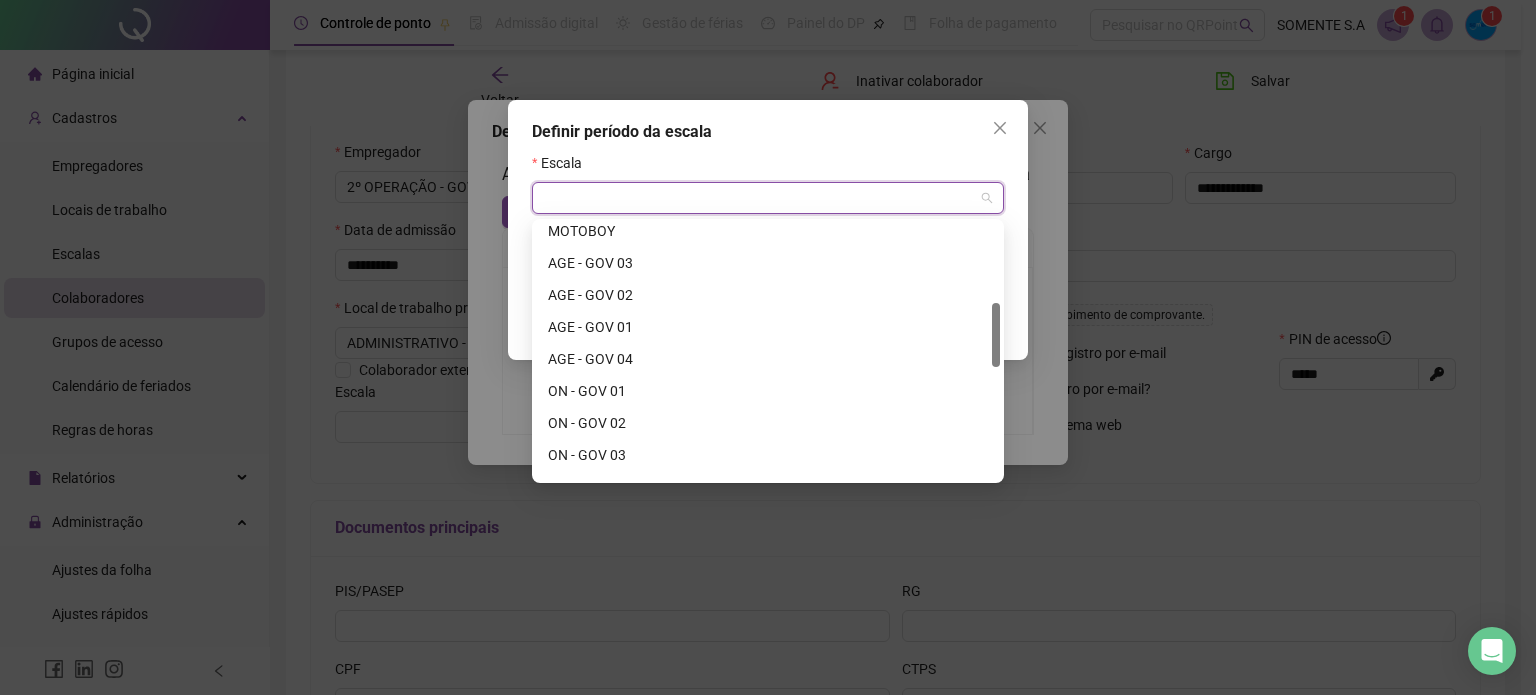 drag, startPoint x: 999, startPoint y: 245, endPoint x: 994, endPoint y: 325, distance: 80.1561 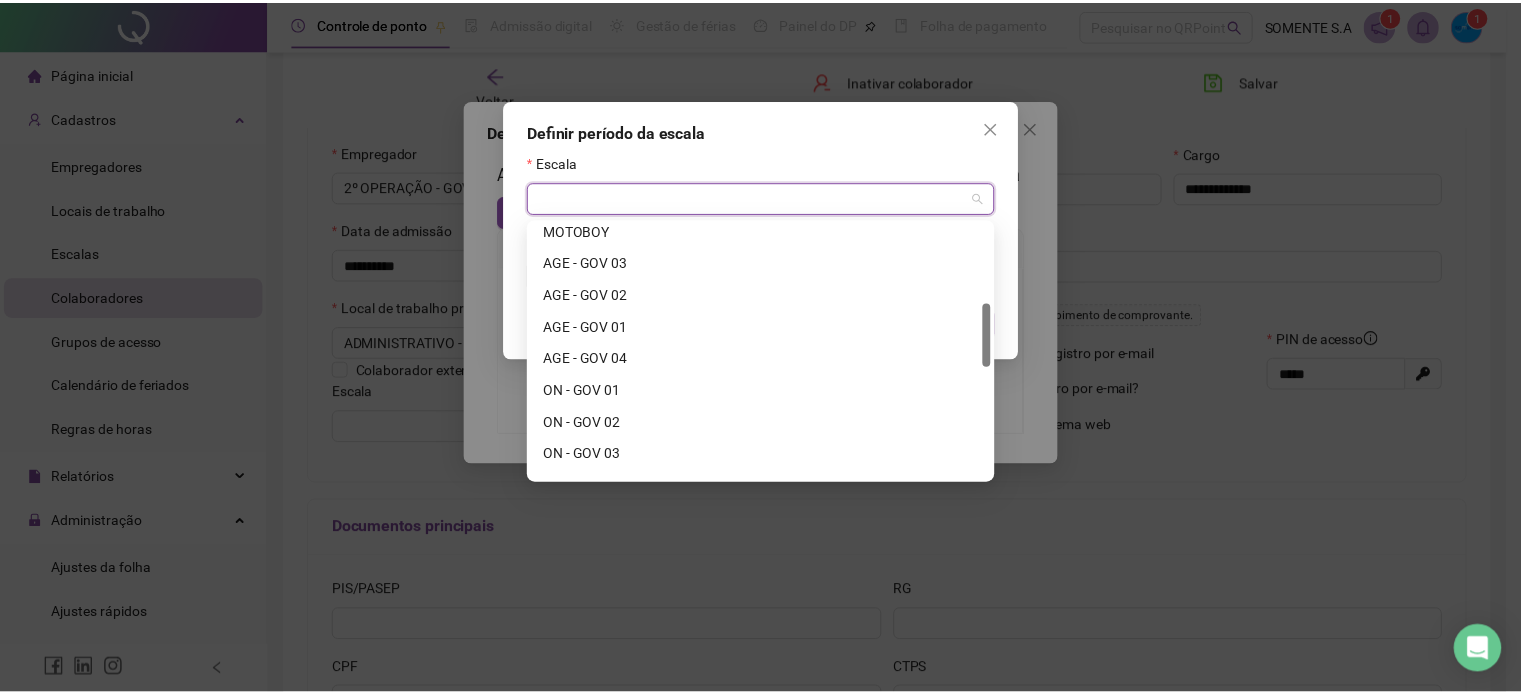 scroll, scrollTop: 320, scrollLeft: 0, axis: vertical 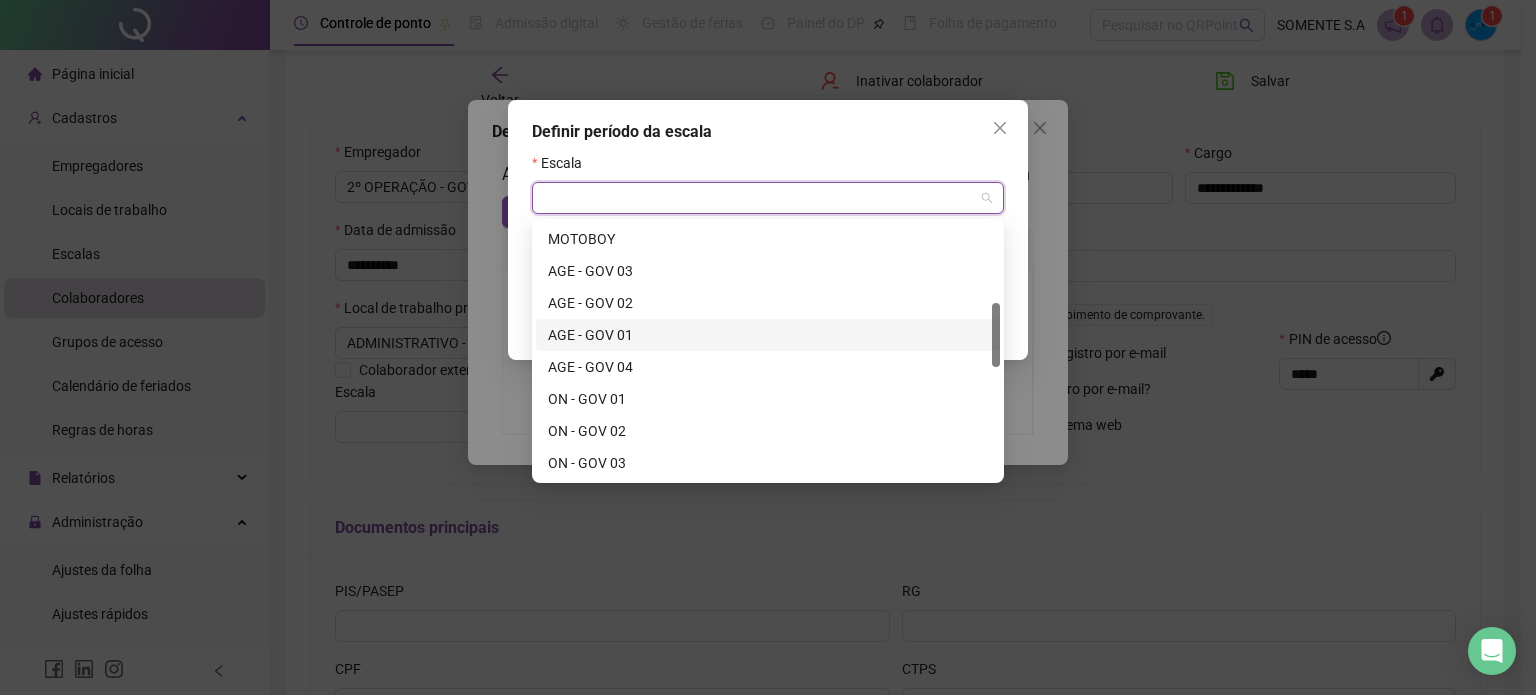 click on "AGE - GOV 01" at bounding box center [768, 335] 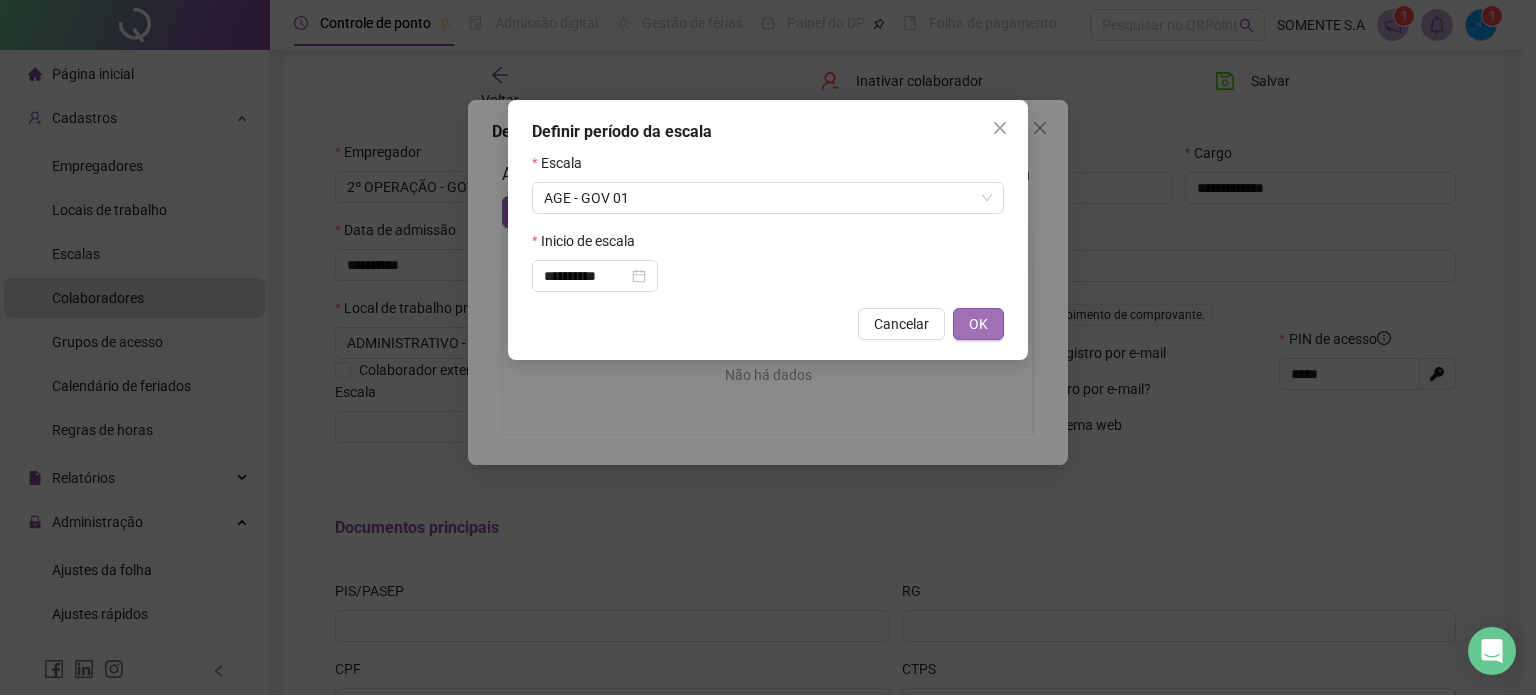 click on "OK" at bounding box center (978, 324) 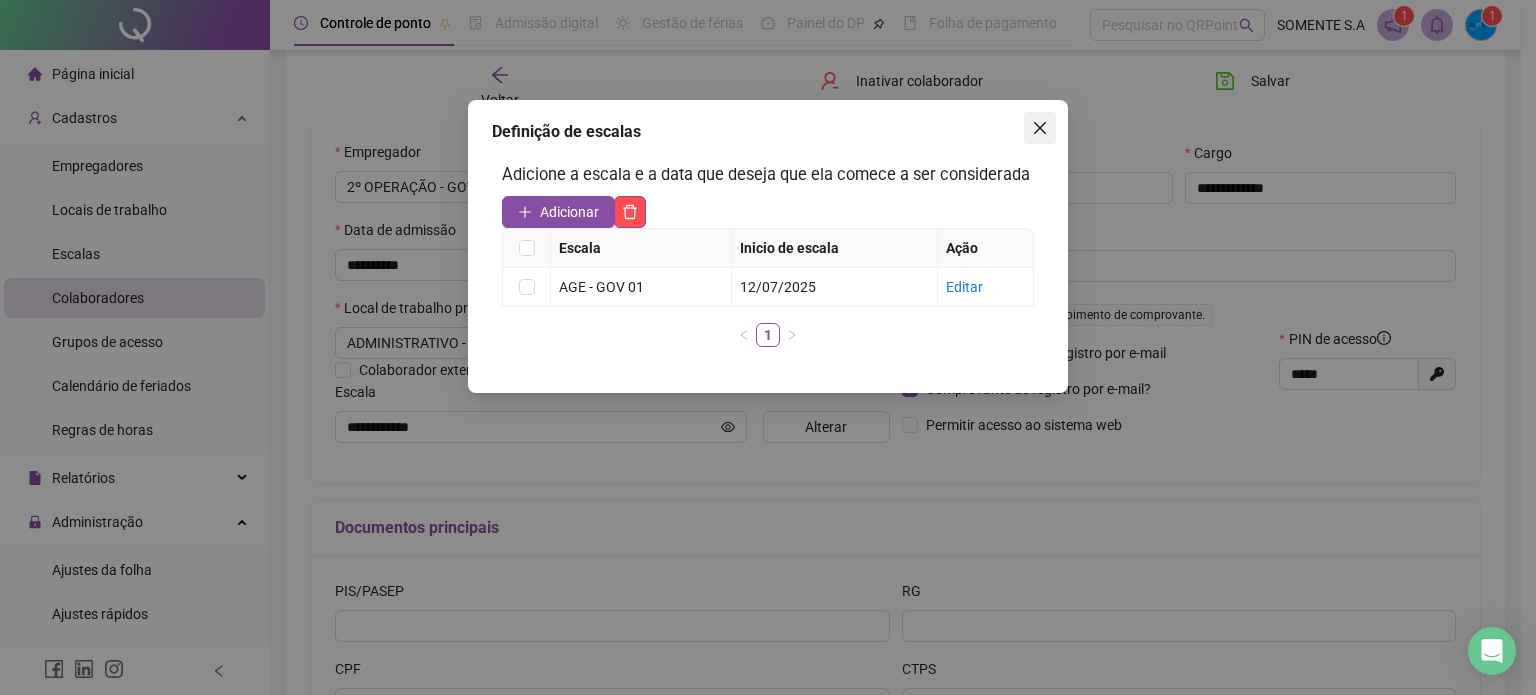 click at bounding box center (1040, 128) 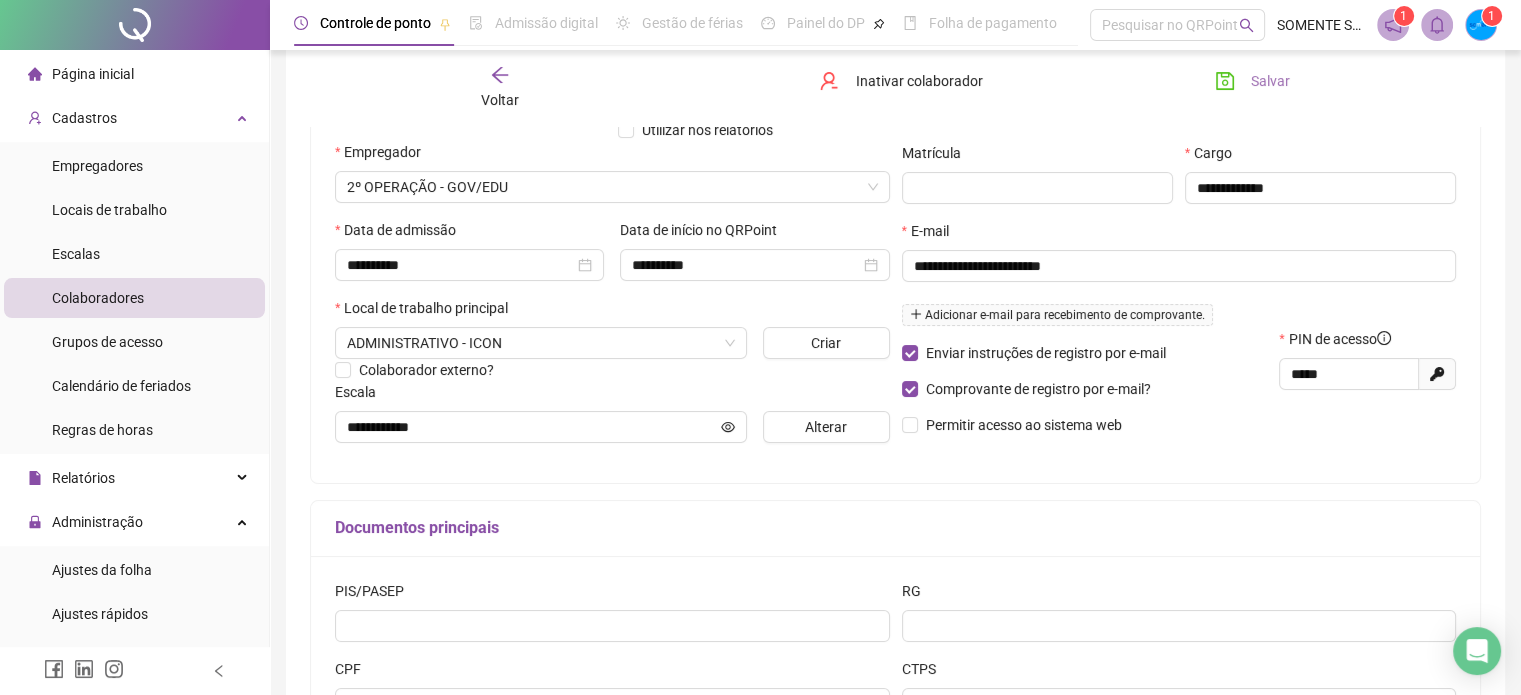 click on "Salvar" at bounding box center (1270, 81) 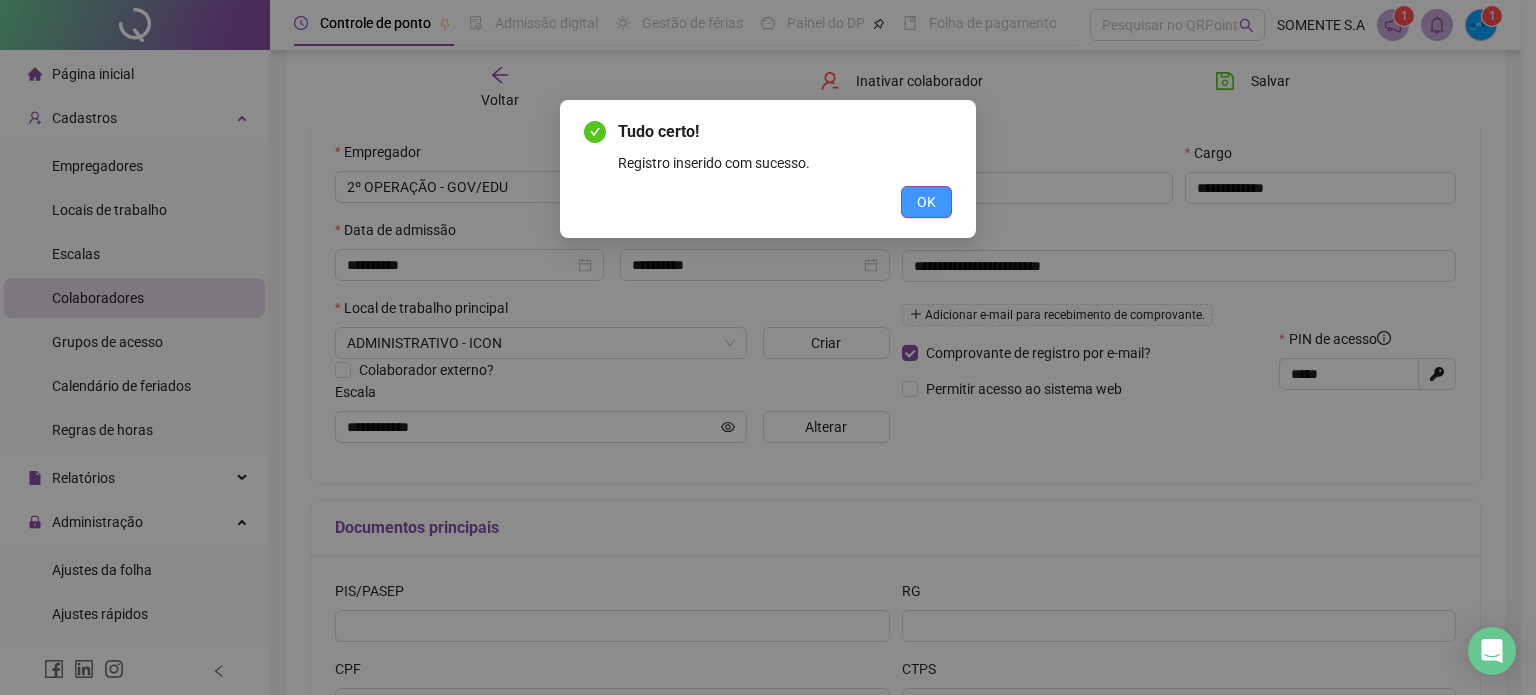 click on "OK" at bounding box center (926, 202) 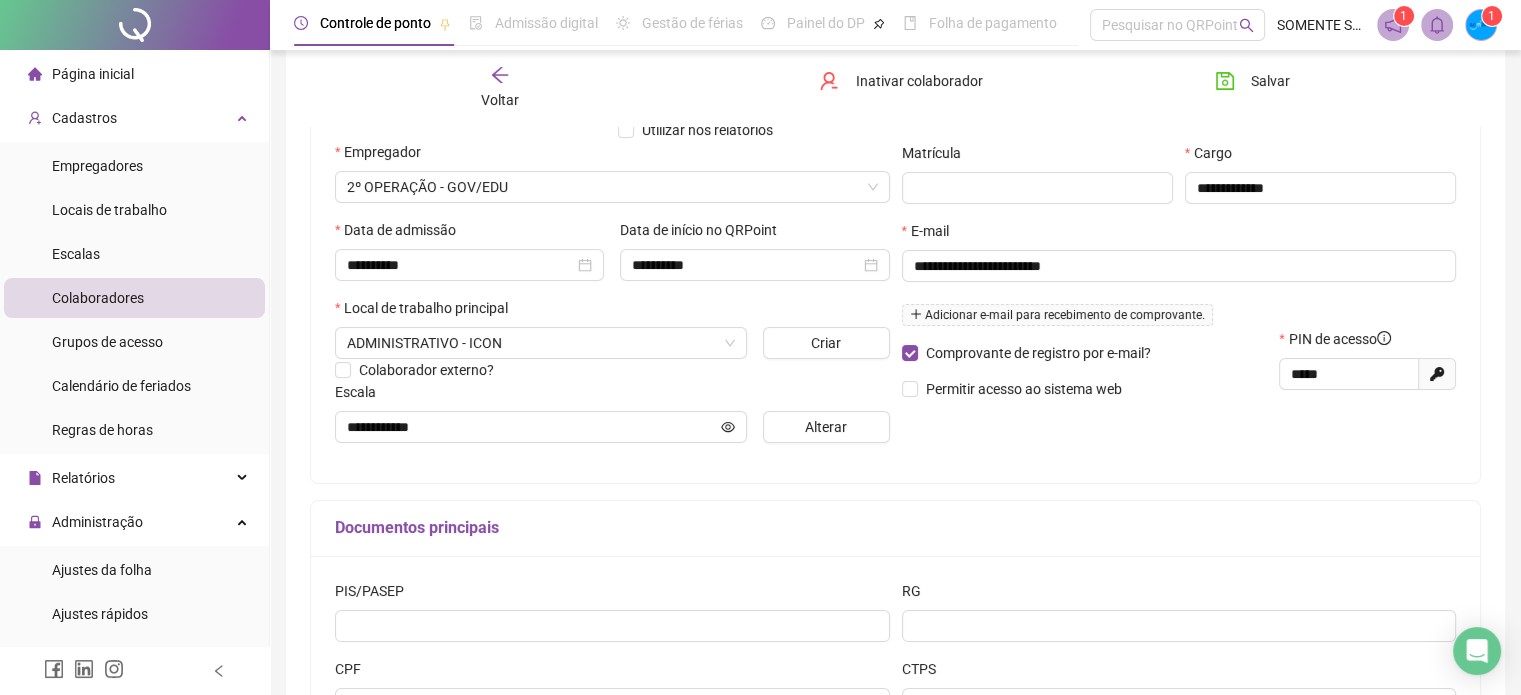 click 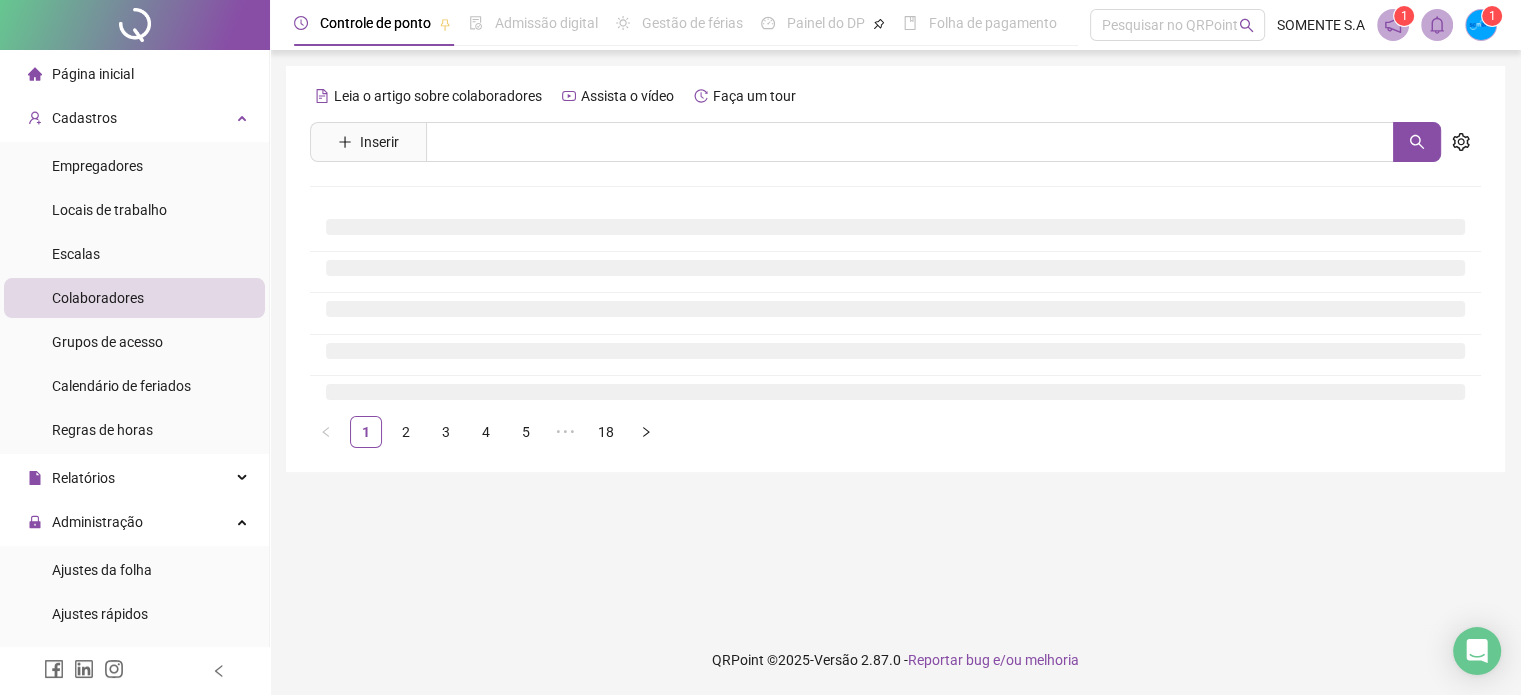scroll, scrollTop: 0, scrollLeft: 0, axis: both 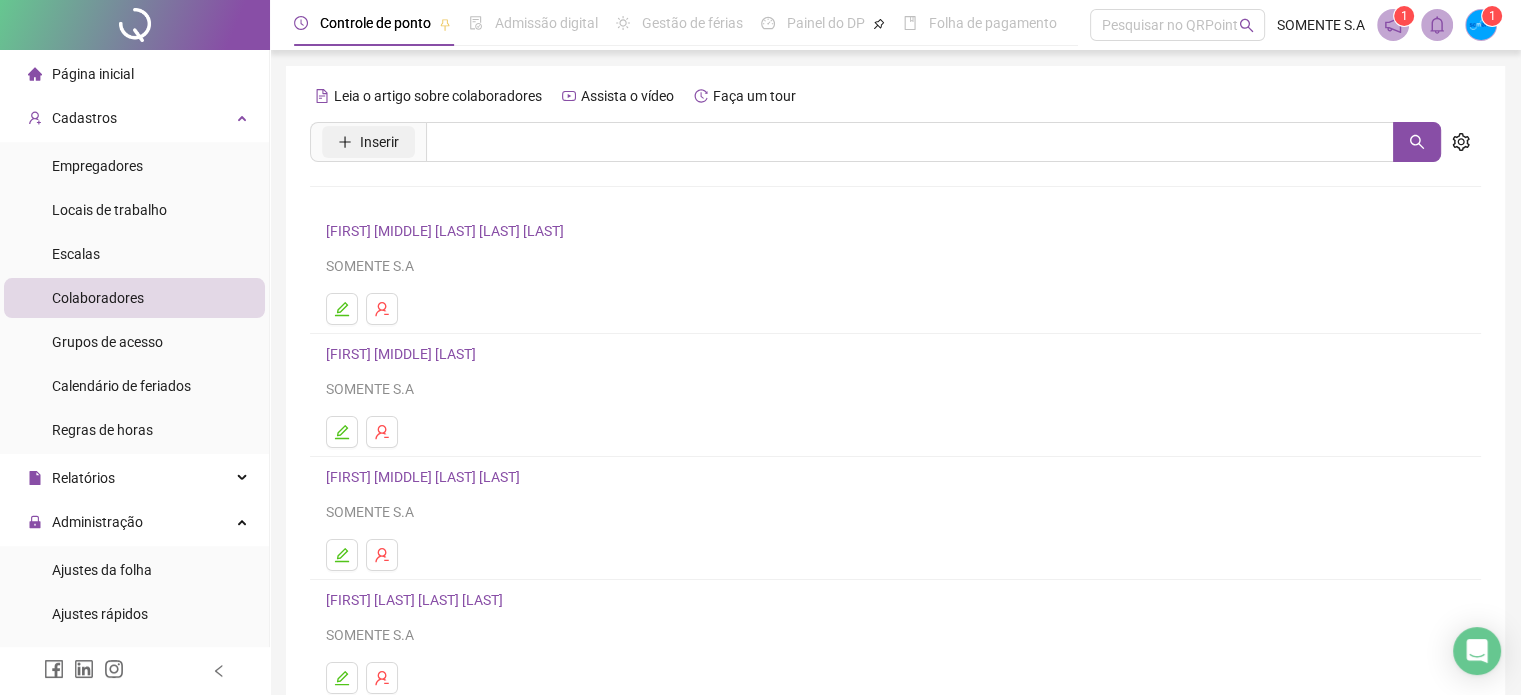 click on "Inserir" at bounding box center [379, 142] 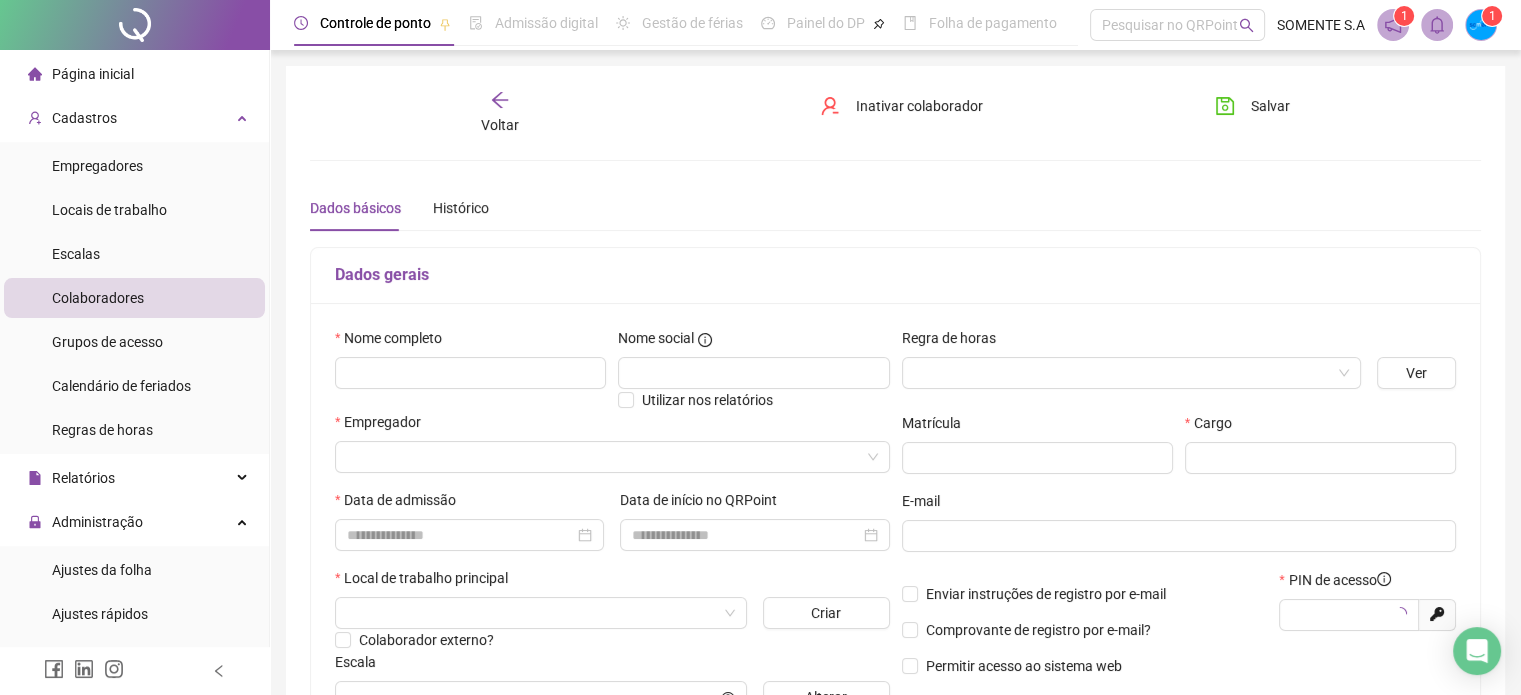 type on "*****" 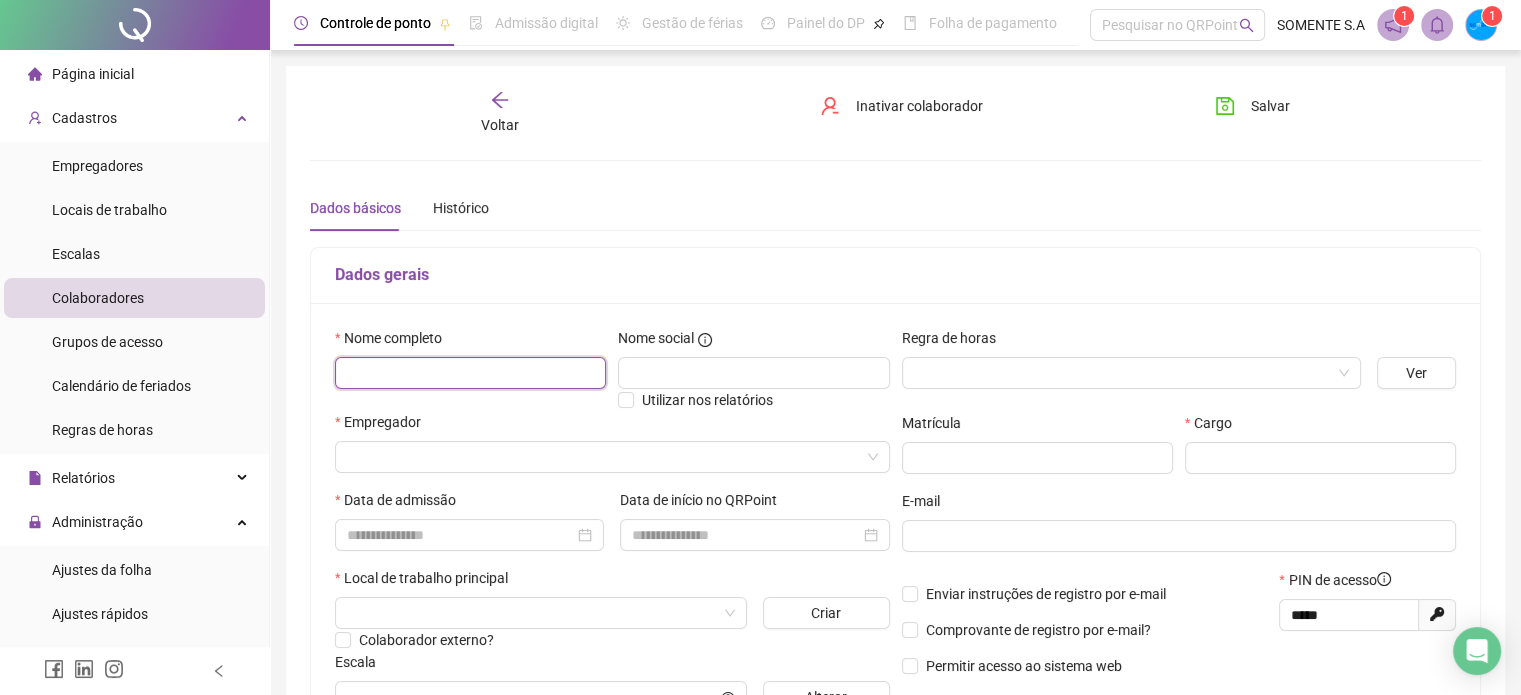 click at bounding box center (470, 373) 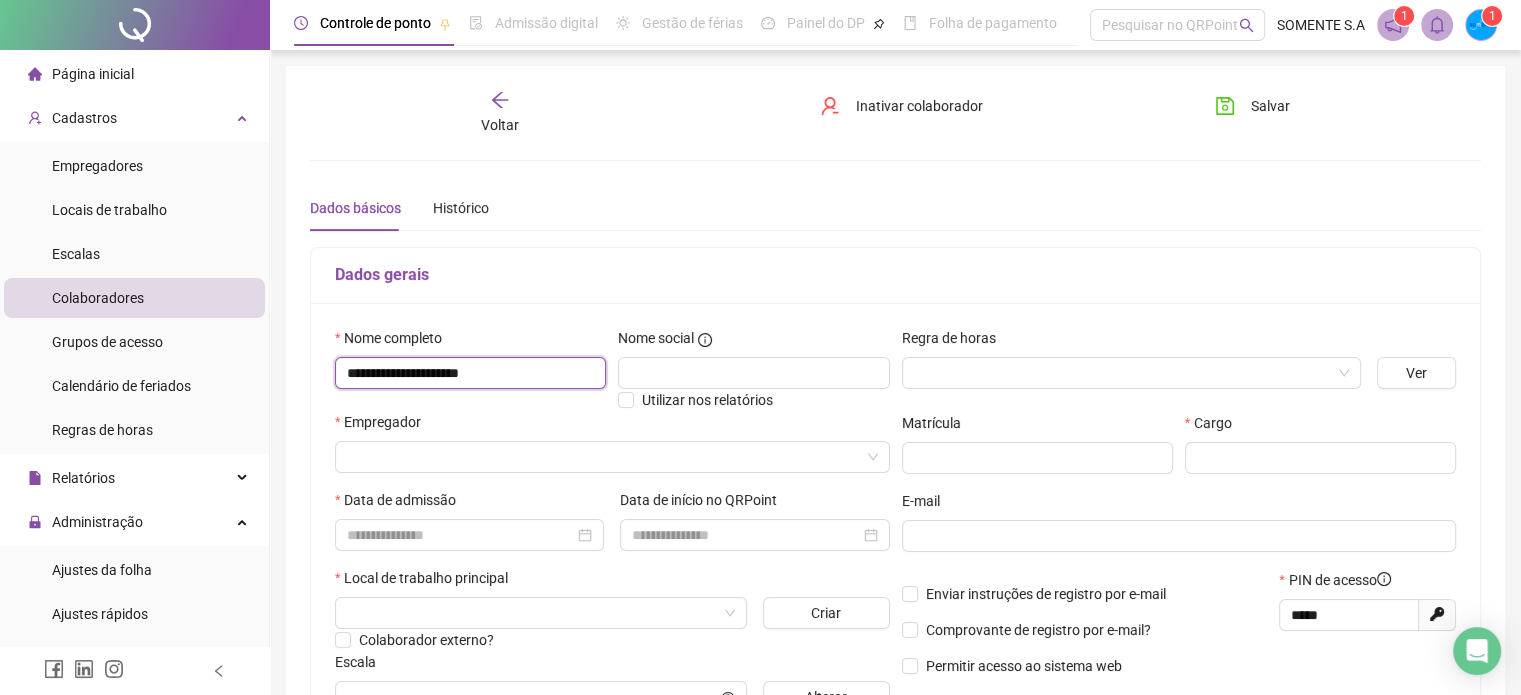 type on "**********" 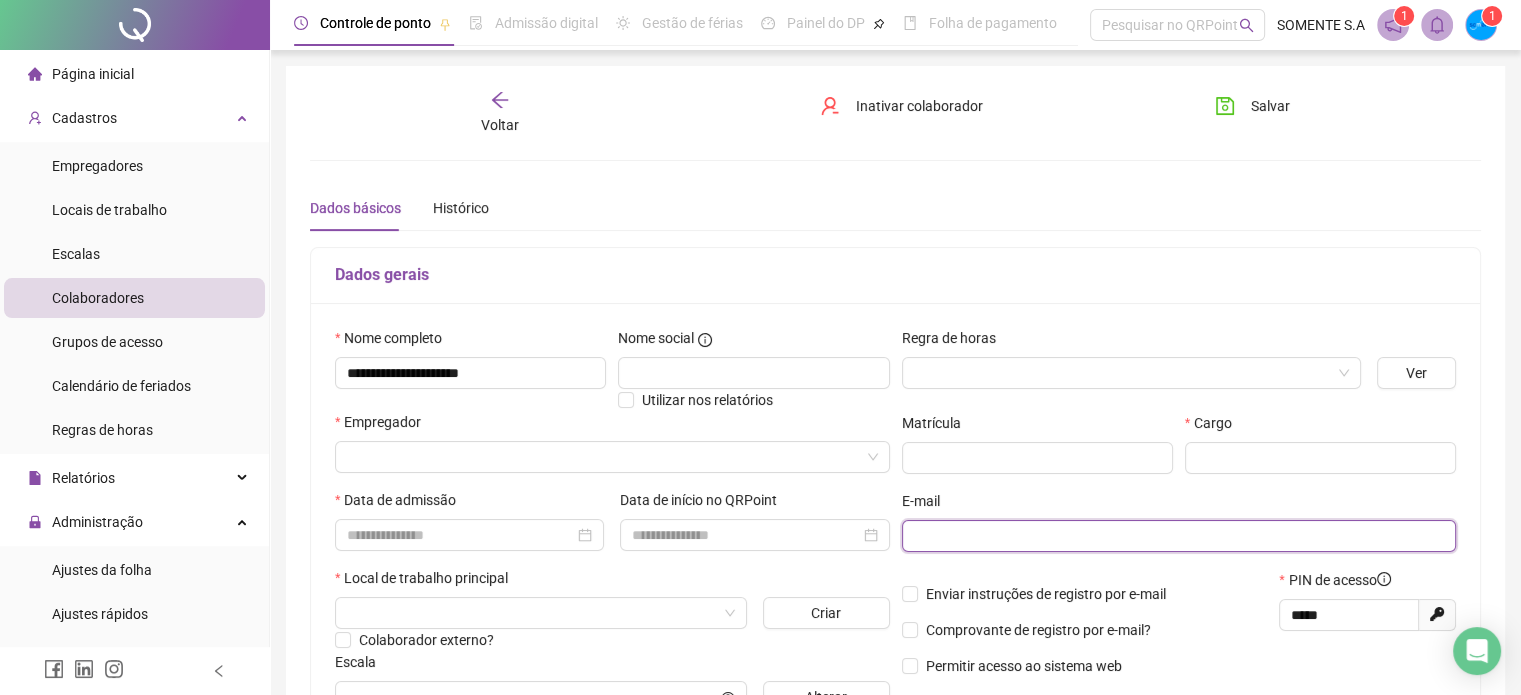 click at bounding box center (1177, 536) 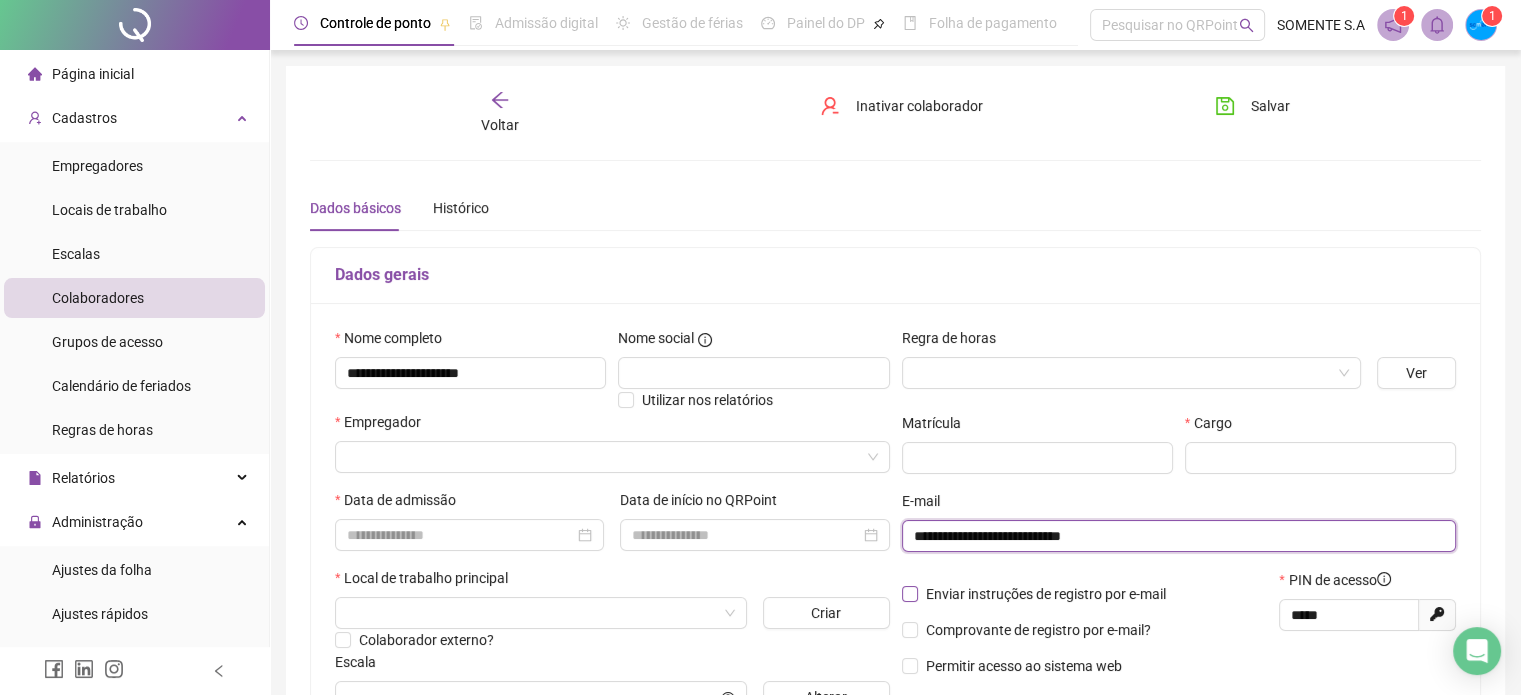 type on "**********" 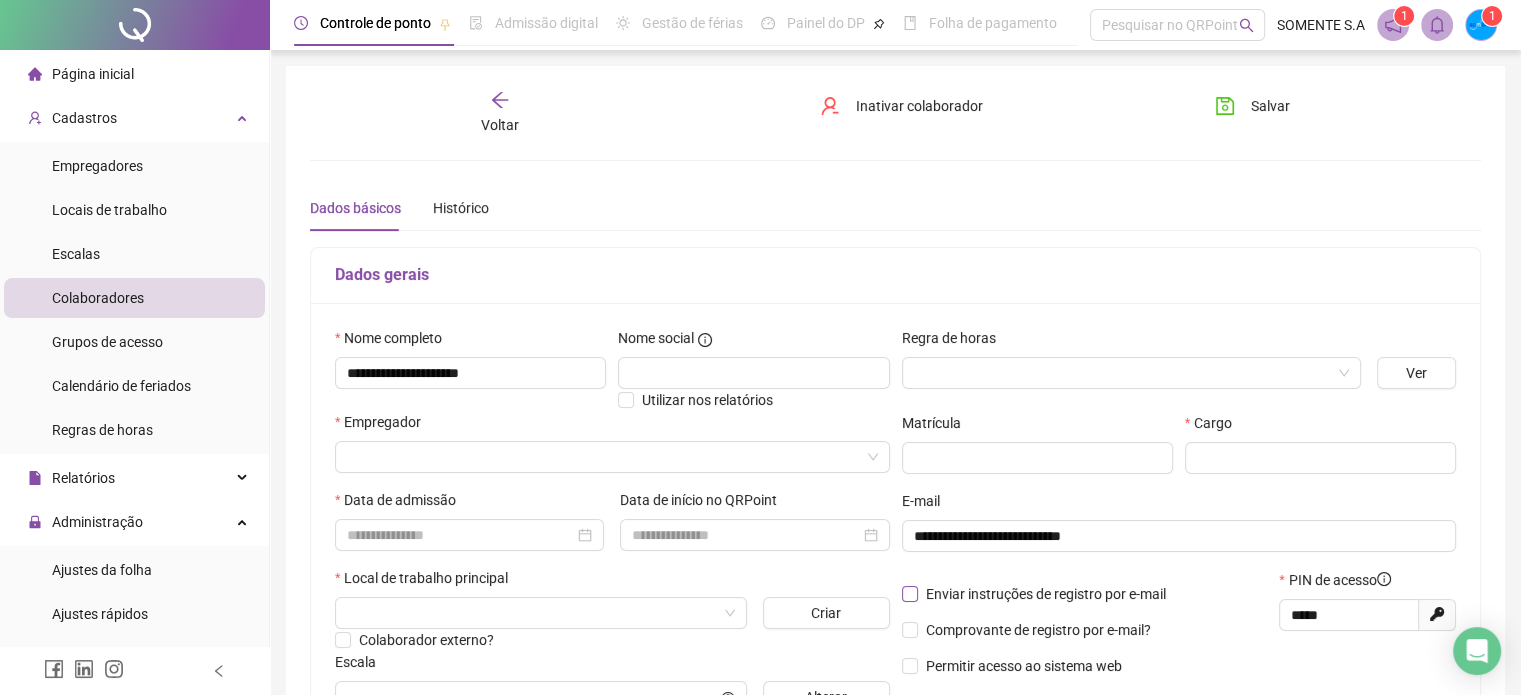 click on "Enviar instruções de registro por e-mail" at bounding box center (1046, 594) 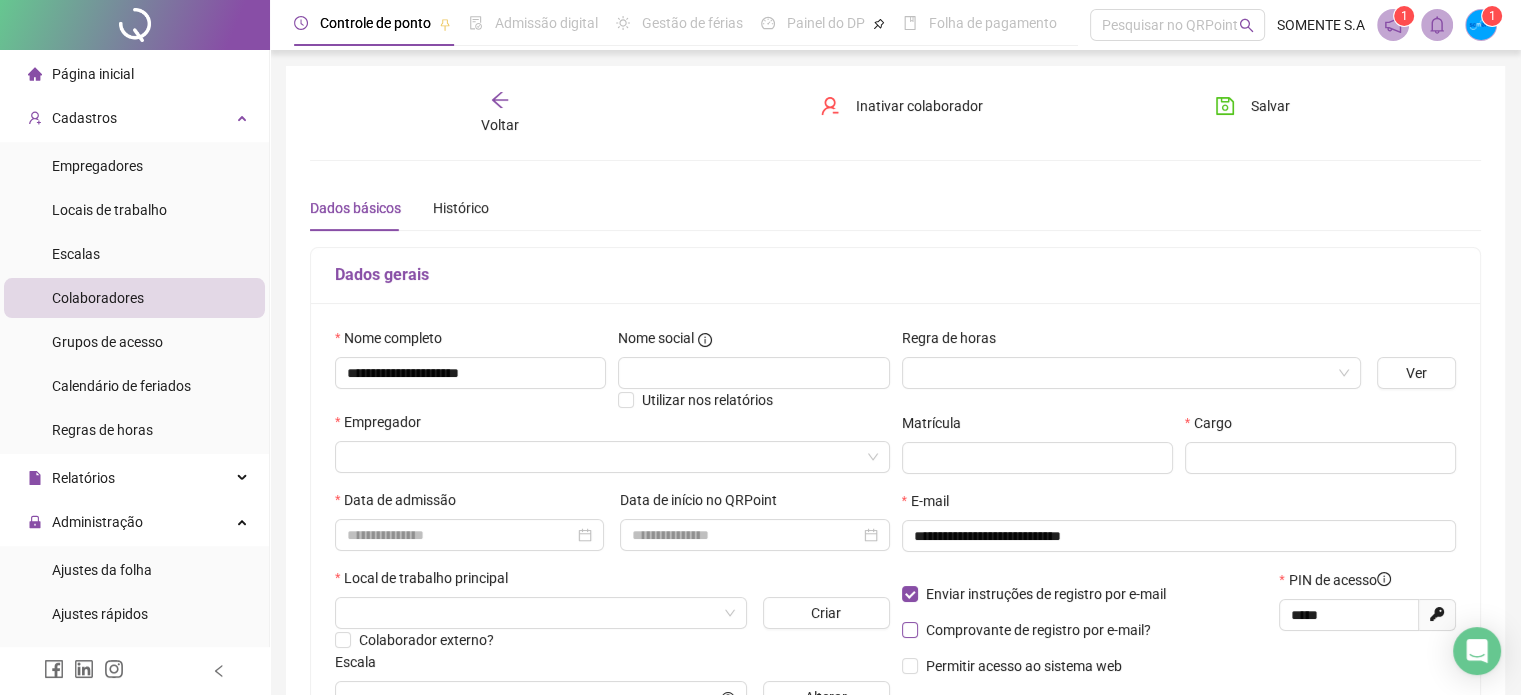 click on "Comprovante de registro por e-mail?" at bounding box center [1038, 630] 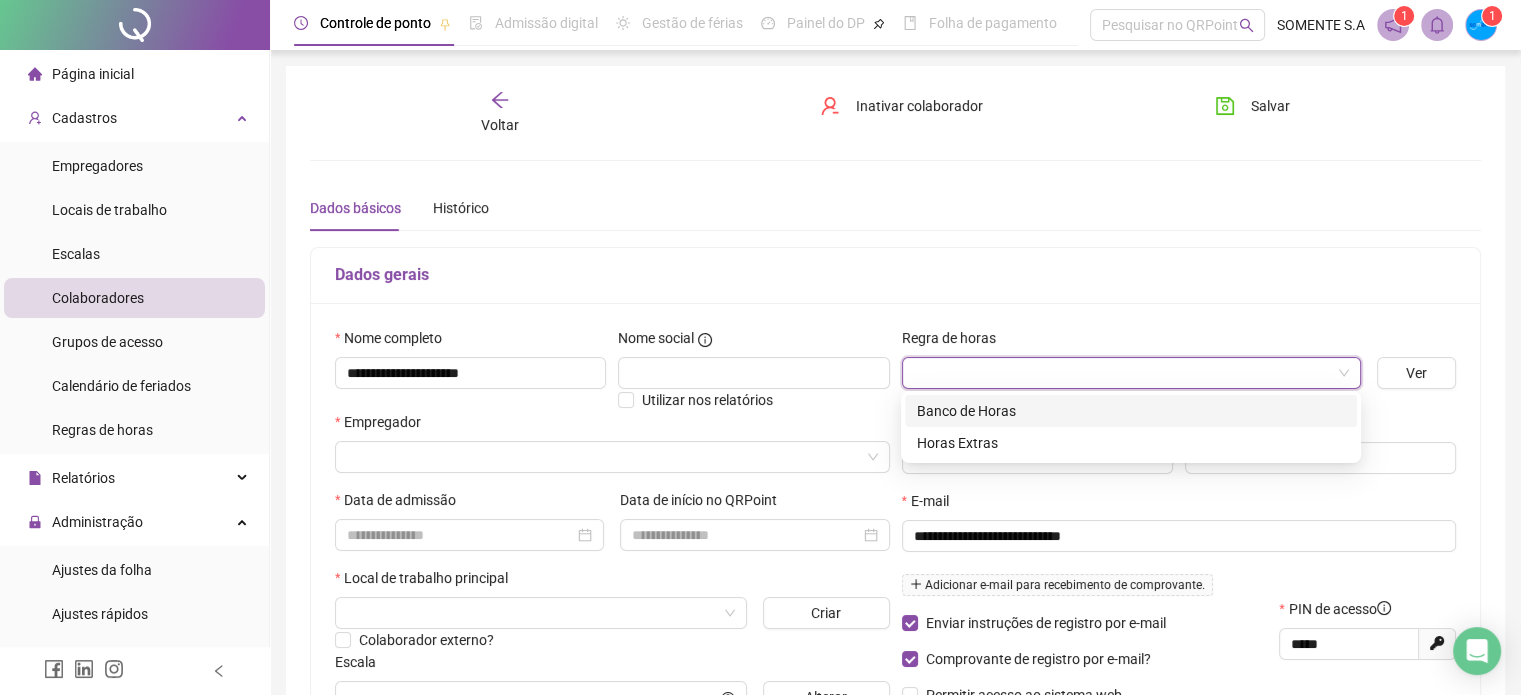 click at bounding box center [1125, 373] 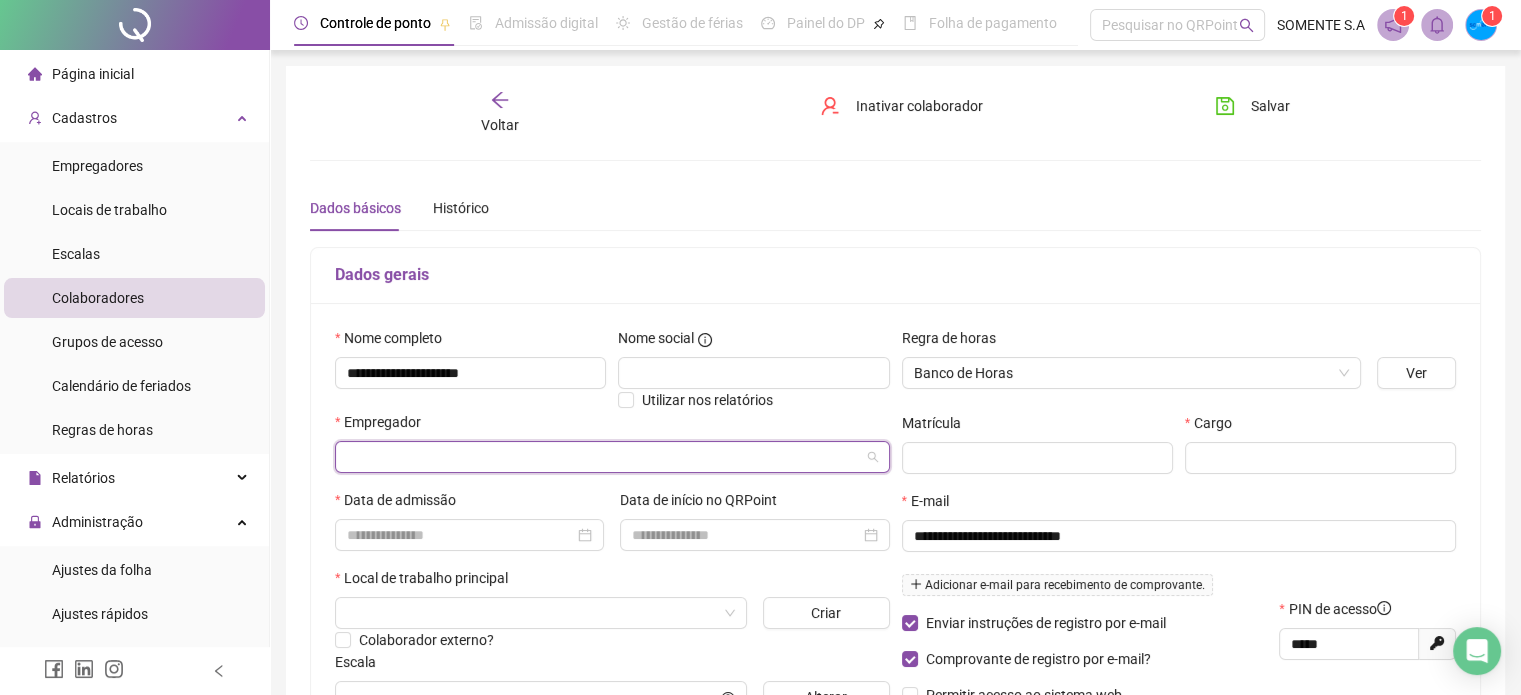 click at bounding box center (606, 457) 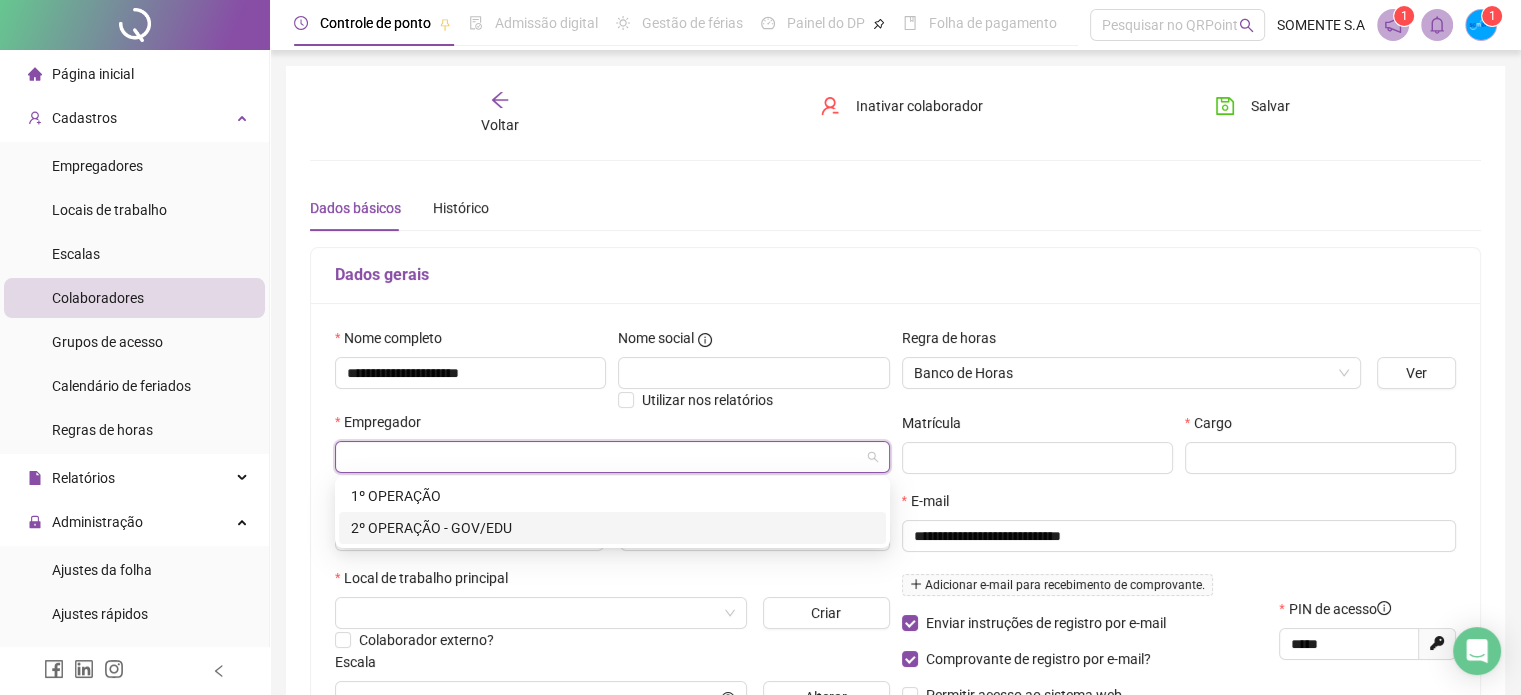 click on "2º OPERAÇÃO - GOV/EDU" at bounding box center [612, 528] 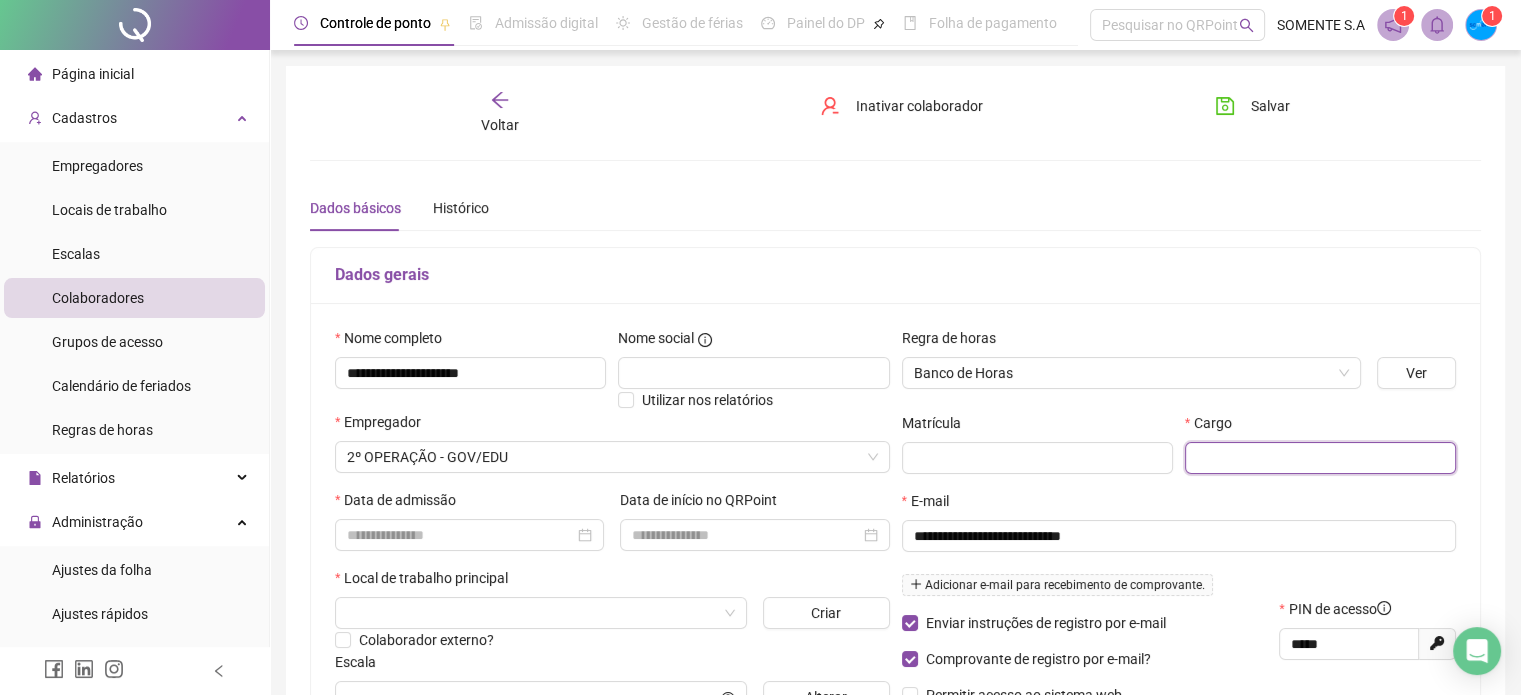 click at bounding box center (1320, 458) 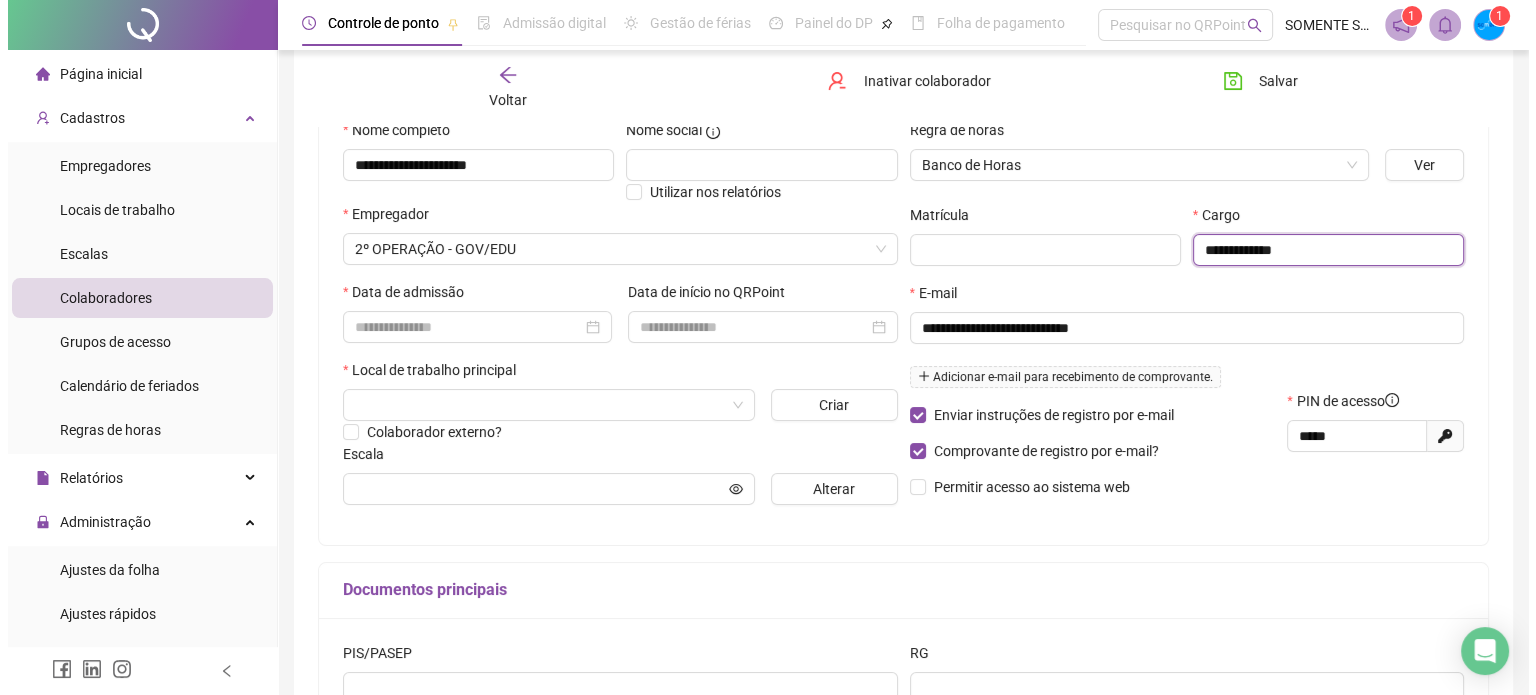scroll, scrollTop: 220, scrollLeft: 0, axis: vertical 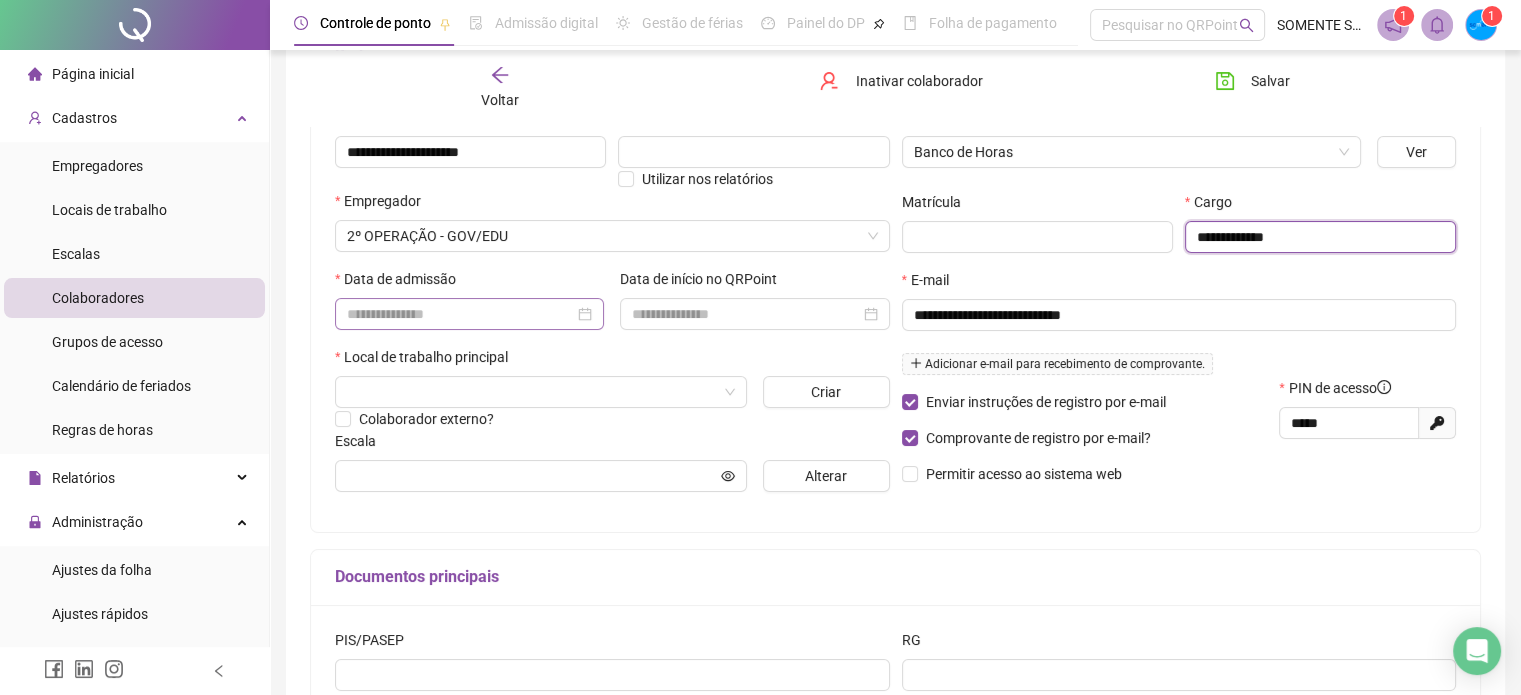 type on "**********" 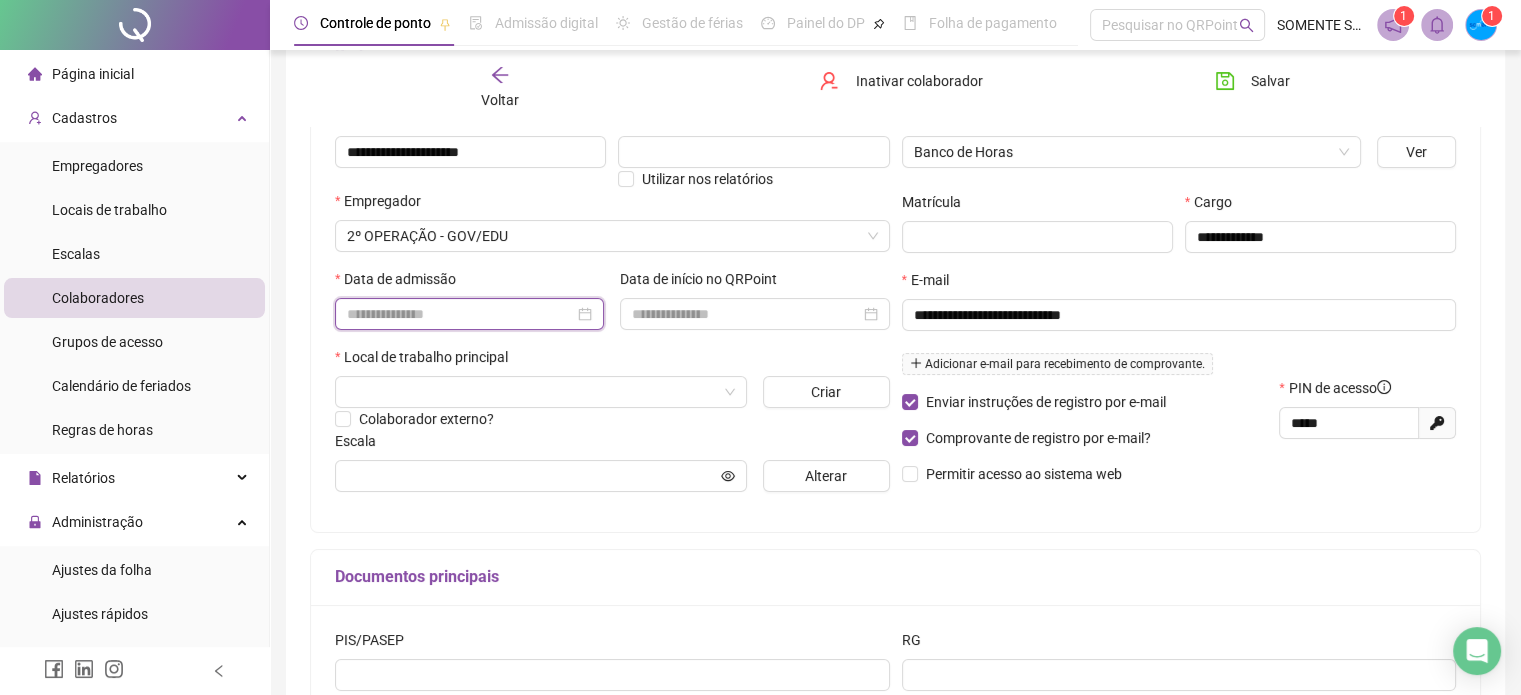 click at bounding box center [460, 314] 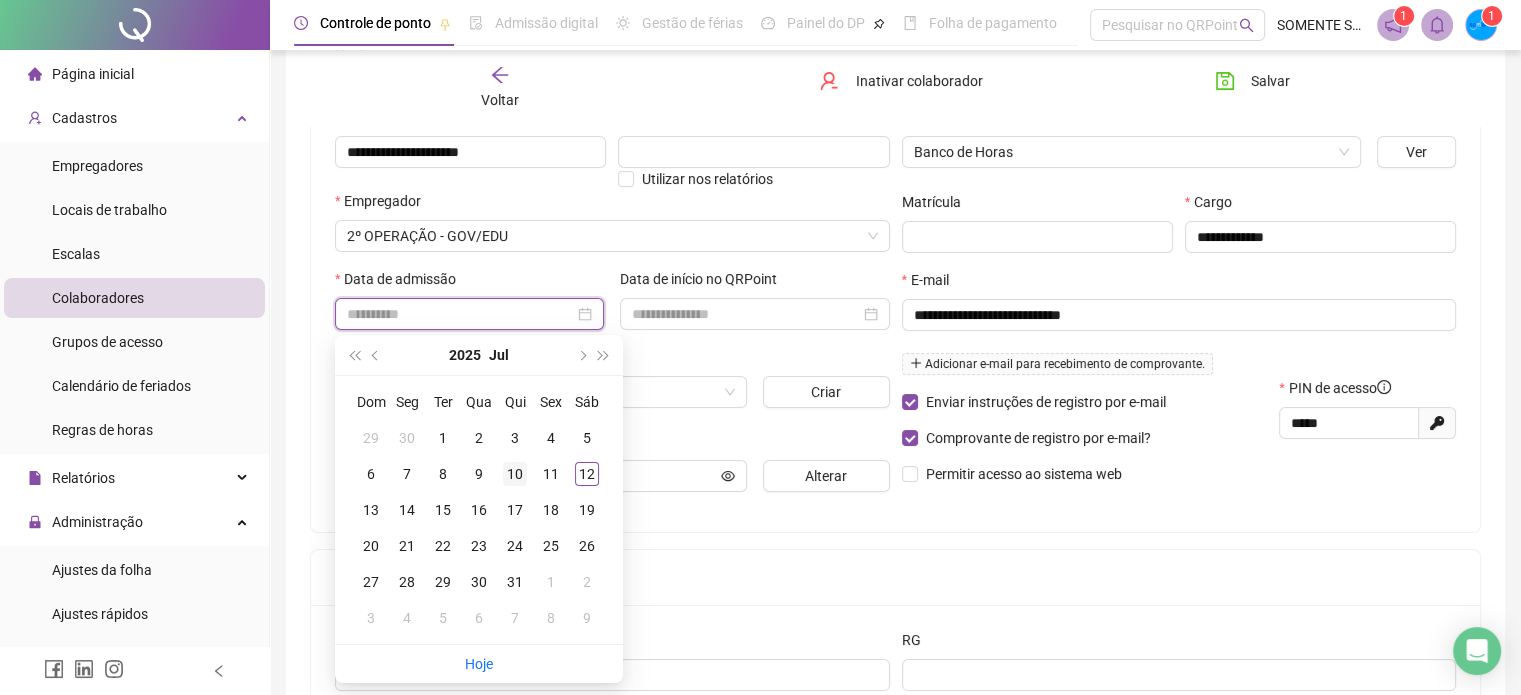 type on "**********" 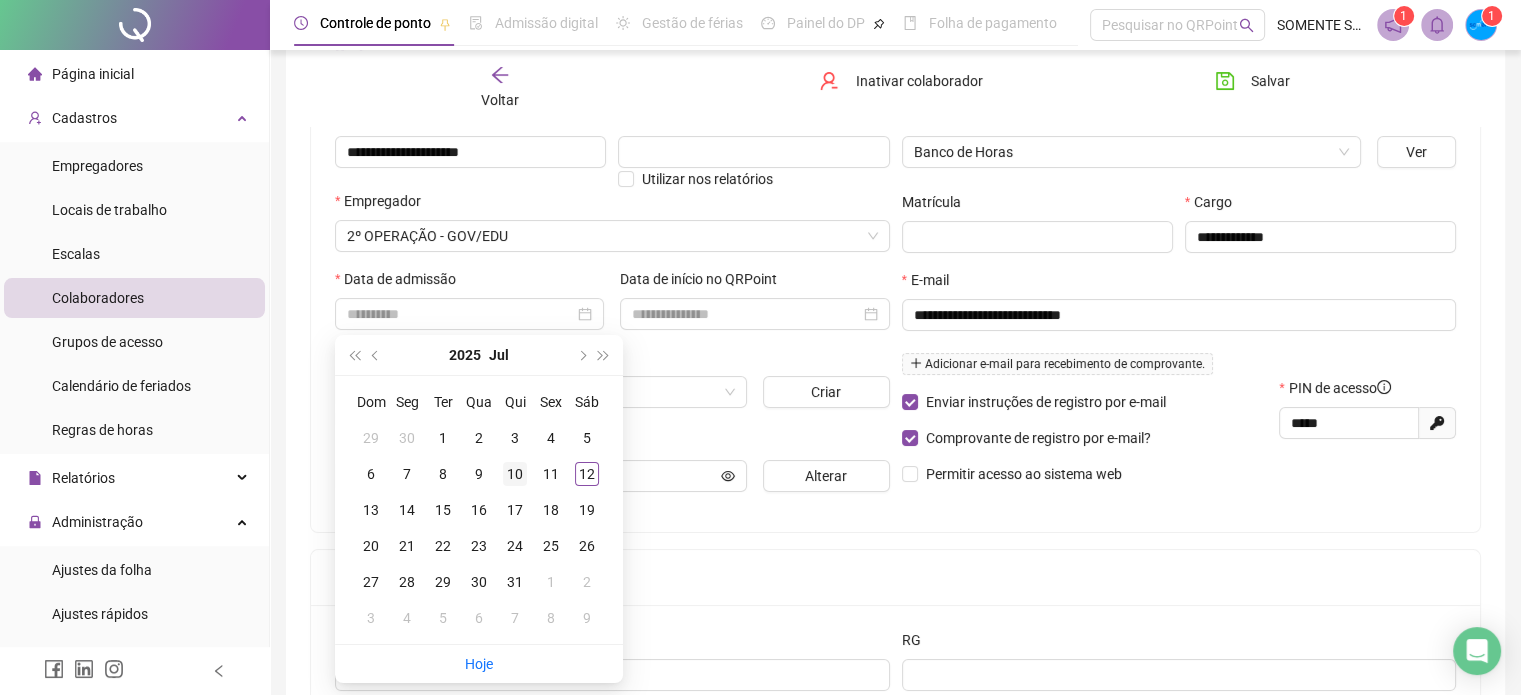 click on "10" at bounding box center (515, 474) 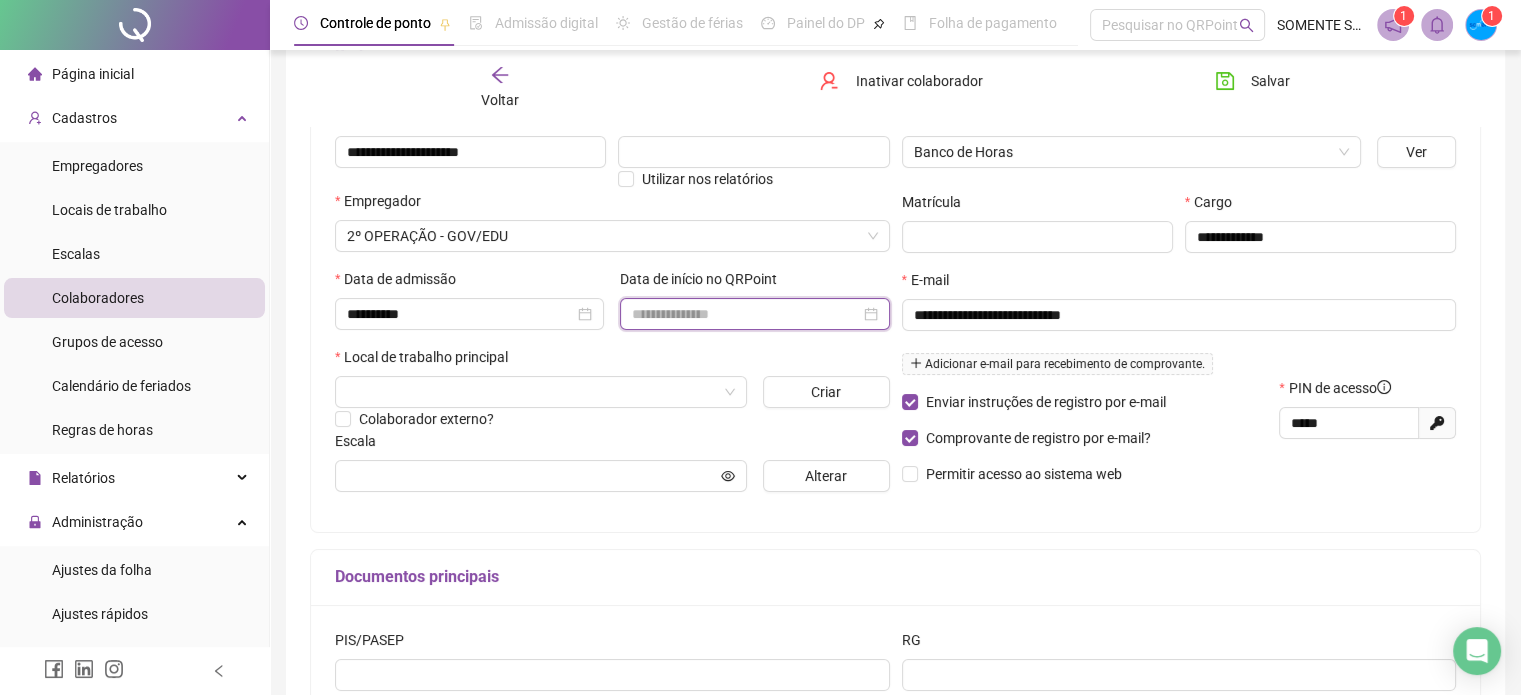 click at bounding box center (745, 314) 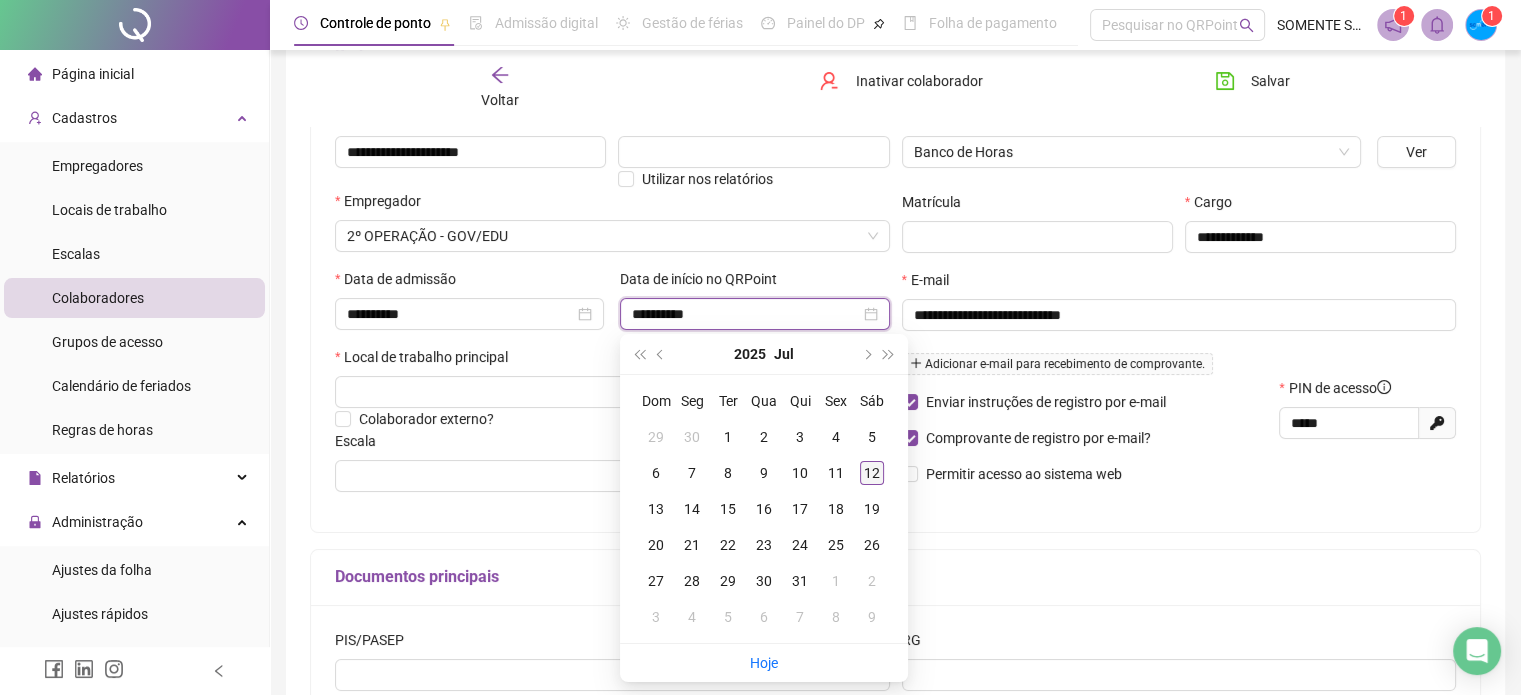 type on "**********" 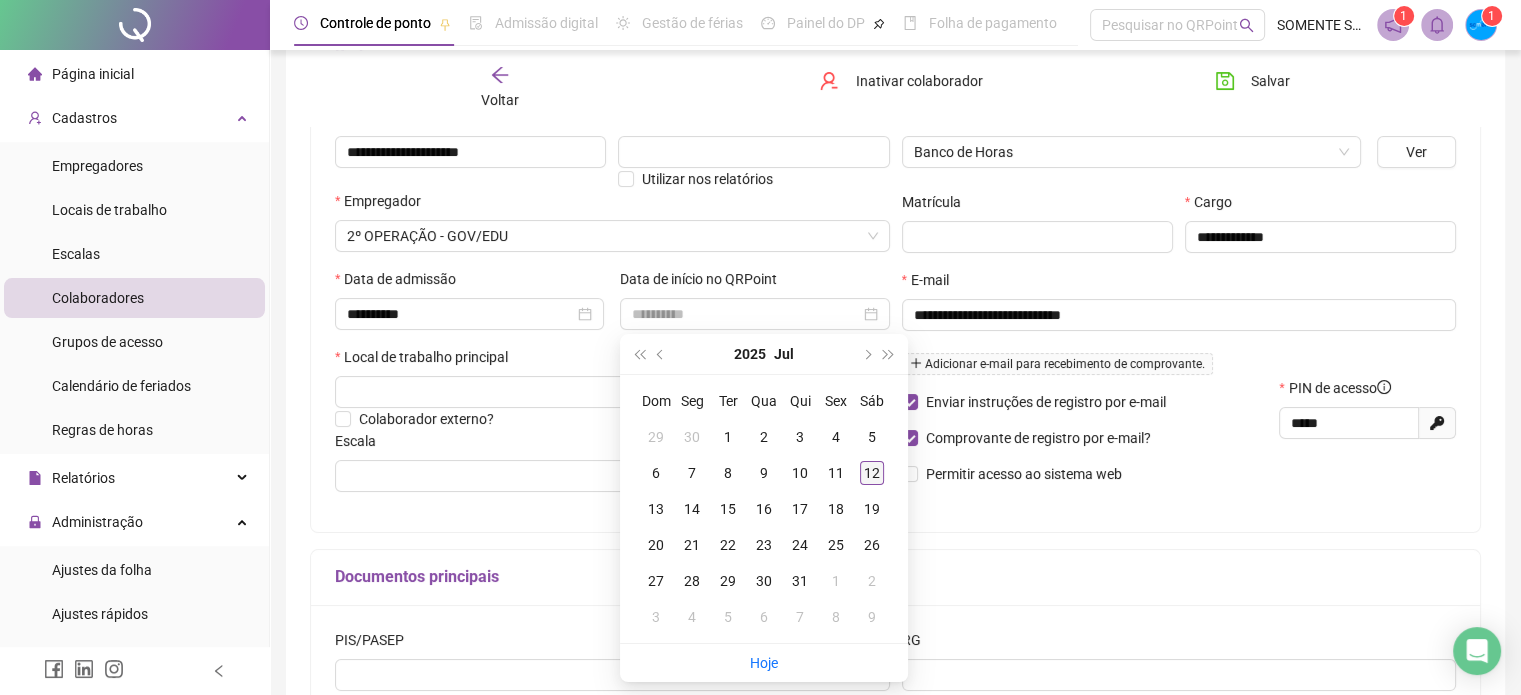 click on "12" at bounding box center (872, 473) 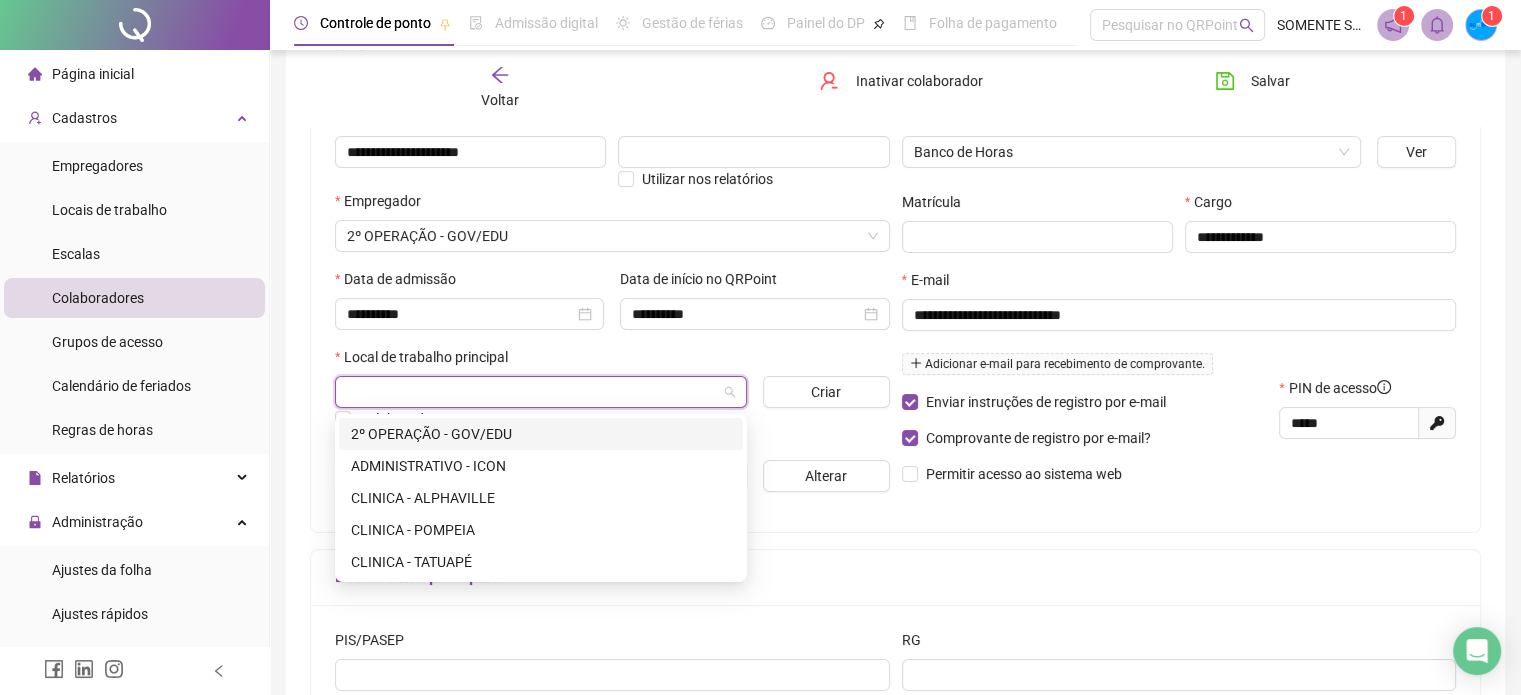 click at bounding box center (535, 392) 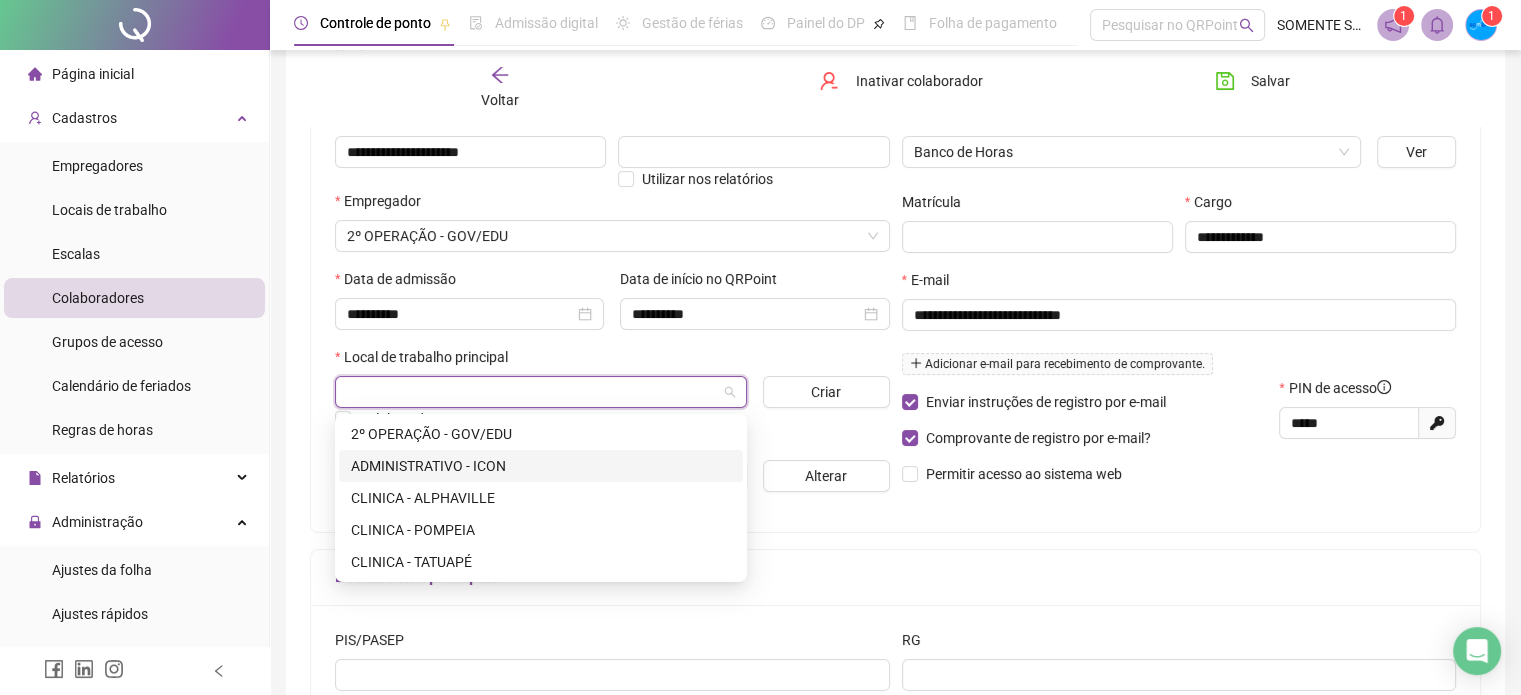 click on "ADMINISTRATIVO - ICON" at bounding box center [541, 466] 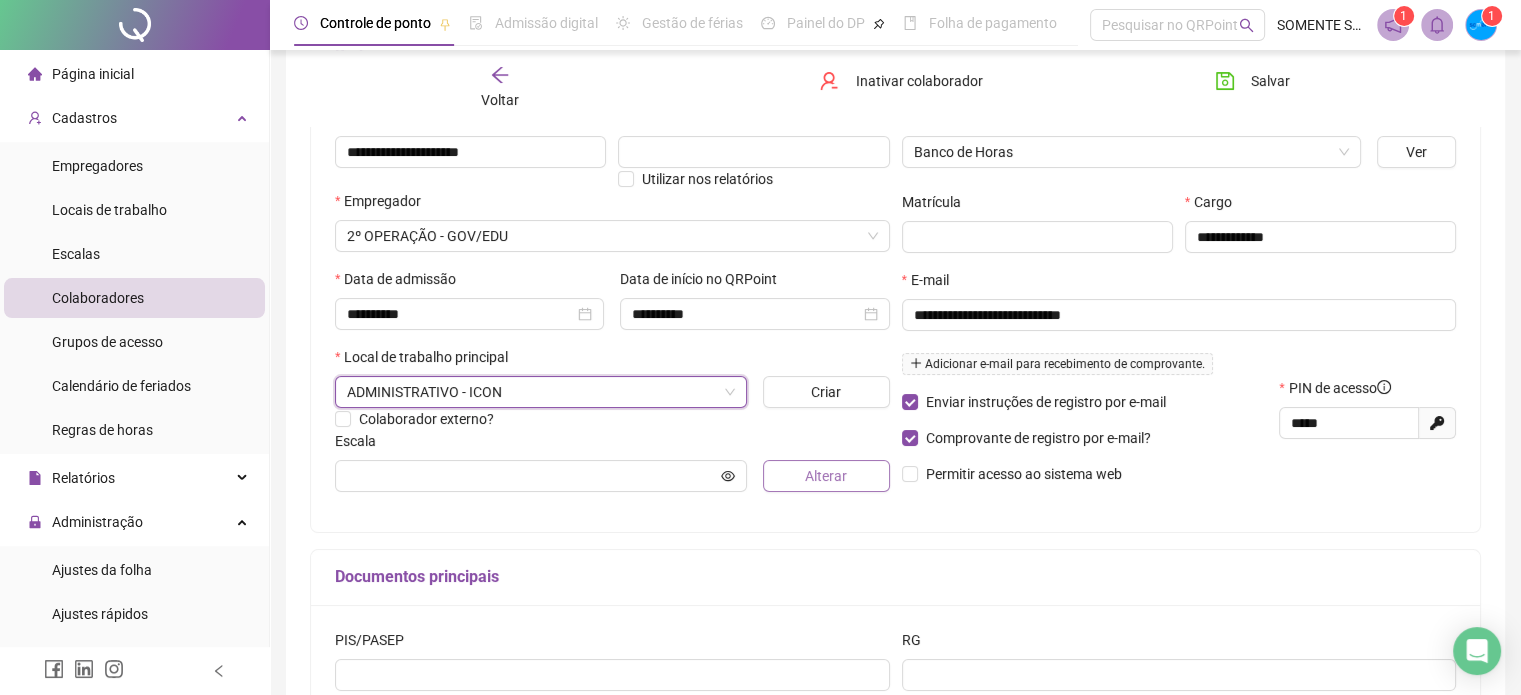 click on "Alterar" at bounding box center (826, 476) 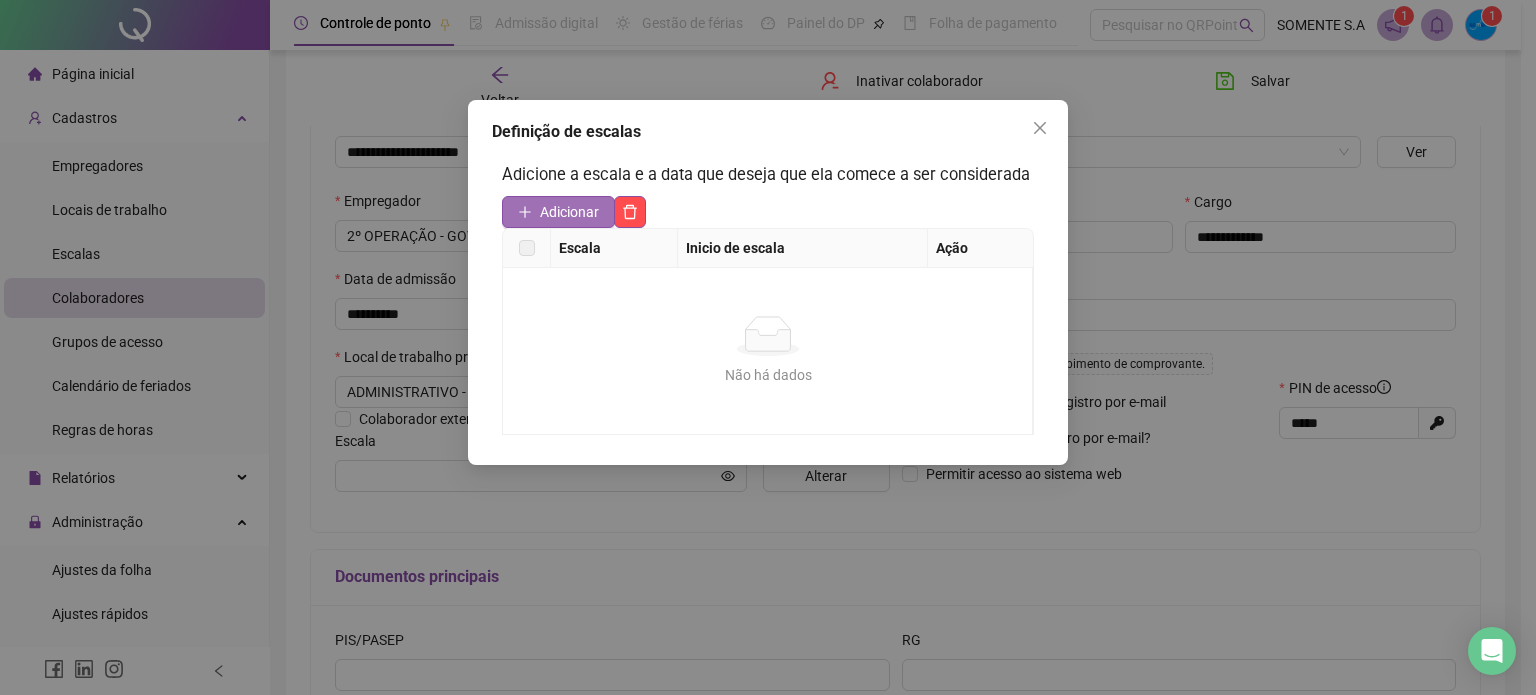 click on "Adicionar" at bounding box center (569, 212) 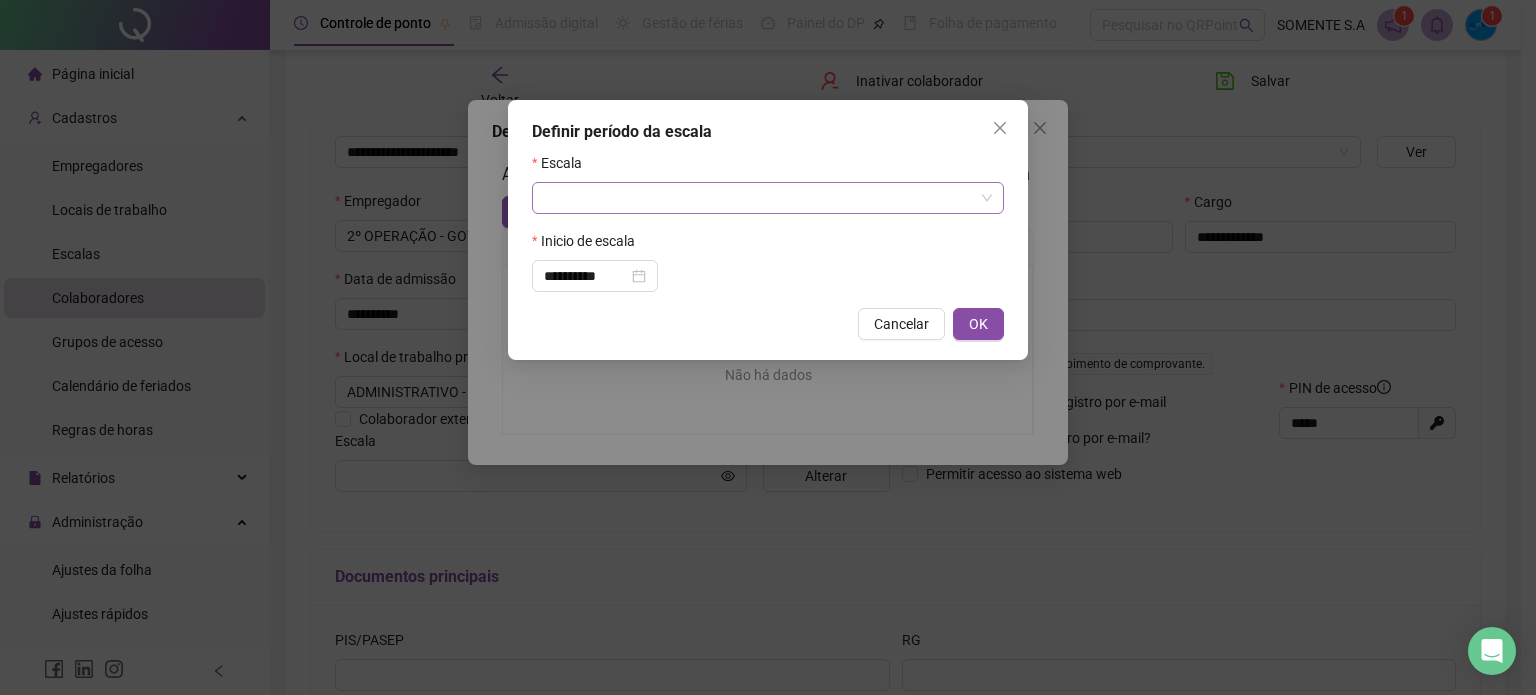 click at bounding box center [762, 198] 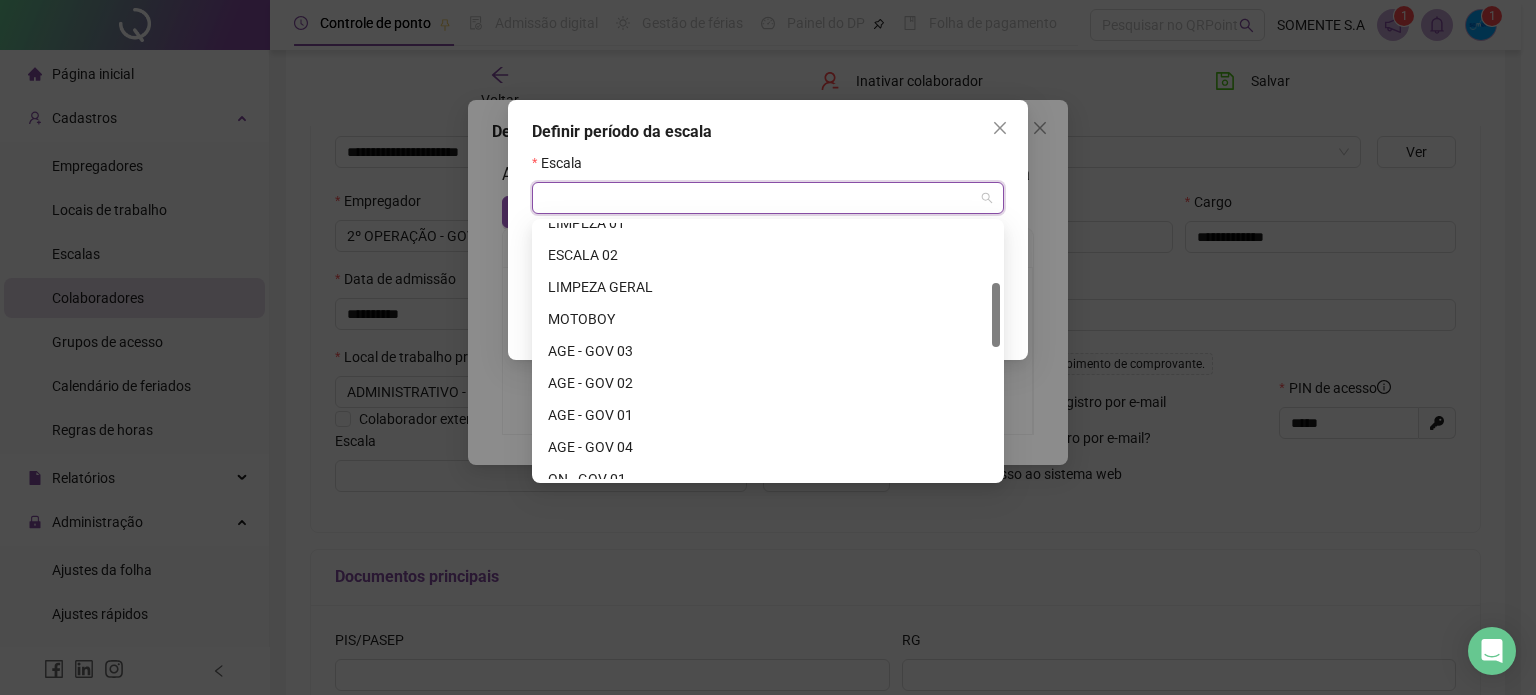 drag, startPoint x: 995, startPoint y: 239, endPoint x: 992, endPoint y: 299, distance: 60.074955 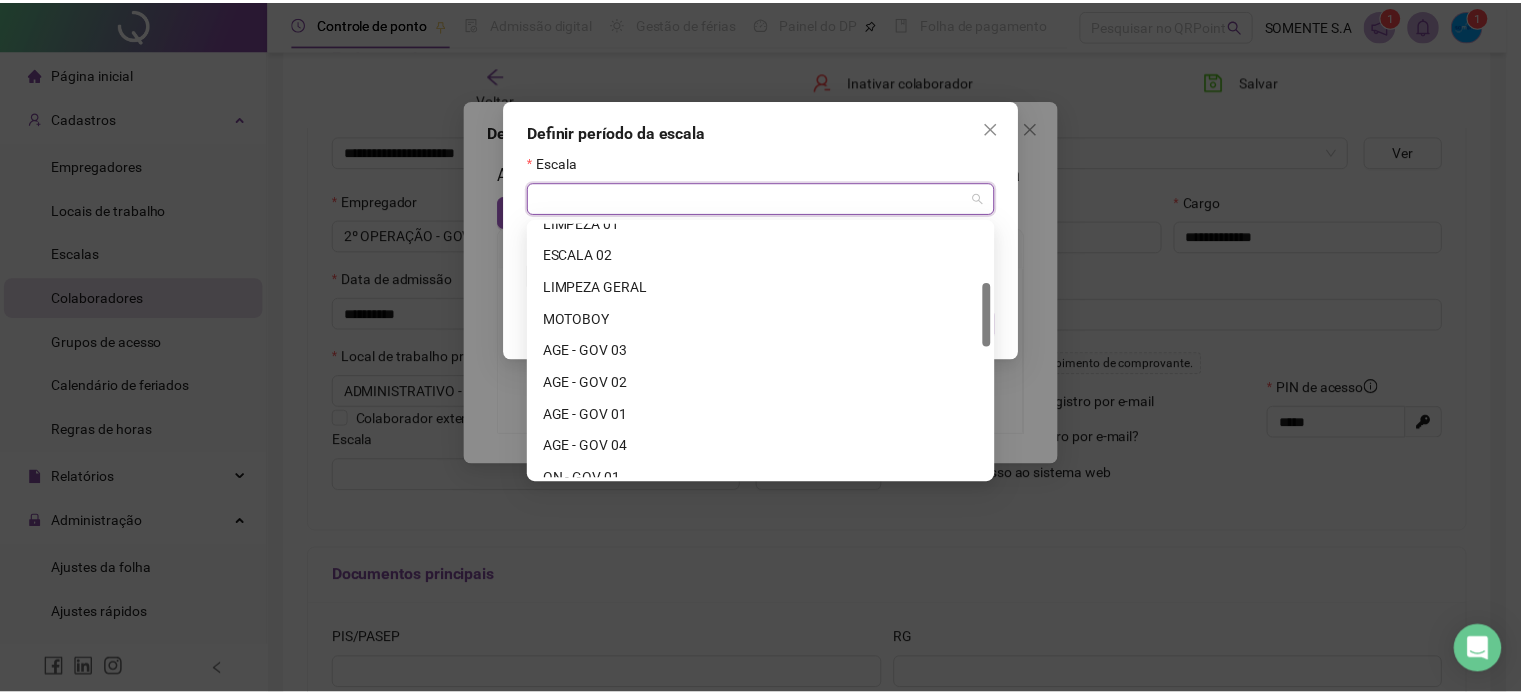 scroll, scrollTop: 240, scrollLeft: 0, axis: vertical 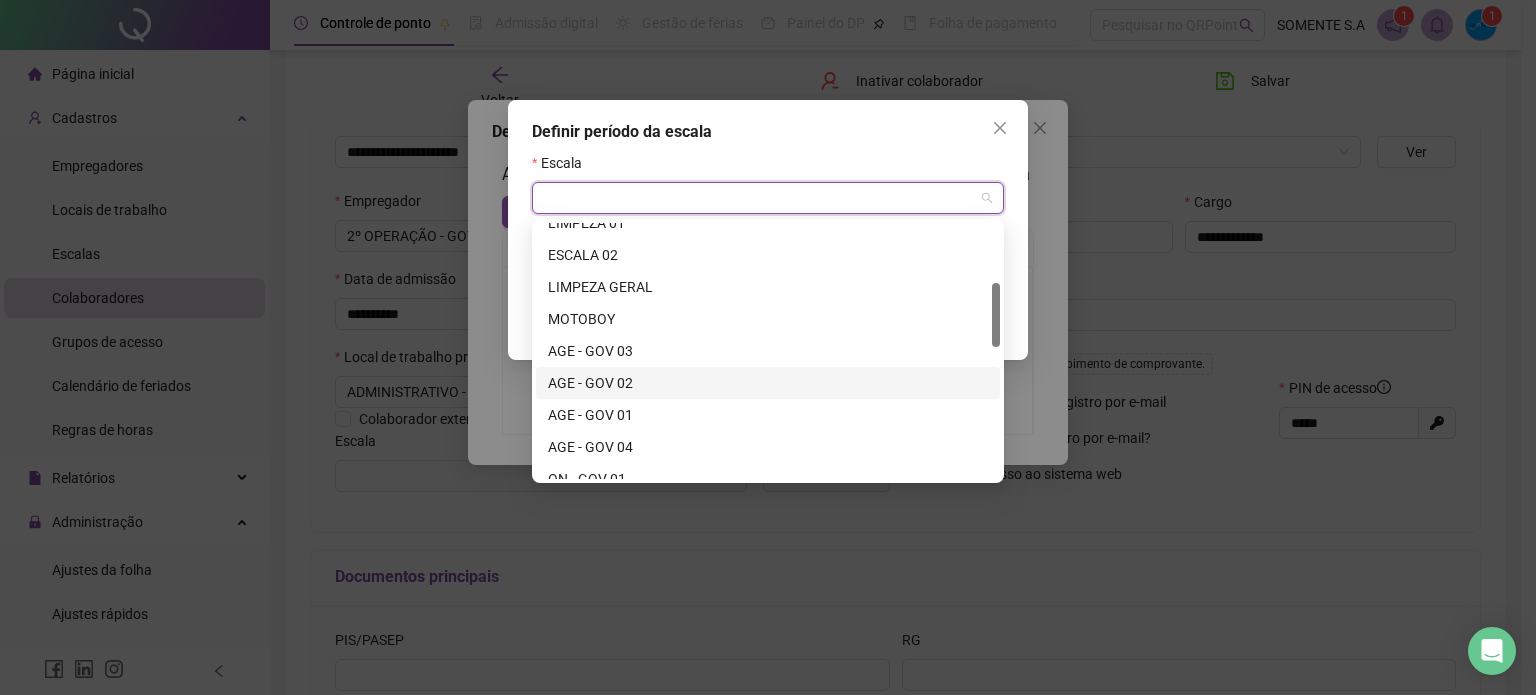 click on "AGE - GOV 02" at bounding box center (768, 383) 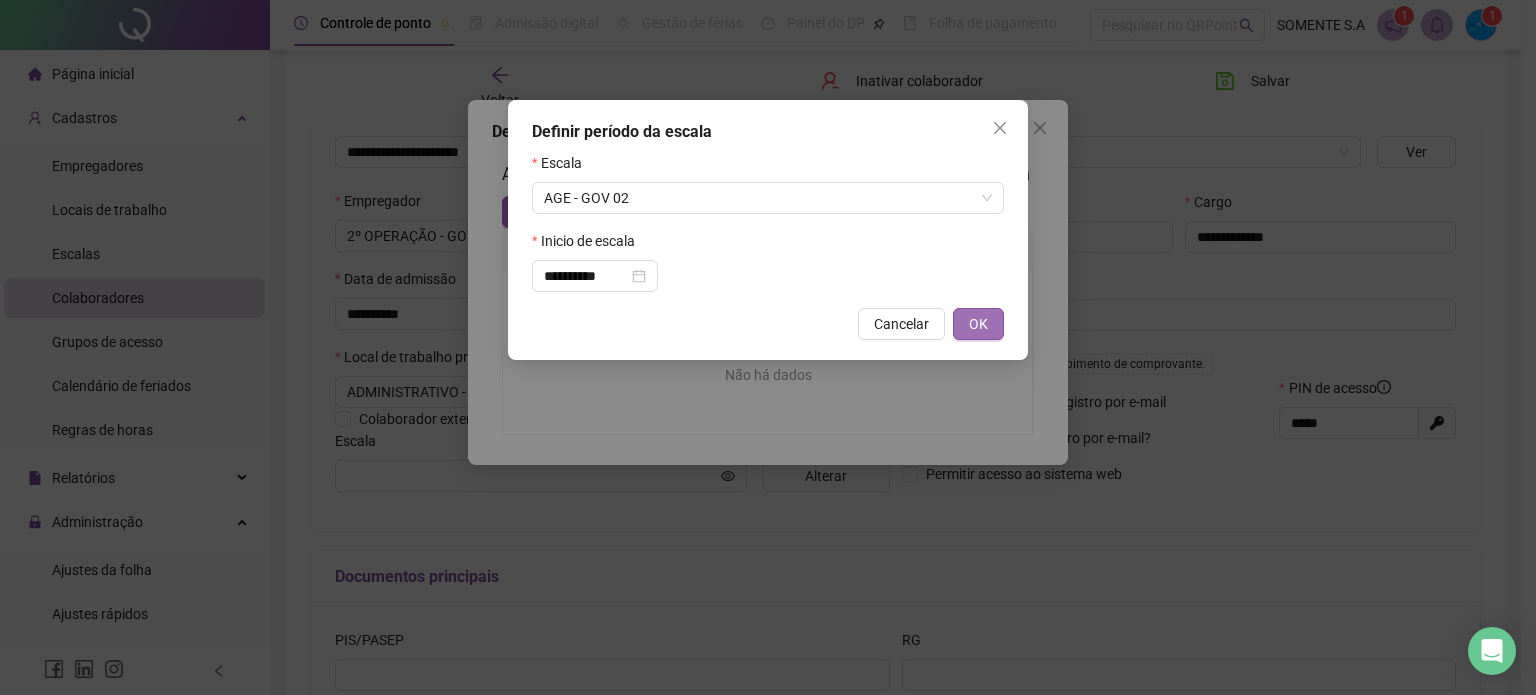 click on "OK" at bounding box center (978, 324) 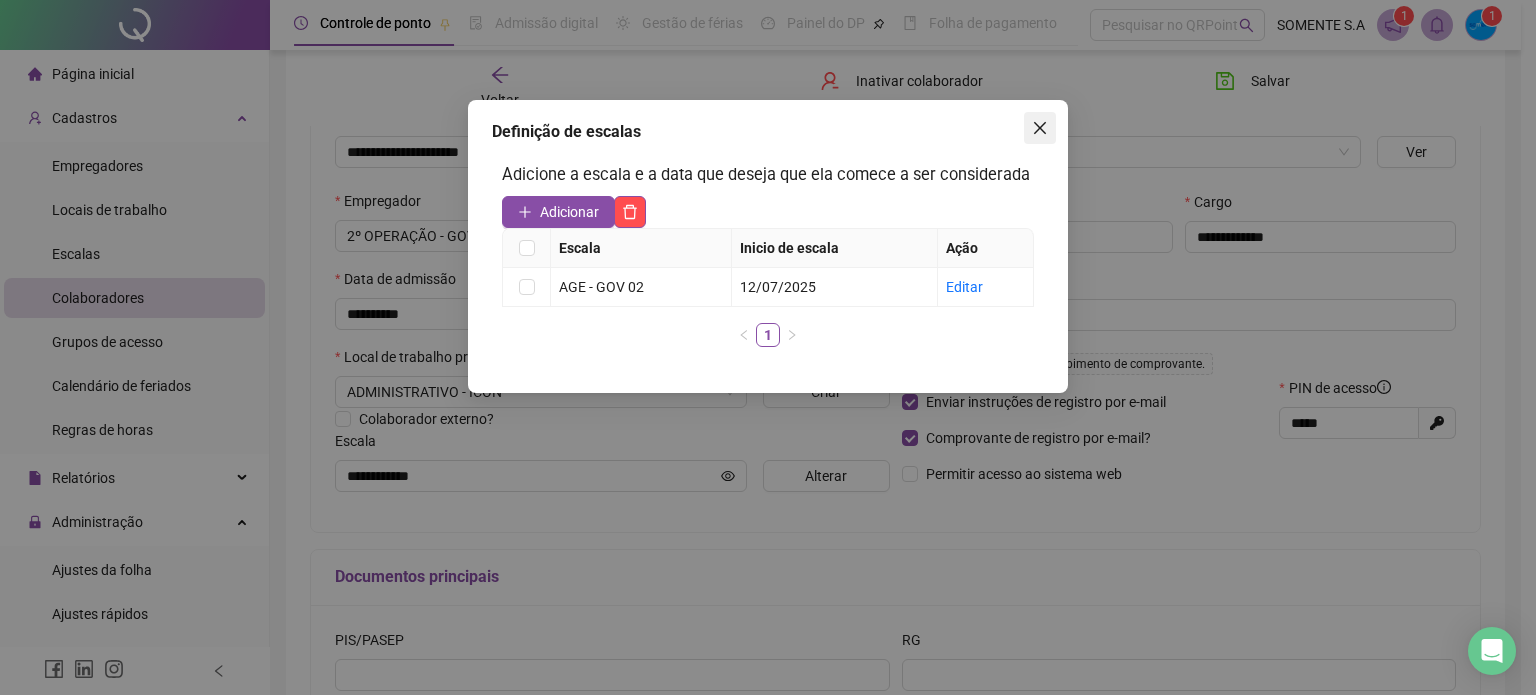 click at bounding box center [1040, 128] 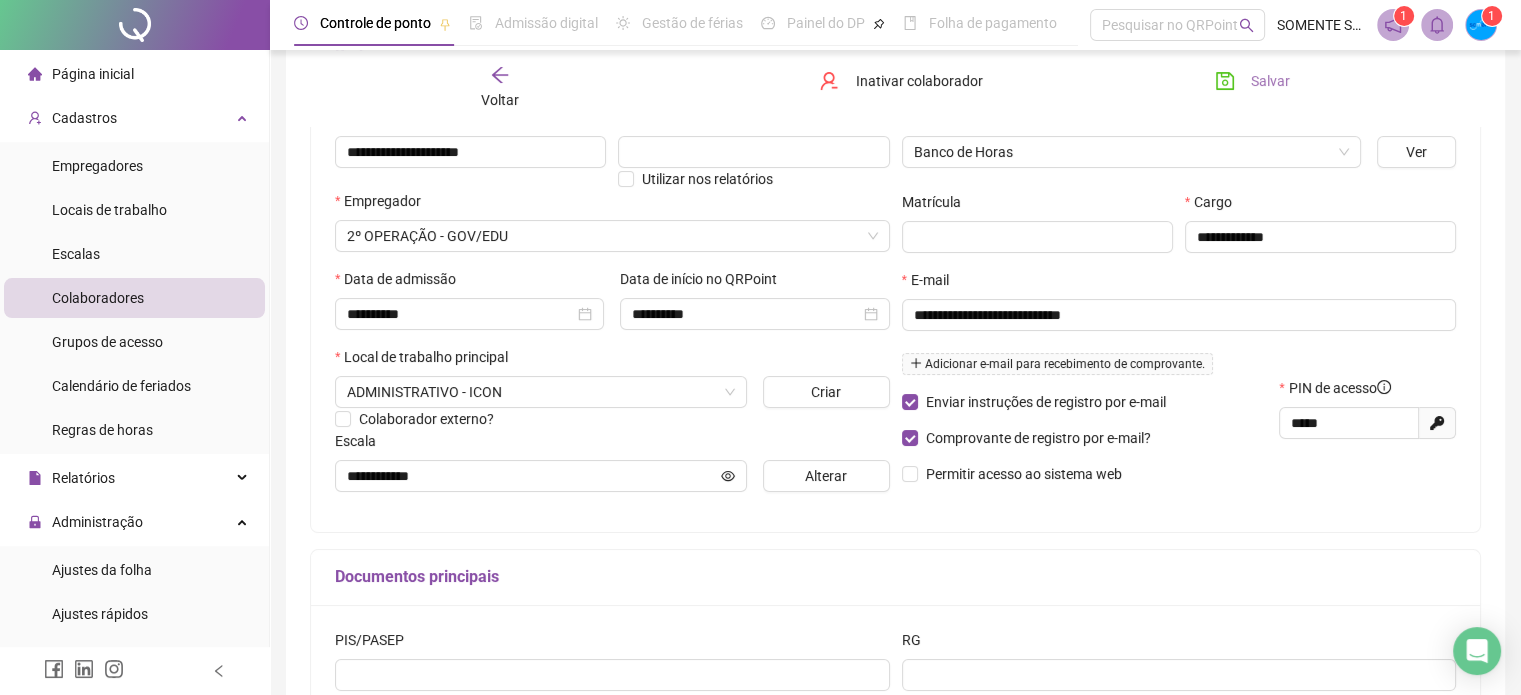 click 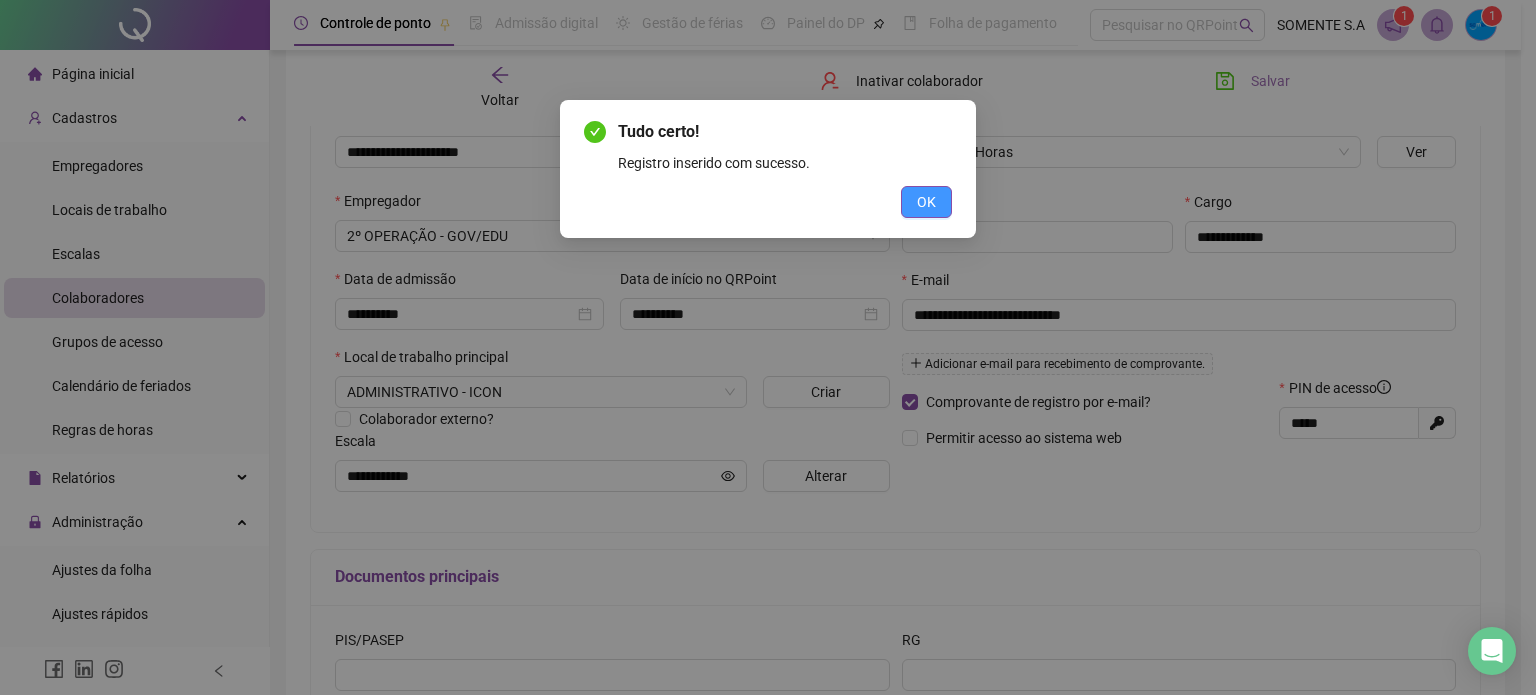 click on "OK" at bounding box center (926, 202) 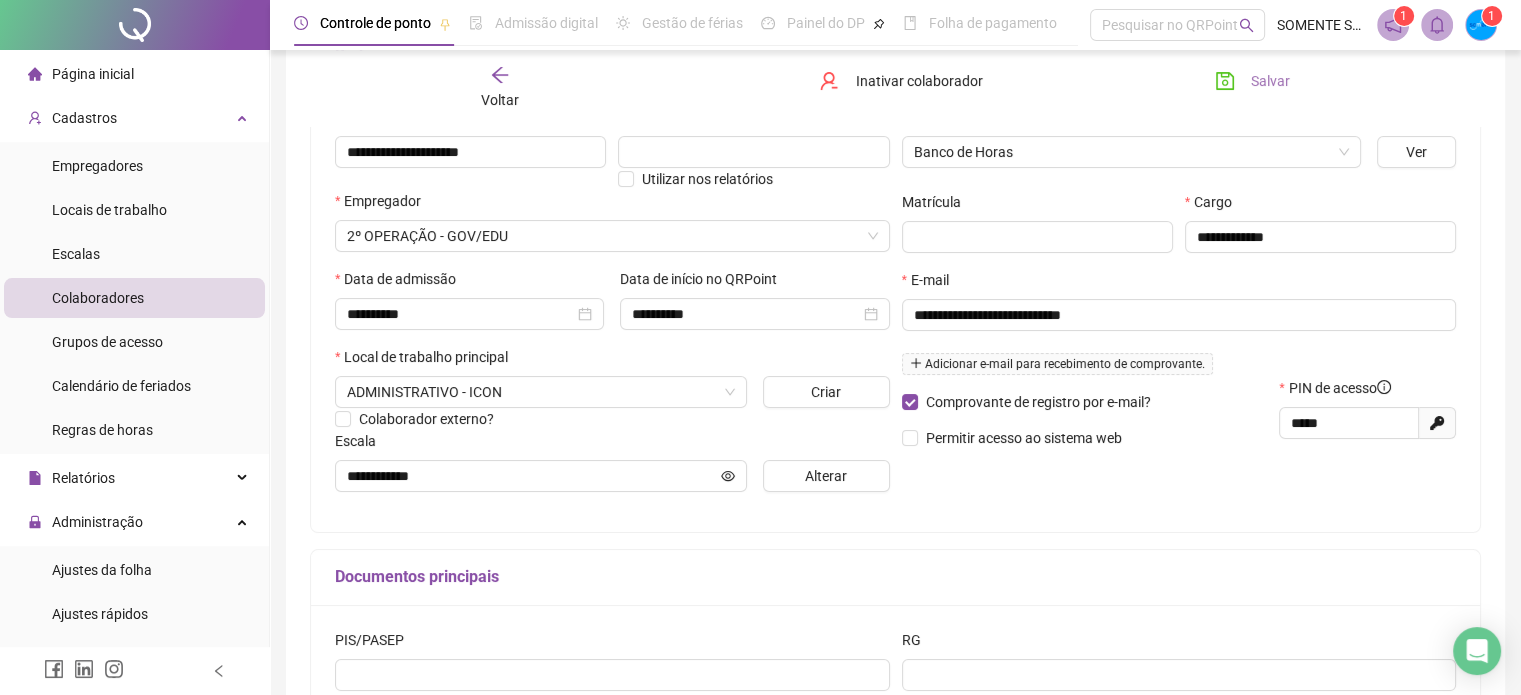 click on "Voltar" at bounding box center [500, 88] 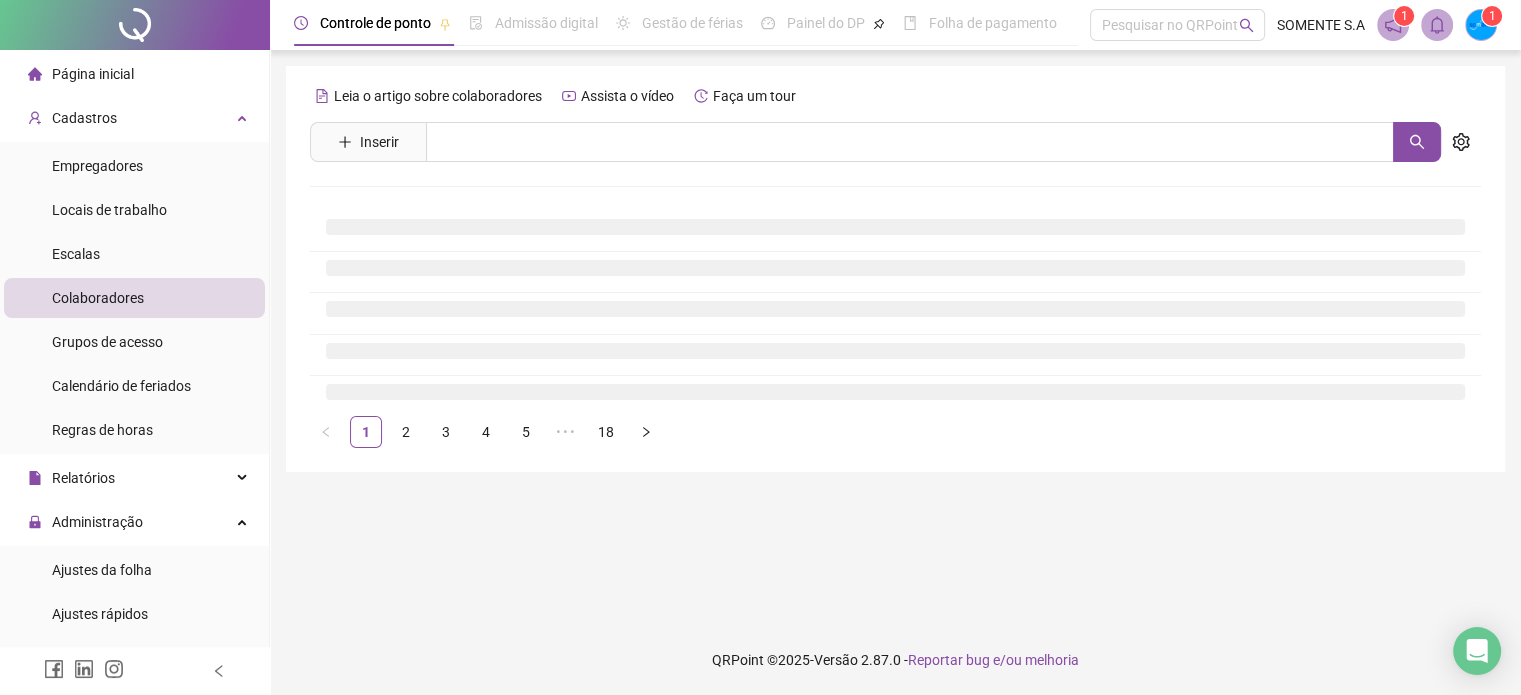 scroll, scrollTop: 0, scrollLeft: 0, axis: both 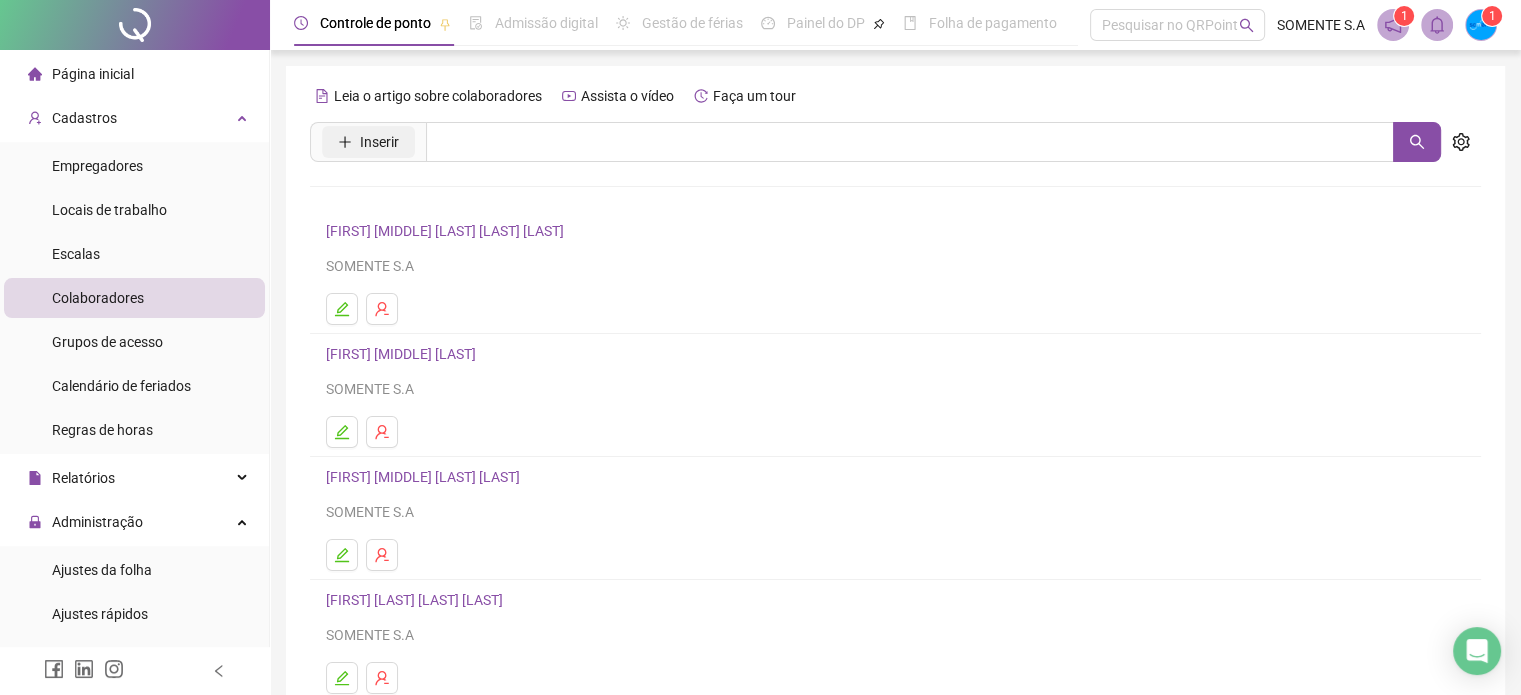 click on "Inserir" at bounding box center (379, 142) 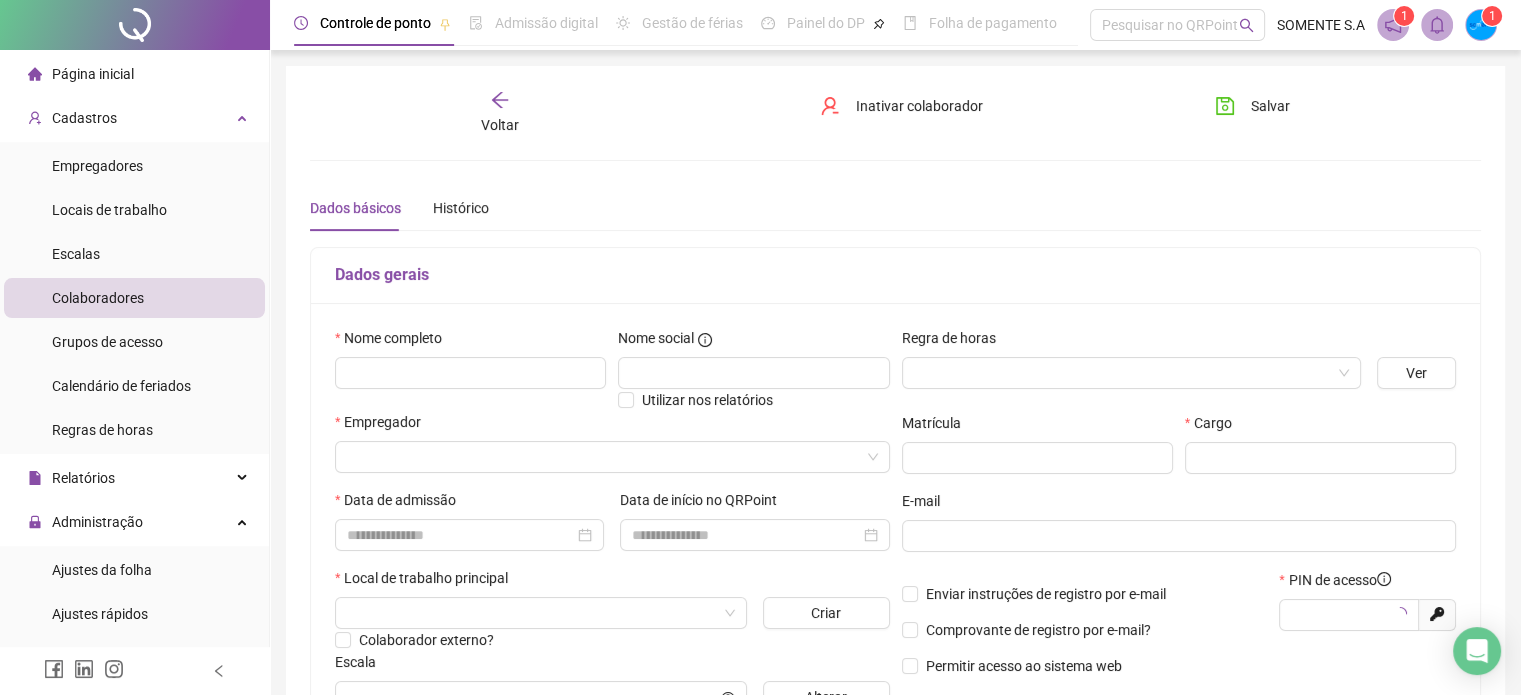 type on "*****" 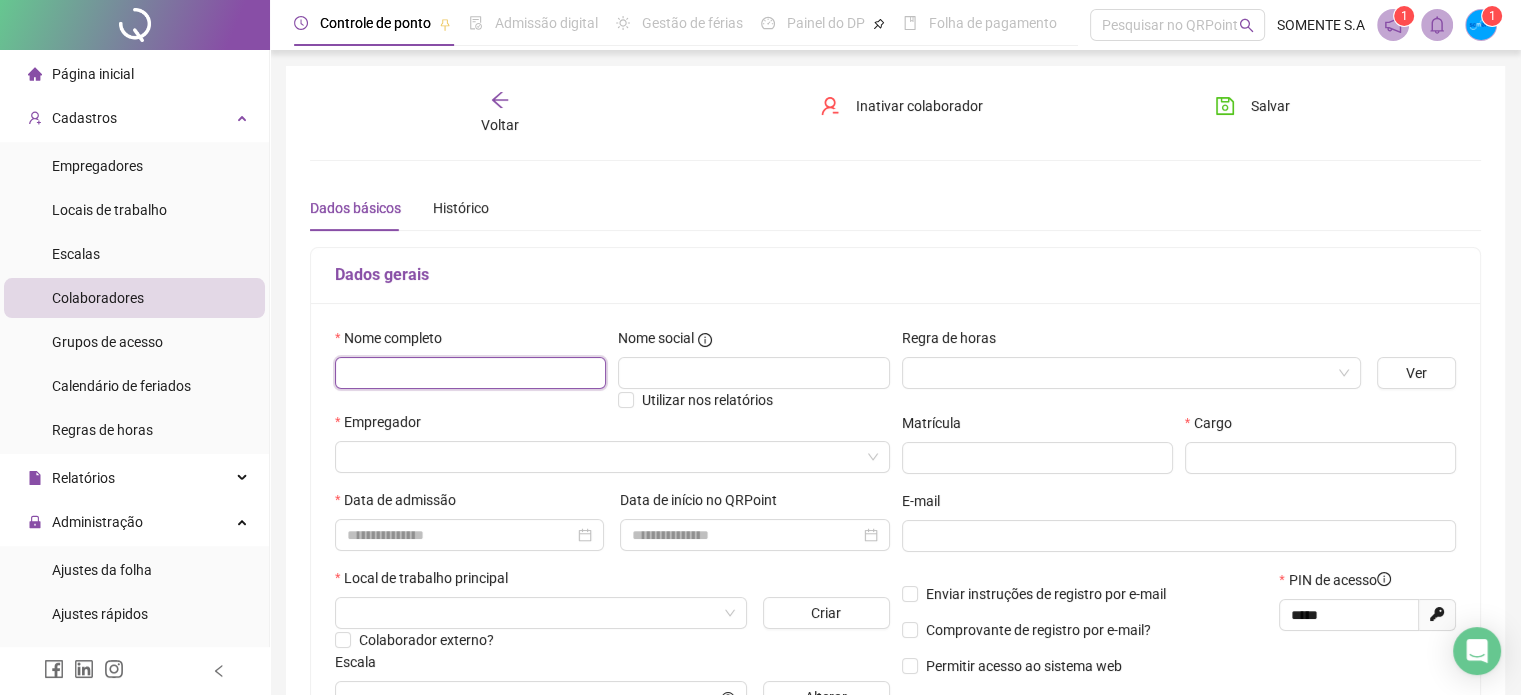click at bounding box center (470, 373) 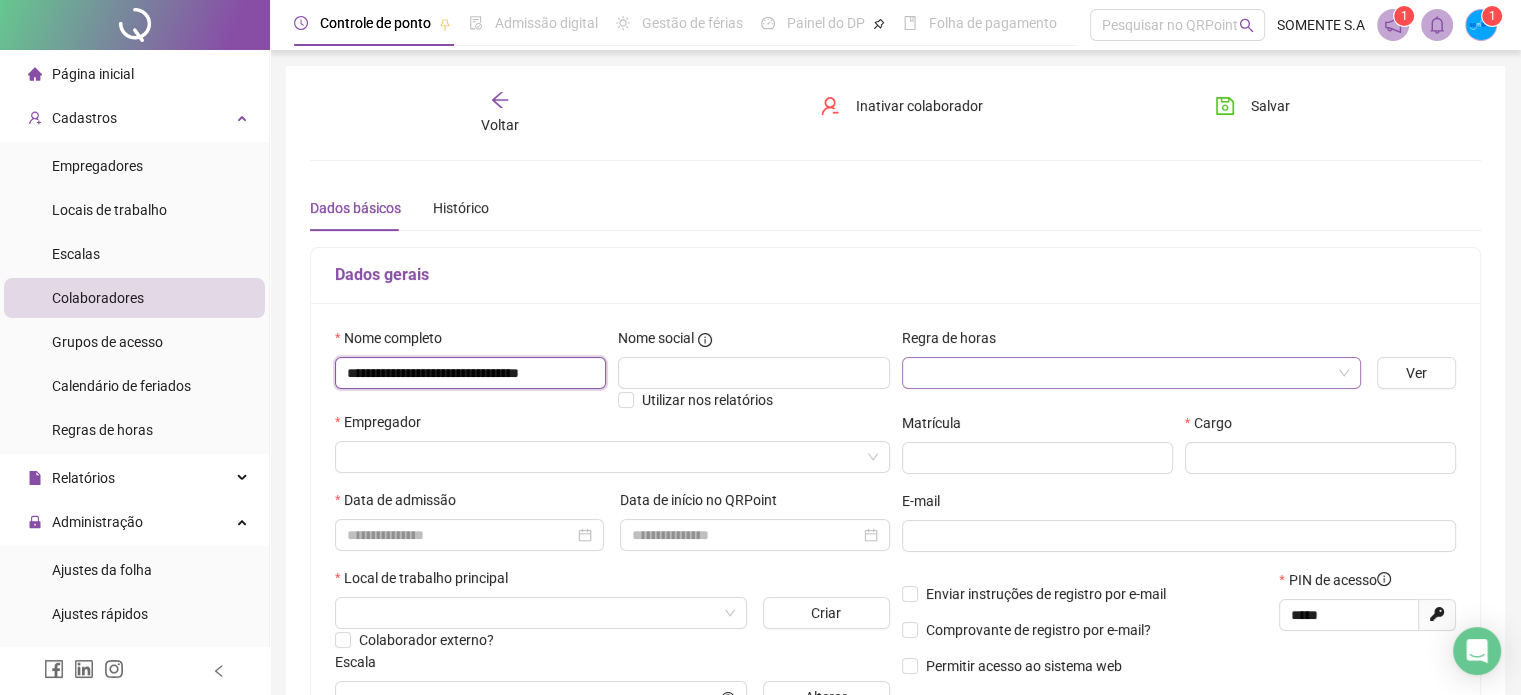 type on "**********" 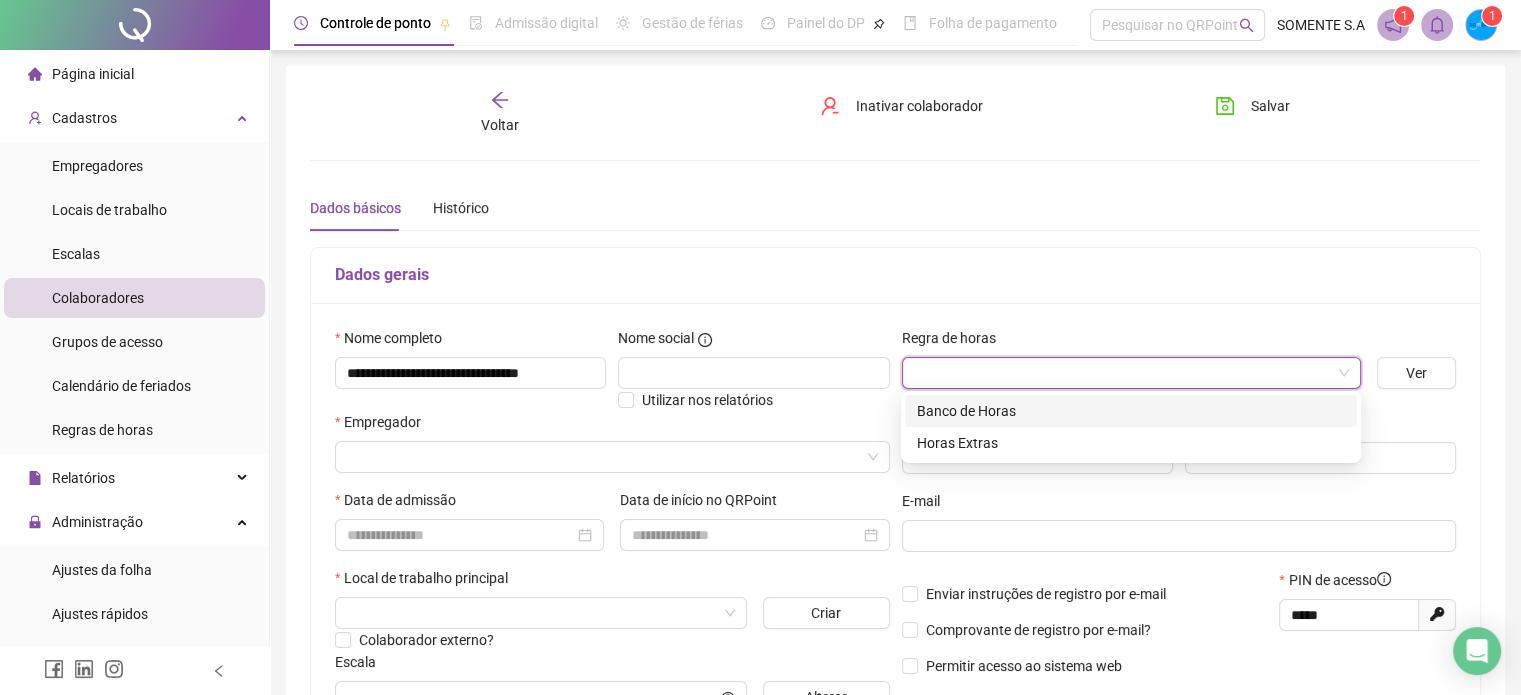 click at bounding box center (1125, 373) 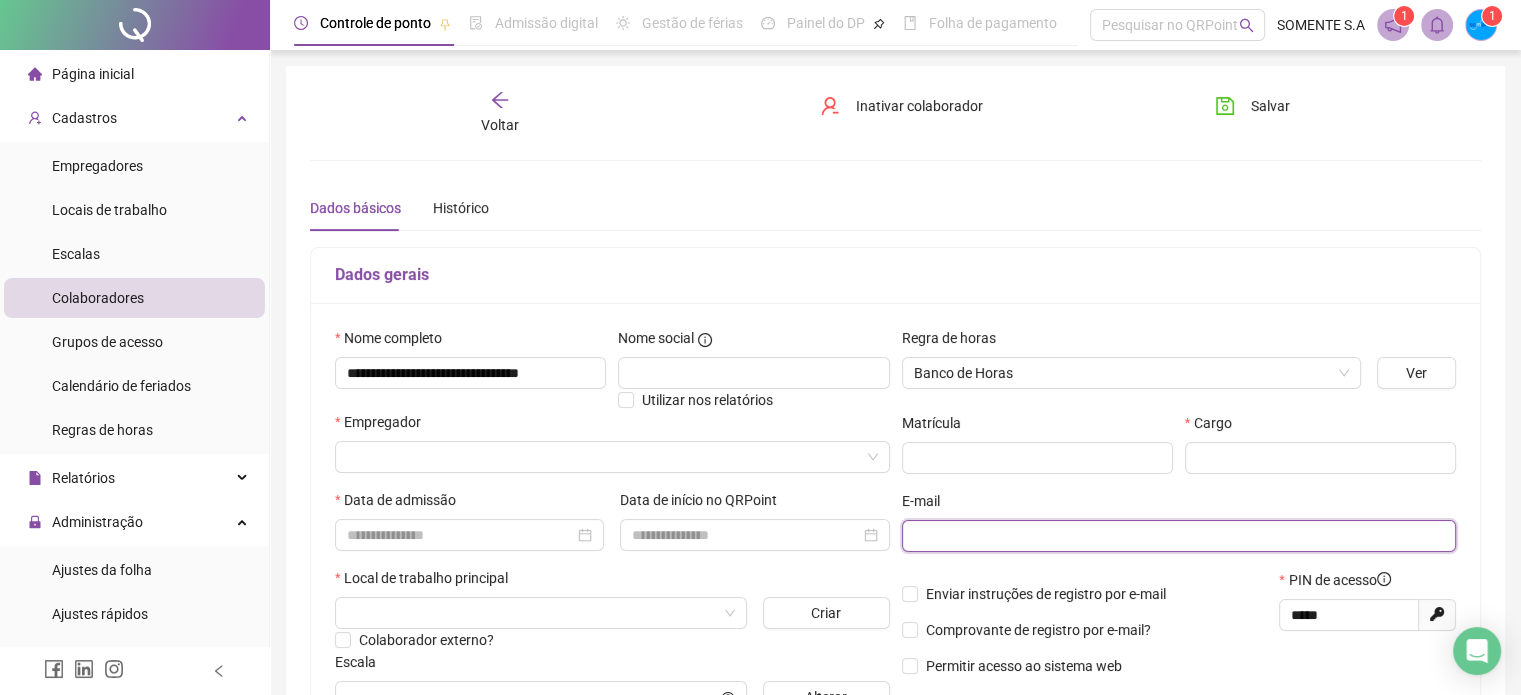 click at bounding box center (1177, 536) 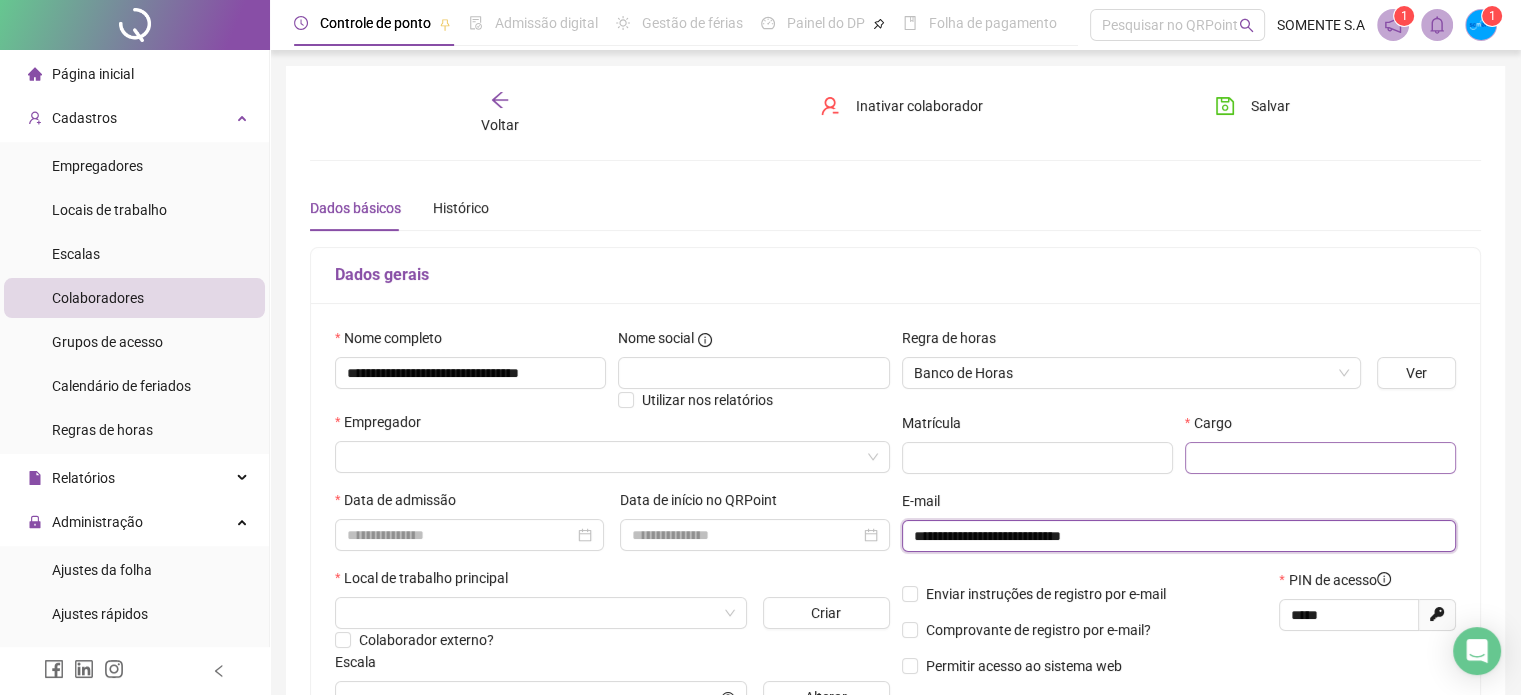 type on "**********" 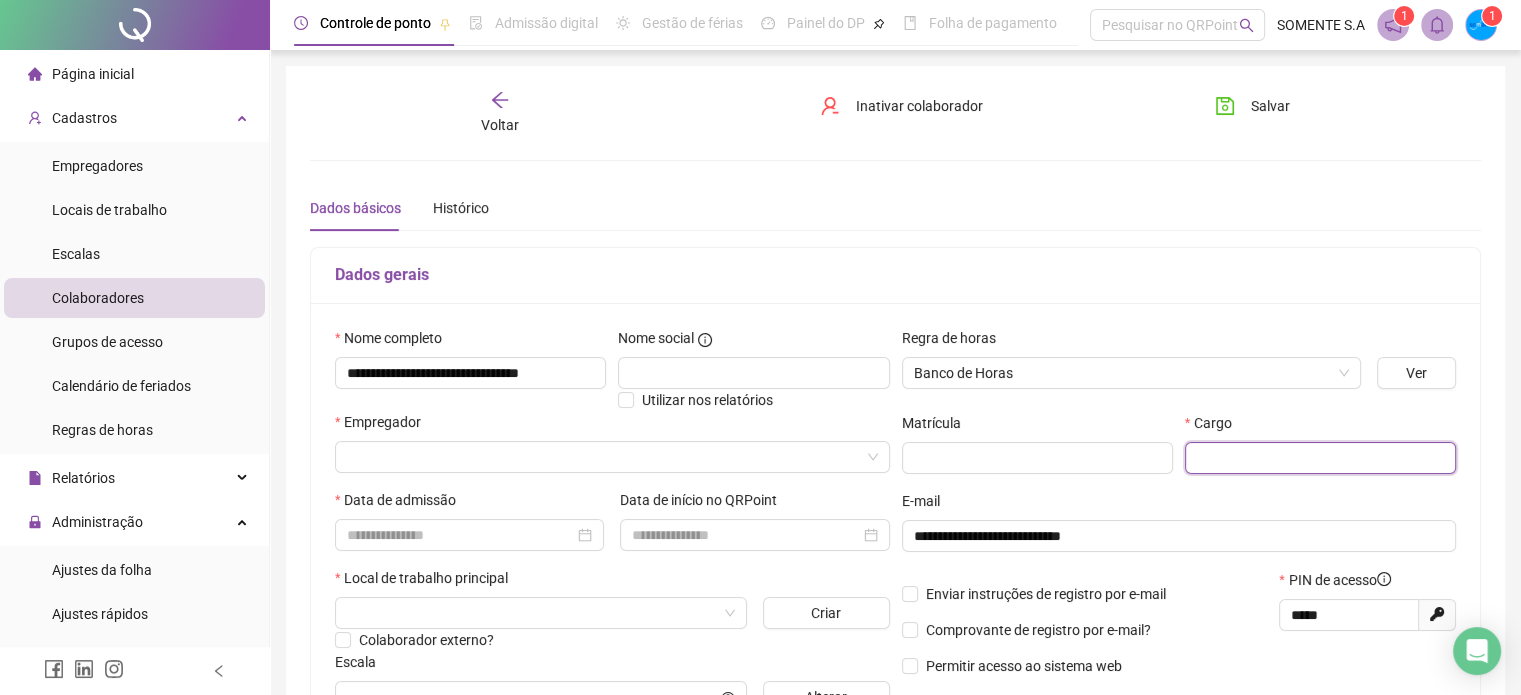 click at bounding box center (1320, 458) 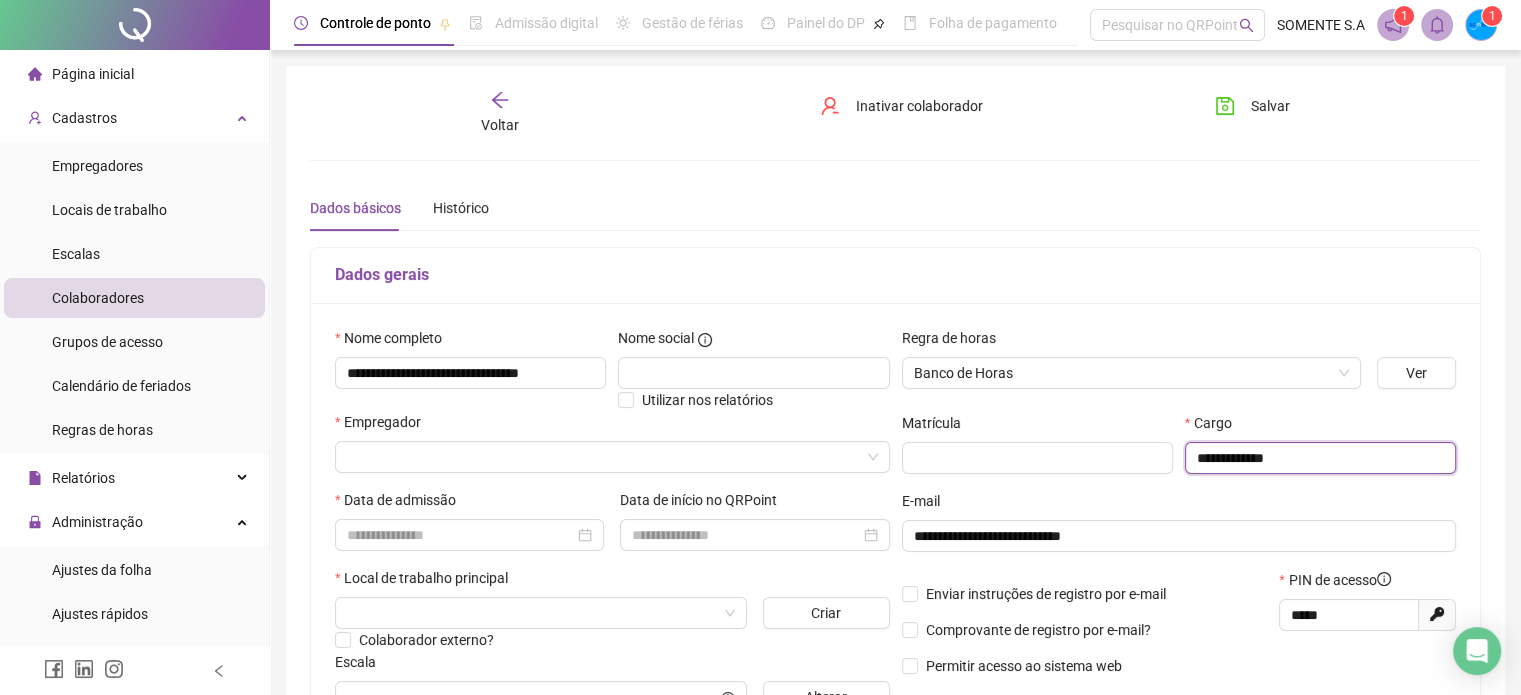 type on "**********" 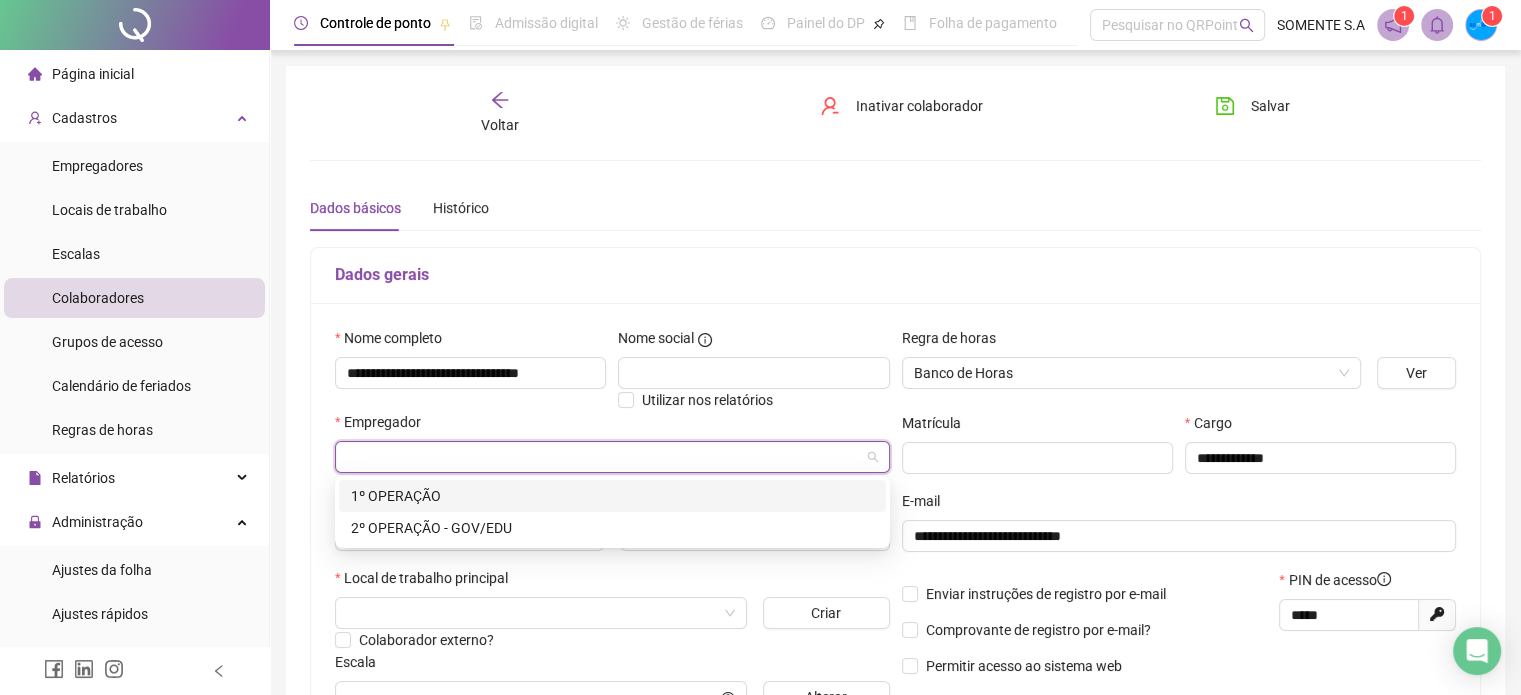 click at bounding box center (606, 457) 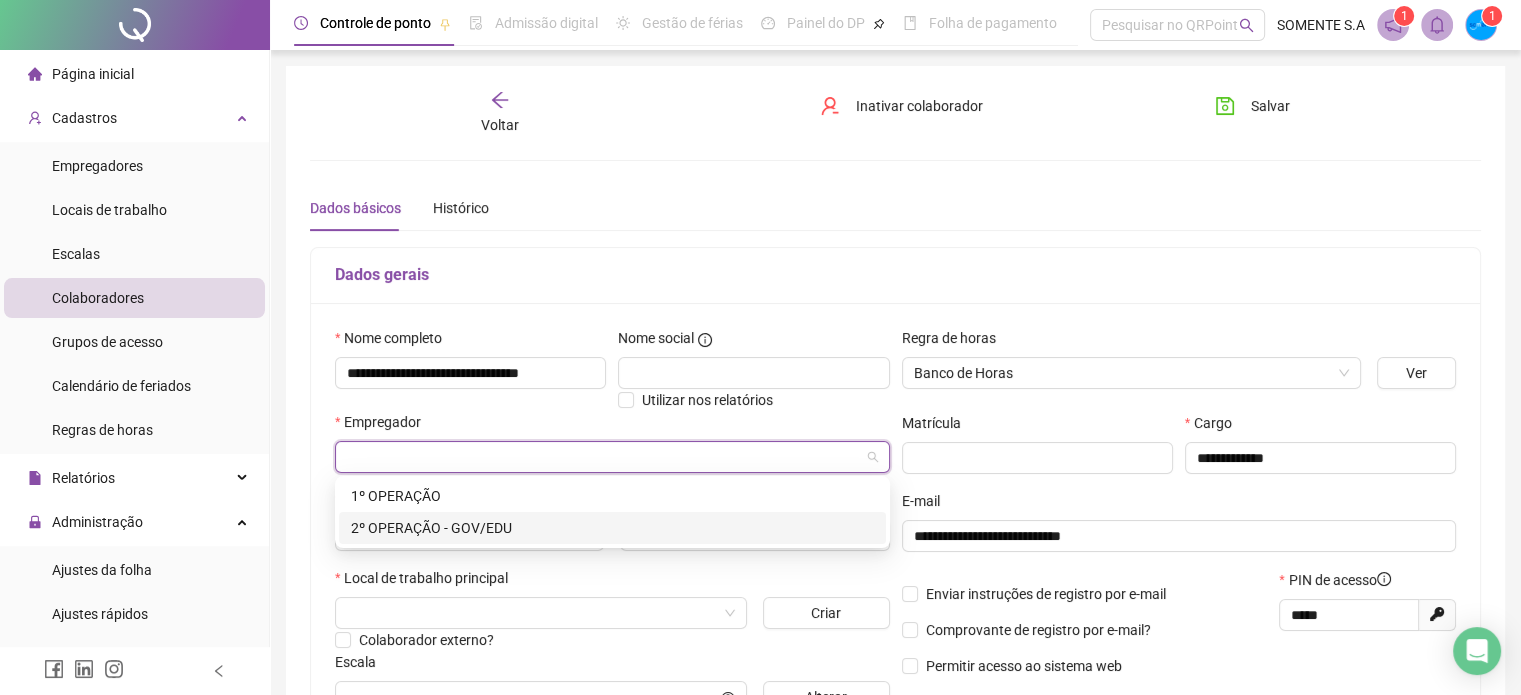 click on "2º OPERAÇÃO - GOV/EDU" at bounding box center [612, 528] 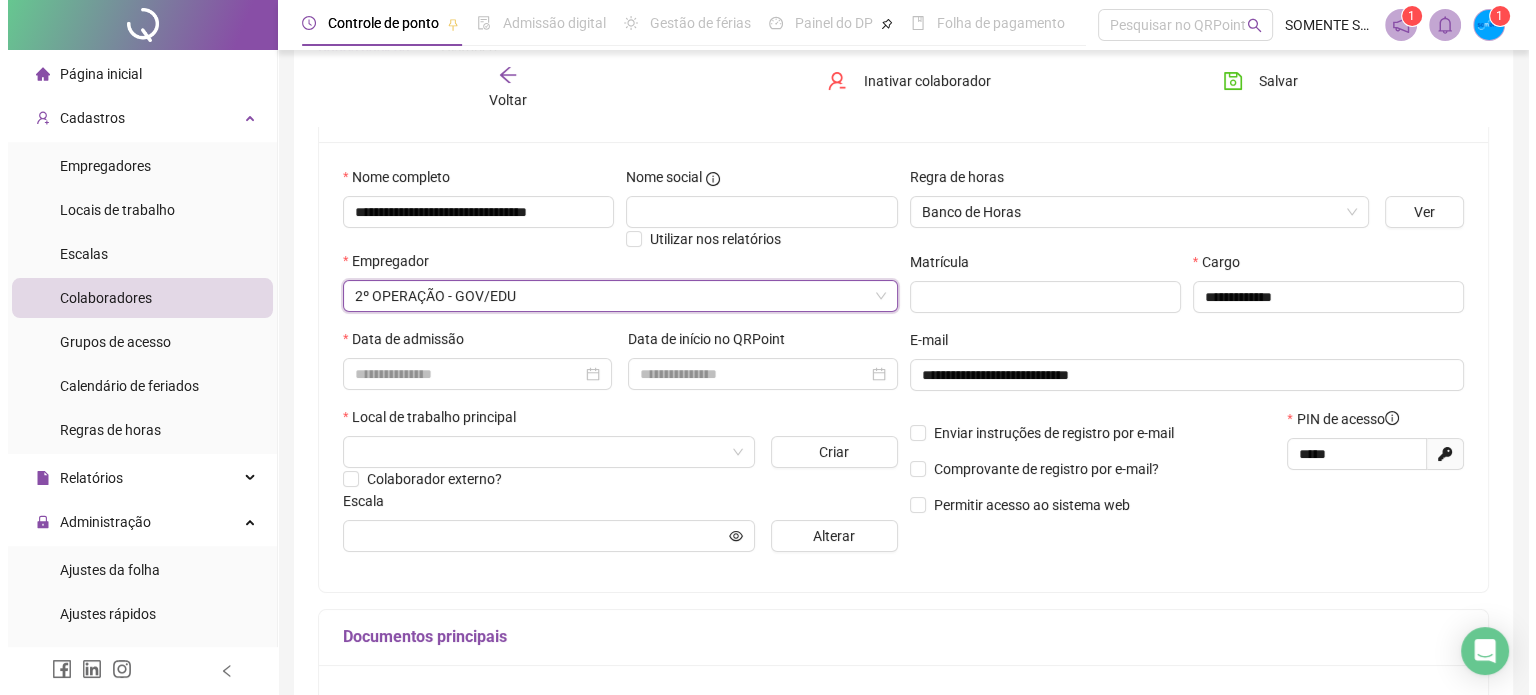 scroll, scrollTop: 283, scrollLeft: 0, axis: vertical 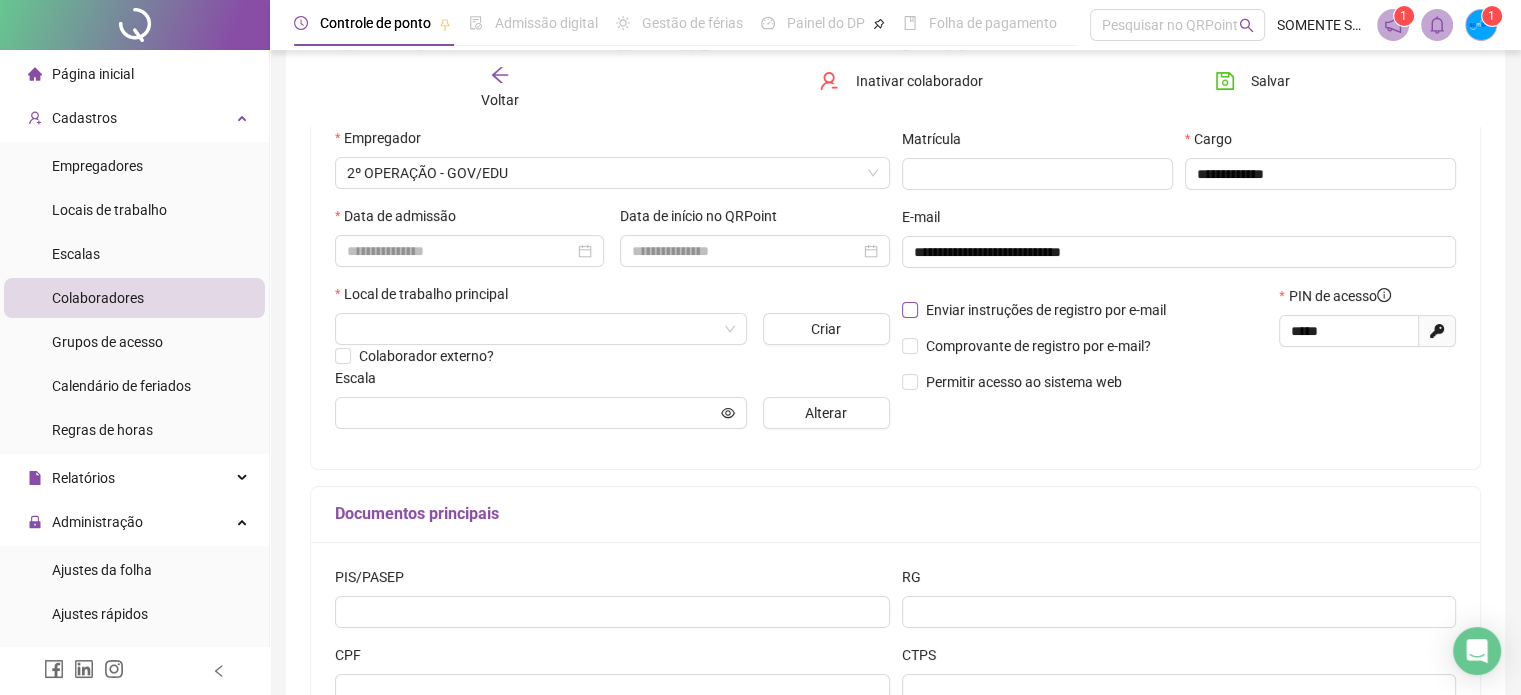 click on "Enviar instruções de registro por e-mail" at bounding box center [1046, 310] 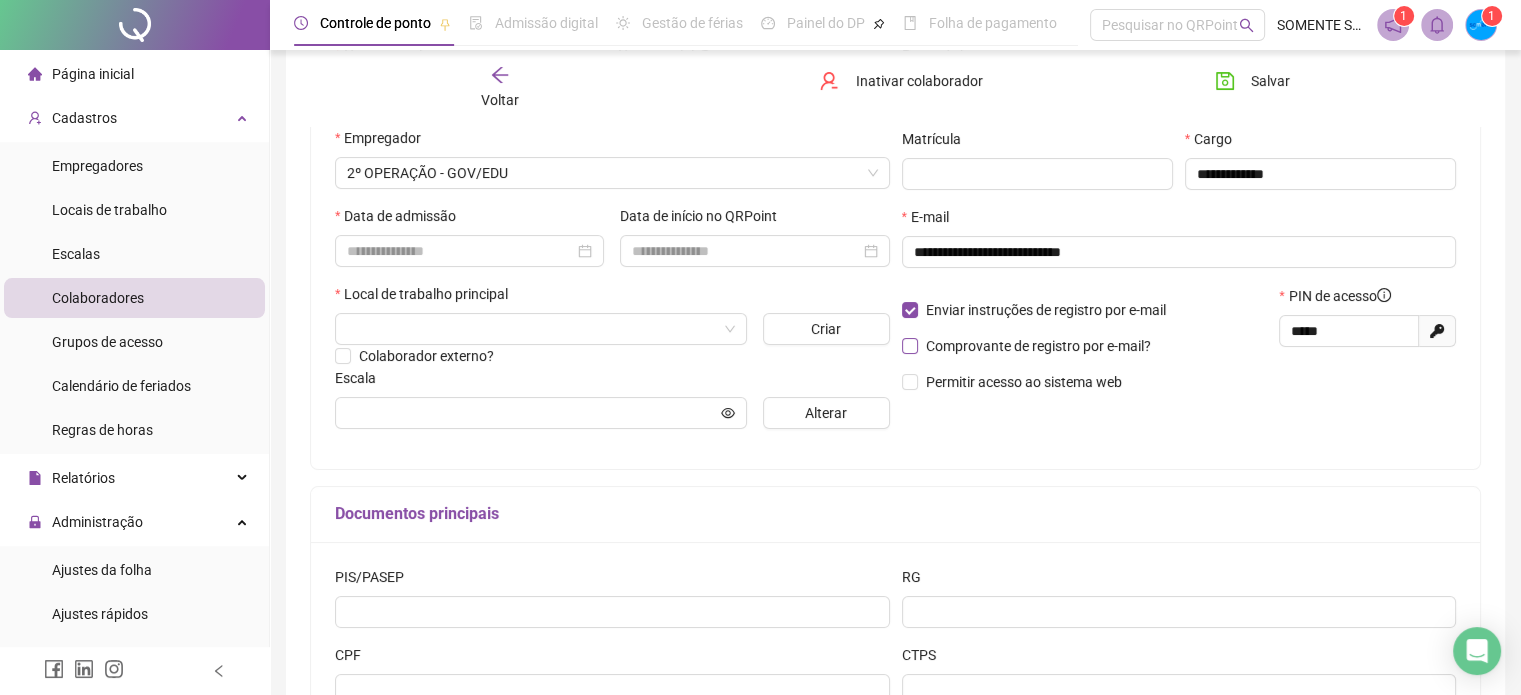 click on "Comprovante de registro por e-mail?" at bounding box center [1038, 346] 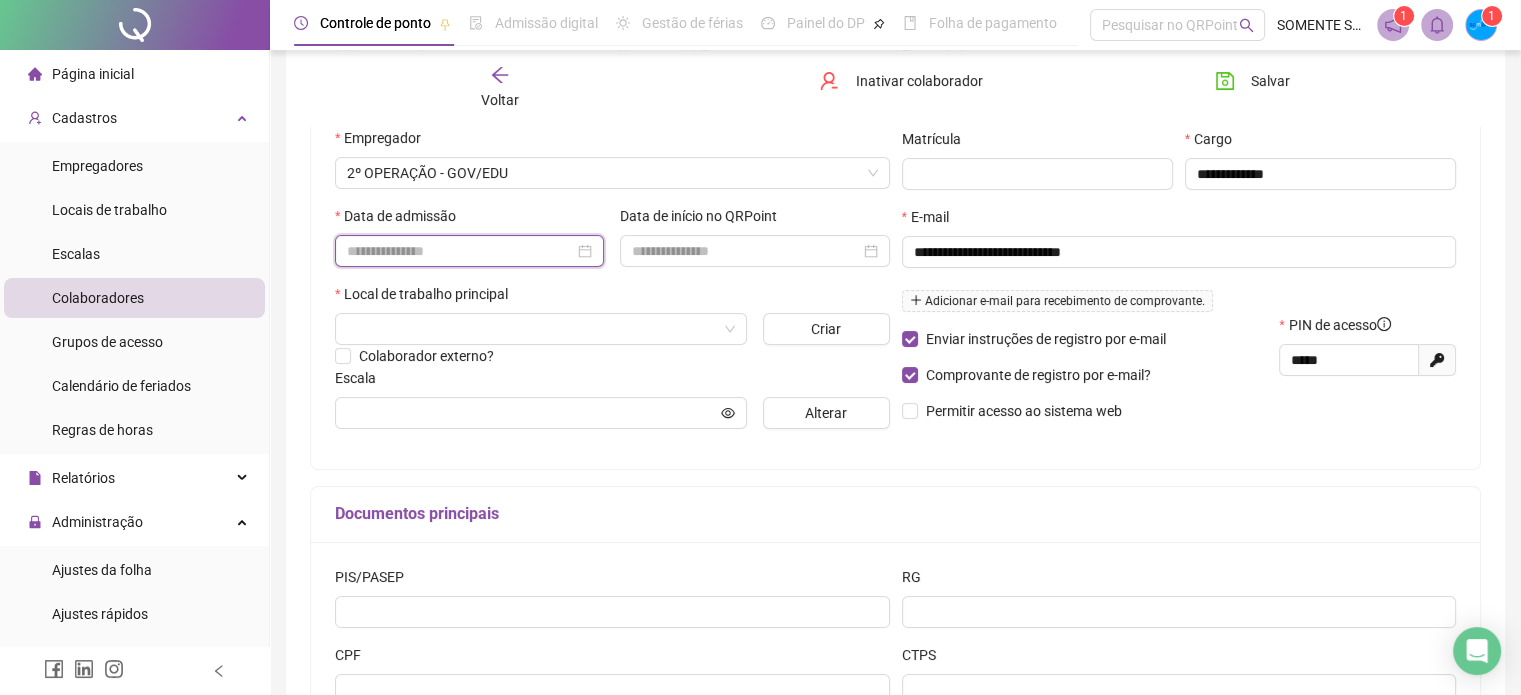 click at bounding box center (460, 251) 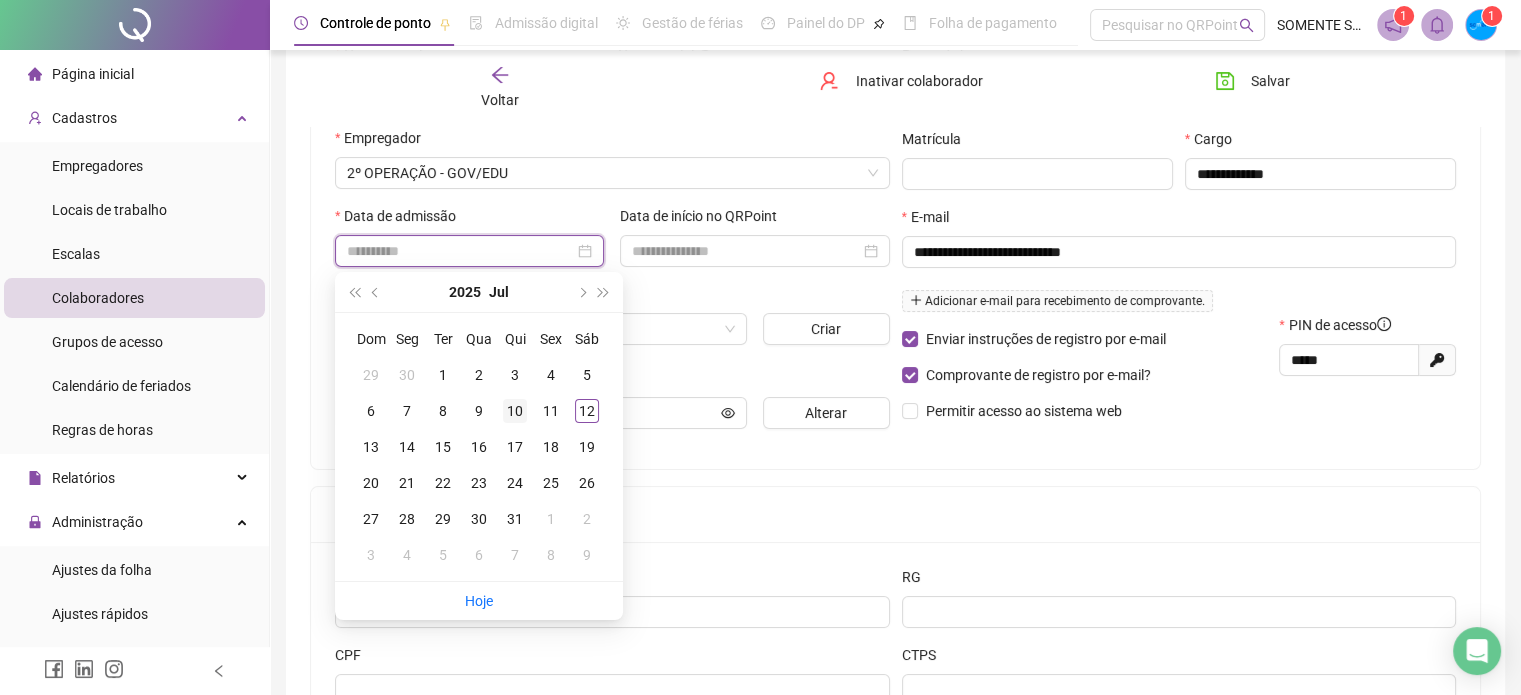 type on "**********" 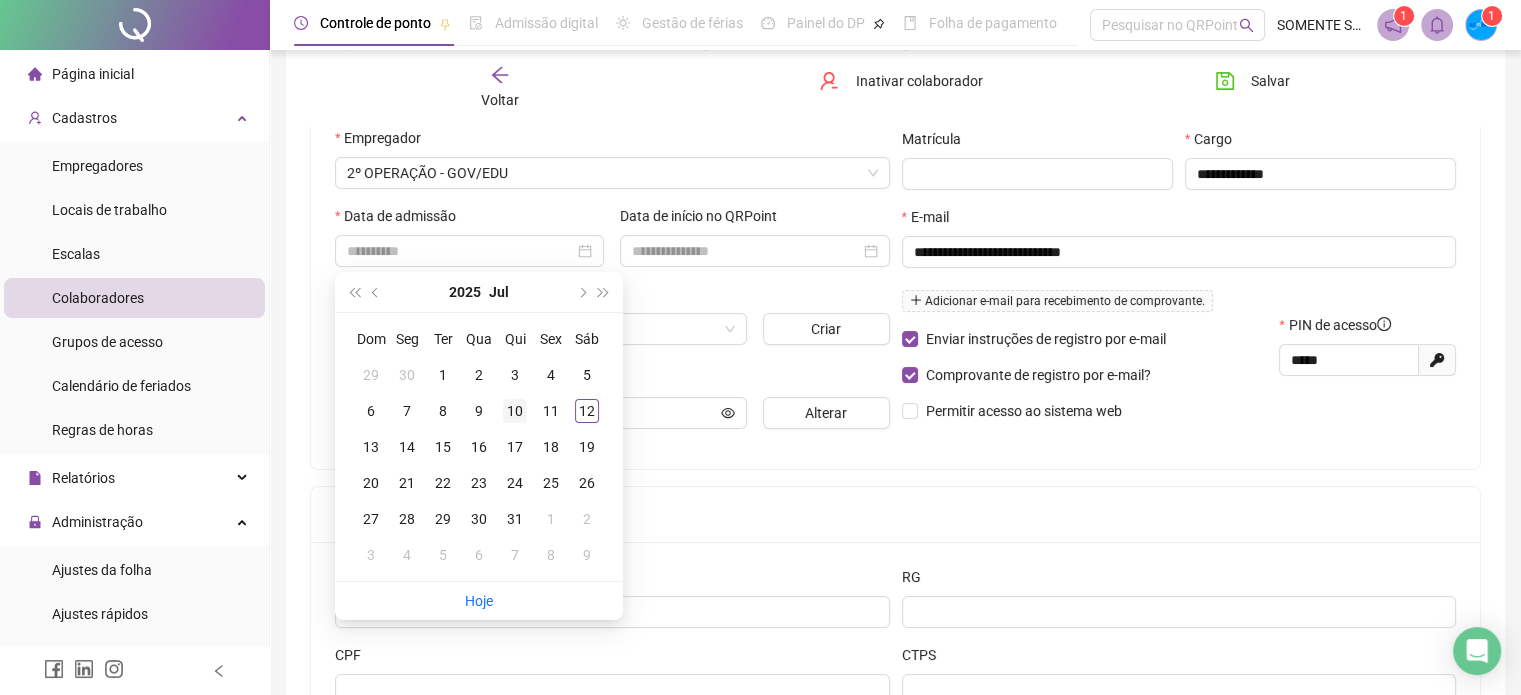 click on "10" at bounding box center (515, 411) 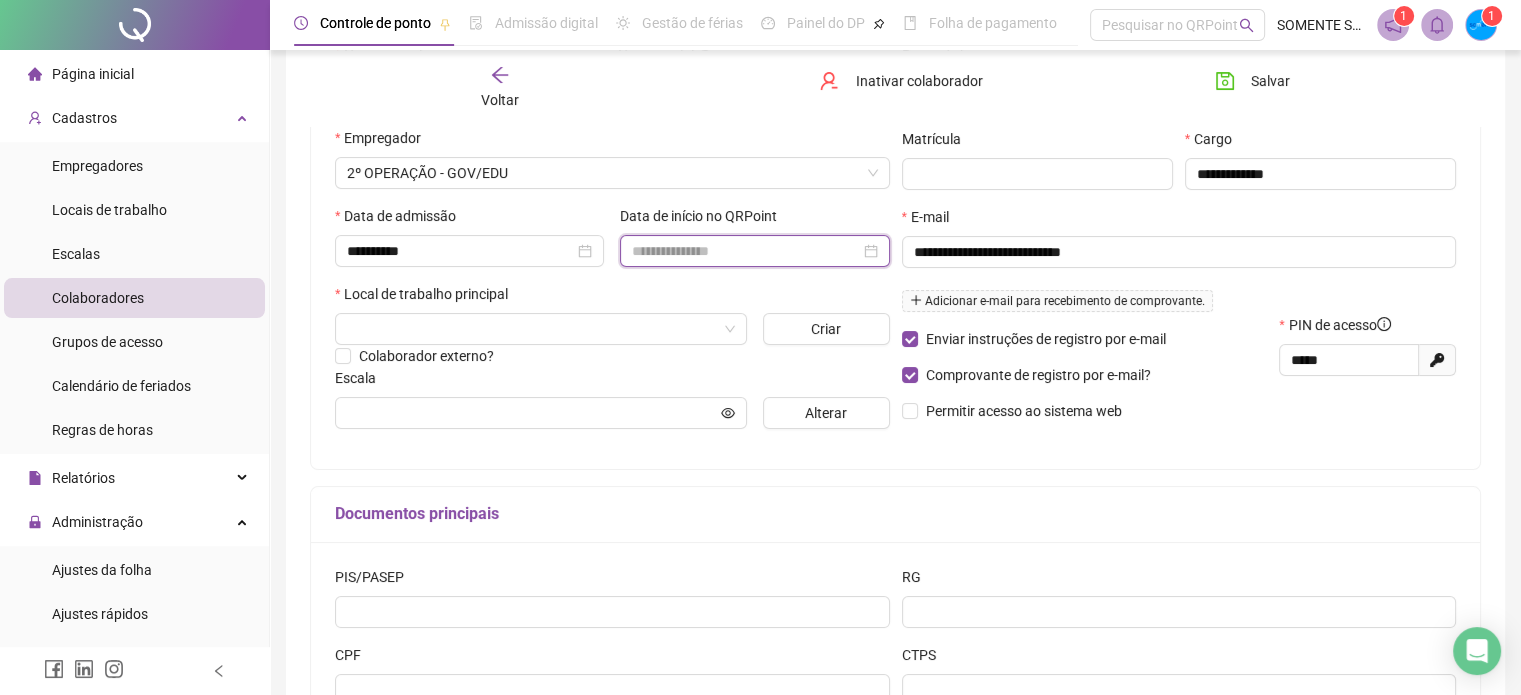click at bounding box center (745, 251) 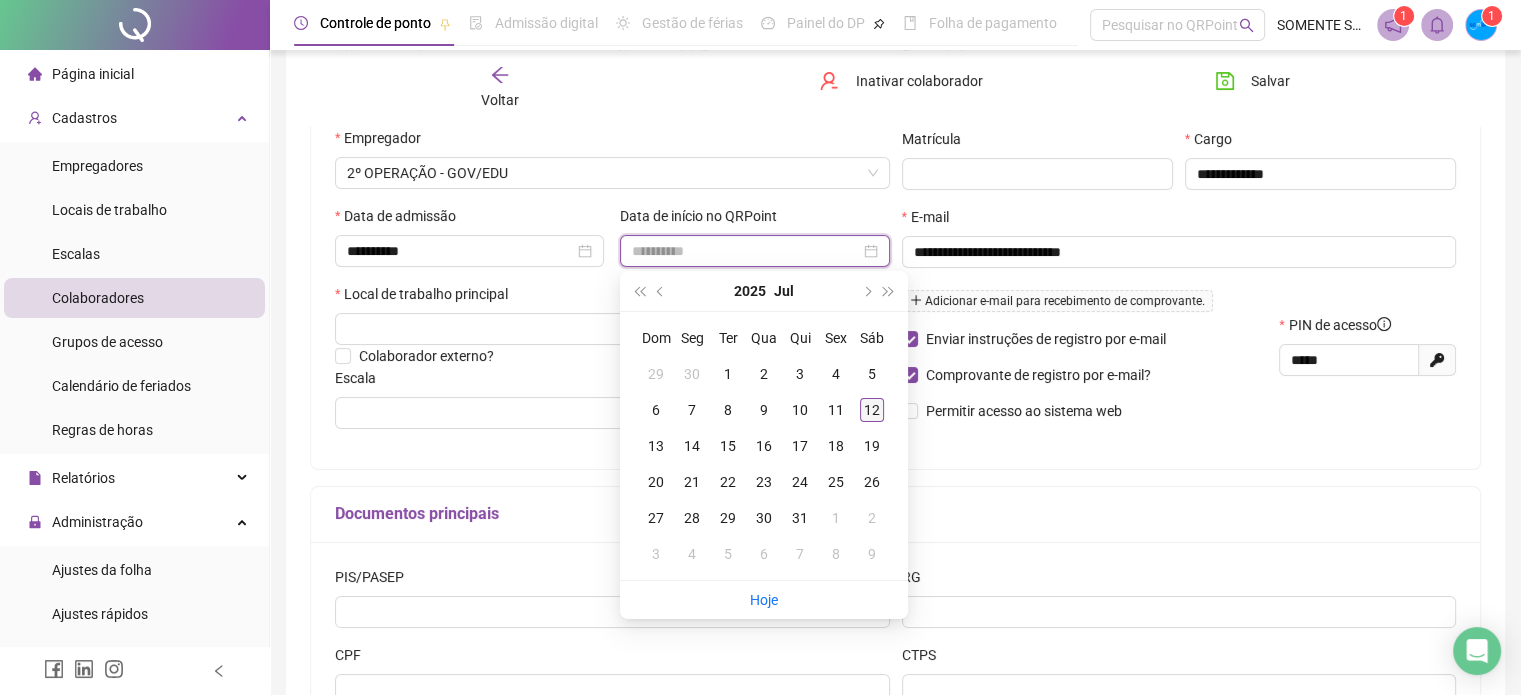 type on "**********" 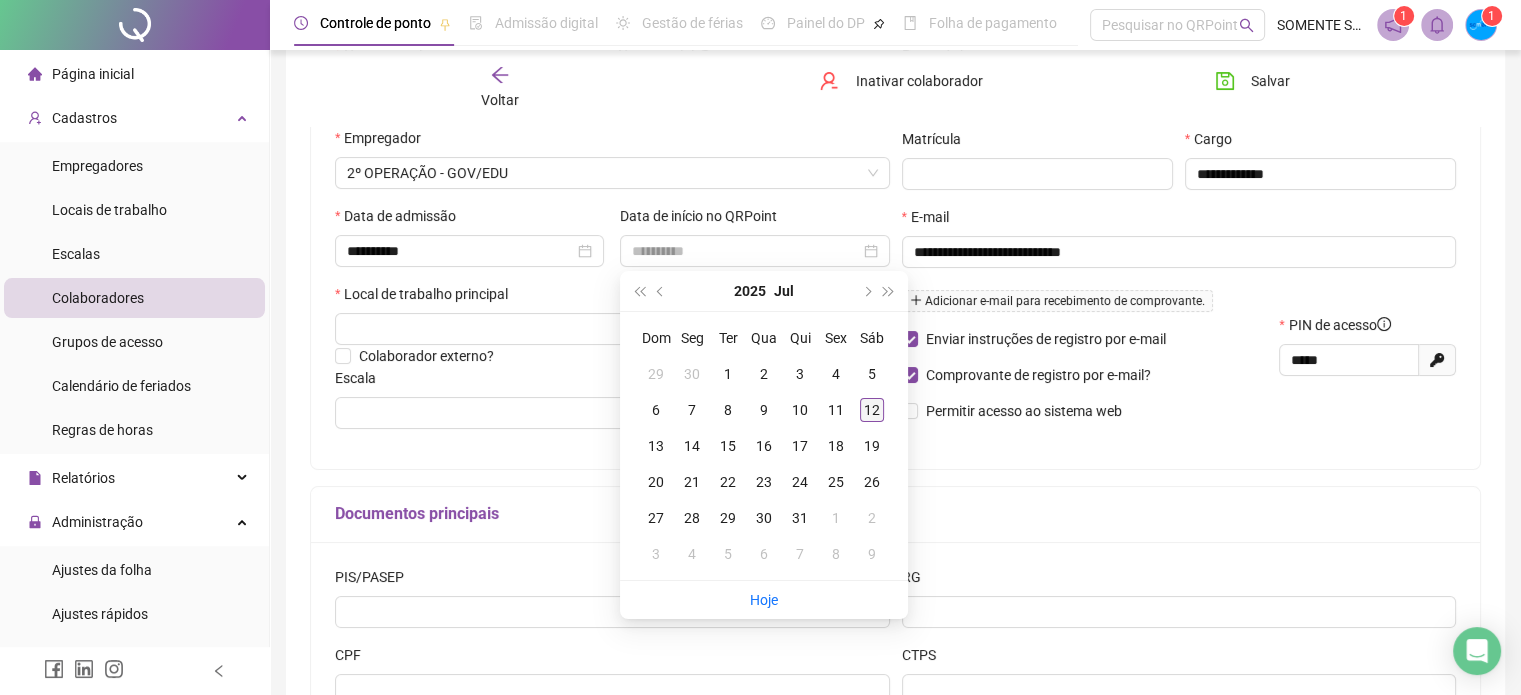 click on "12" at bounding box center (872, 410) 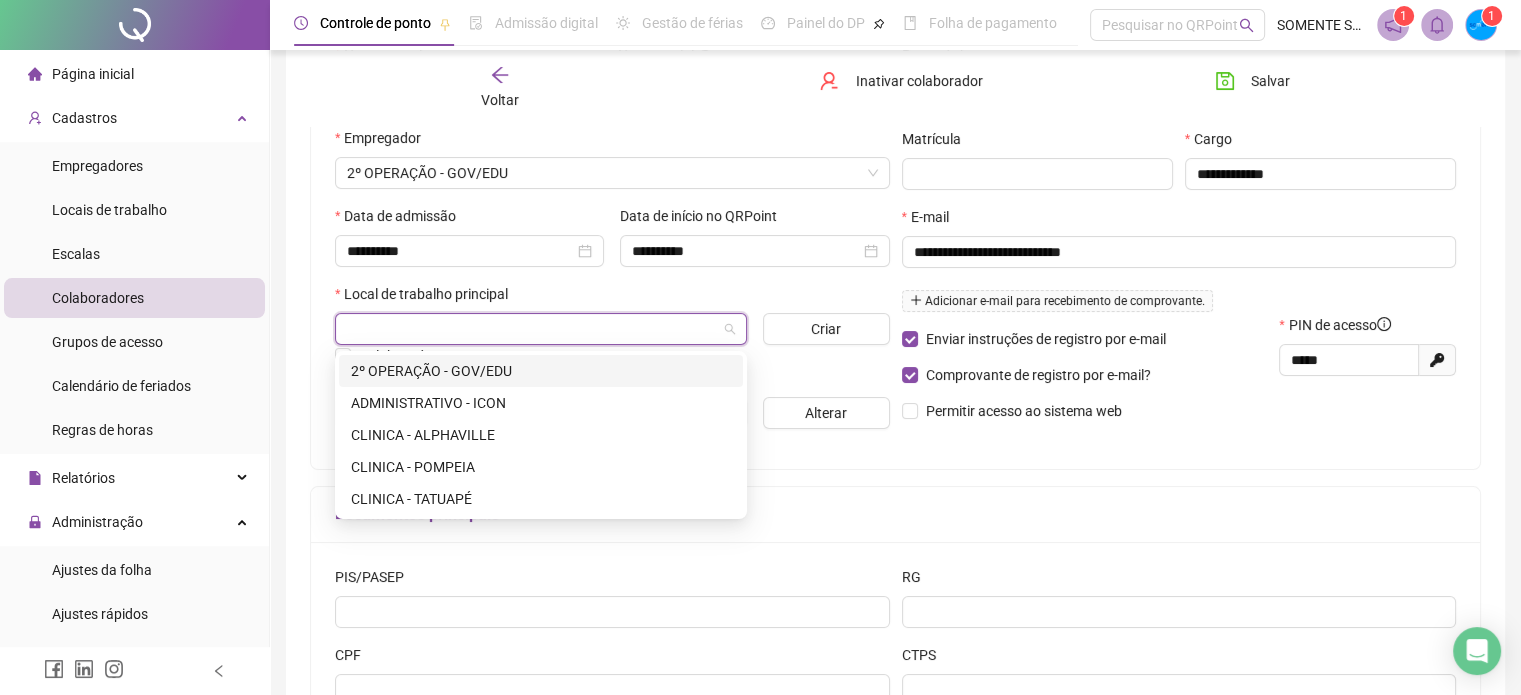click at bounding box center (535, 329) 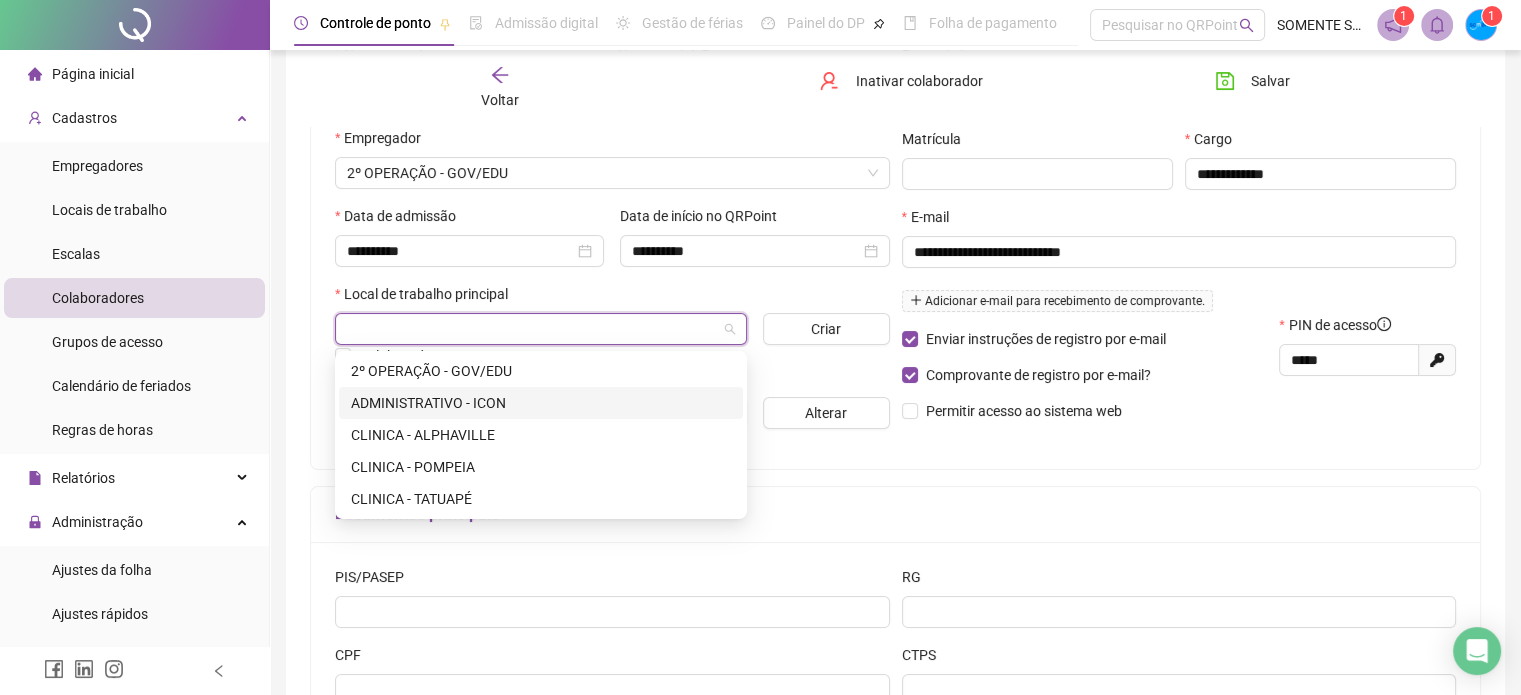 click on "ADMINISTRATIVO - ICON" at bounding box center [541, 403] 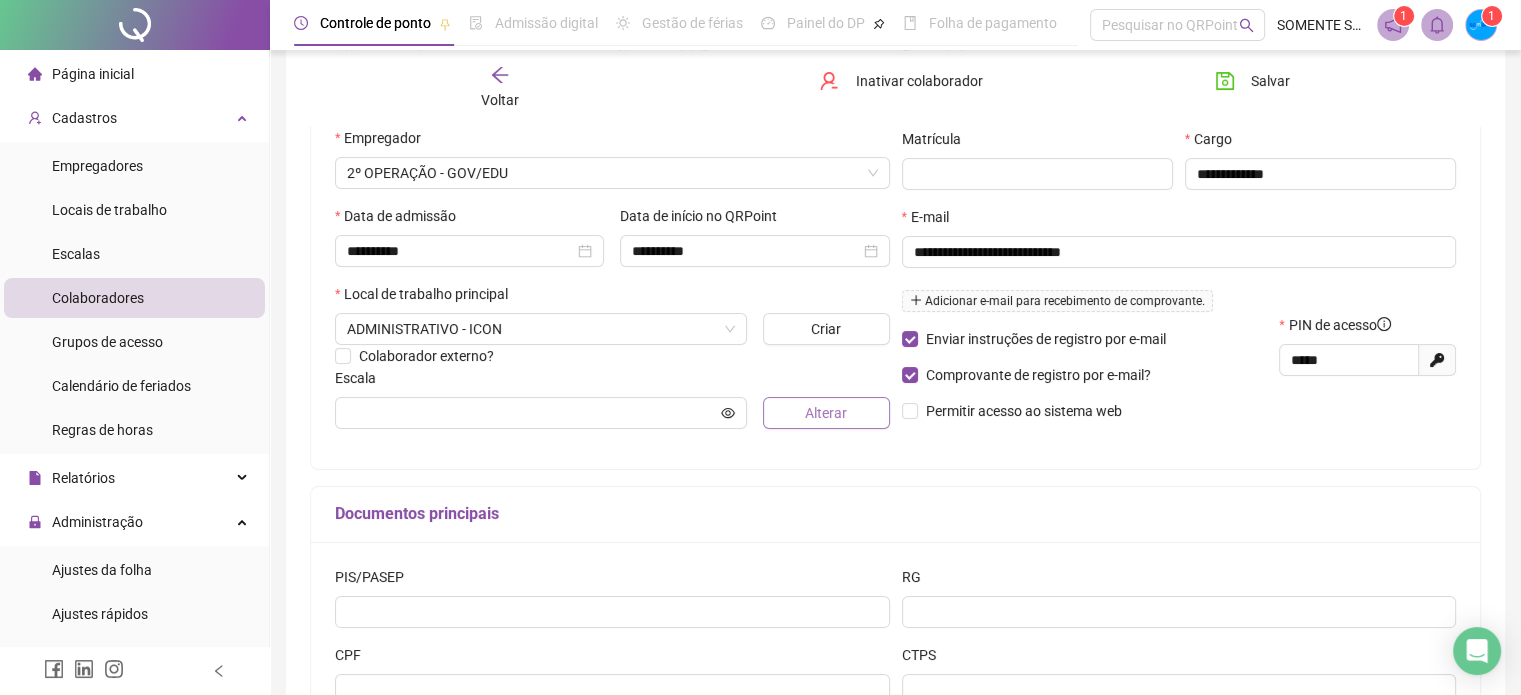 click on "Alterar" at bounding box center [826, 413] 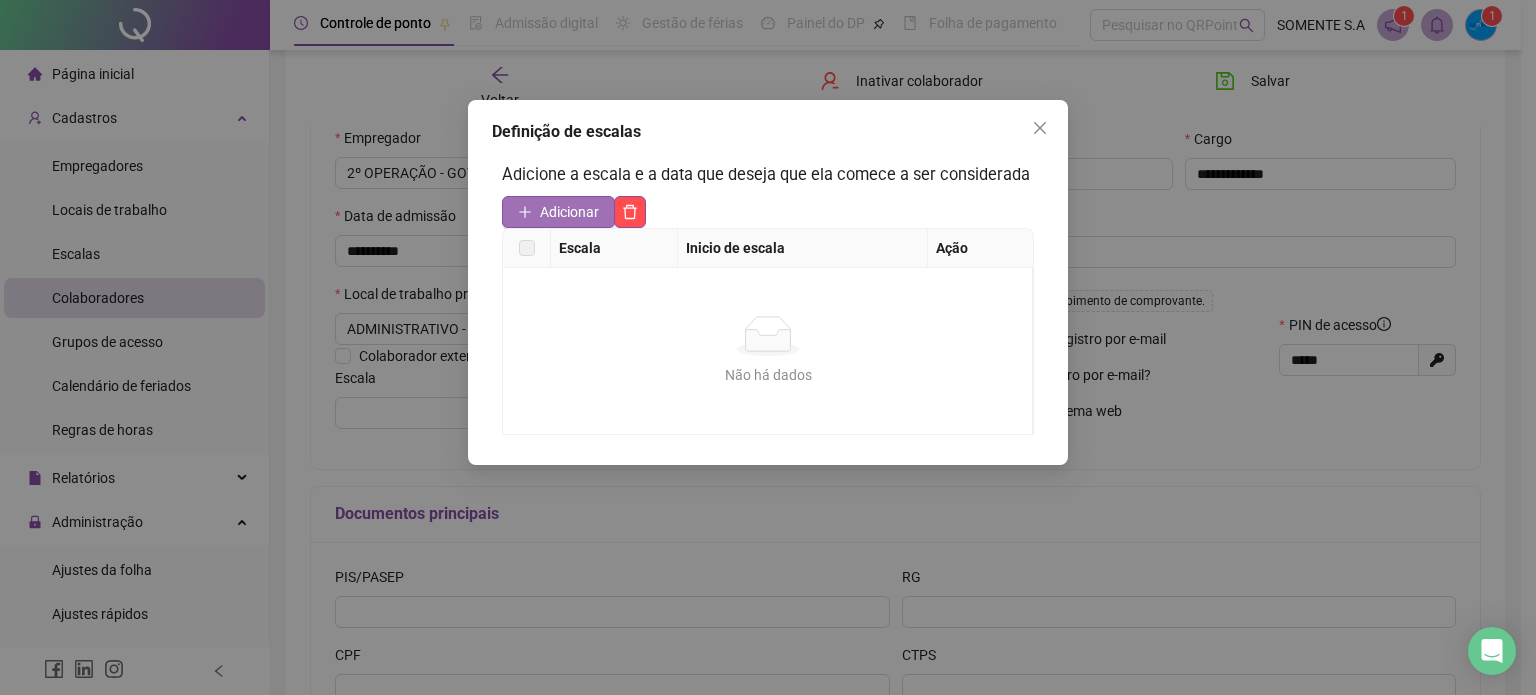 click on "Adicionar" at bounding box center [558, 212] 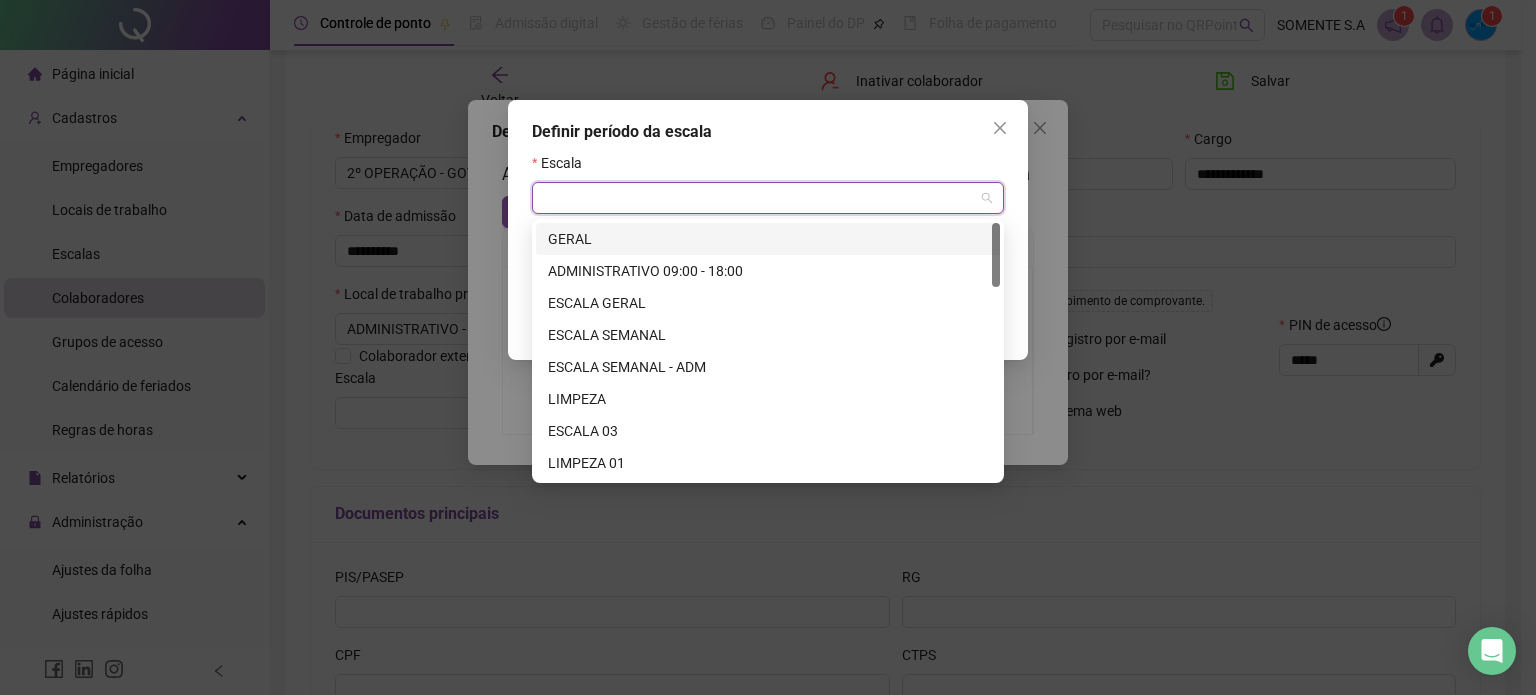 click at bounding box center (762, 198) 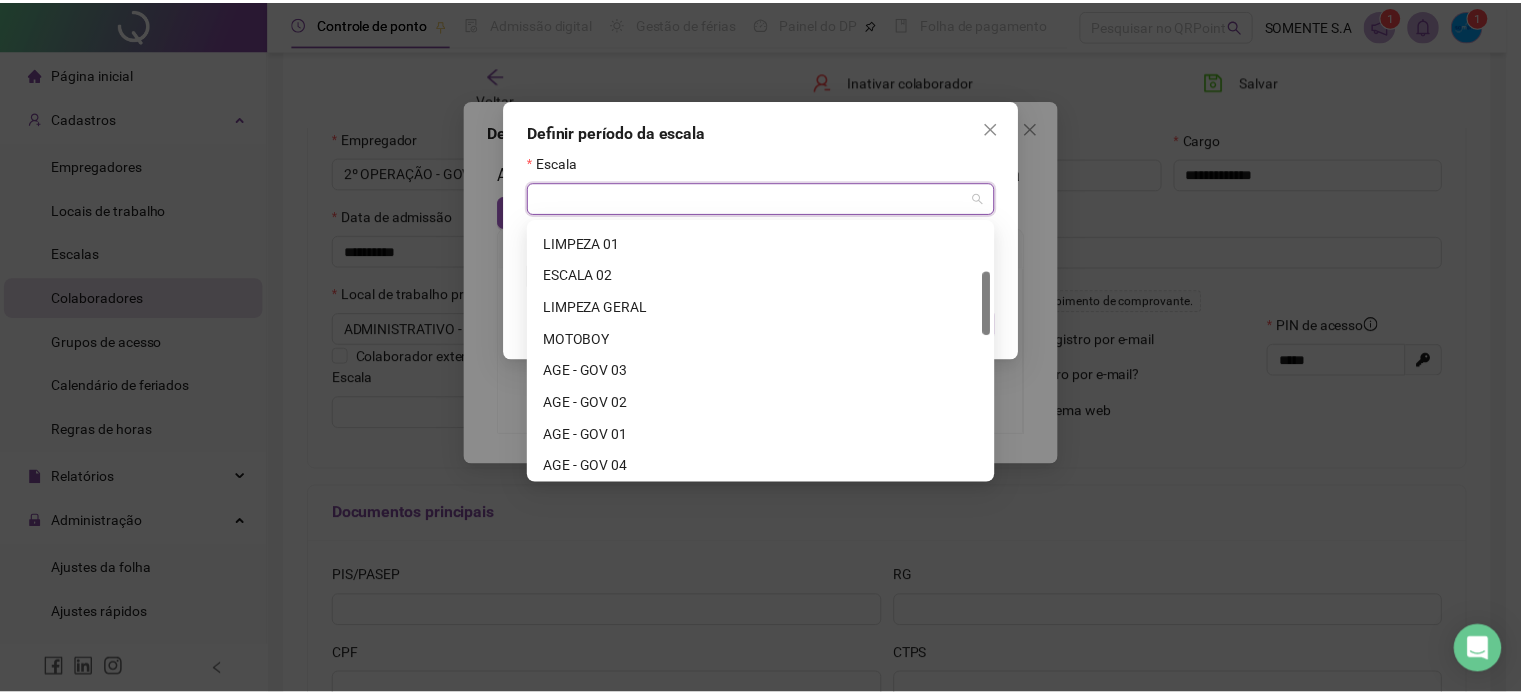 scroll, scrollTop: 224, scrollLeft: 0, axis: vertical 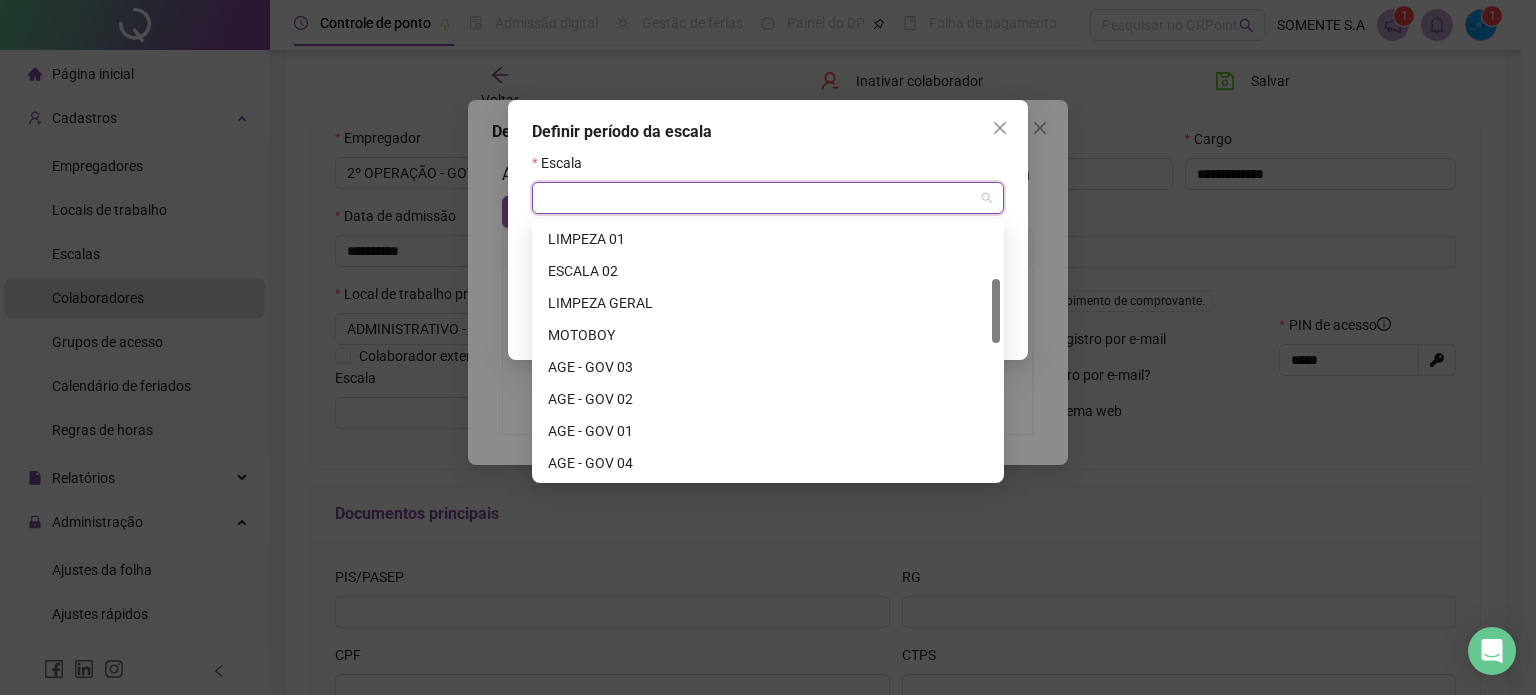 drag, startPoint x: 992, startPoint y: 239, endPoint x: 992, endPoint y: 296, distance: 57 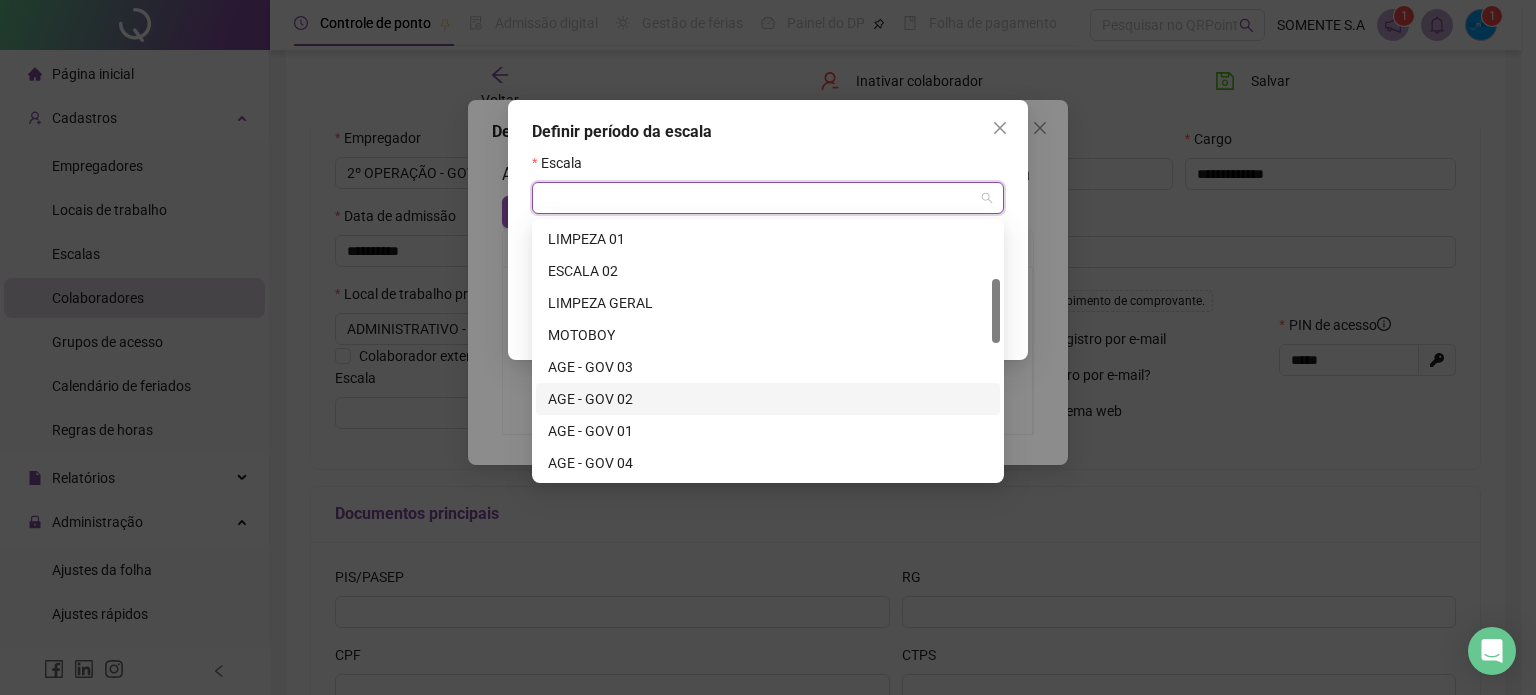 click on "AGE - GOV 02" at bounding box center [768, 399] 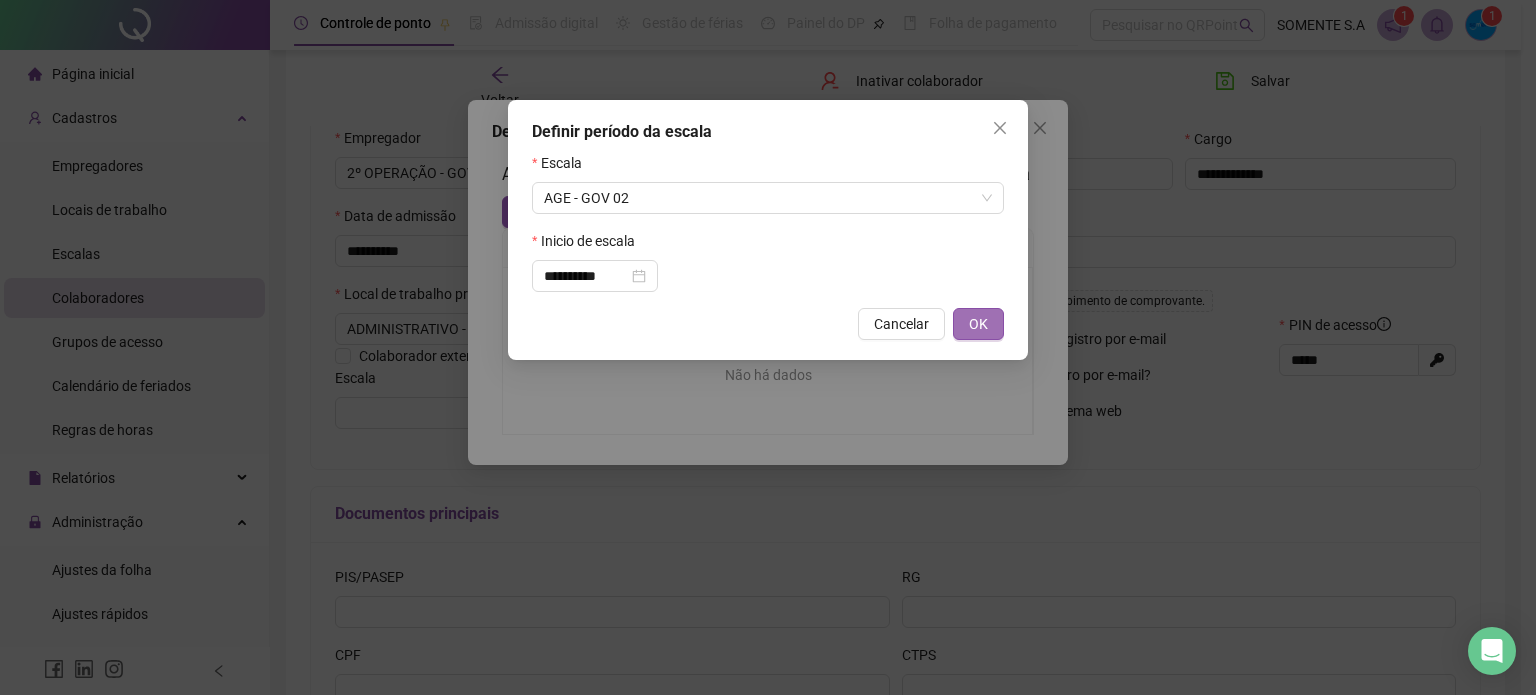 click on "OK" at bounding box center [978, 324] 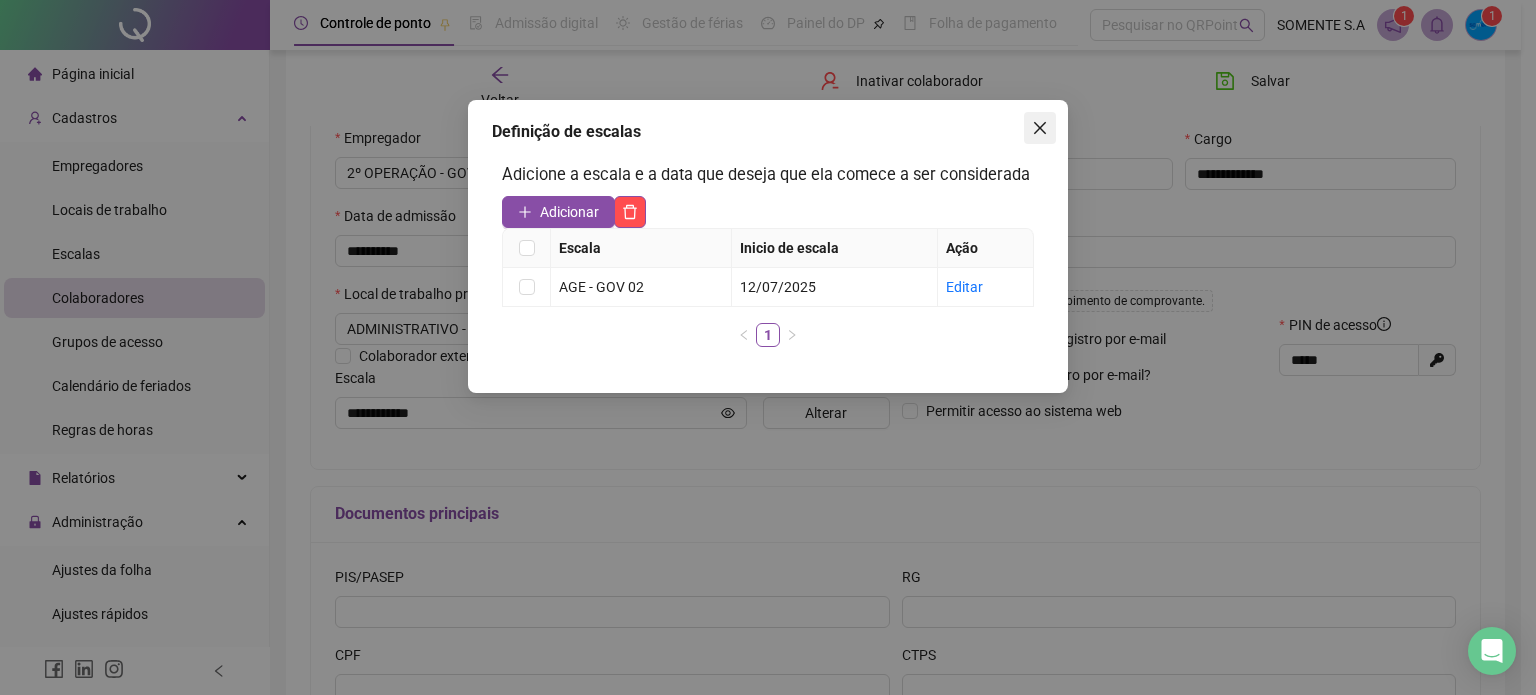 click 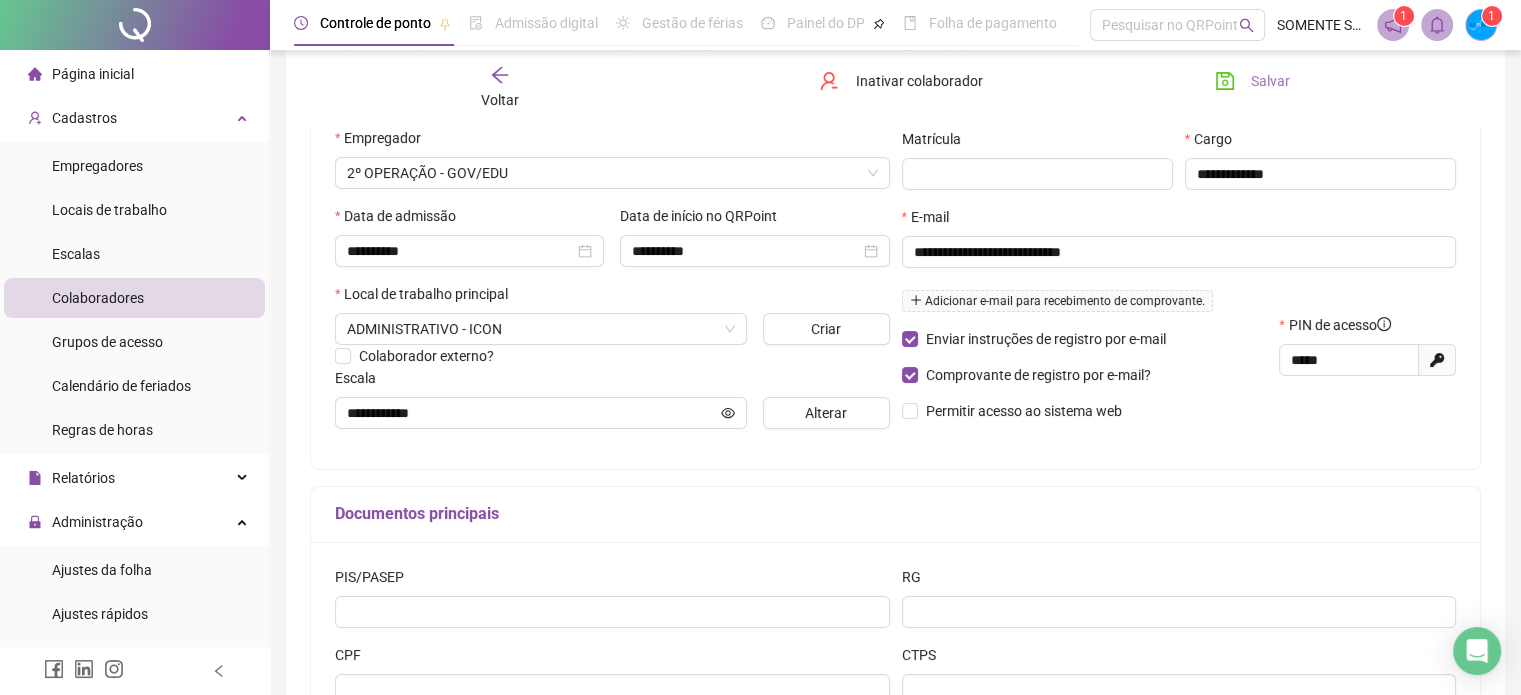 click on "Salvar" at bounding box center (1270, 81) 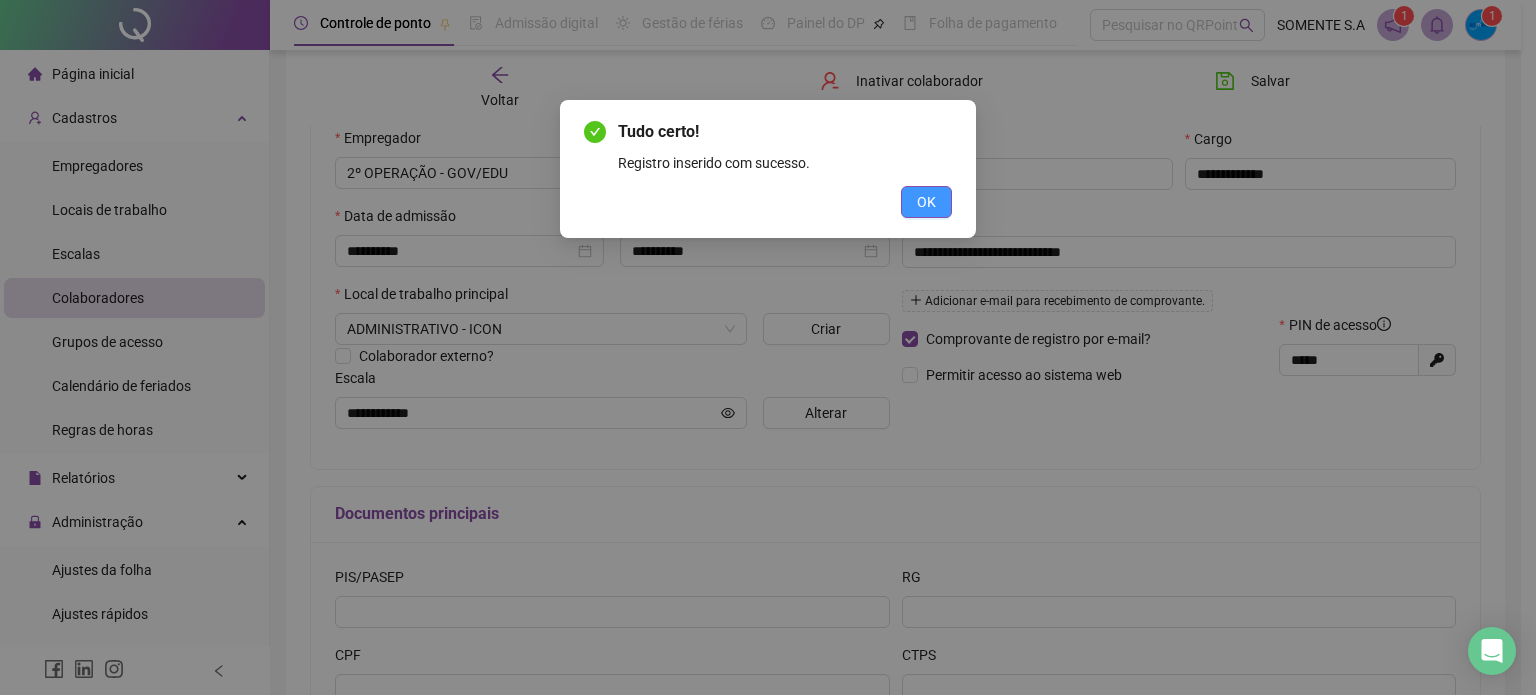 click on "OK" at bounding box center (926, 202) 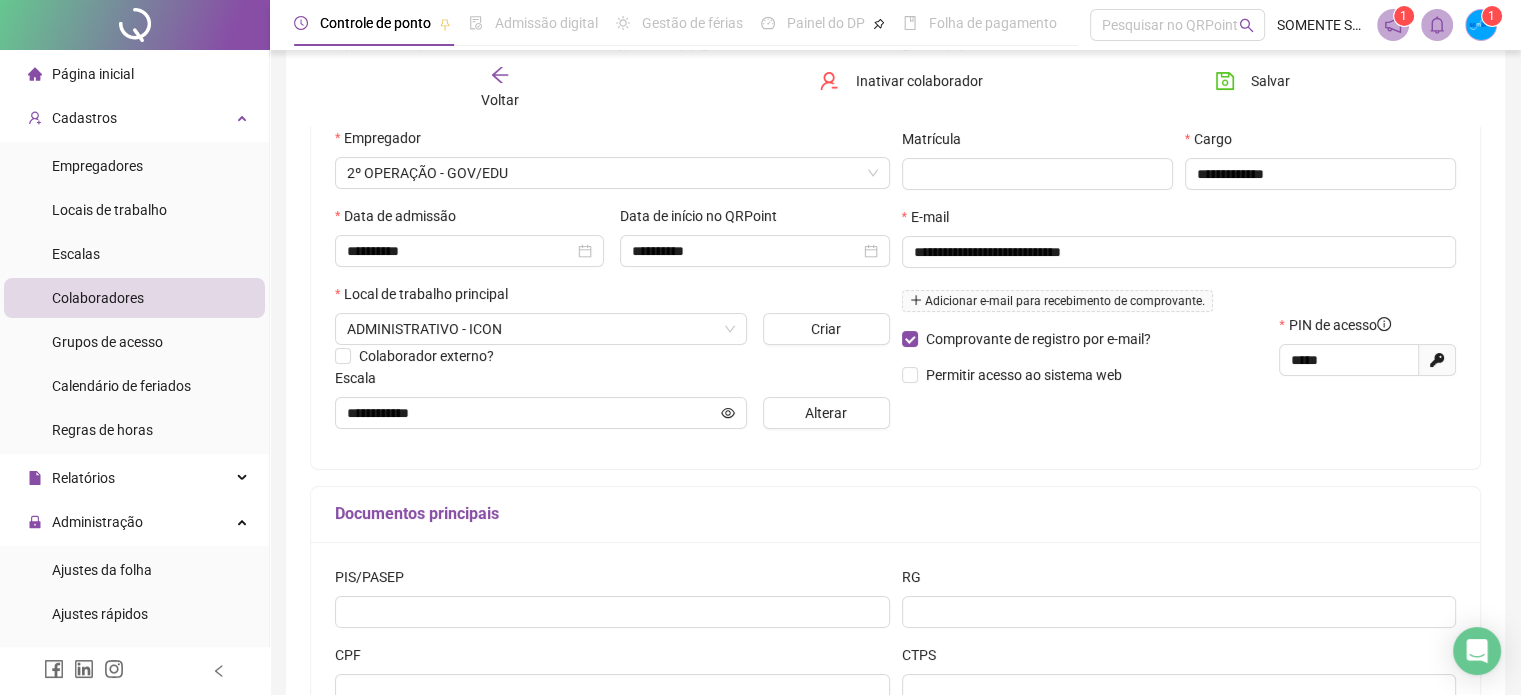 click 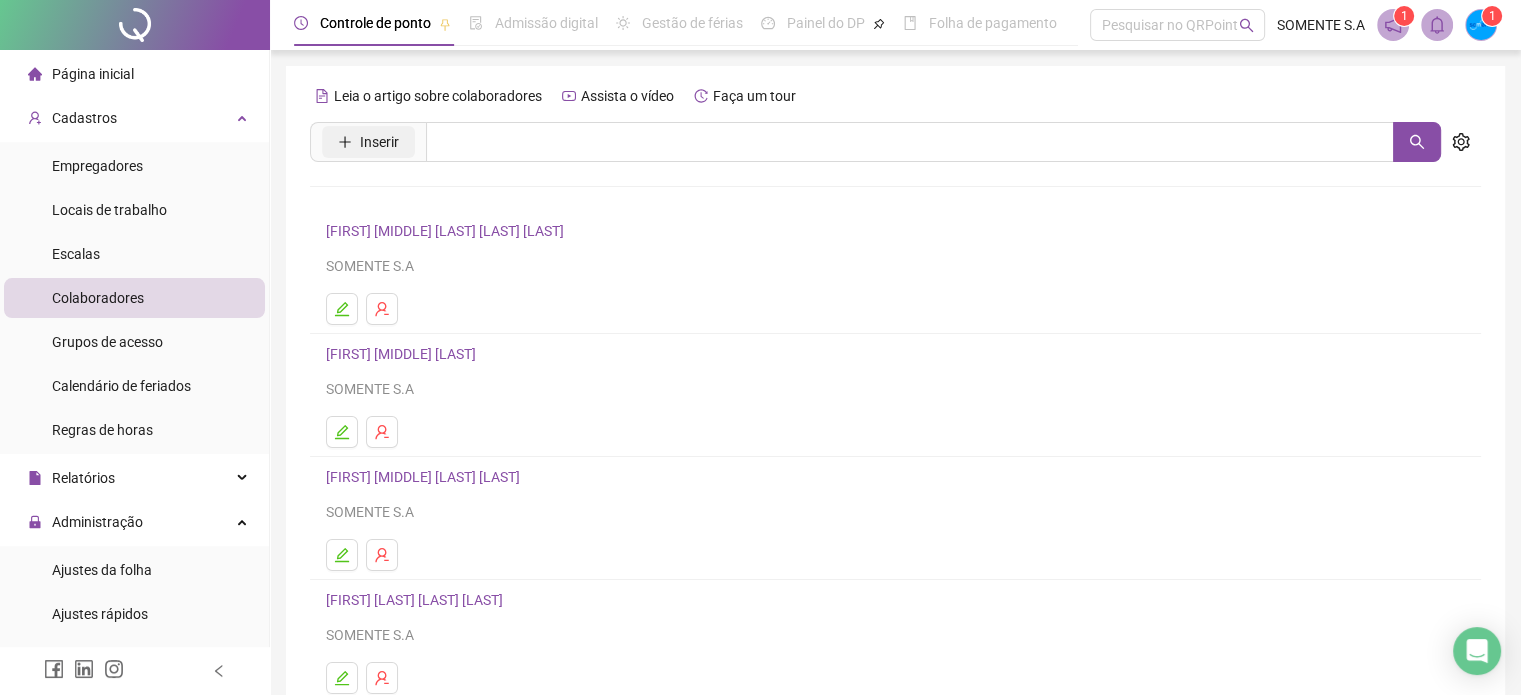 click on "Inserir" at bounding box center (379, 142) 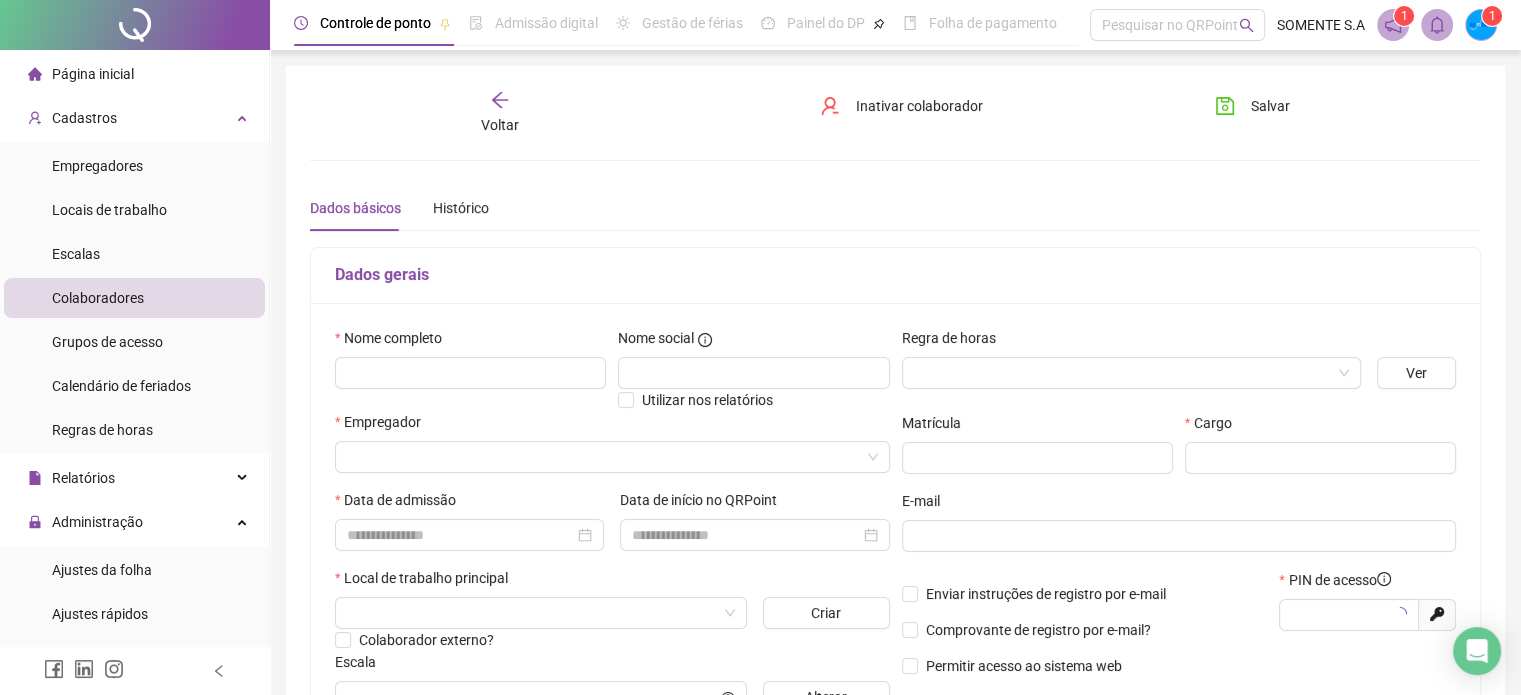 type on "*****" 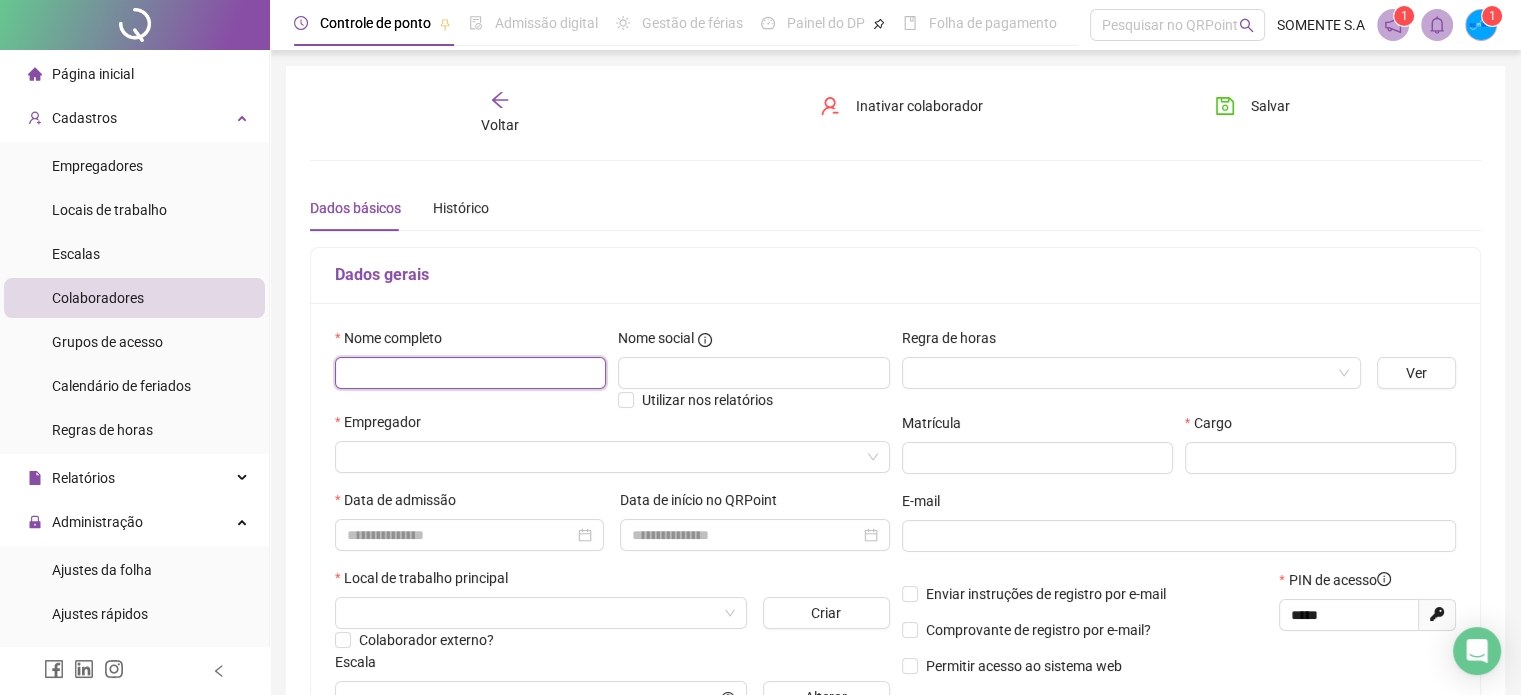 click at bounding box center [470, 373] 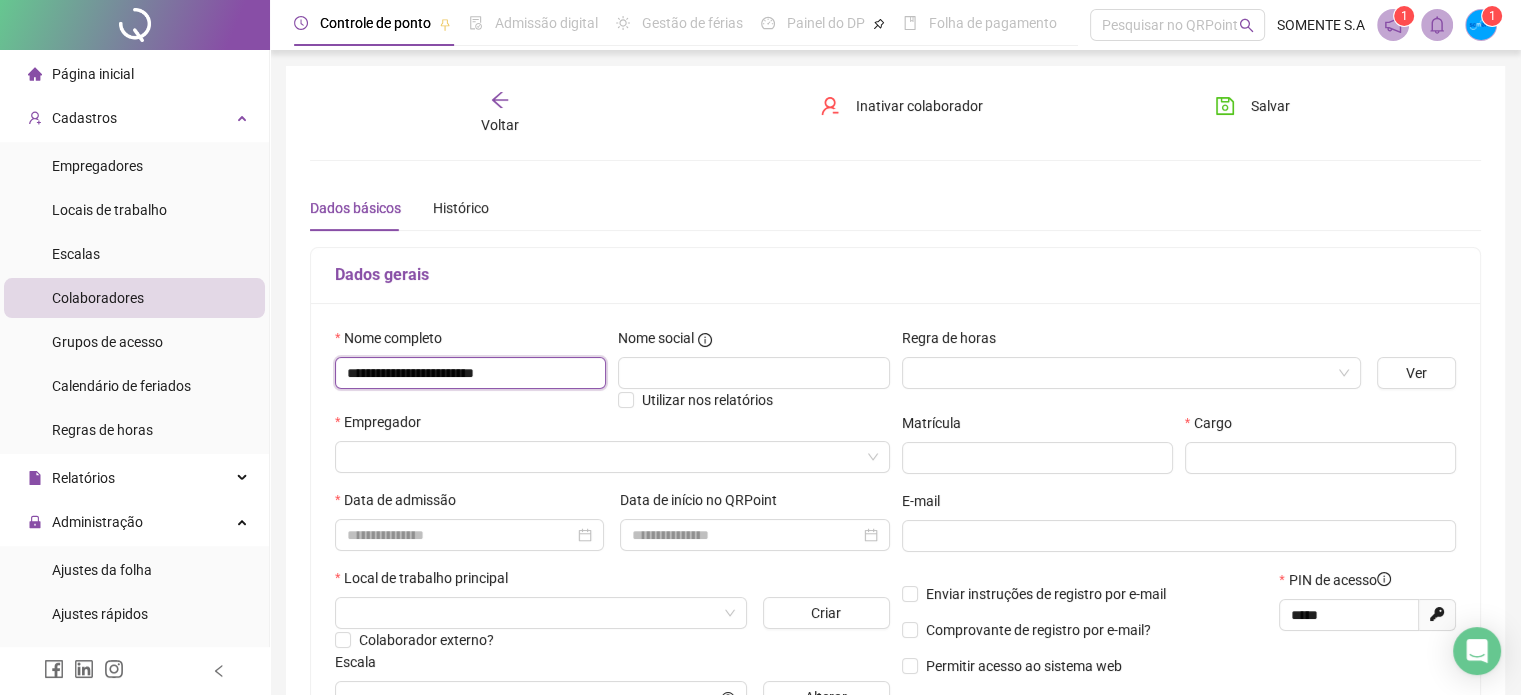 click on "**********" at bounding box center [470, 373] 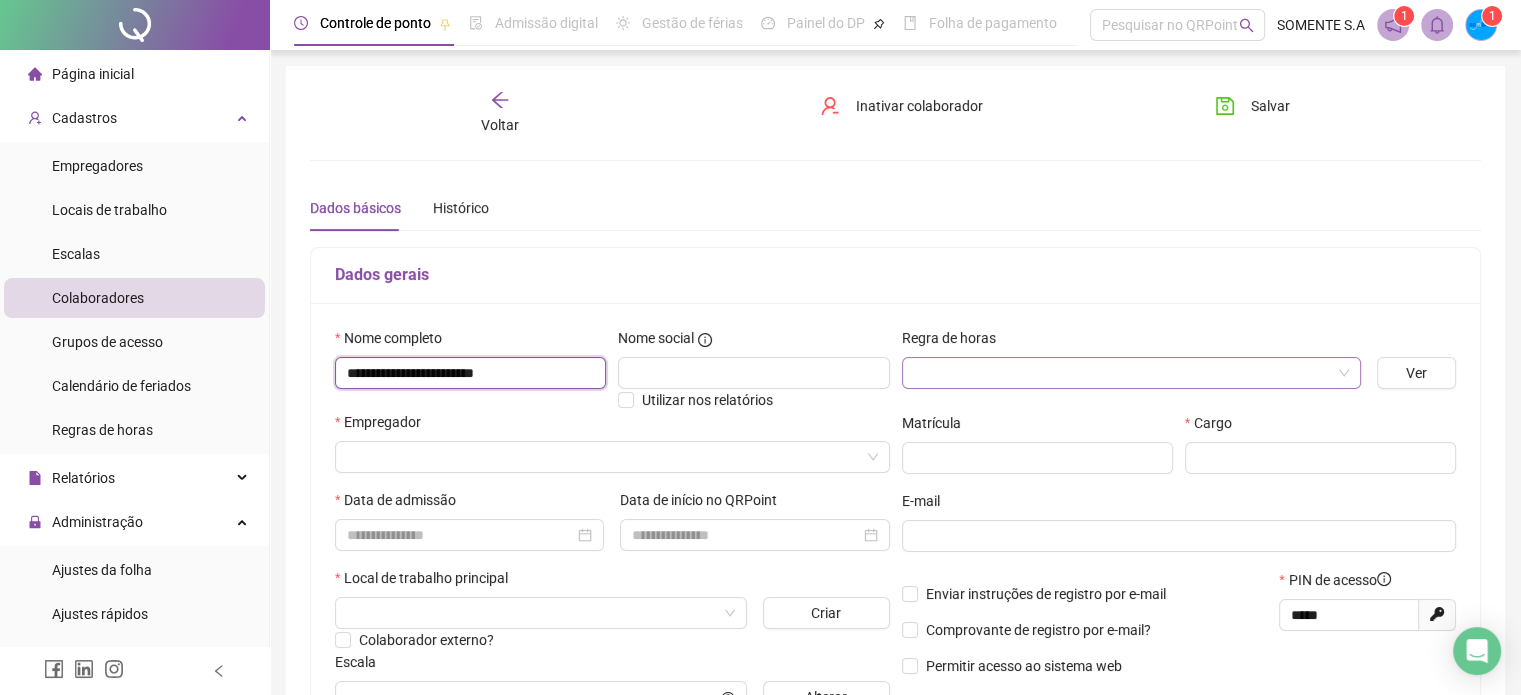 type on "**********" 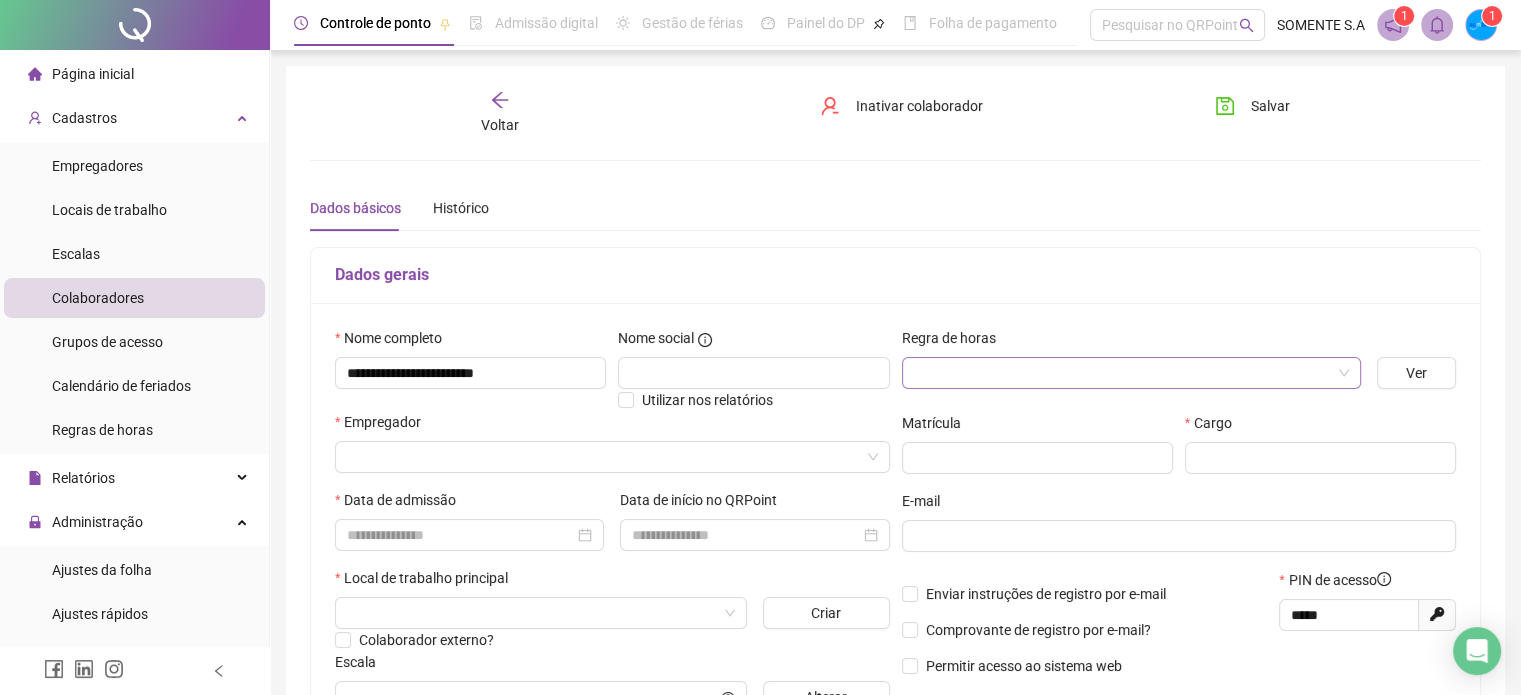 click at bounding box center (1125, 373) 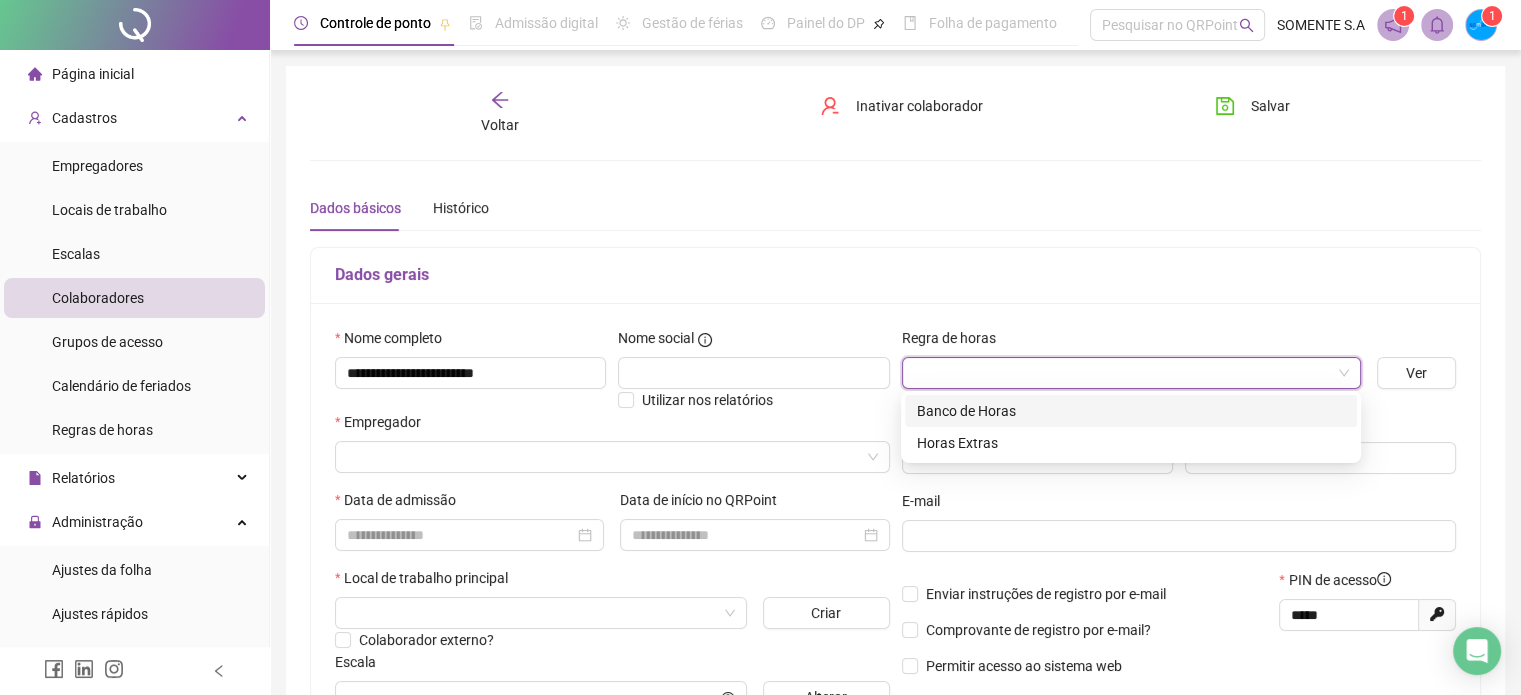 click on "Banco de Horas" at bounding box center [1131, 411] 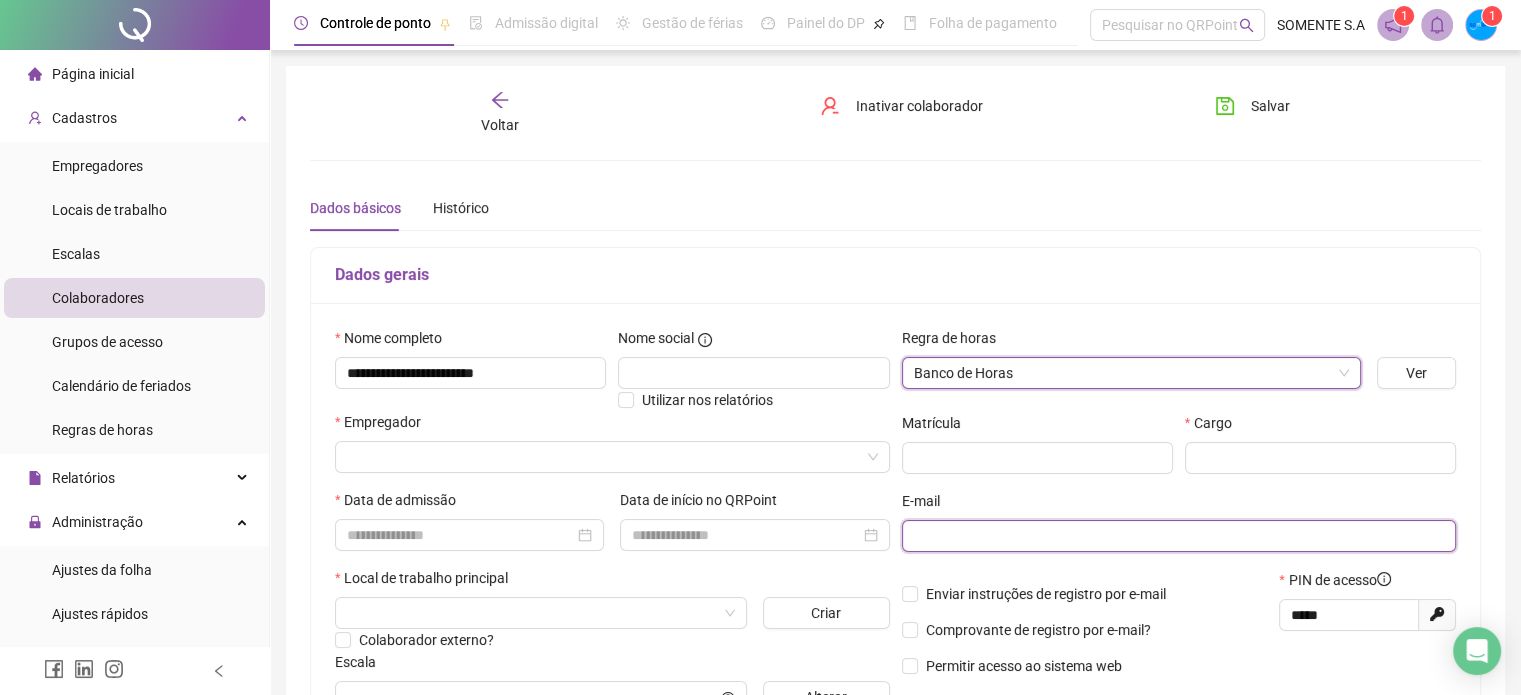click at bounding box center [1177, 536] 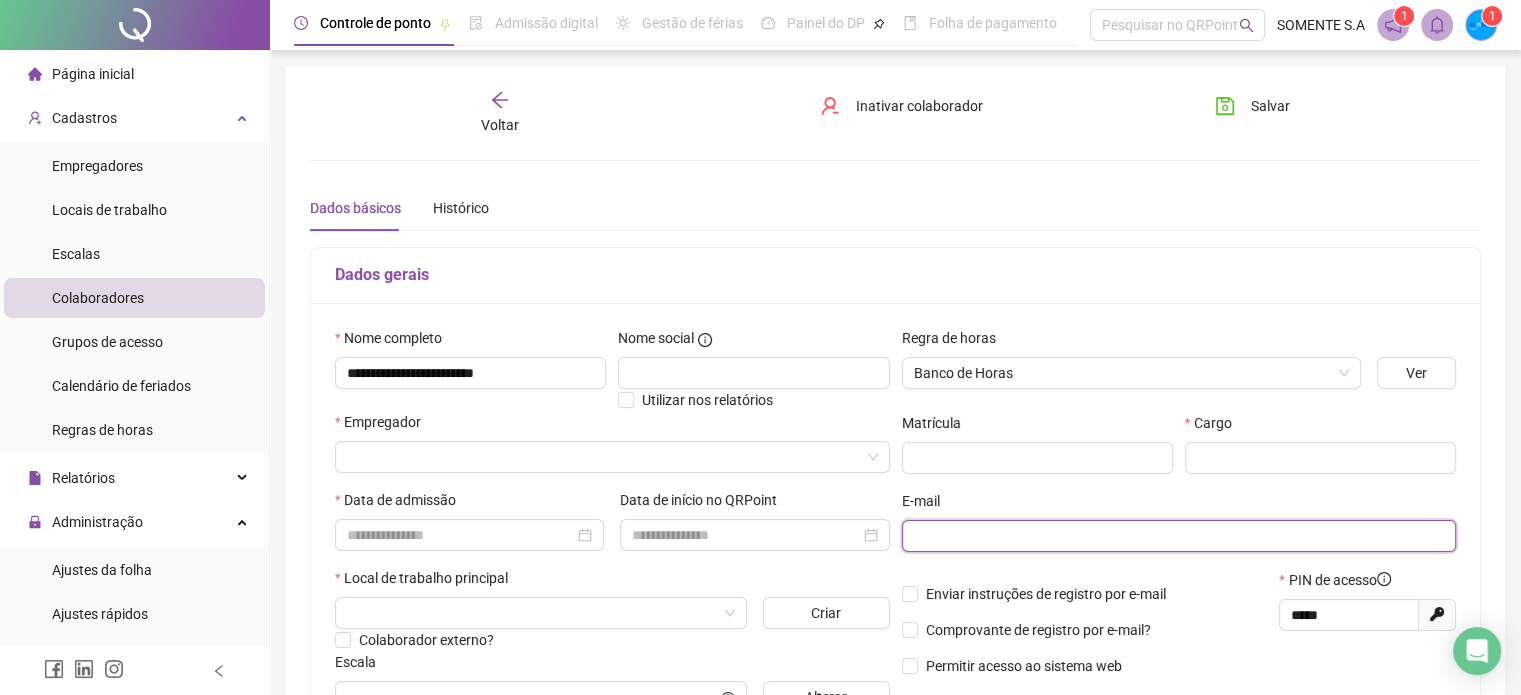 paste on "**********" 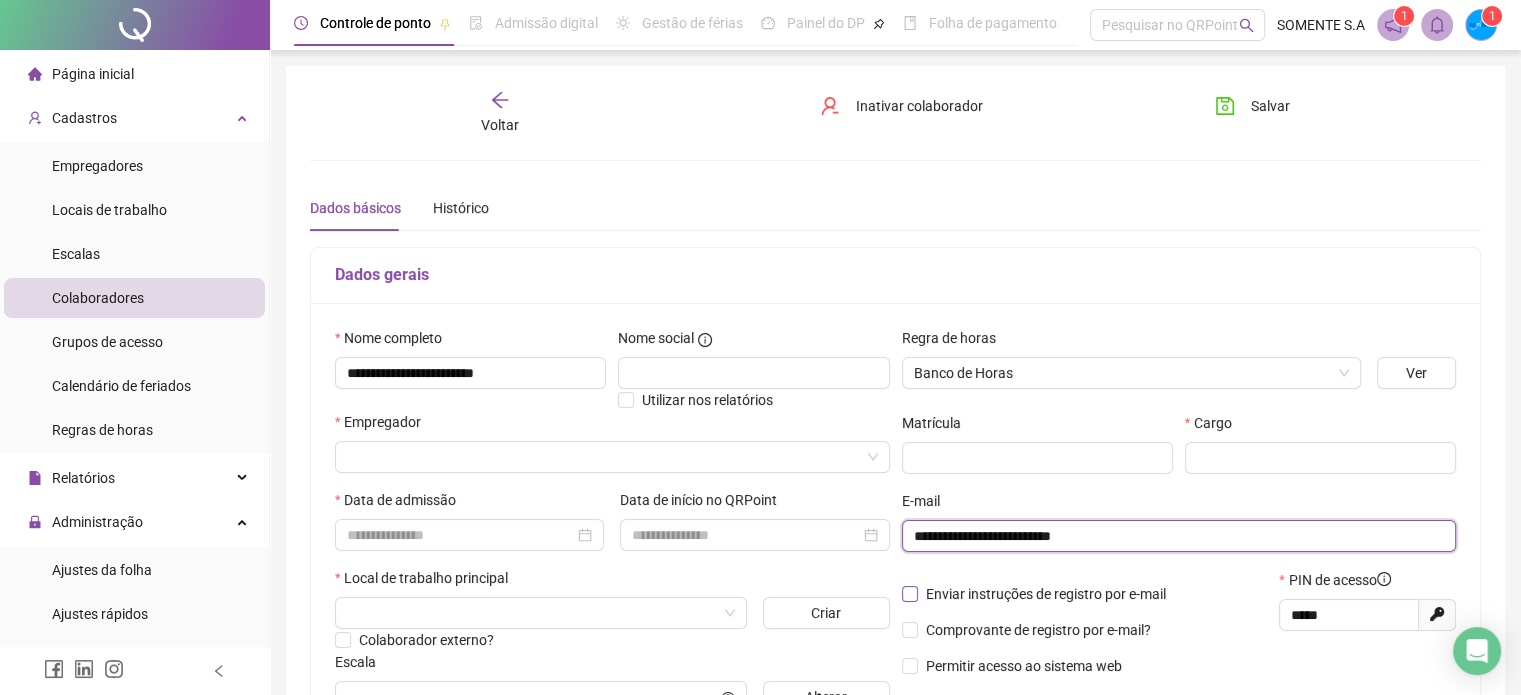 type on "**********" 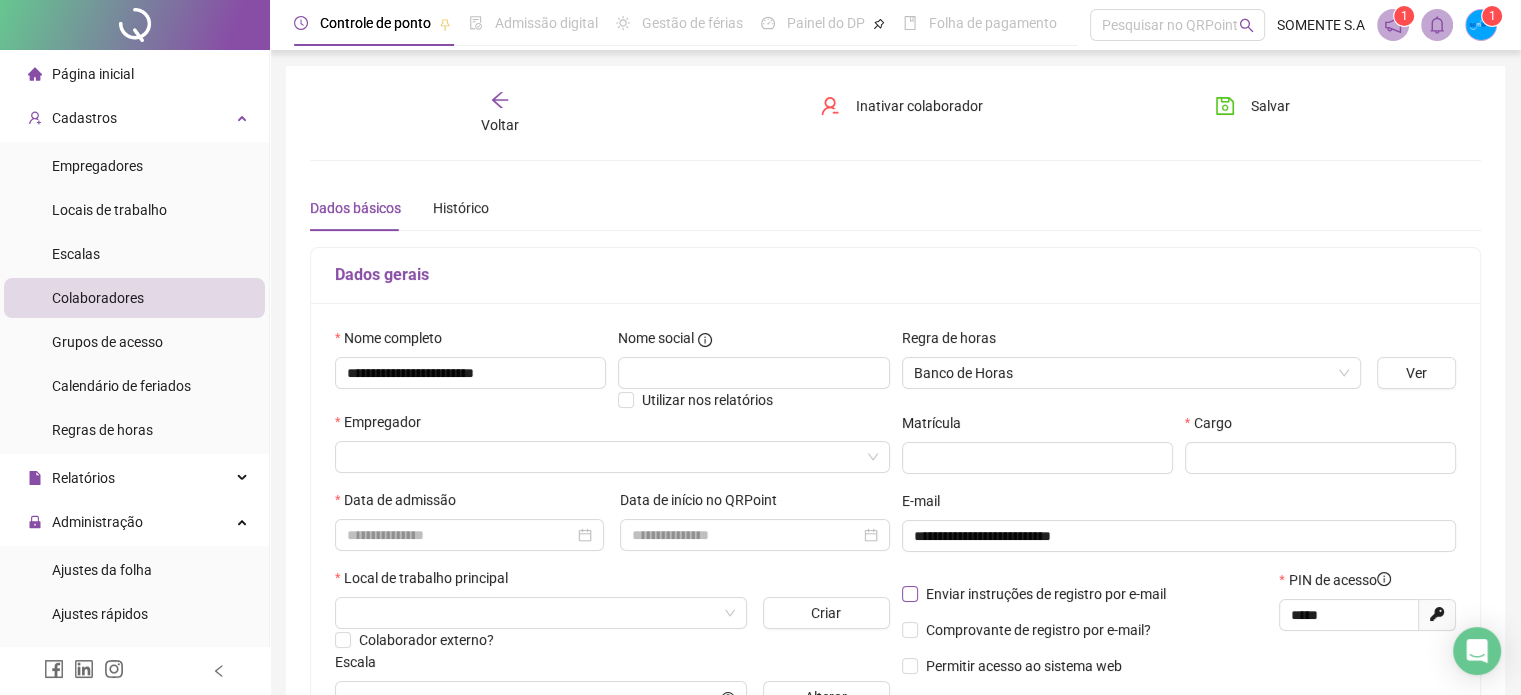 click on "Enviar instruções de registro por e-mail" at bounding box center (1046, 594) 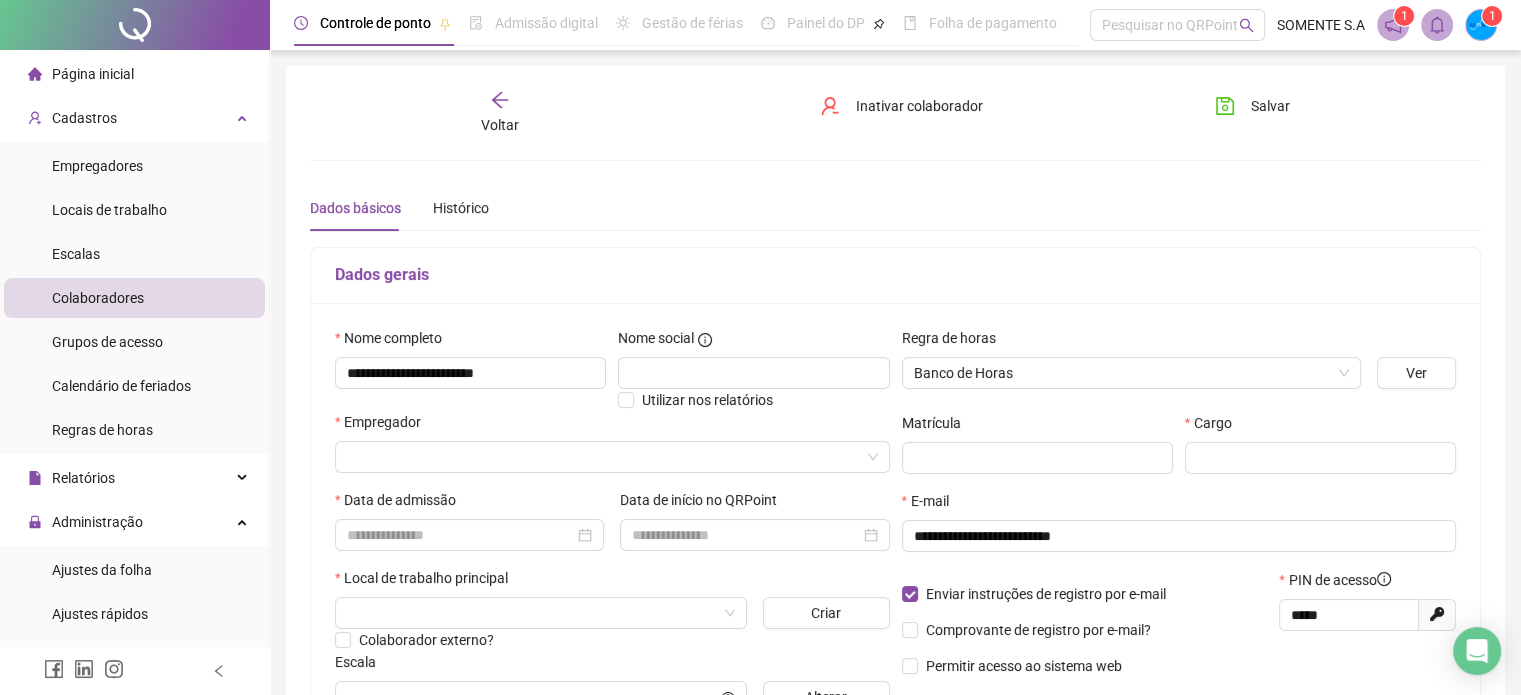 click on "Enviar instruções de registro por e-mail Comprovante de registro por e-mail? Permitir acesso ao sistema web" at bounding box center [1085, 630] 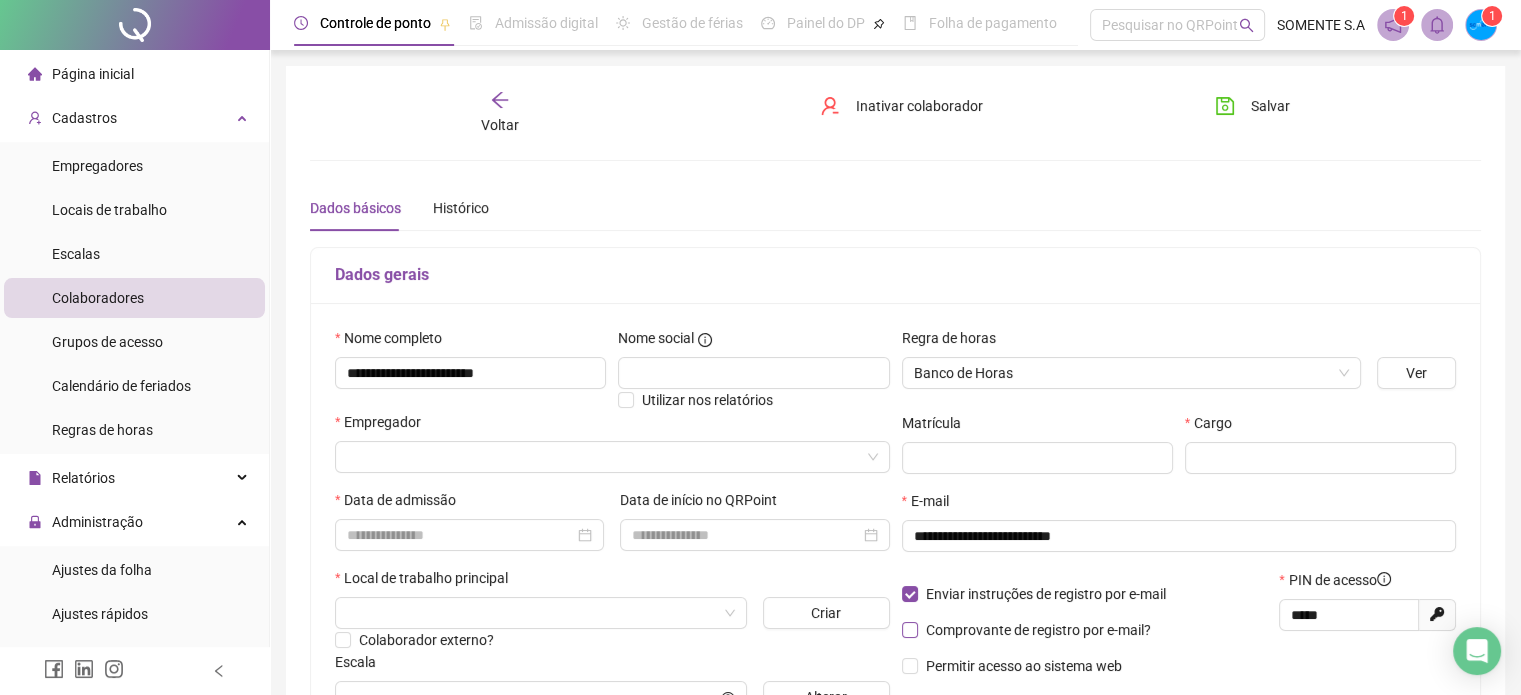 click on "Comprovante de registro por e-mail?" at bounding box center [1038, 630] 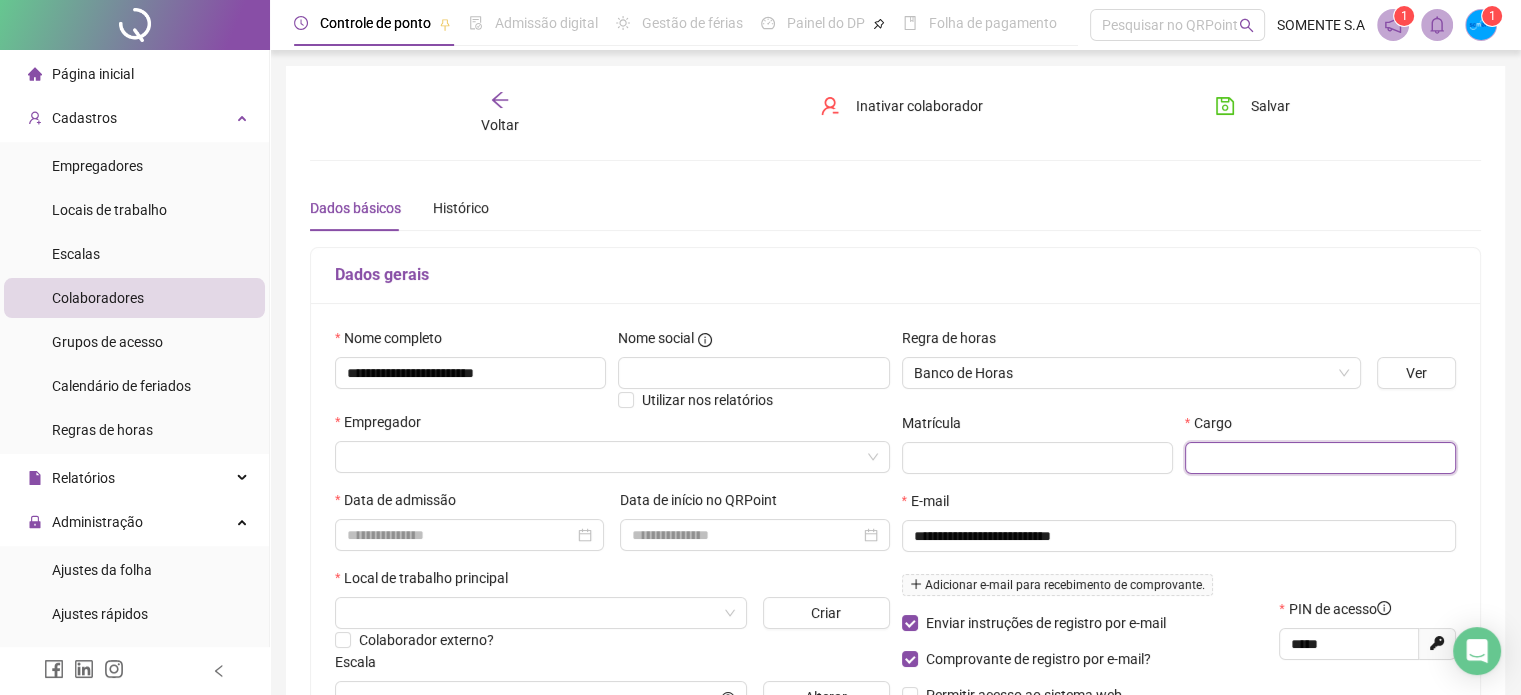 click at bounding box center (1320, 458) 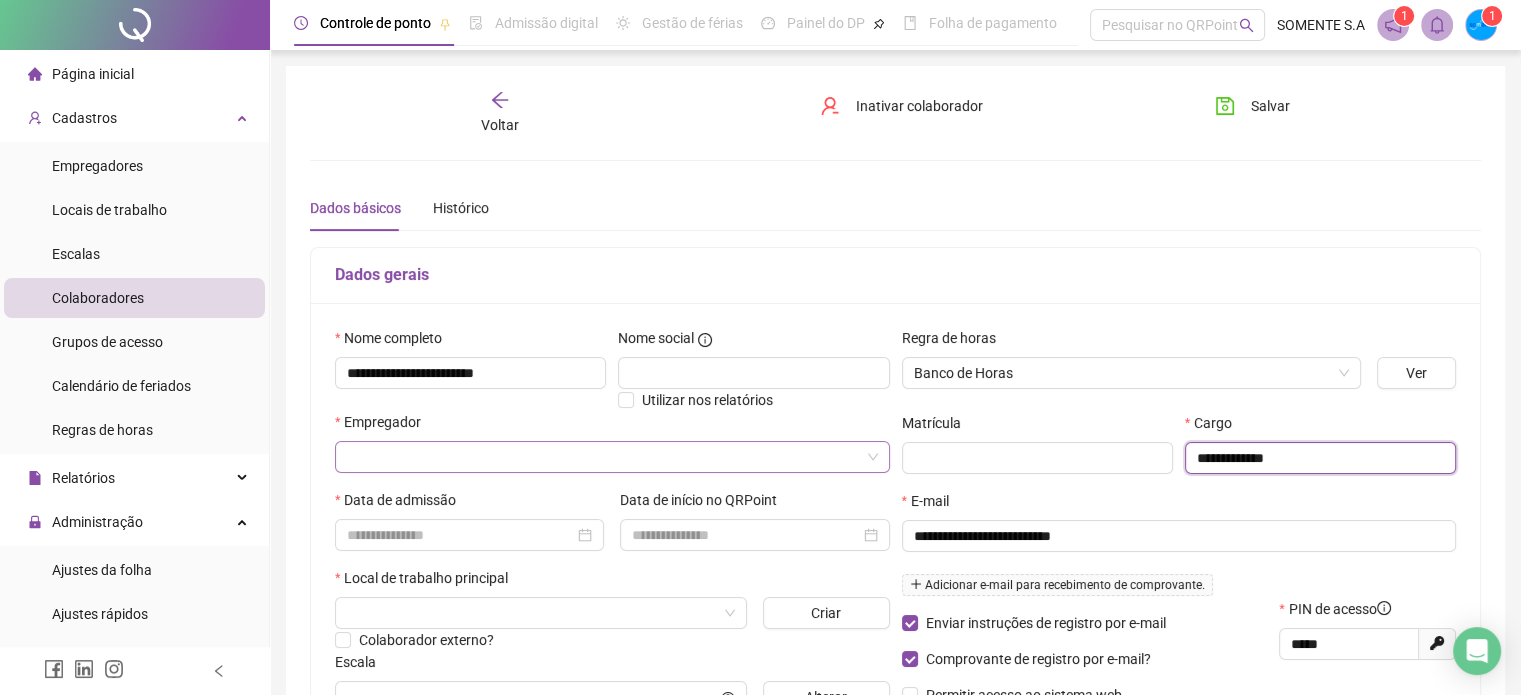type on "**********" 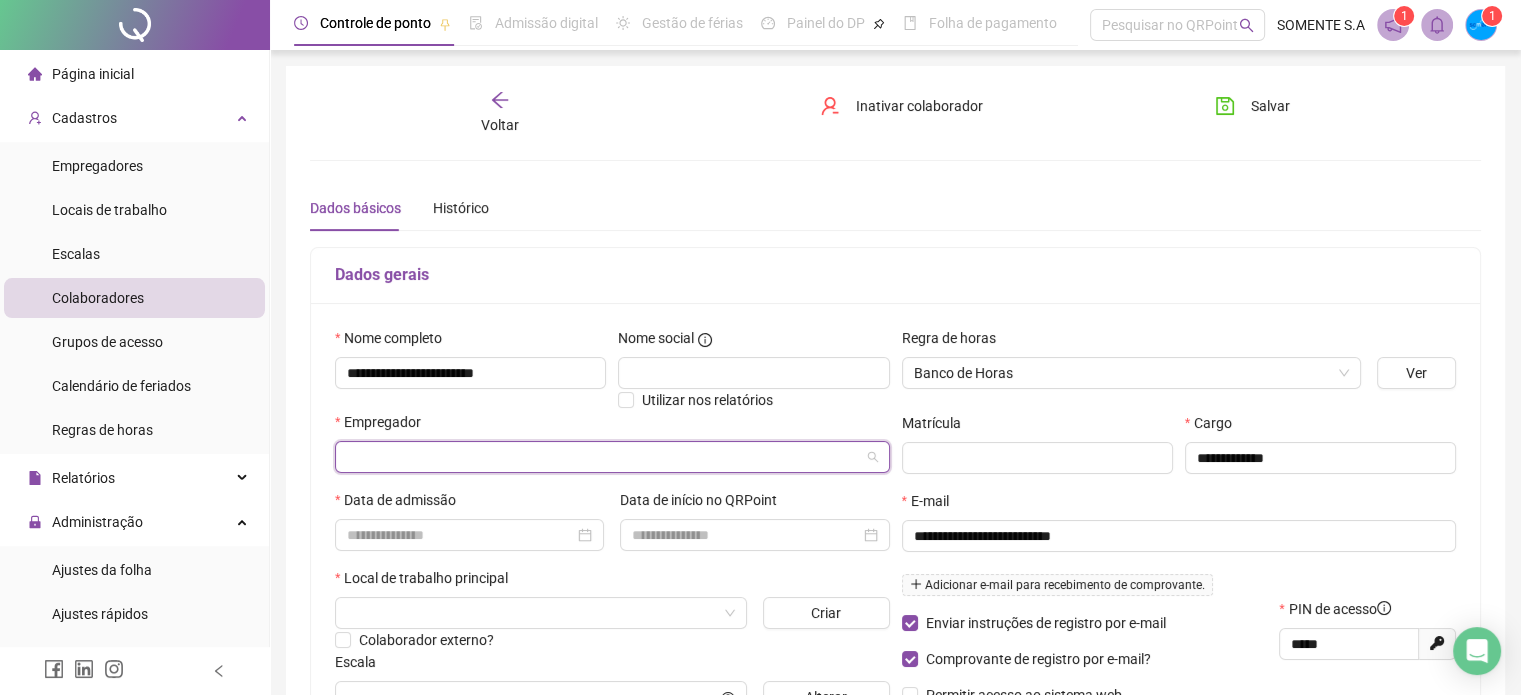 click at bounding box center (606, 457) 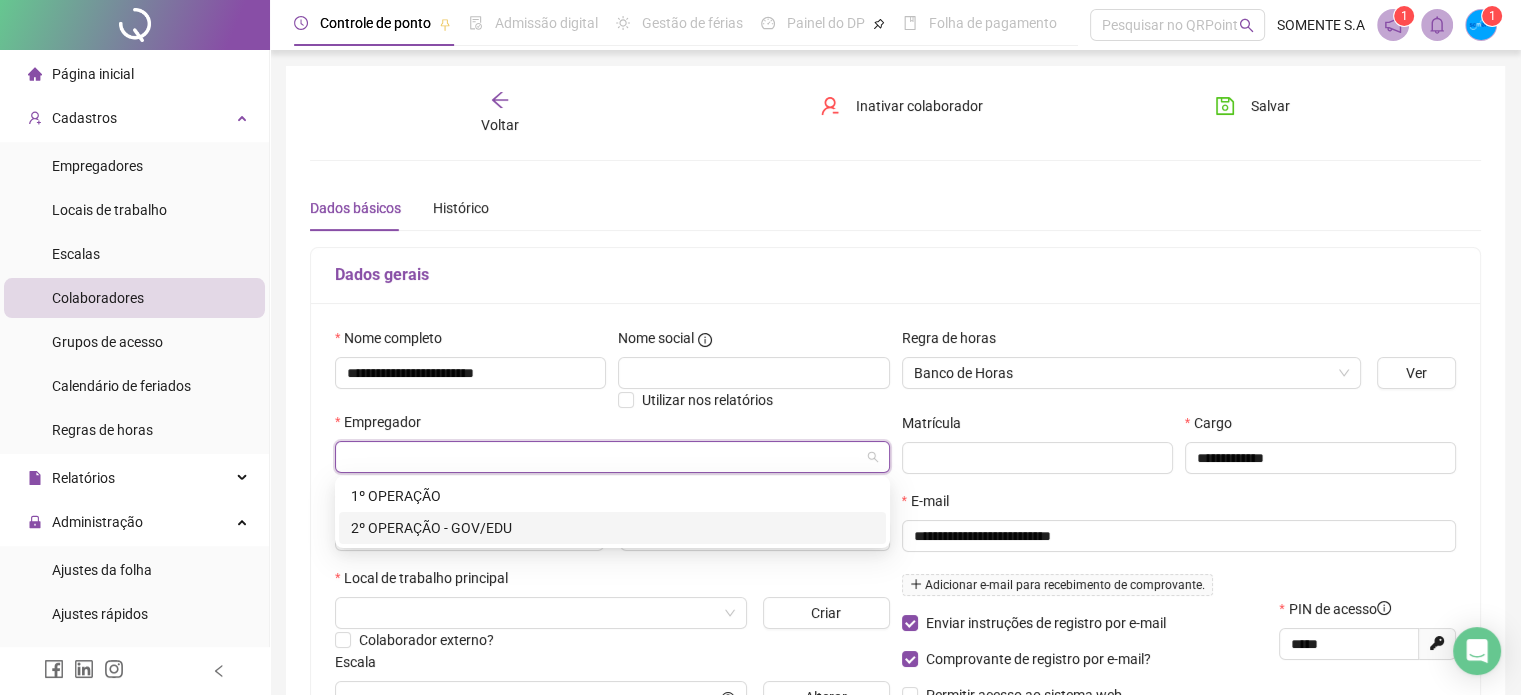 click on "2º OPERAÇÃO - GOV/EDU" at bounding box center (612, 528) 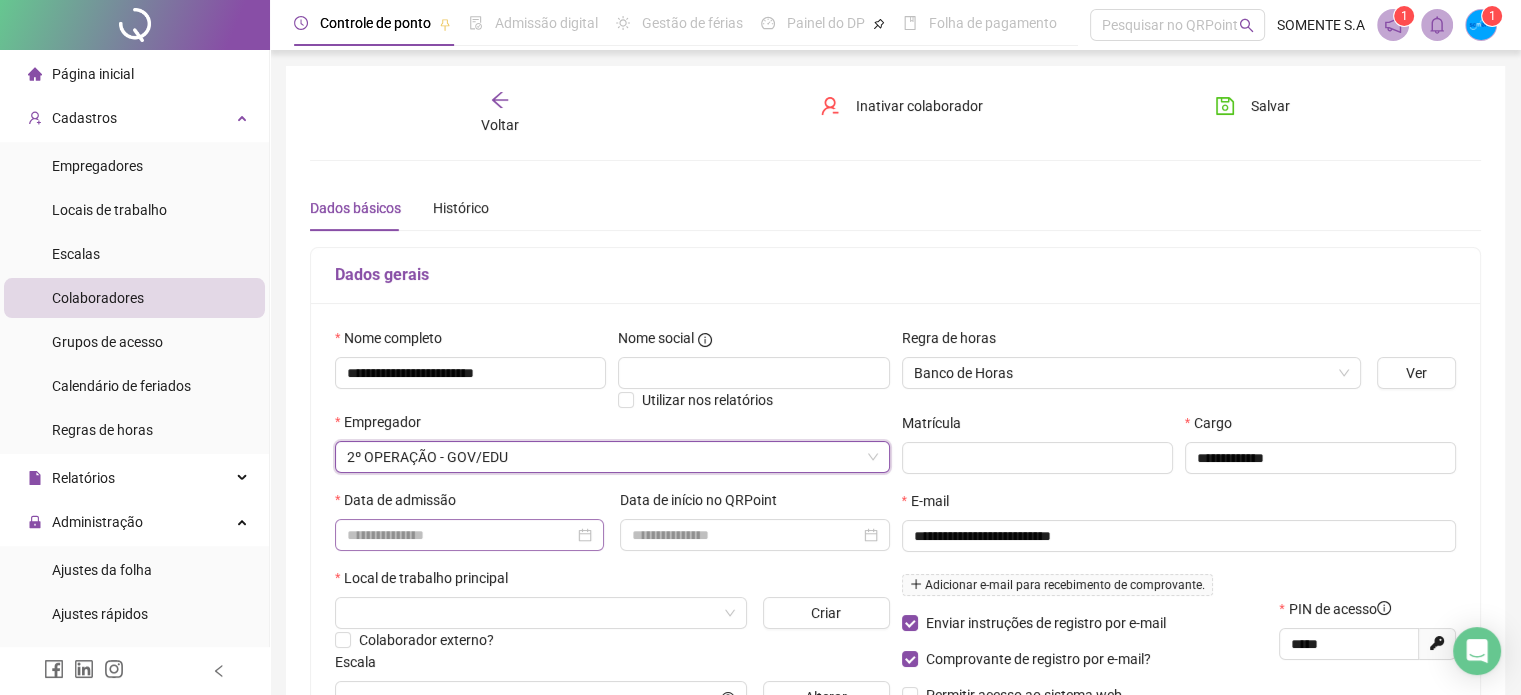 click at bounding box center [469, 535] 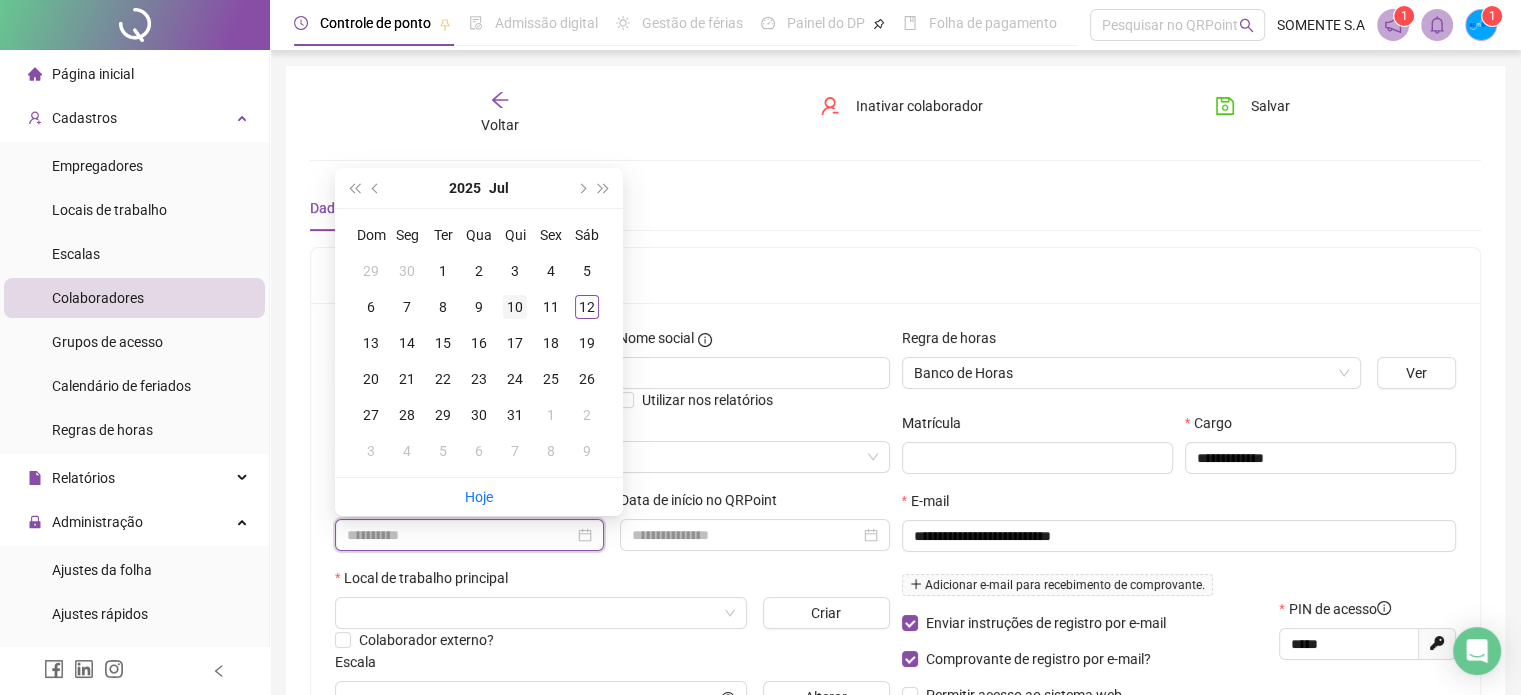 type on "**********" 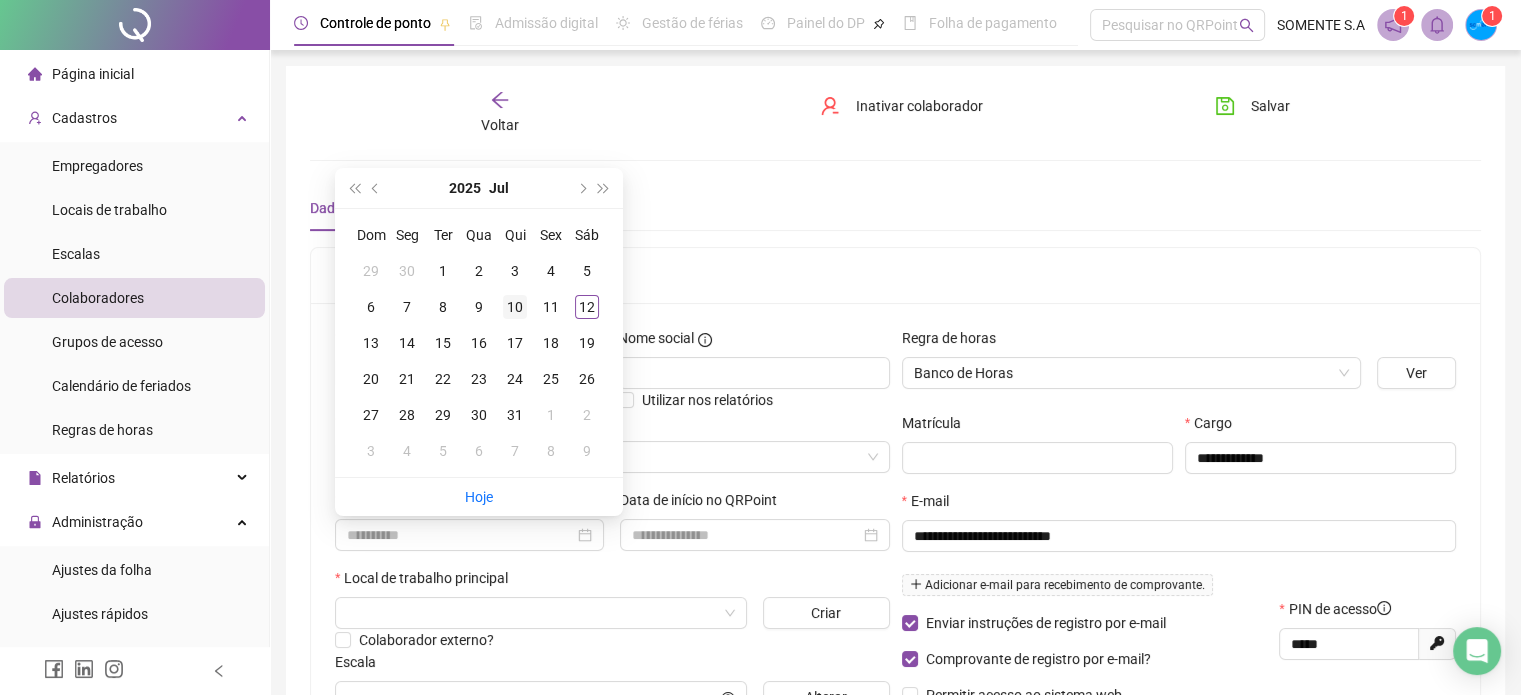 click on "10" at bounding box center (515, 307) 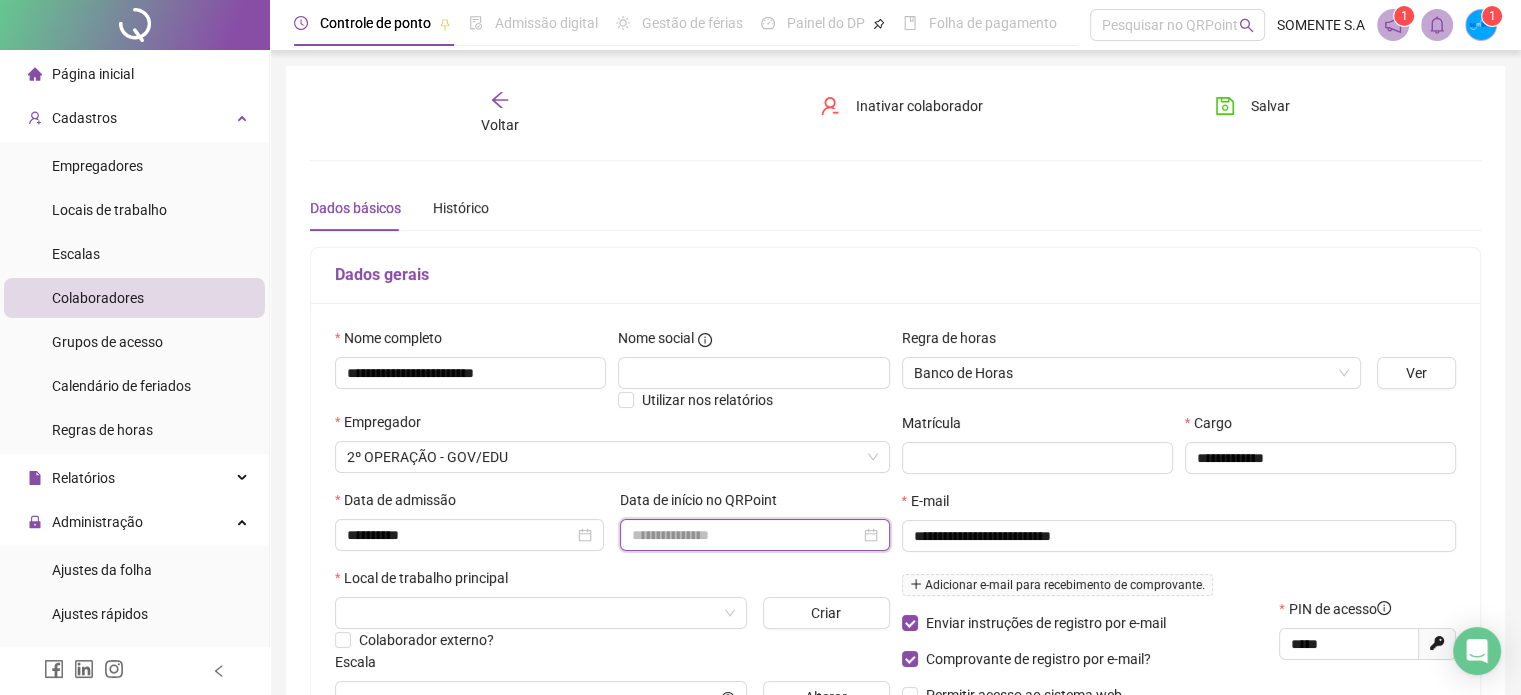 click at bounding box center (745, 535) 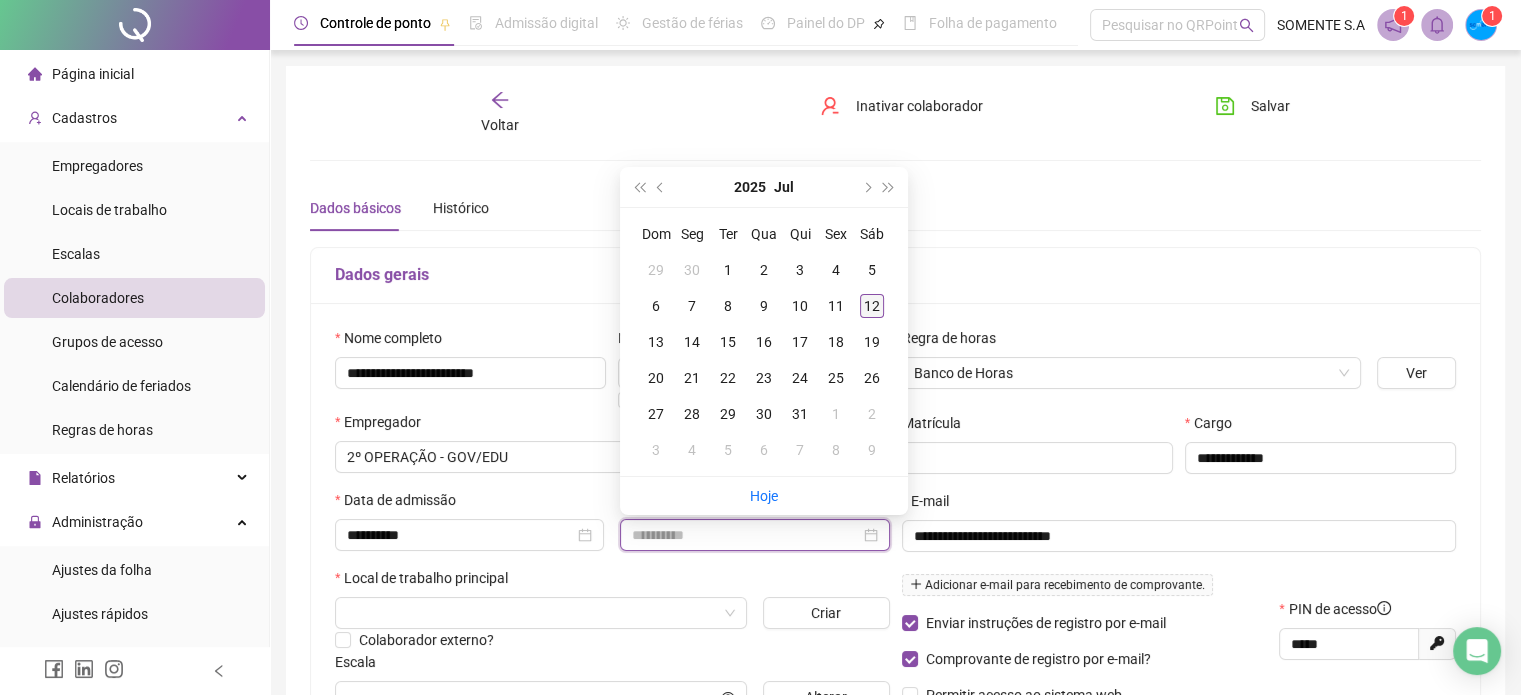 type on "**********" 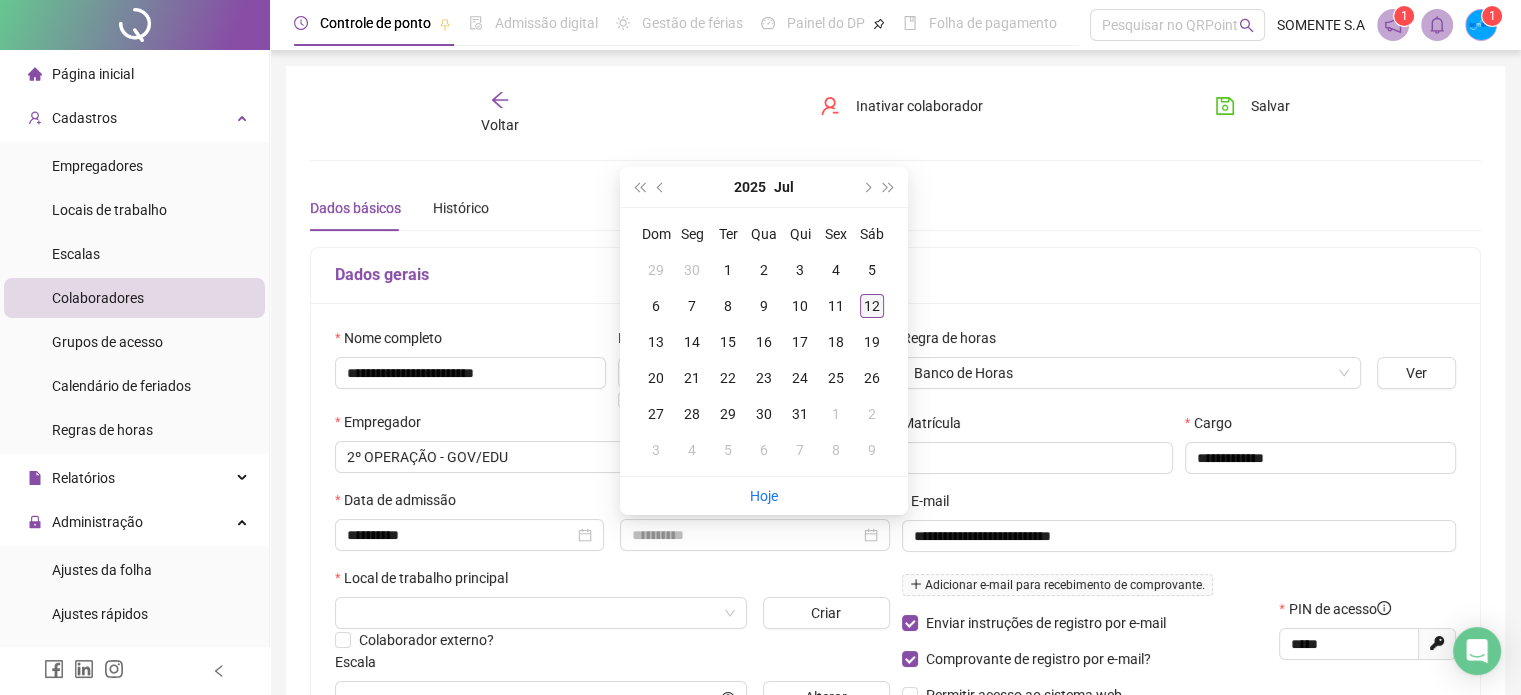click on "12" at bounding box center [872, 306] 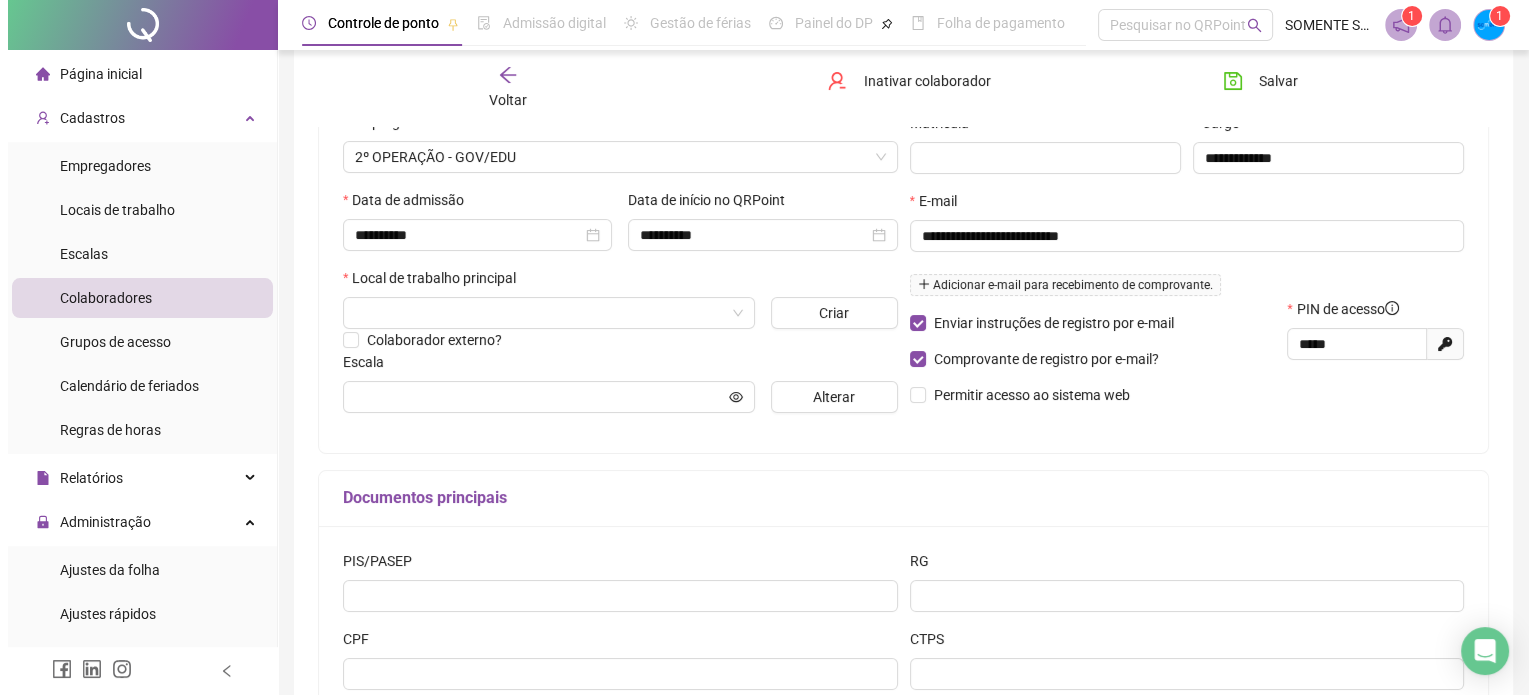 scroll, scrollTop: 309, scrollLeft: 0, axis: vertical 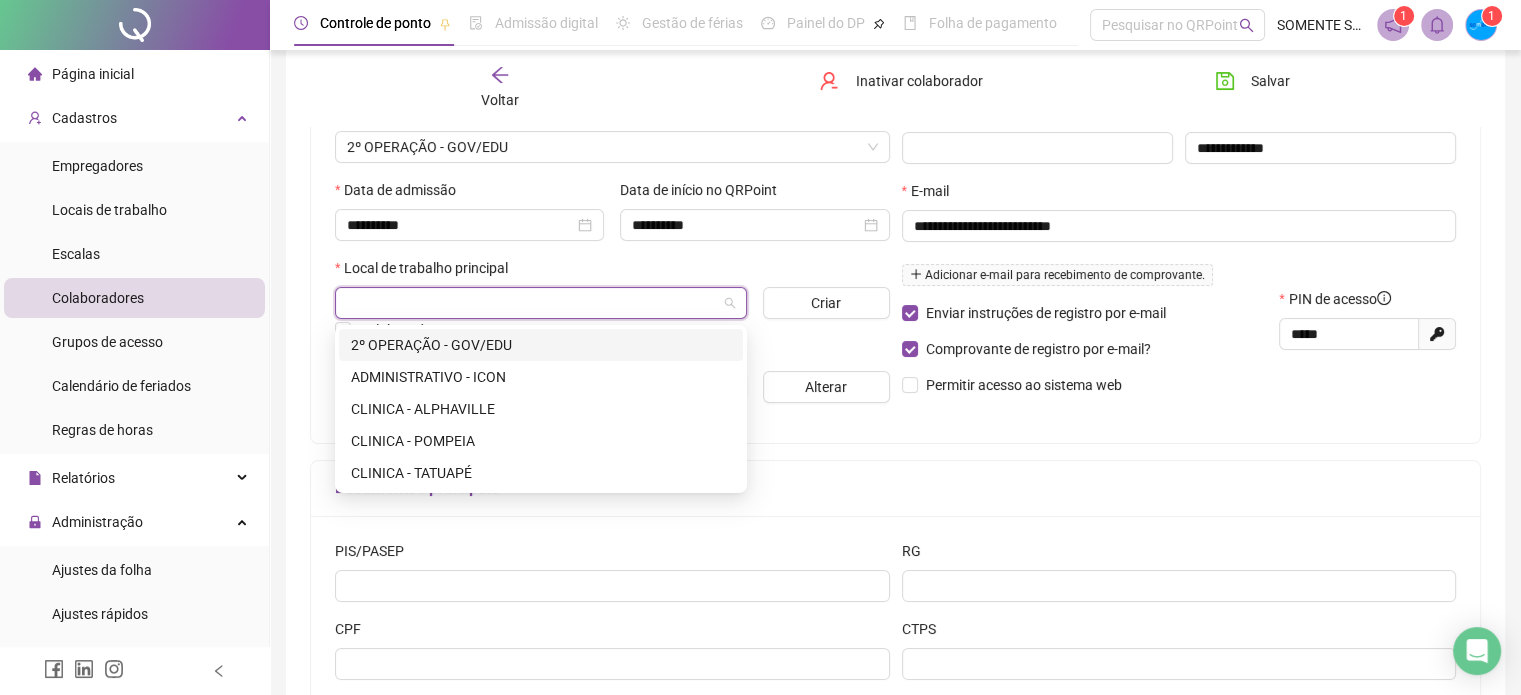 click at bounding box center (535, 303) 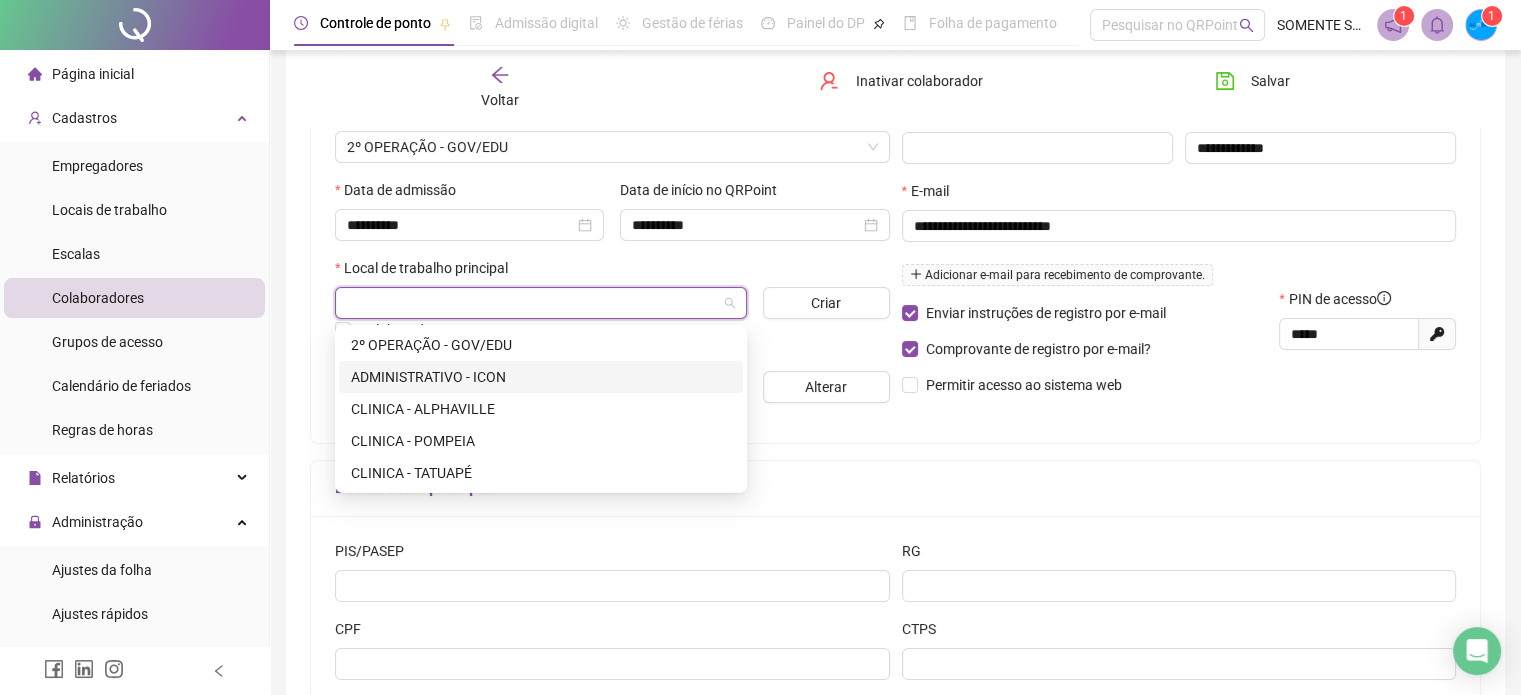 click on "ADMINISTRATIVO - ICON" at bounding box center (541, 377) 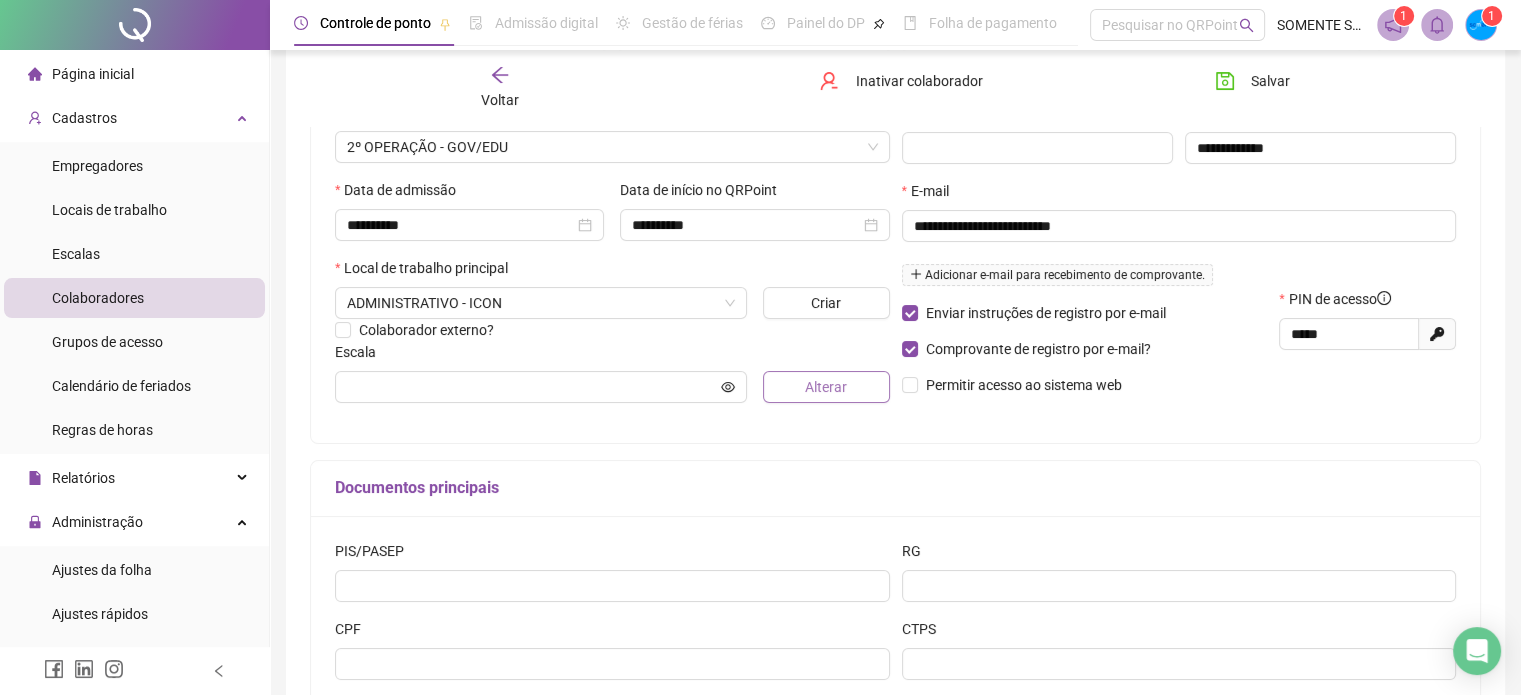 click on "Alterar" at bounding box center (826, 387) 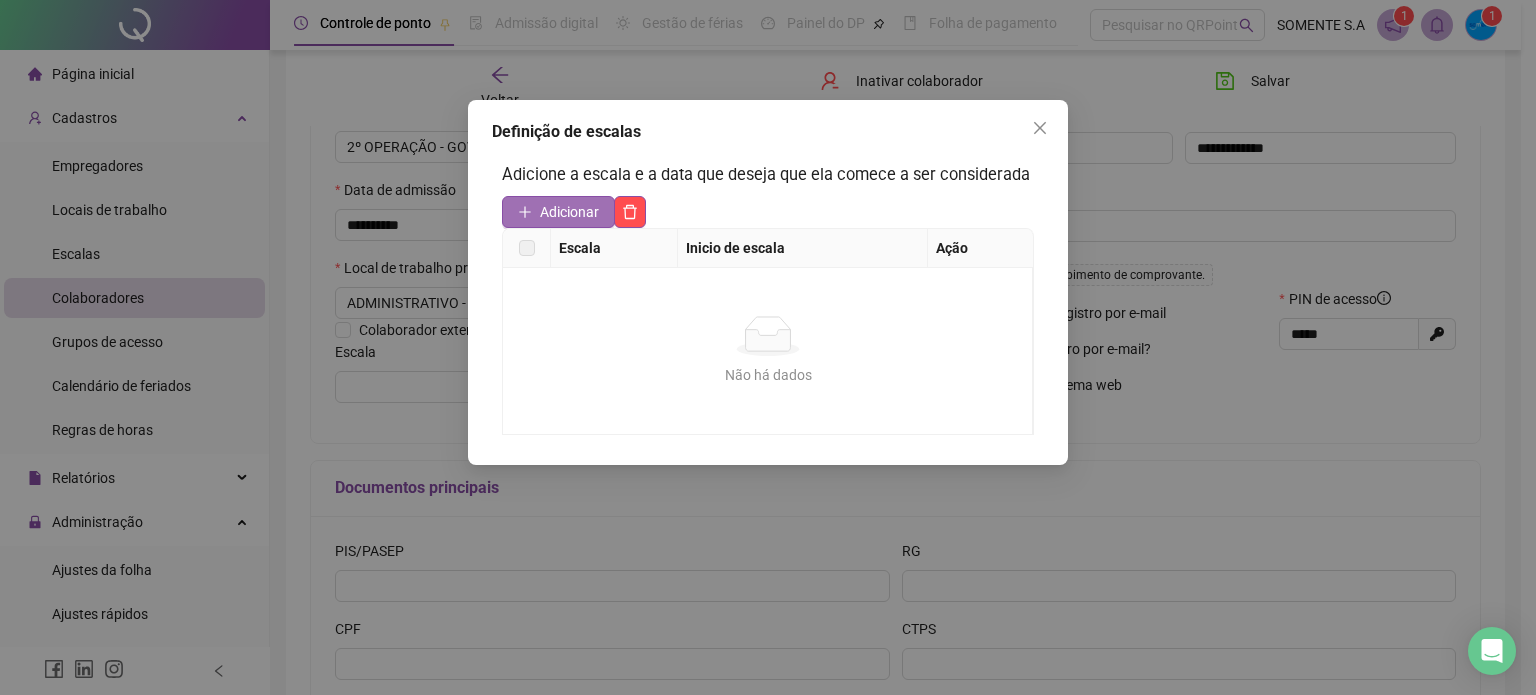 click on "Adicionar" at bounding box center [569, 212] 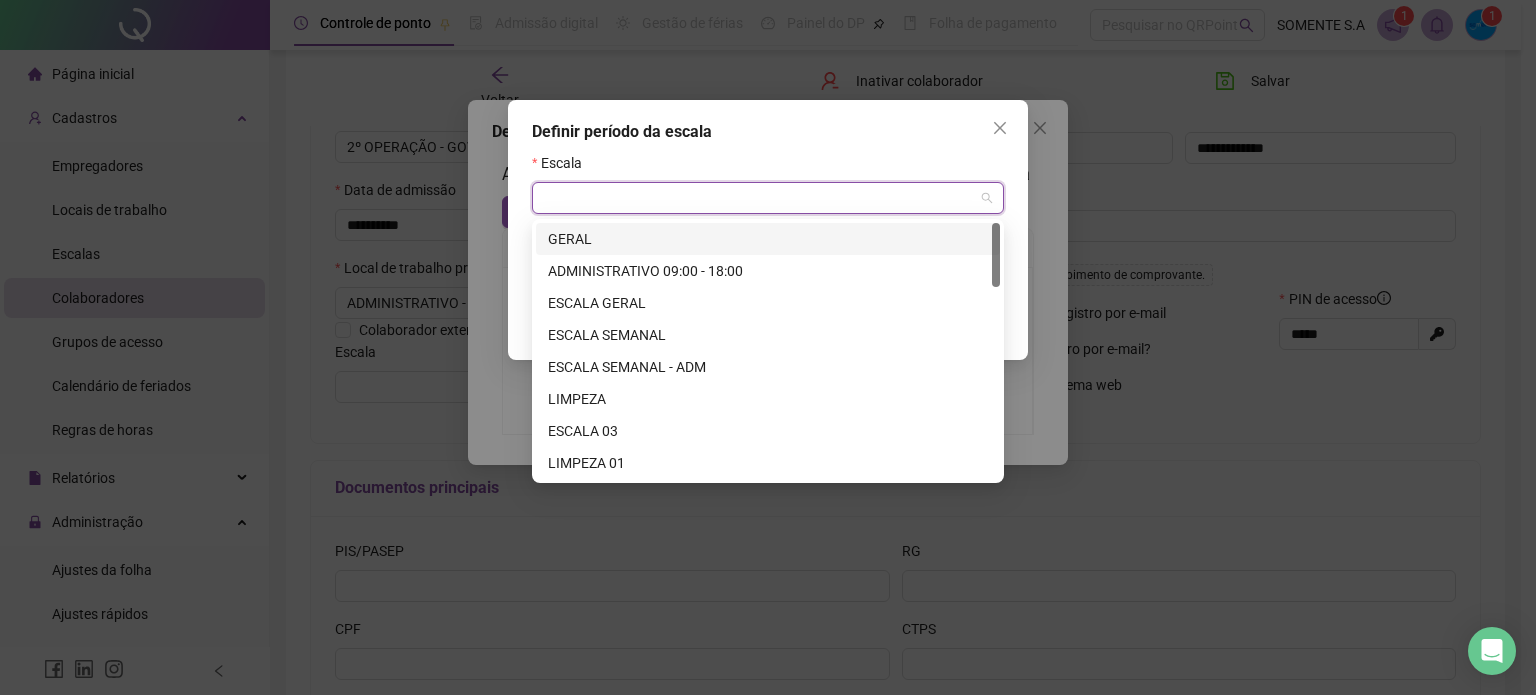 click at bounding box center [762, 198] 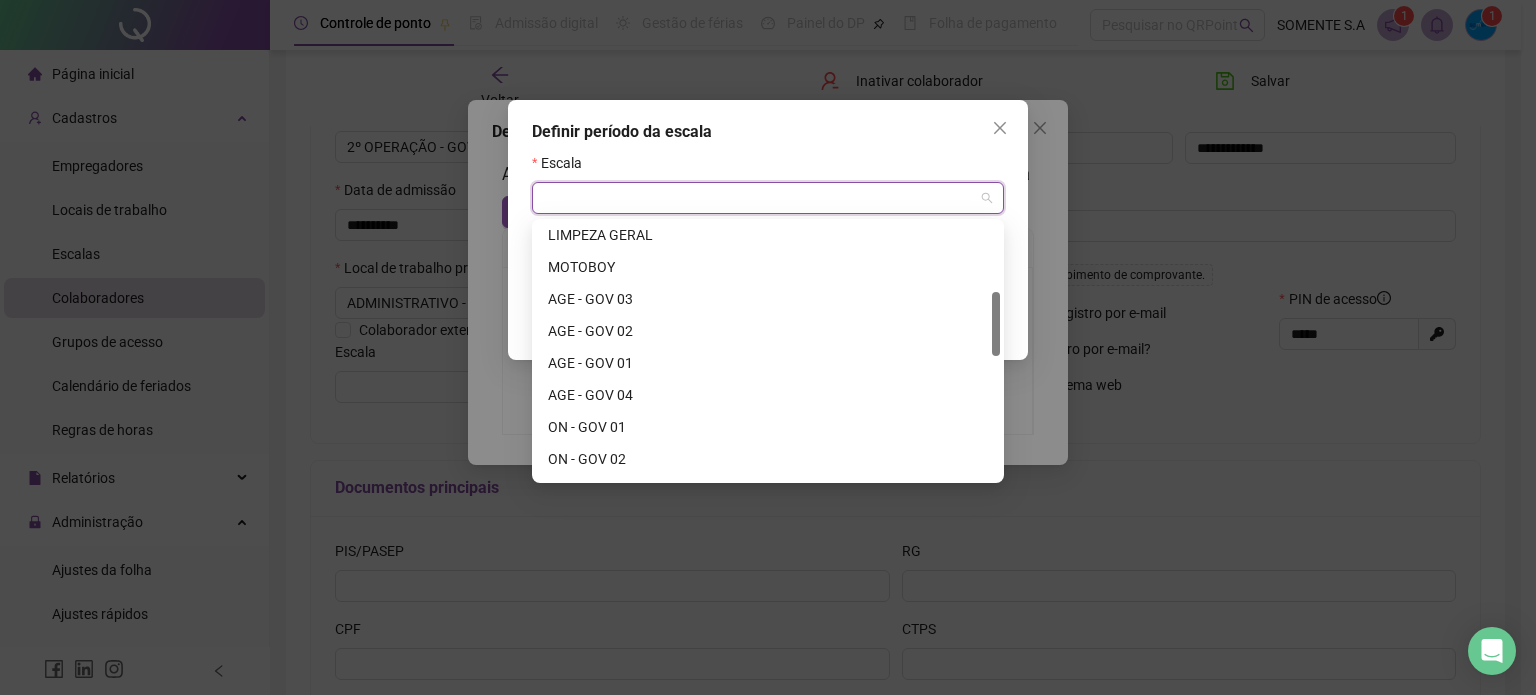 drag, startPoint x: 994, startPoint y: 255, endPoint x: 991, endPoint y: 330, distance: 75.059975 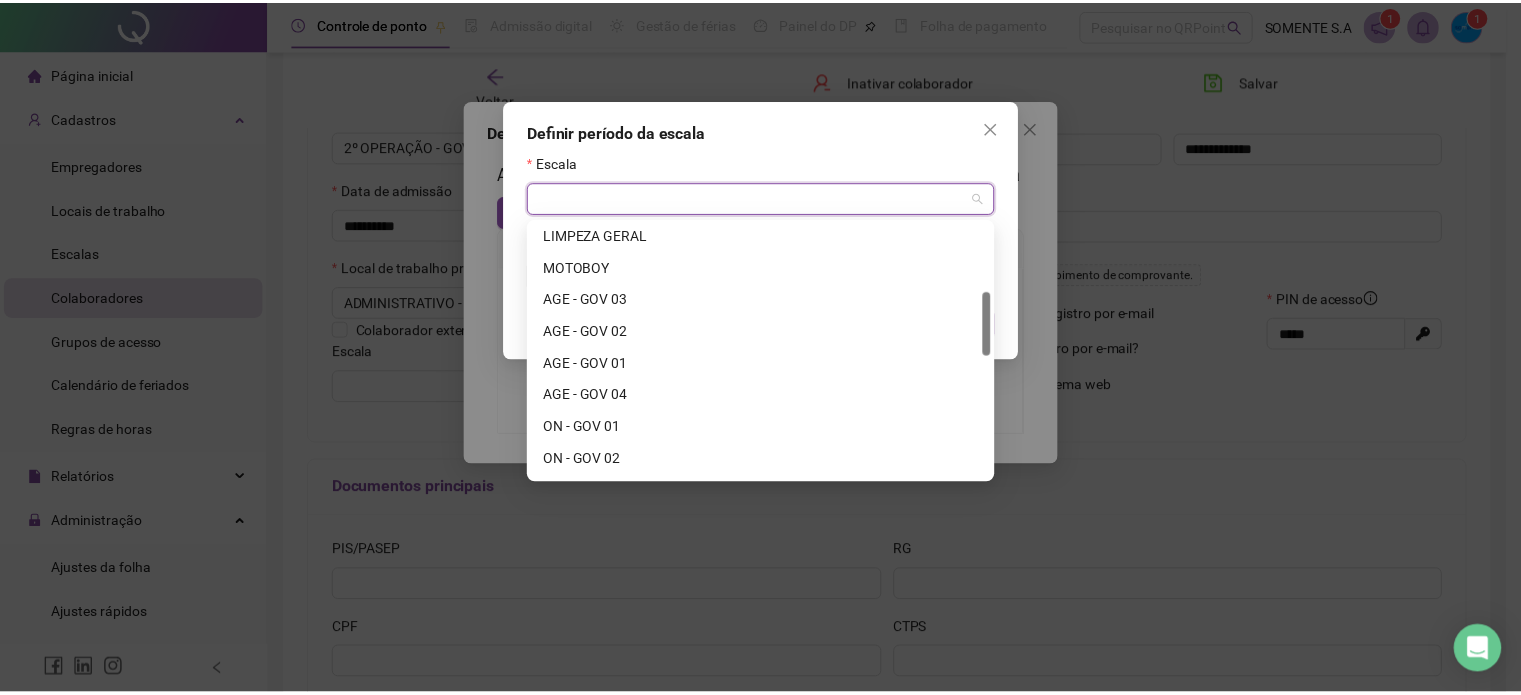 scroll, scrollTop: 296, scrollLeft: 0, axis: vertical 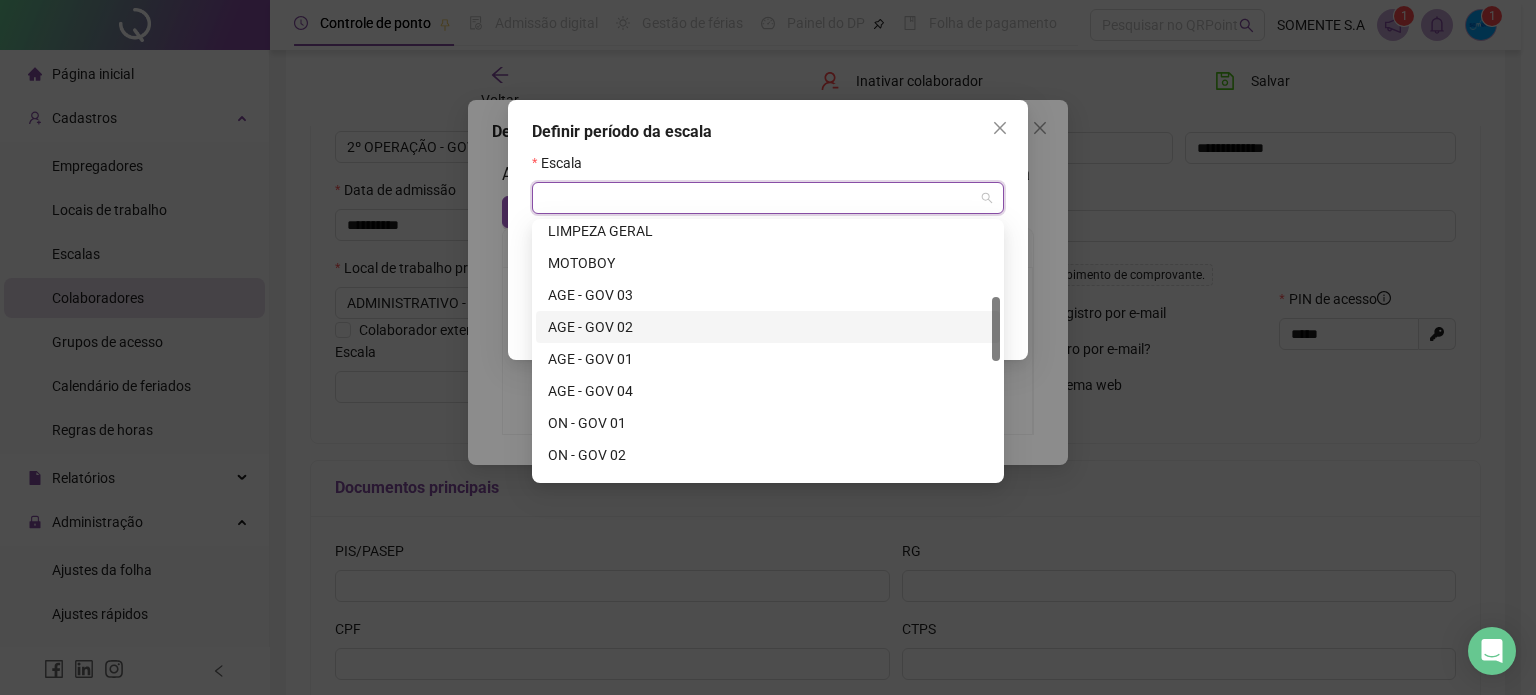 click on "AGE - GOV 02" at bounding box center [768, 327] 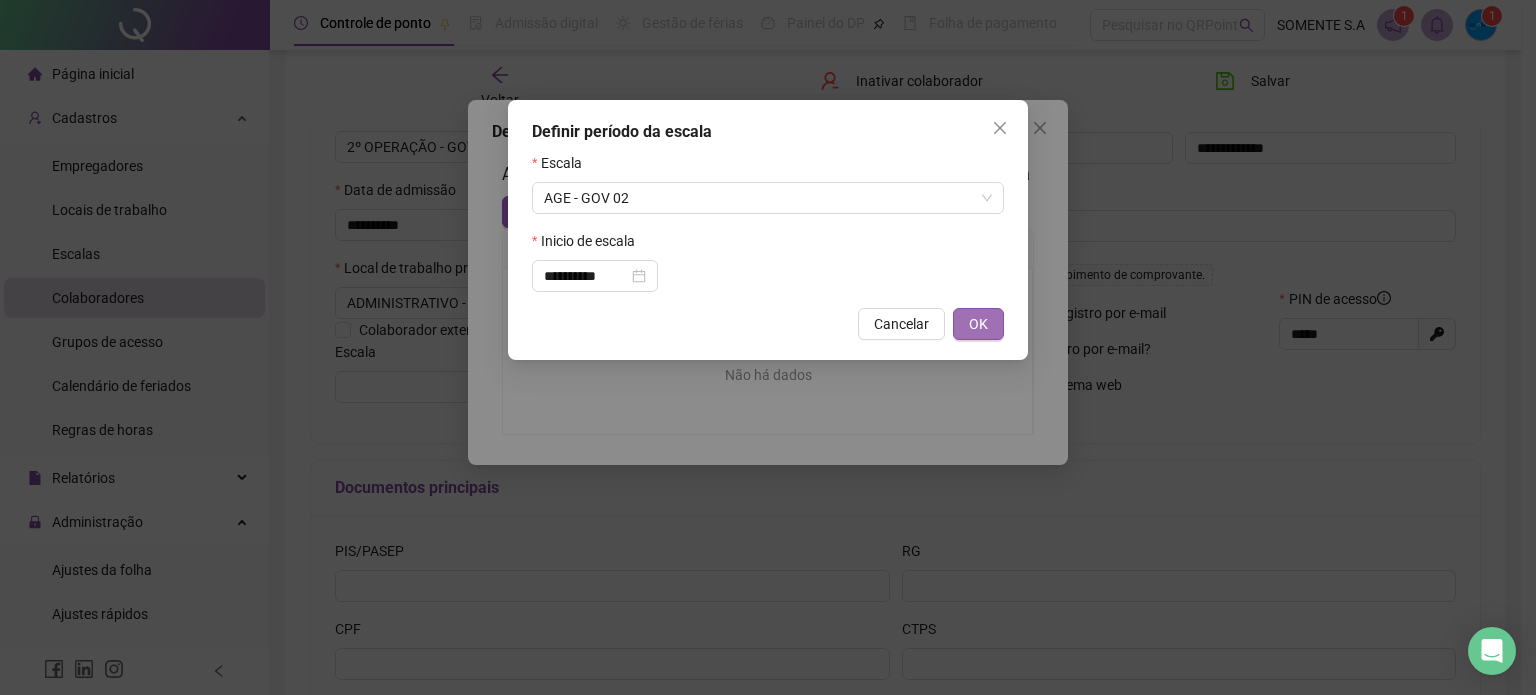 click on "OK" at bounding box center [978, 324] 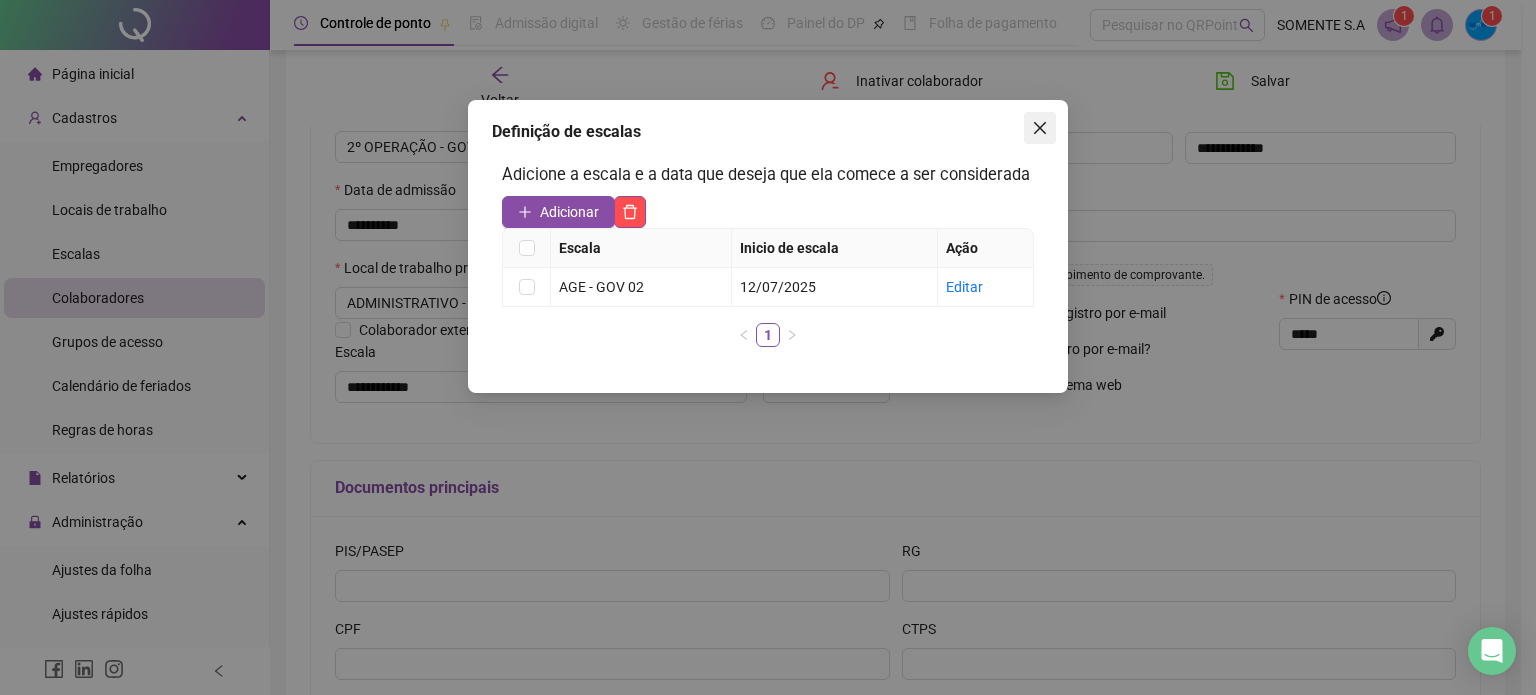 click 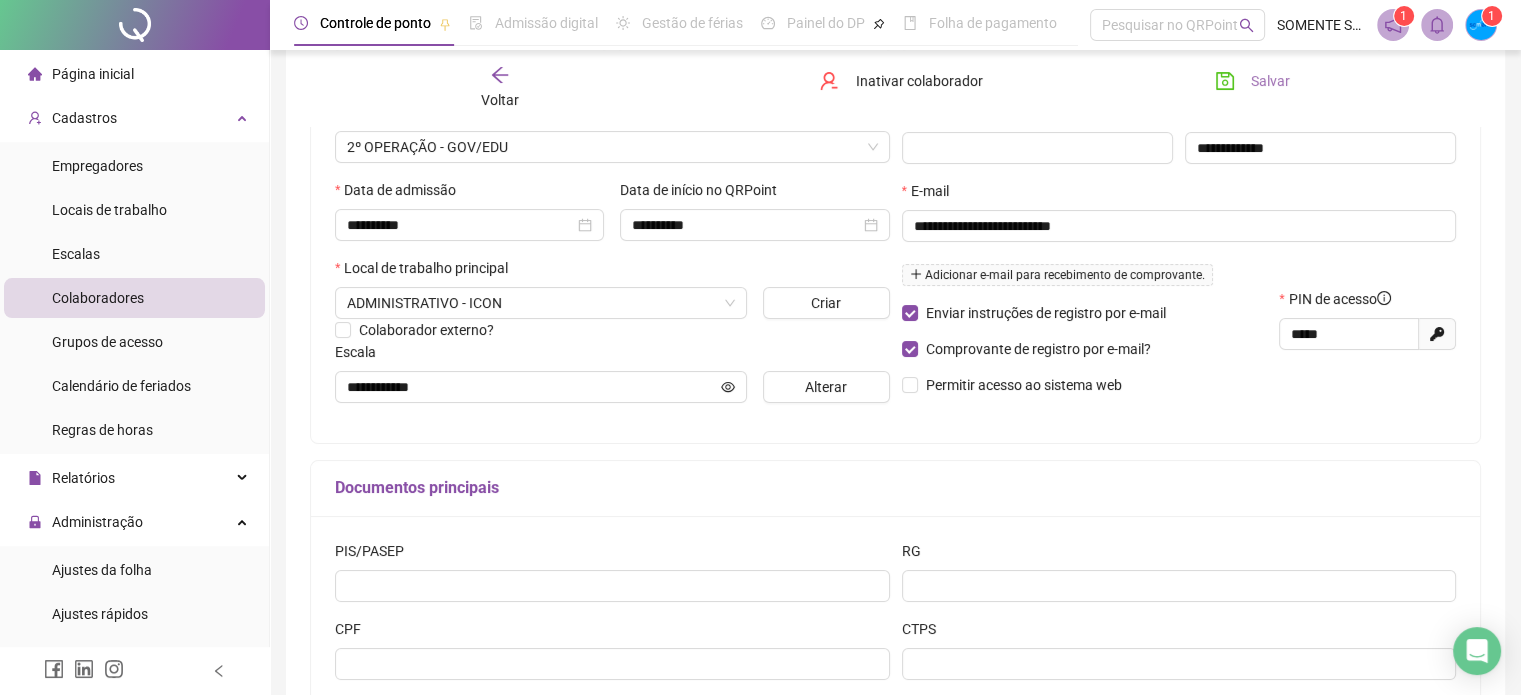 click on "Salvar" at bounding box center (1252, 81) 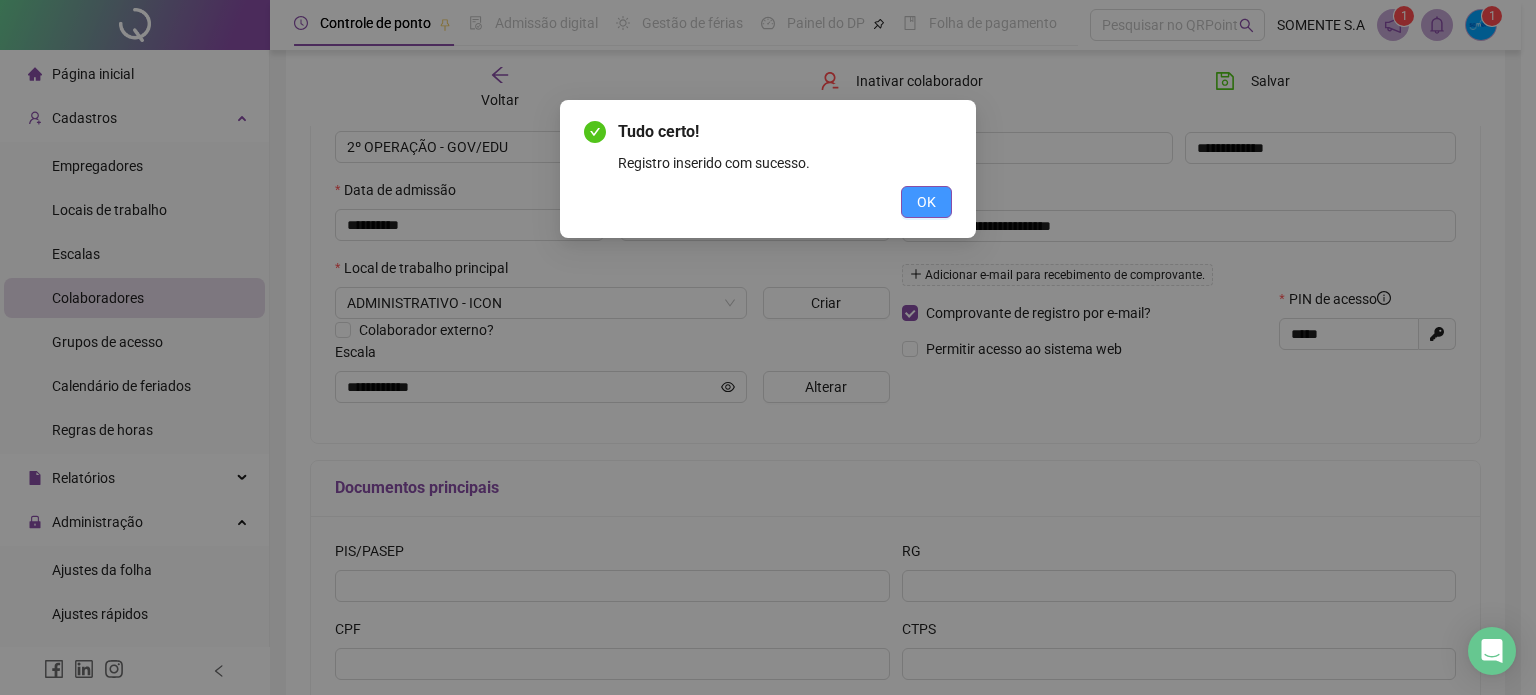 click on "OK" at bounding box center (926, 202) 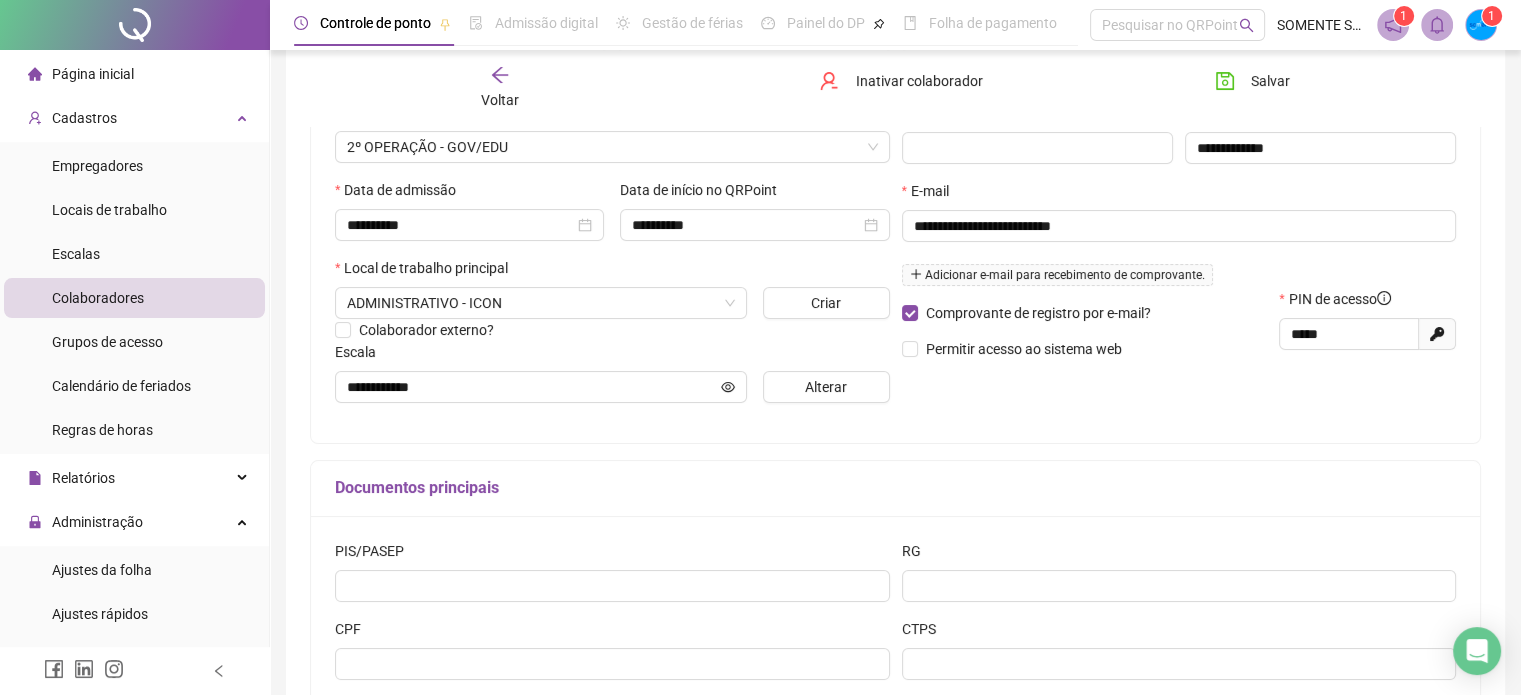 click 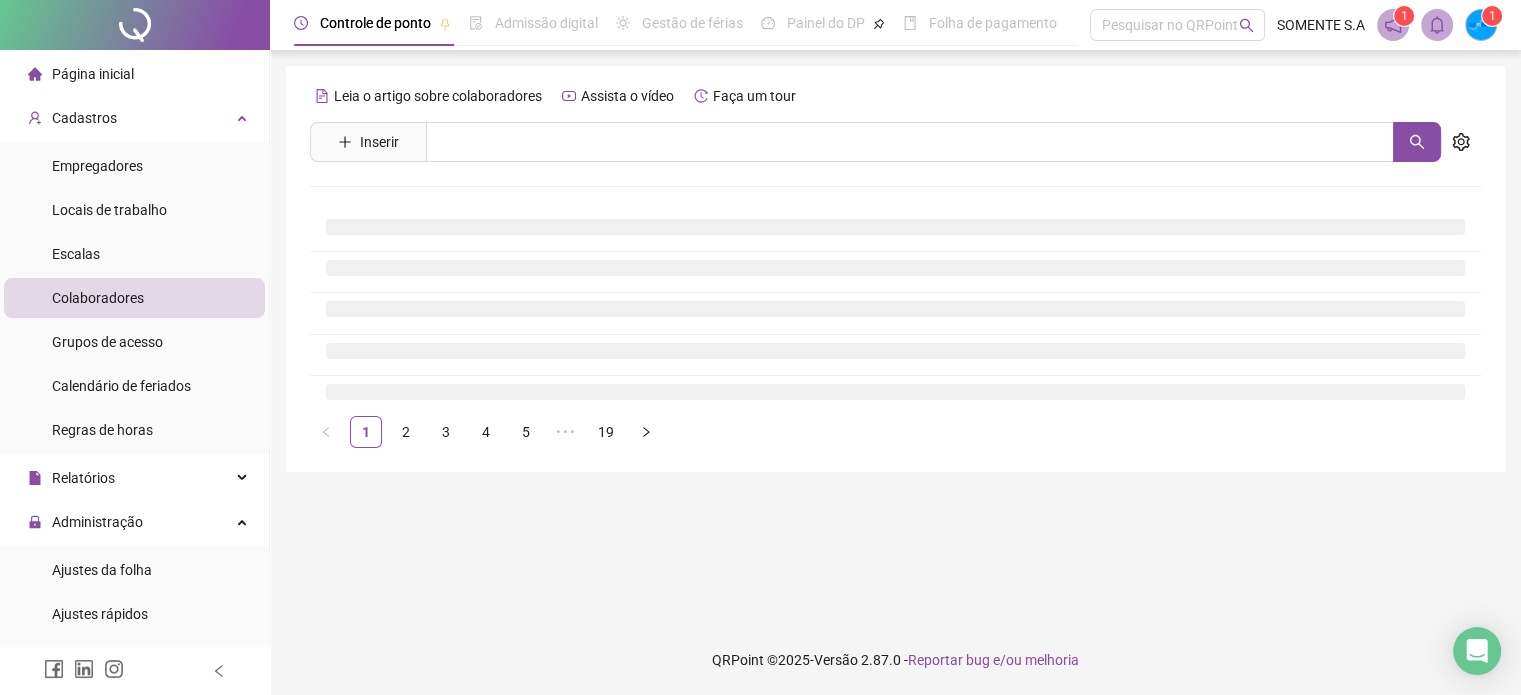 scroll, scrollTop: 0, scrollLeft: 0, axis: both 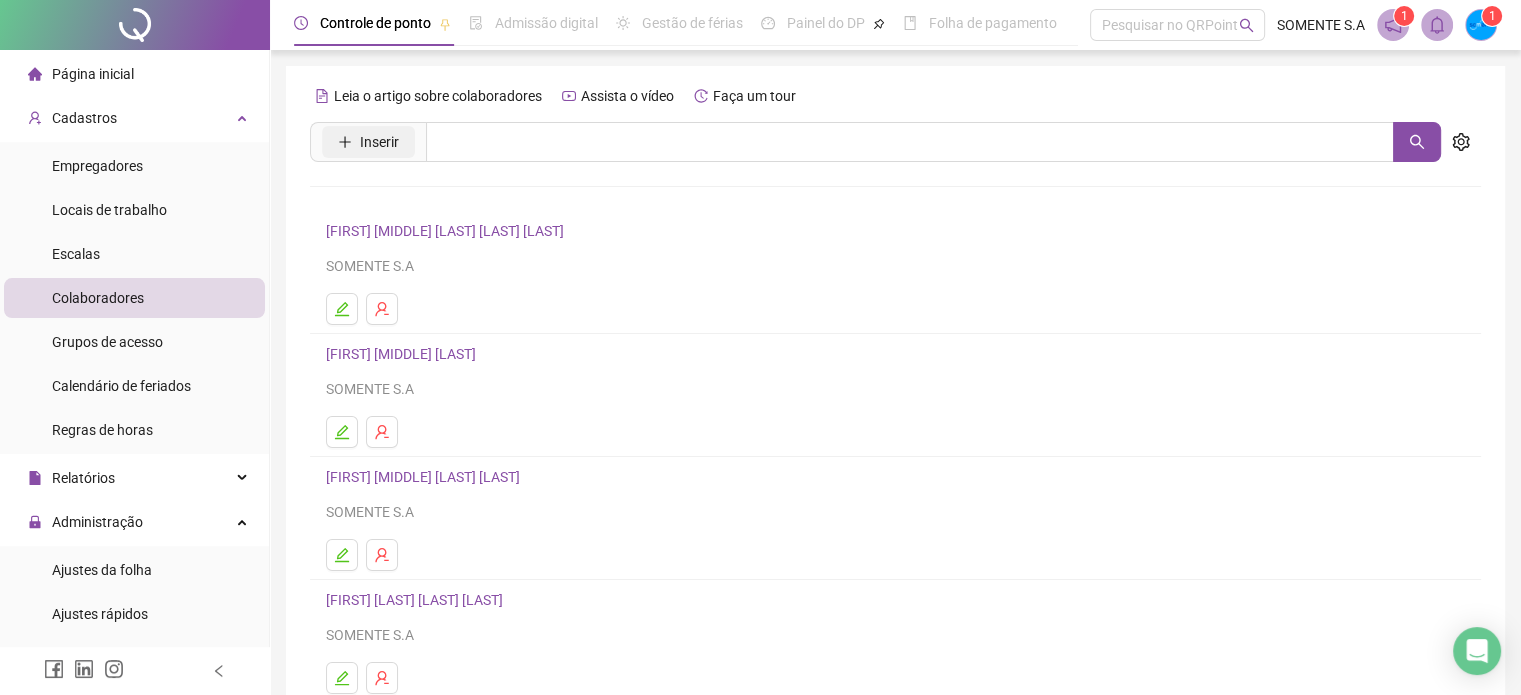 click on "Inserir" at bounding box center (379, 142) 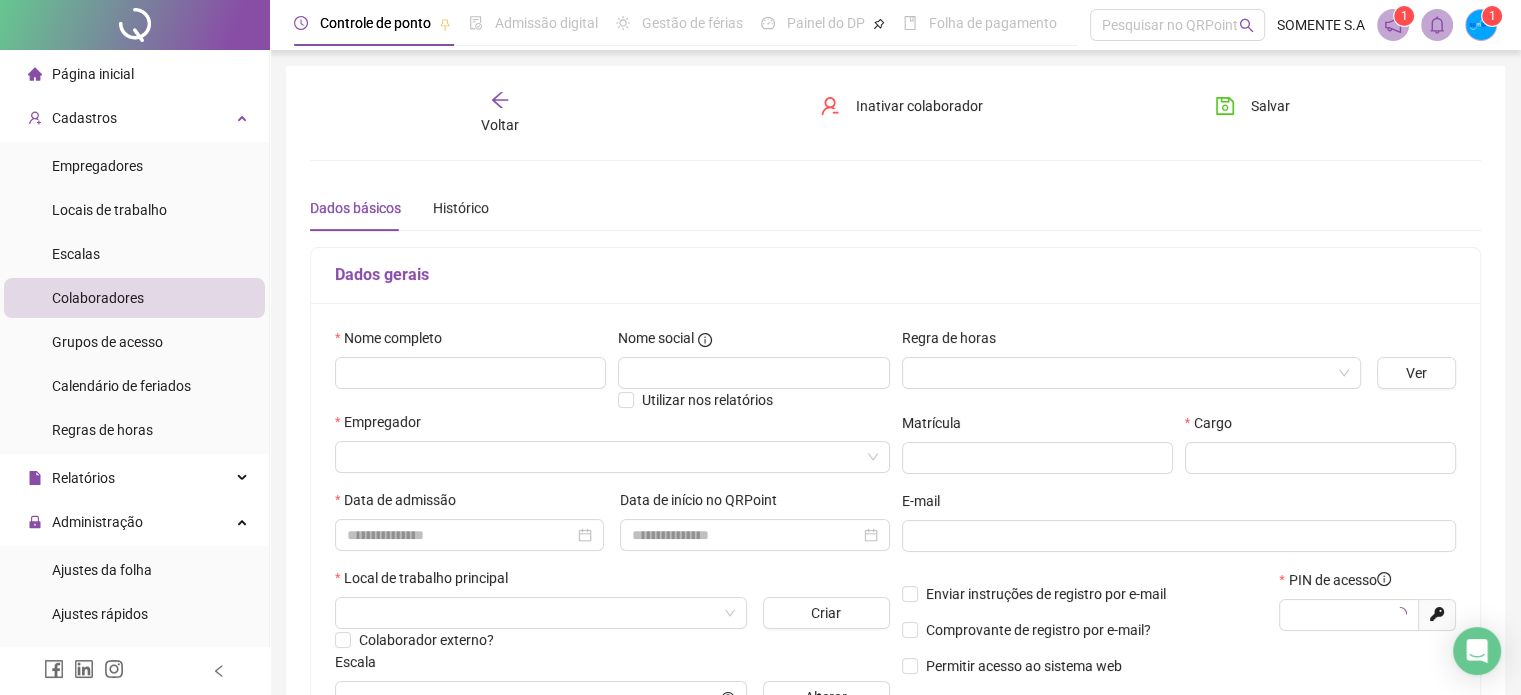 type on "*****" 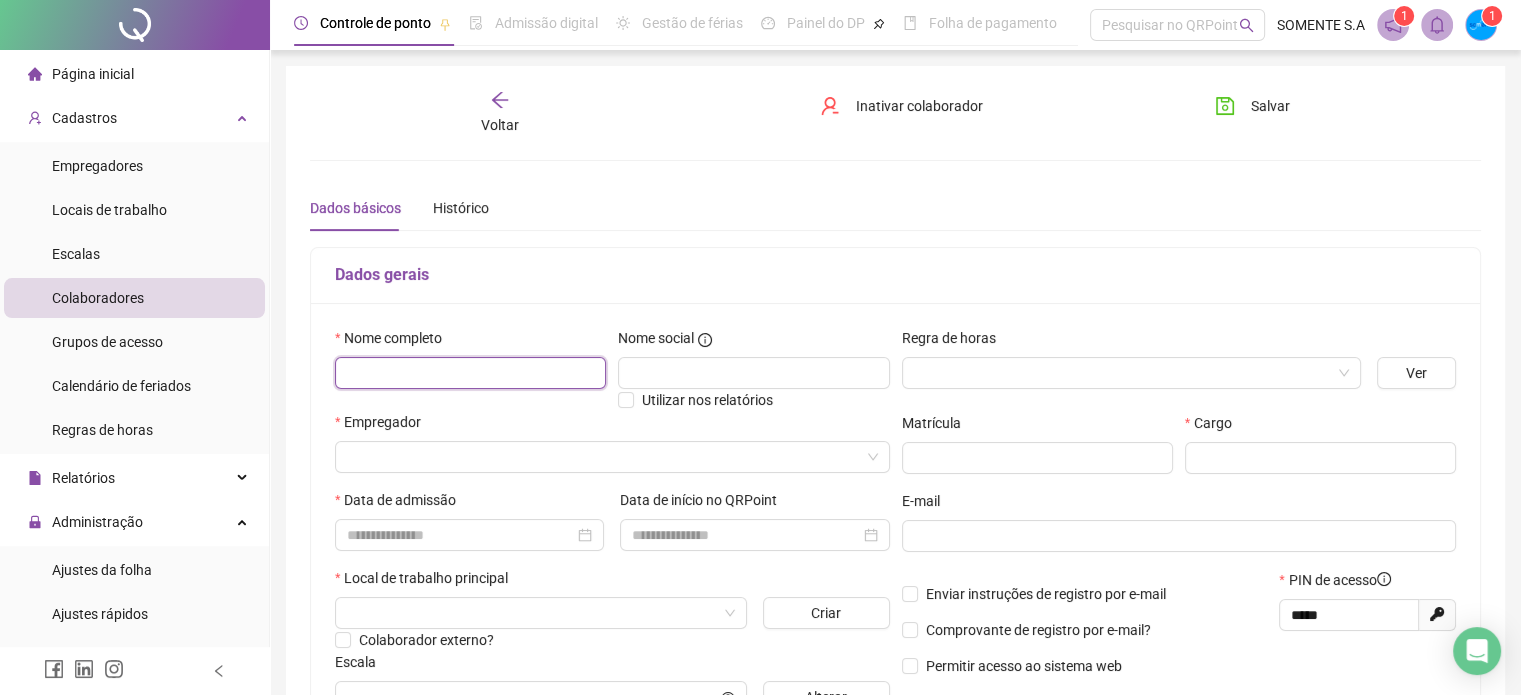 click at bounding box center [470, 373] 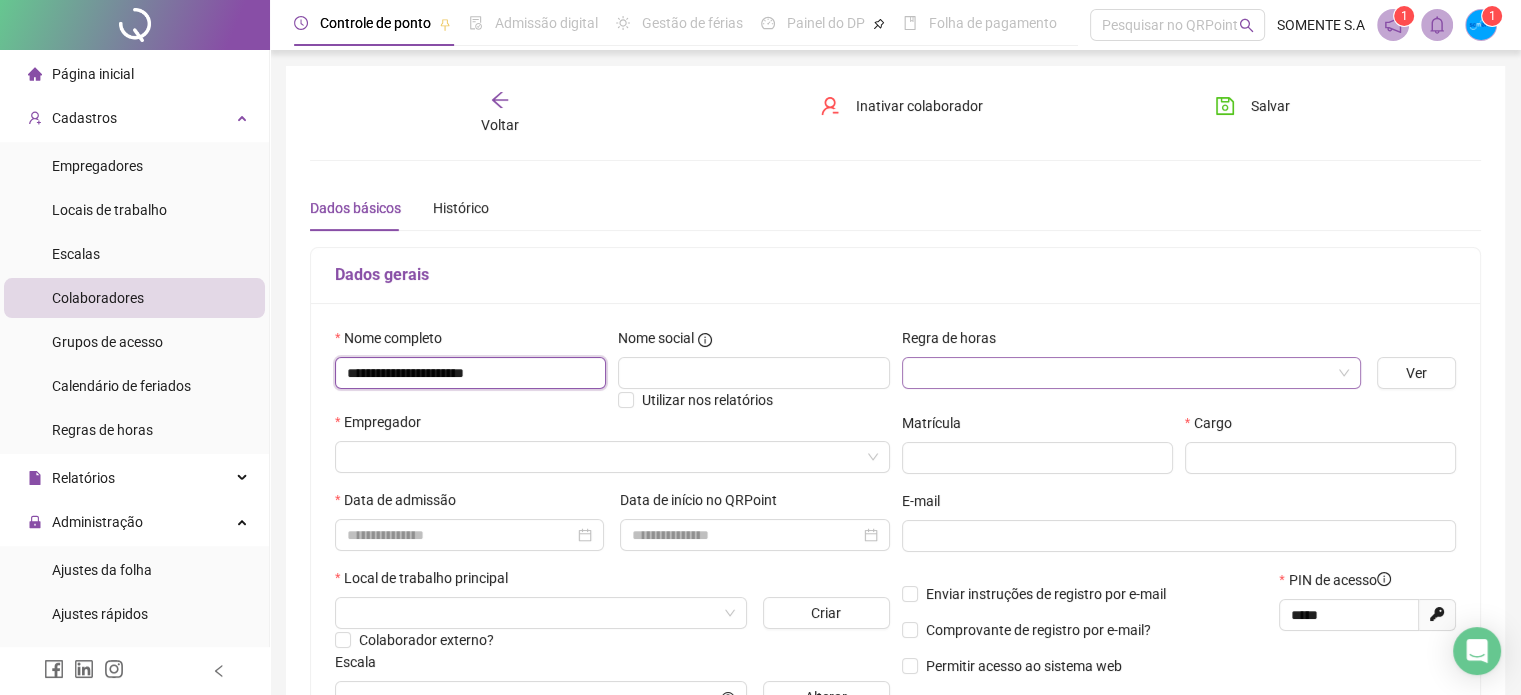 type on "**********" 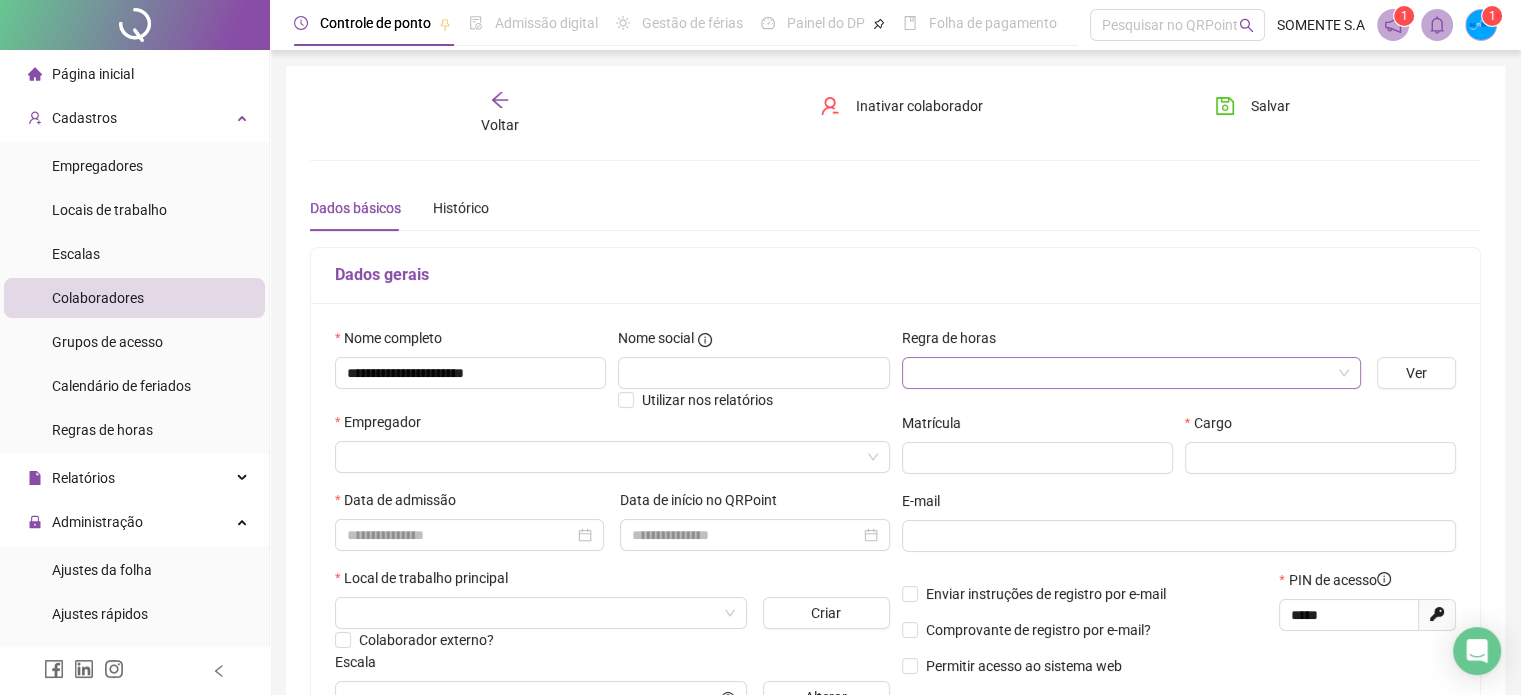 click at bounding box center (1125, 373) 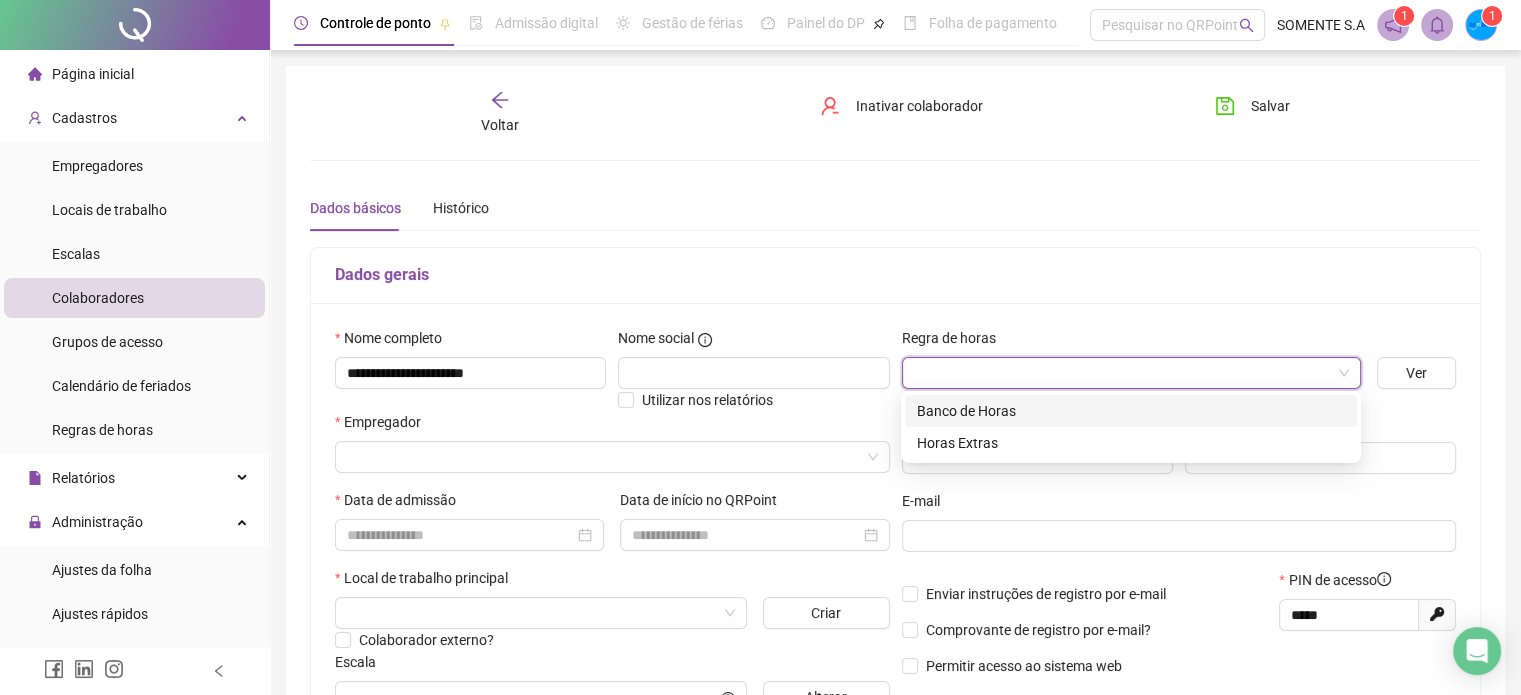 click on "Banco de Horas" at bounding box center [1131, 411] 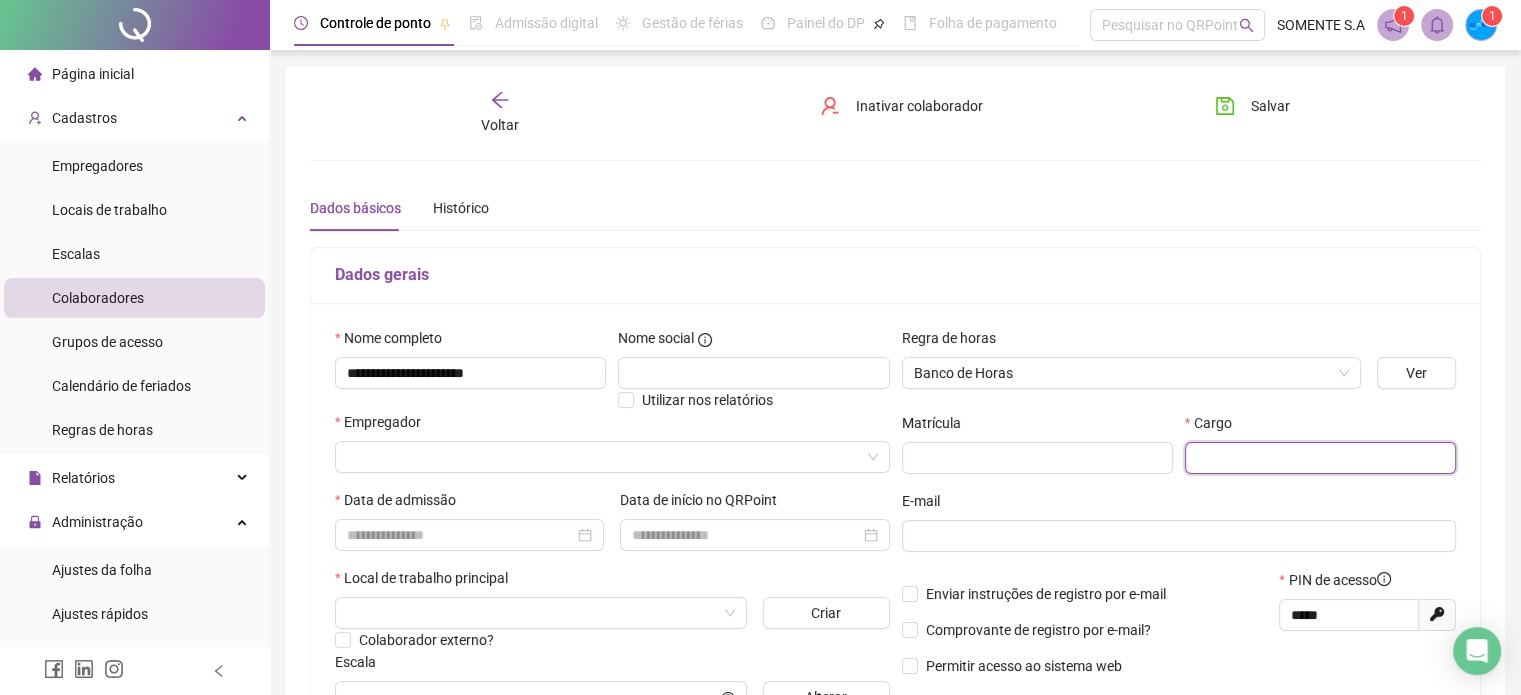 click at bounding box center (1320, 458) 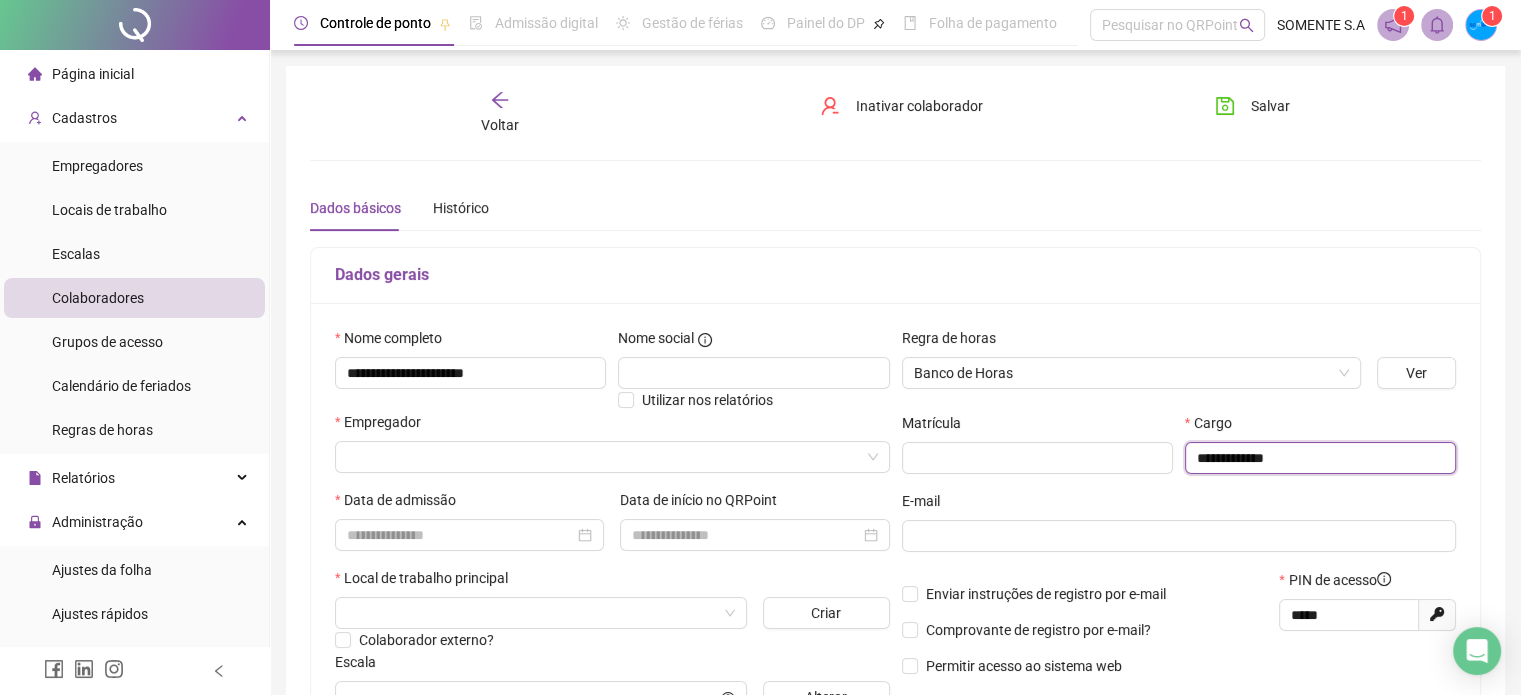 type on "**********" 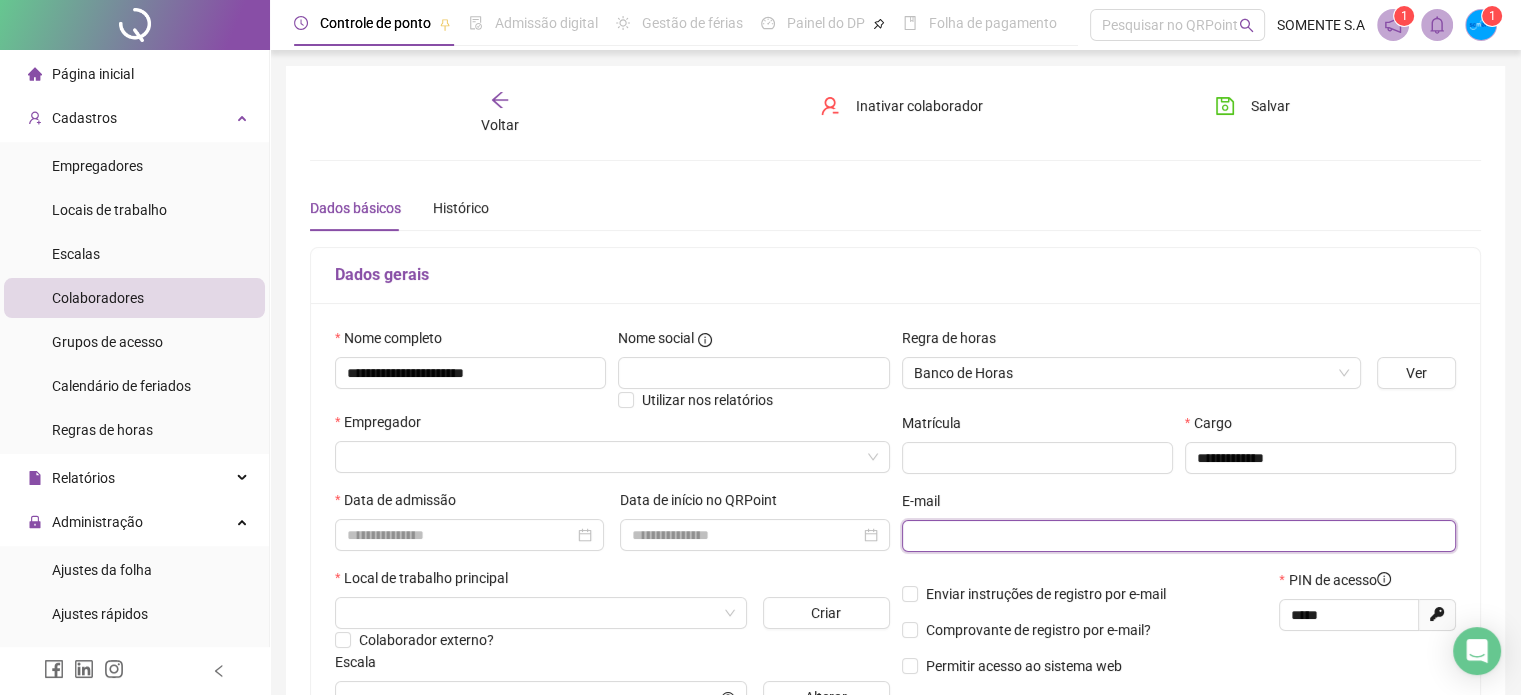 click at bounding box center (1177, 536) 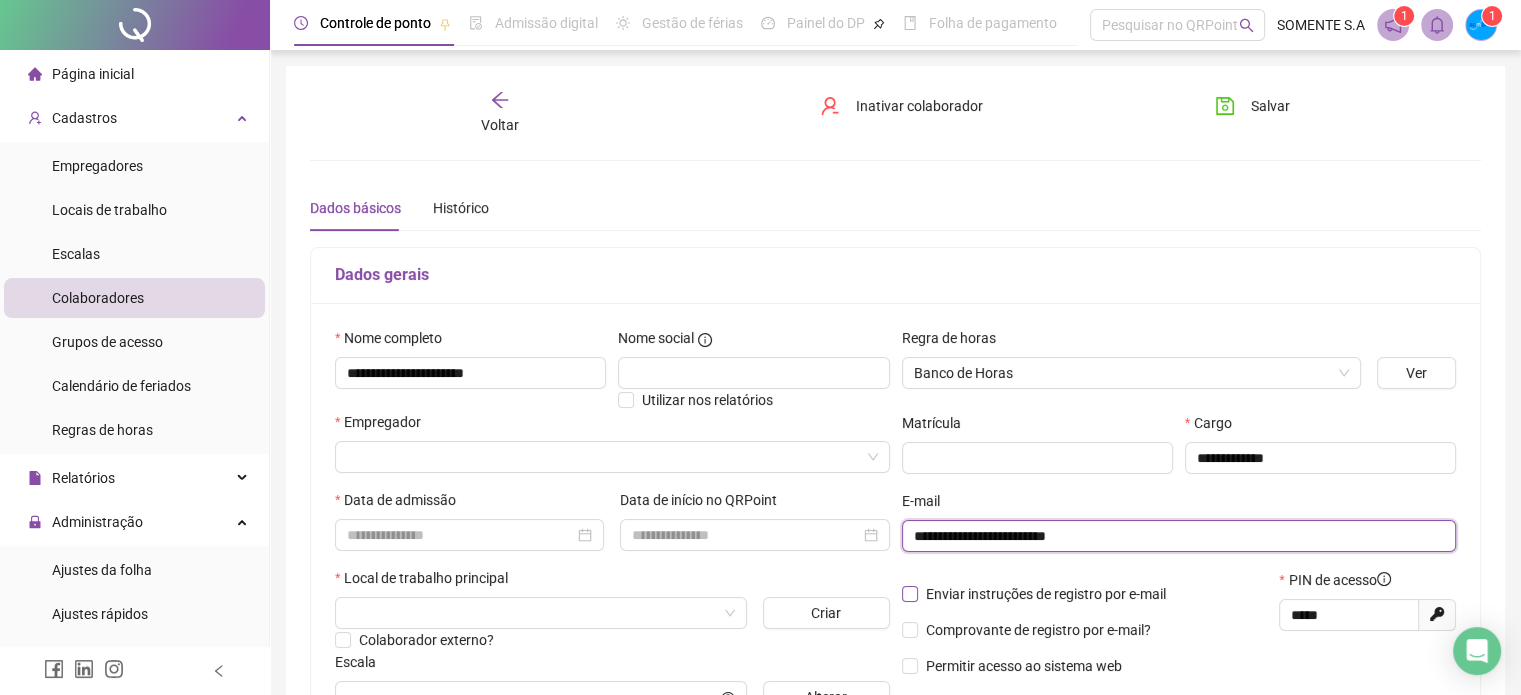 type on "**********" 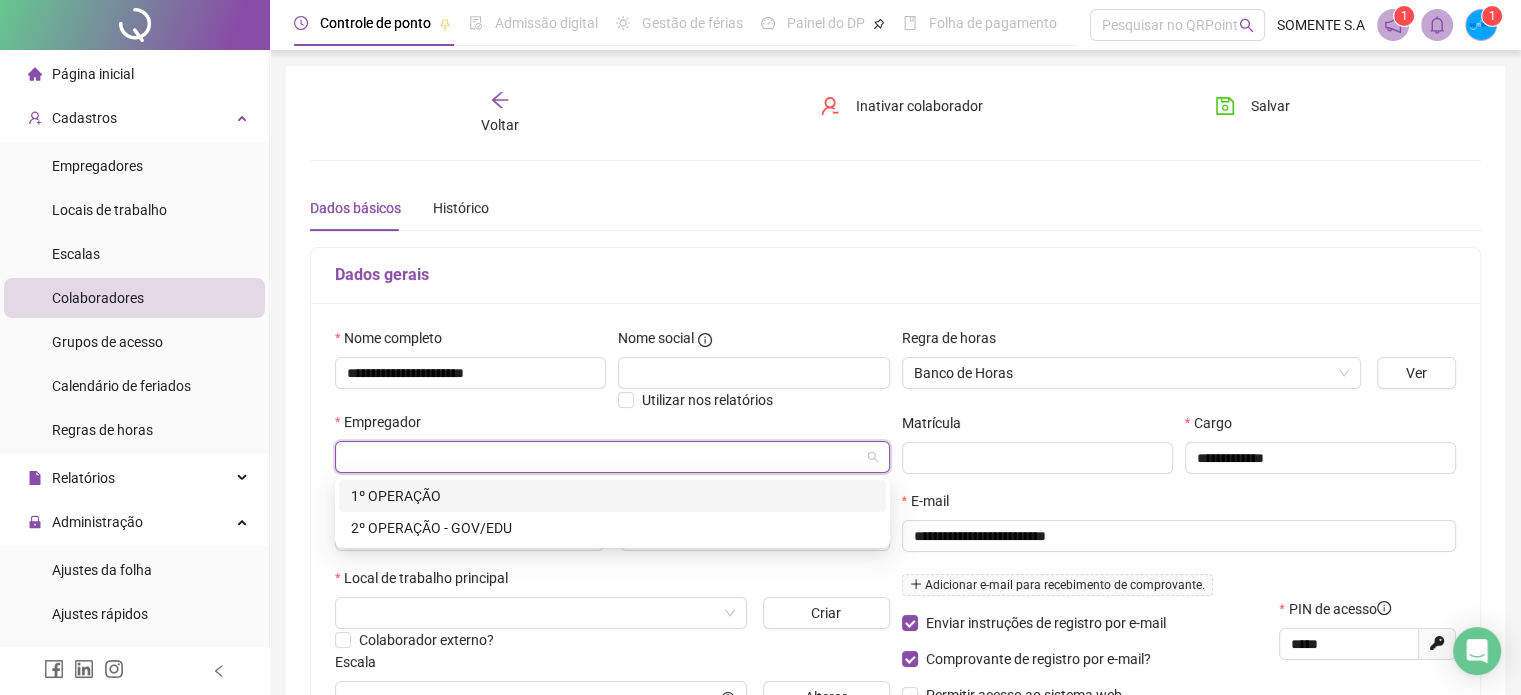 click at bounding box center [606, 457] 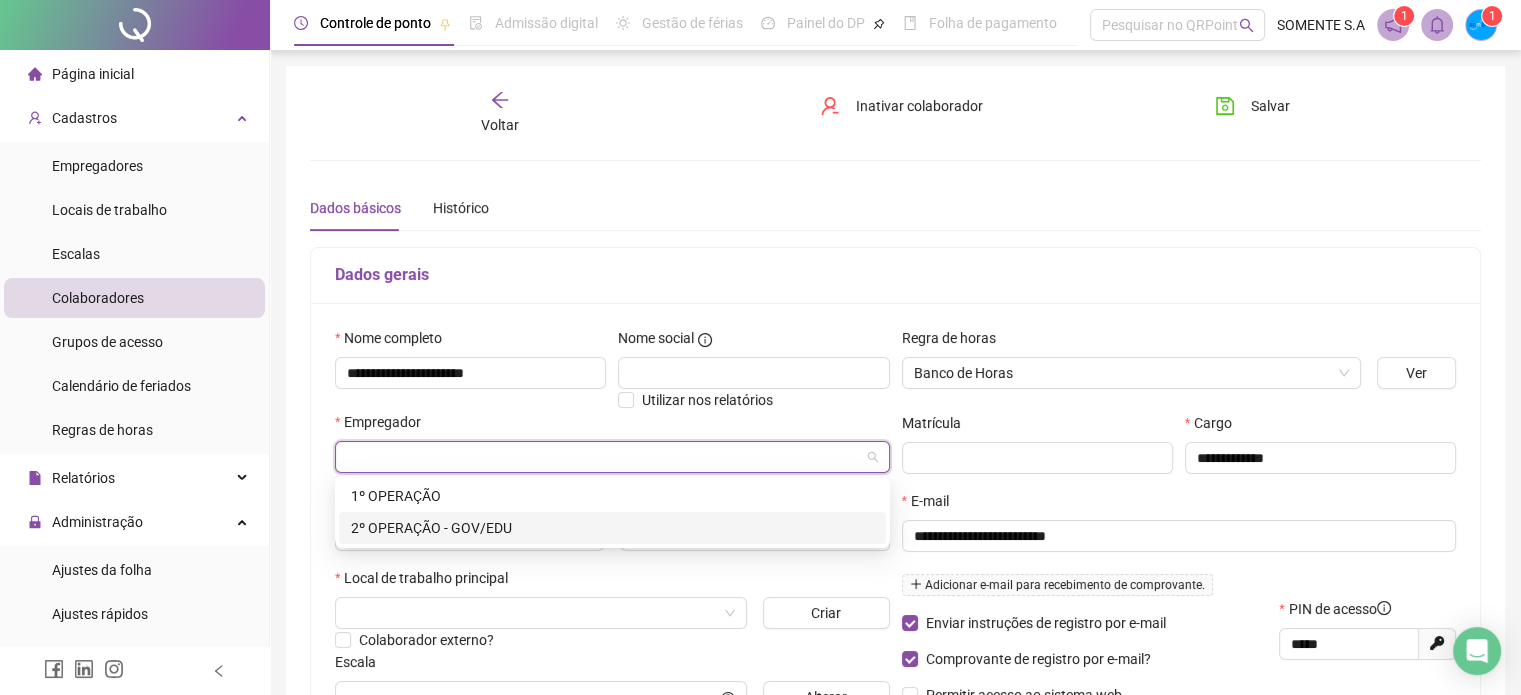 click on "2º OPERAÇÃO - GOV/EDU" at bounding box center [612, 528] 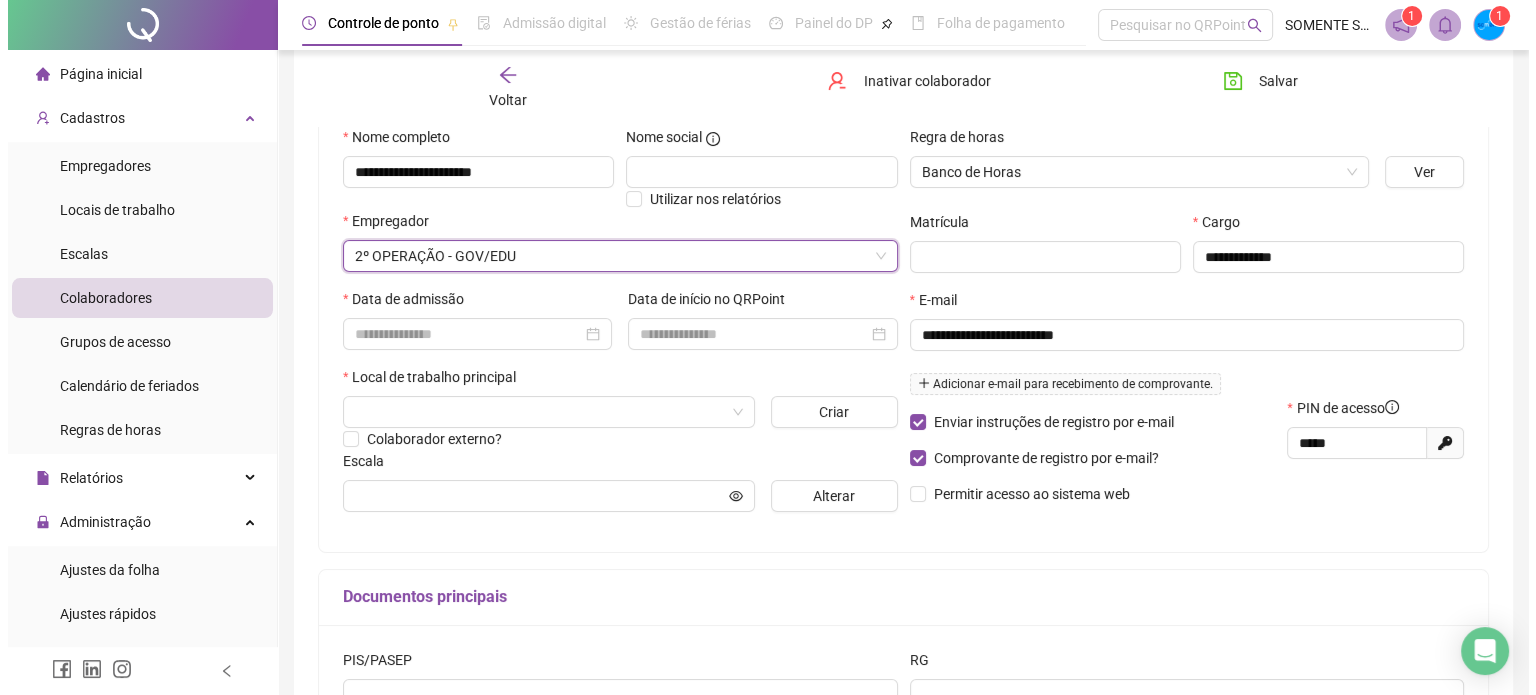 scroll, scrollTop: 273, scrollLeft: 0, axis: vertical 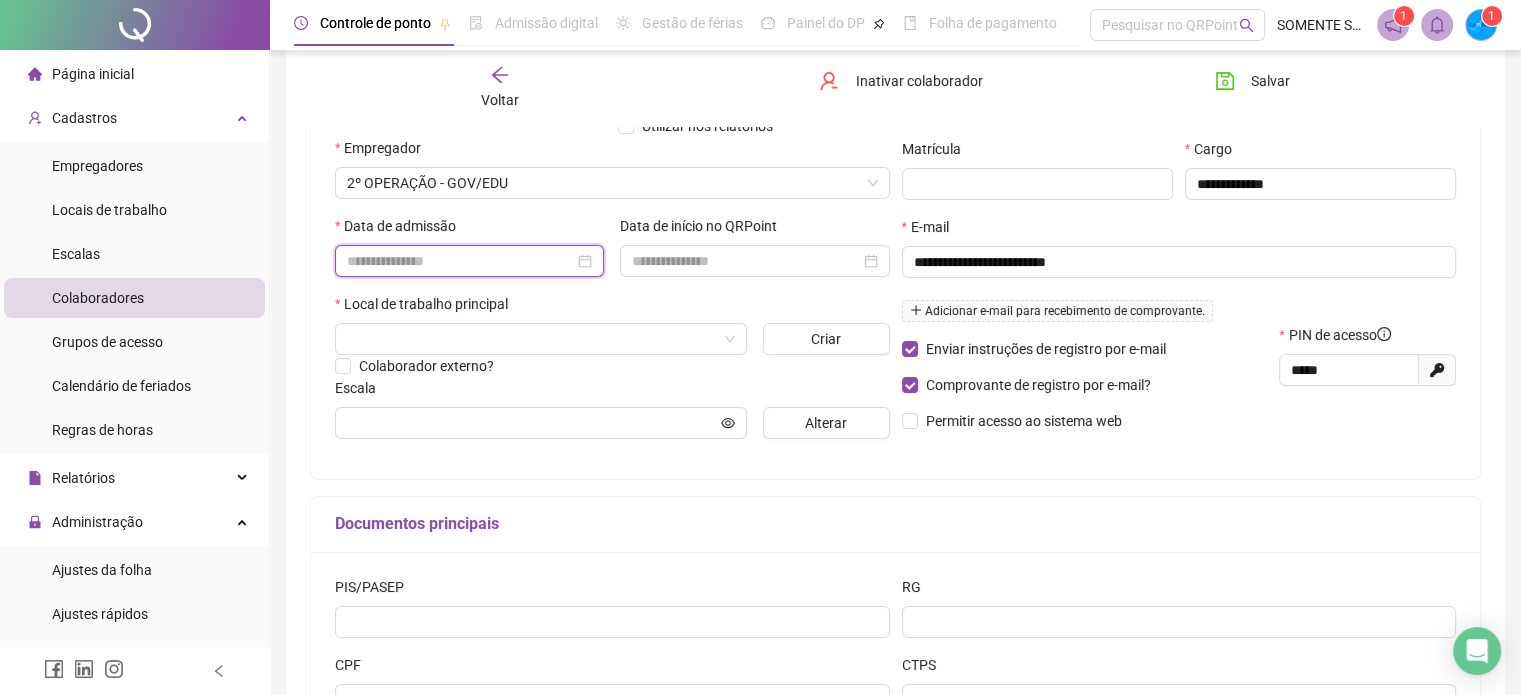 click at bounding box center [460, 261] 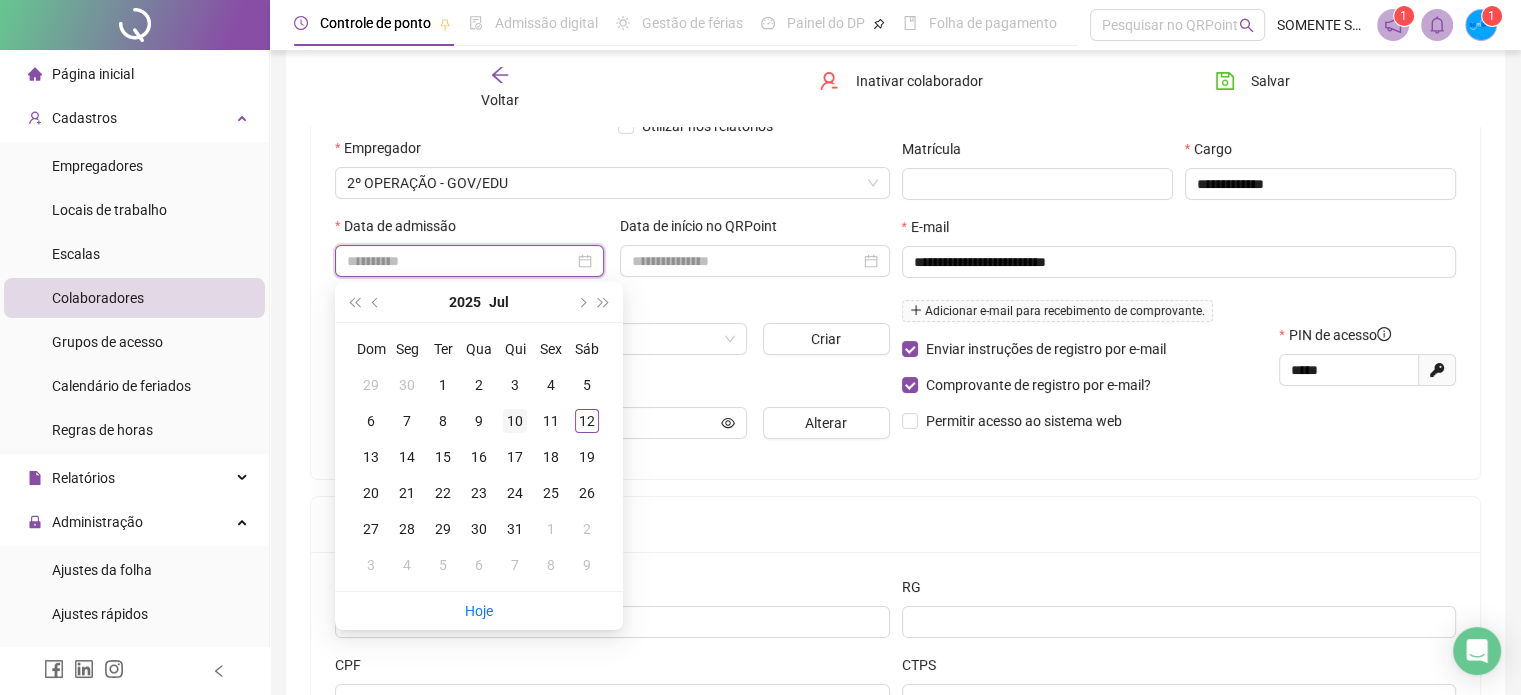 type on "**********" 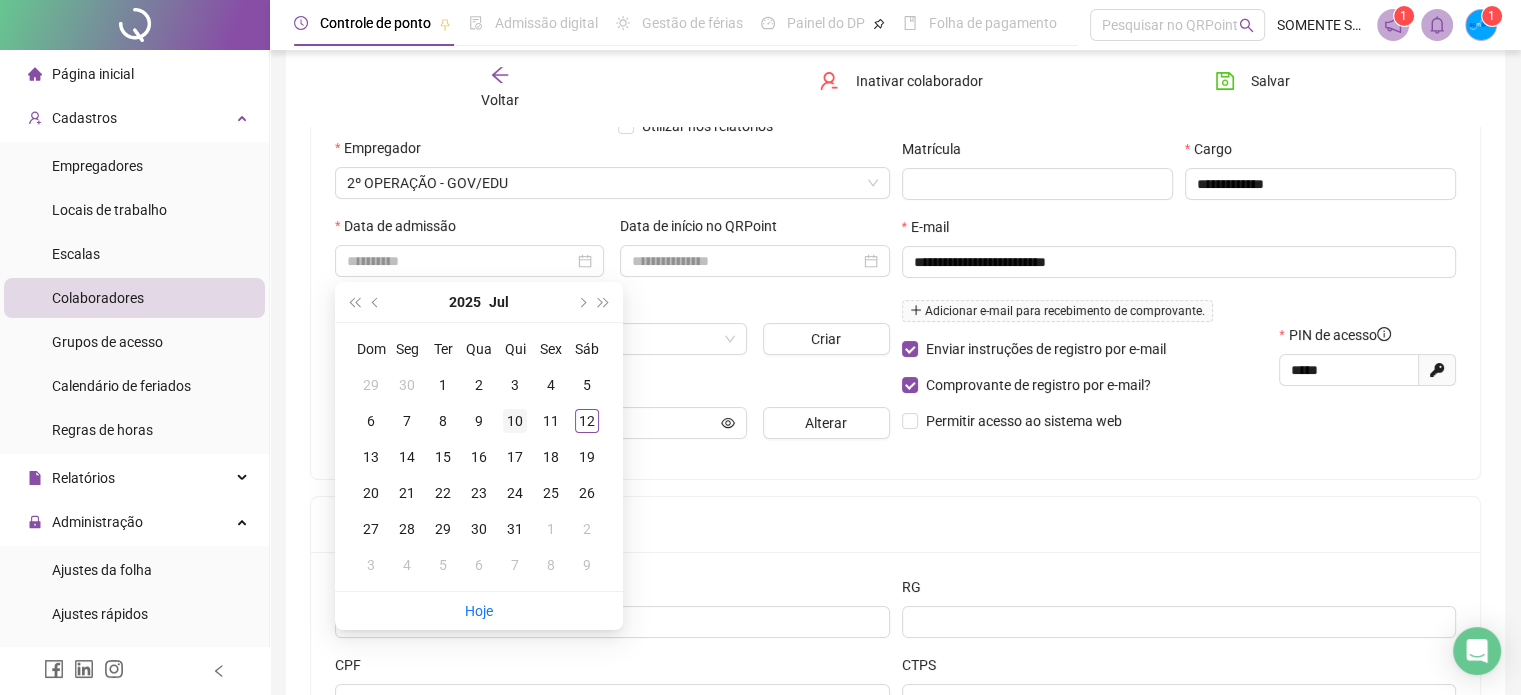 click on "10" at bounding box center (515, 421) 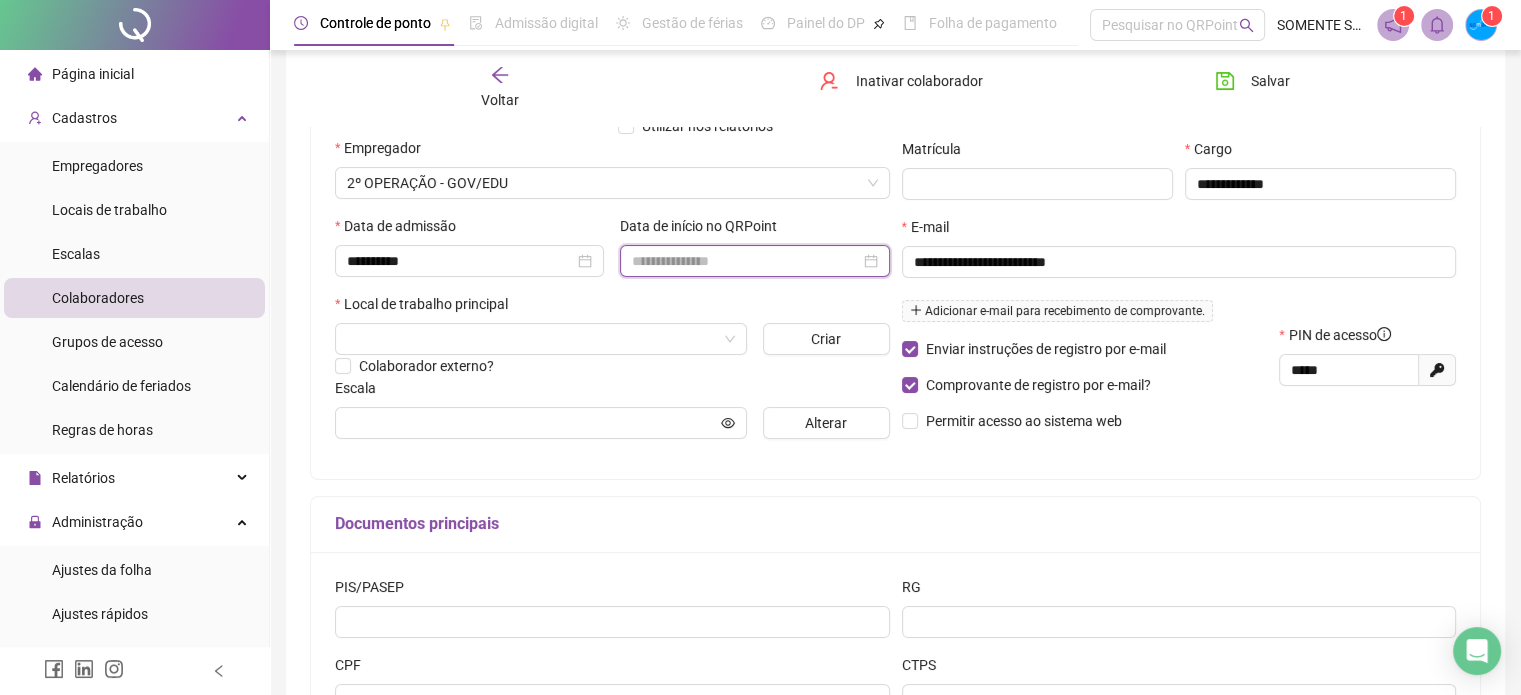 click at bounding box center [745, 261] 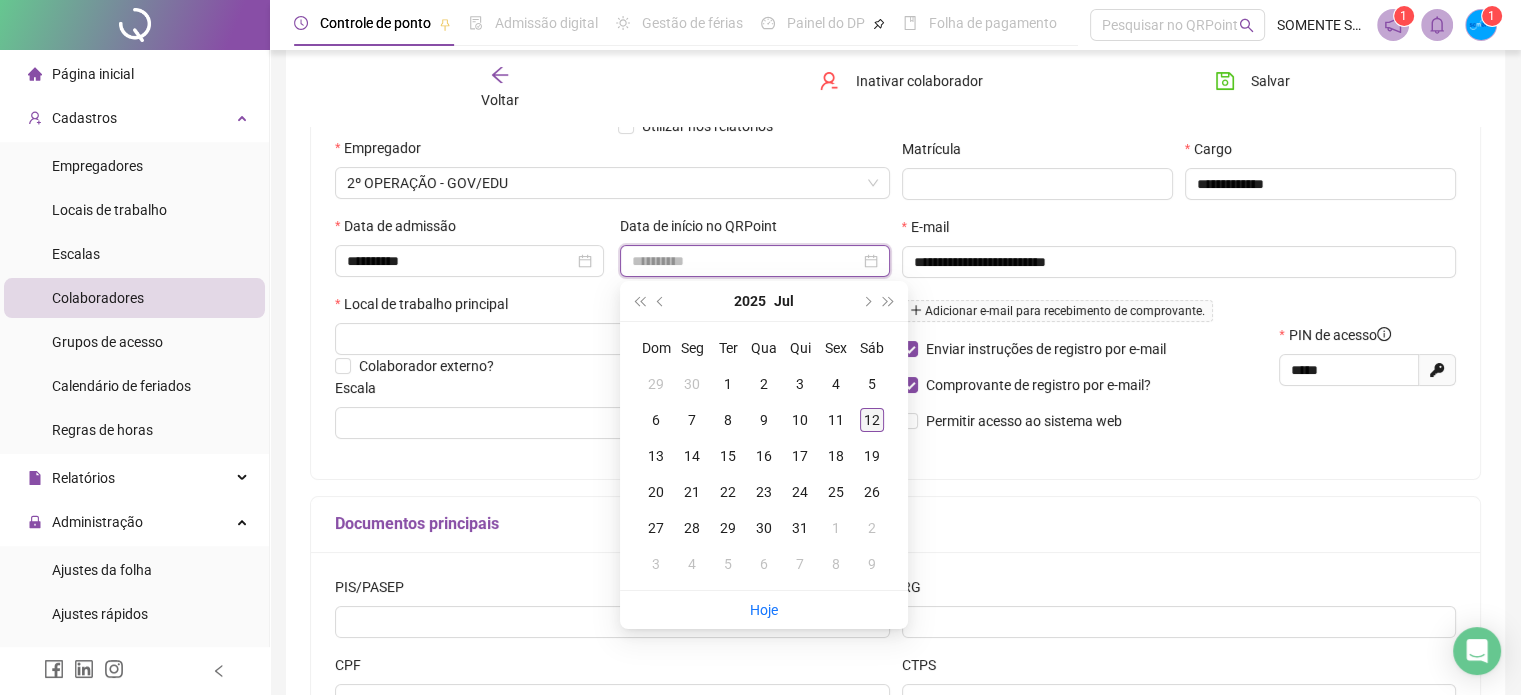 type on "**********" 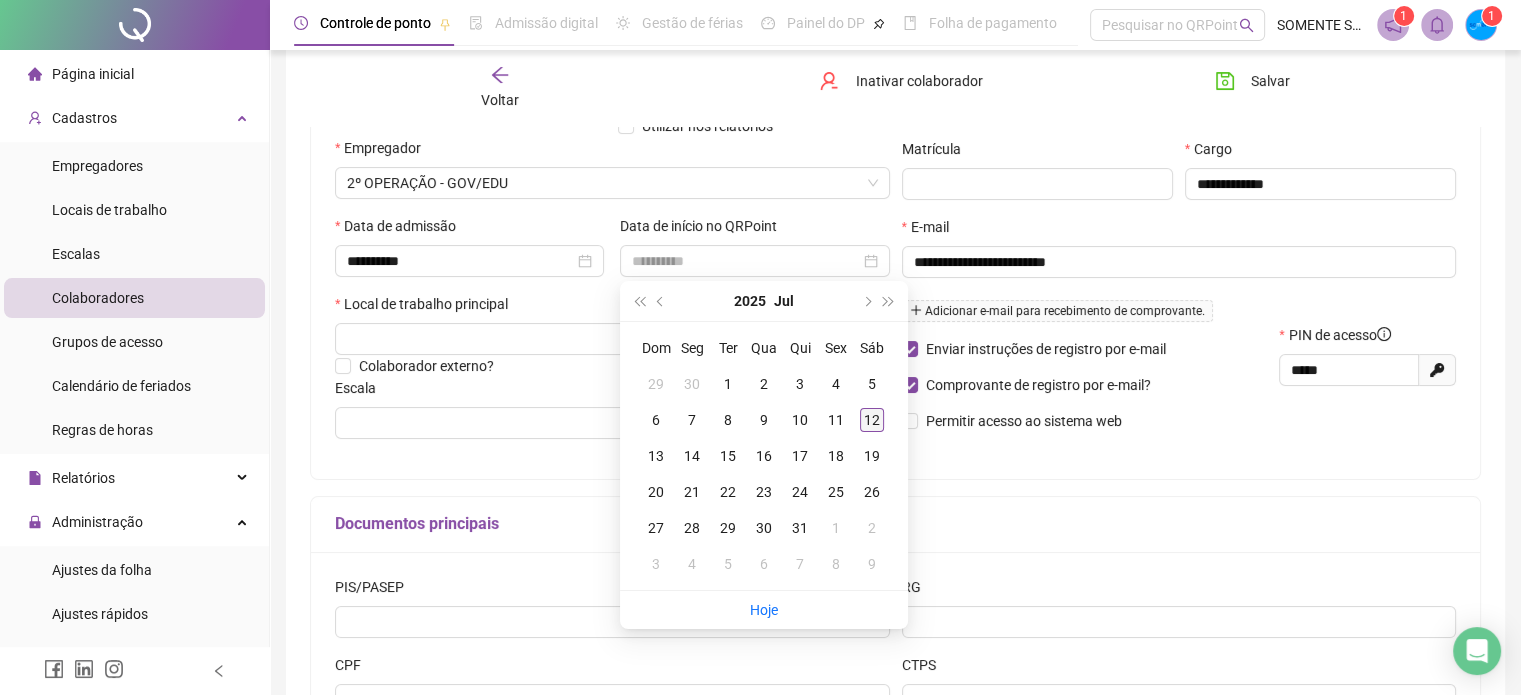 click on "12" at bounding box center [872, 420] 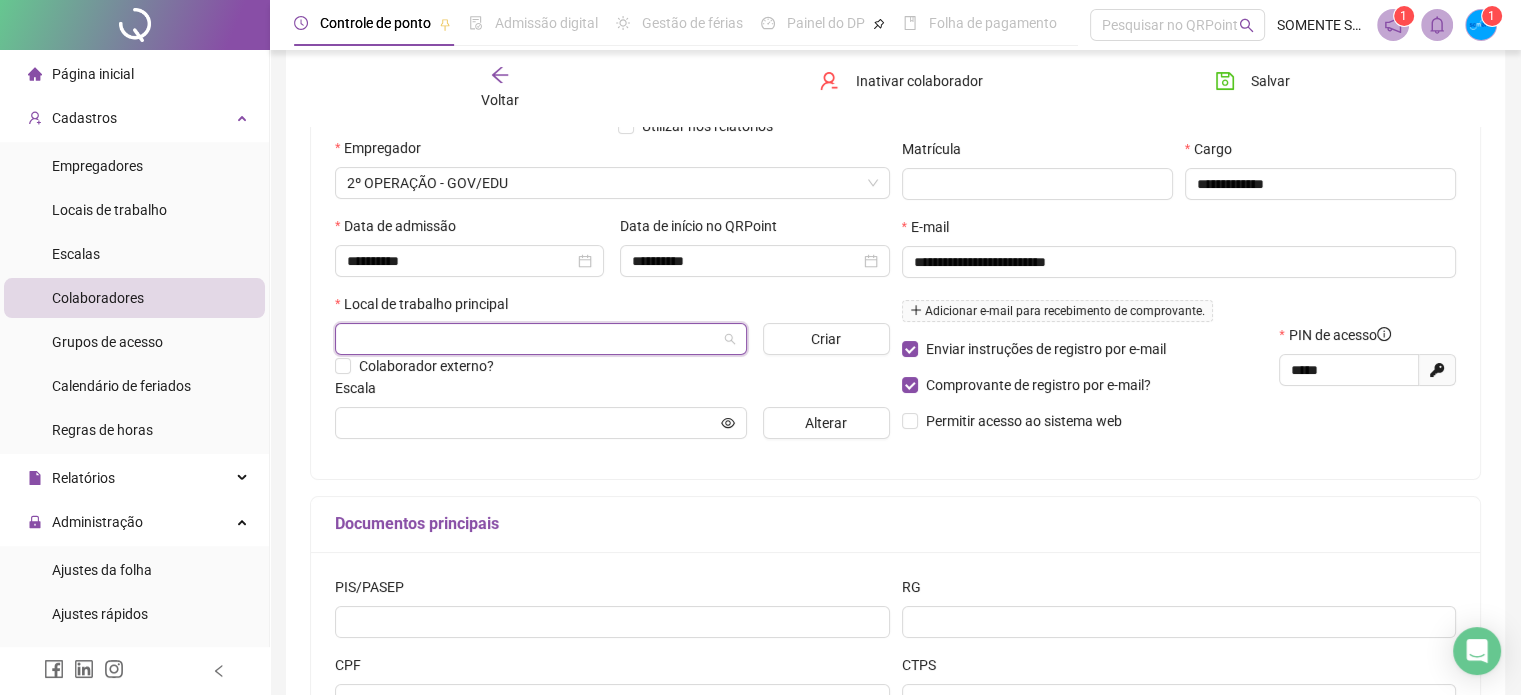 click at bounding box center (535, 339) 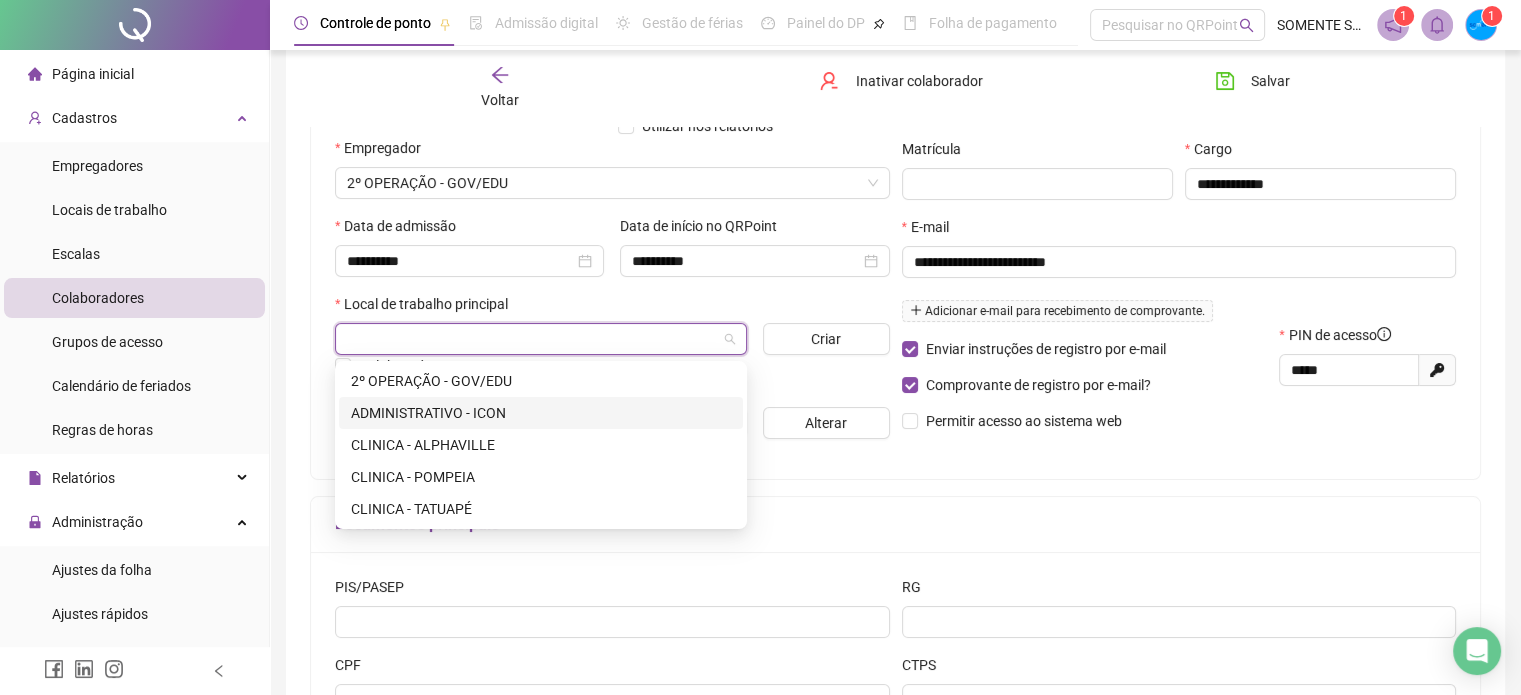 click on "ADMINISTRATIVO - ICON" at bounding box center [541, 413] 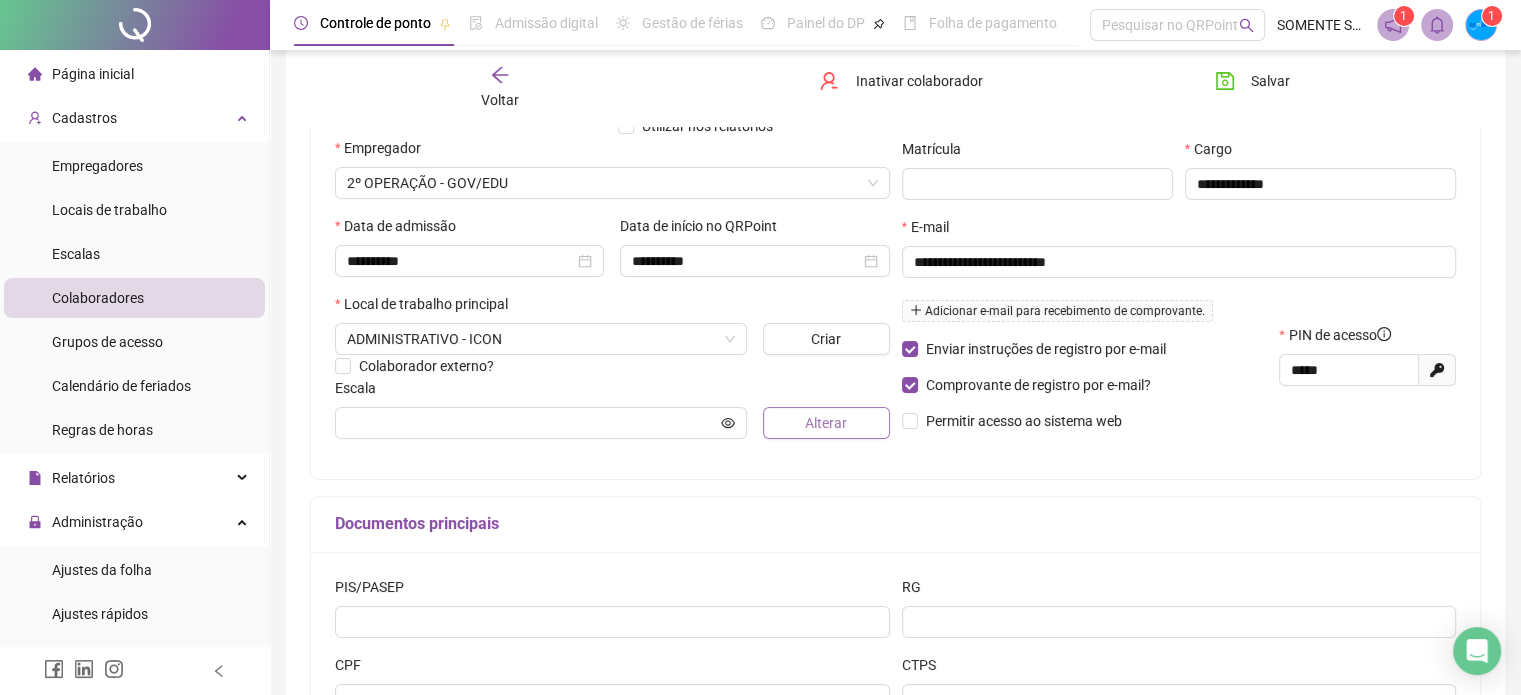 click on "Alterar" at bounding box center (826, 423) 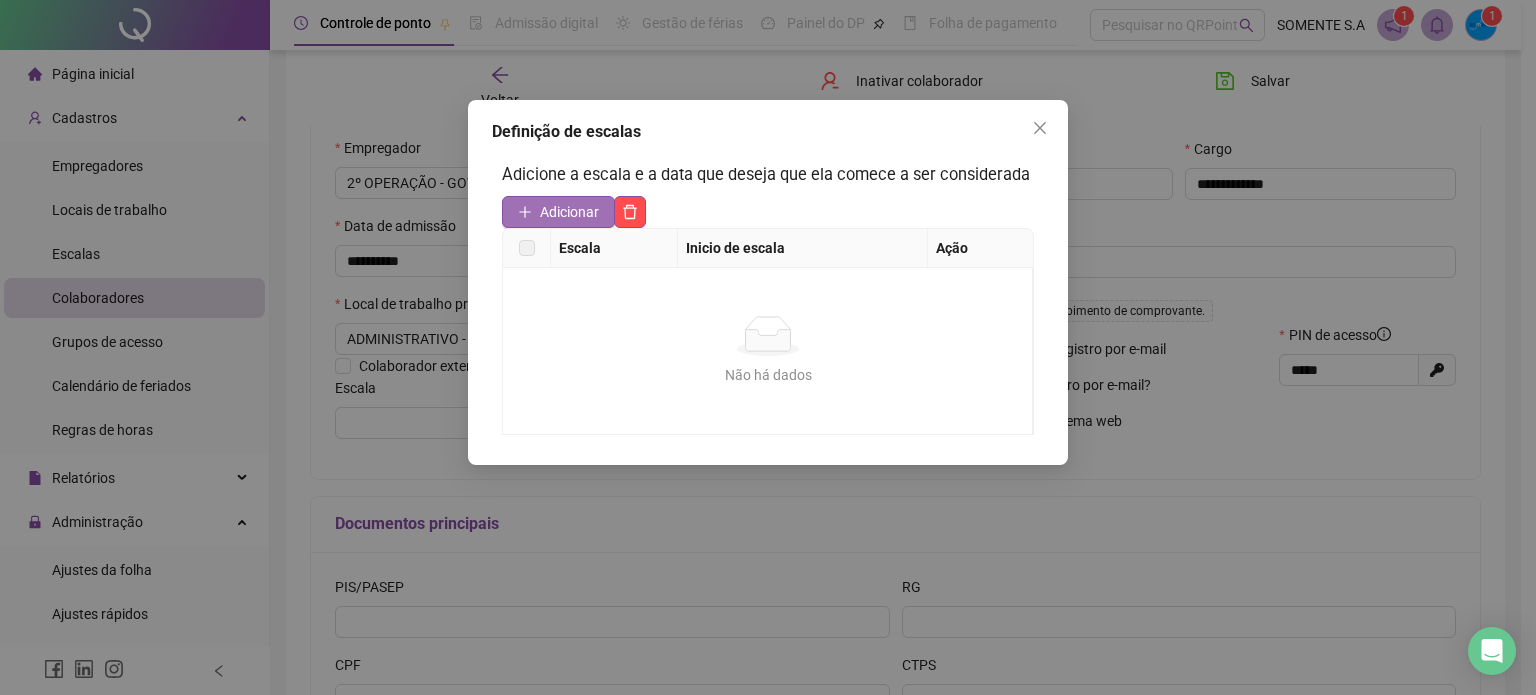 click on "Adicionar" at bounding box center [569, 212] 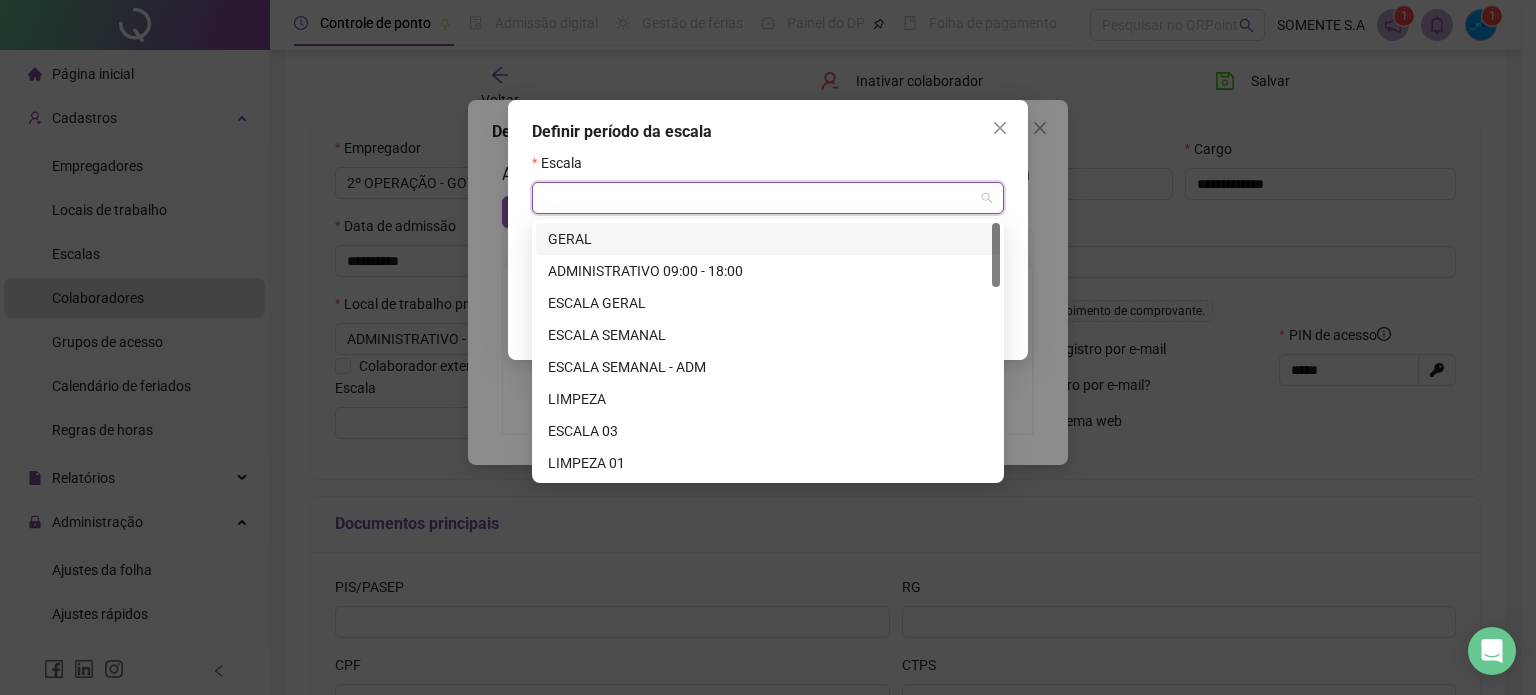click at bounding box center (762, 198) 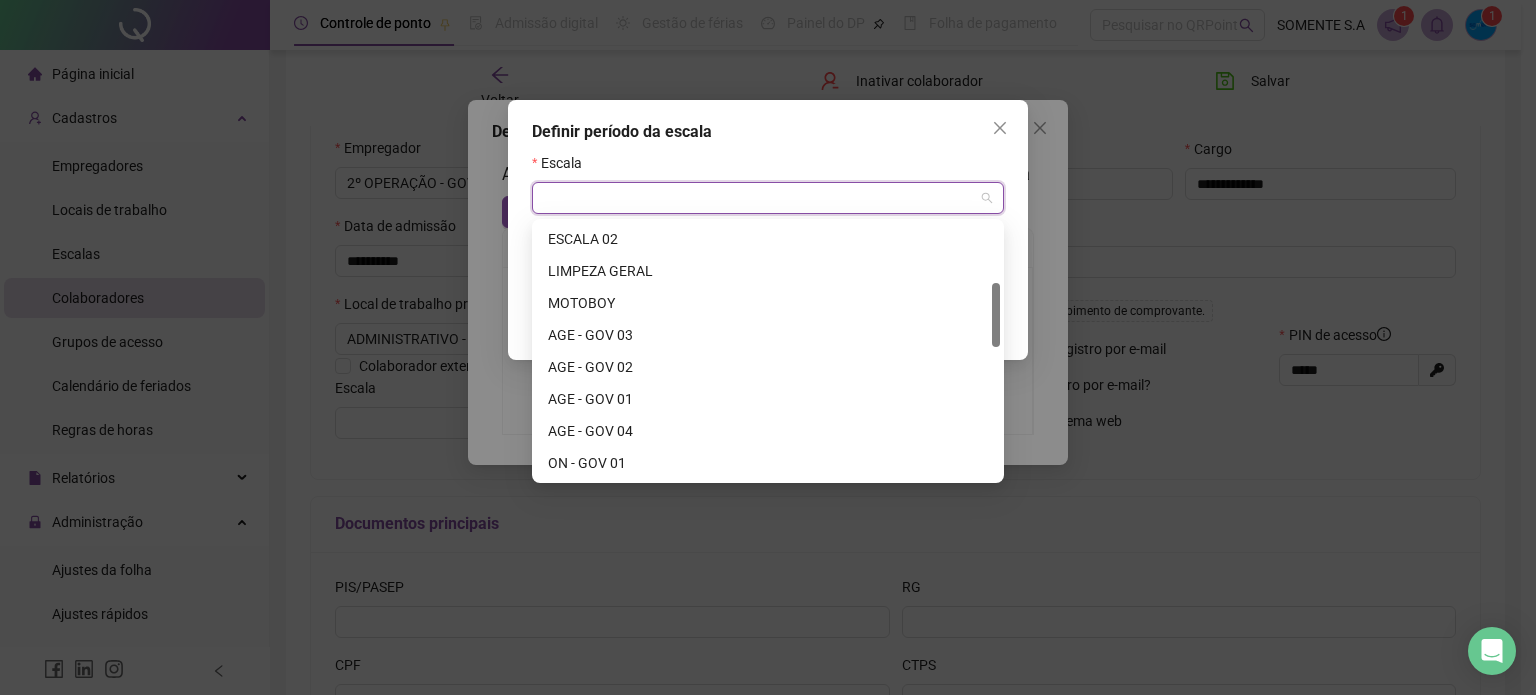 drag, startPoint x: 999, startPoint y: 240, endPoint x: 999, endPoint y: 307, distance: 67 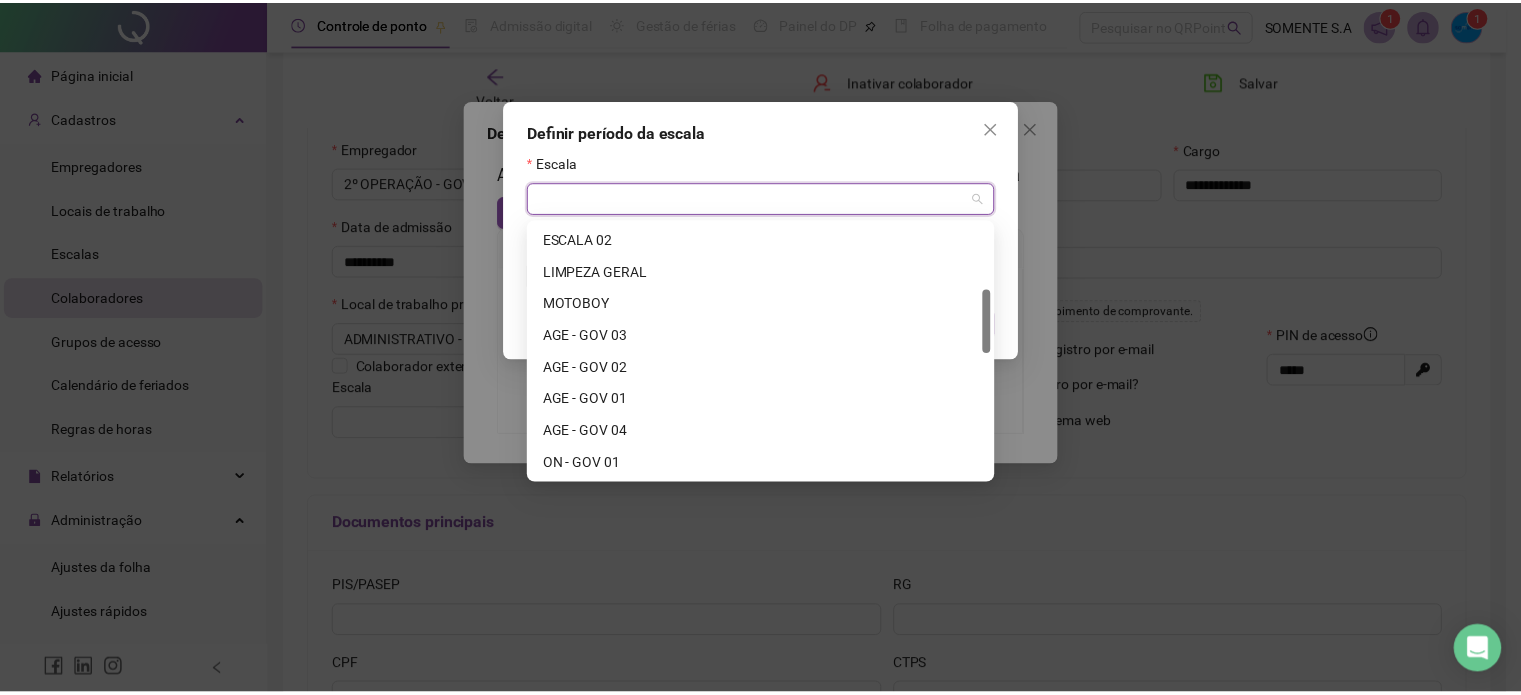 scroll, scrollTop: 264, scrollLeft: 0, axis: vertical 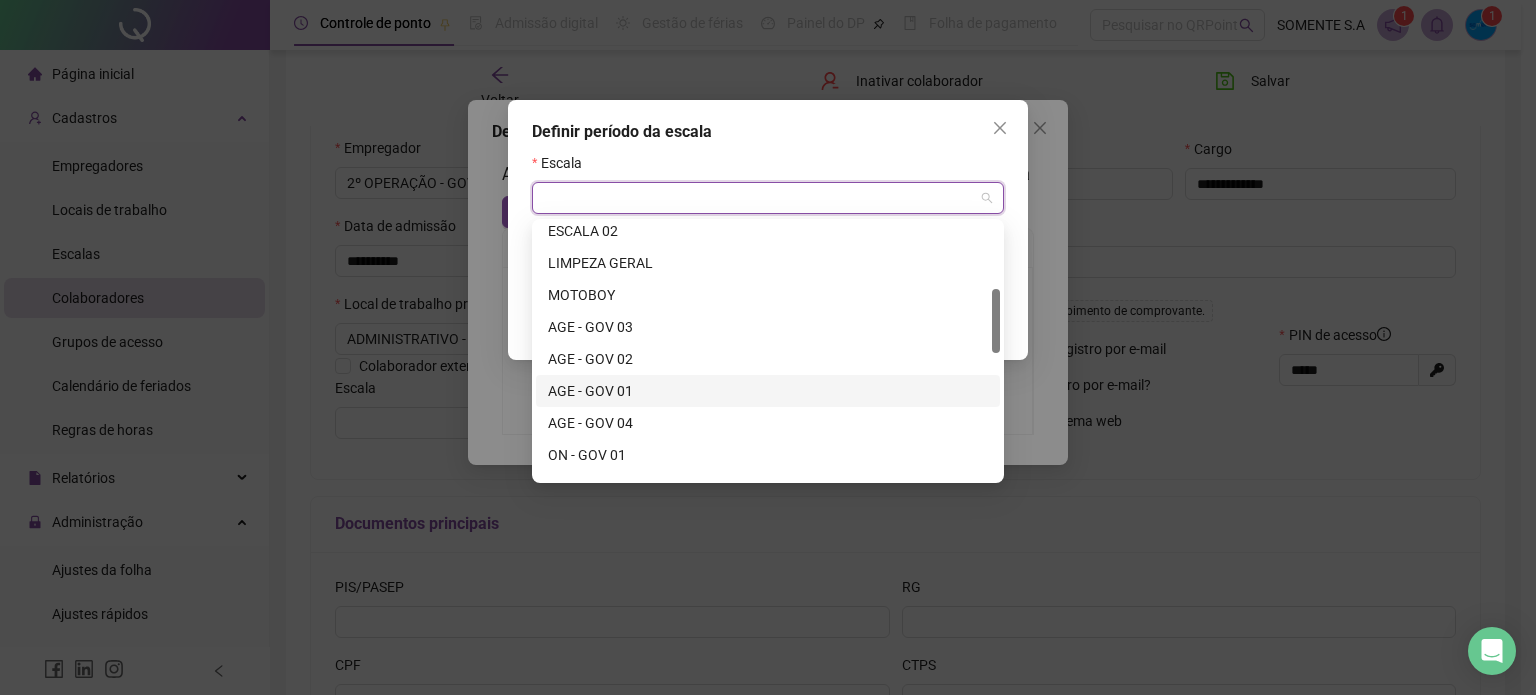 click on "AGE - GOV 01" at bounding box center [768, 391] 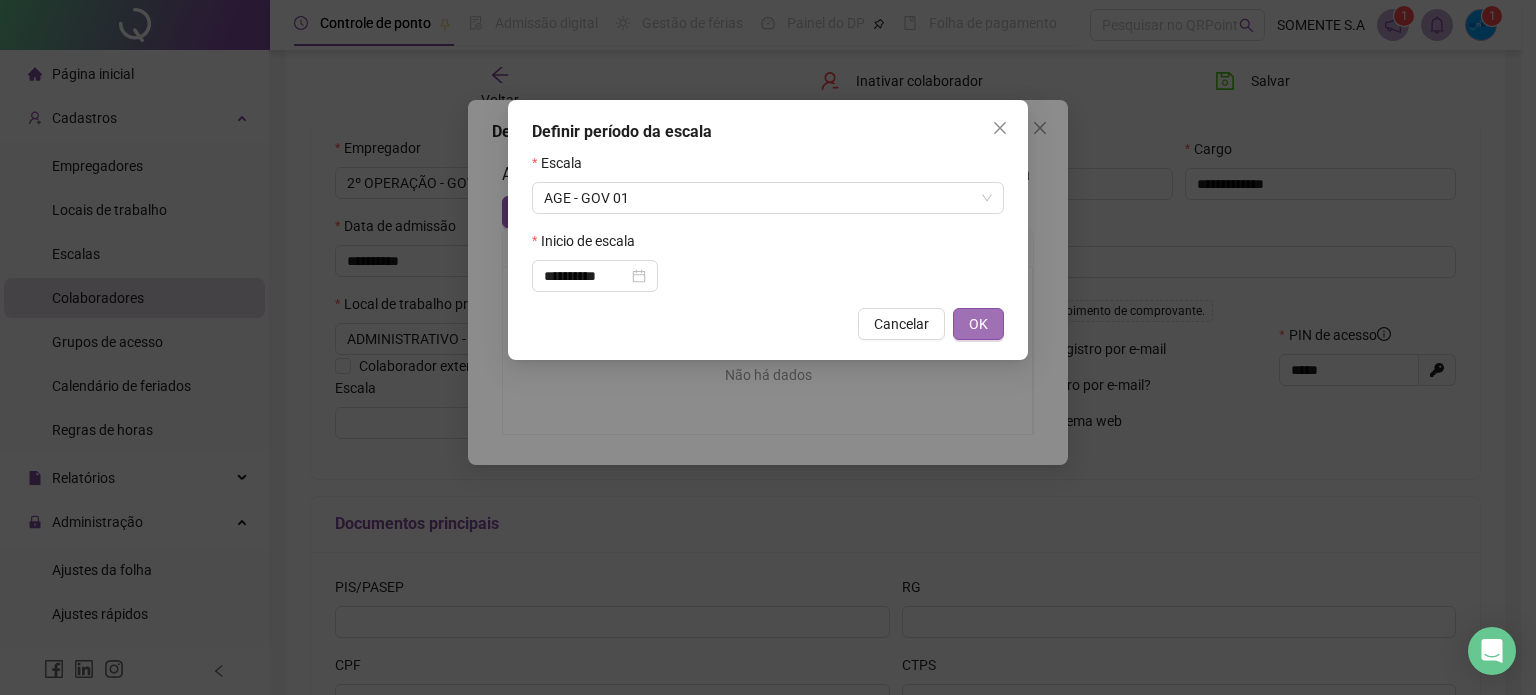 click on "OK" at bounding box center [978, 324] 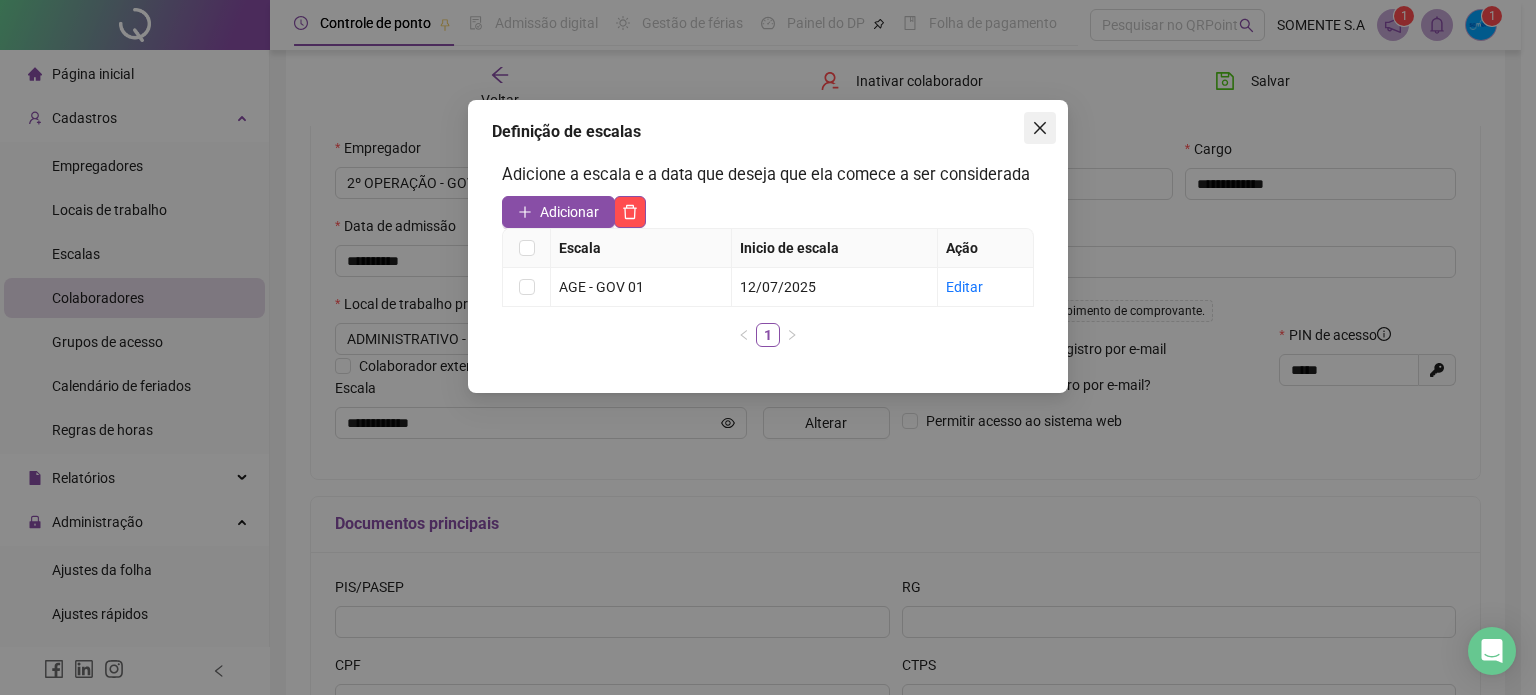 click 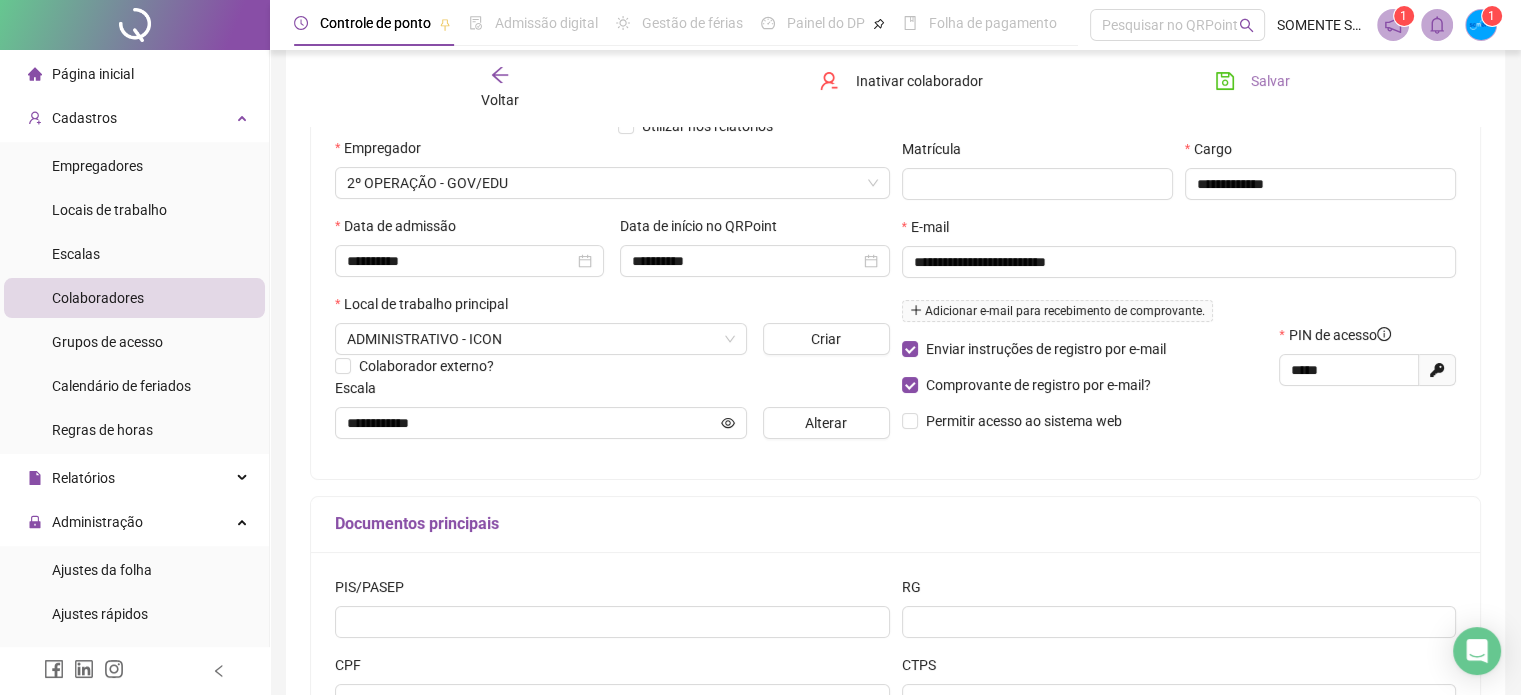 click 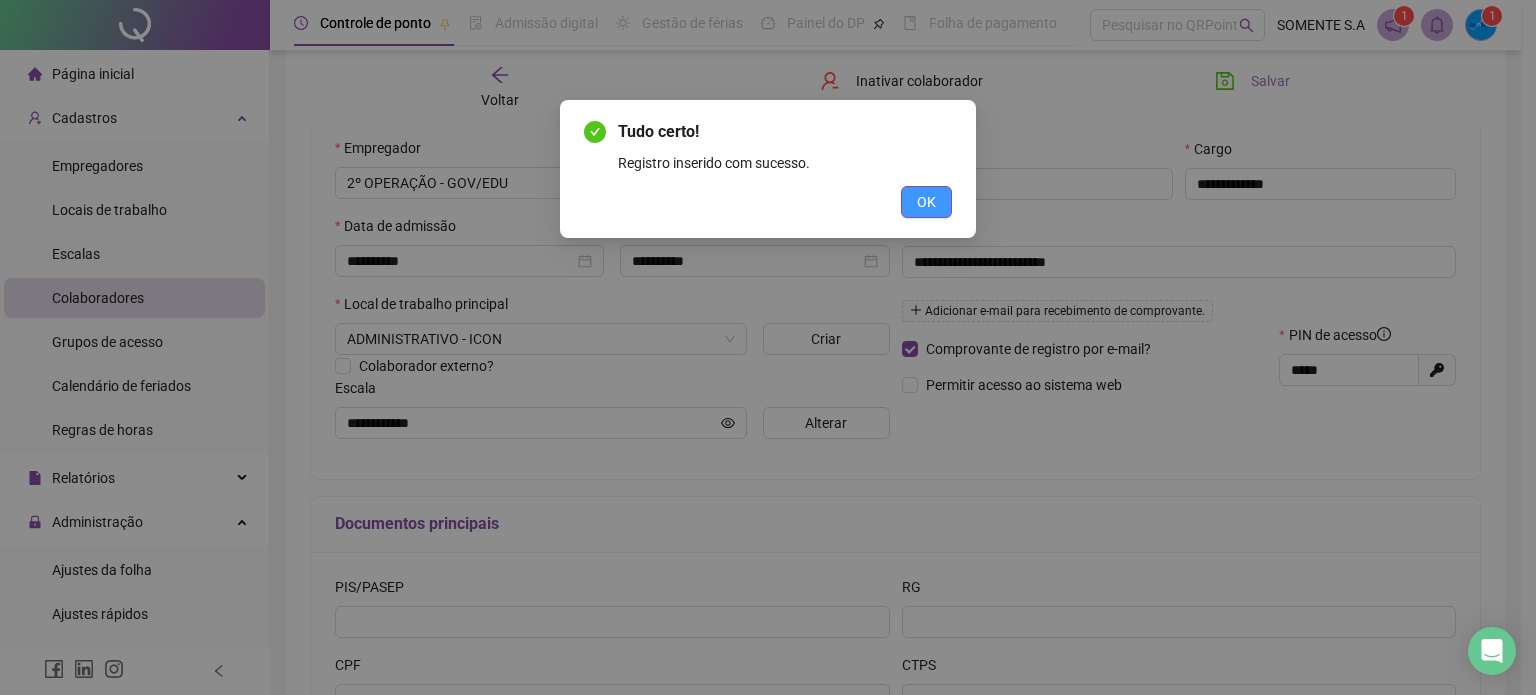 click on "OK" at bounding box center (926, 202) 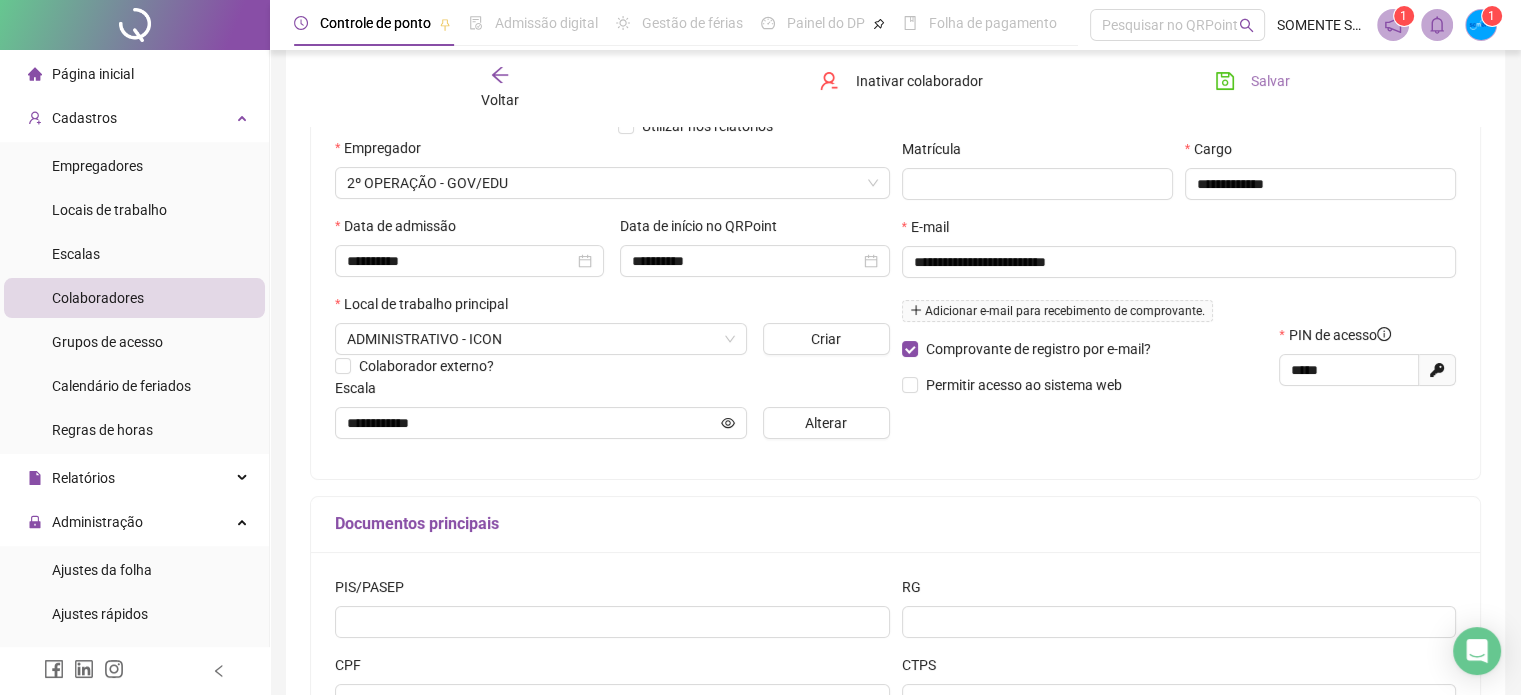 click 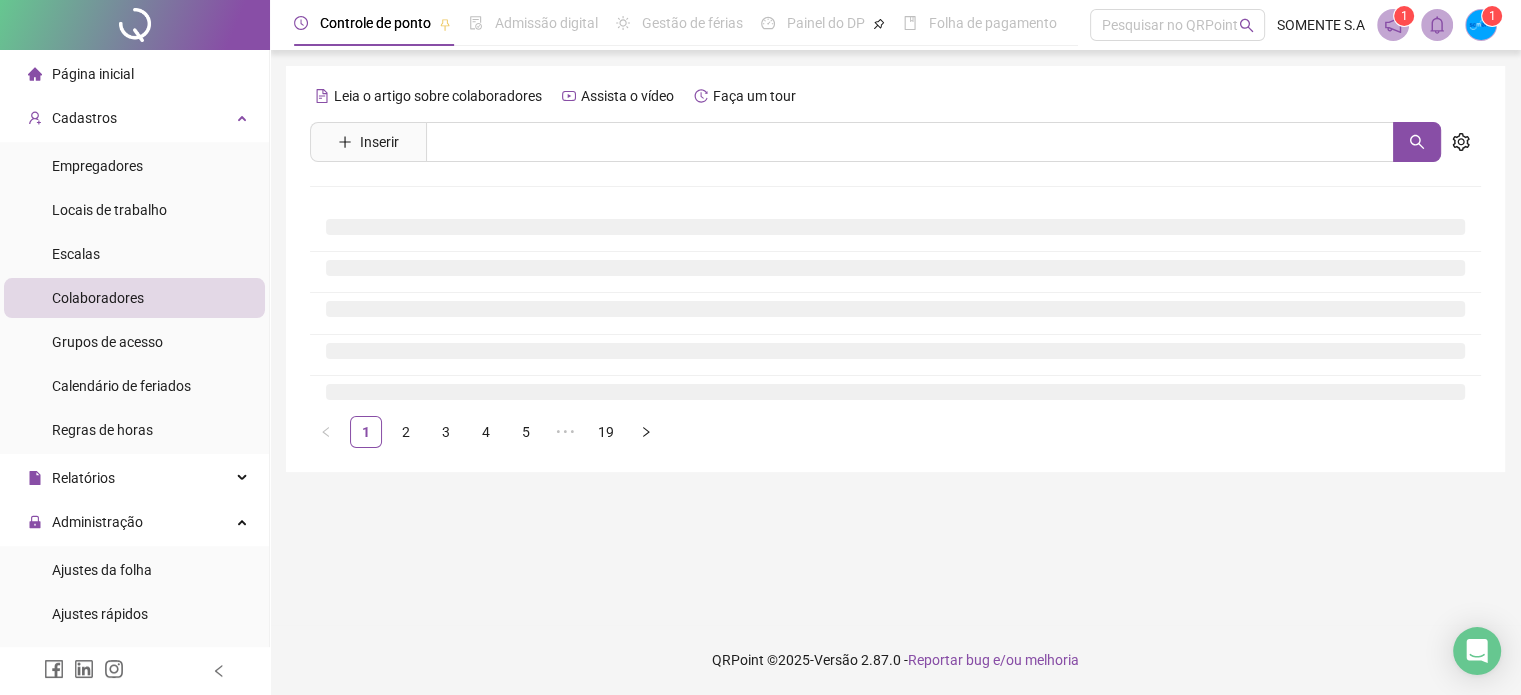 scroll, scrollTop: 0, scrollLeft: 0, axis: both 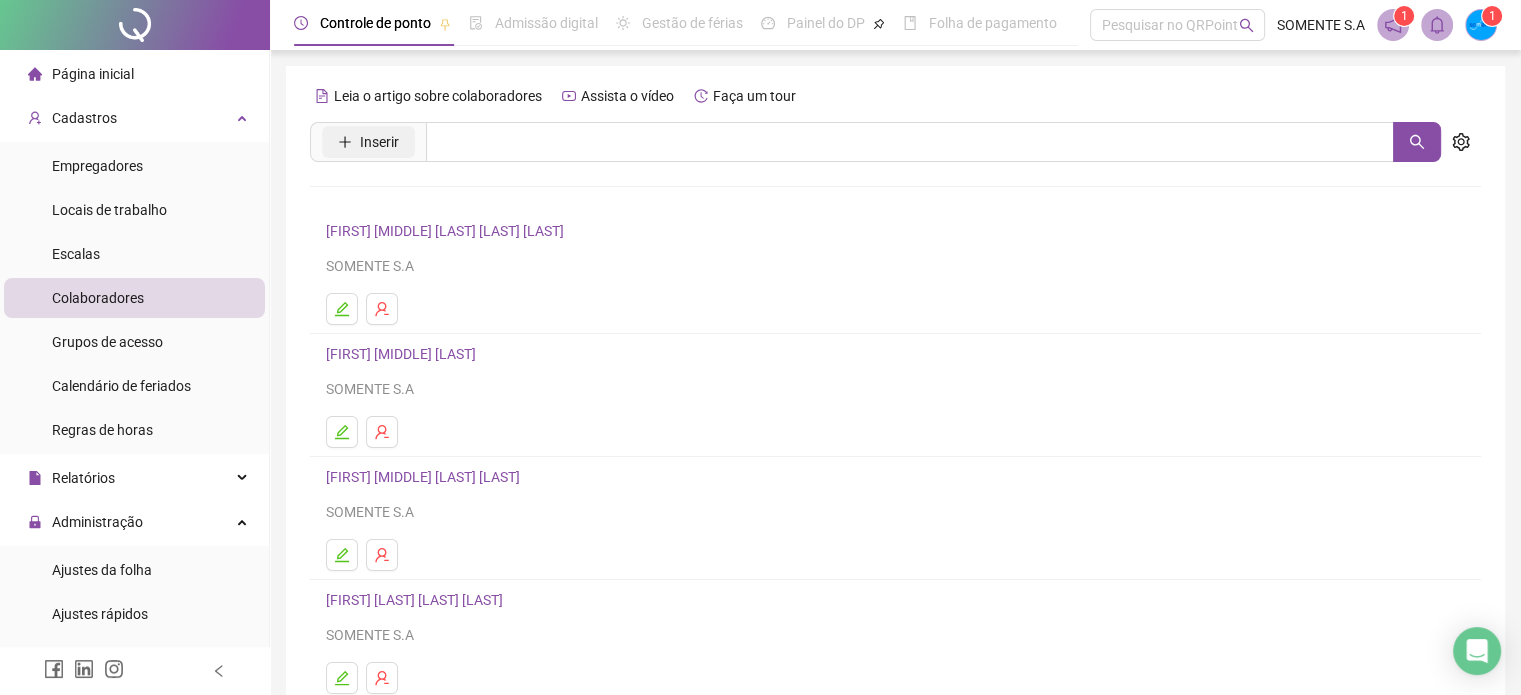 click on "Inserir" at bounding box center [379, 142] 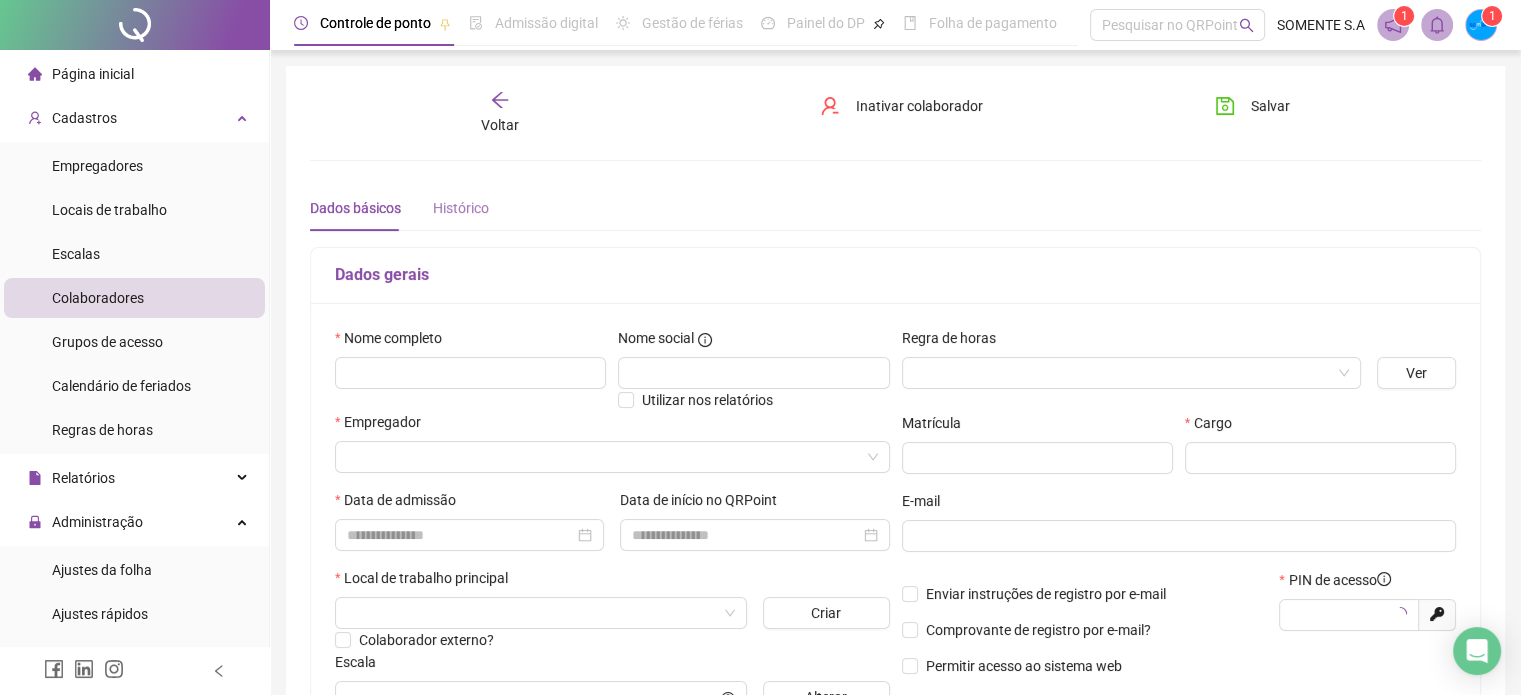 type on "*****" 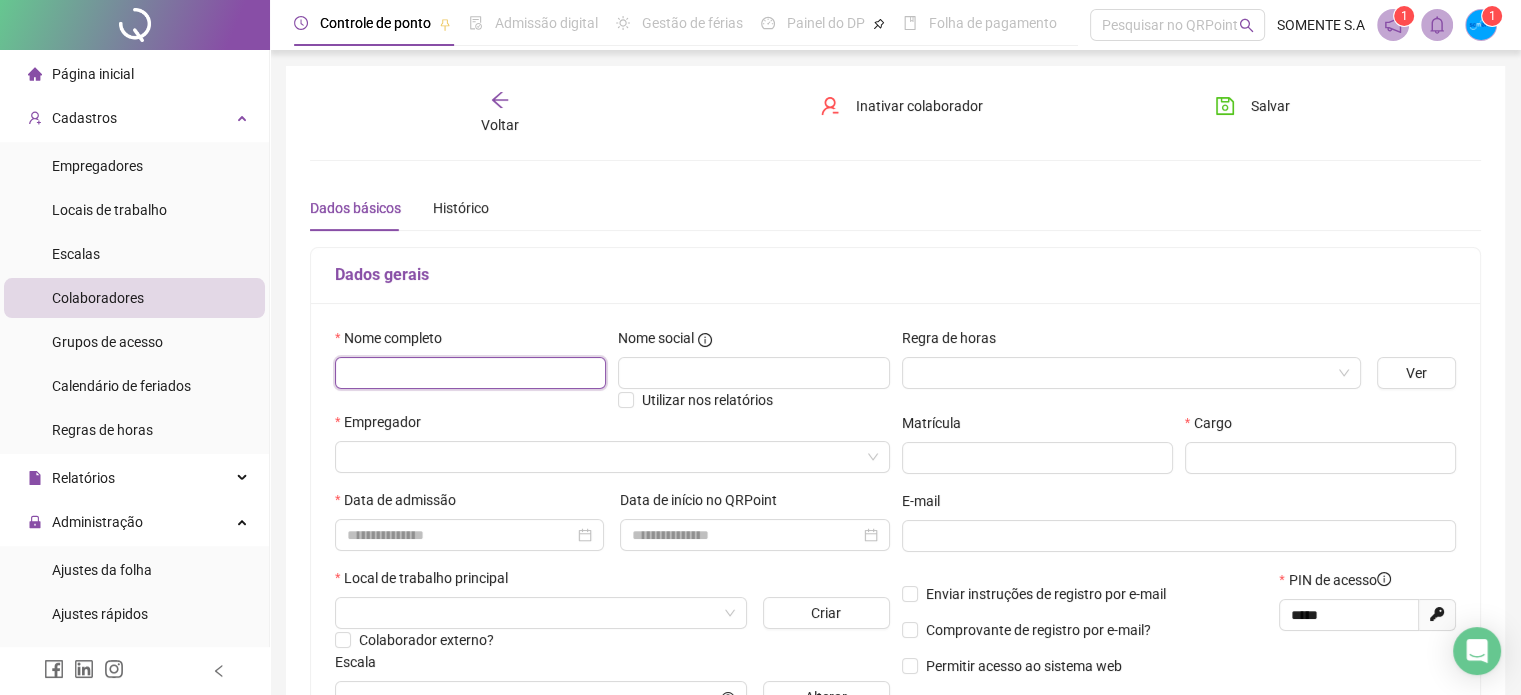 click at bounding box center [470, 373] 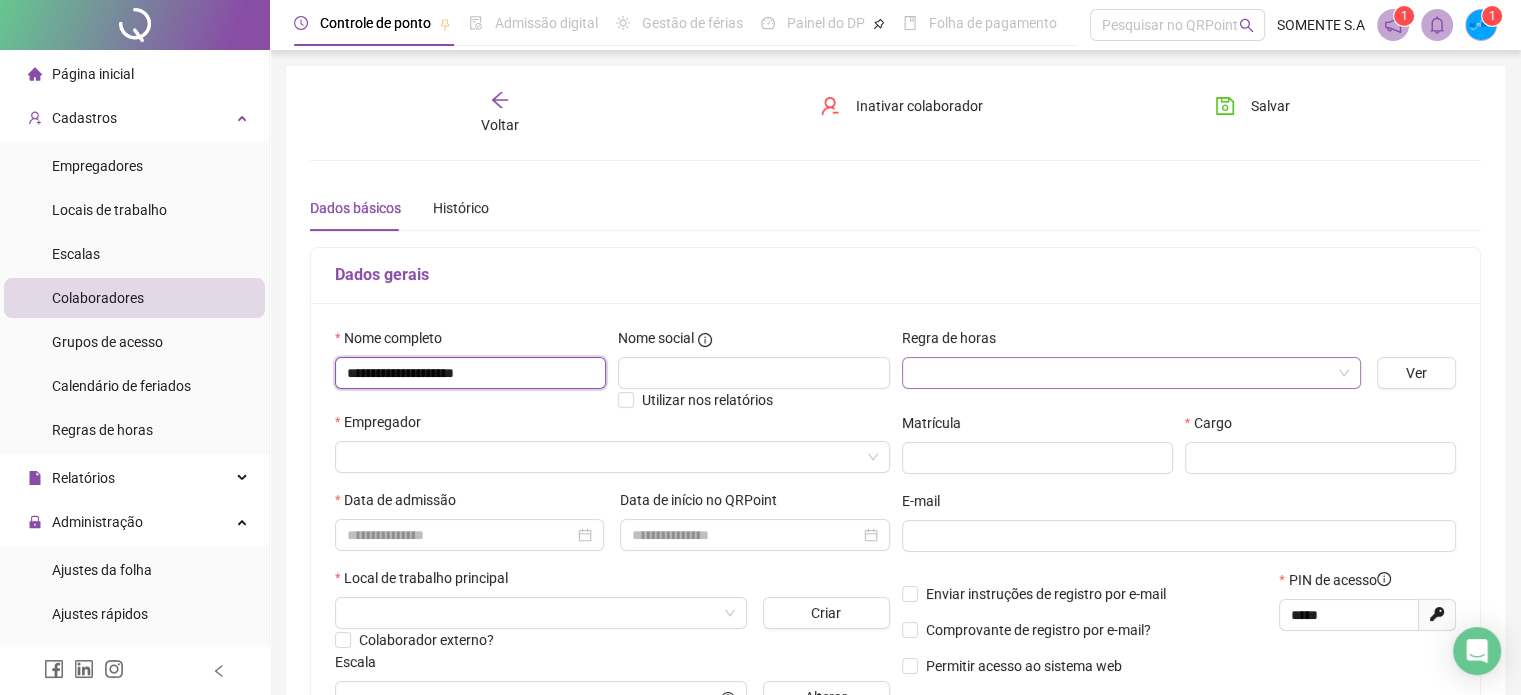 type on "**********" 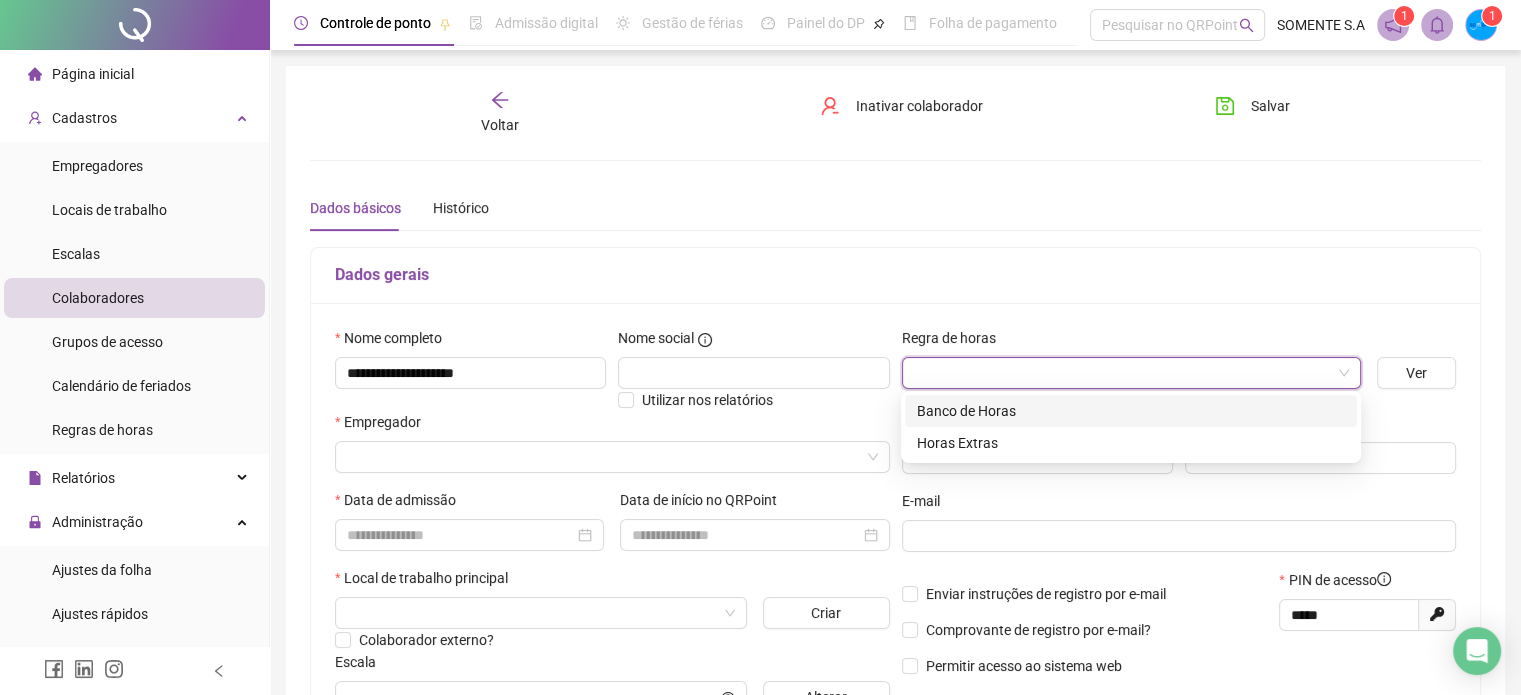 click at bounding box center [1125, 373] 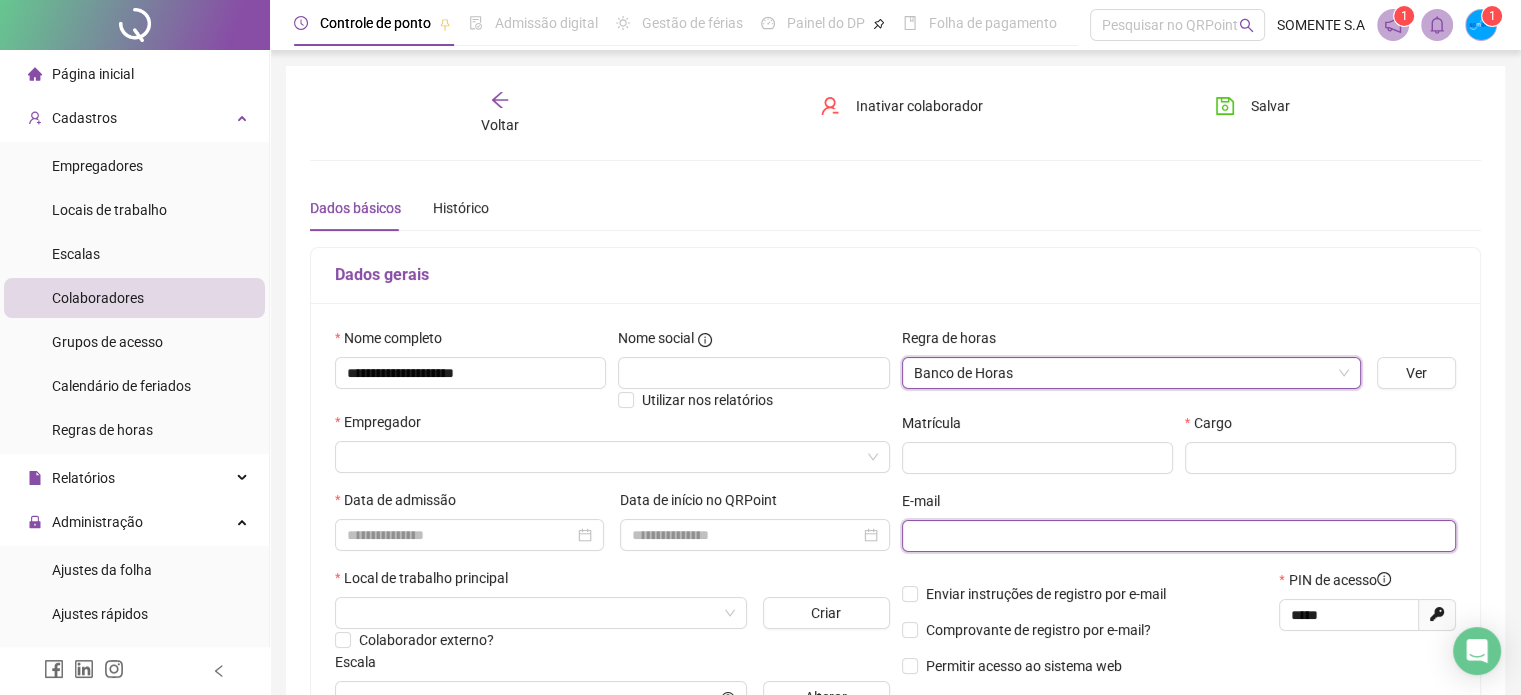 click at bounding box center (1177, 536) 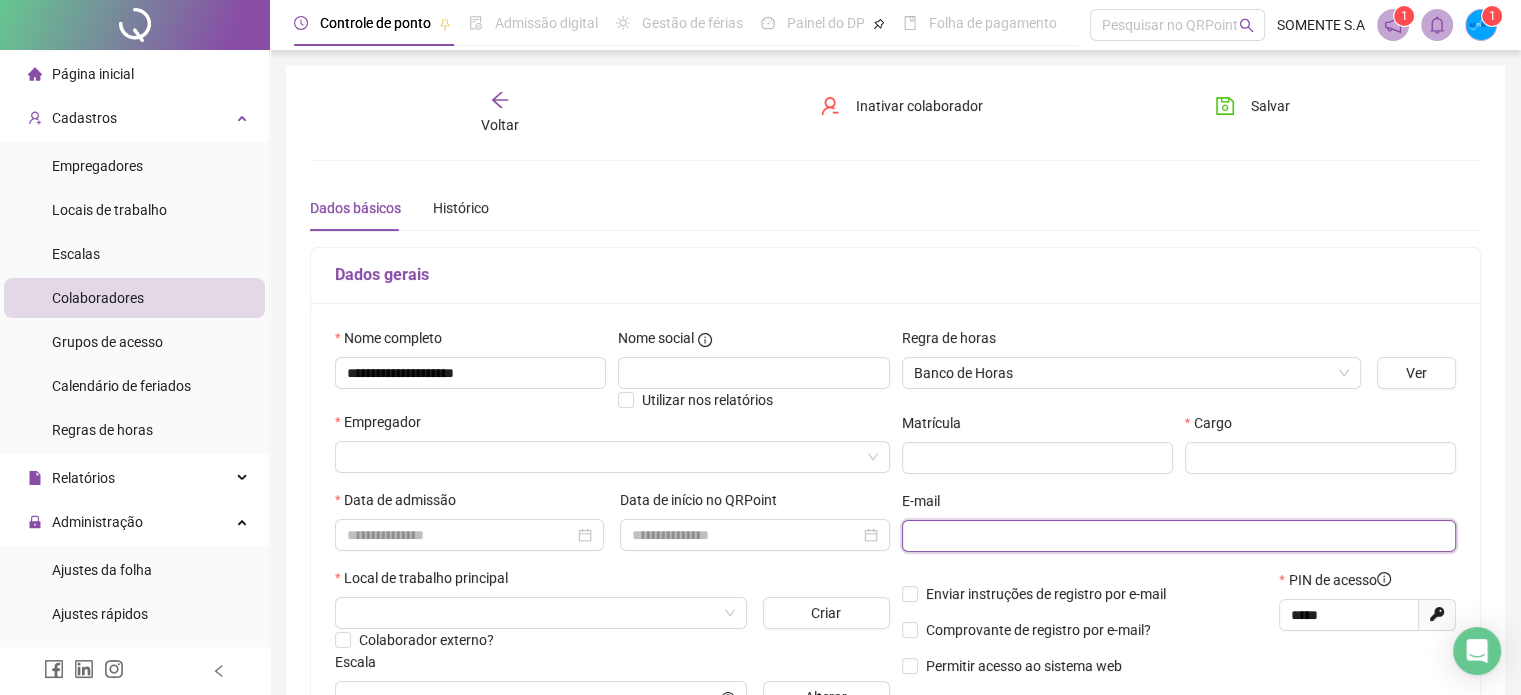 paste on "**********" 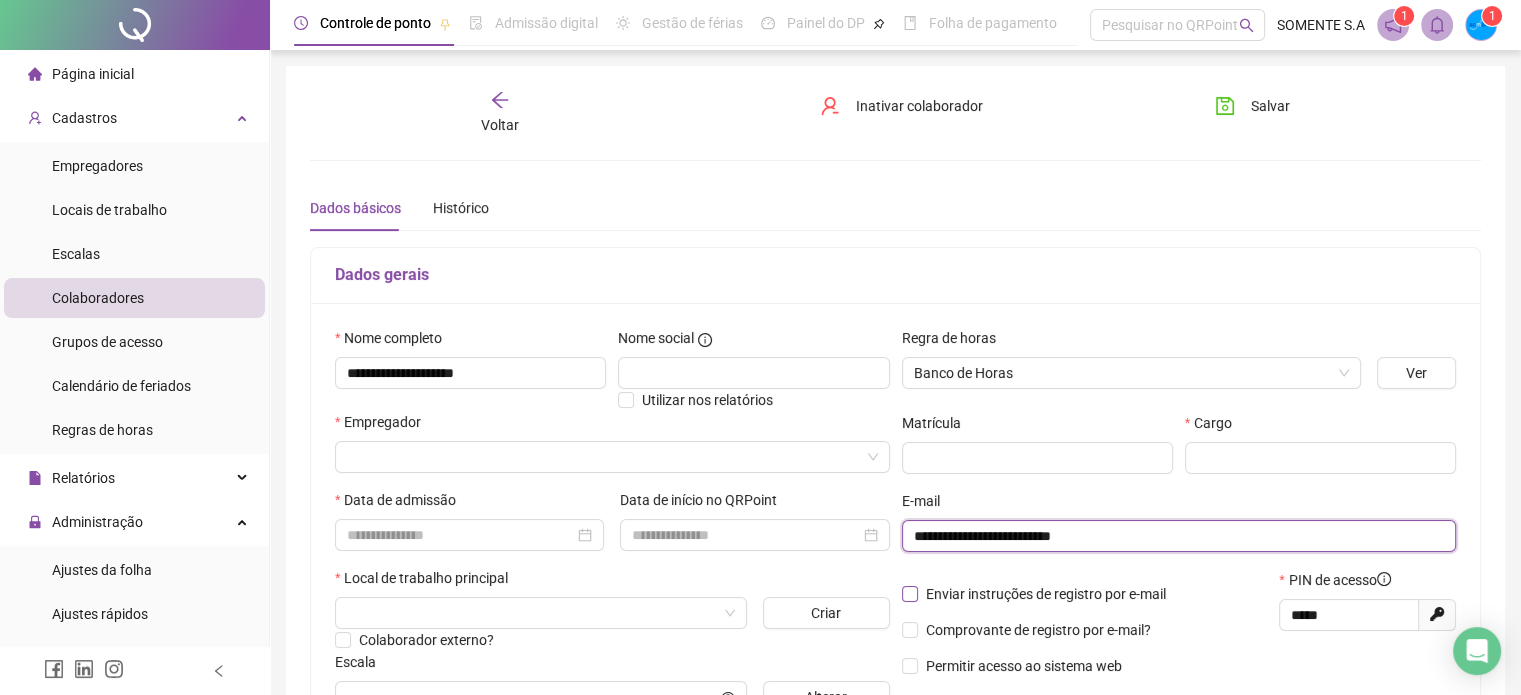 type on "**********" 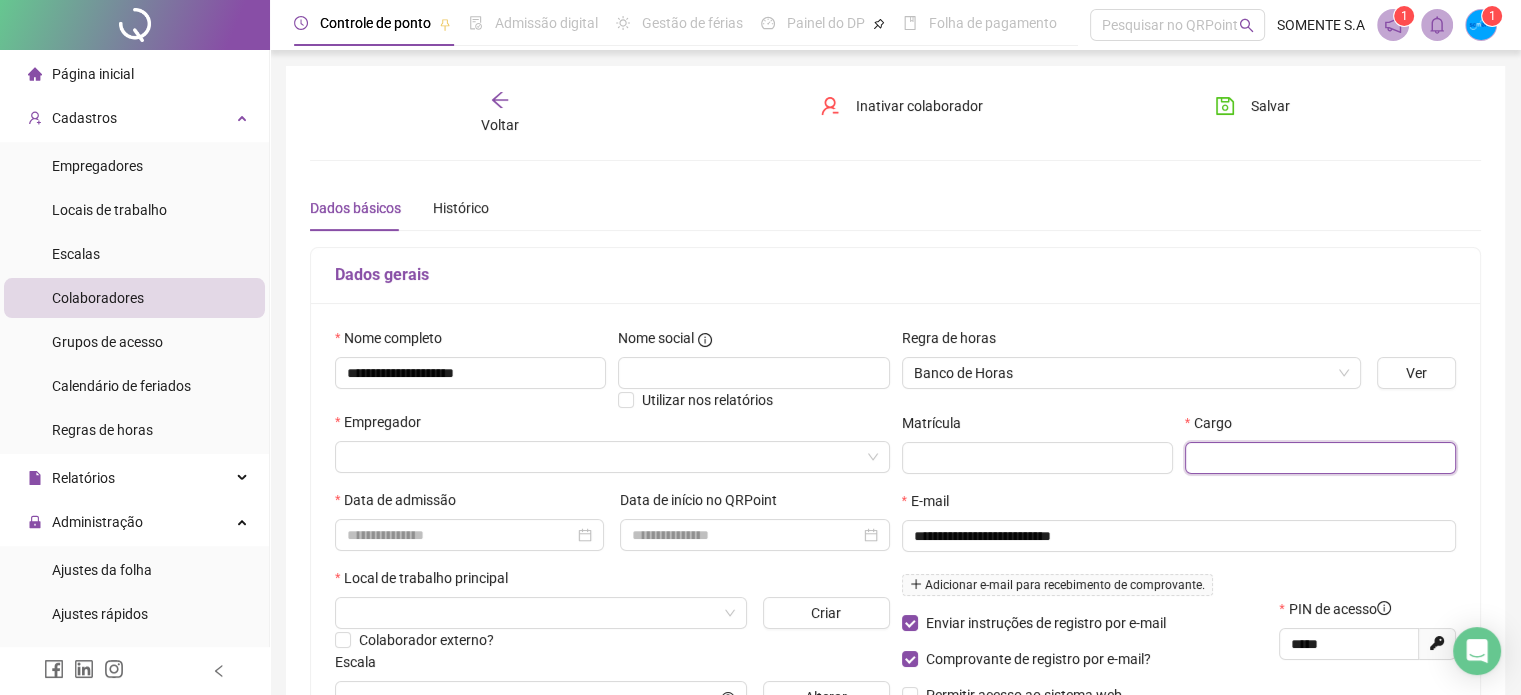 click at bounding box center [1320, 458] 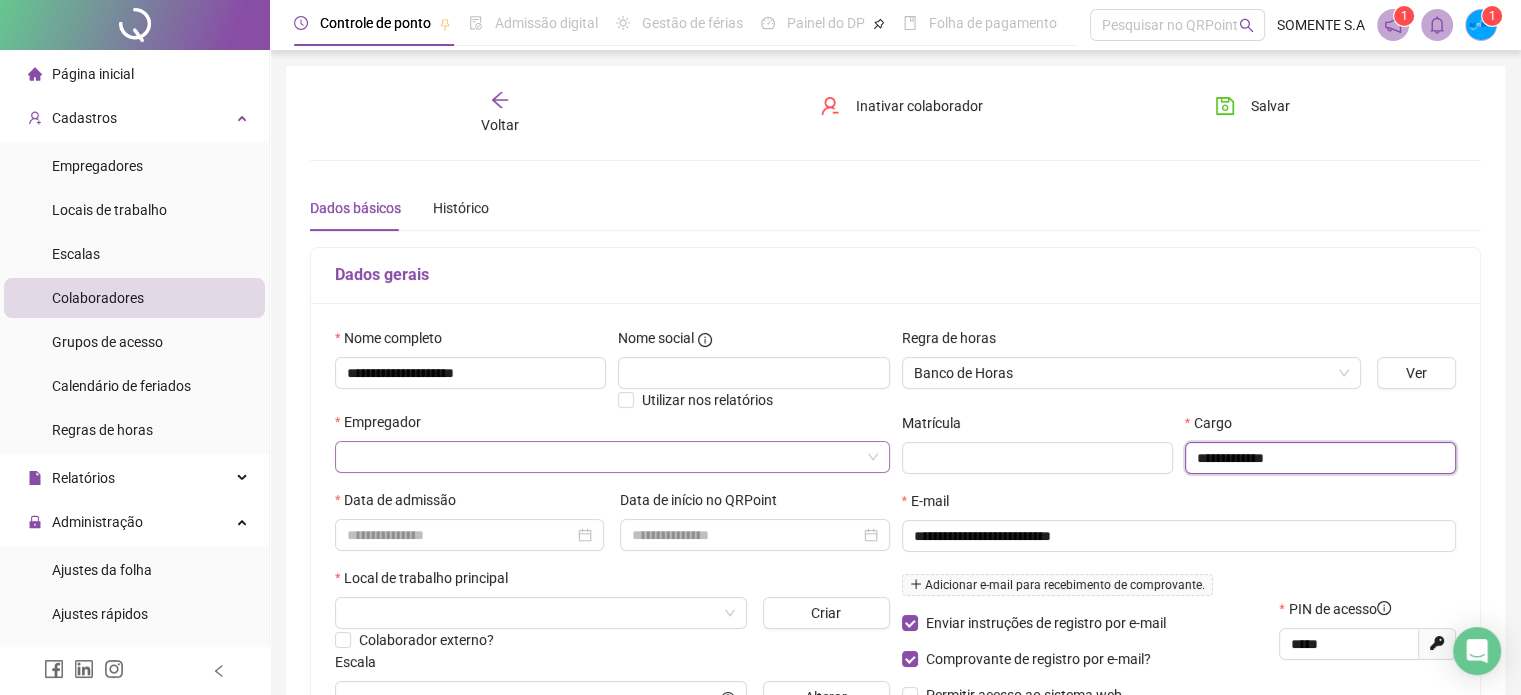 type on "**********" 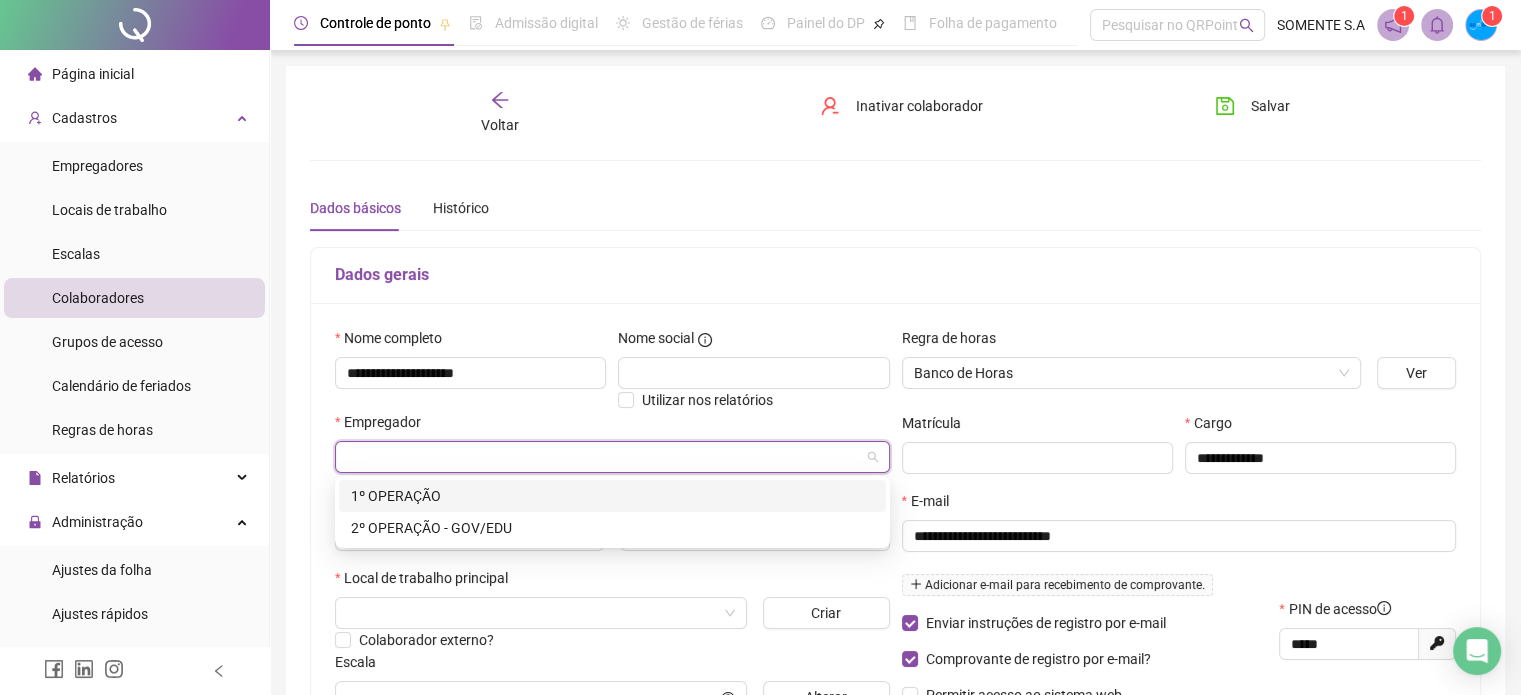 click at bounding box center (606, 457) 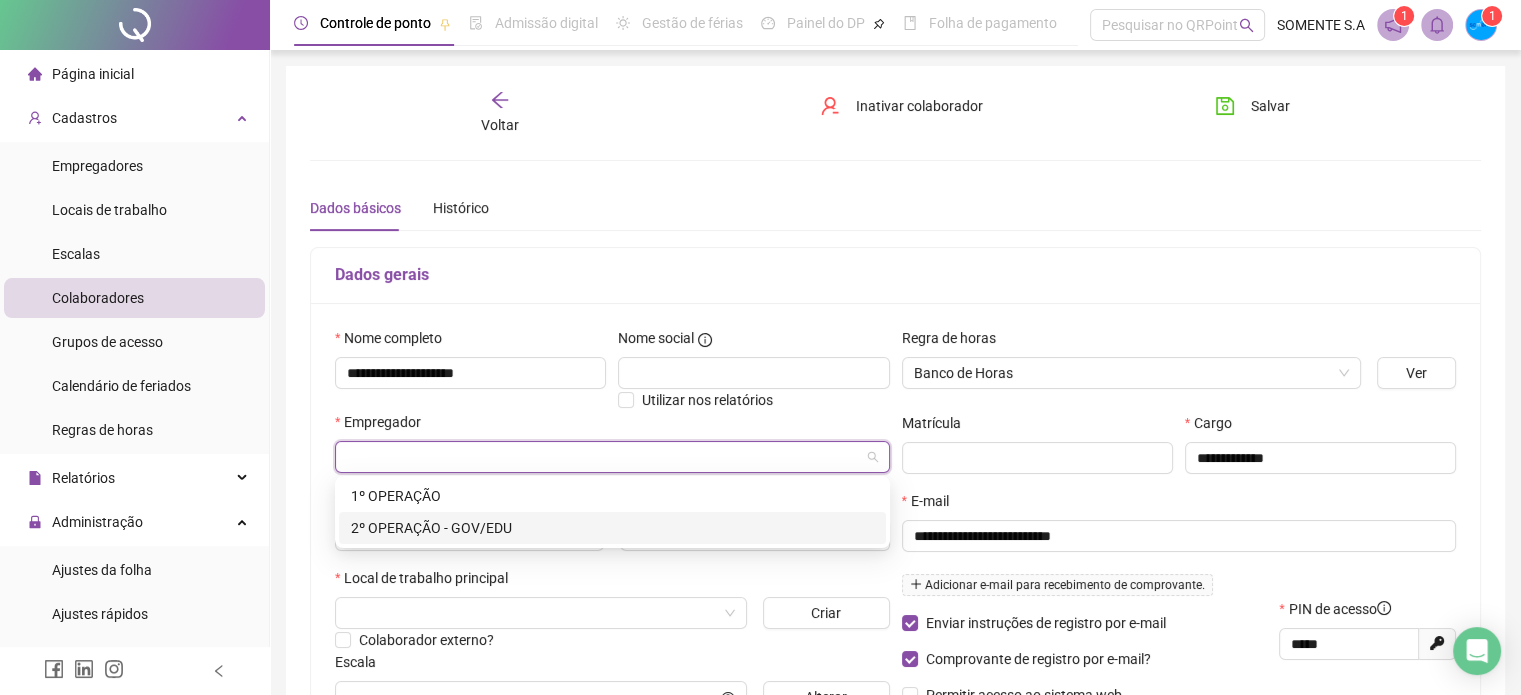 click on "2º OPERAÇÃO - GOV/EDU" at bounding box center (612, 528) 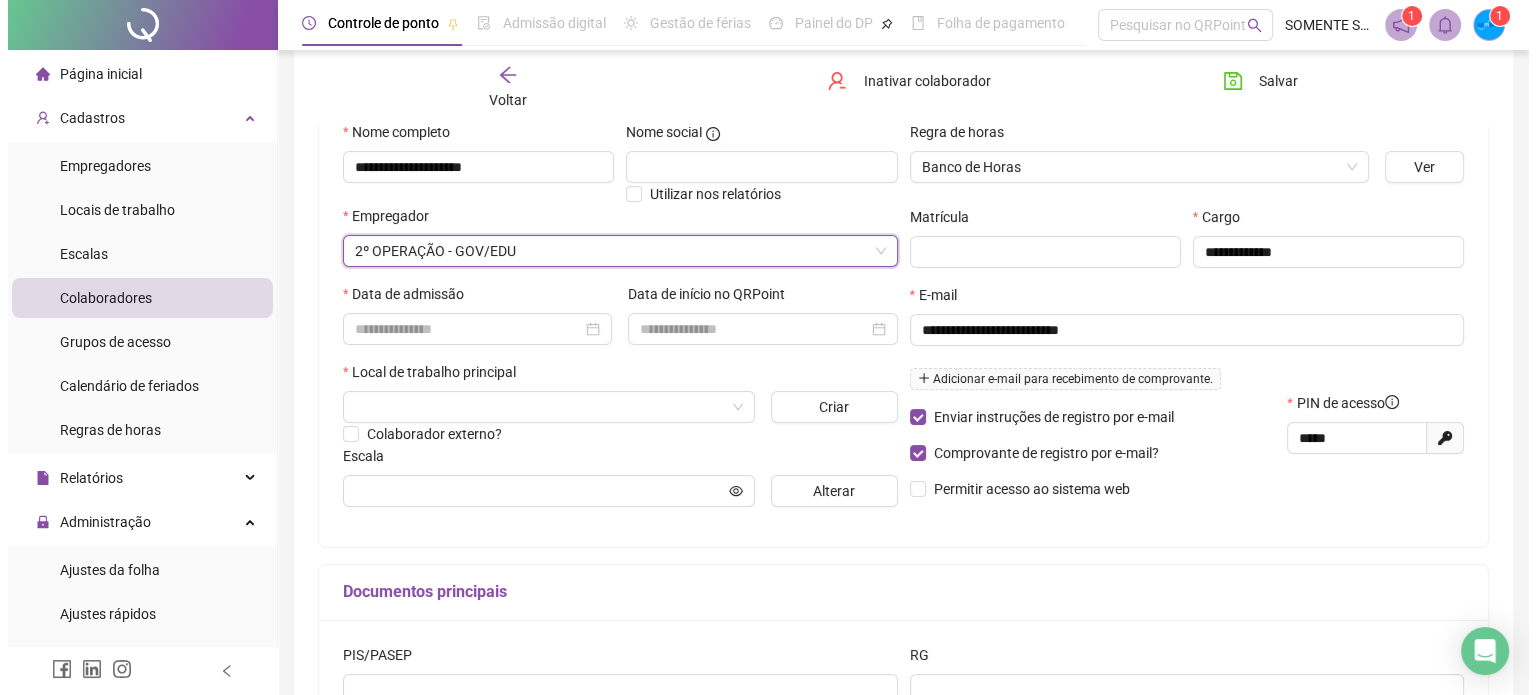 scroll, scrollTop: 216, scrollLeft: 0, axis: vertical 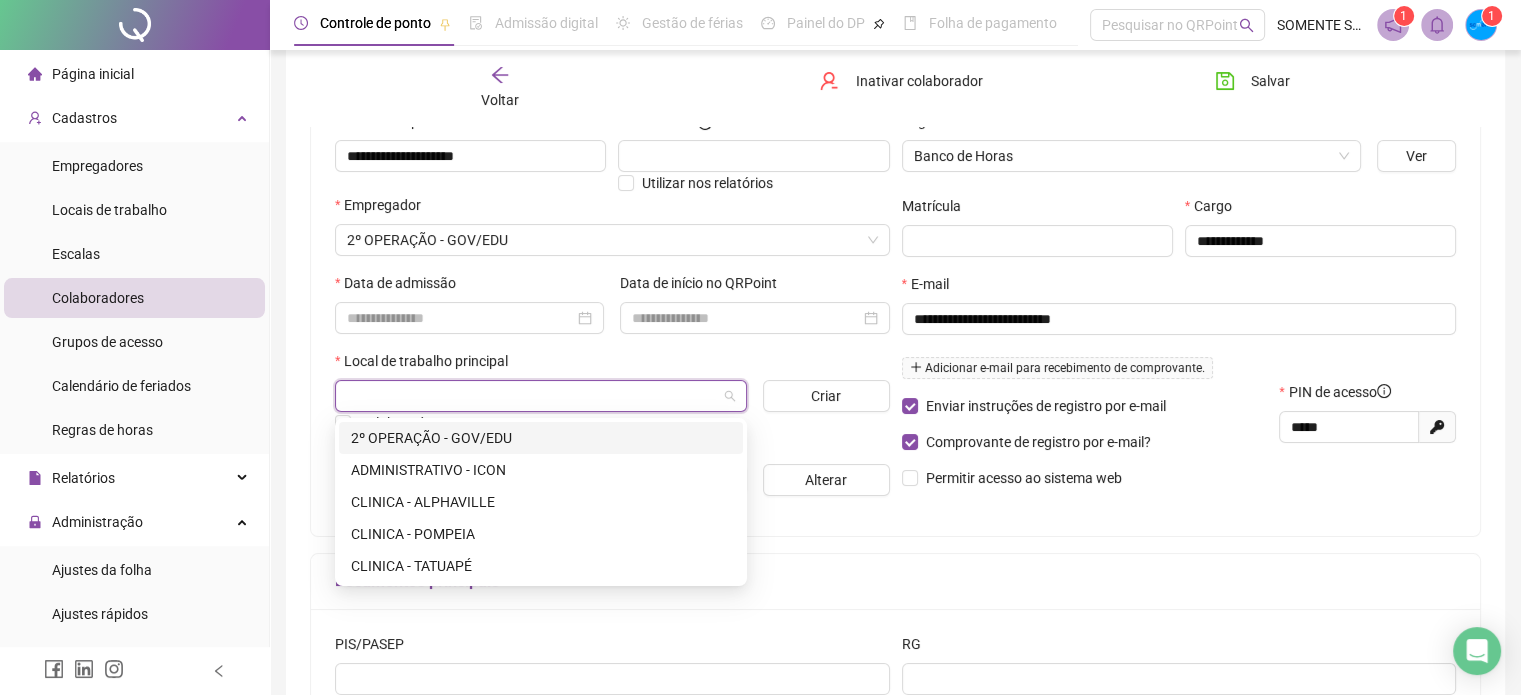 click at bounding box center (535, 396) 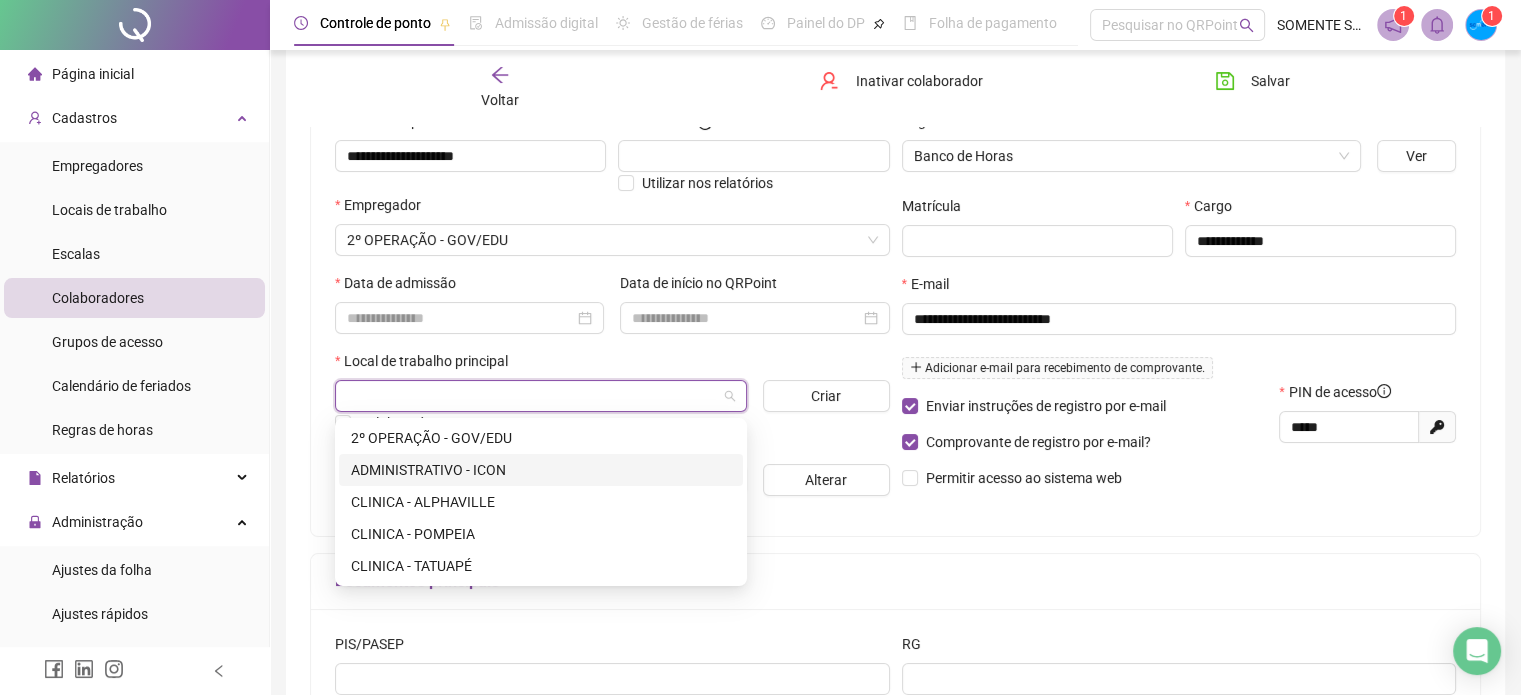 click on "ADMINISTRATIVO - ICON" at bounding box center (541, 470) 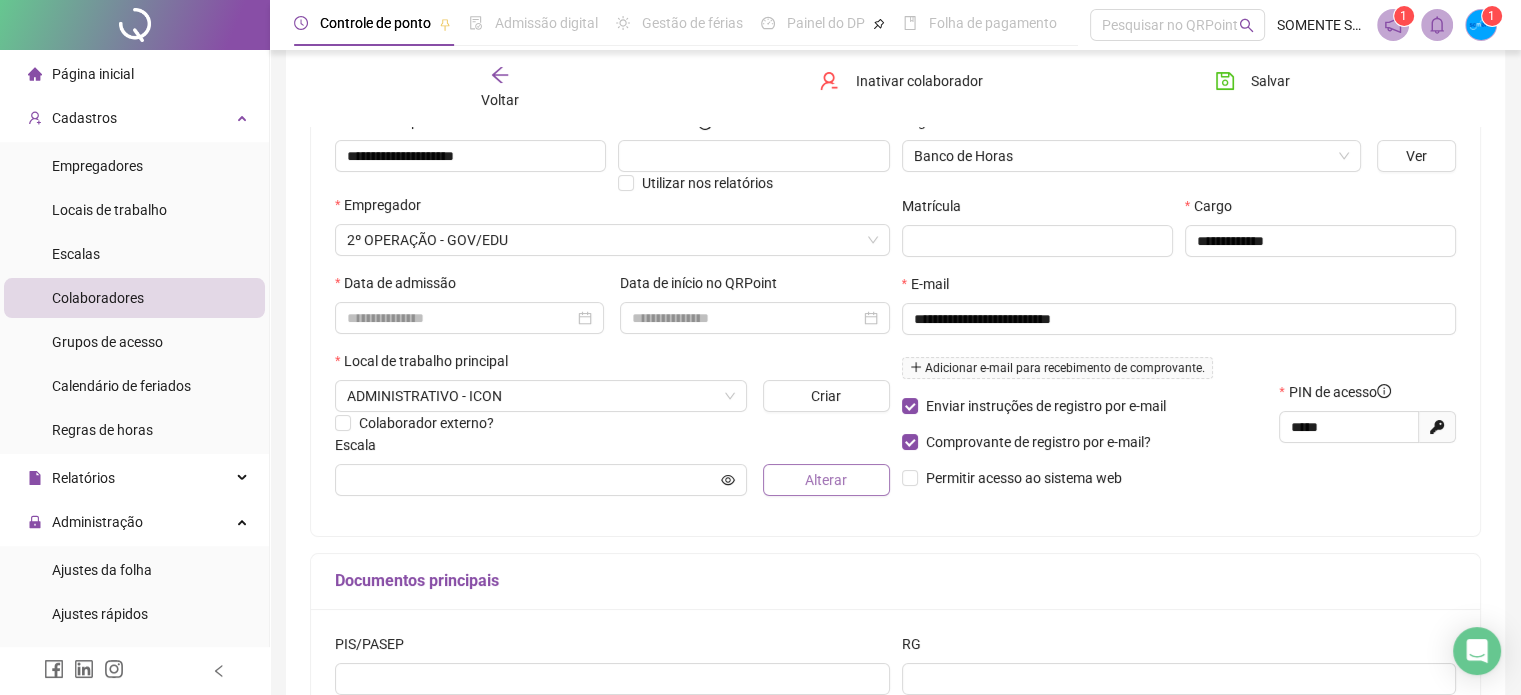 click on "Alterar" at bounding box center [826, 480] 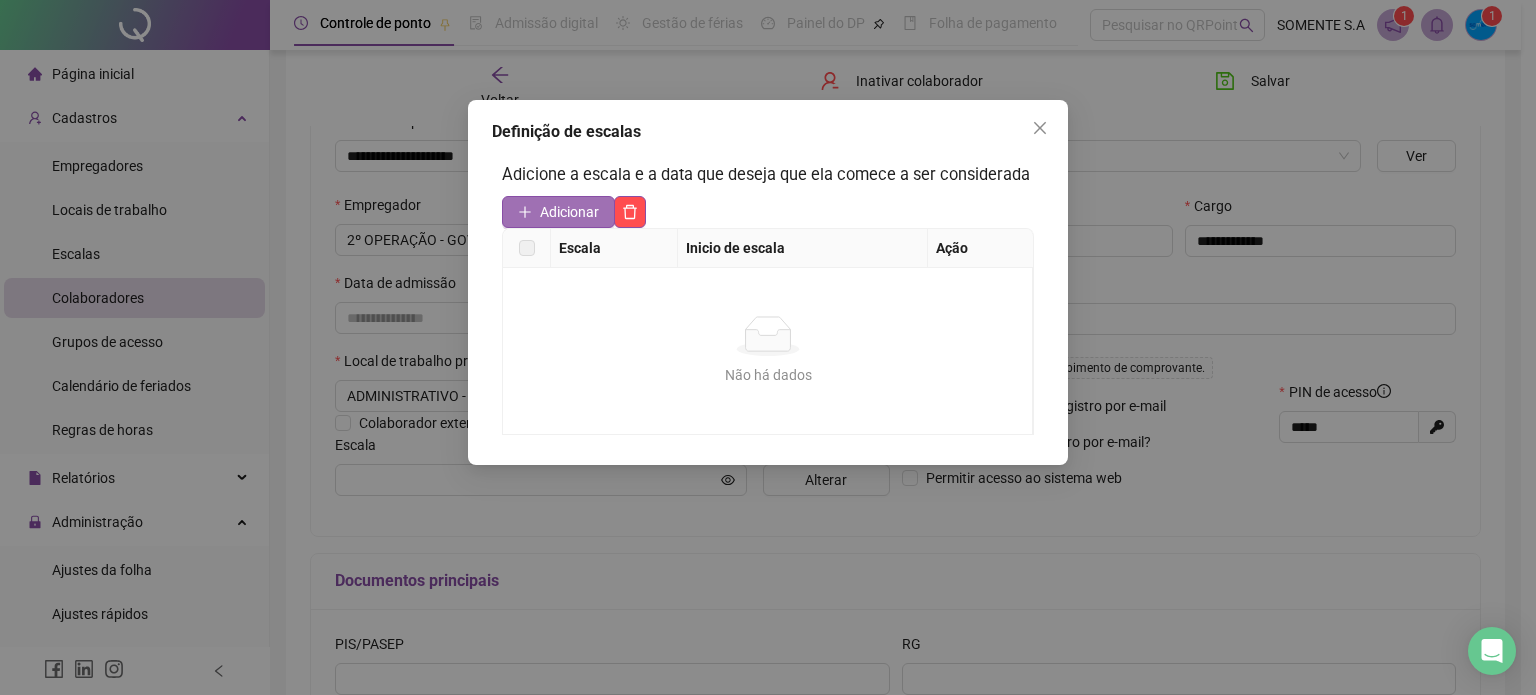 click on "Adicionar" at bounding box center (569, 212) 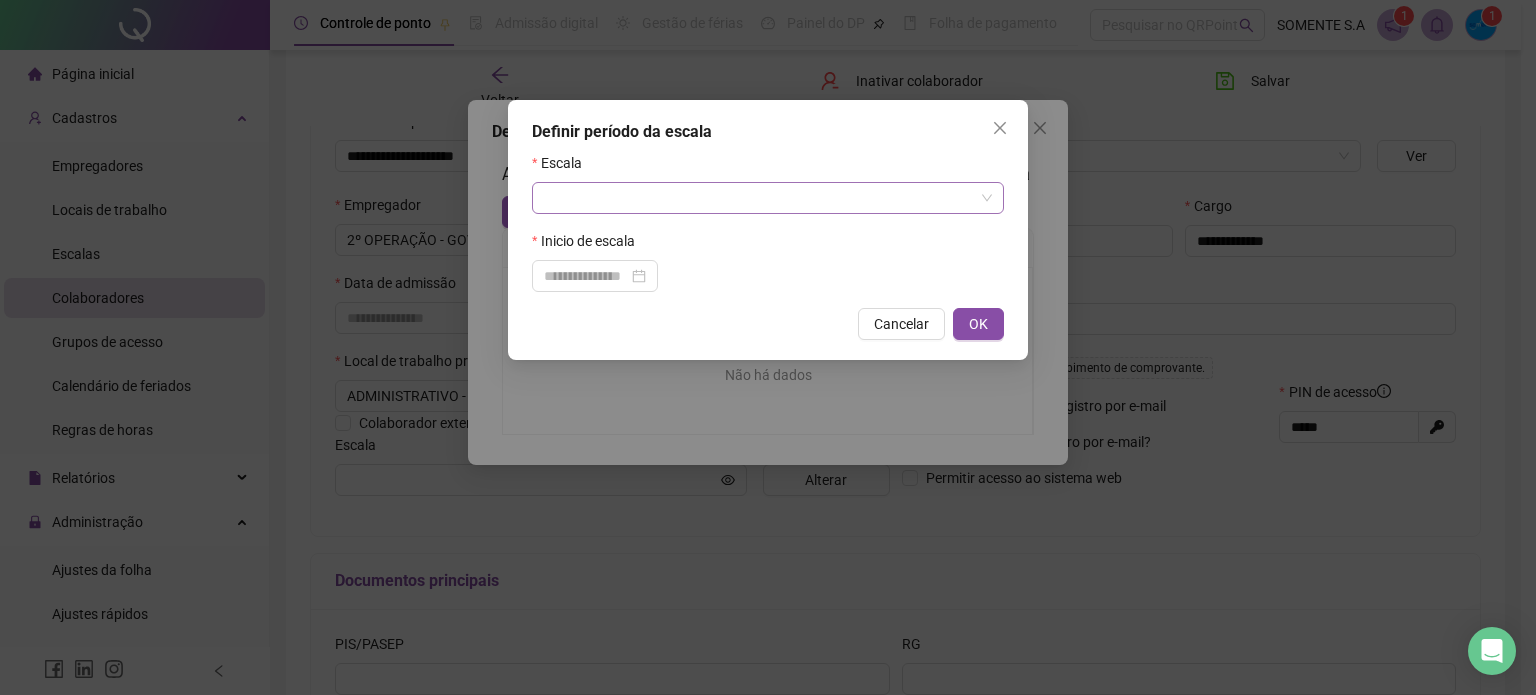 click at bounding box center (762, 198) 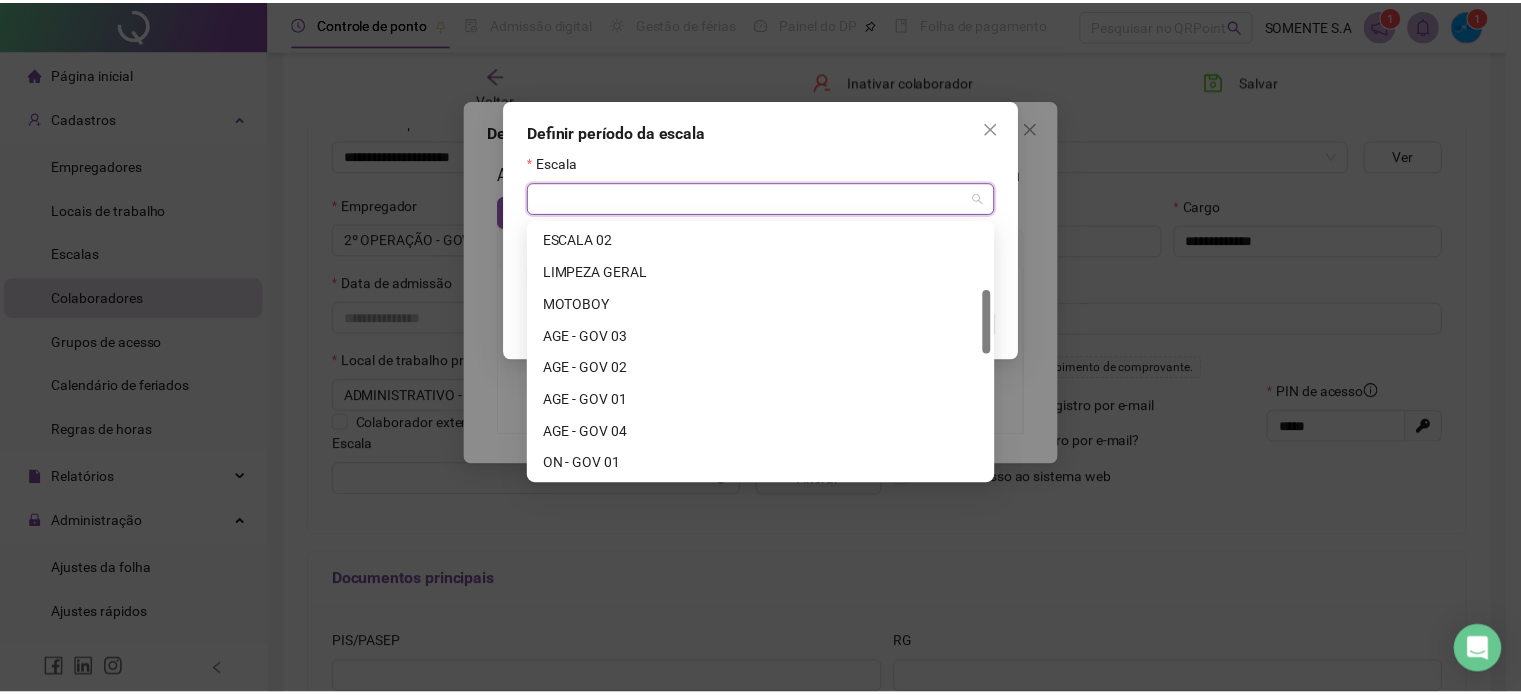 scroll, scrollTop: 264, scrollLeft: 0, axis: vertical 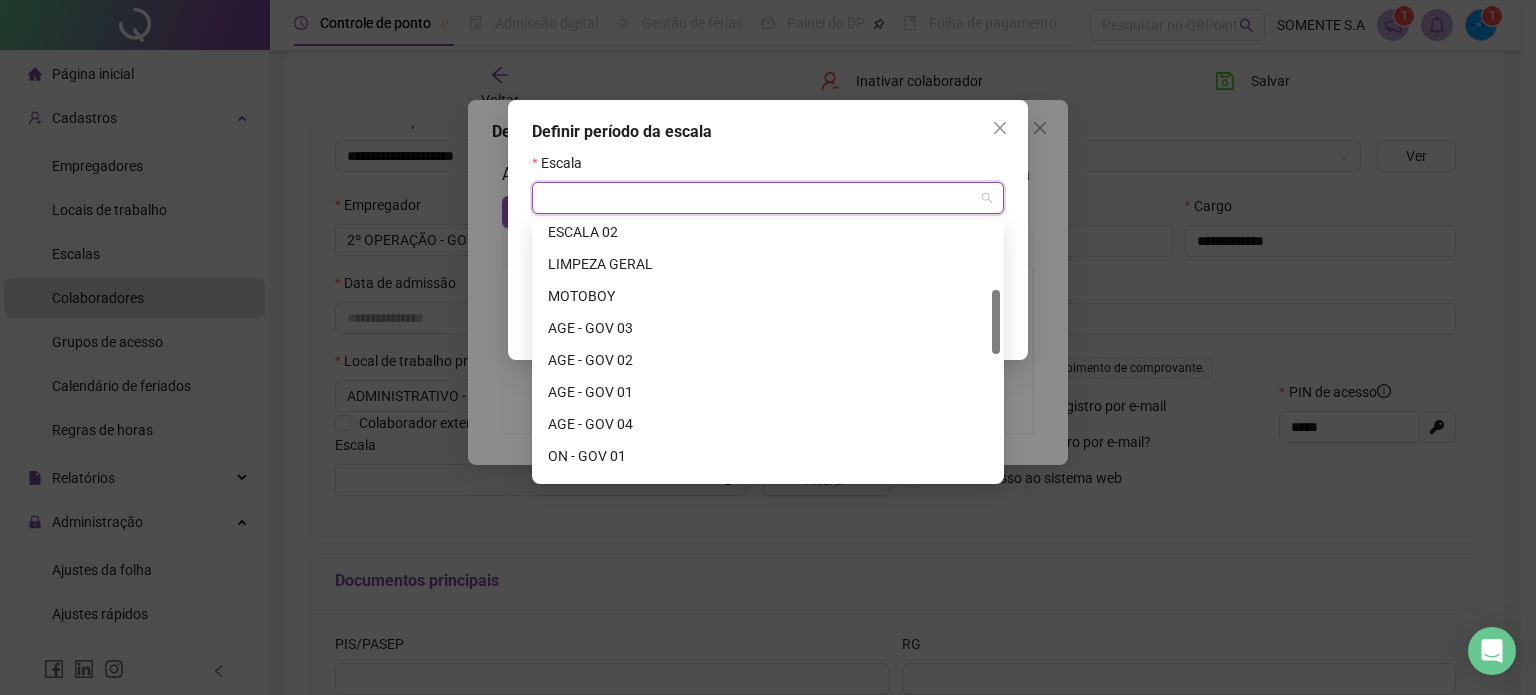 drag, startPoint x: 993, startPoint y: 242, endPoint x: 998, endPoint y: 308, distance: 66.189125 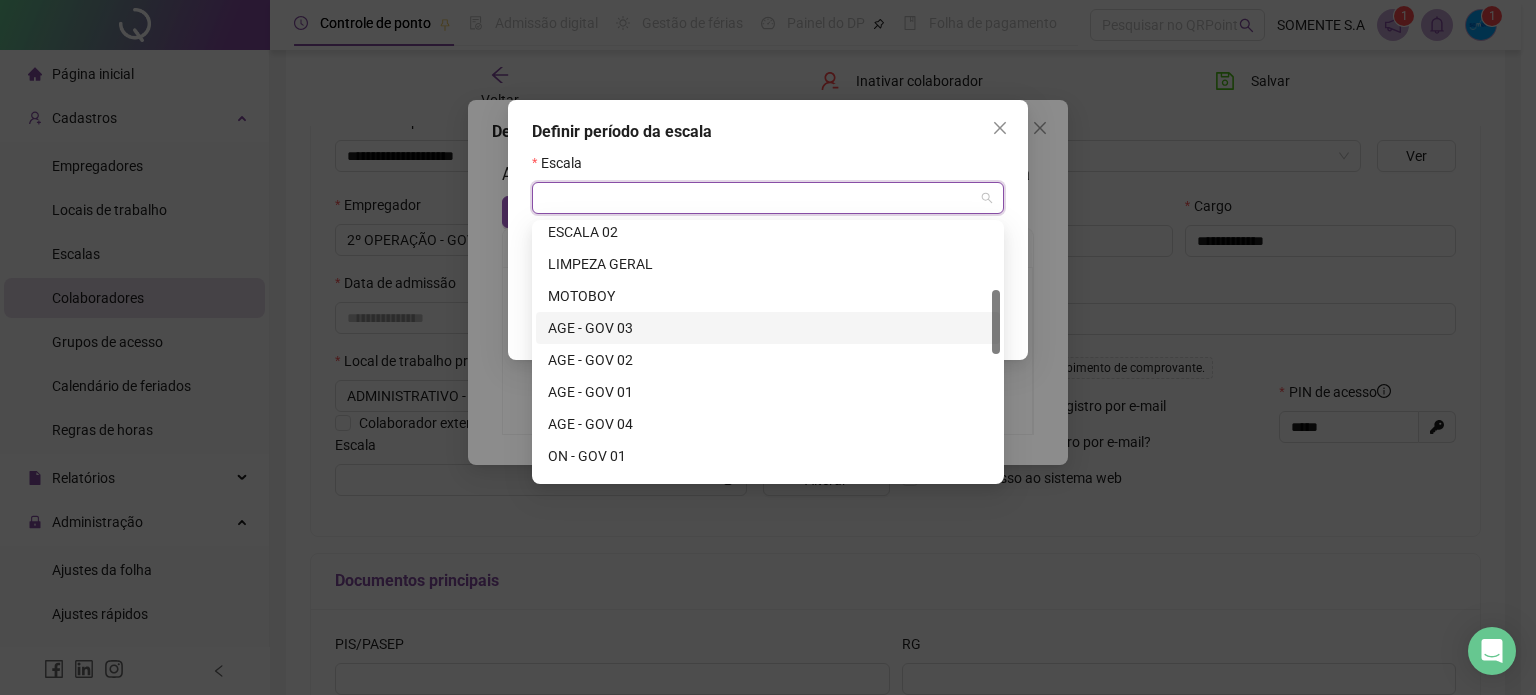 click on "AGE - GOV 03" at bounding box center [768, 328] 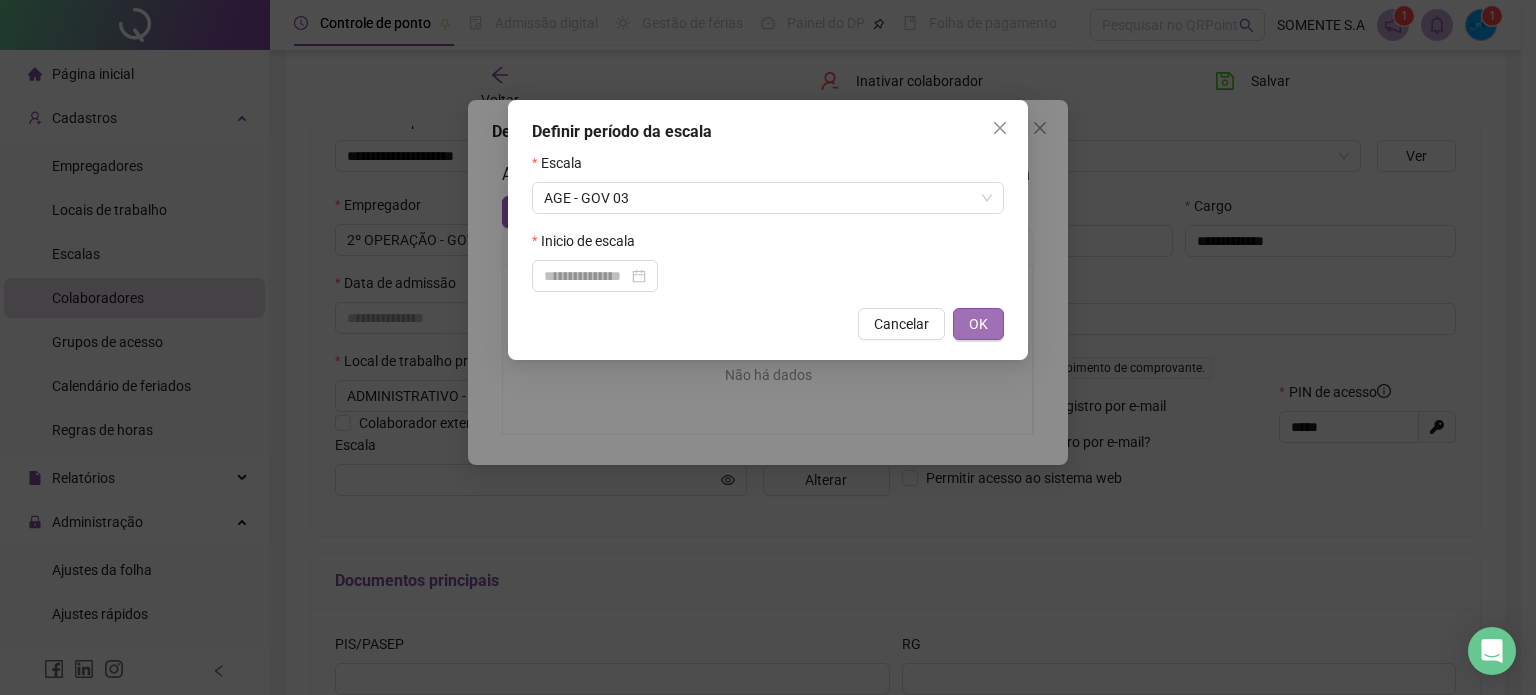 click on "OK" at bounding box center [978, 324] 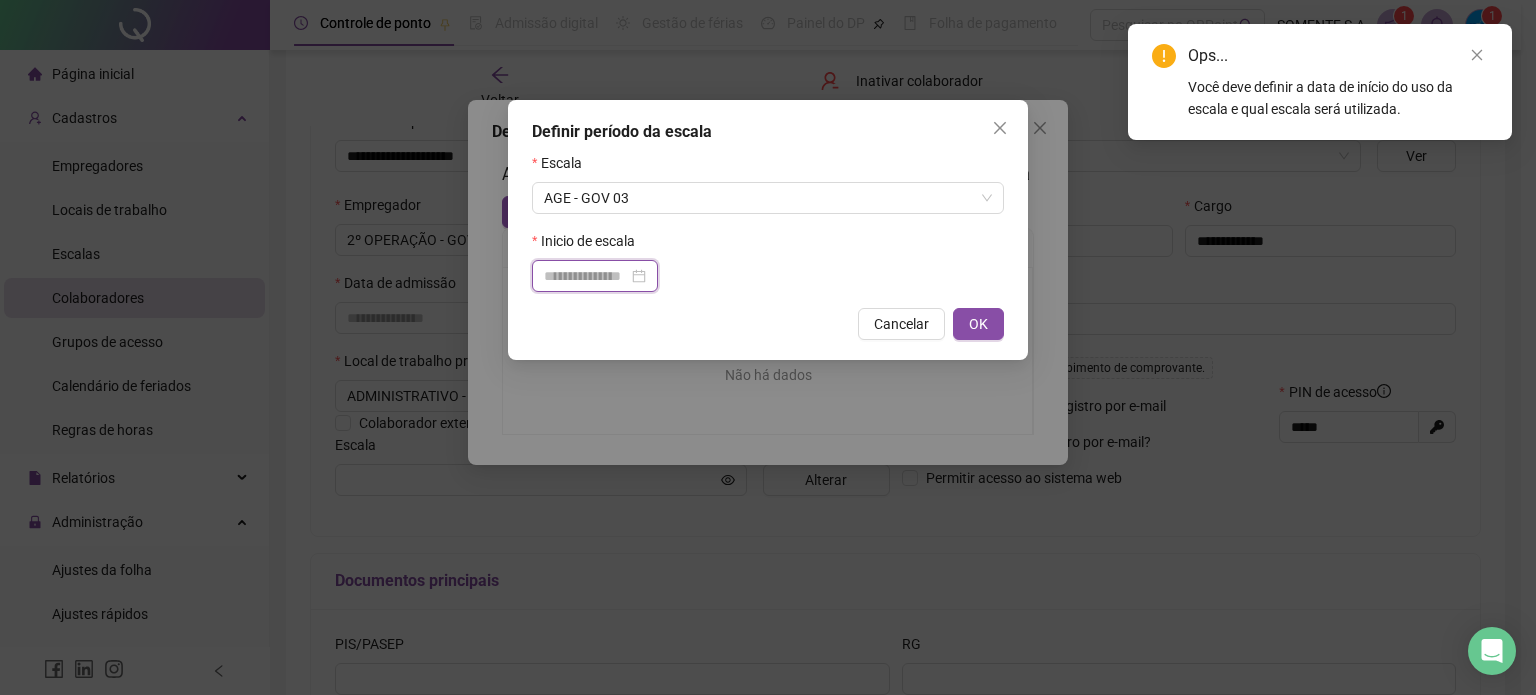 click at bounding box center [586, 276] 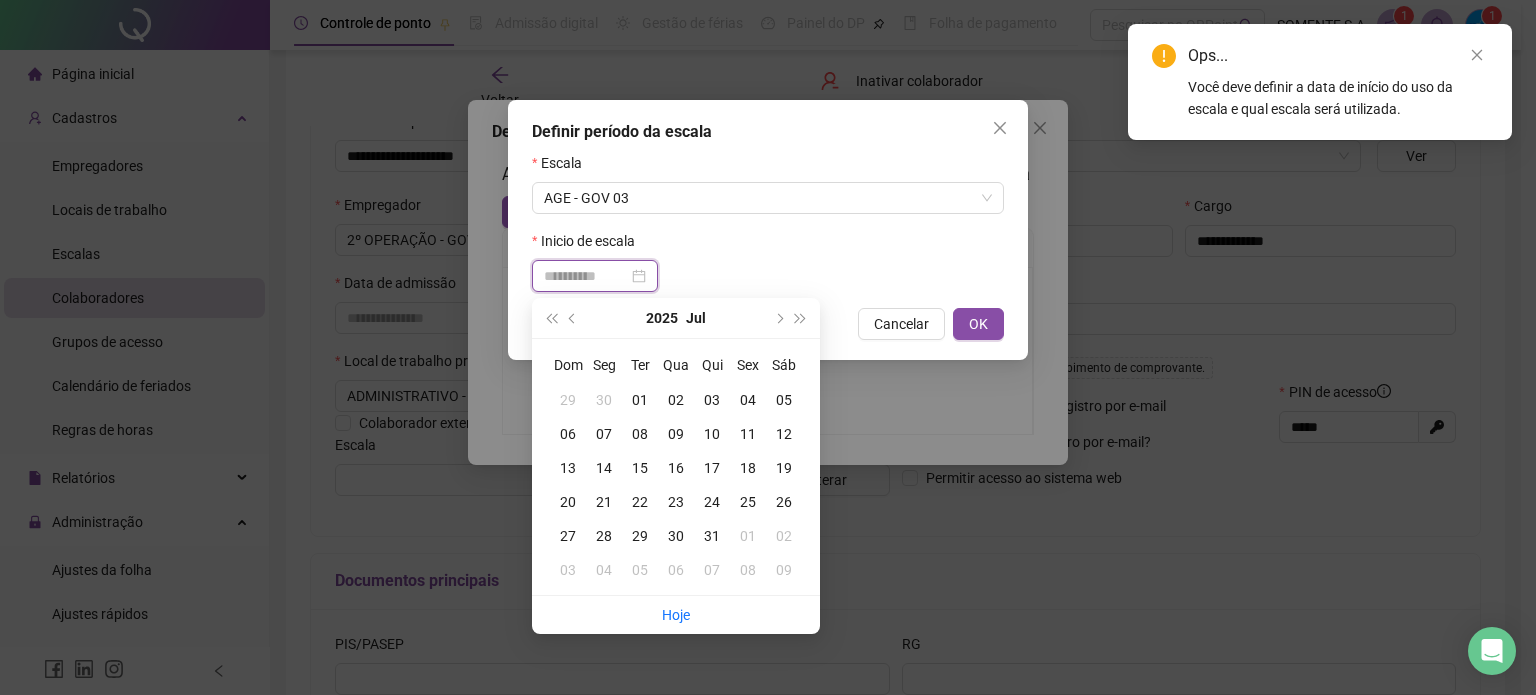 type on "**********" 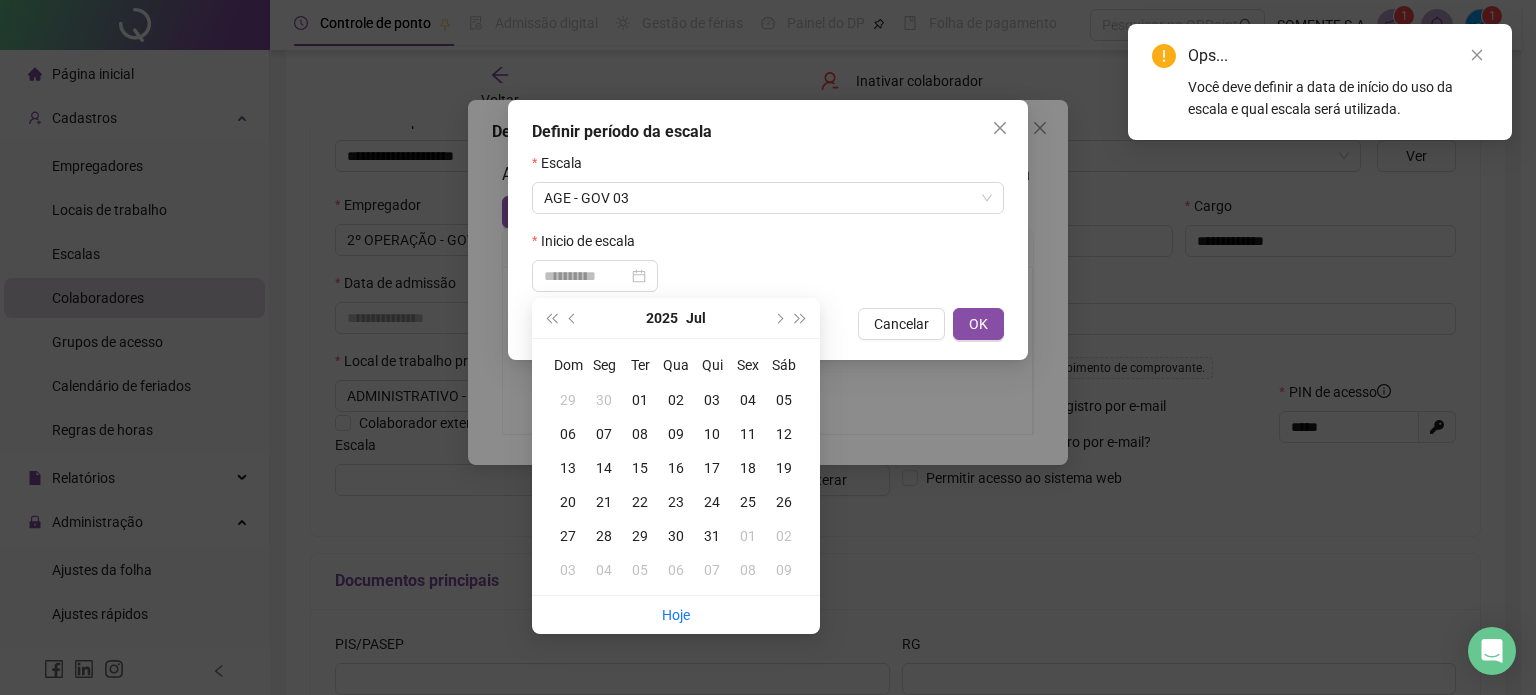 click on "12" at bounding box center (784, 434) 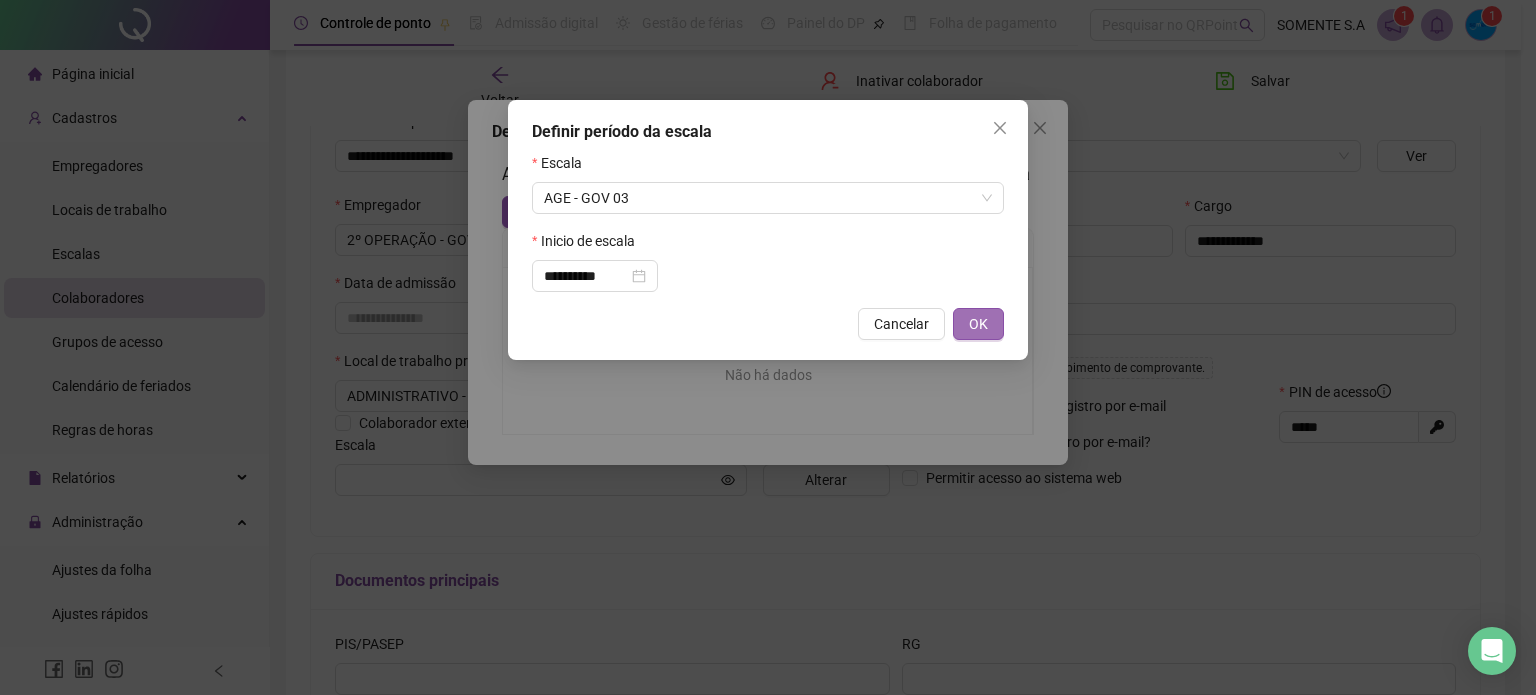 click on "OK" at bounding box center (978, 324) 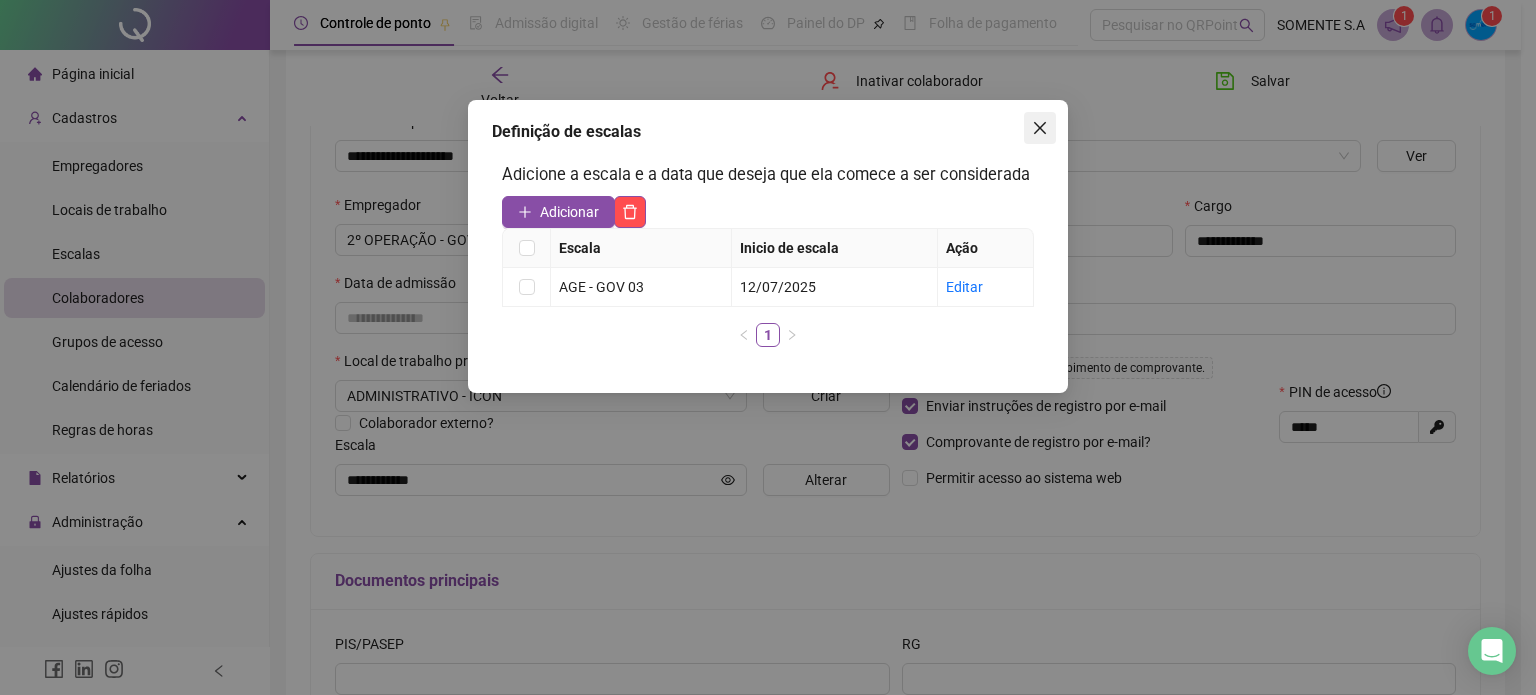 click 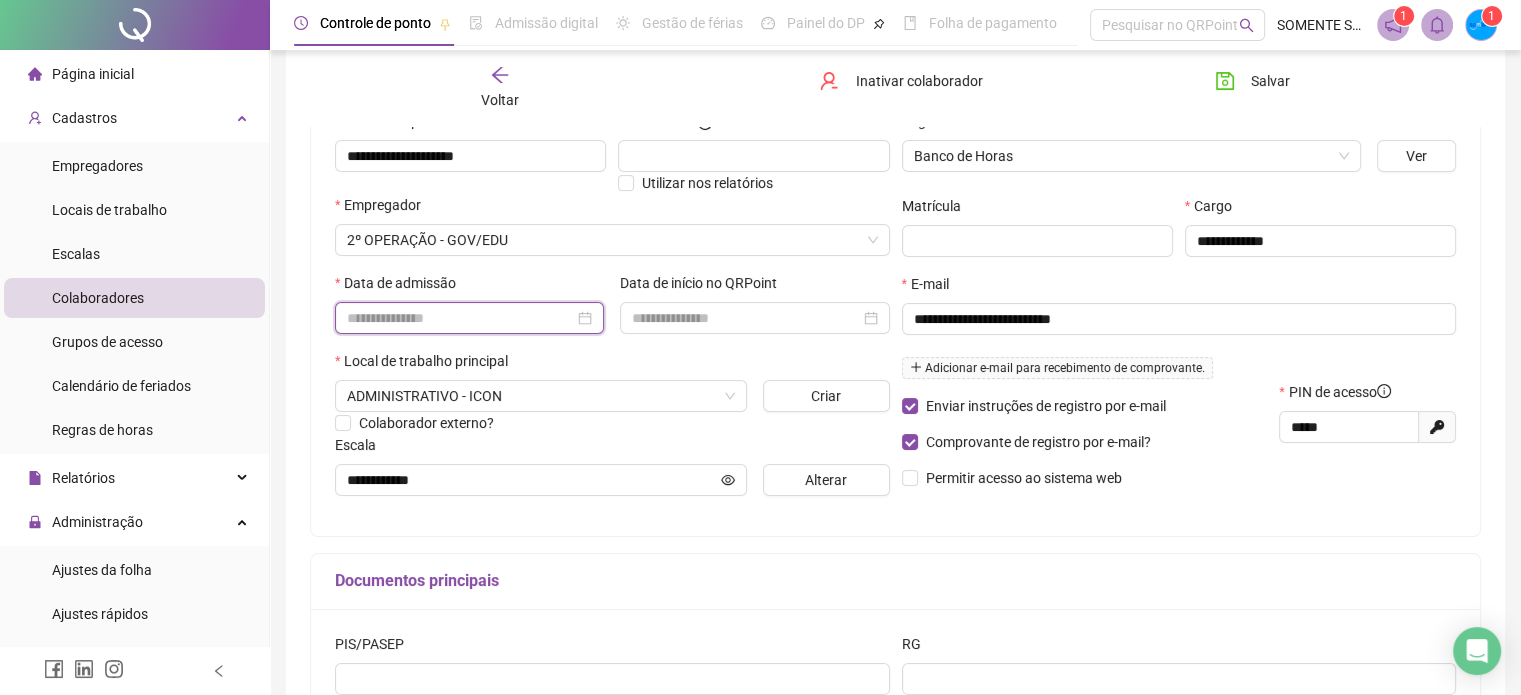 click at bounding box center (460, 318) 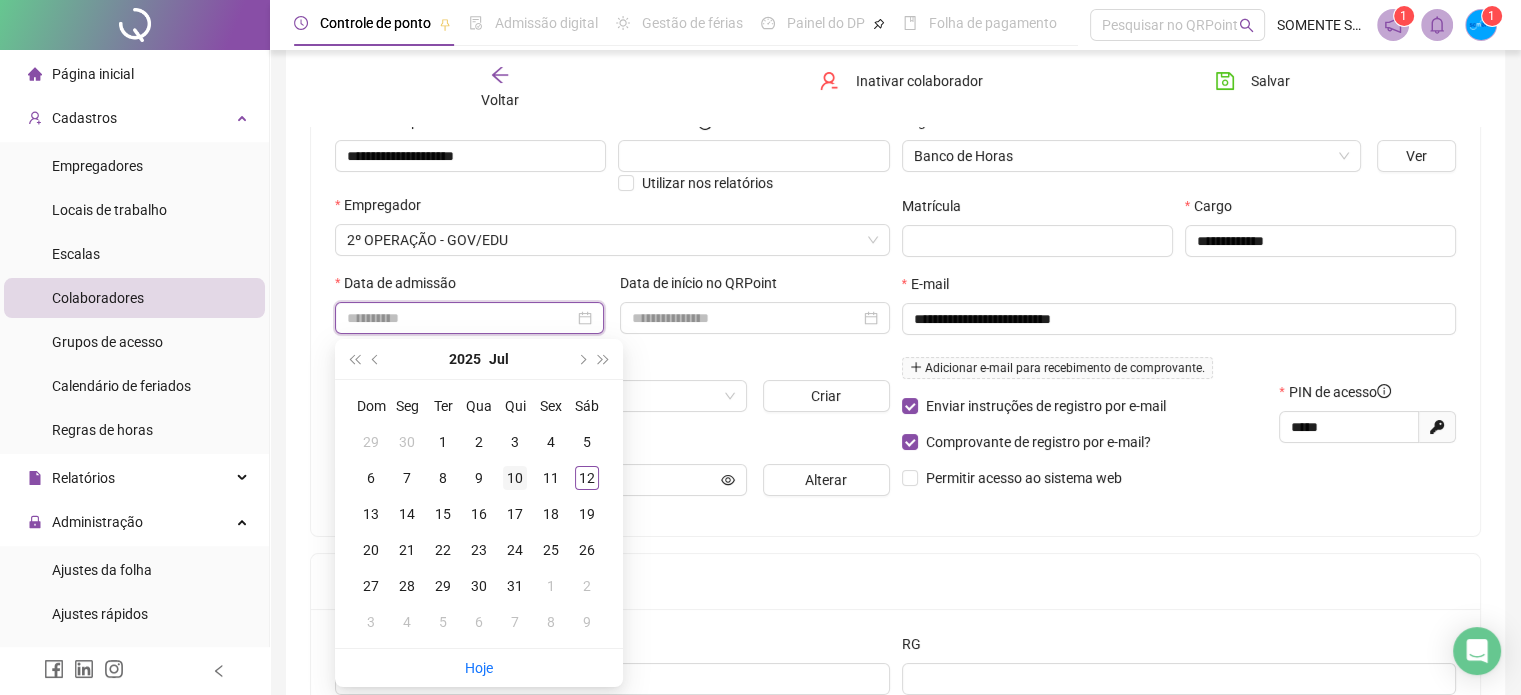 type on "**********" 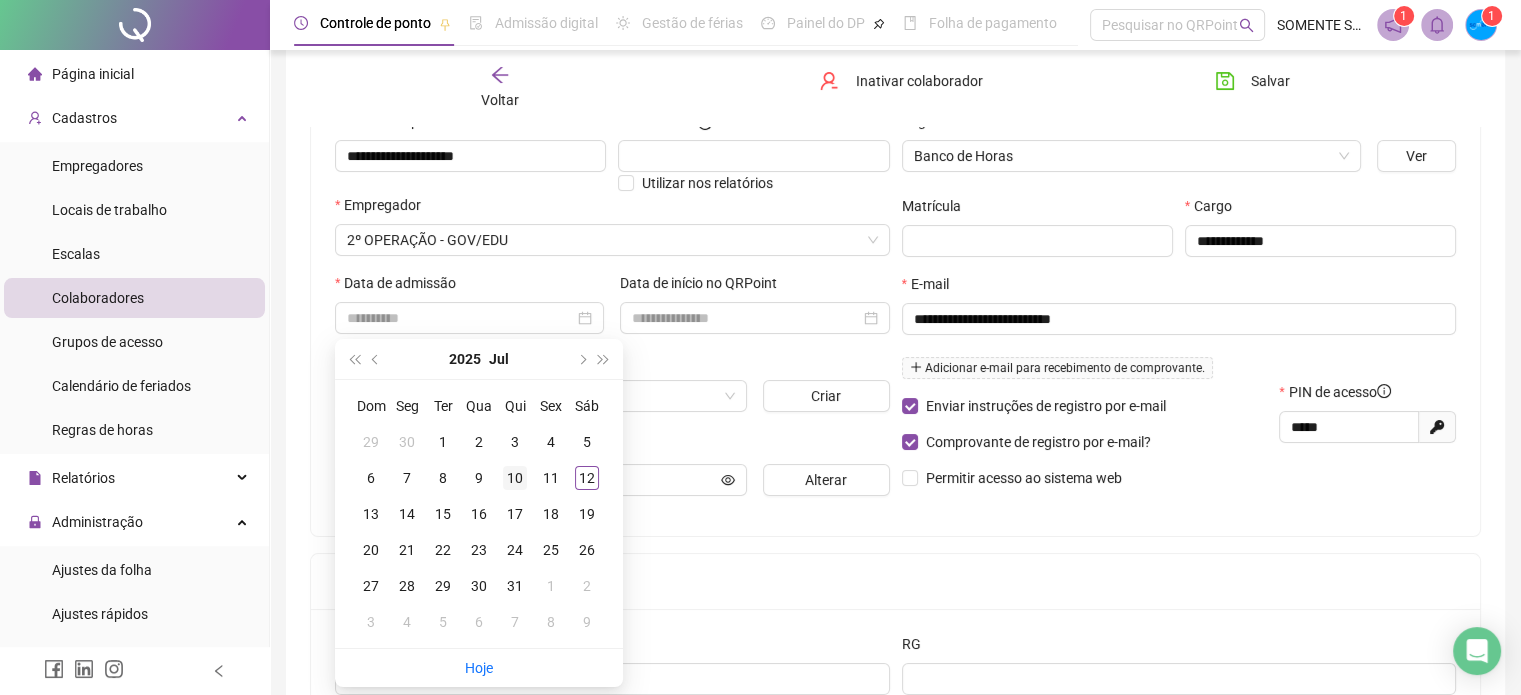 click on "10" at bounding box center (515, 478) 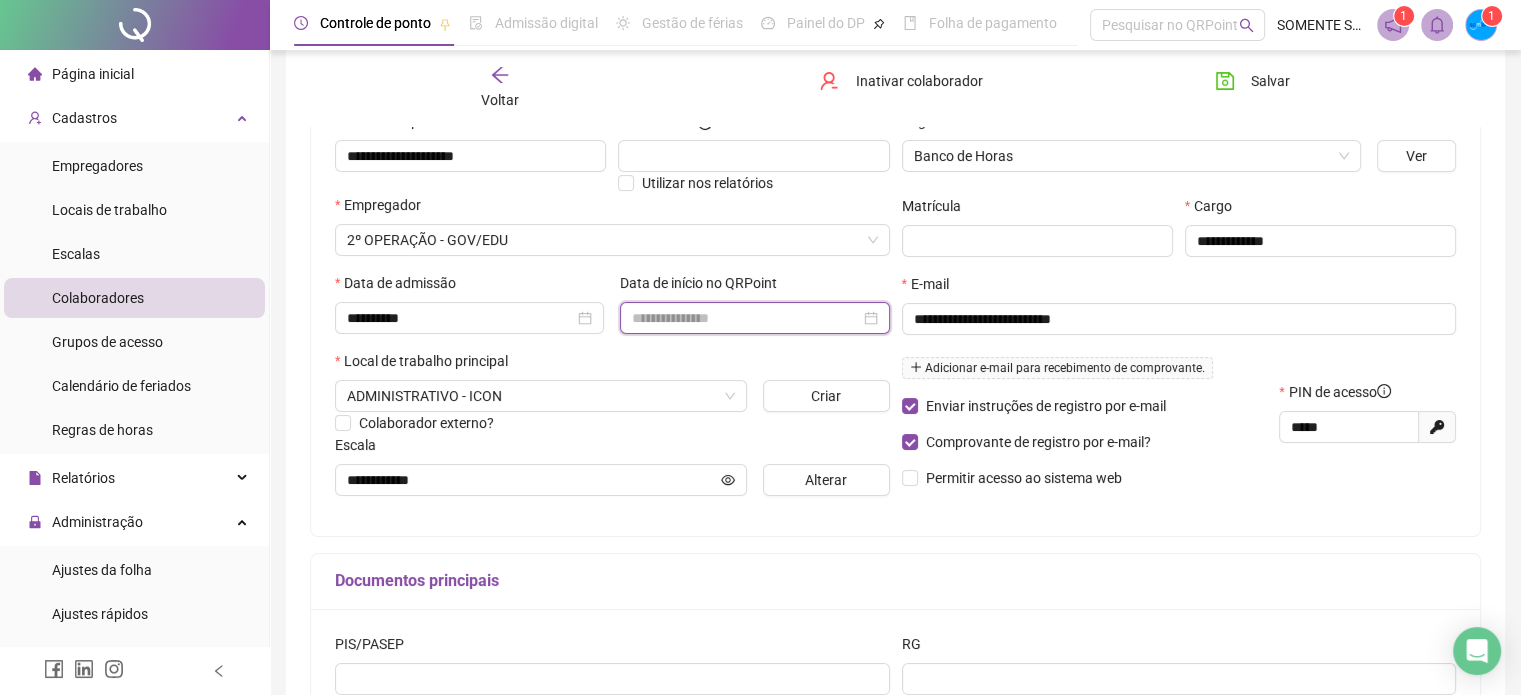 click at bounding box center (745, 318) 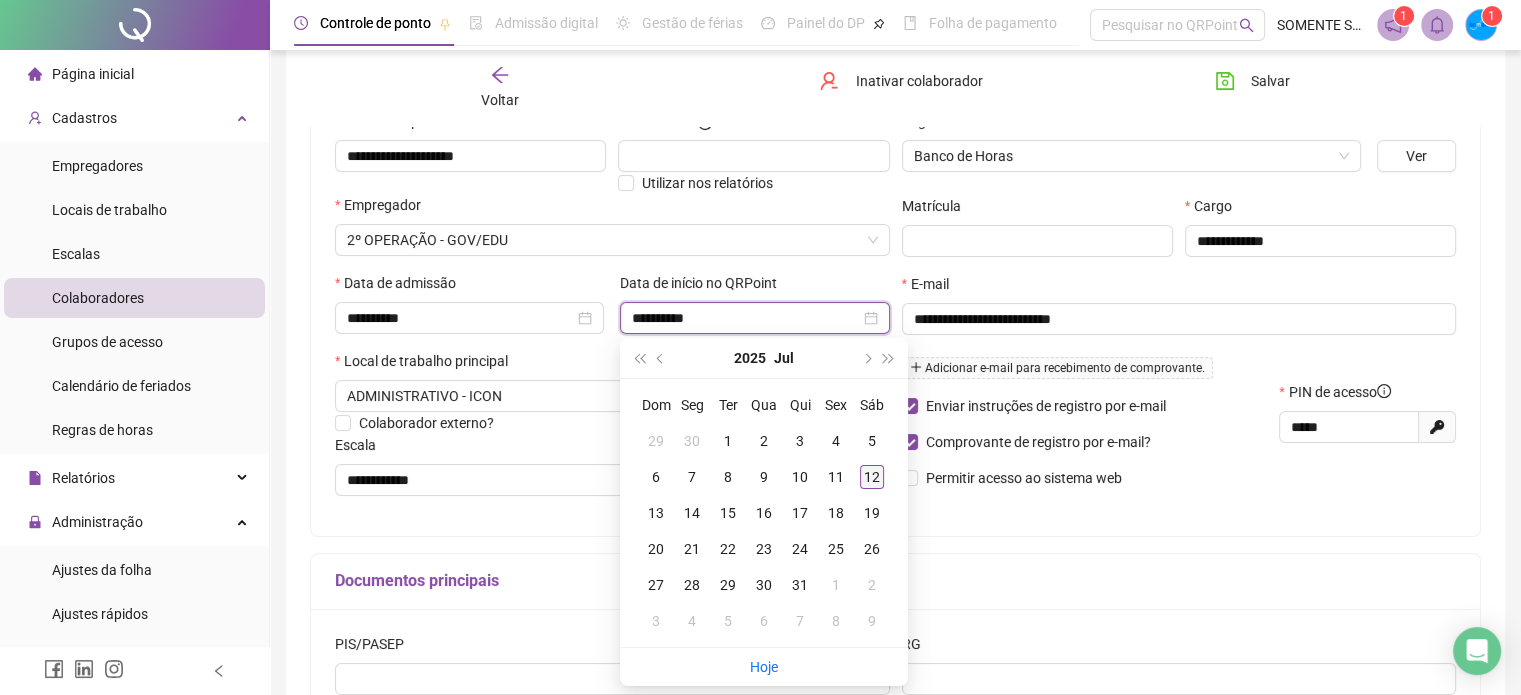 type on "**********" 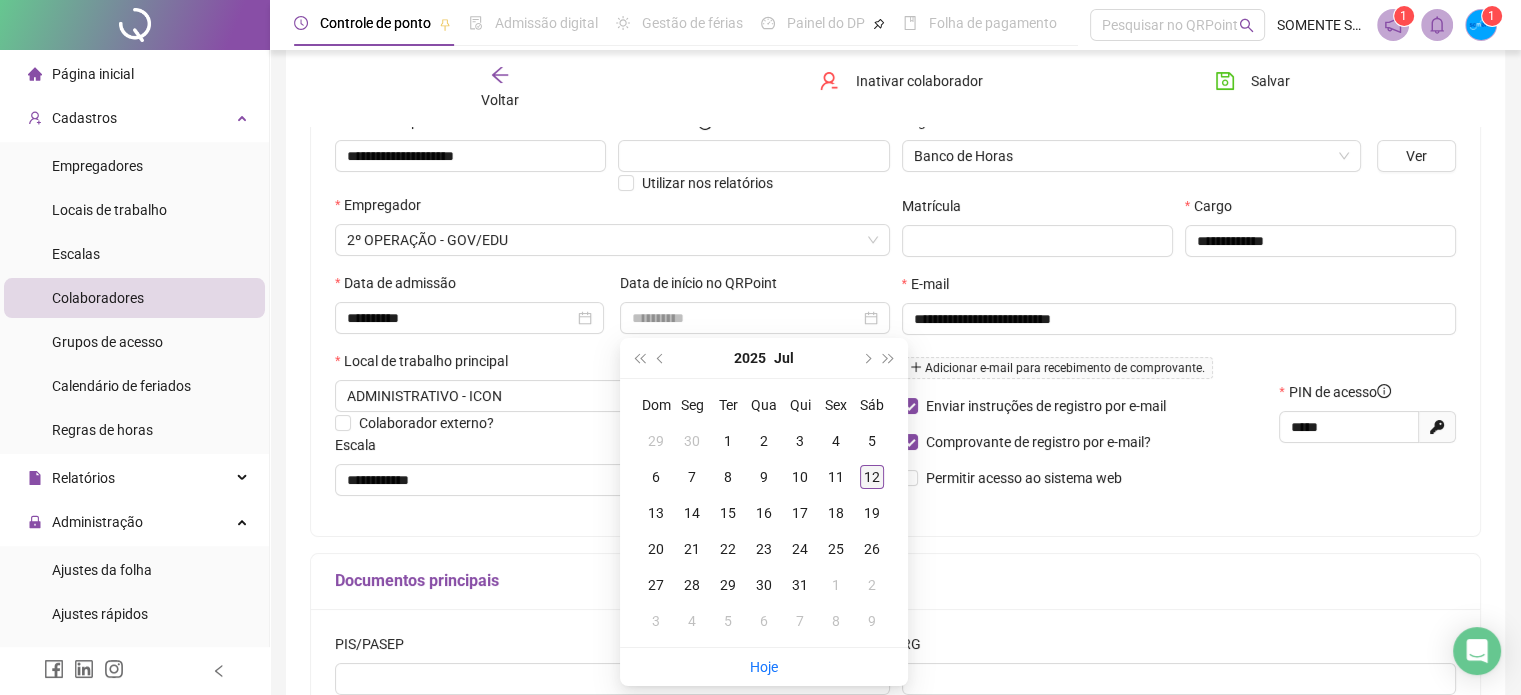 click on "12" at bounding box center [872, 477] 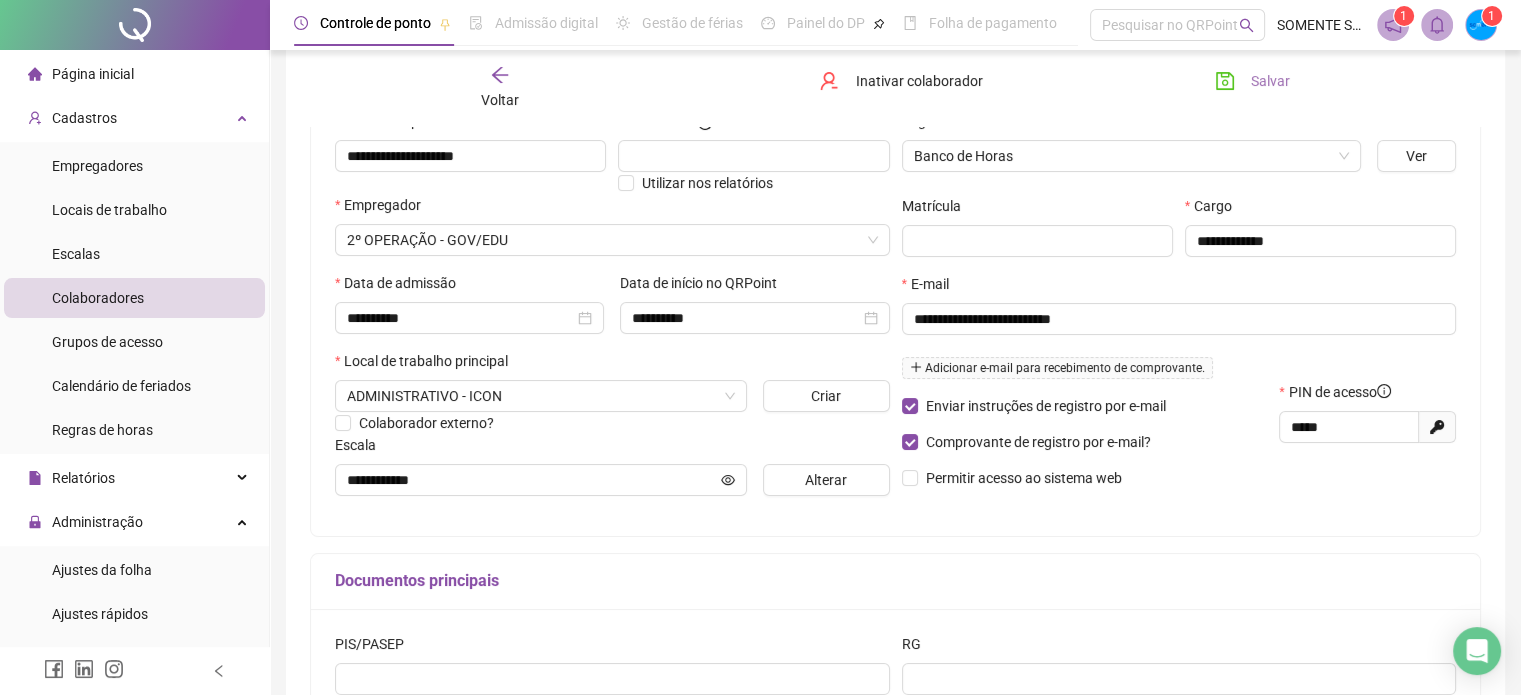 click on "Salvar" at bounding box center [1270, 81] 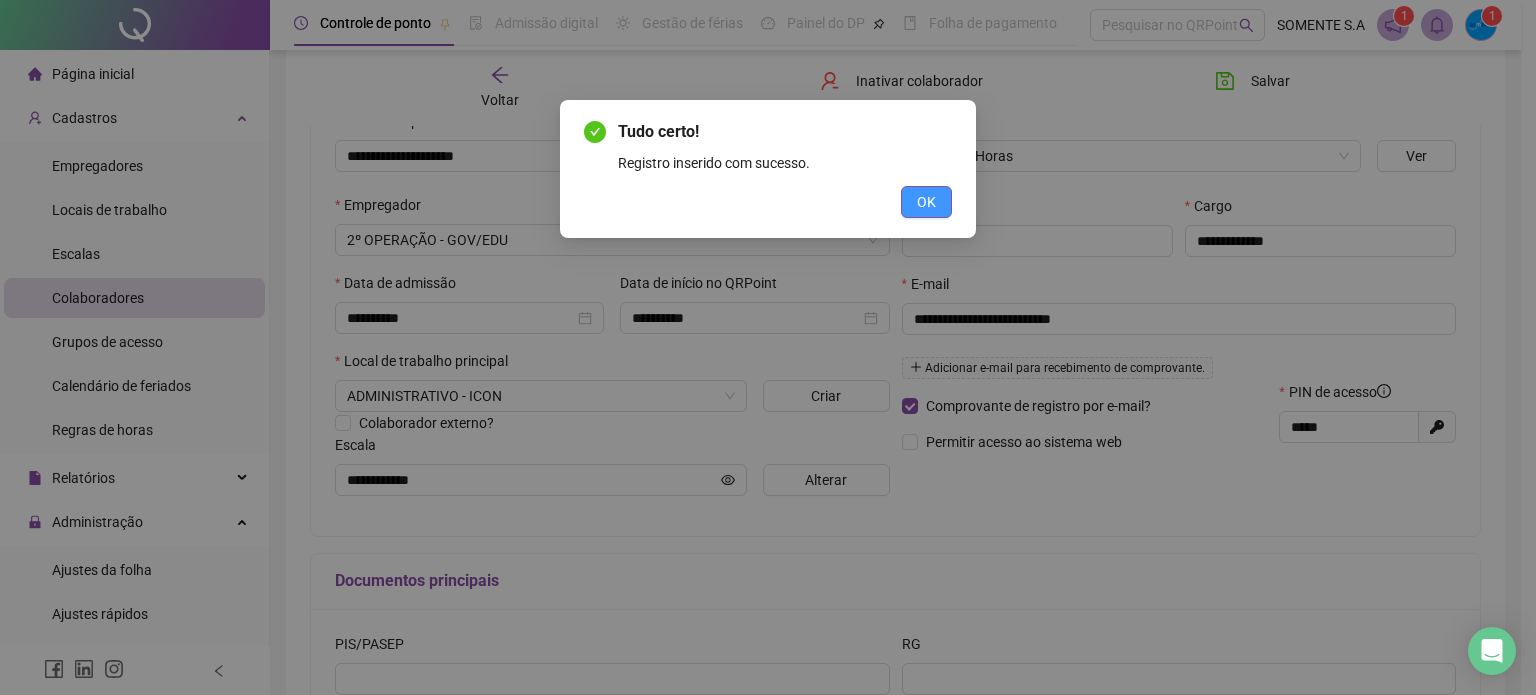 click on "OK" at bounding box center (926, 202) 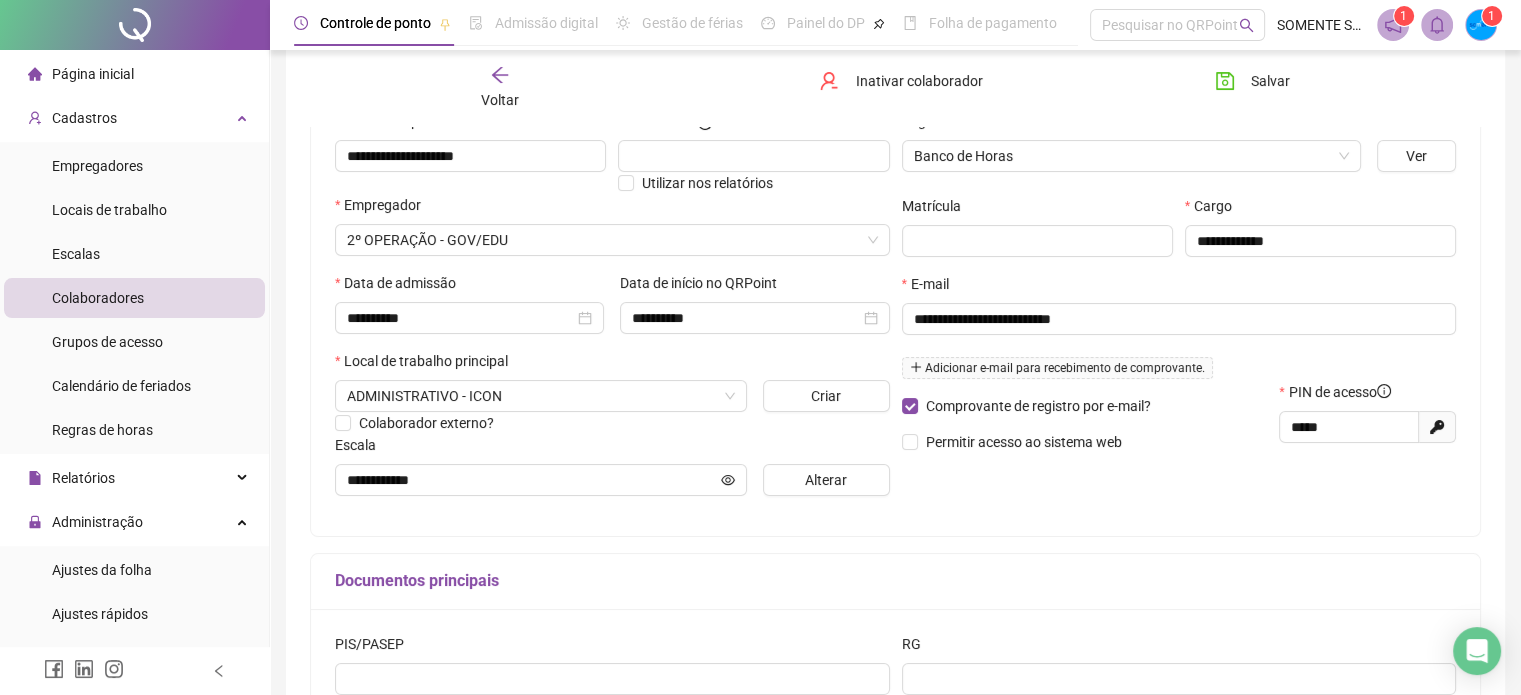 click on "Voltar" at bounding box center [500, 100] 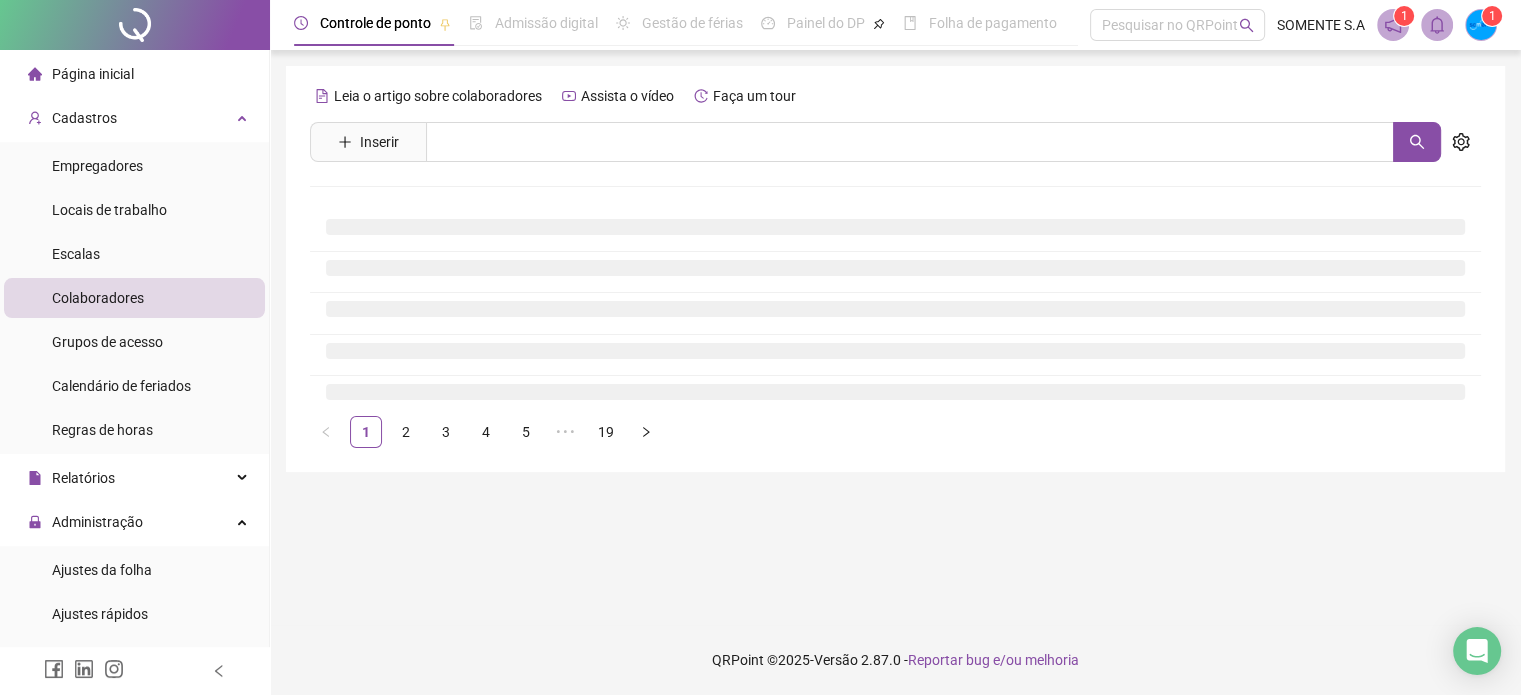 scroll, scrollTop: 0, scrollLeft: 0, axis: both 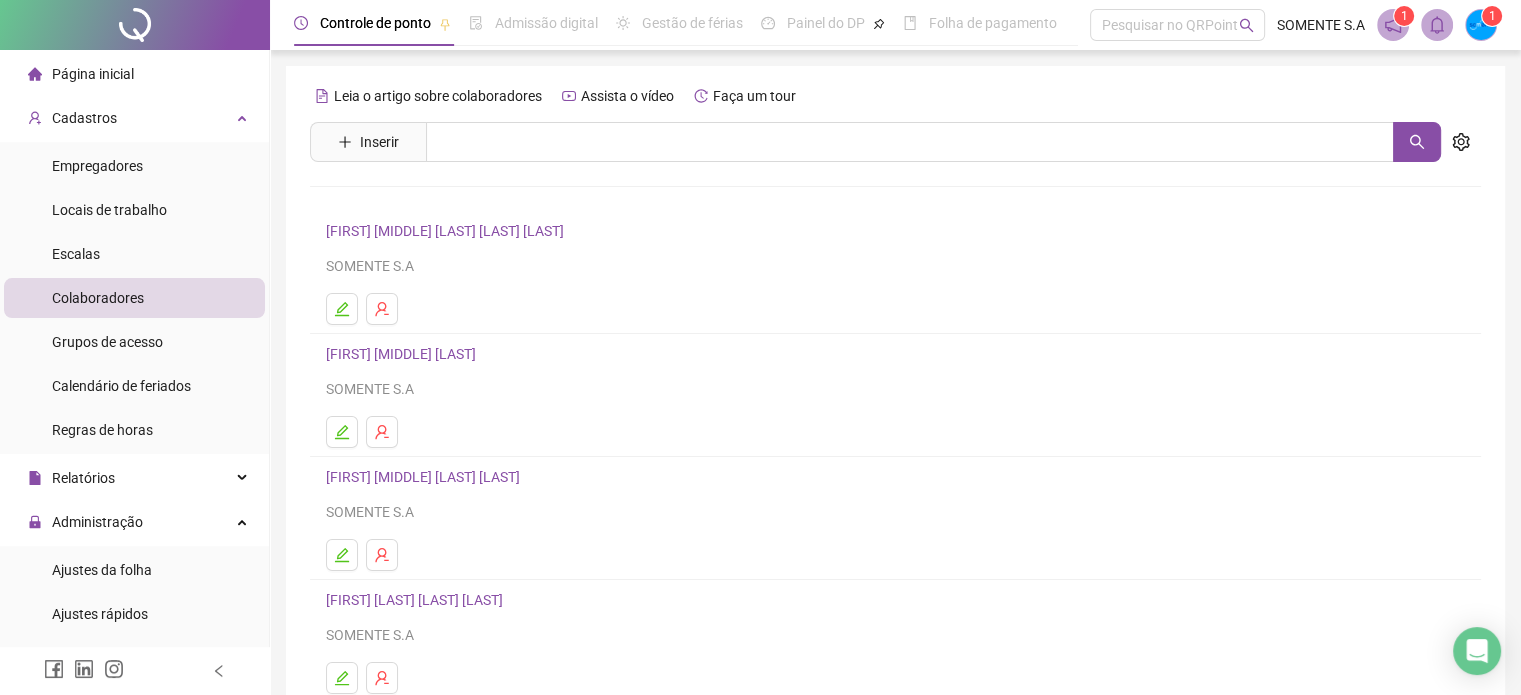 click on "Inserir" at bounding box center (368, 142) 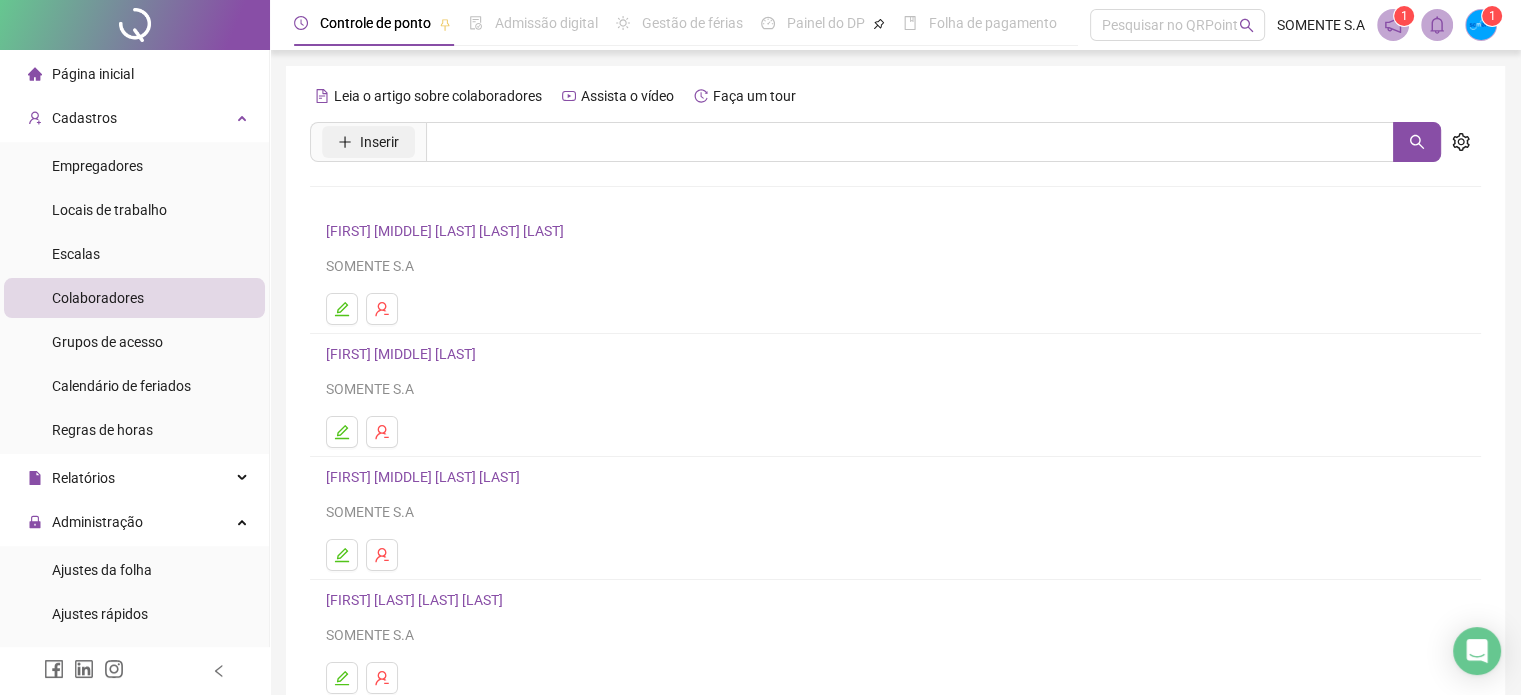 click on "Inserir" at bounding box center (379, 142) 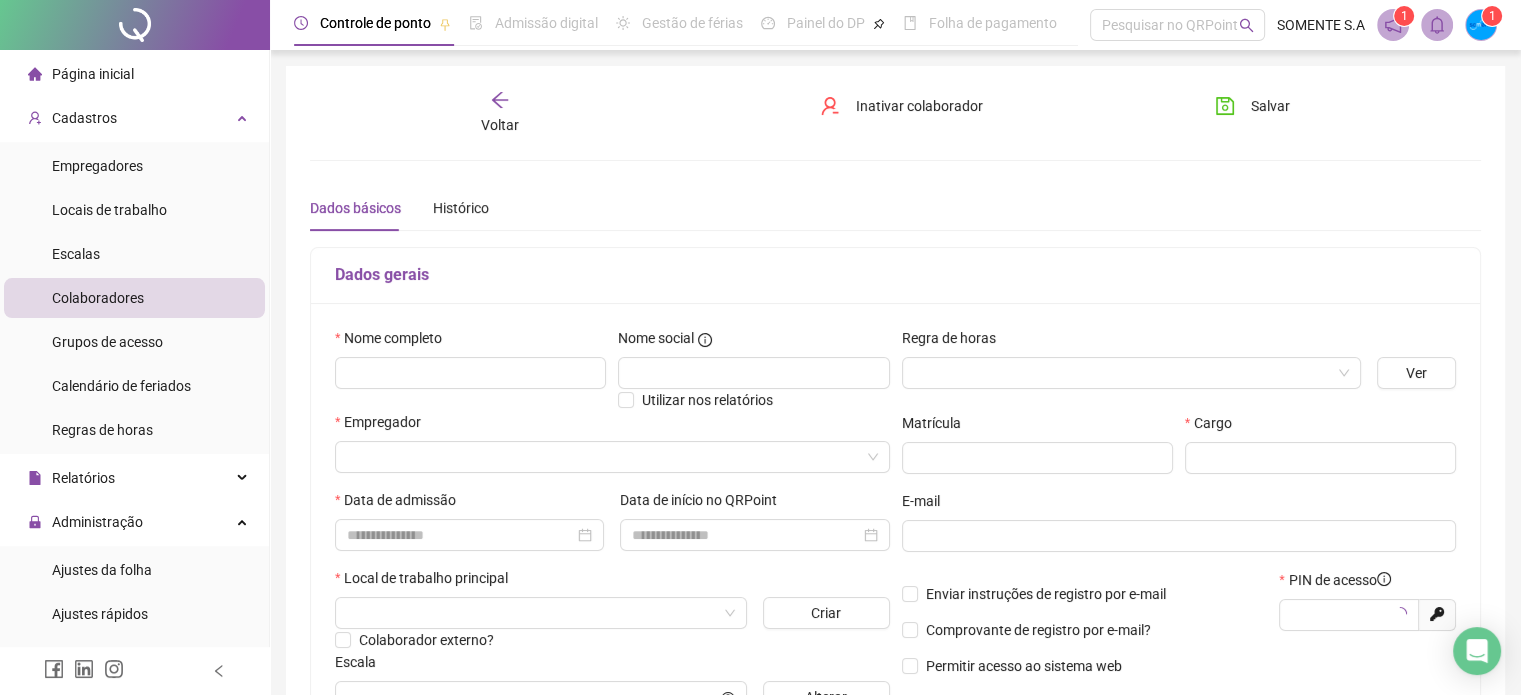 type on "*****" 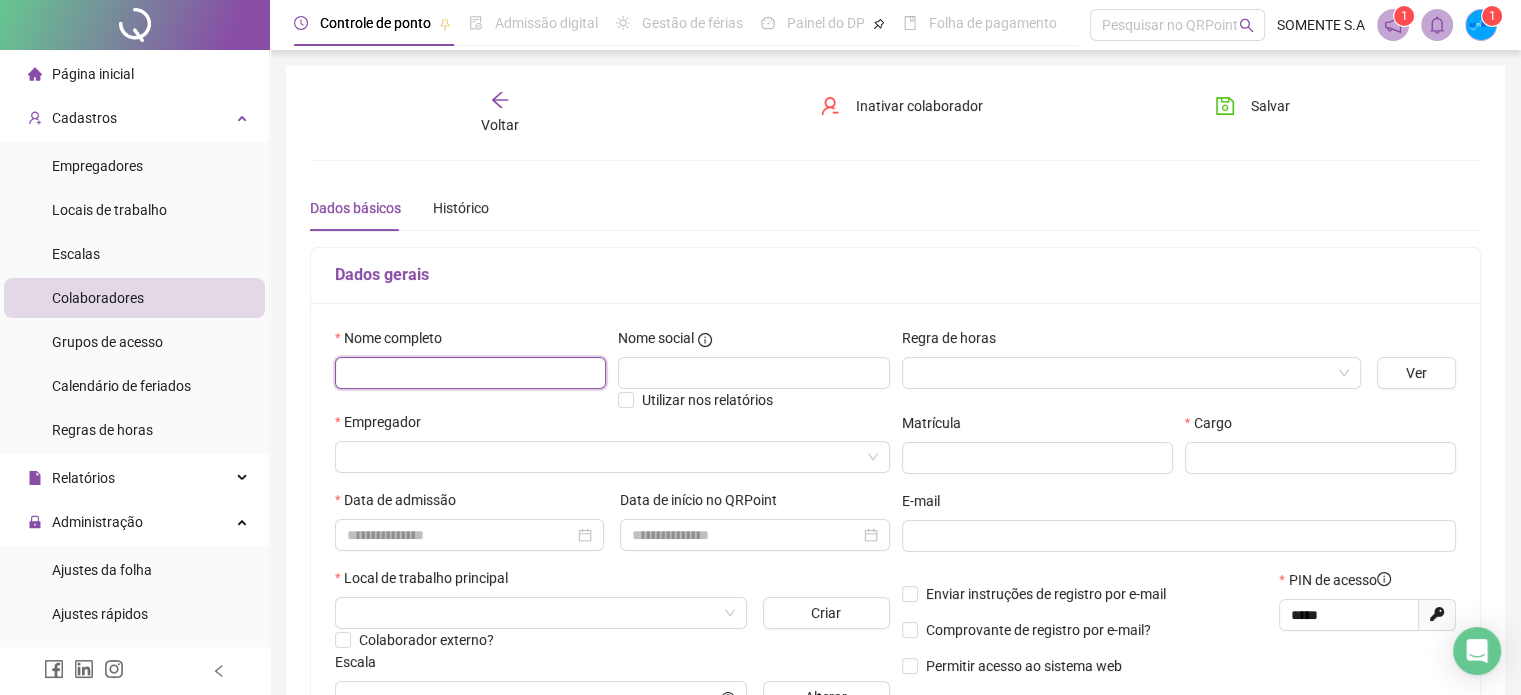 click at bounding box center [470, 373] 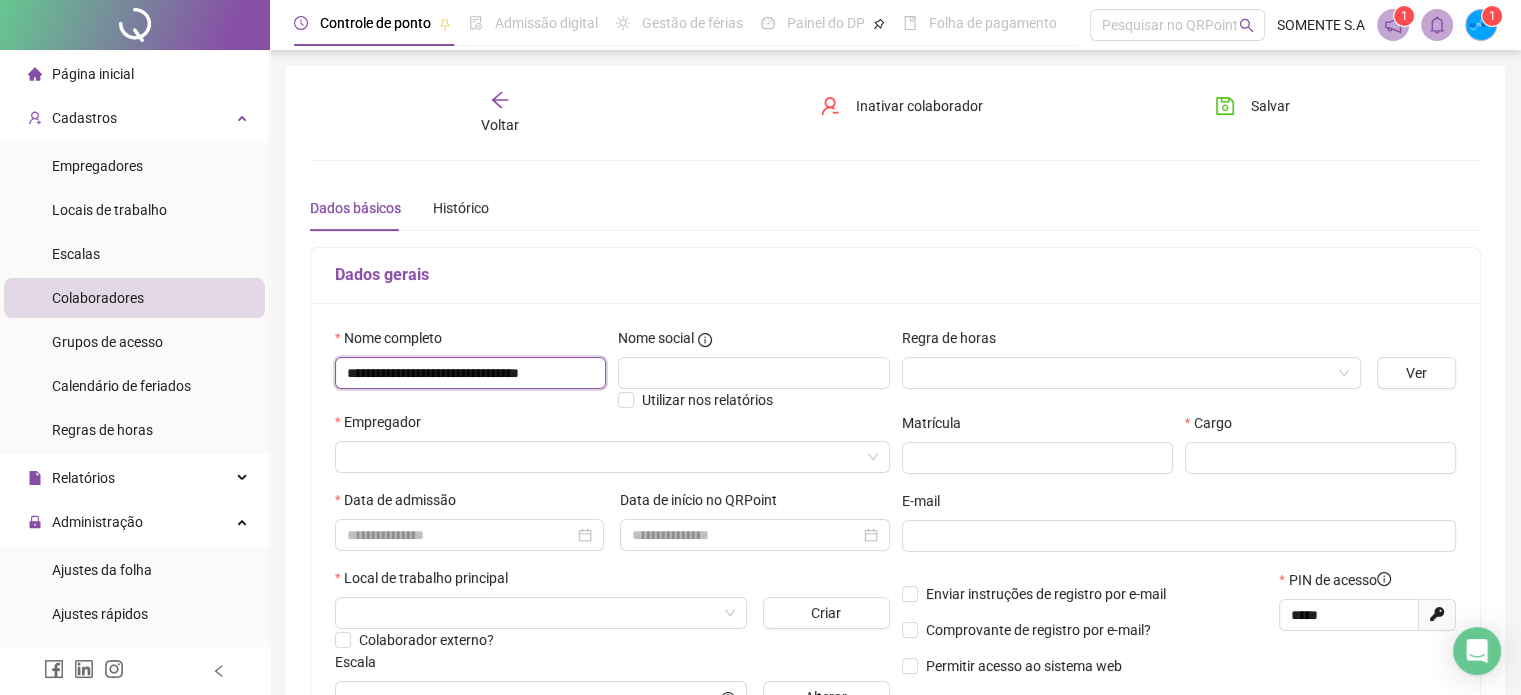scroll, scrollTop: 0, scrollLeft: 7, axis: horizontal 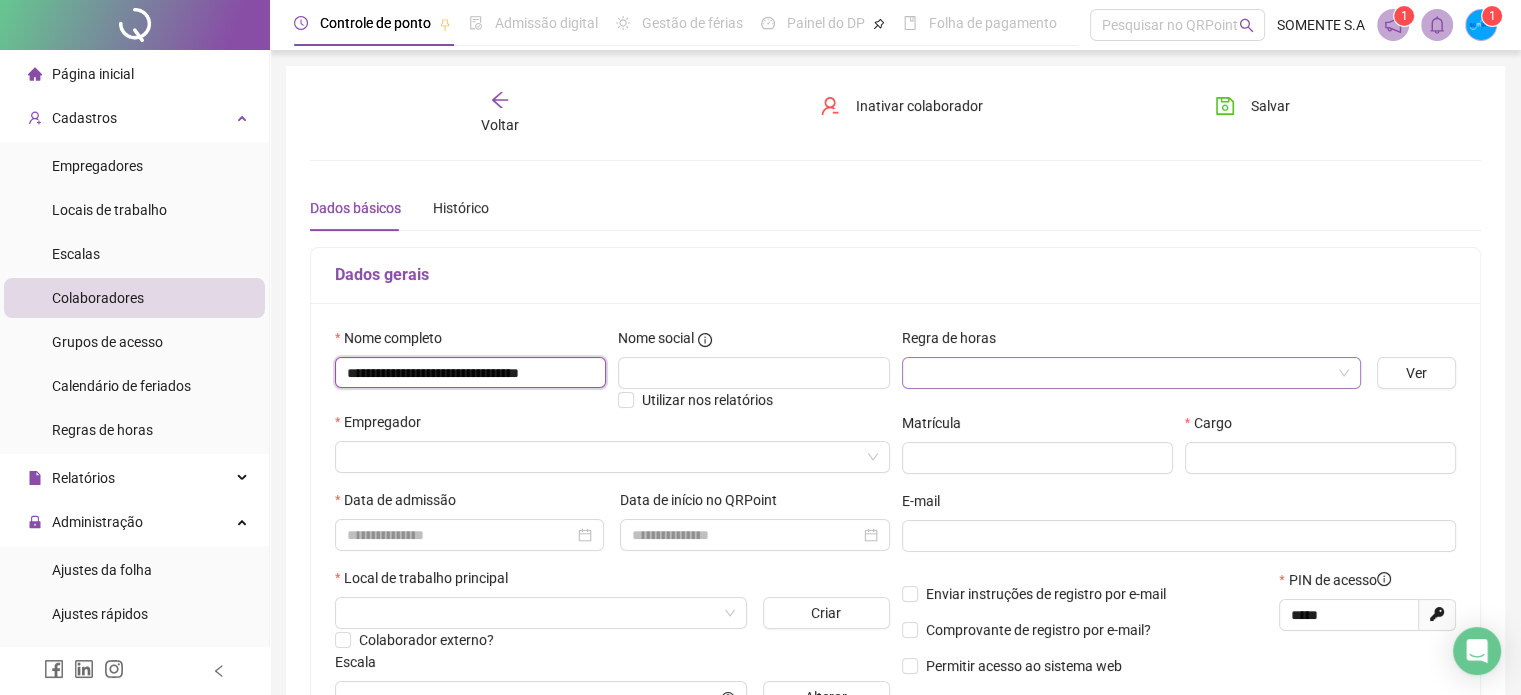 type on "**********" 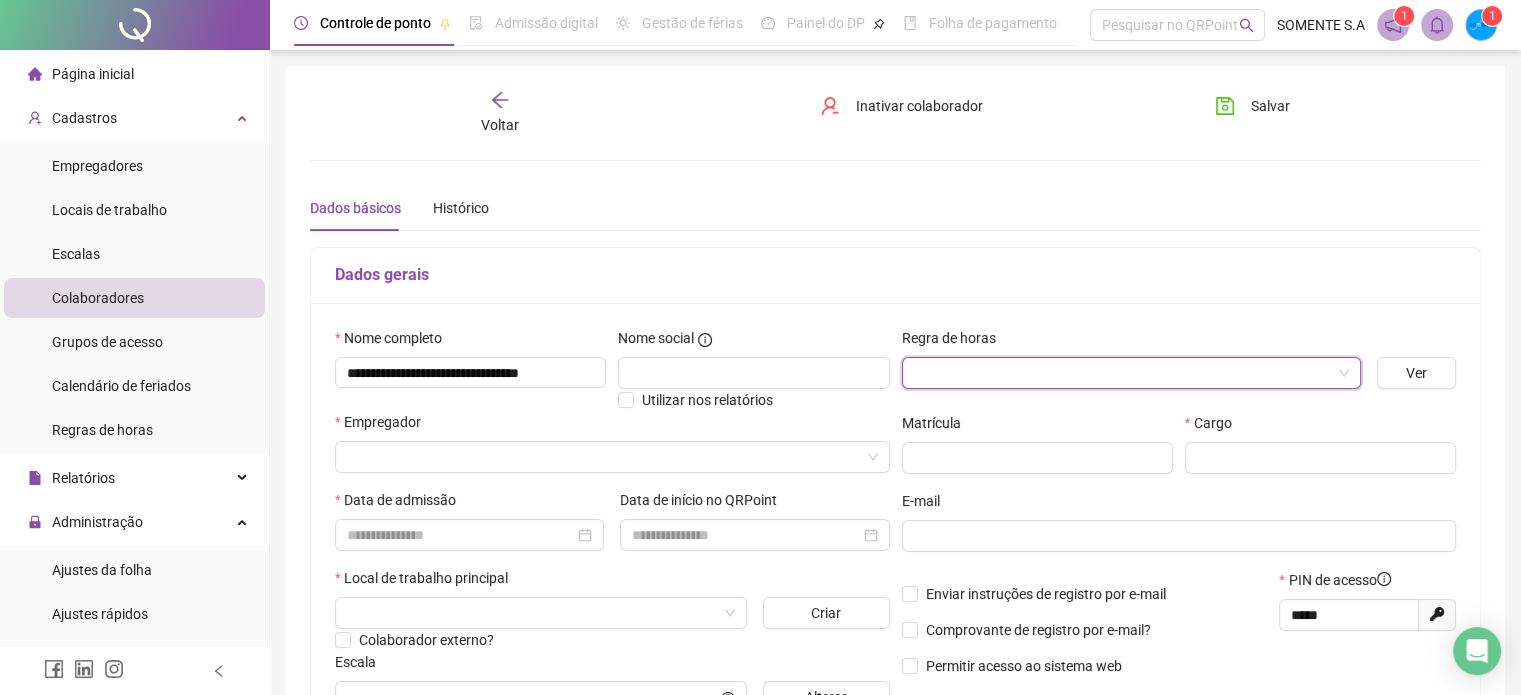 scroll, scrollTop: 0, scrollLeft: 0, axis: both 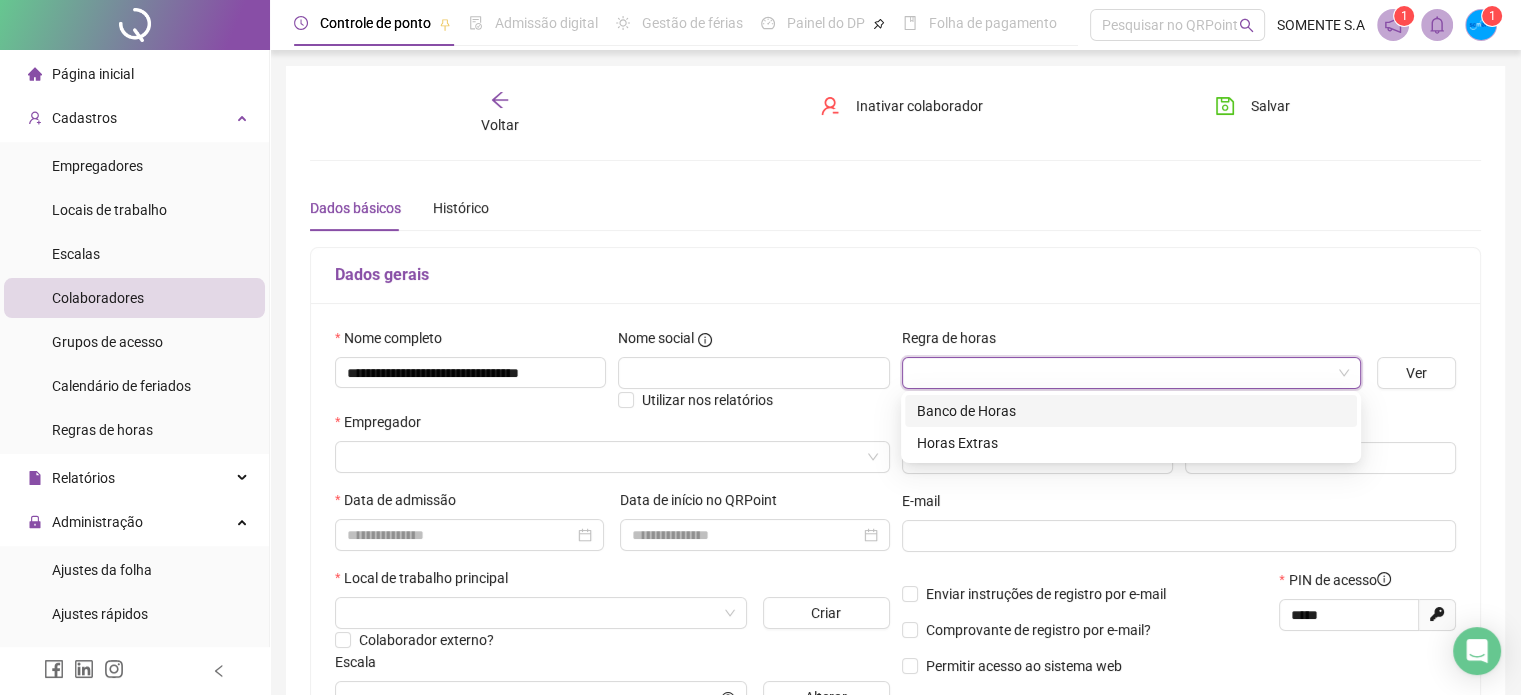 click on "Banco de Horas" at bounding box center (1131, 411) 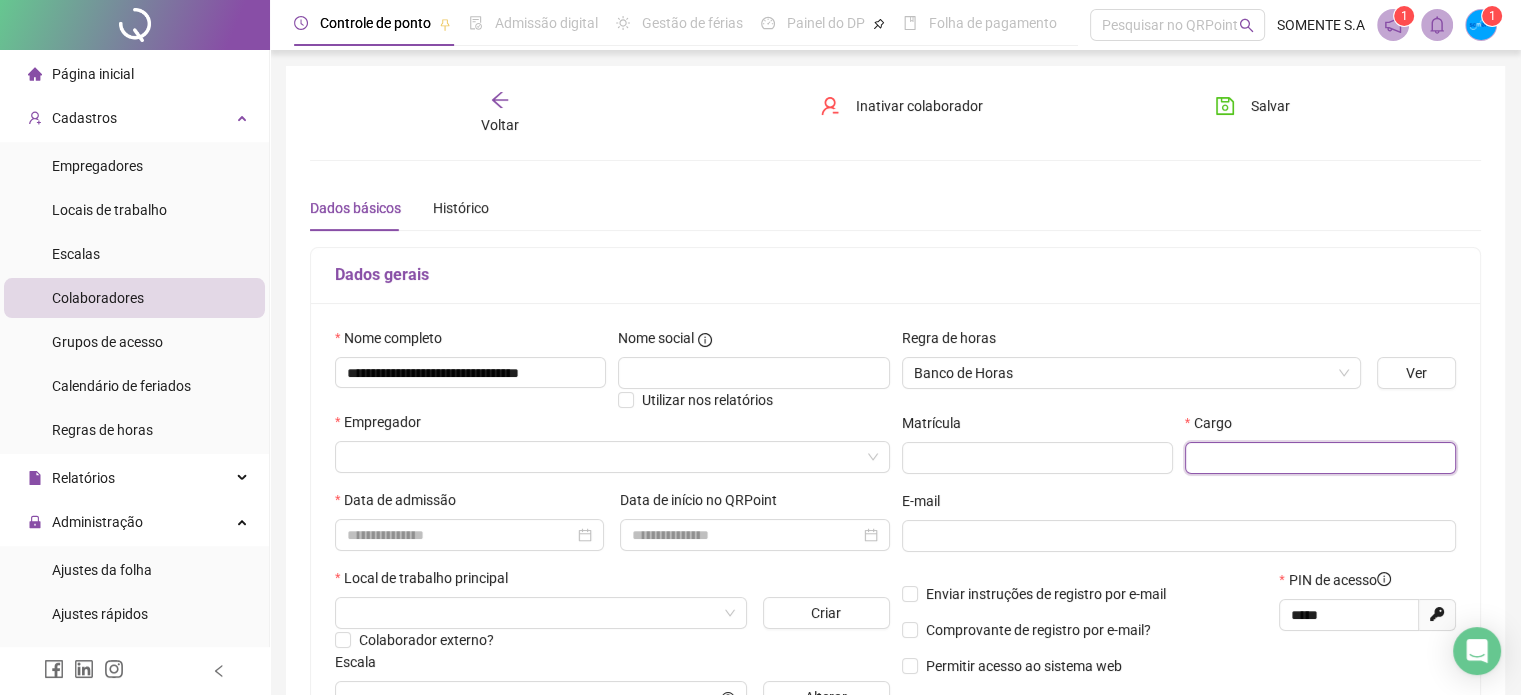 click at bounding box center (1320, 458) 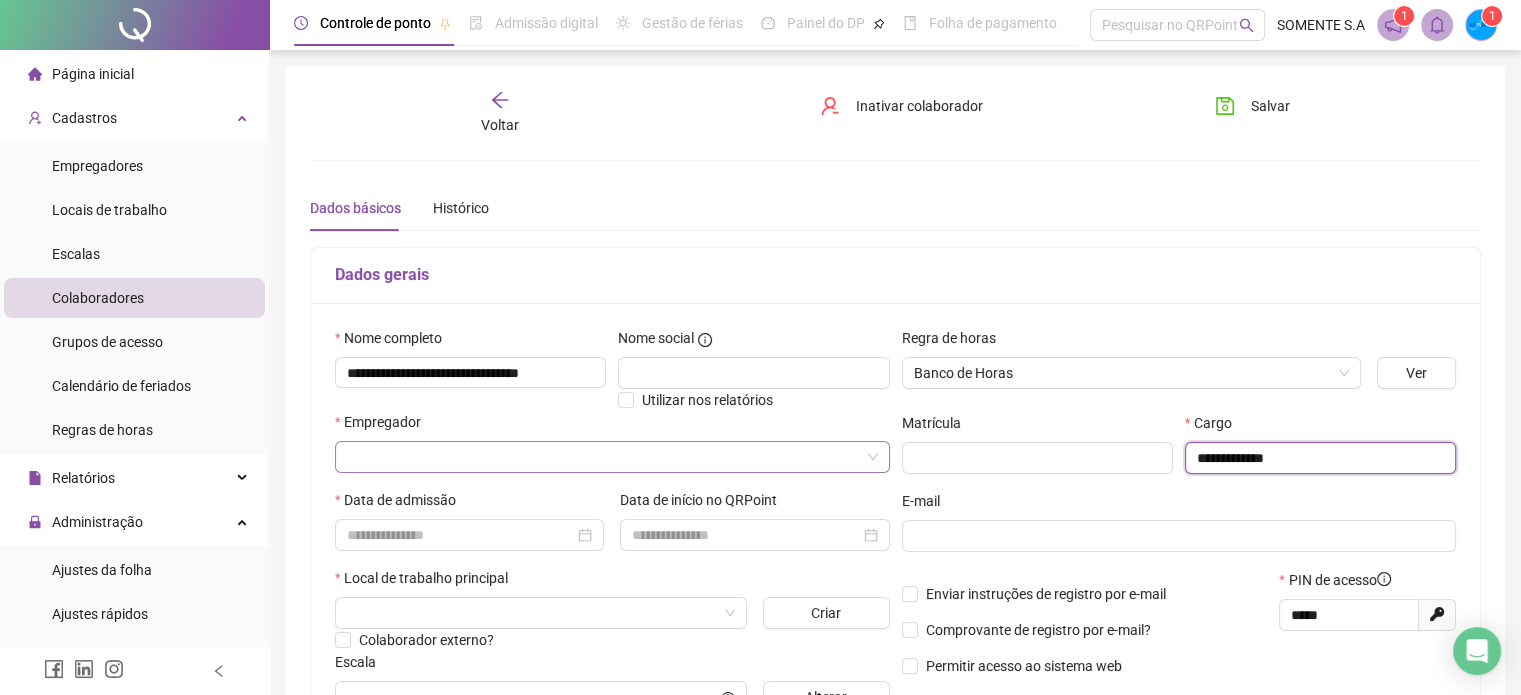 type on "**********" 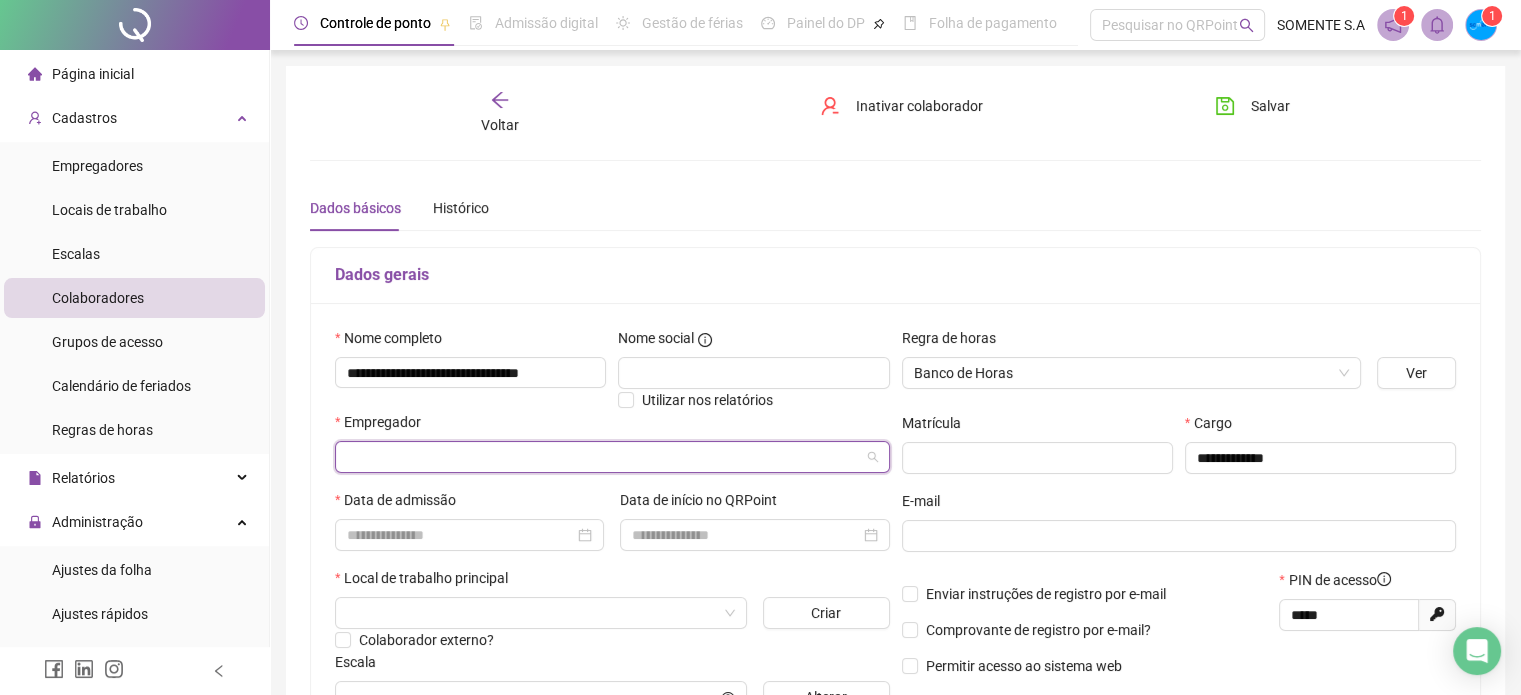 click at bounding box center [606, 457] 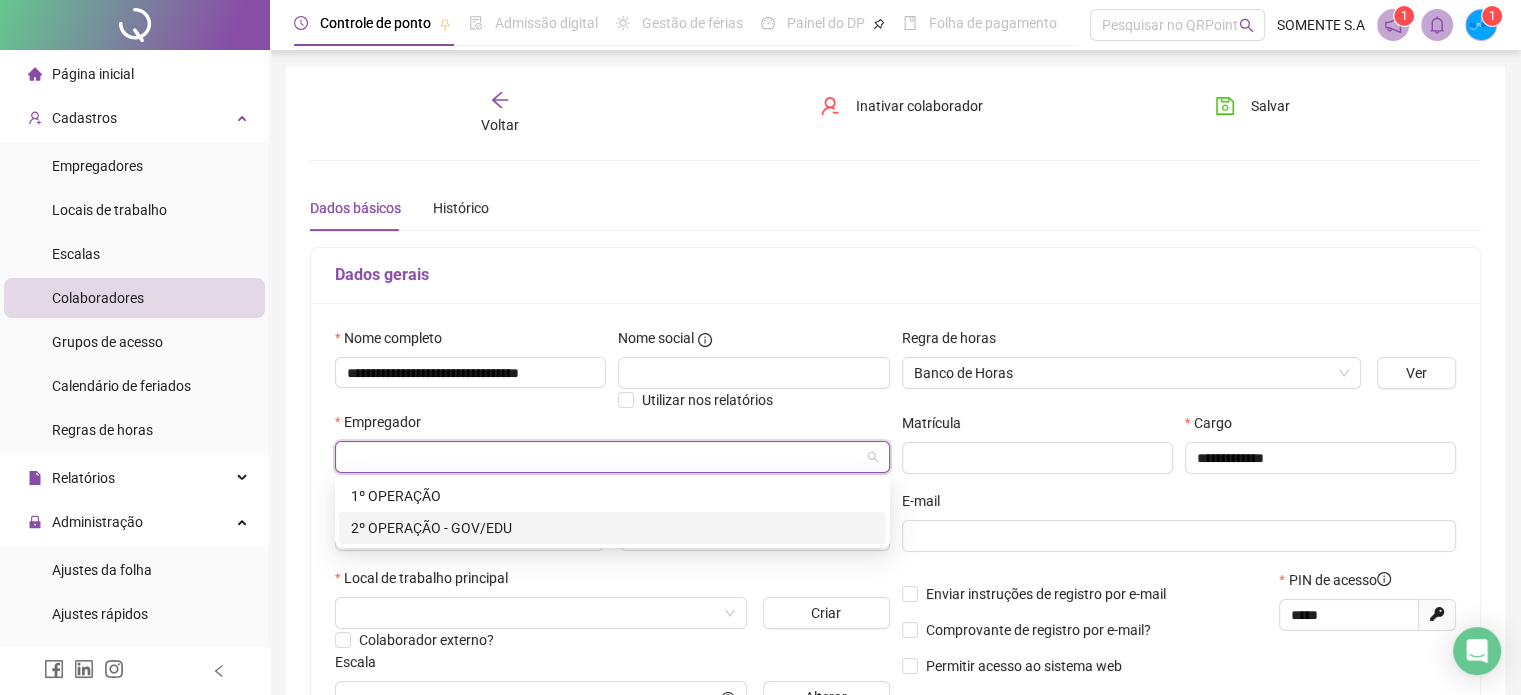 click on "2º OPERAÇÃO - GOV/EDU" at bounding box center [612, 528] 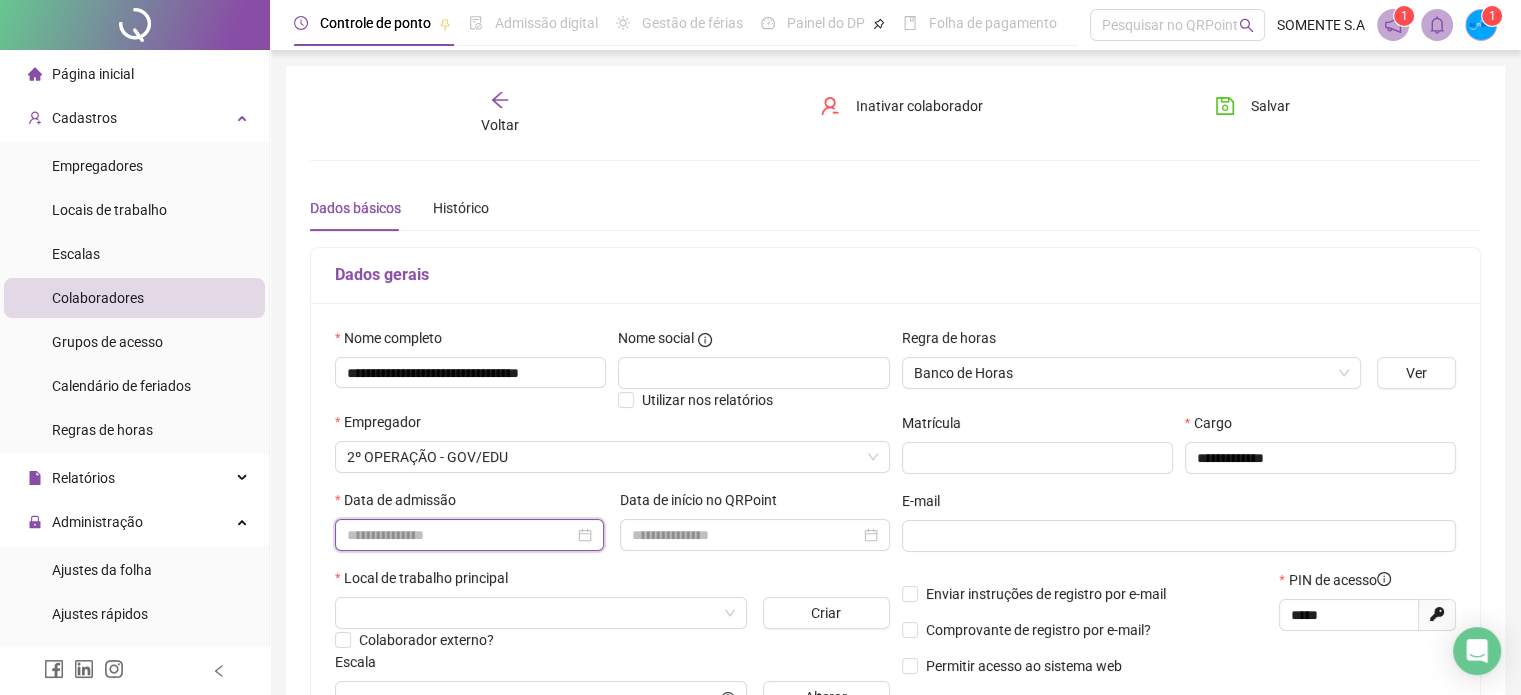 click at bounding box center (460, 535) 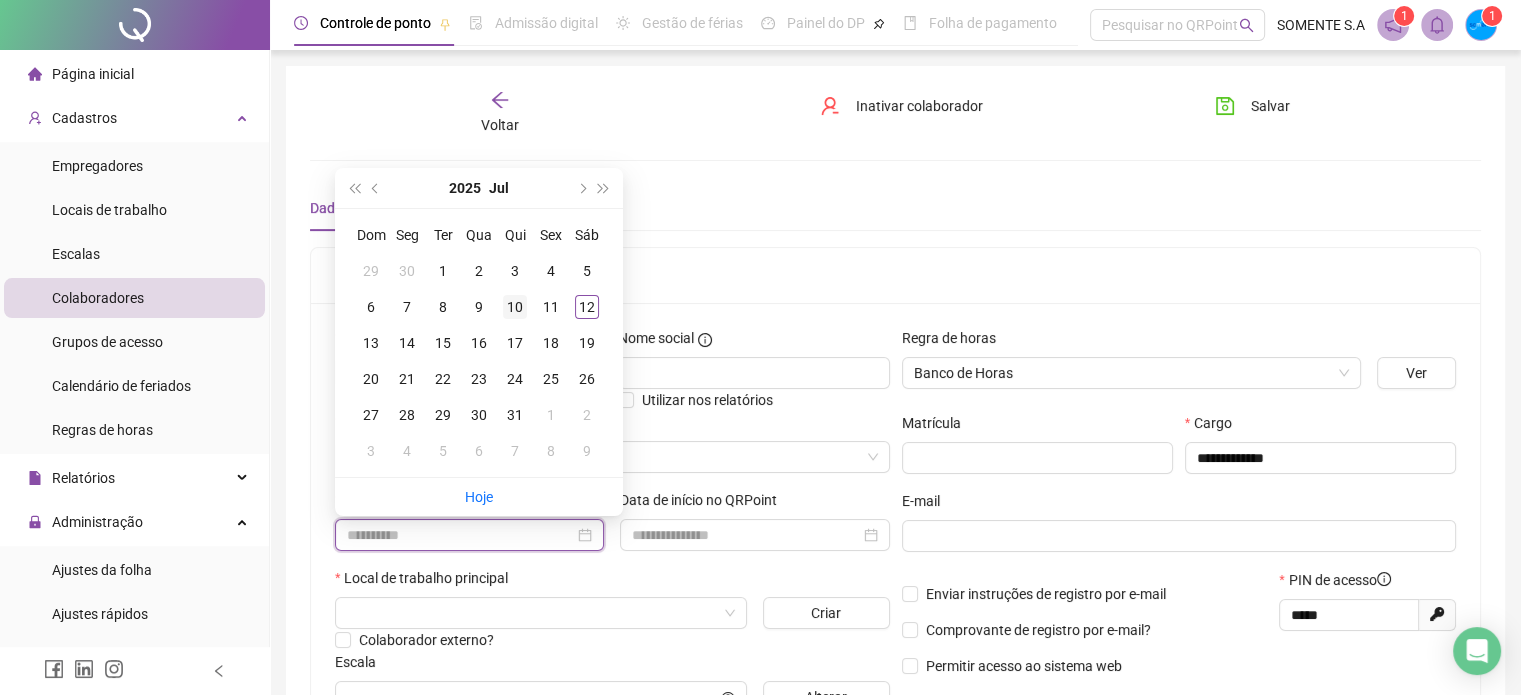 type on "**********" 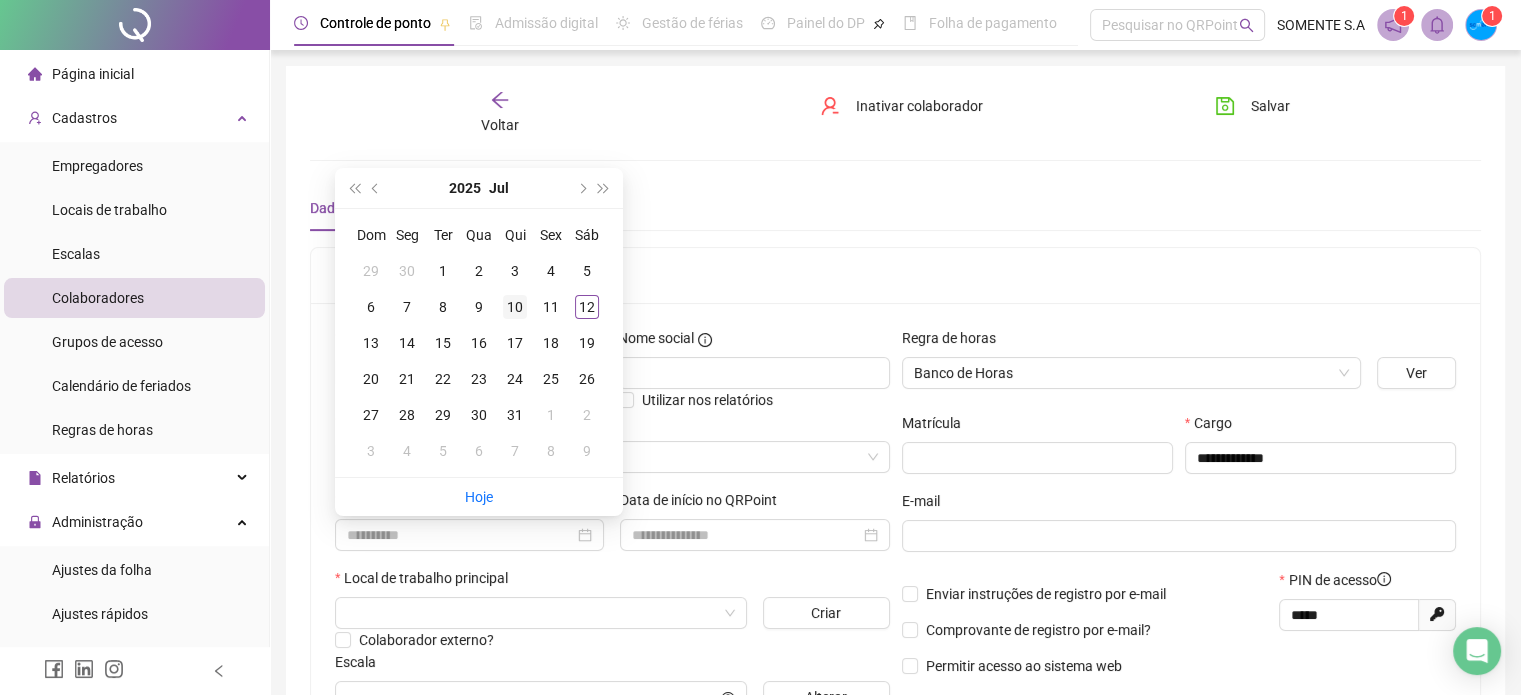 click on "10" at bounding box center [515, 307] 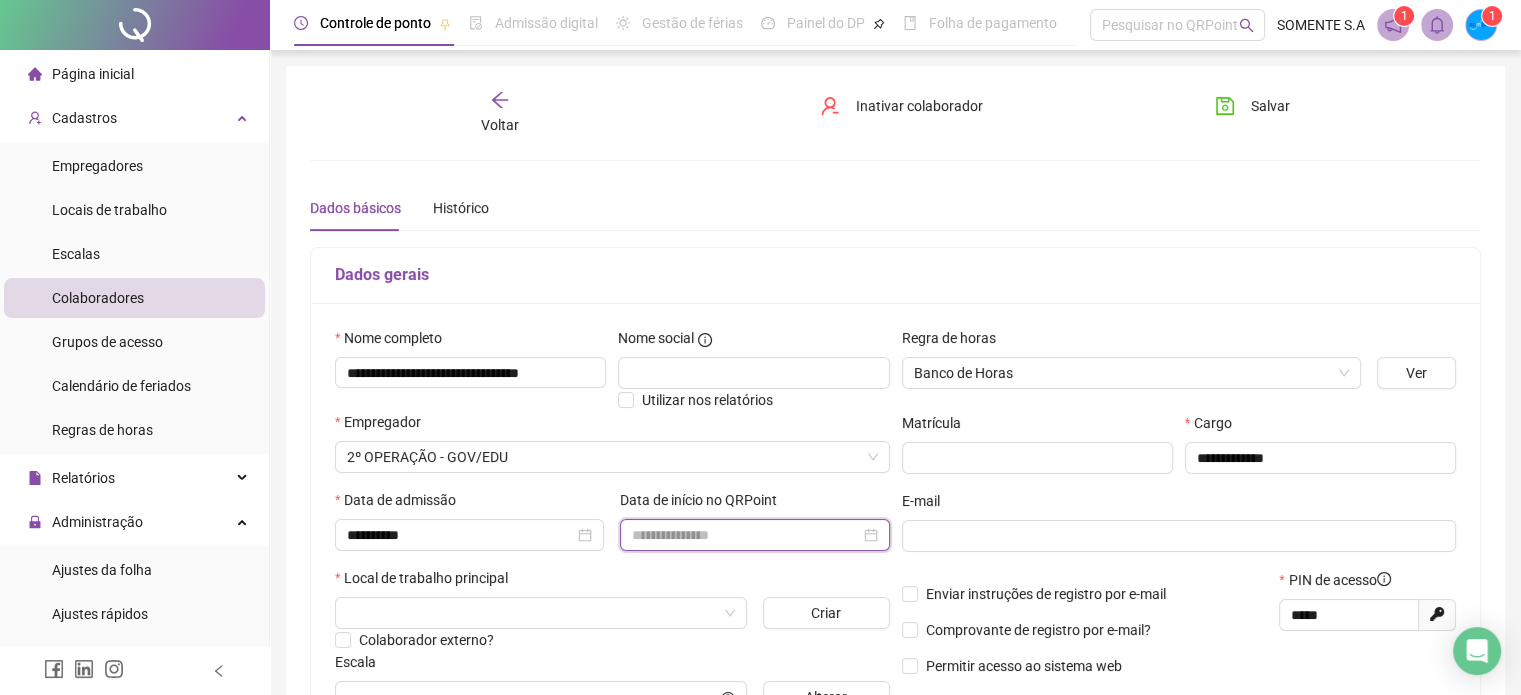 click at bounding box center [745, 535] 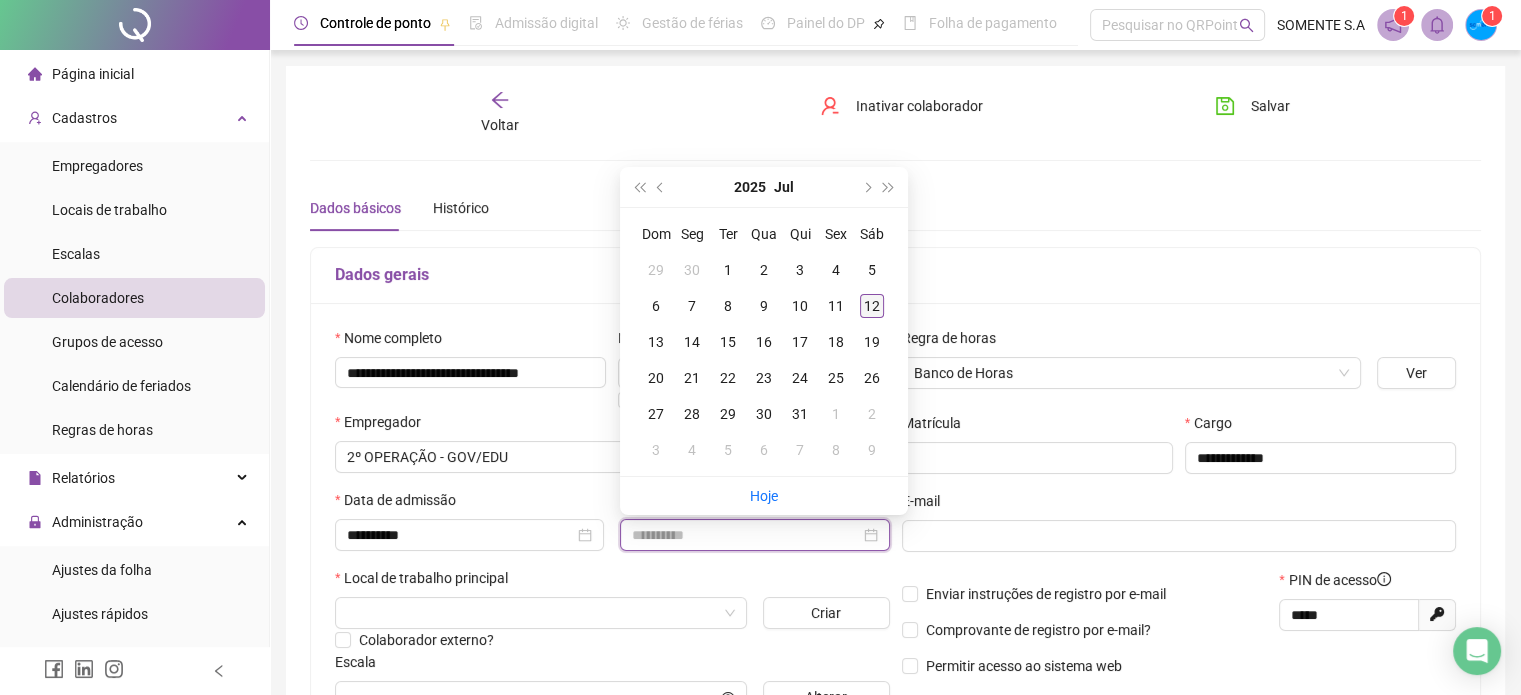 type on "**********" 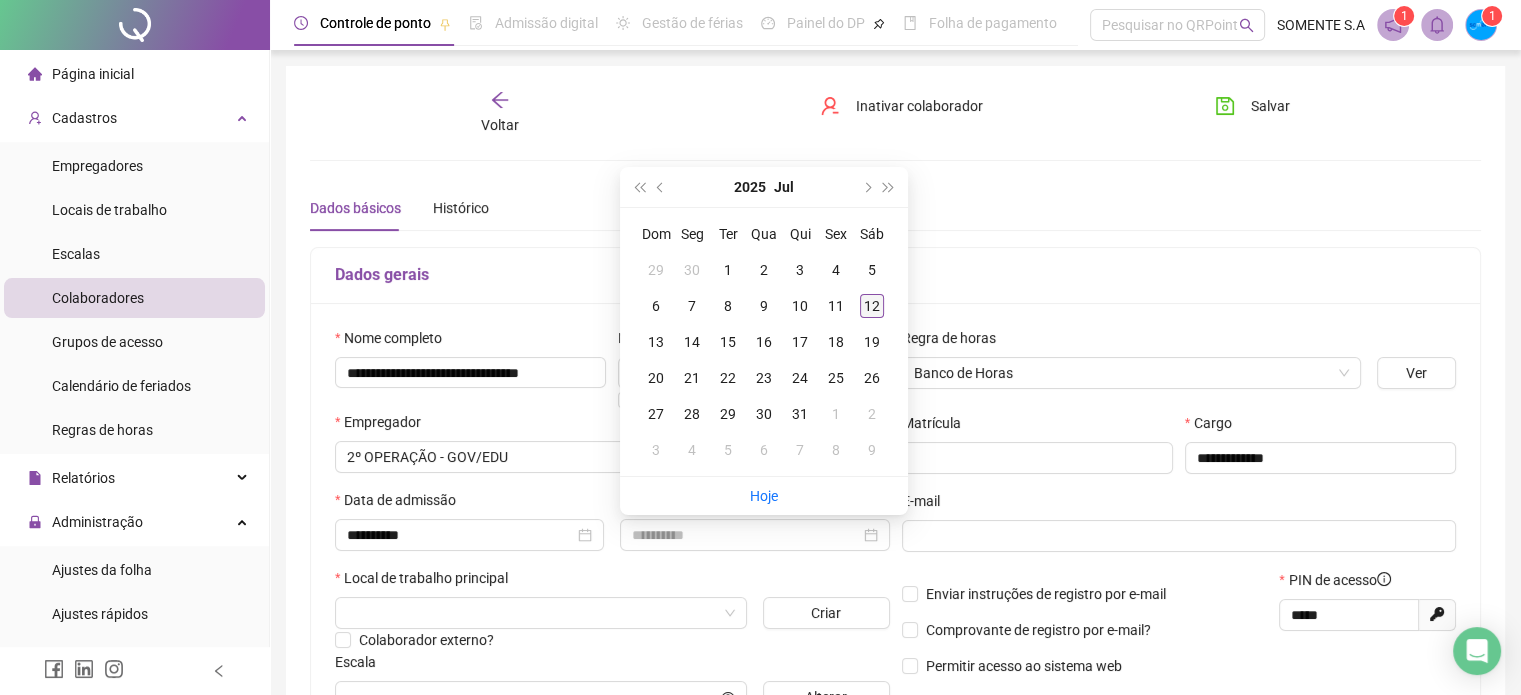 click on "12" at bounding box center [872, 306] 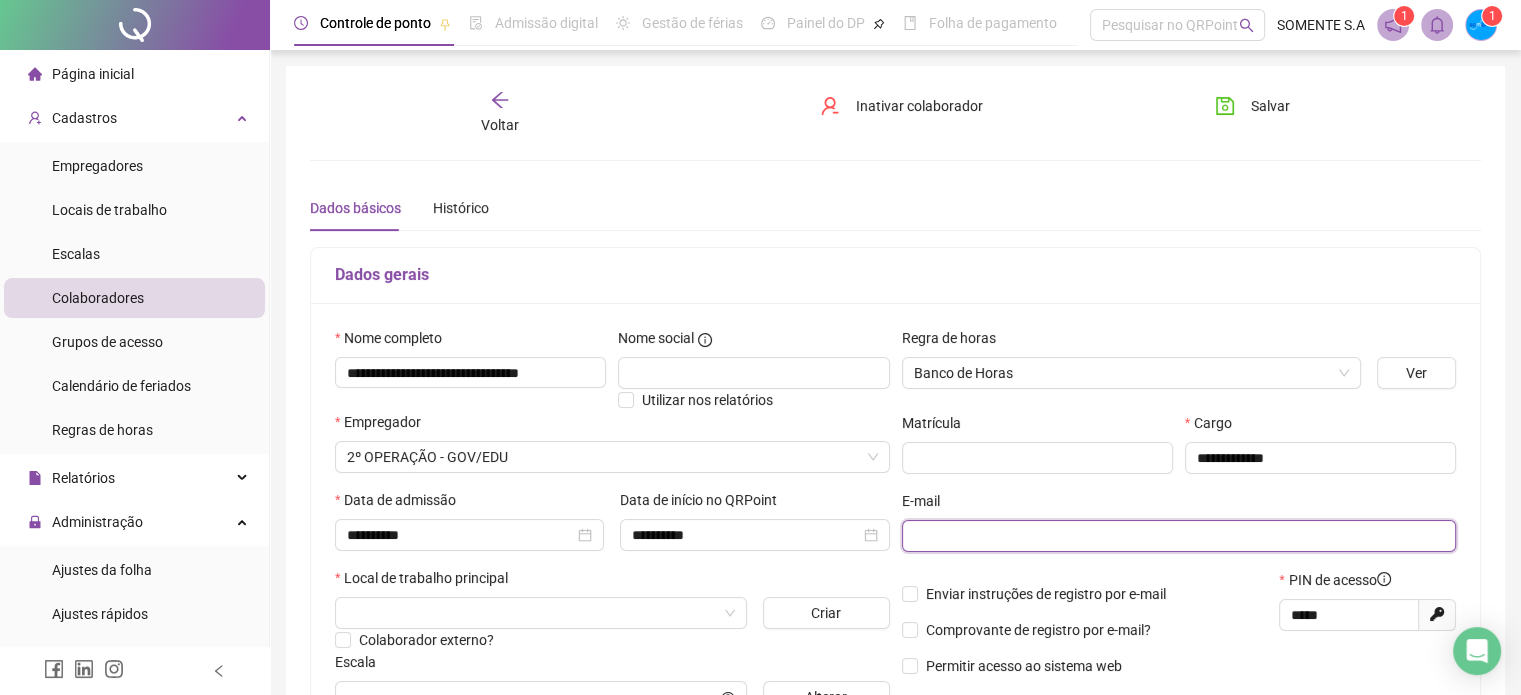 click at bounding box center [1177, 536] 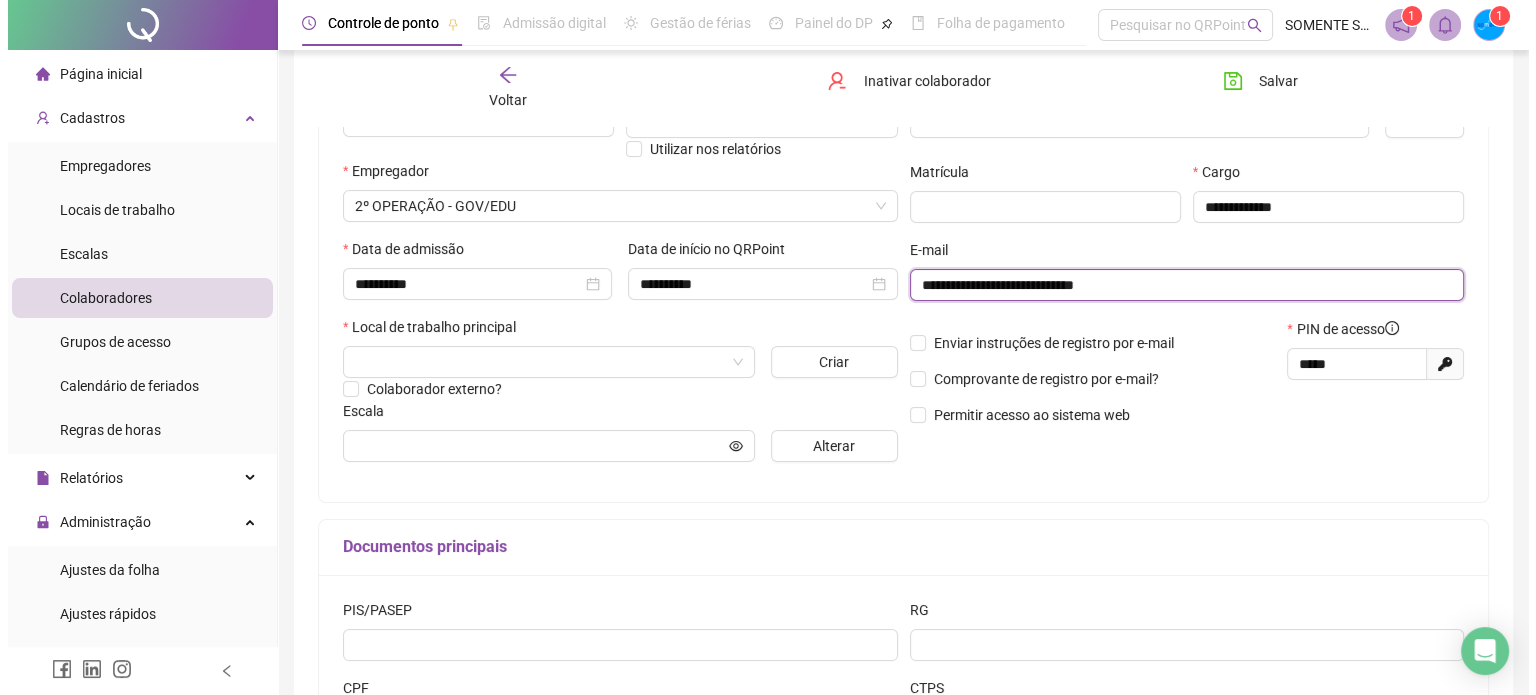 scroll, scrollTop: 267, scrollLeft: 0, axis: vertical 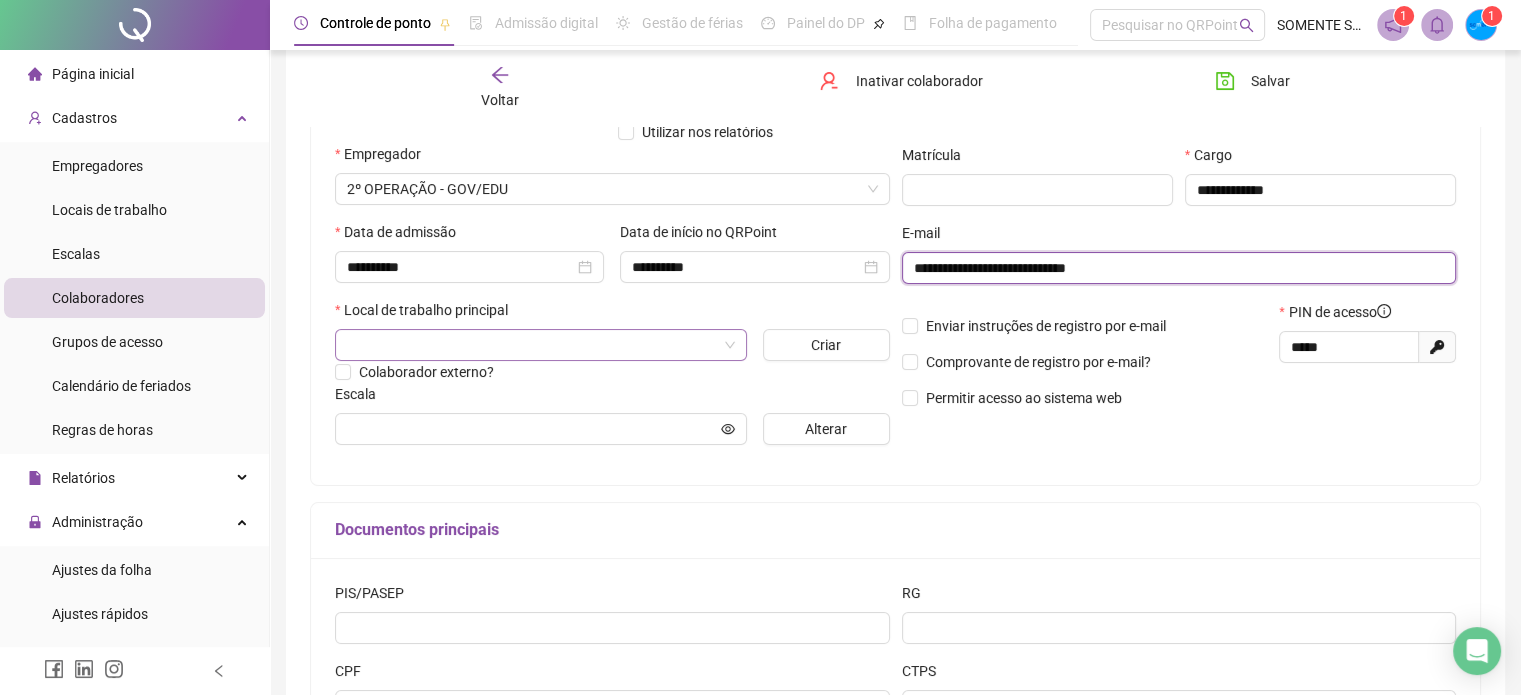 type on "**********" 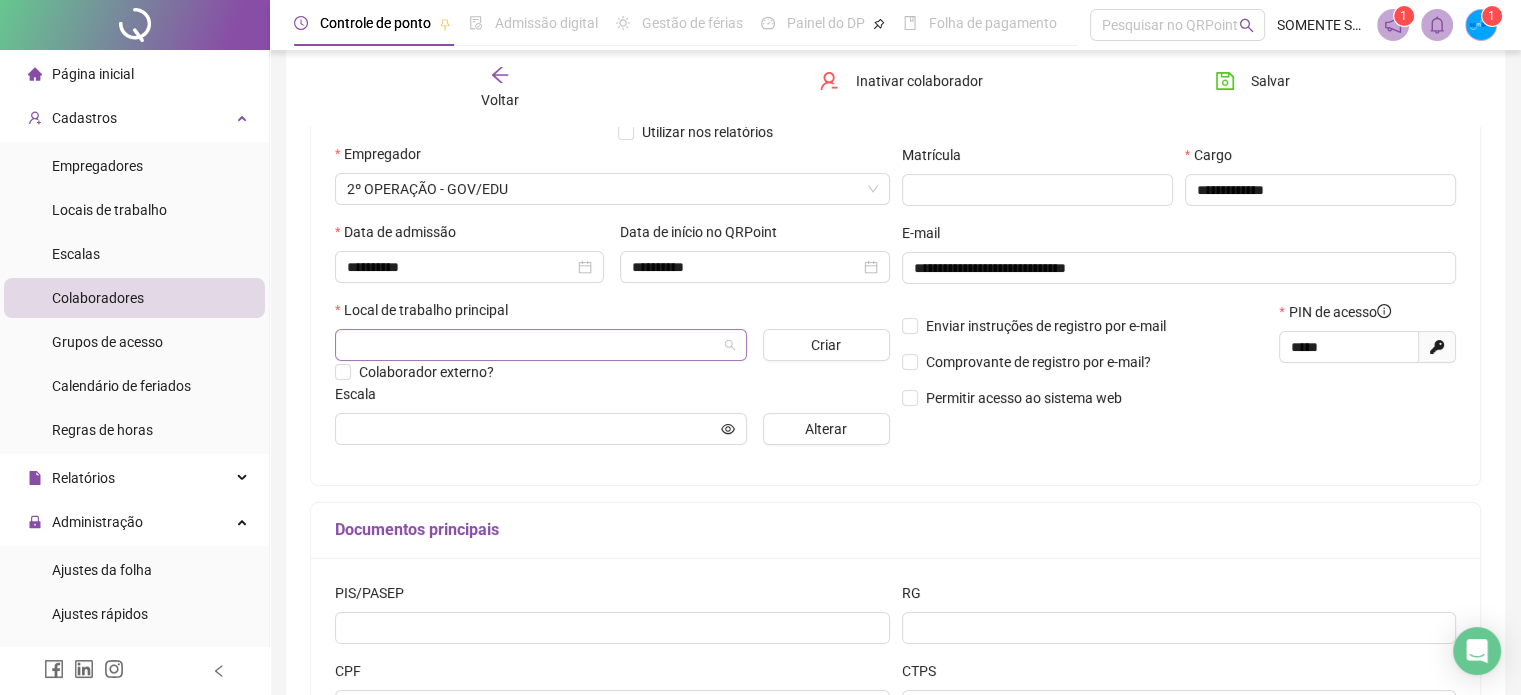 click at bounding box center [535, 345] 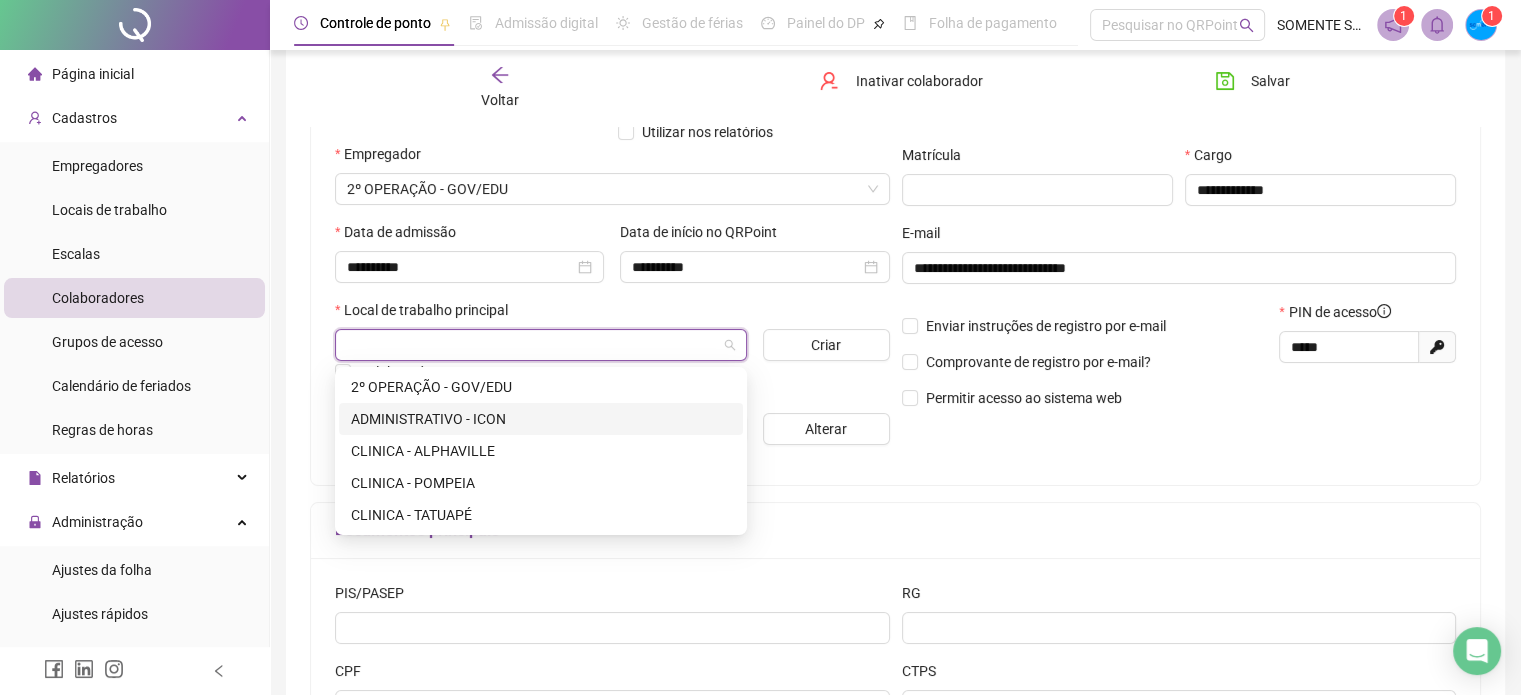 click on "ADMINISTRATIVO - ICON" at bounding box center (541, 419) 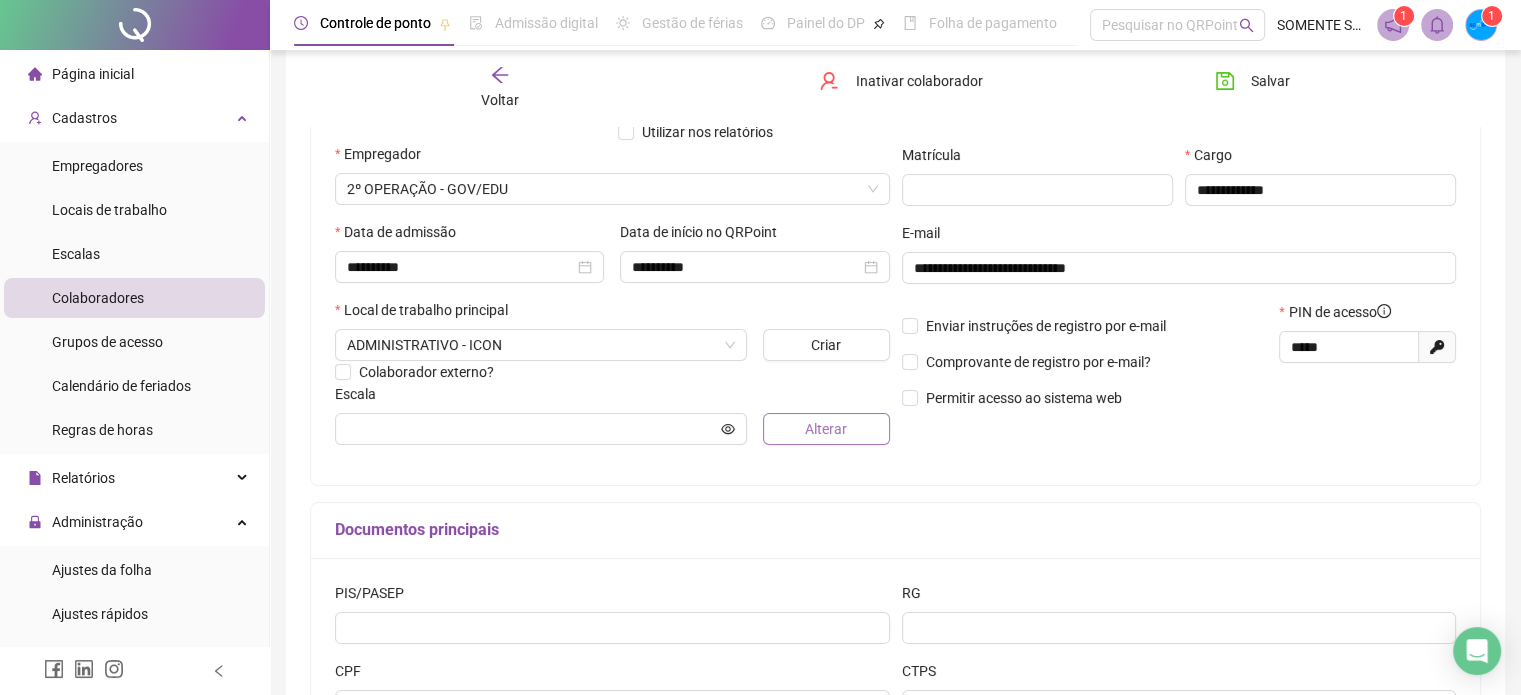click on "Alterar" at bounding box center [826, 429] 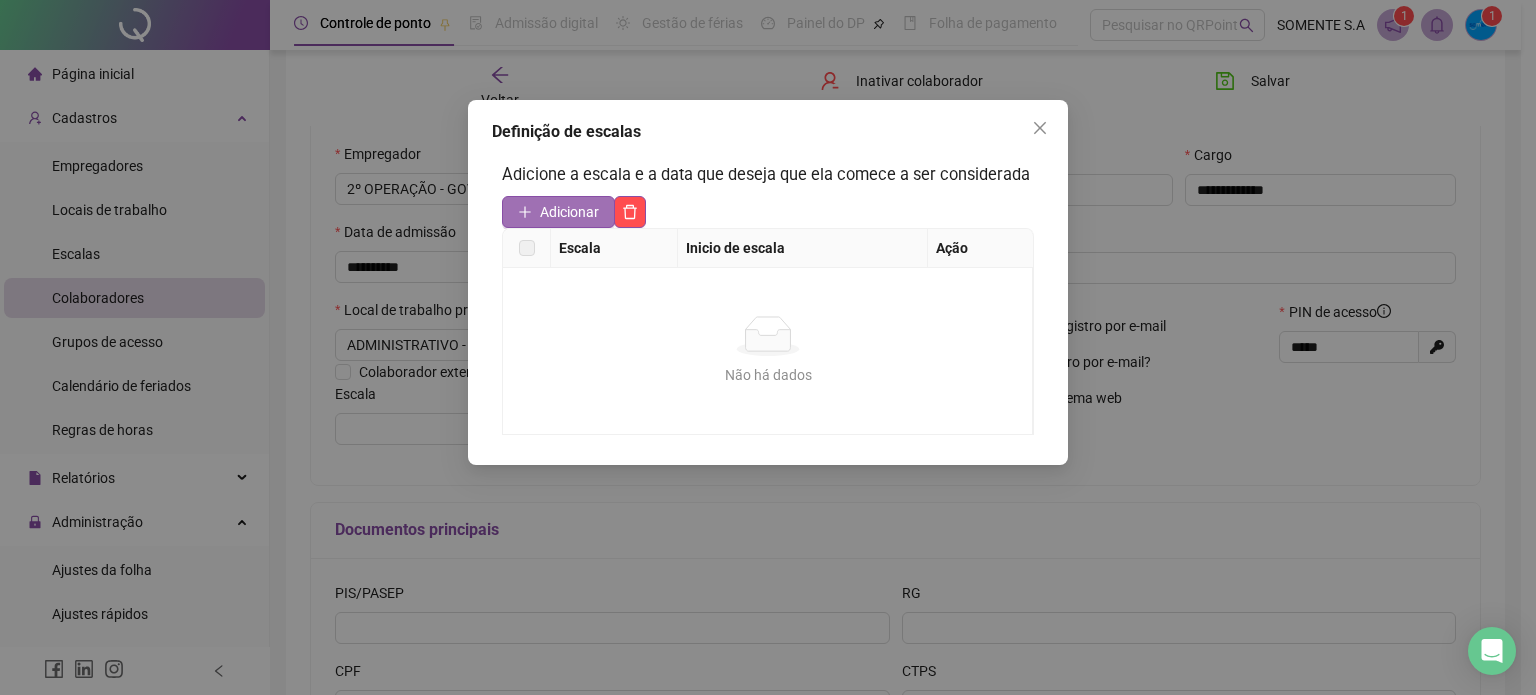 click on "Adicionar" at bounding box center (569, 212) 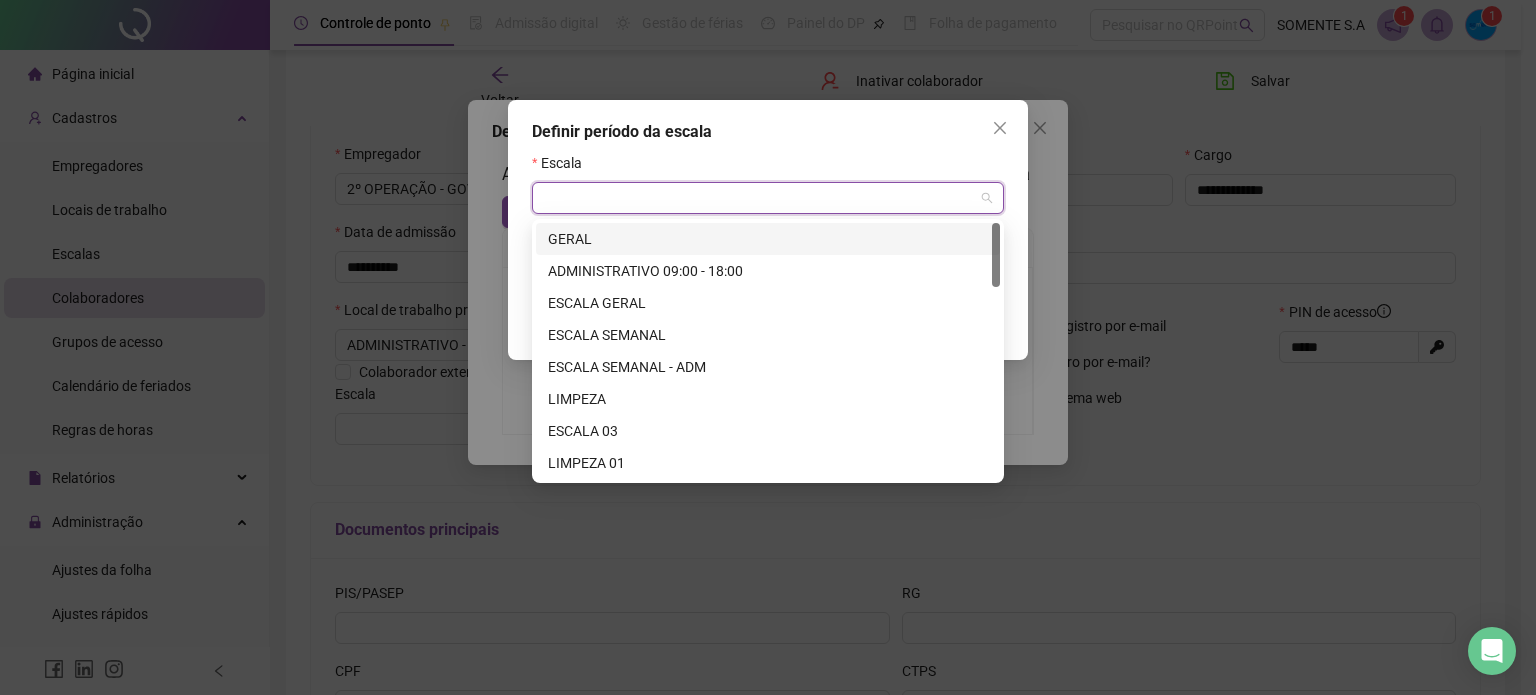 click at bounding box center [762, 198] 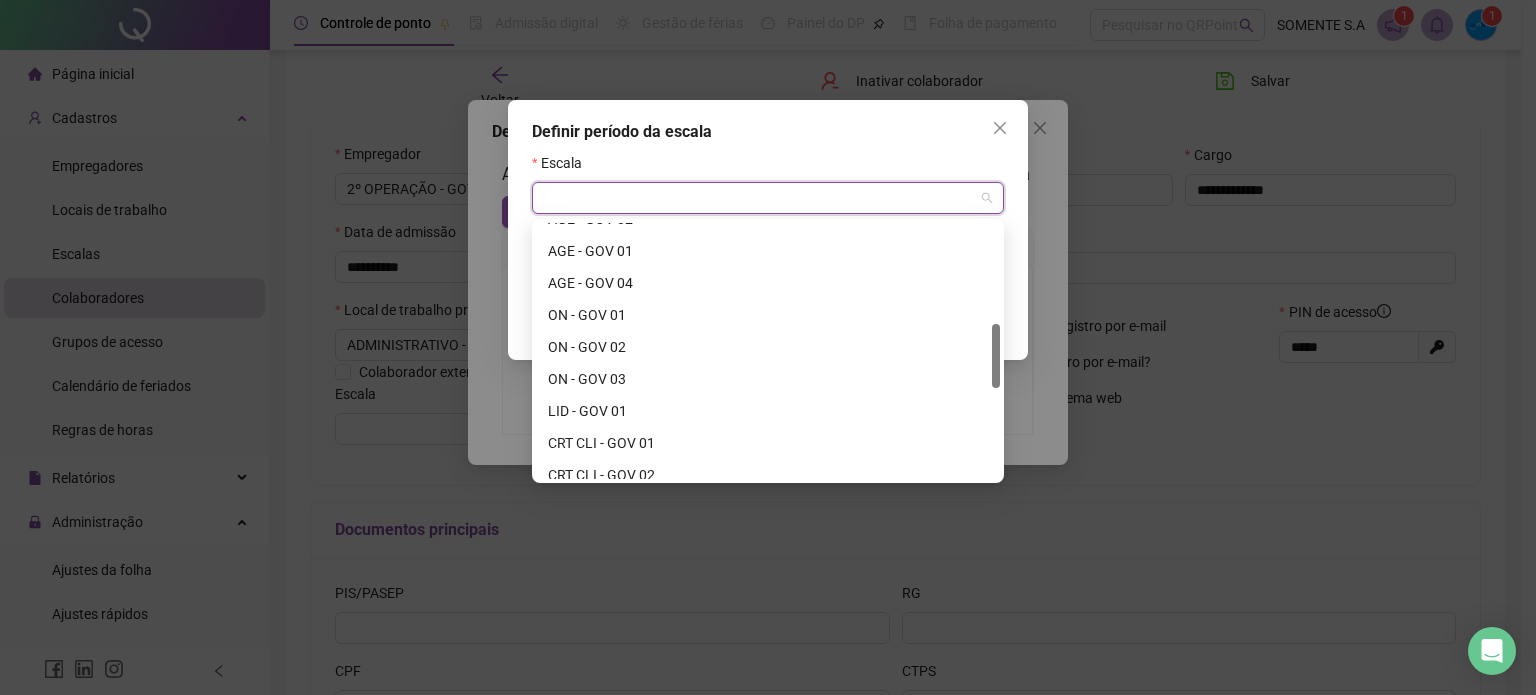 drag, startPoint x: 993, startPoint y: 238, endPoint x: 1000, endPoint y: 336, distance: 98.24968 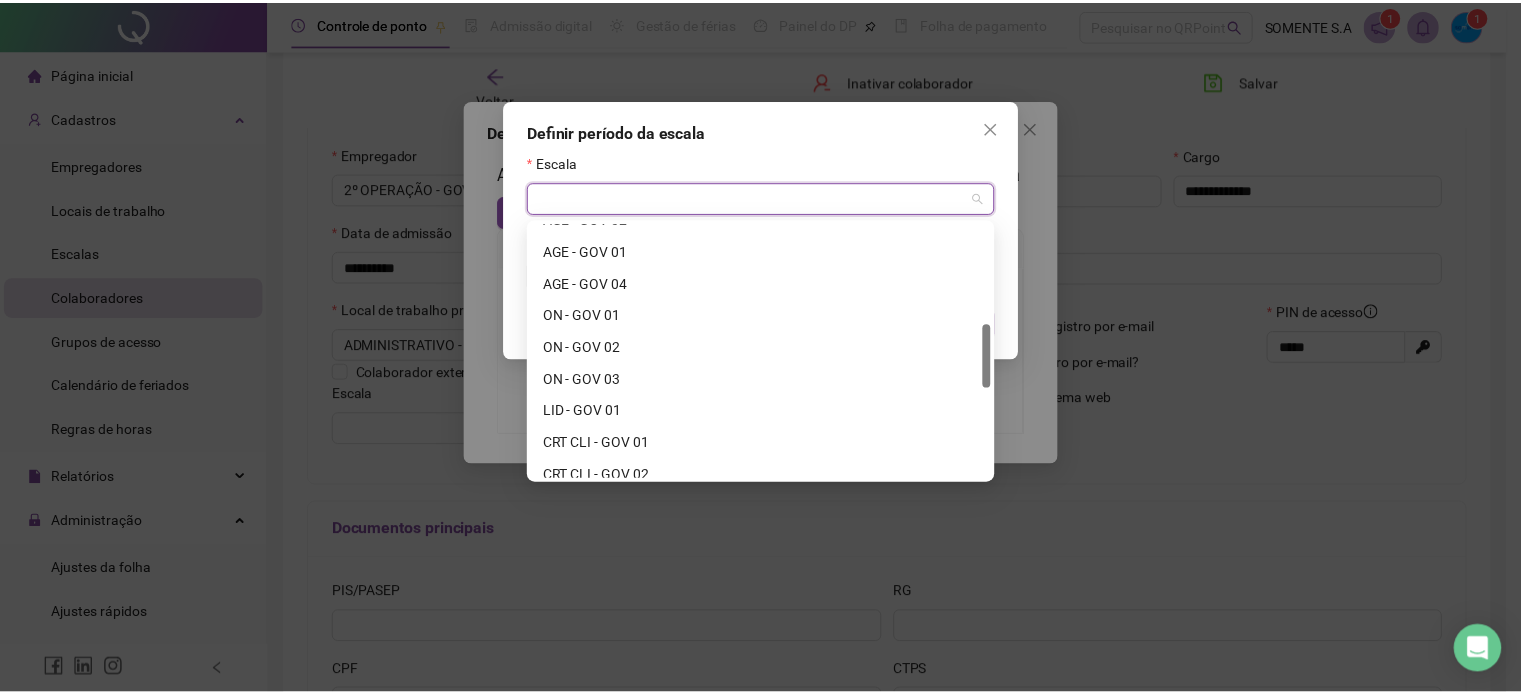 scroll, scrollTop: 392, scrollLeft: 0, axis: vertical 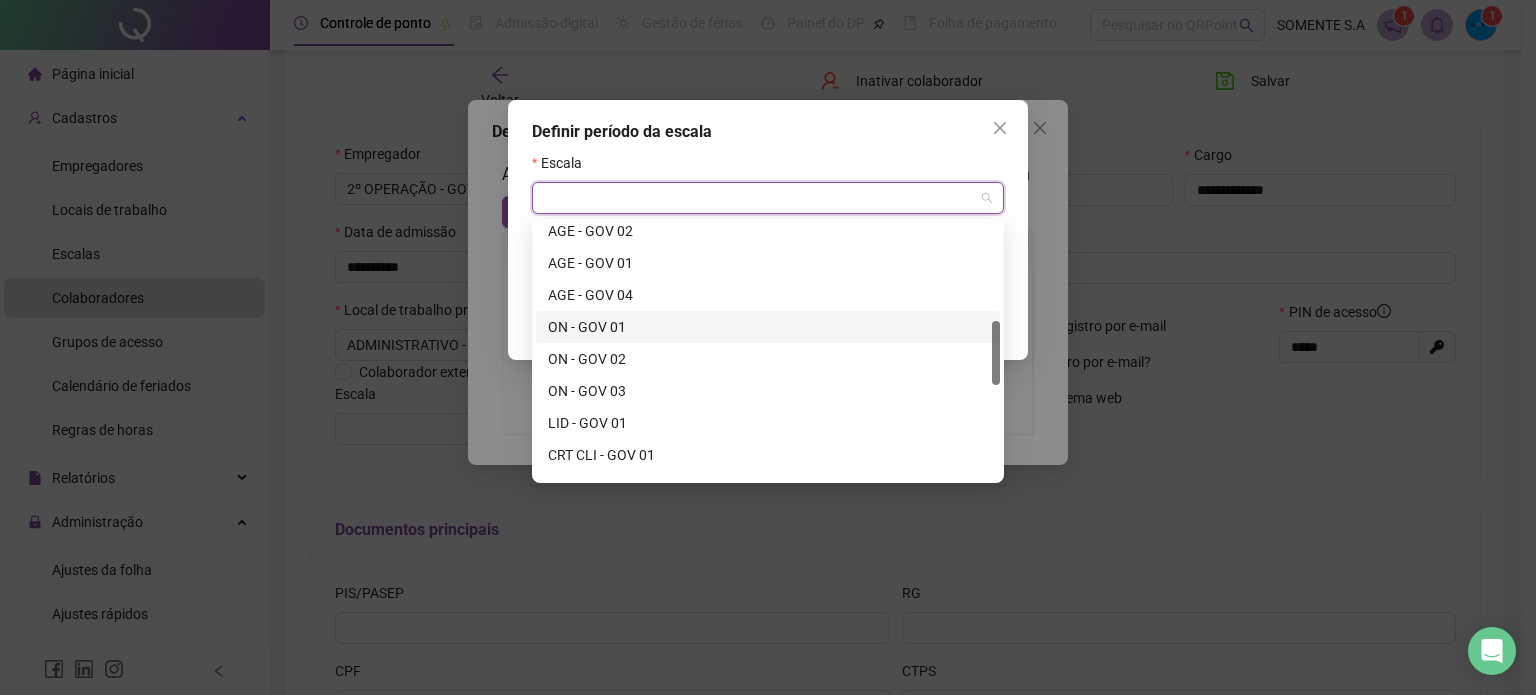 click on "ON - GOV 01" at bounding box center [768, 327] 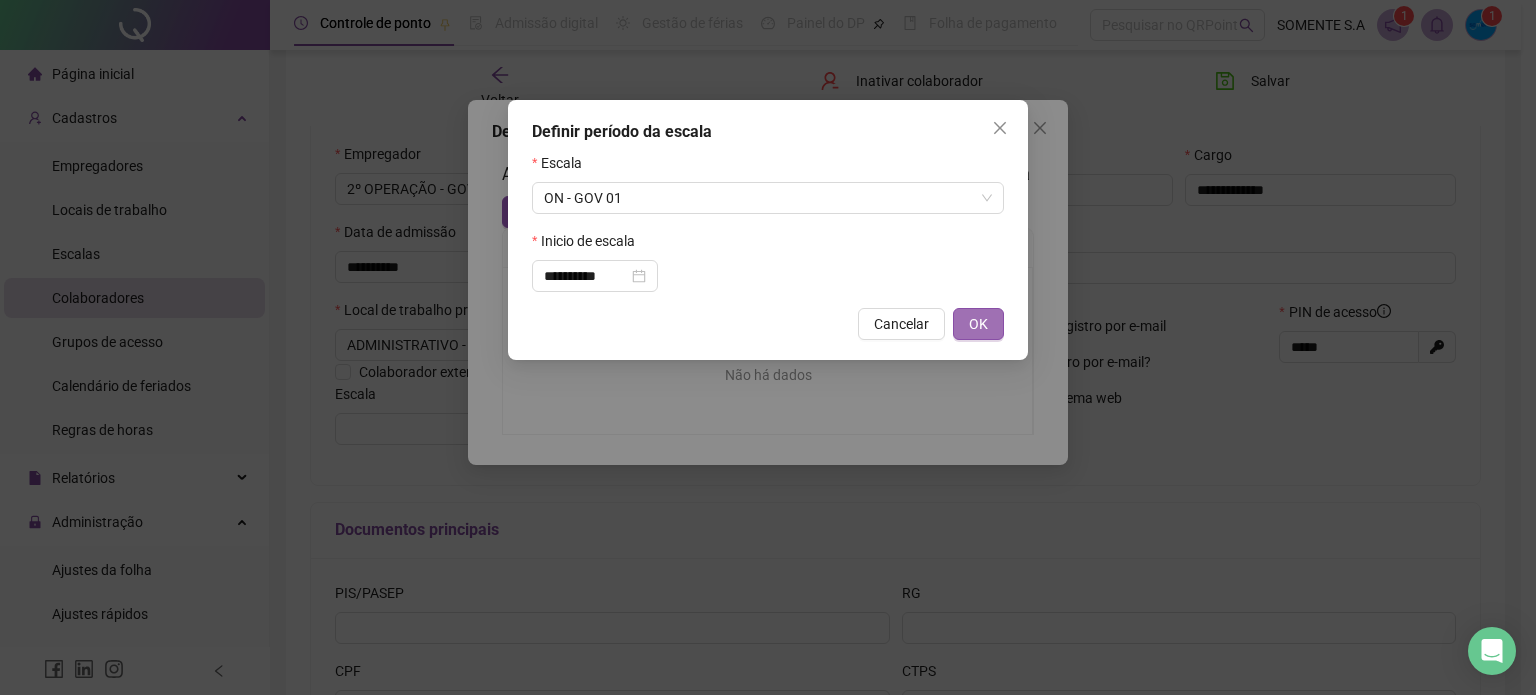 click on "OK" at bounding box center (978, 324) 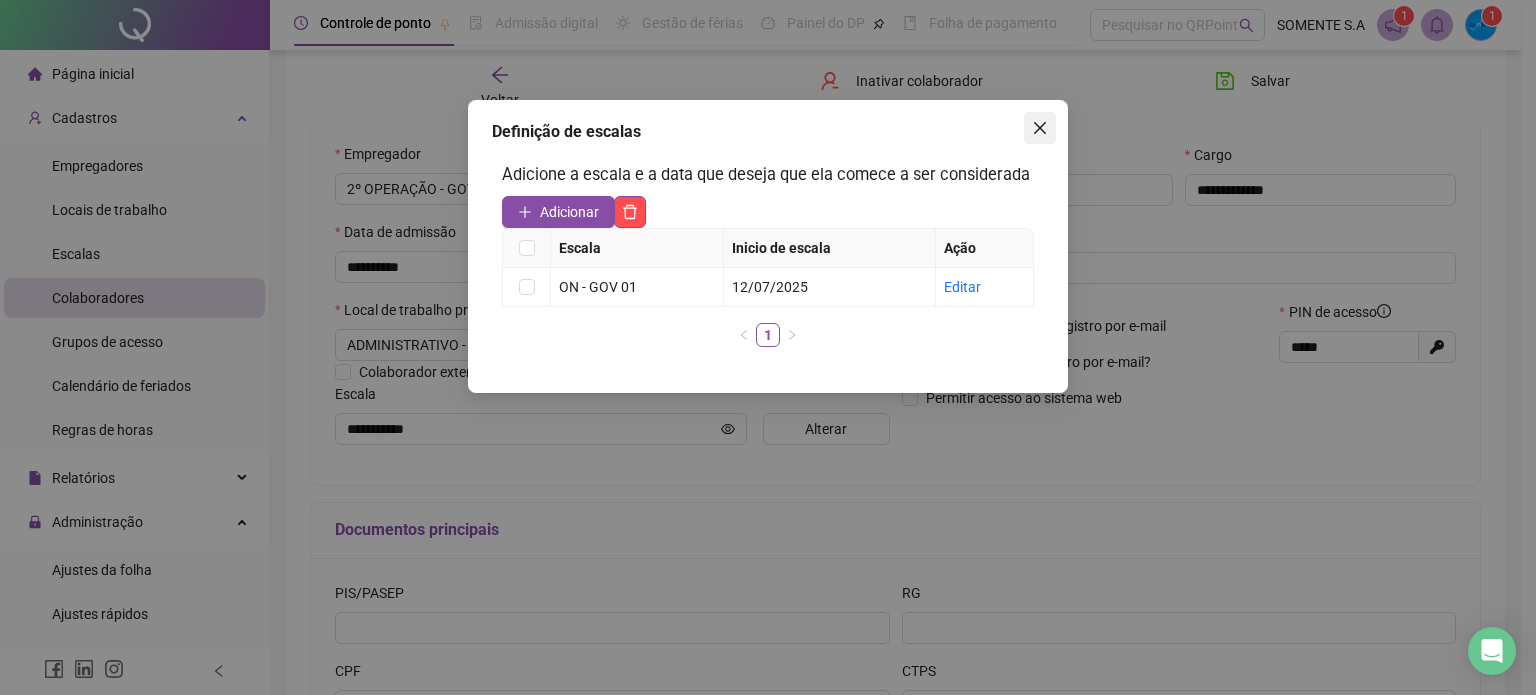 click 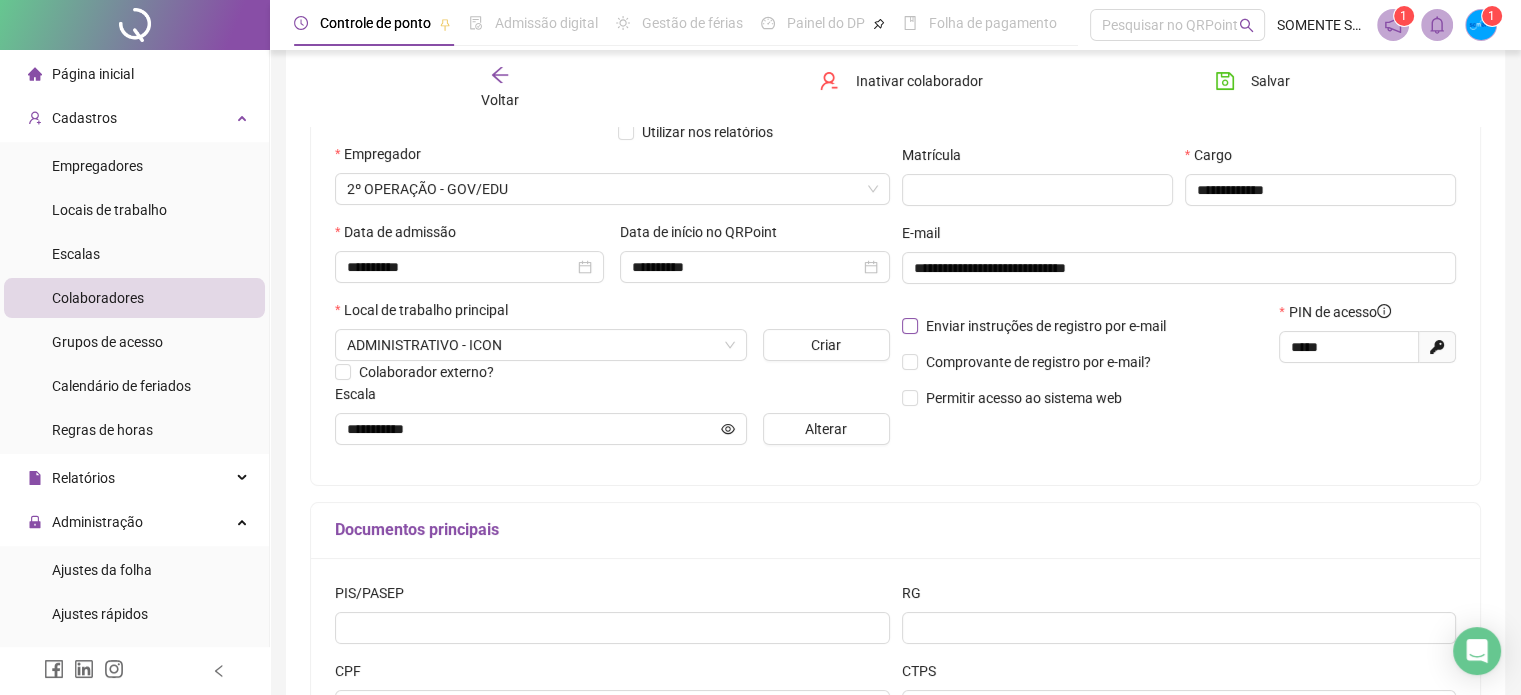 click on "Enviar instruções de registro por e-mail" at bounding box center [1046, 326] 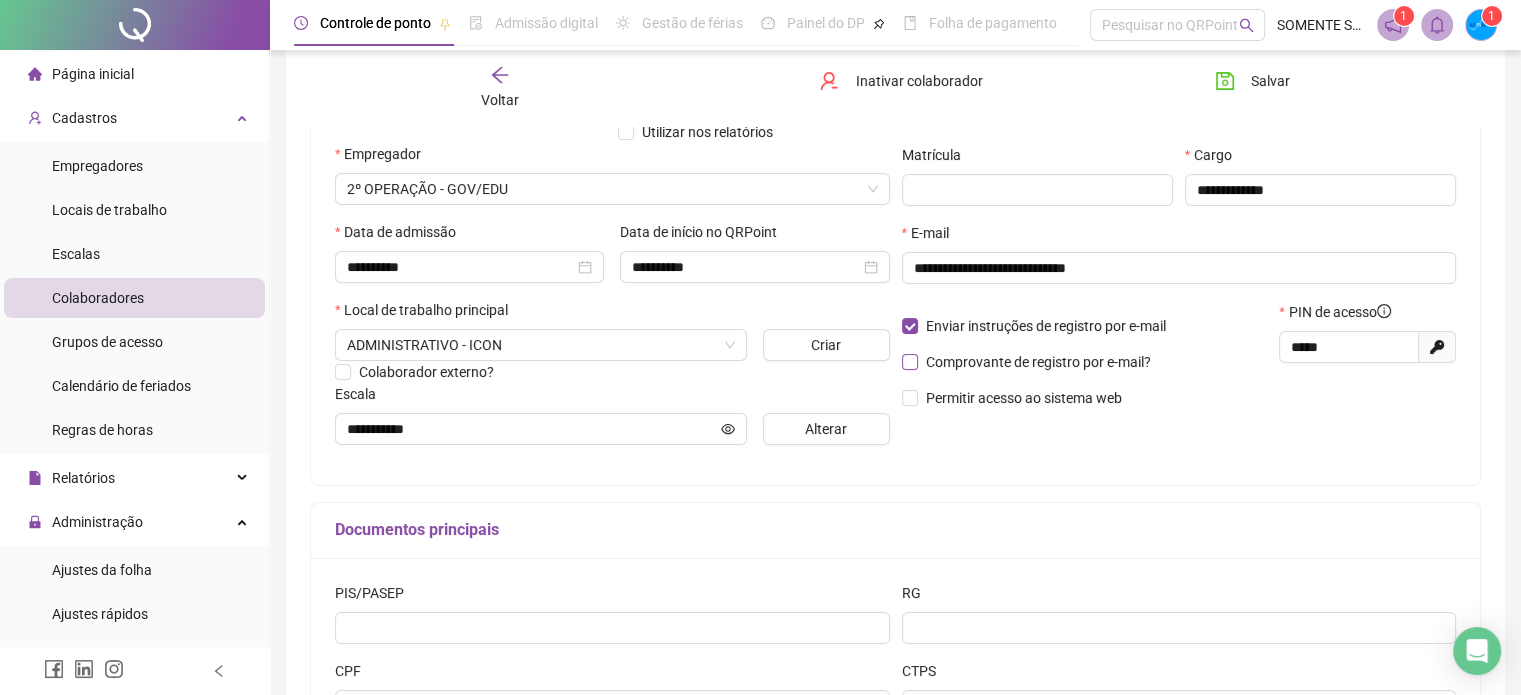 click on "Comprovante de registro por e-mail?" at bounding box center (1038, 362) 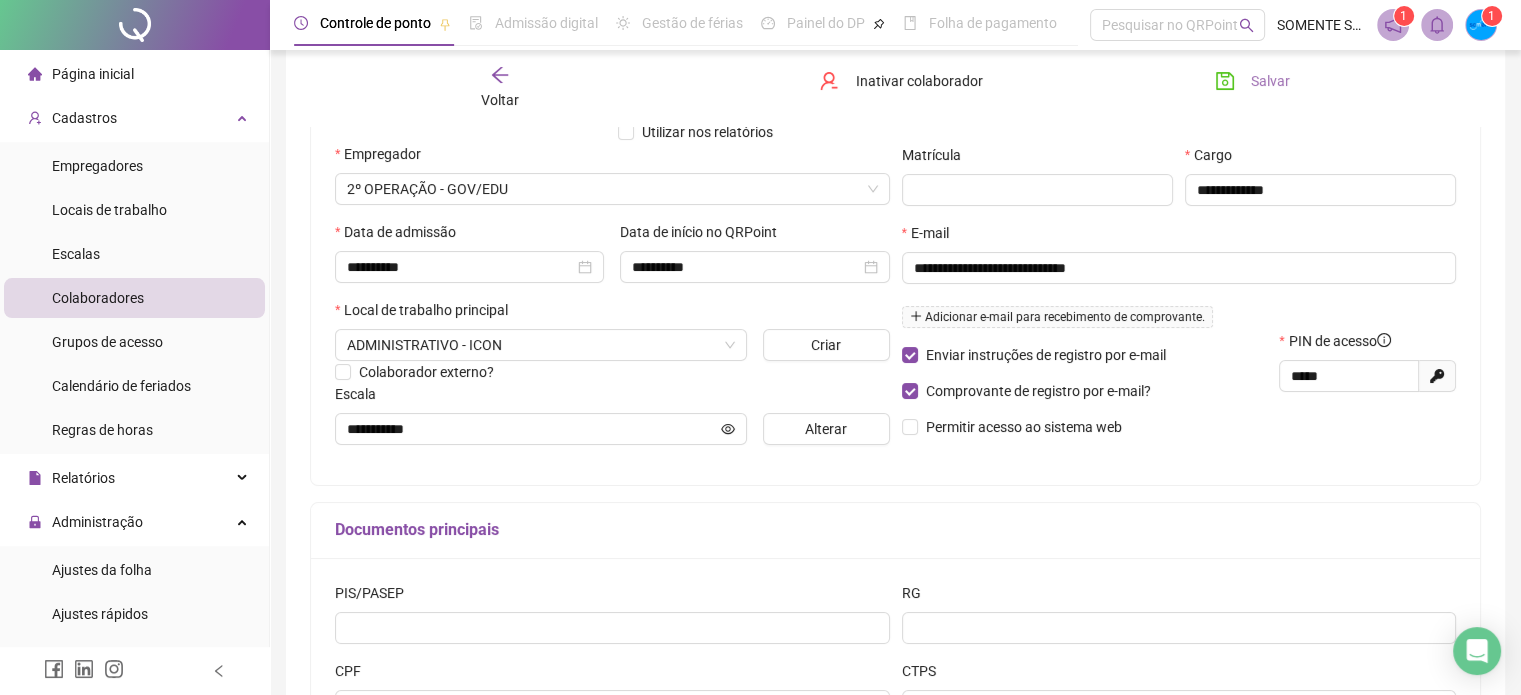 click on "Salvar" at bounding box center [1252, 81] 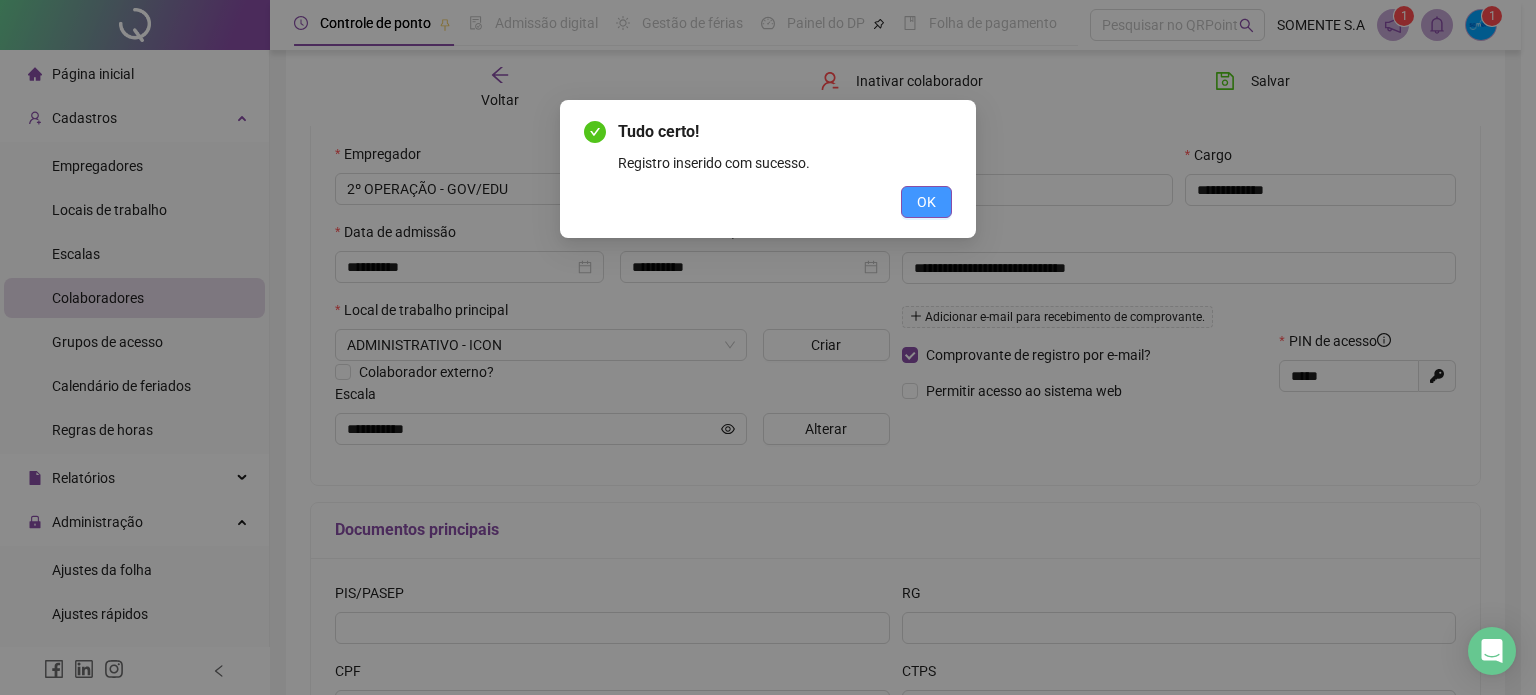 click on "OK" at bounding box center [926, 202] 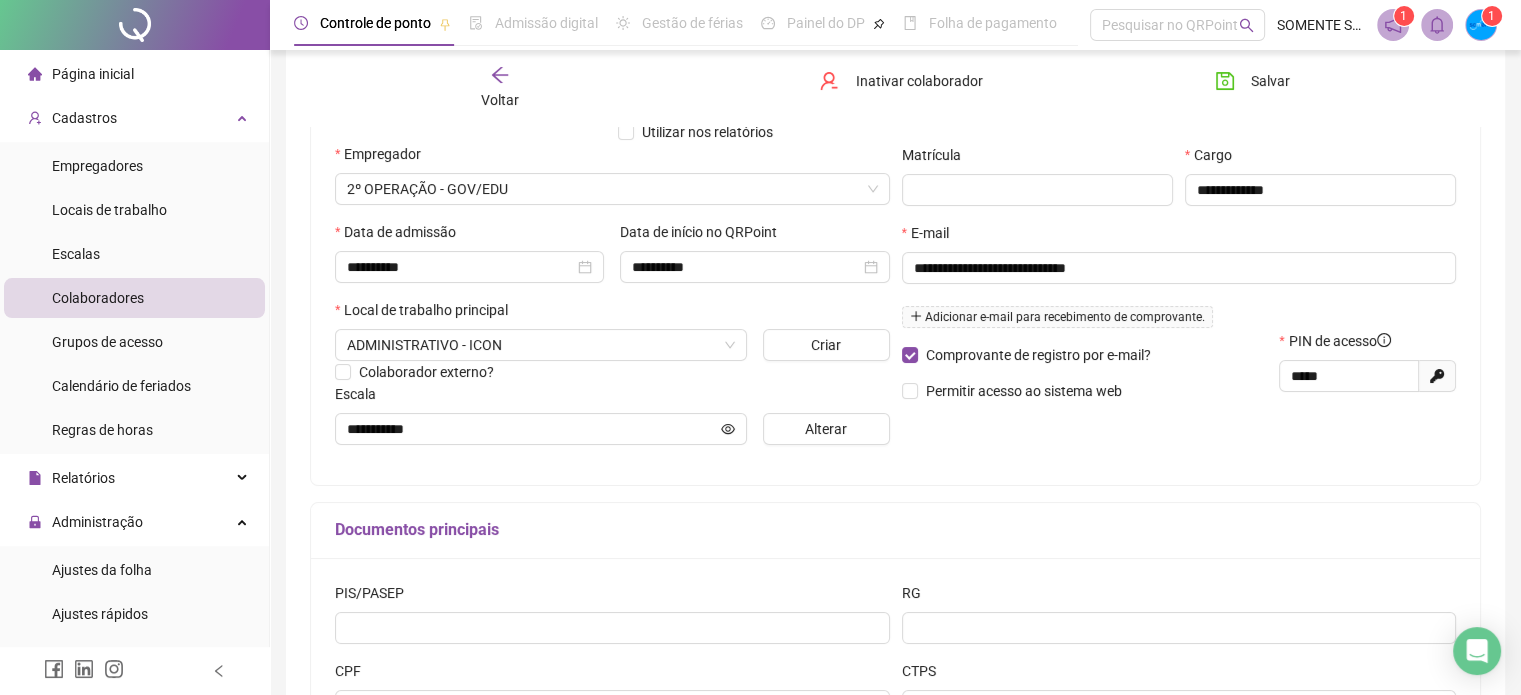click on "Voltar" at bounding box center [500, 88] 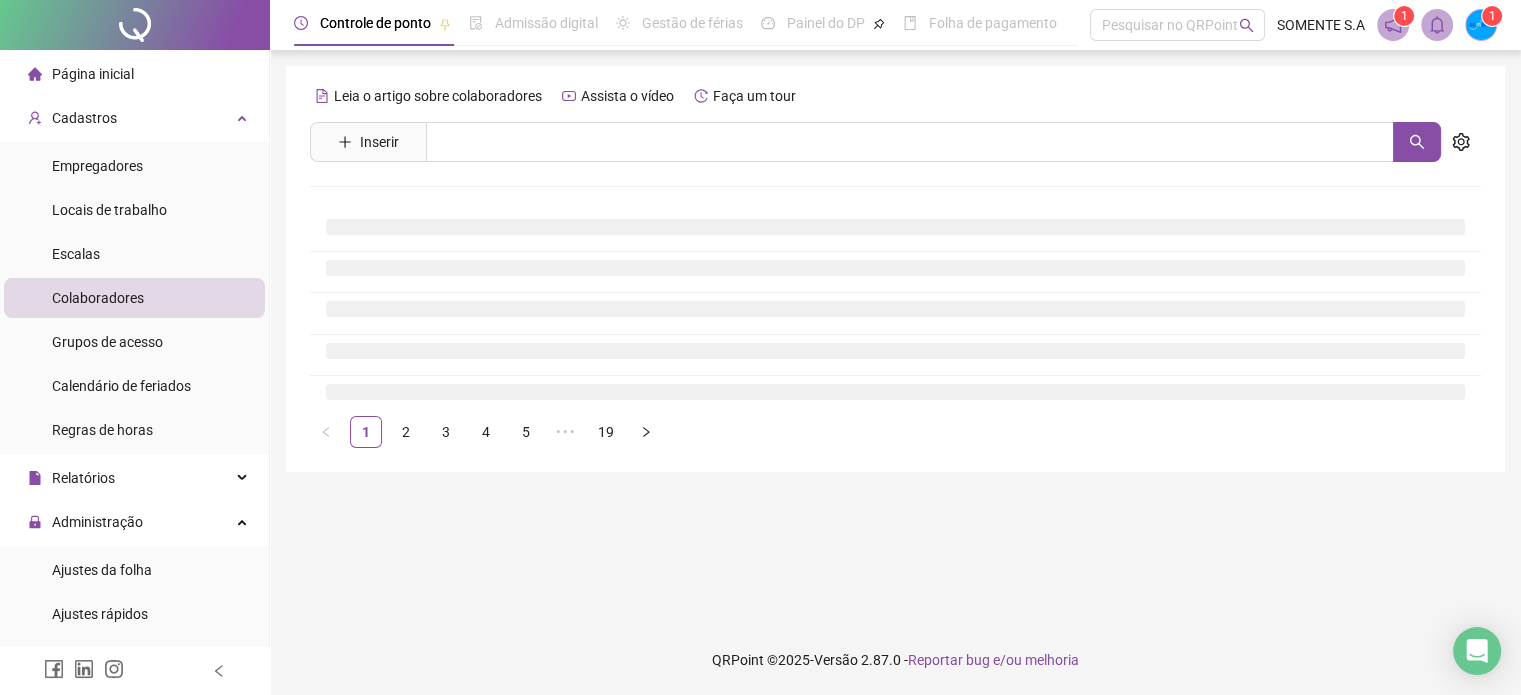 scroll, scrollTop: 0, scrollLeft: 0, axis: both 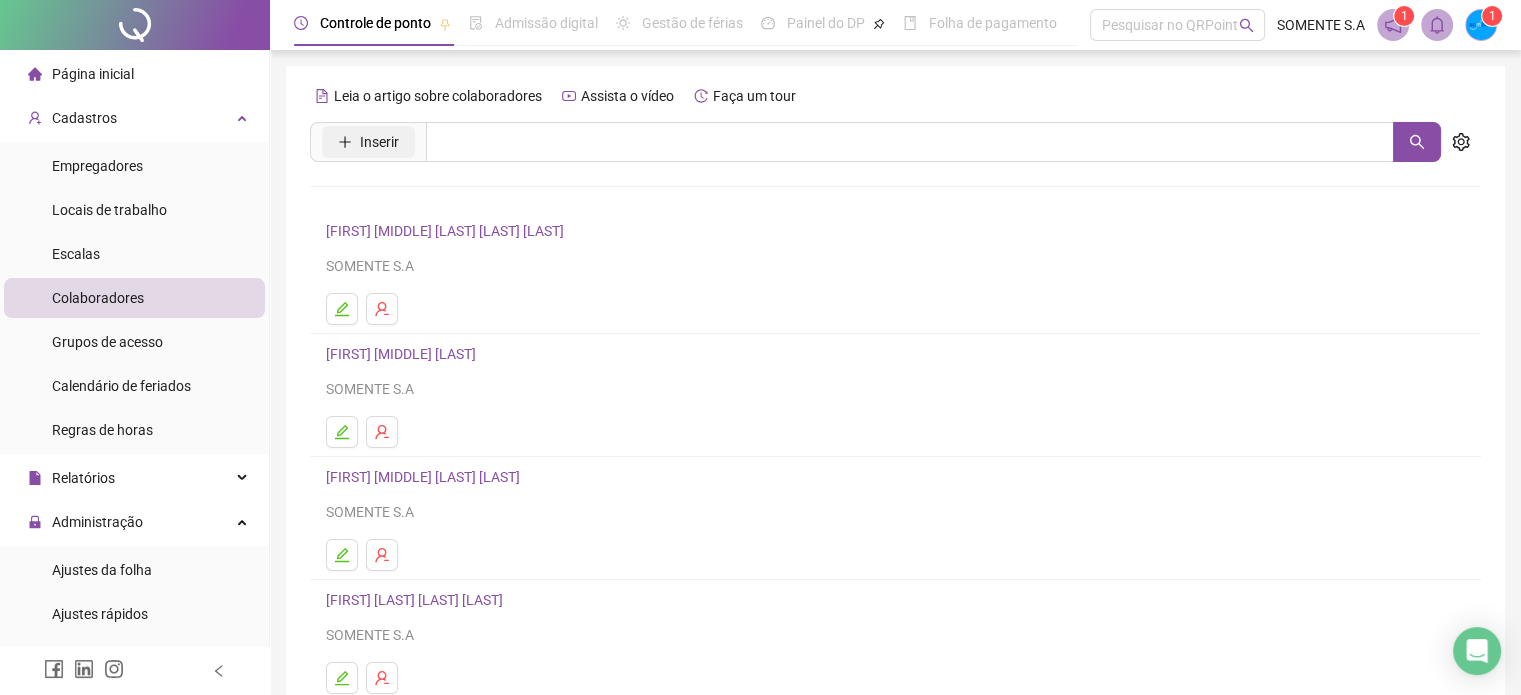 click on "Inserir" at bounding box center [379, 142] 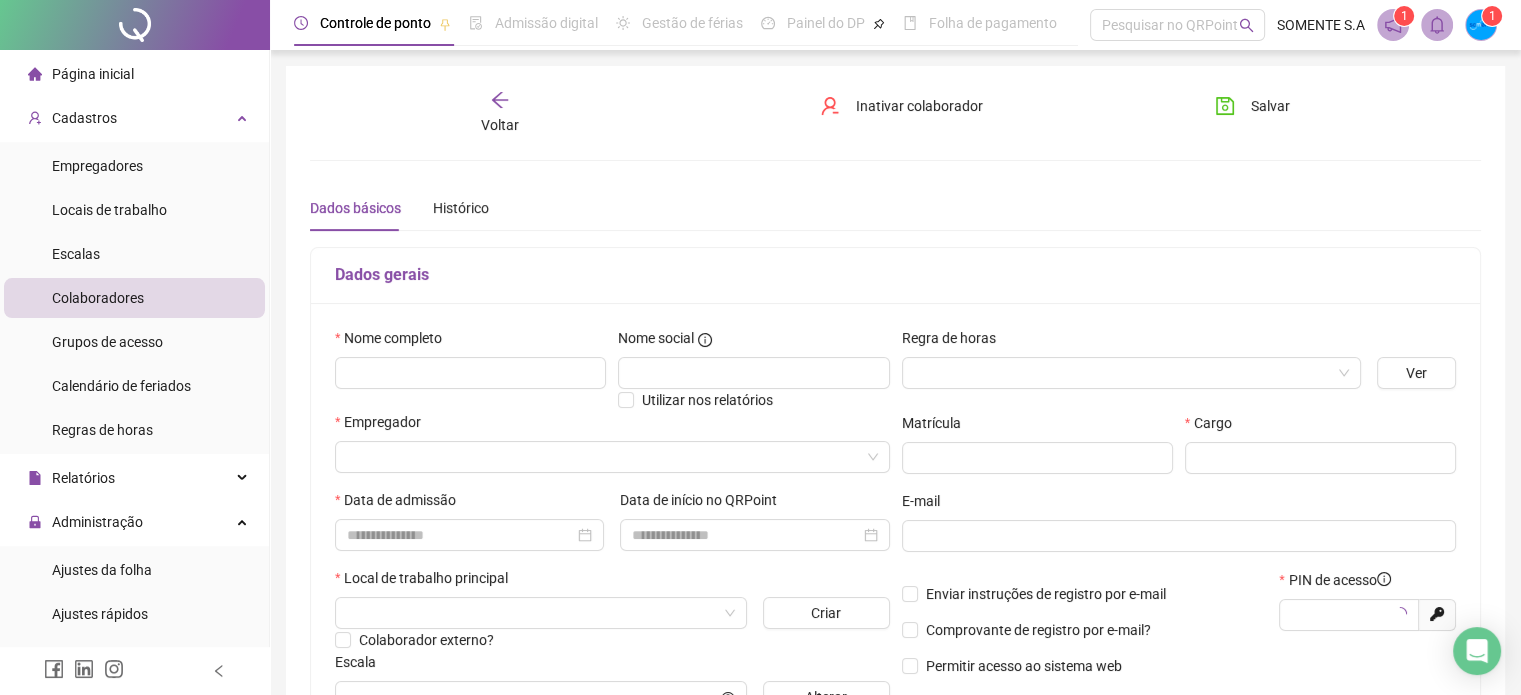 type on "*****" 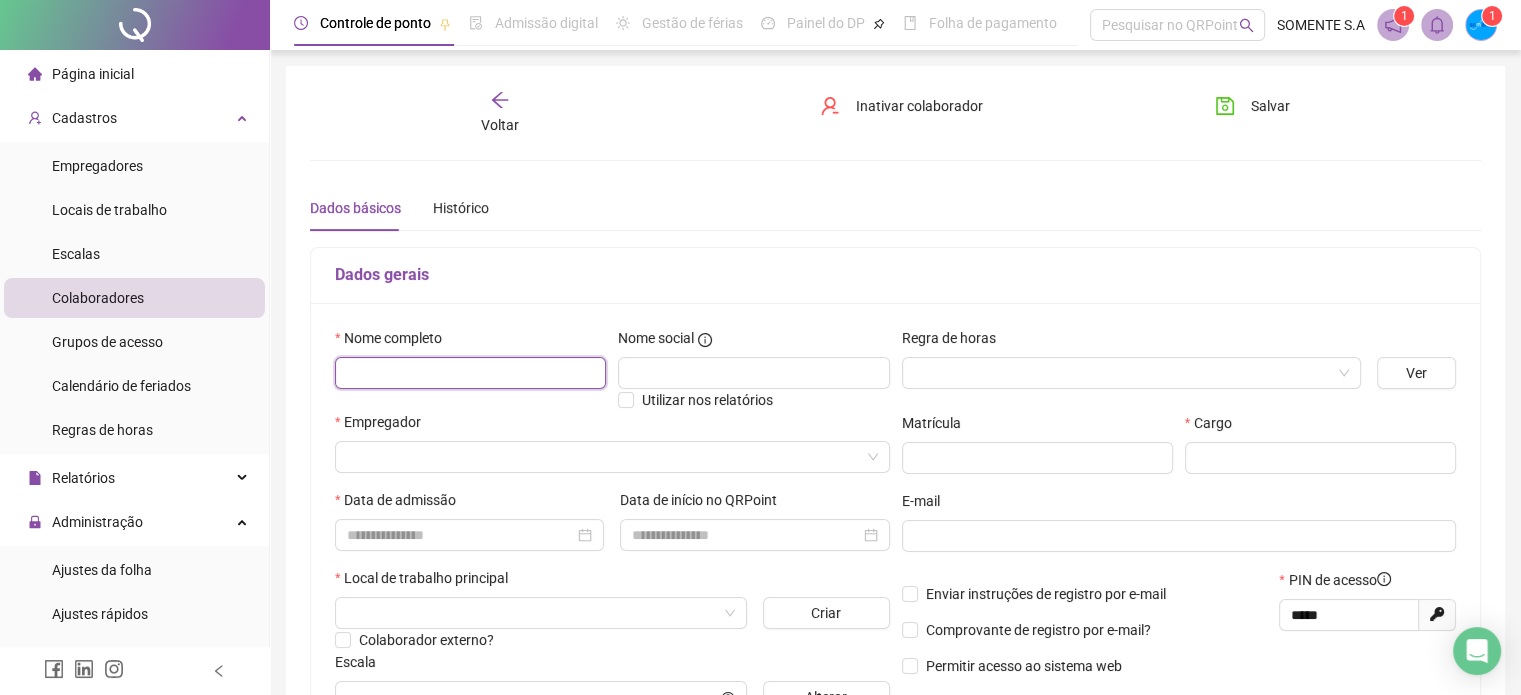 click at bounding box center (470, 373) 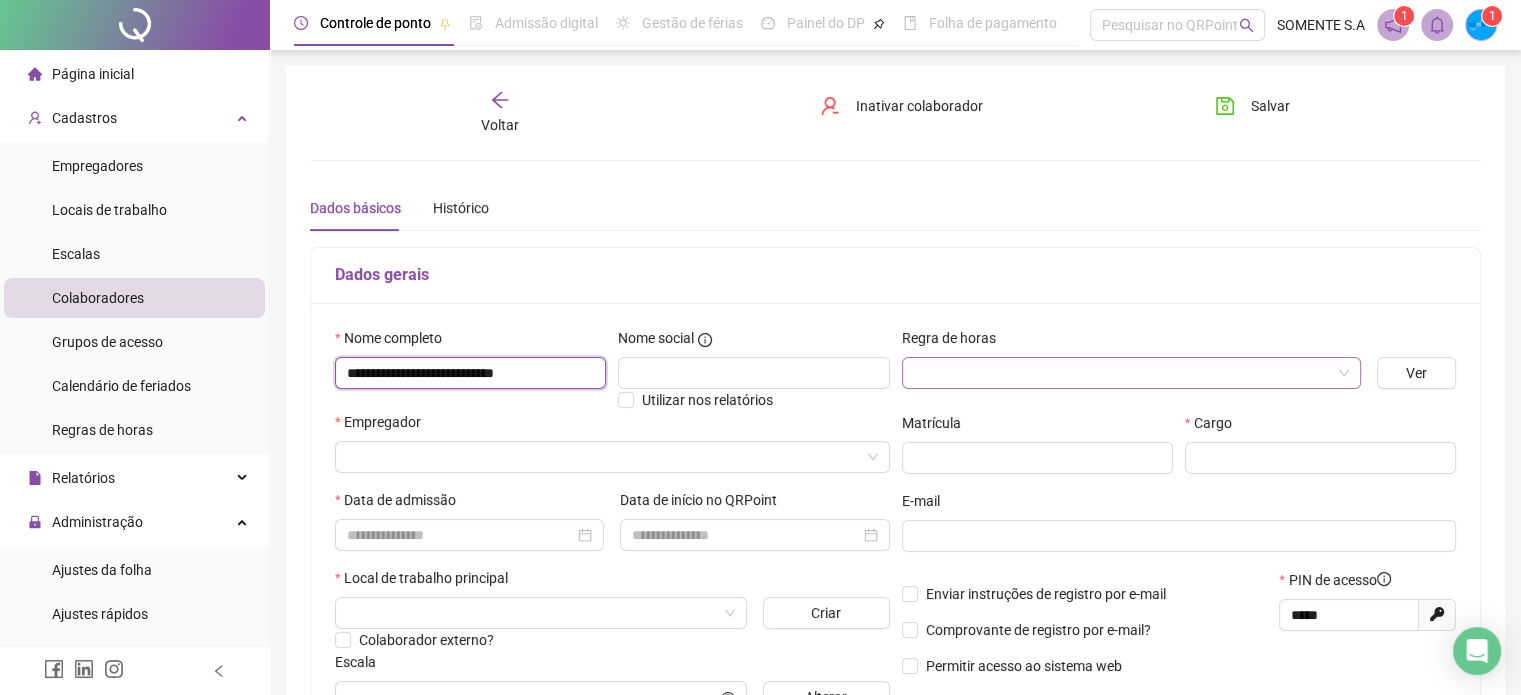 type on "**********" 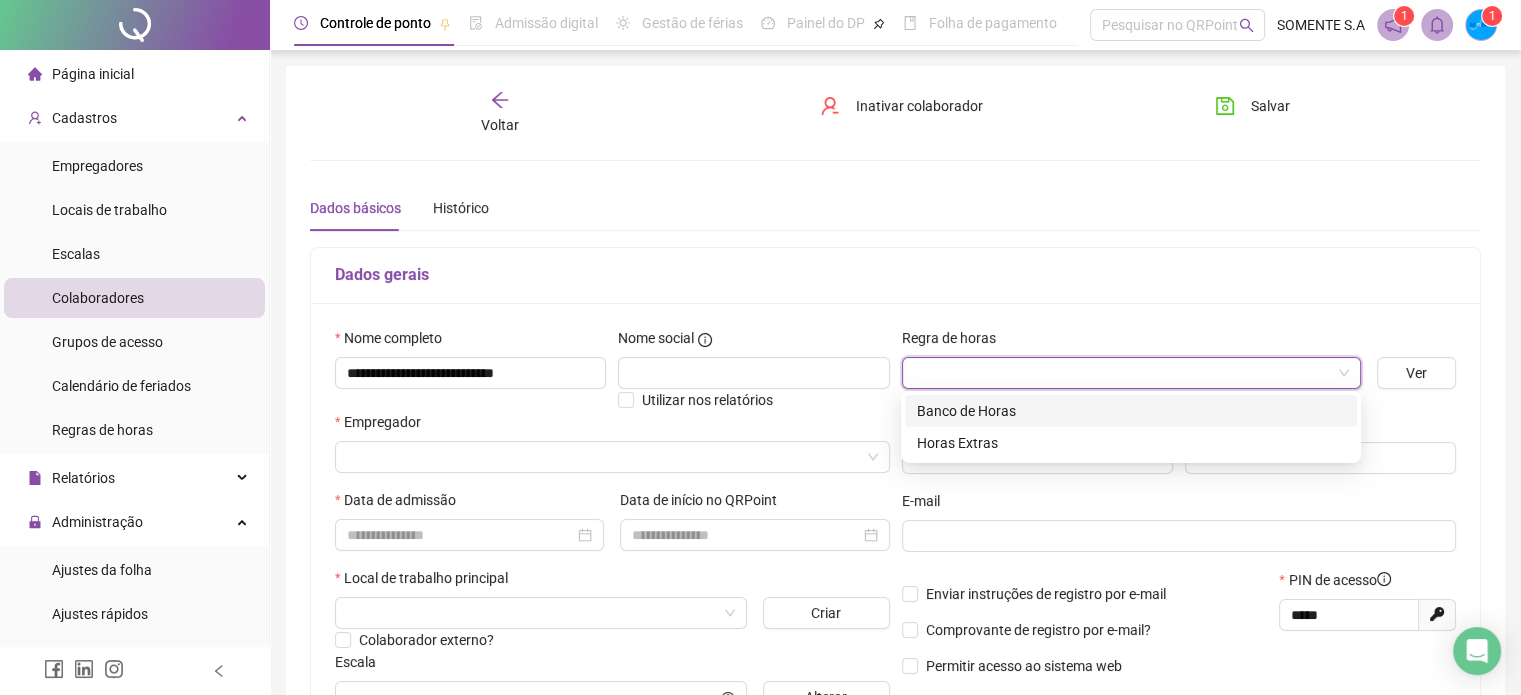 click at bounding box center [1125, 373] 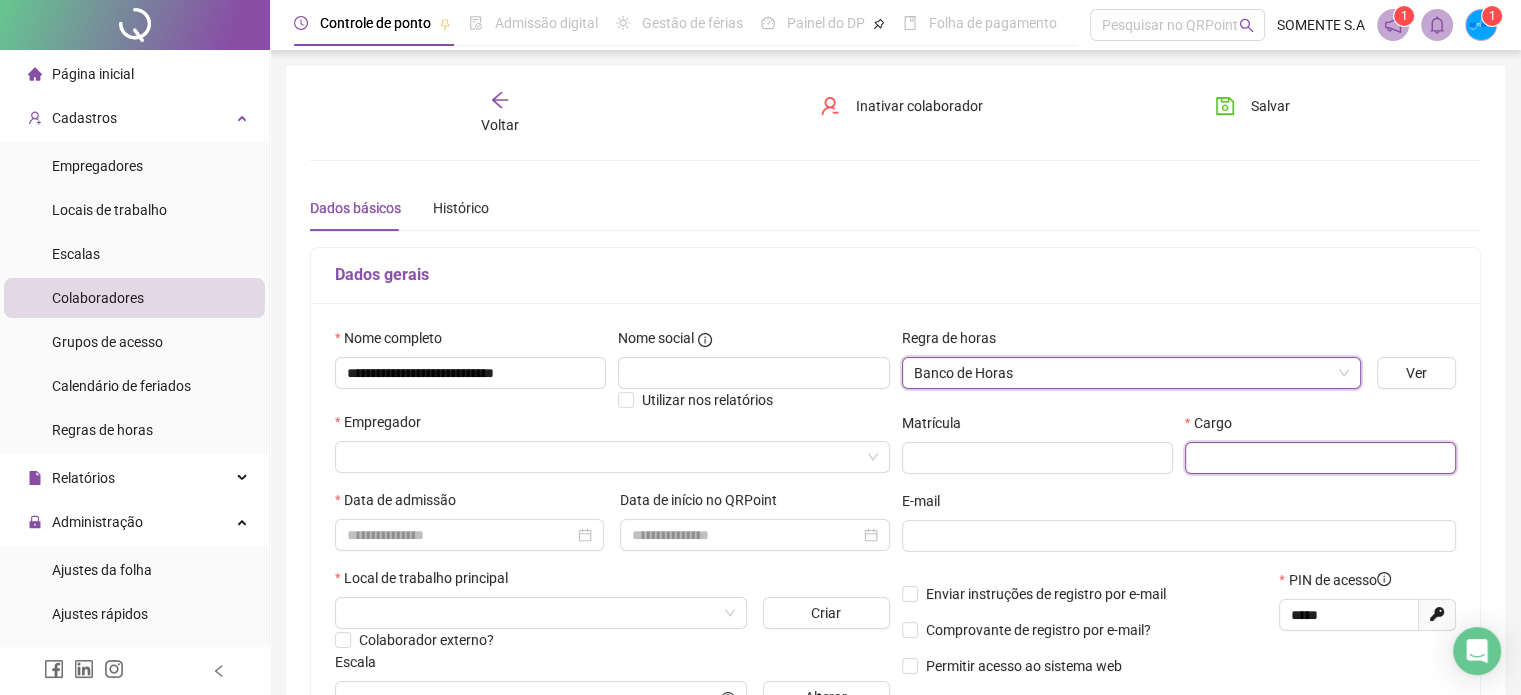 click at bounding box center [1320, 458] 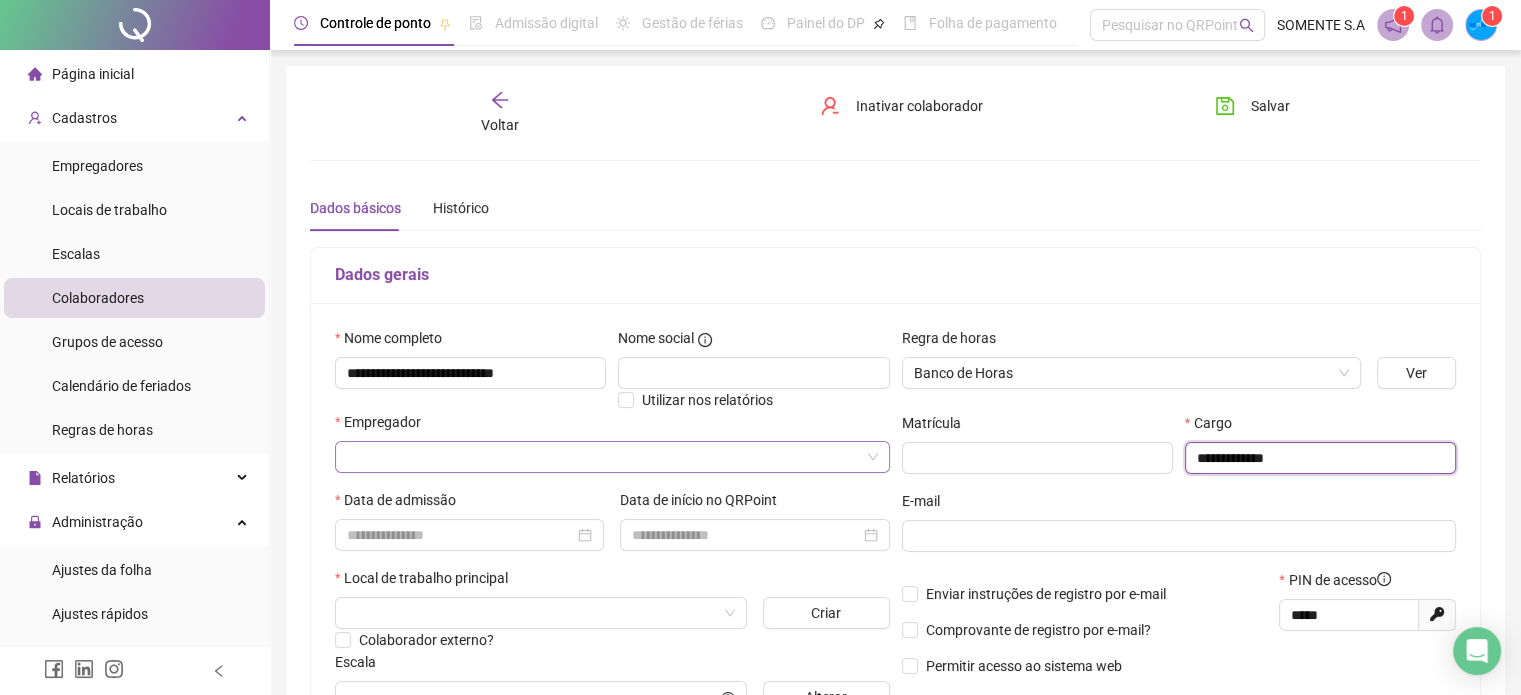 type on "**********" 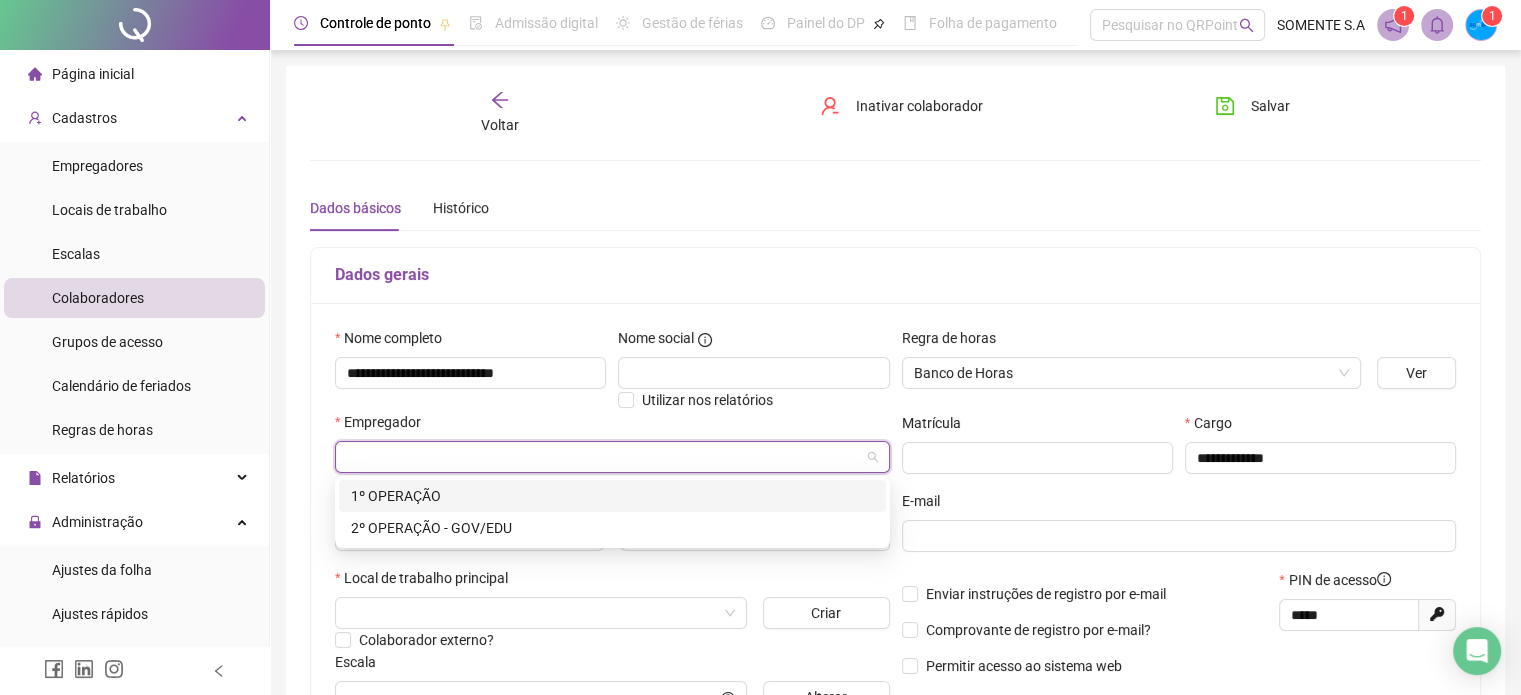click at bounding box center (606, 457) 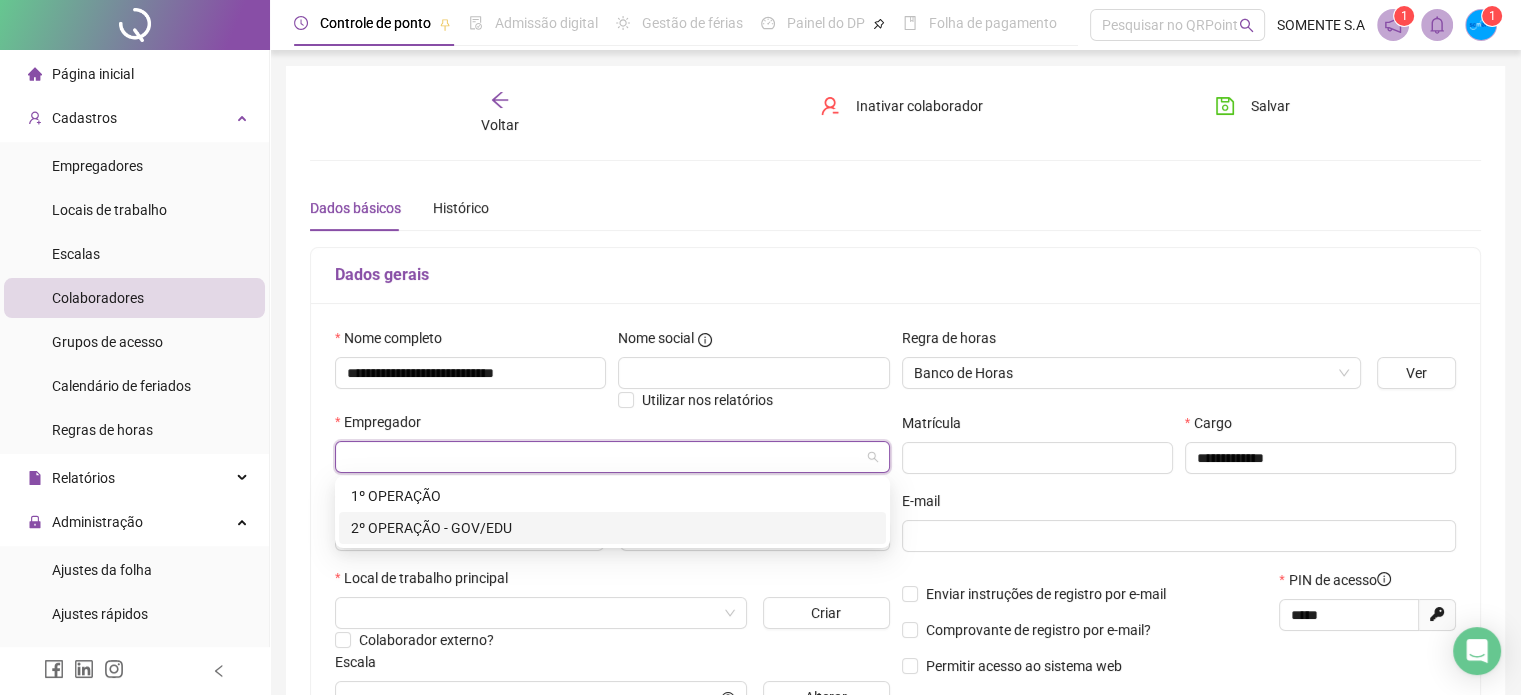 click on "2º OPERAÇÃO - GOV/EDU" at bounding box center (612, 528) 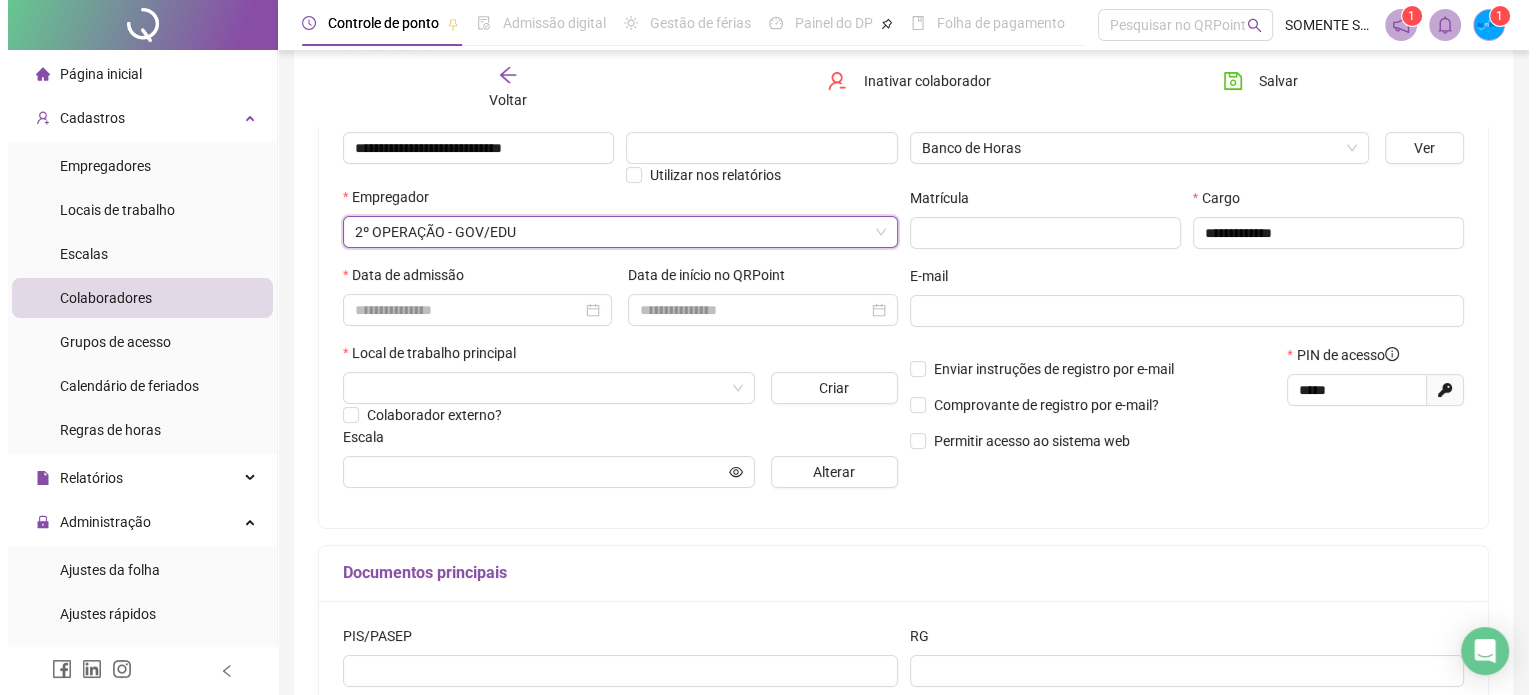 scroll, scrollTop: 239, scrollLeft: 0, axis: vertical 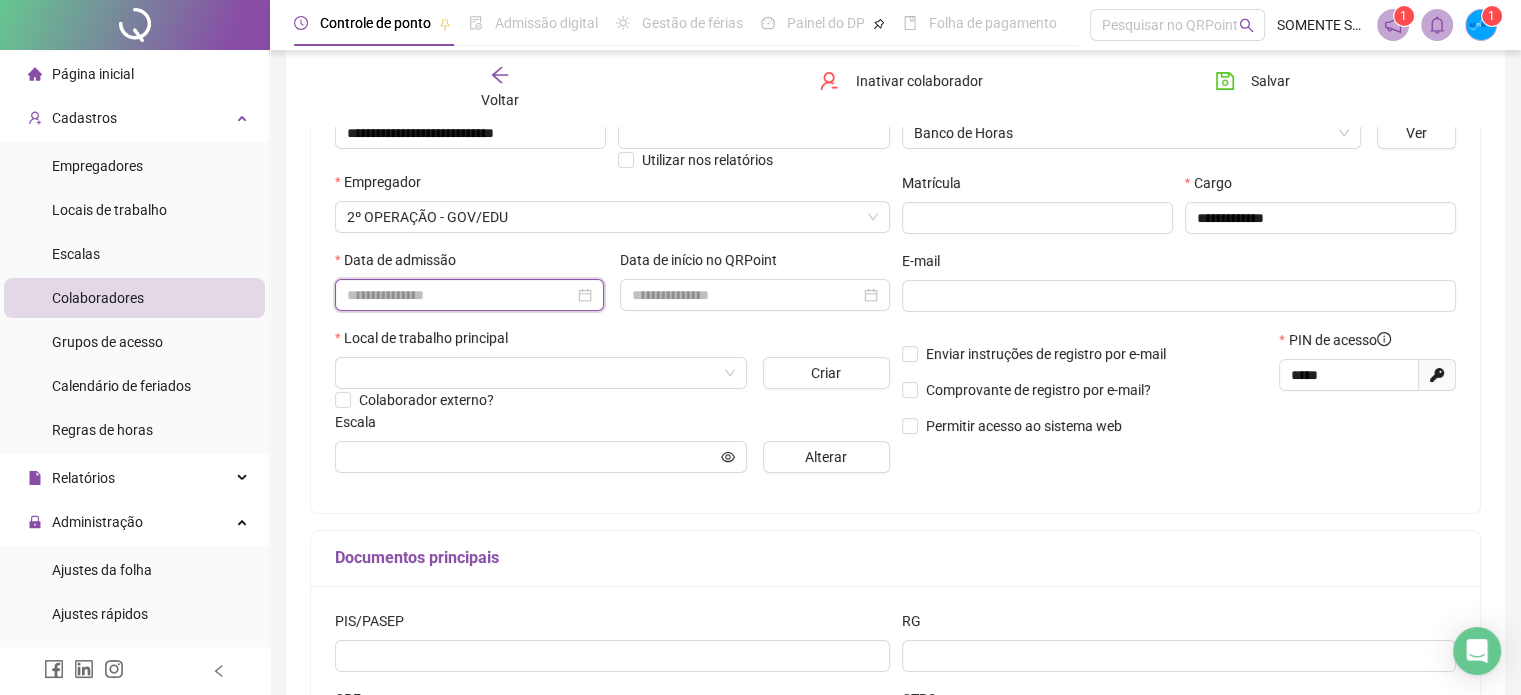 click at bounding box center [460, 295] 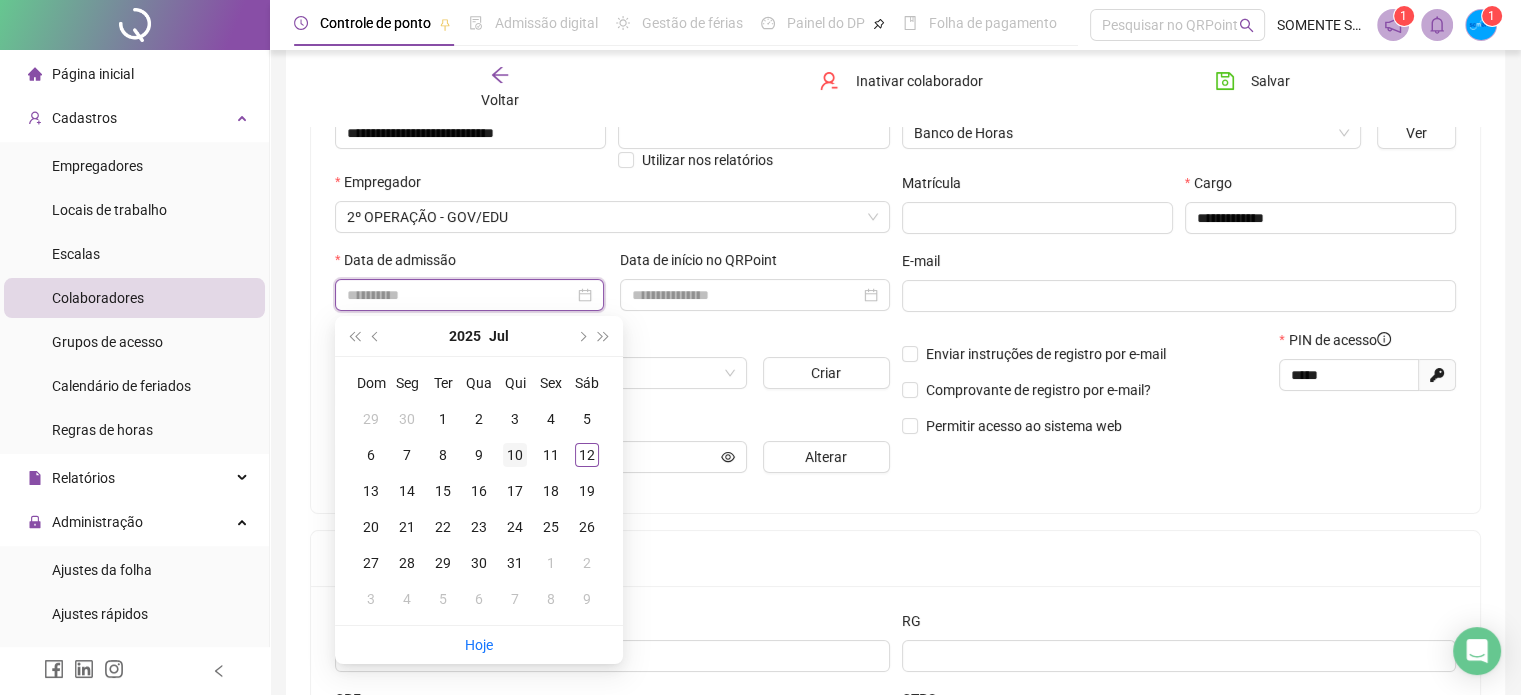 type on "**********" 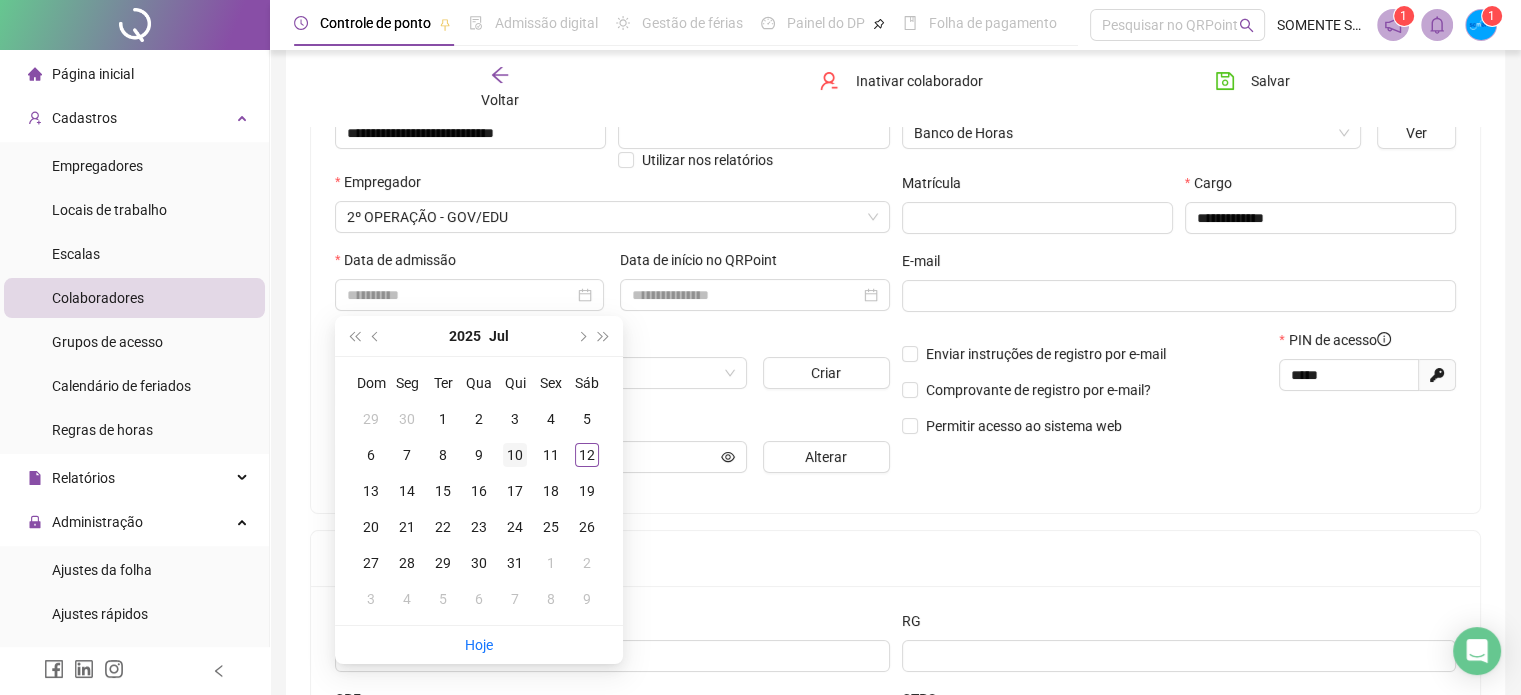 click on "10" at bounding box center (515, 455) 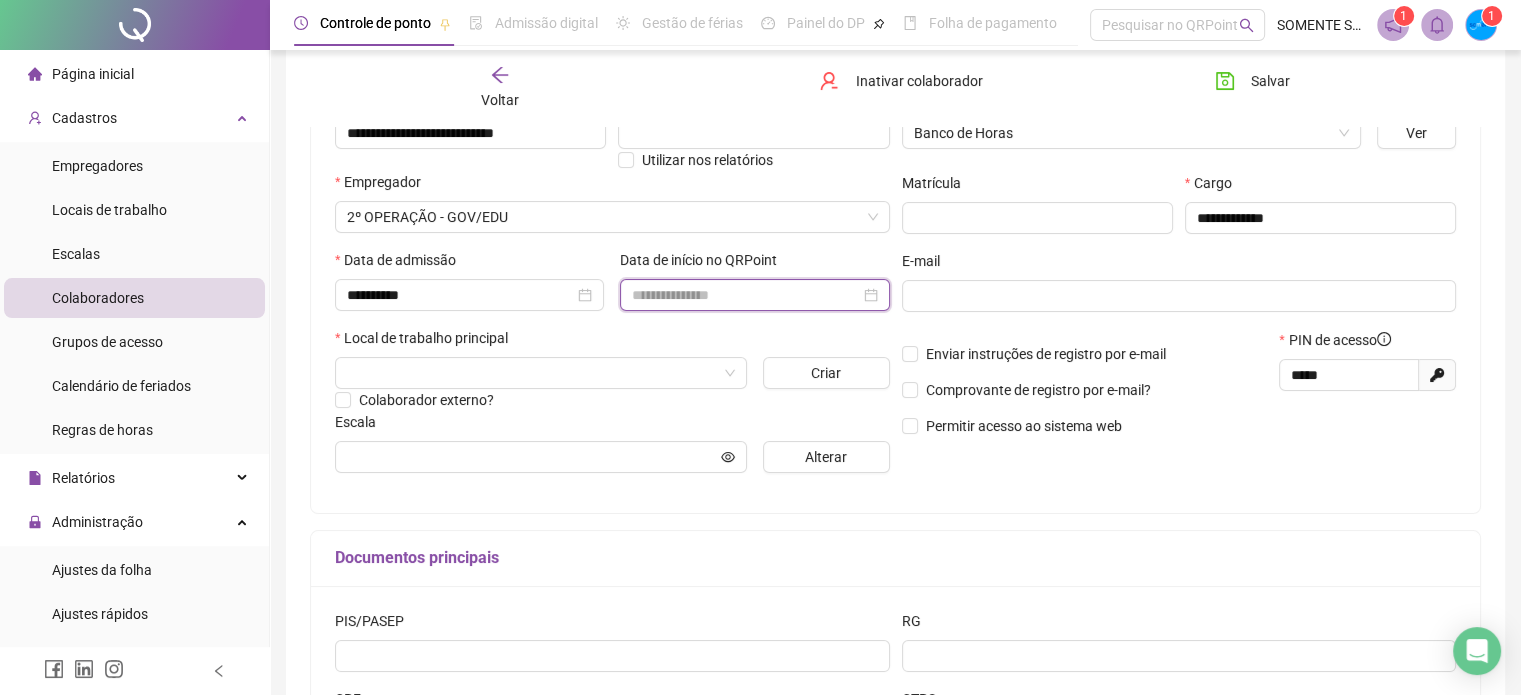 click at bounding box center [745, 295] 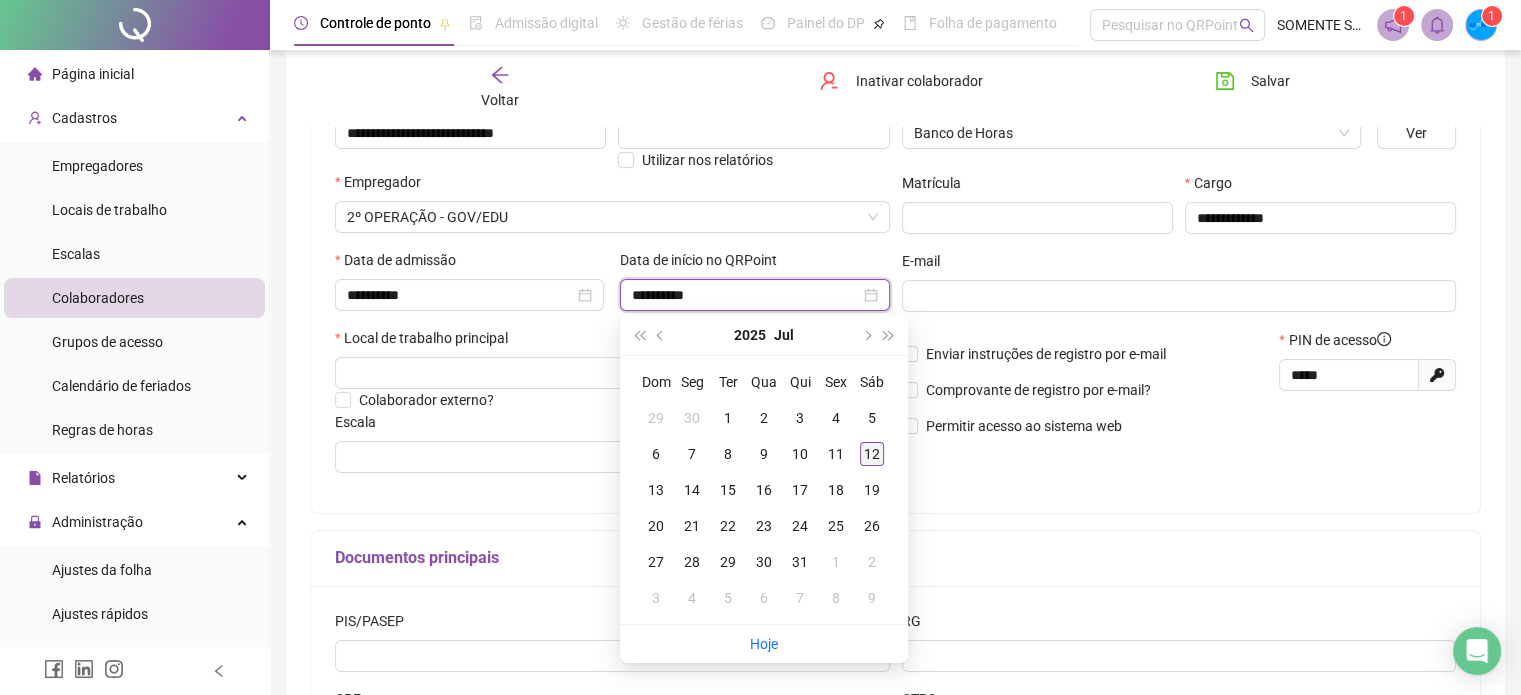 type on "**********" 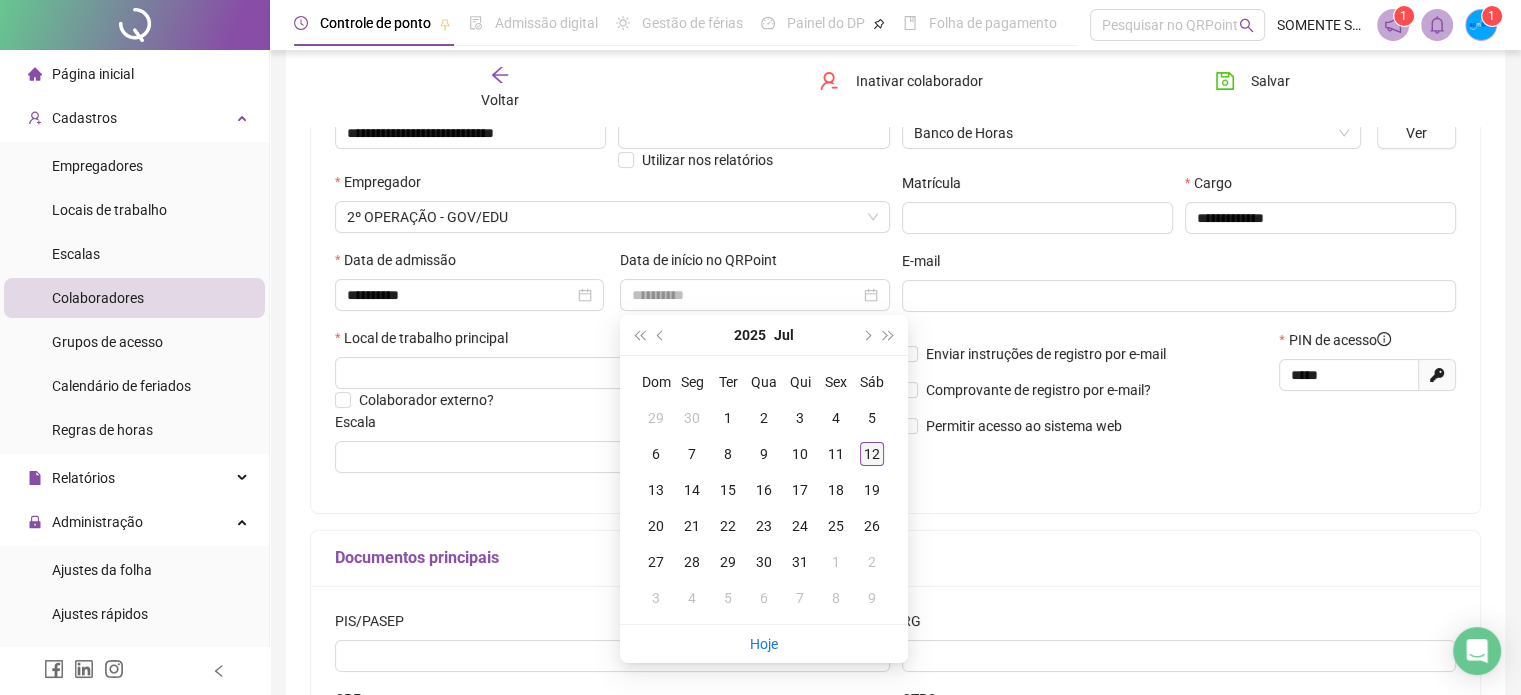 click on "12" at bounding box center [872, 454] 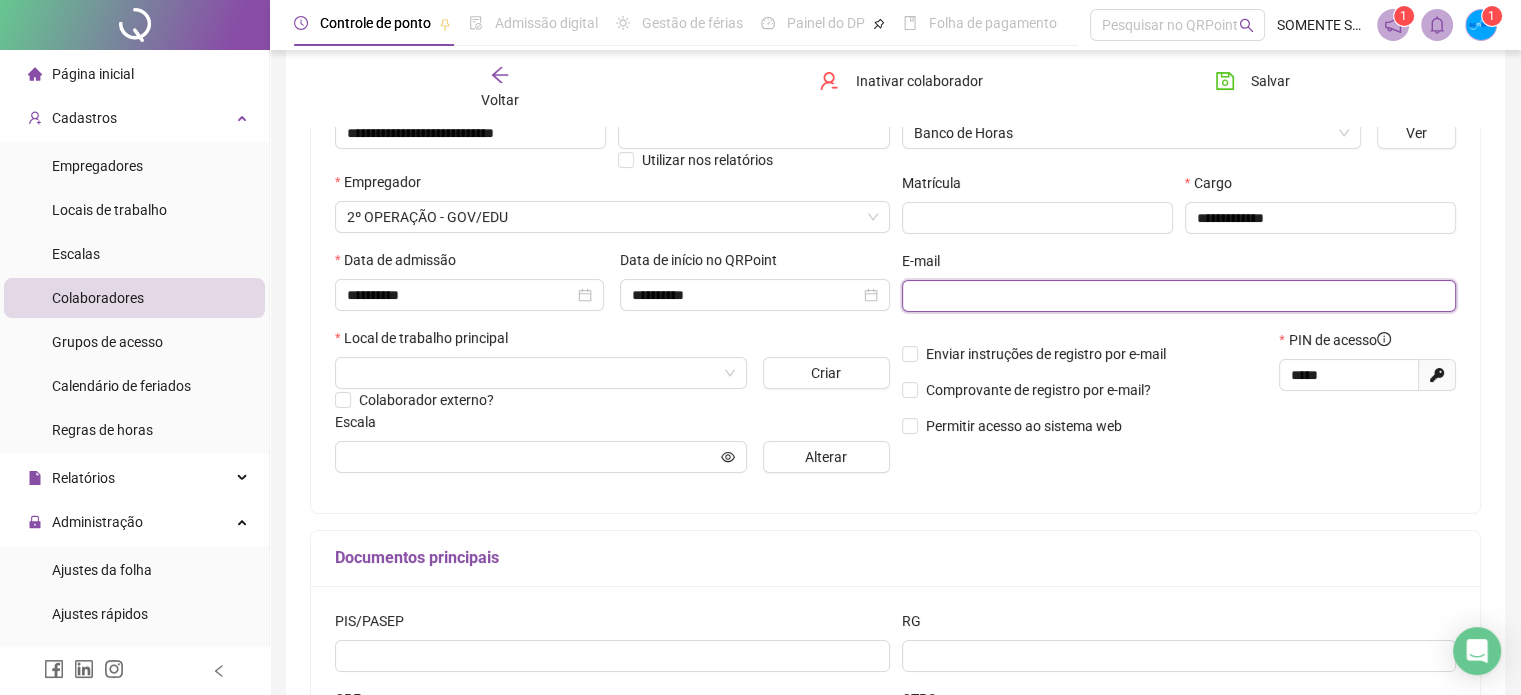 click at bounding box center (1177, 296) 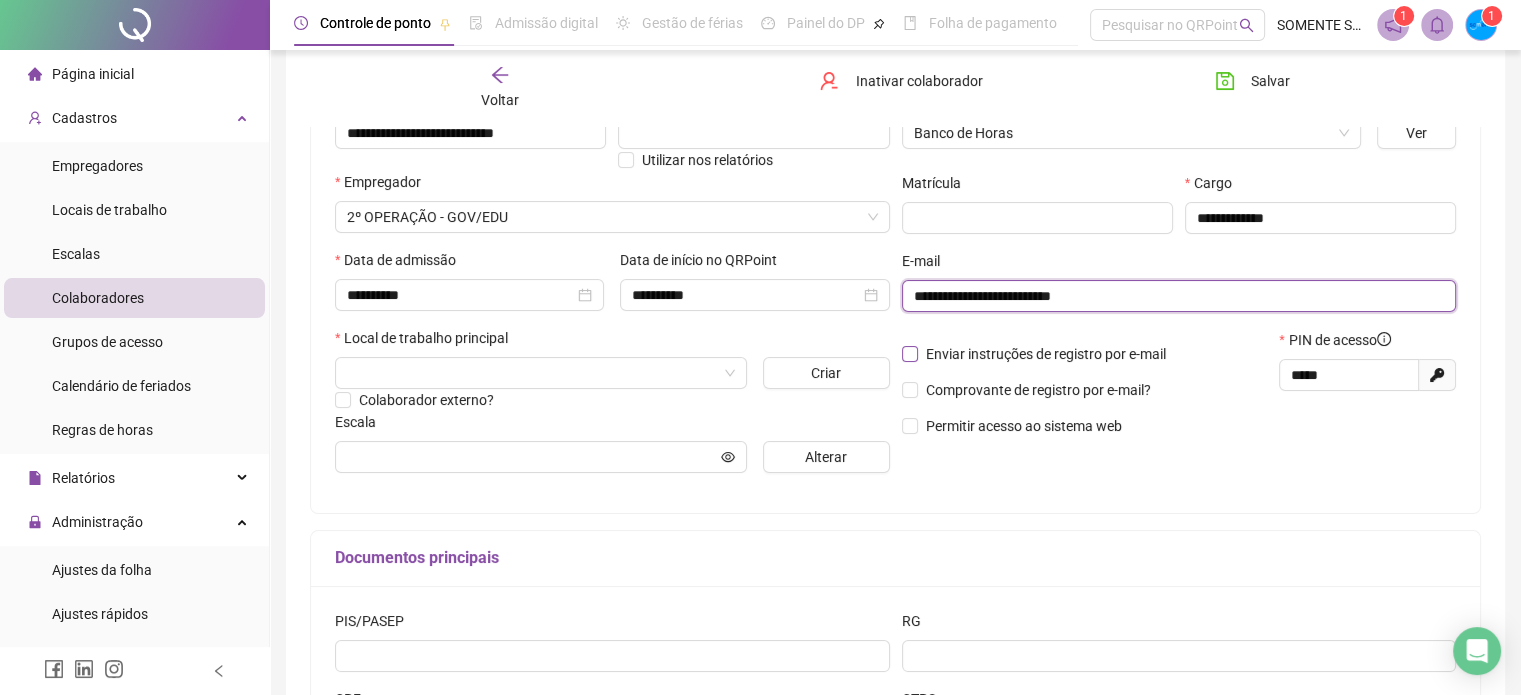 type on "**********" 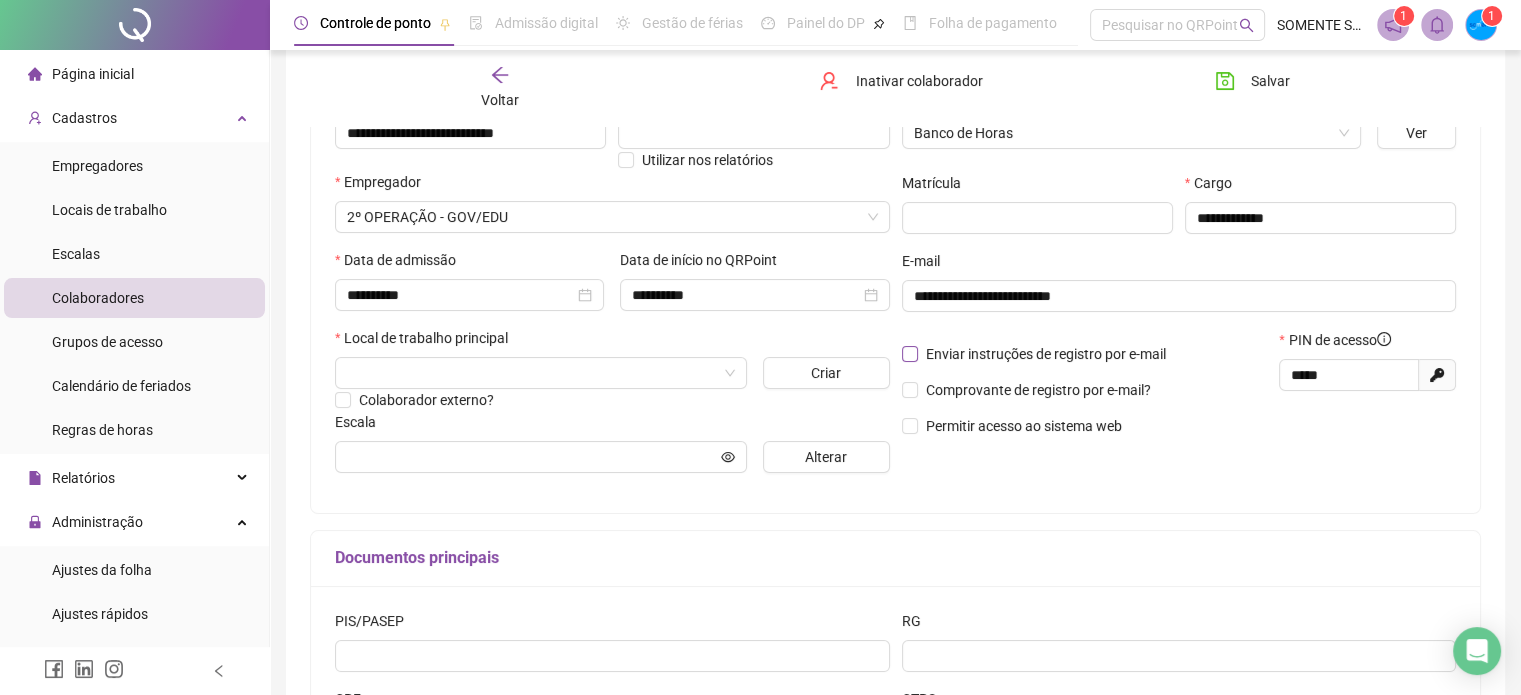 click on "Enviar instruções de registro por e-mail" at bounding box center [1046, 354] 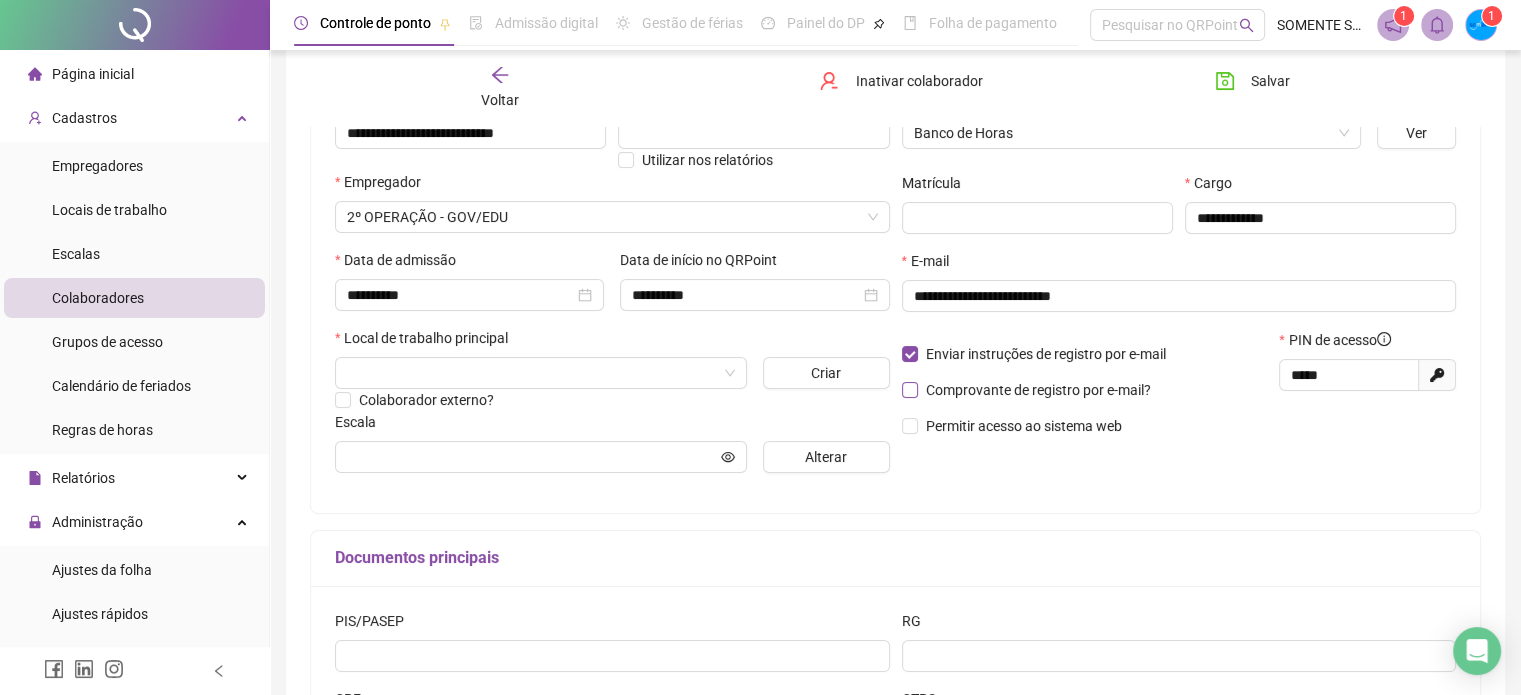 click on "Comprovante de registro por e-mail?" at bounding box center [1038, 390] 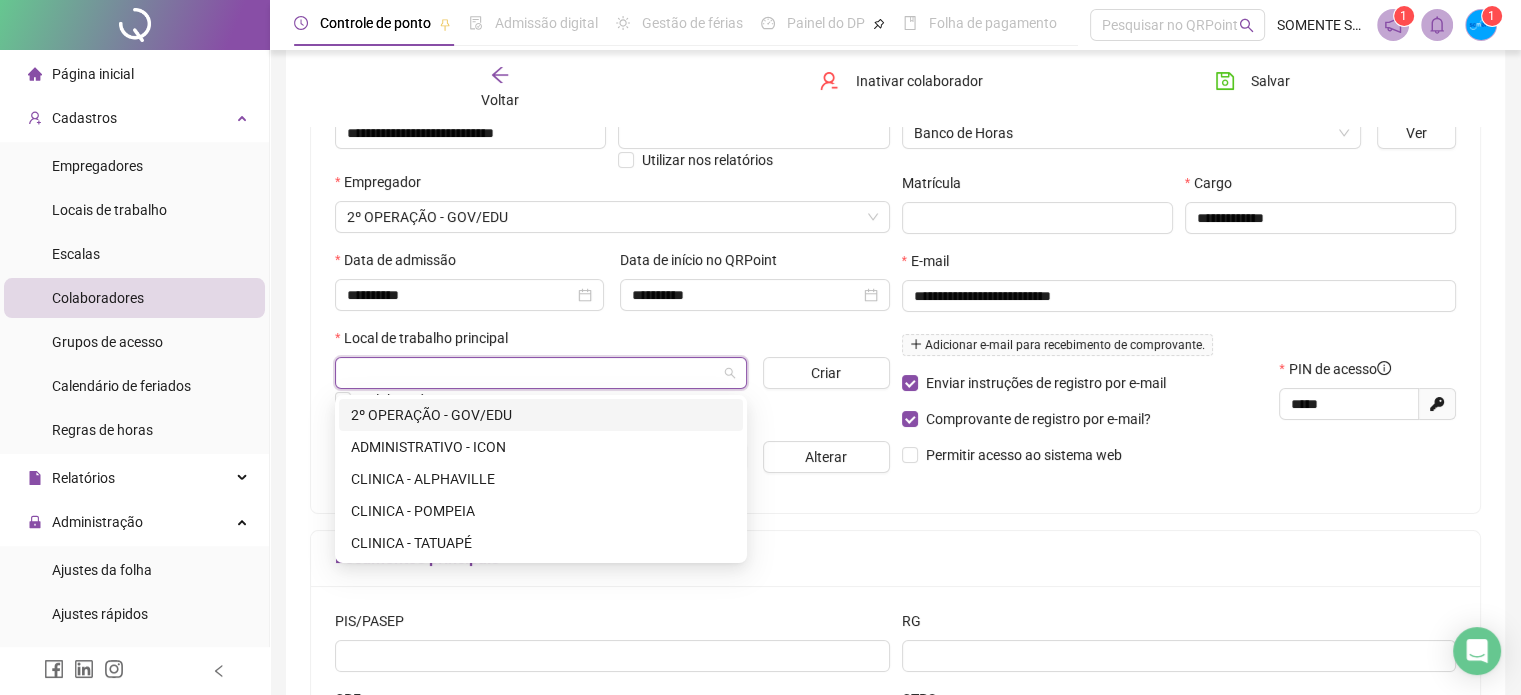 click at bounding box center (535, 373) 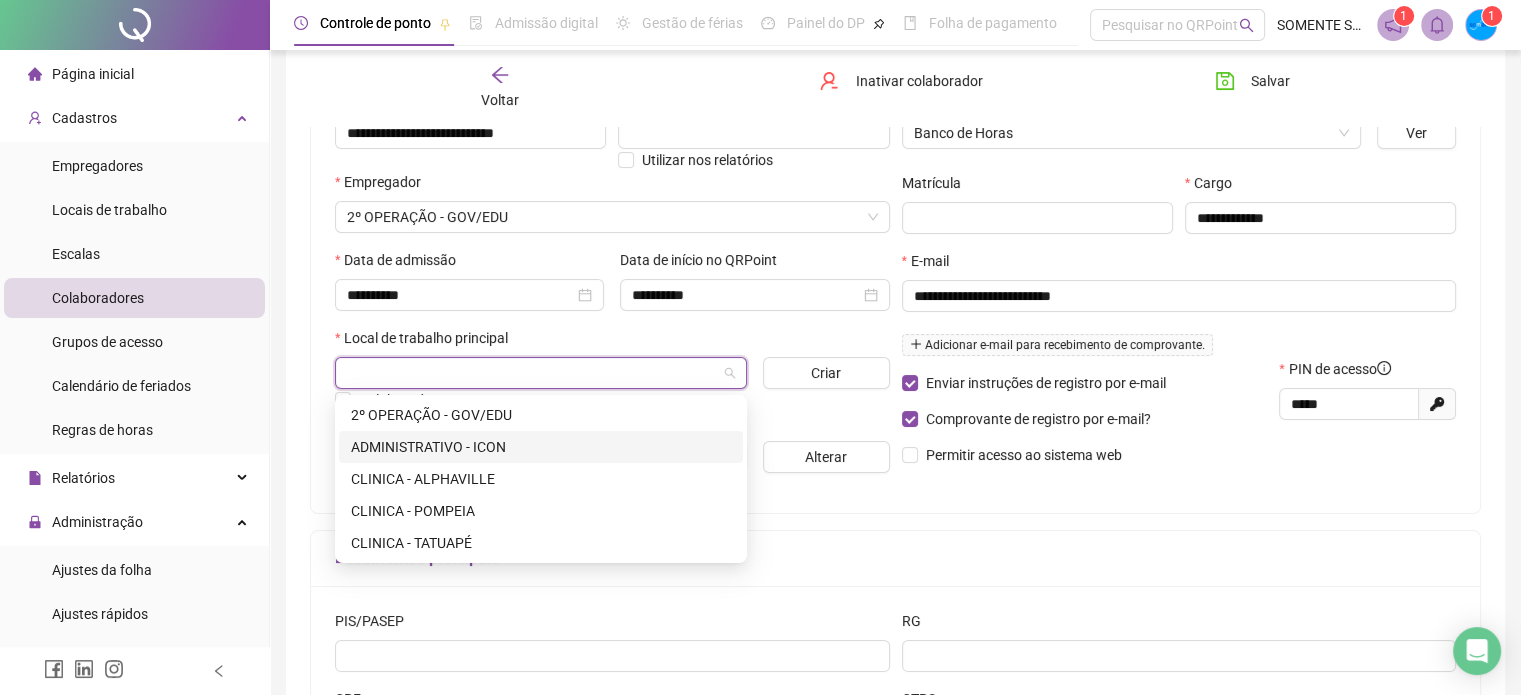 click on "ADMINISTRATIVO - ICON" at bounding box center (541, 447) 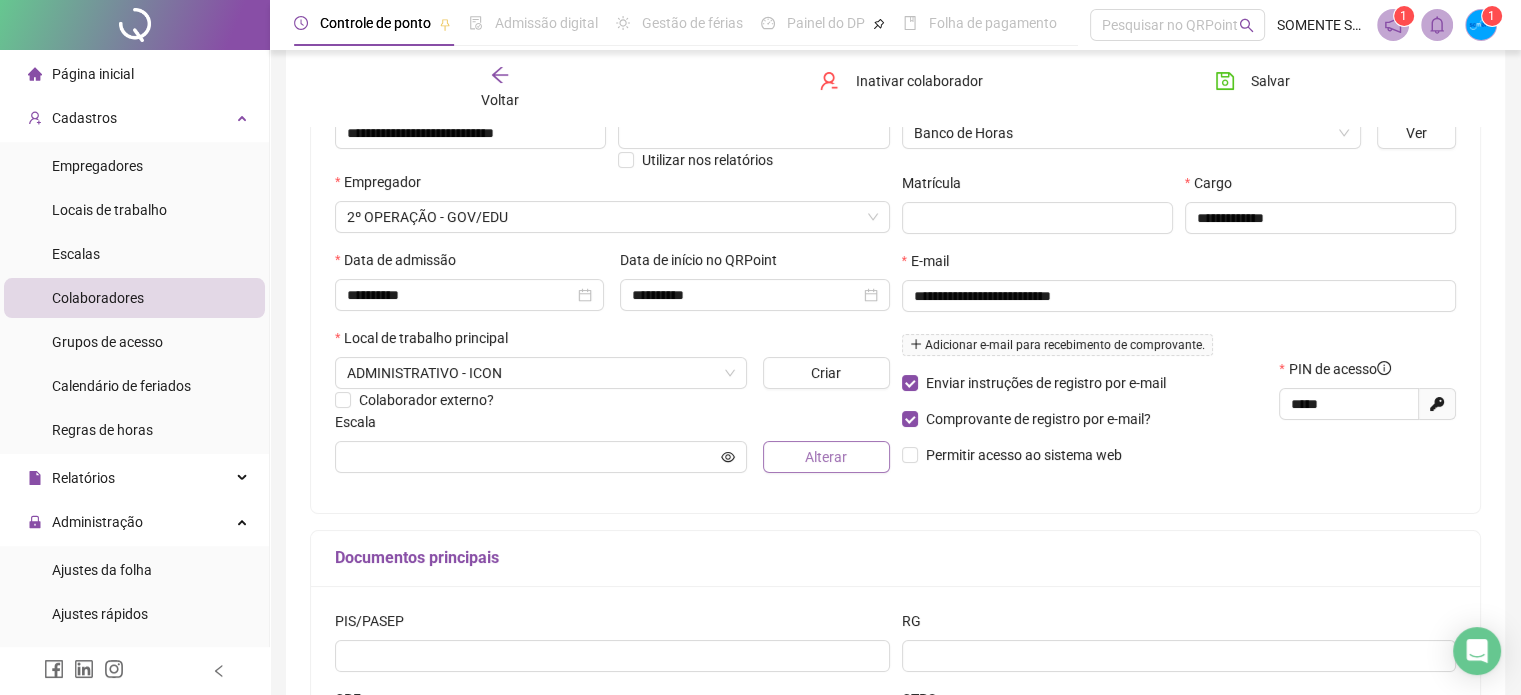 click on "Alterar" at bounding box center [826, 457] 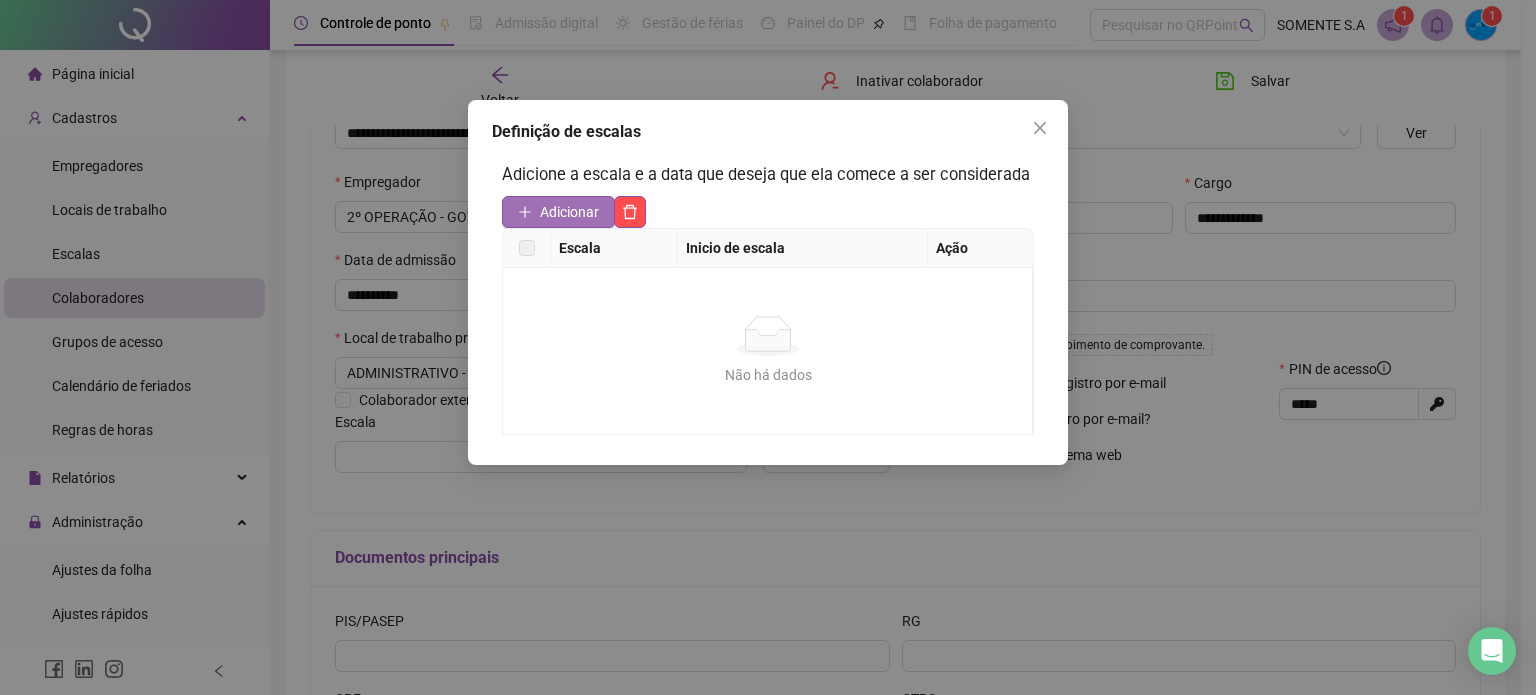 click on "Adicionar" at bounding box center (569, 212) 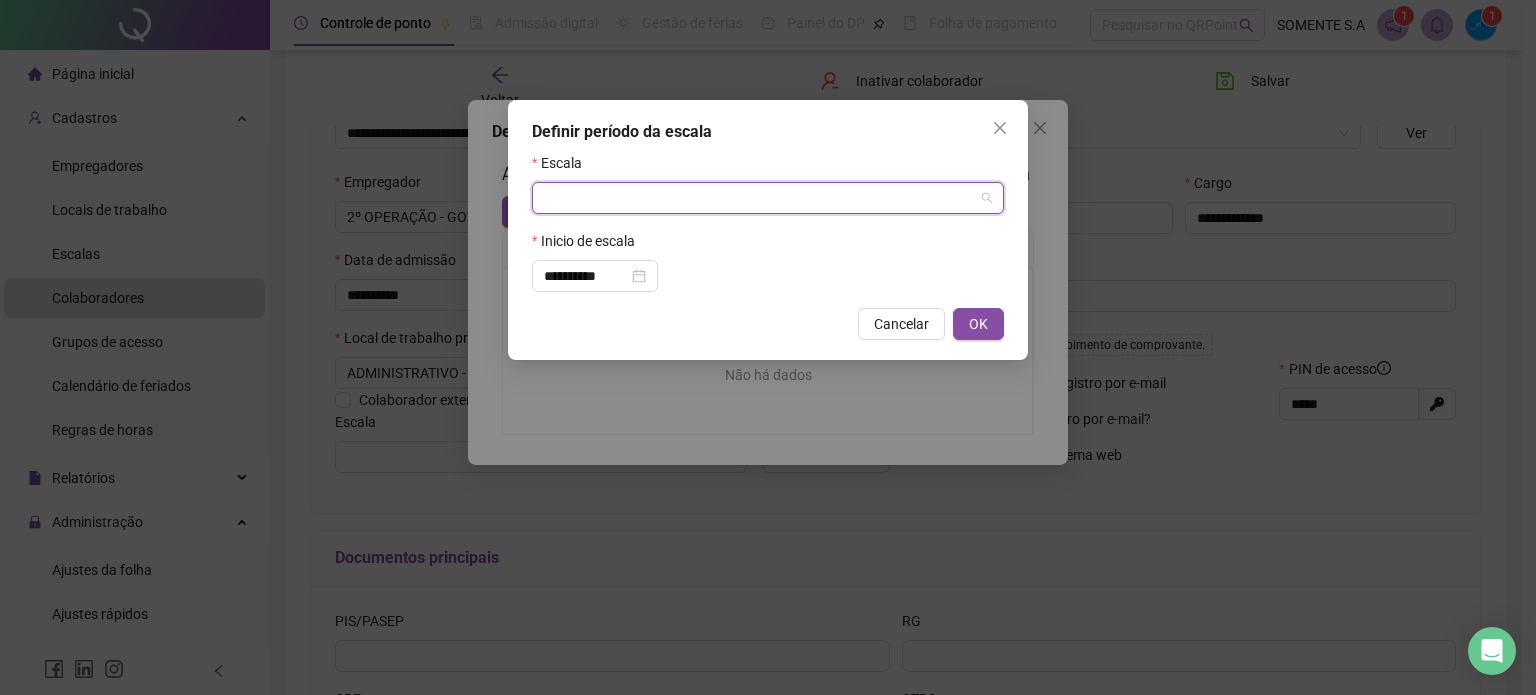 click at bounding box center (762, 198) 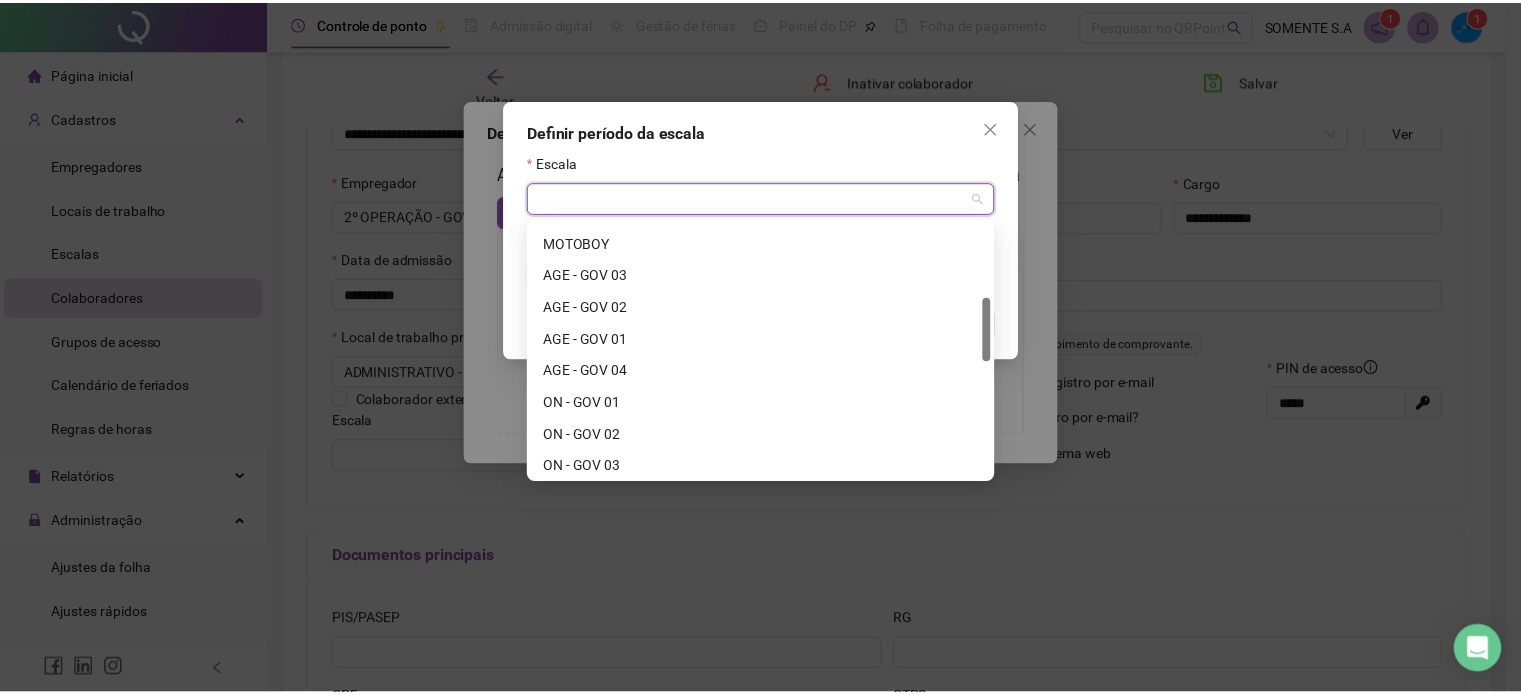 scroll, scrollTop: 328, scrollLeft: 0, axis: vertical 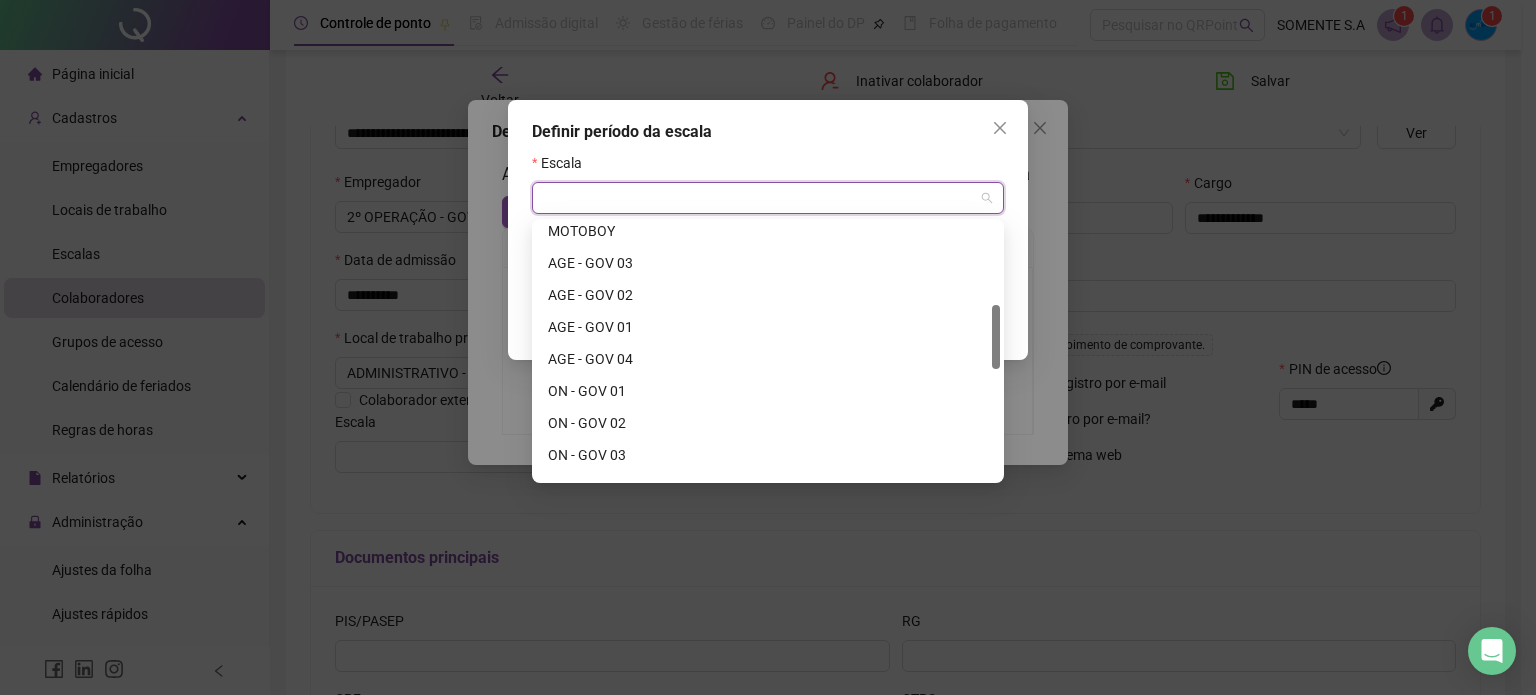 drag, startPoint x: 996, startPoint y: 242, endPoint x: 1006, endPoint y: 324, distance: 82.607506 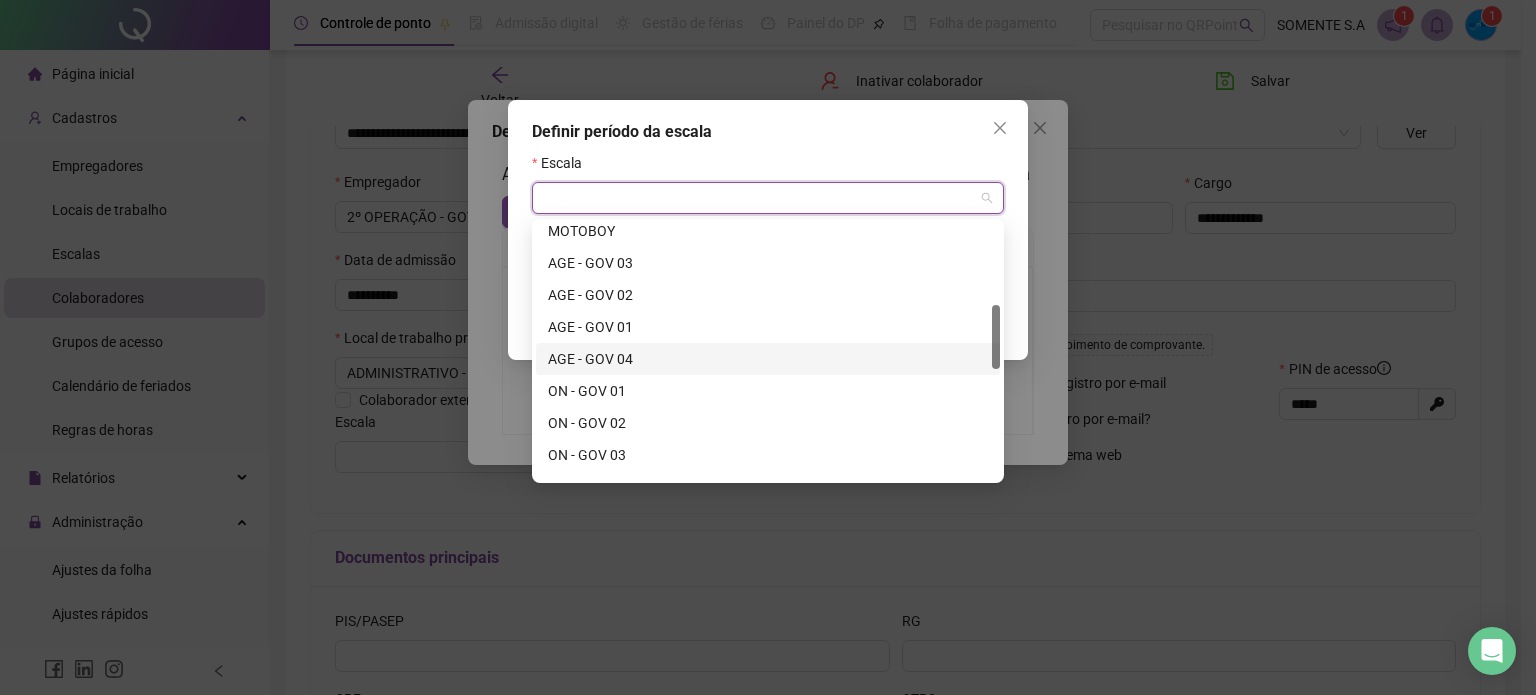 click on "AGE - GOV 04" at bounding box center [768, 359] 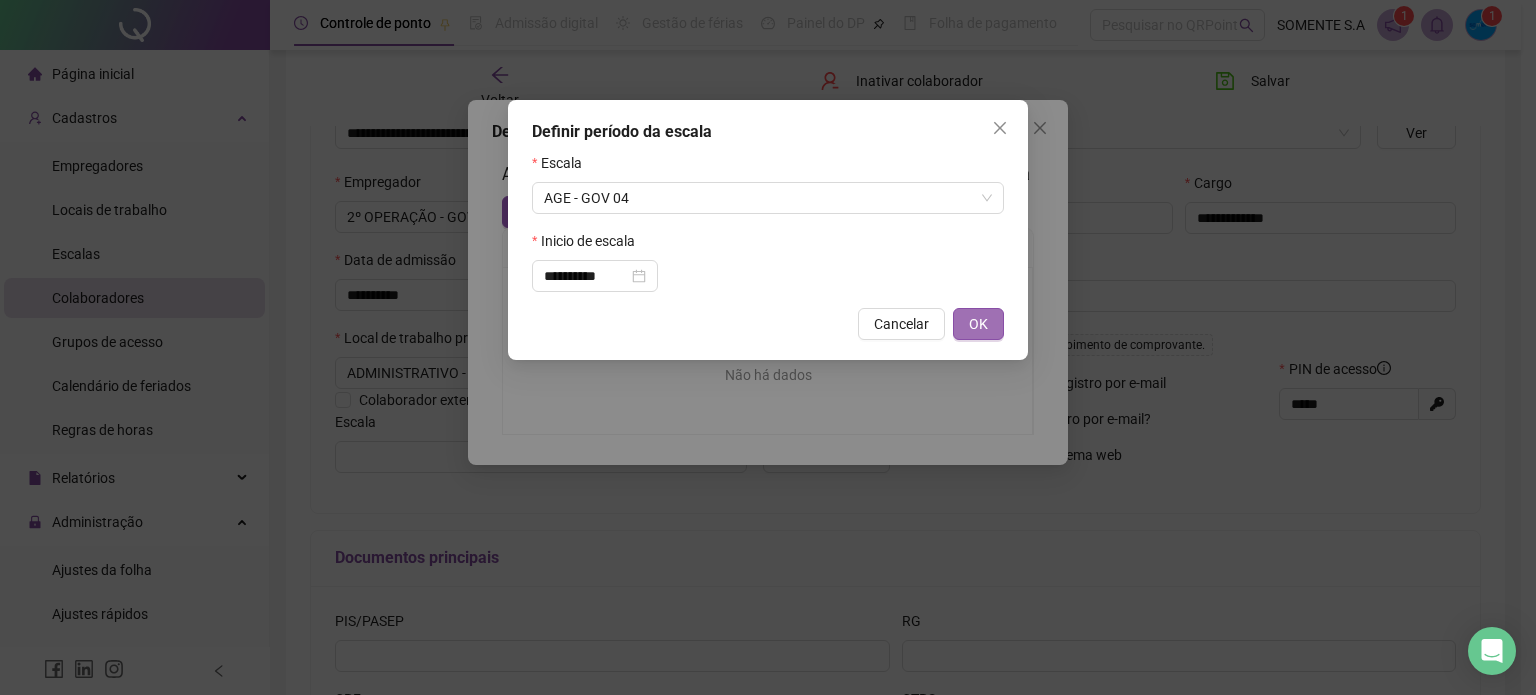 click on "OK" at bounding box center [978, 324] 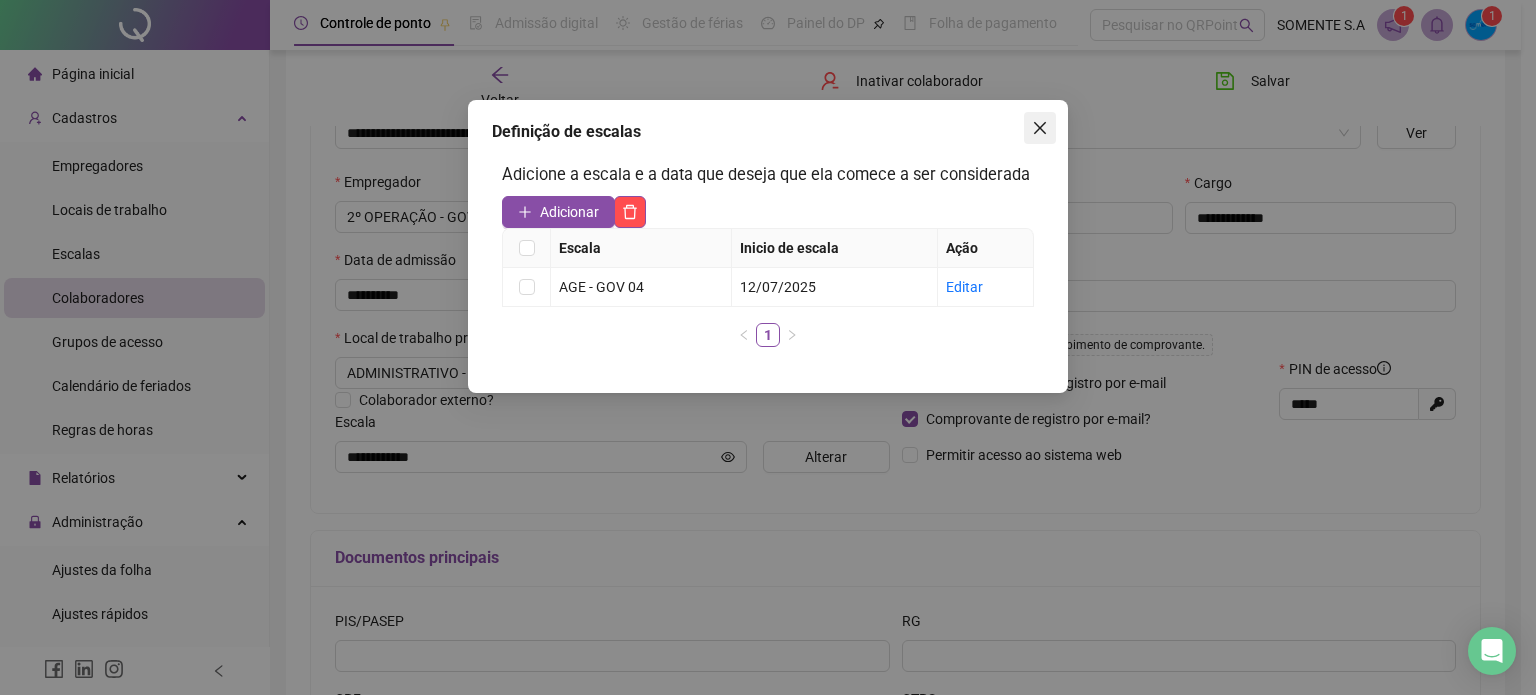 click 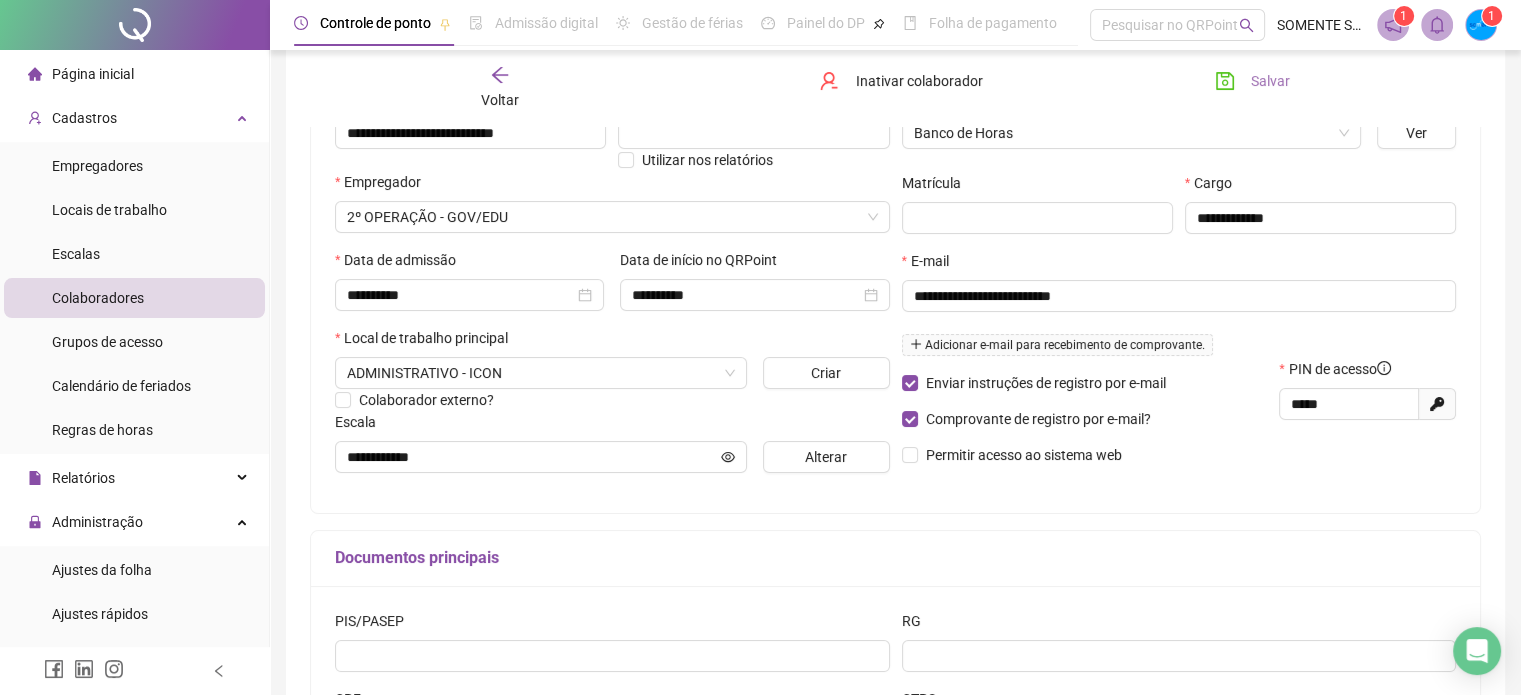 click on "Salvar" at bounding box center (1252, 81) 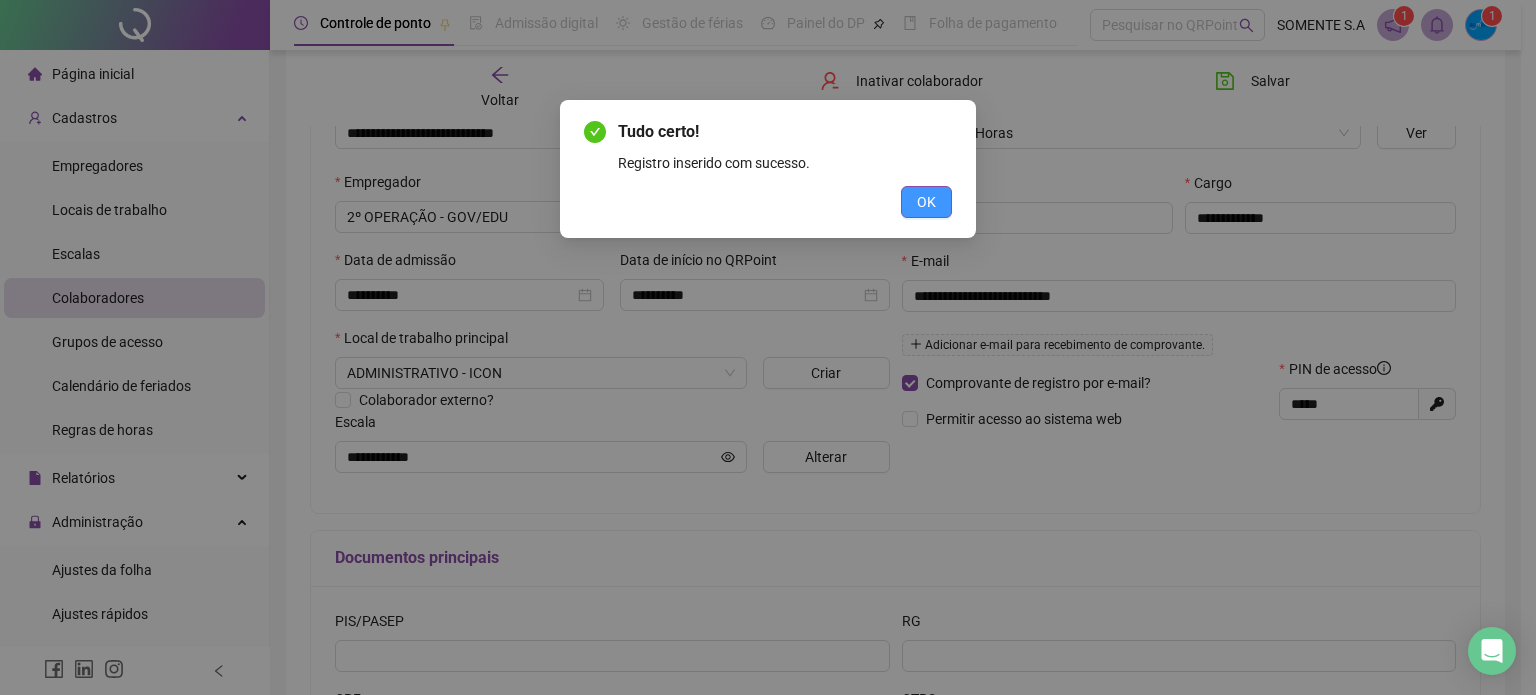 click on "OK" at bounding box center (926, 202) 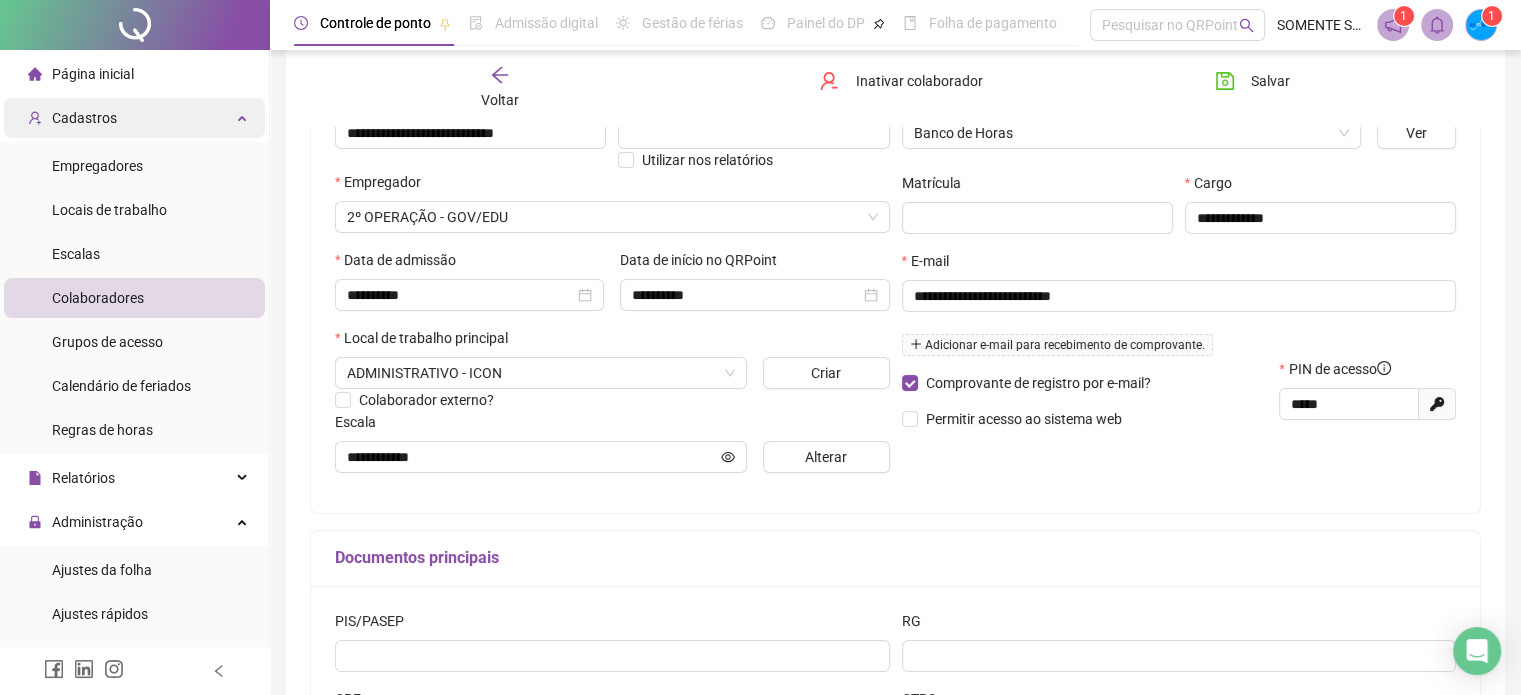 click on "Cadastros" at bounding box center [134, 118] 